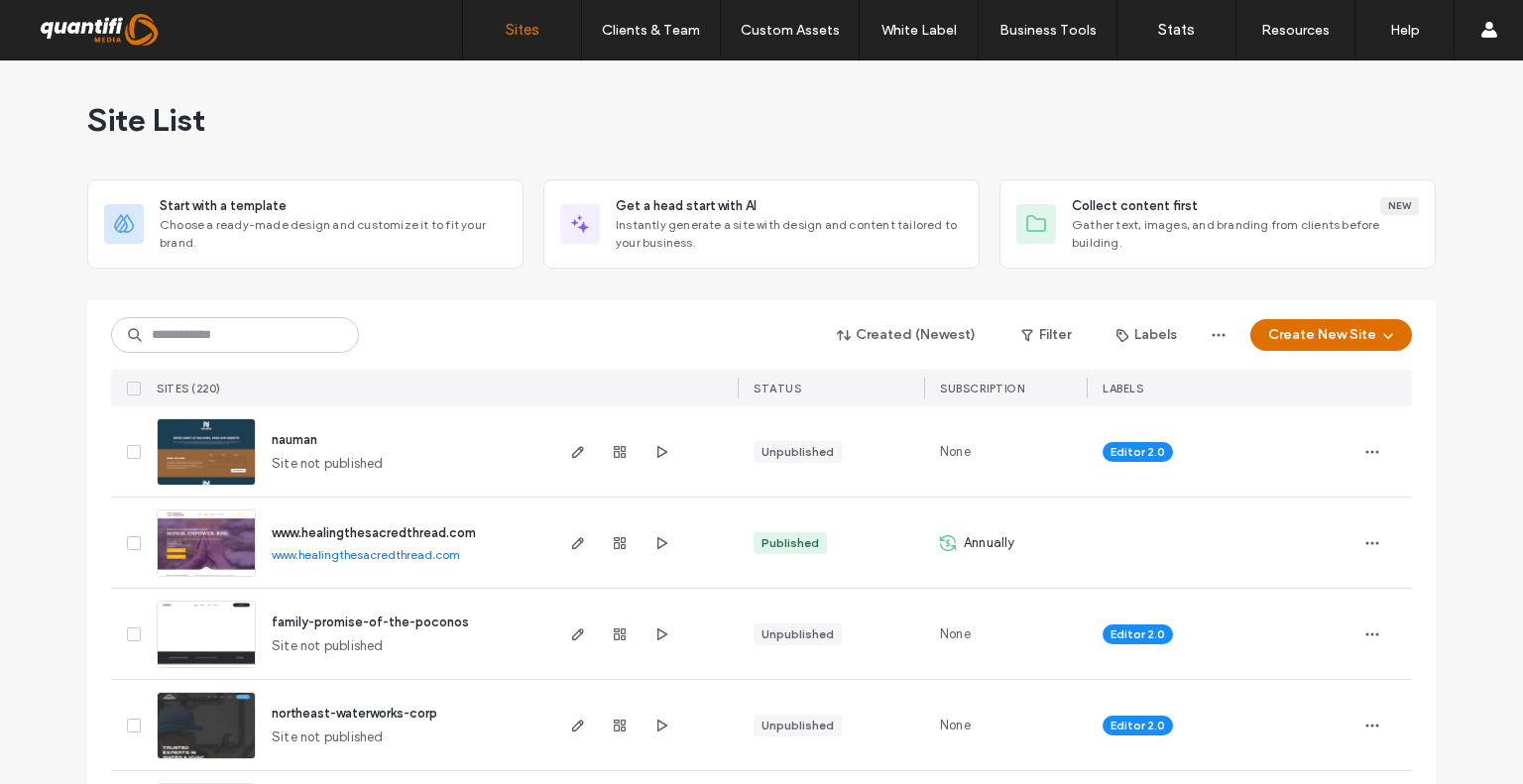 scroll, scrollTop: 0, scrollLeft: 0, axis: both 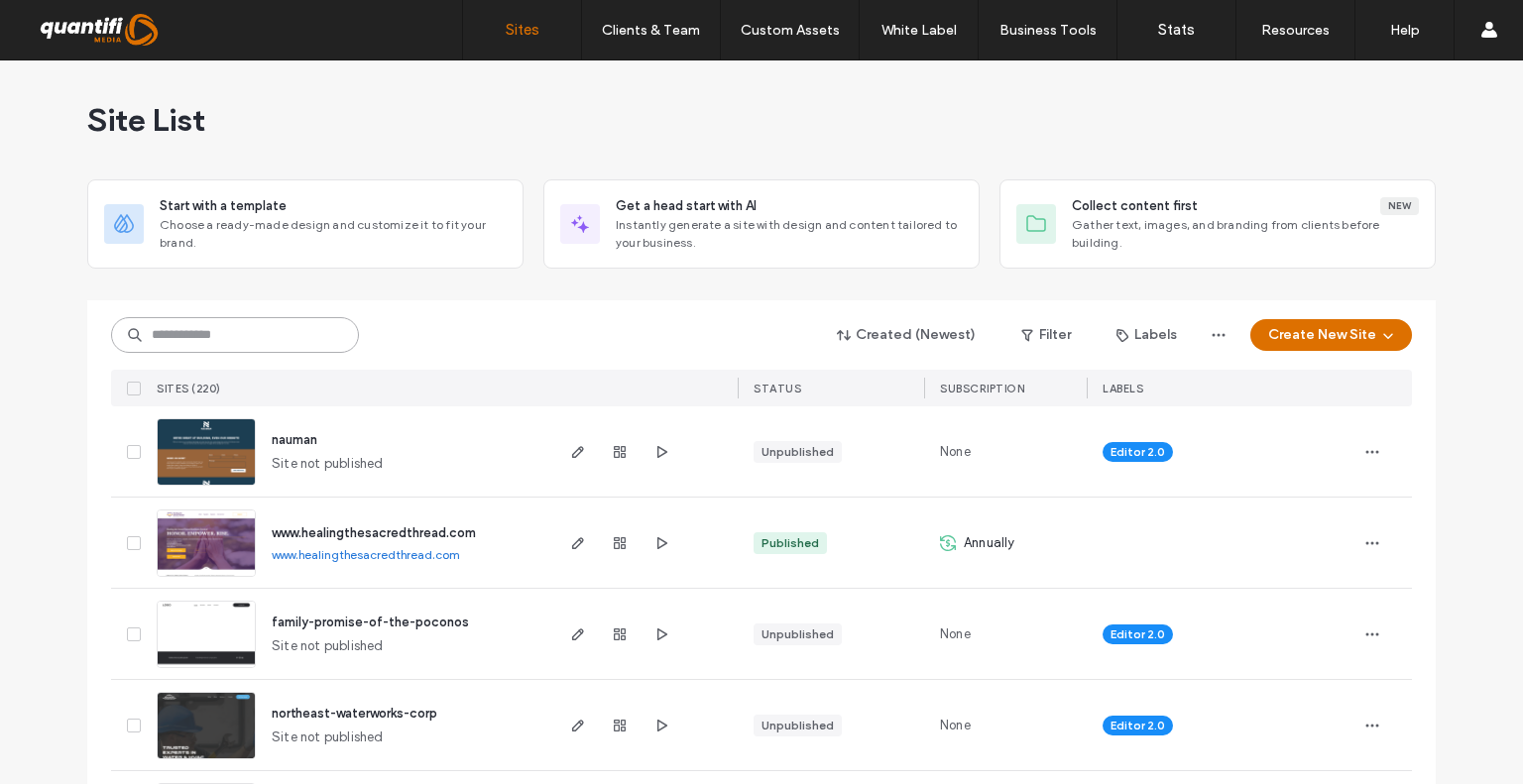 click at bounding box center (235, 335) 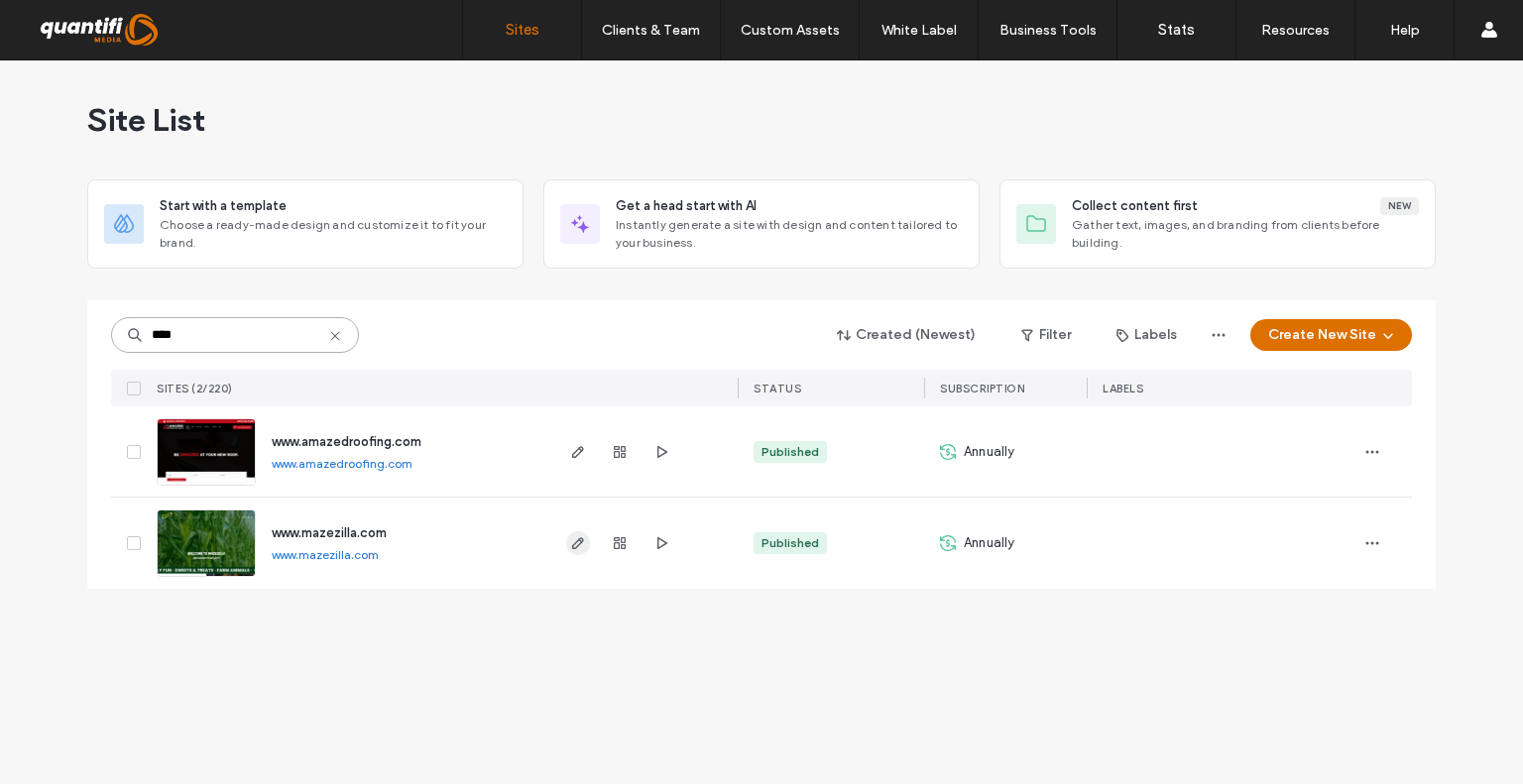 type on "****" 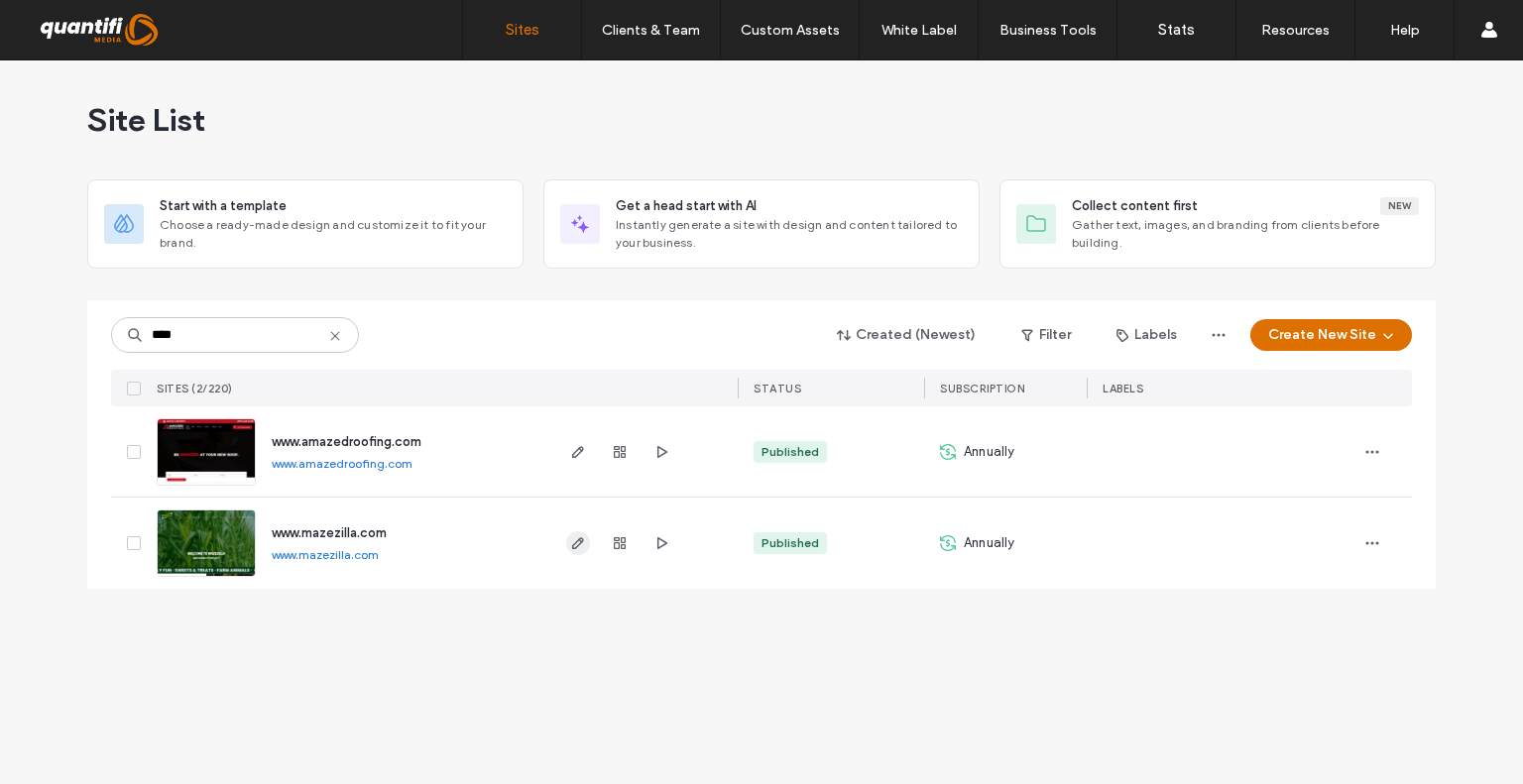 click at bounding box center [578, 543] 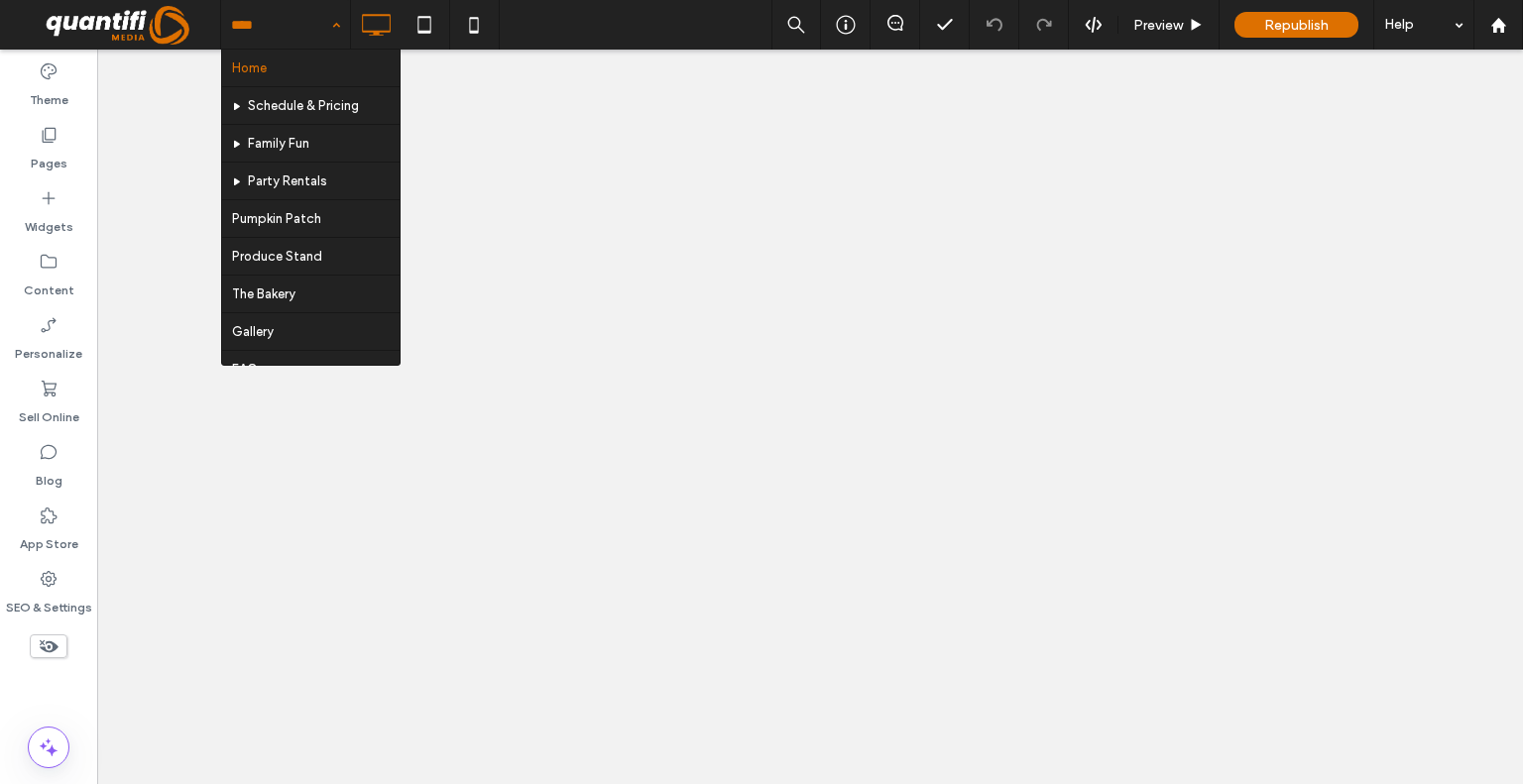scroll, scrollTop: 0, scrollLeft: 0, axis: both 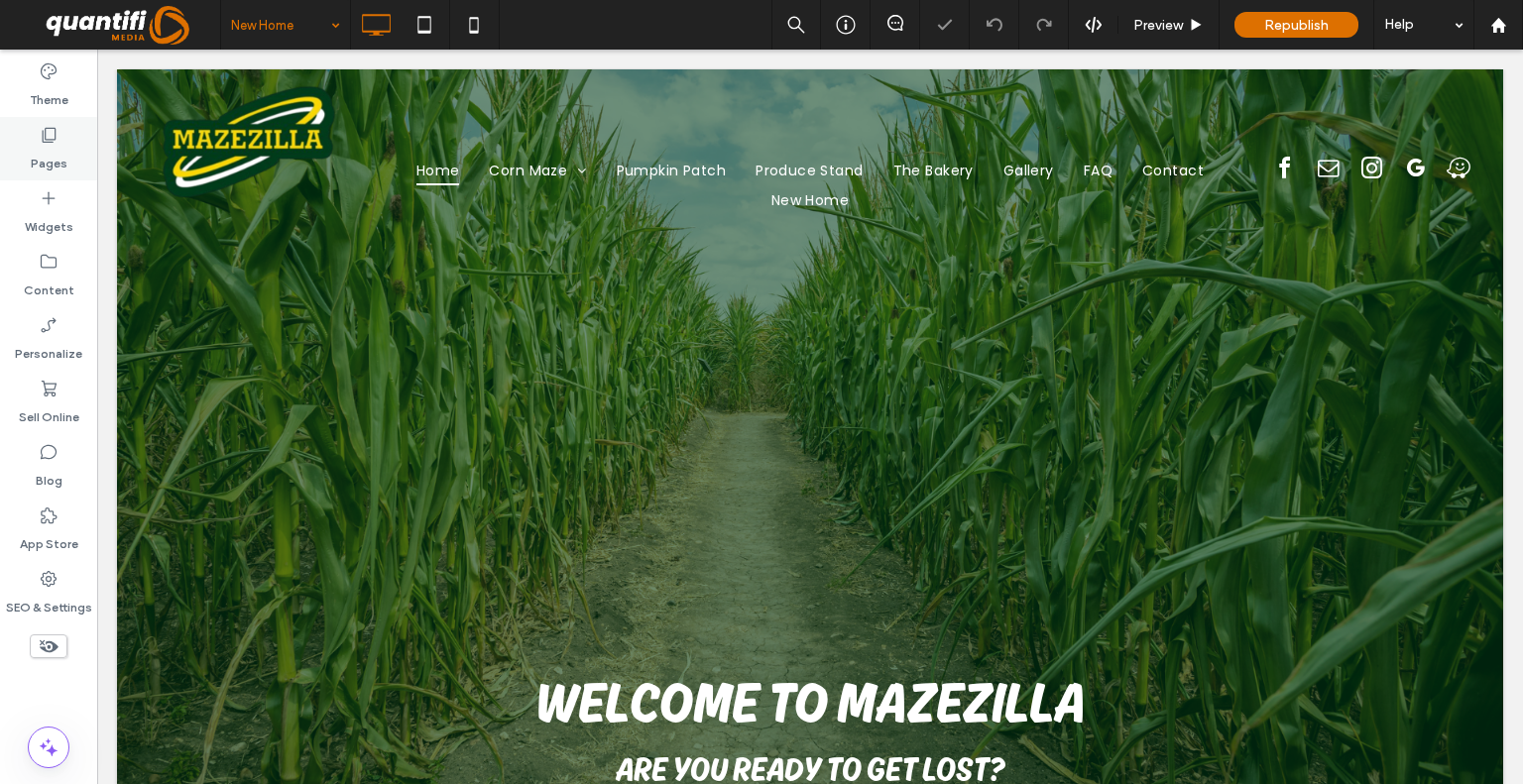 click on "Pages" at bounding box center (49, 149) 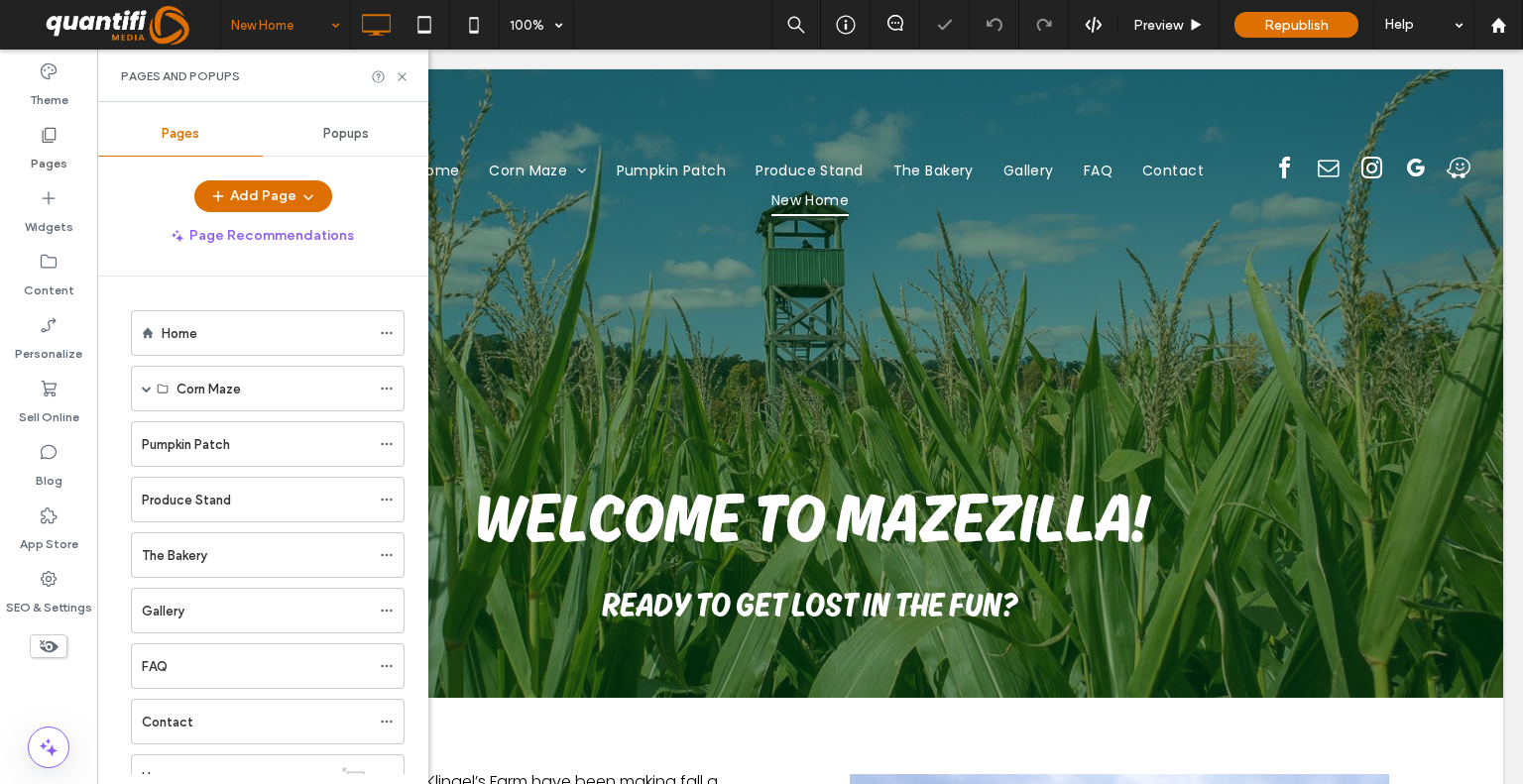 scroll, scrollTop: 0, scrollLeft: 0, axis: both 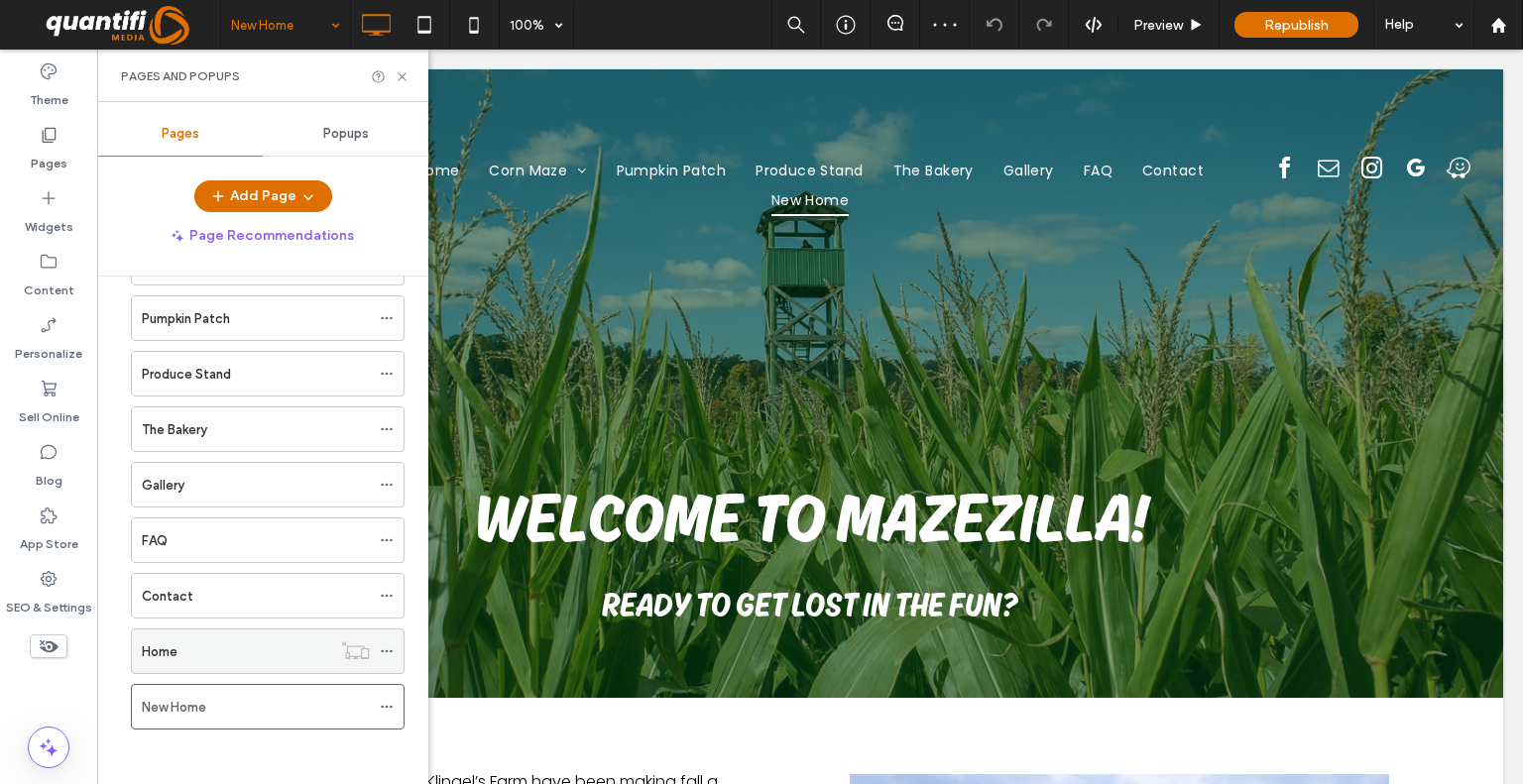 click on "Home" at bounding box center [236, 651] 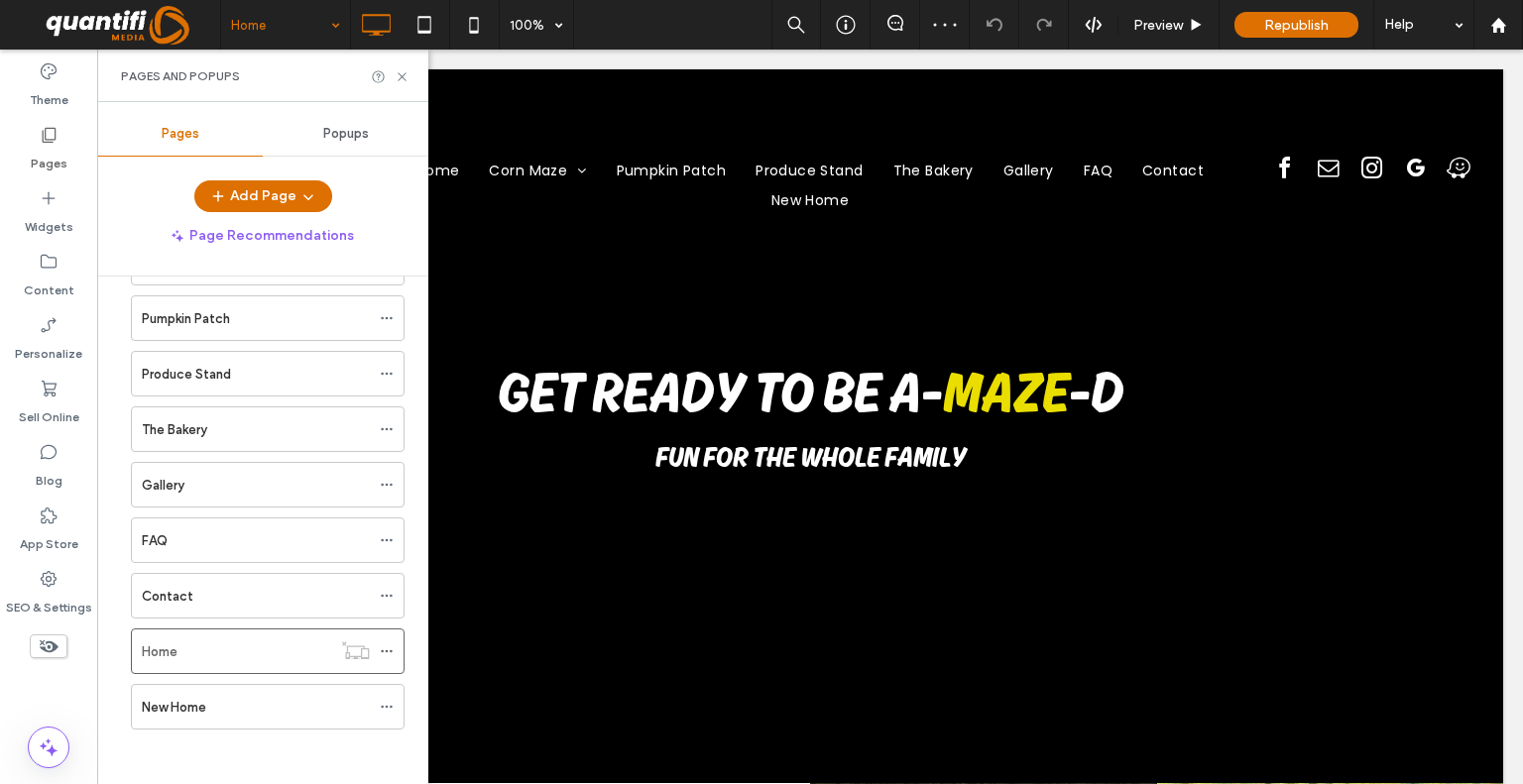 scroll, scrollTop: 0, scrollLeft: 0, axis: both 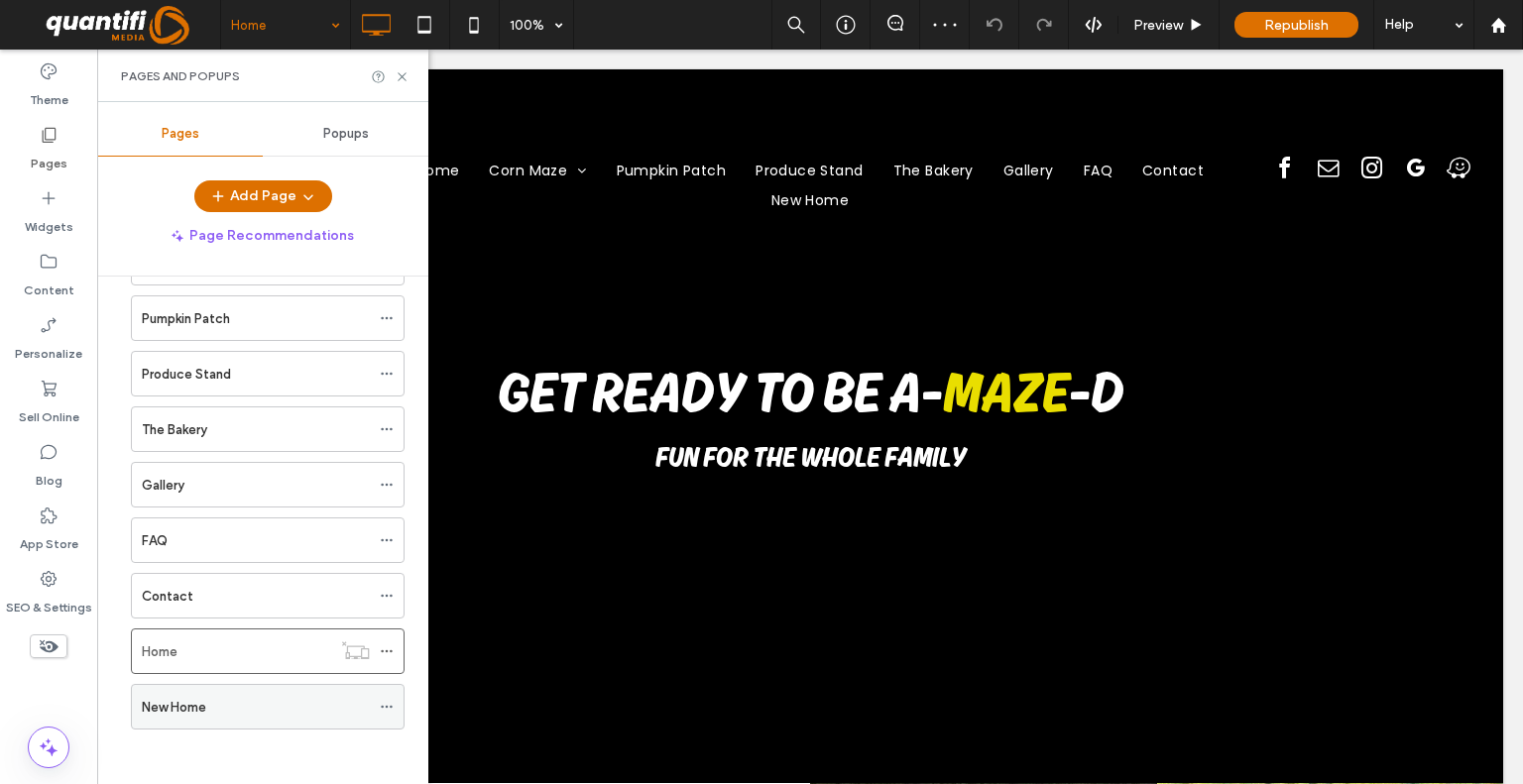 click on "New Home" at bounding box center [256, 707] 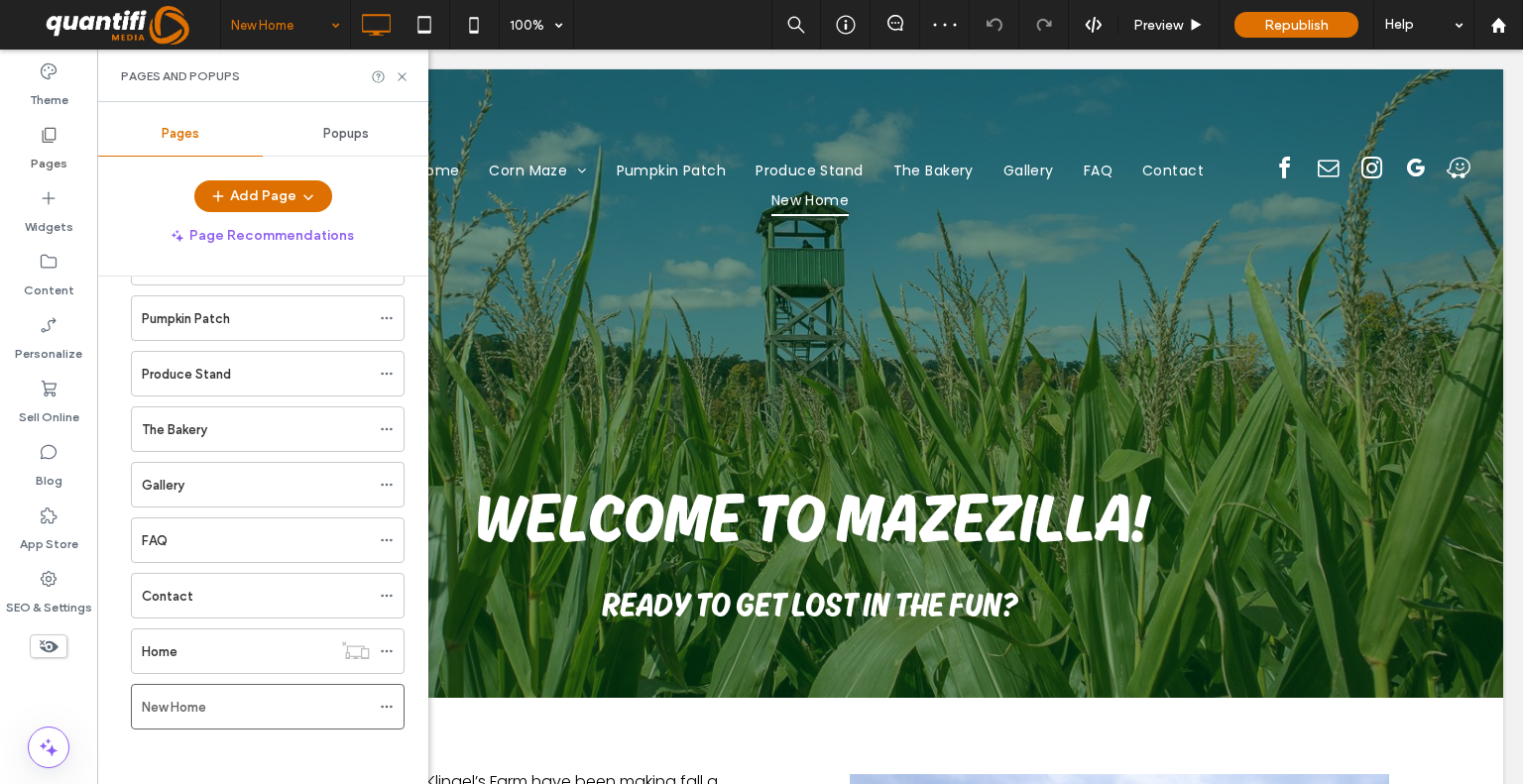 scroll, scrollTop: 0, scrollLeft: 0, axis: both 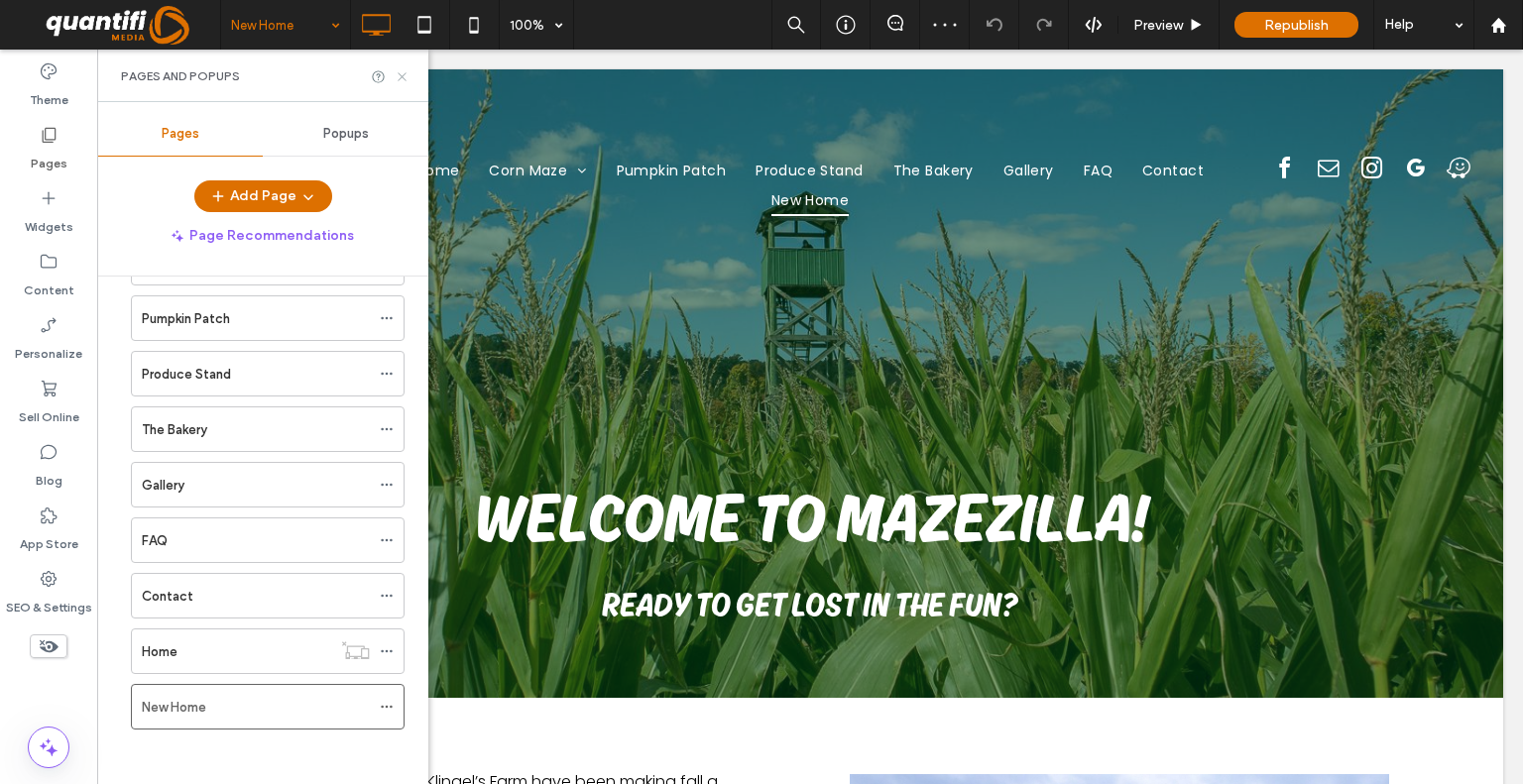click 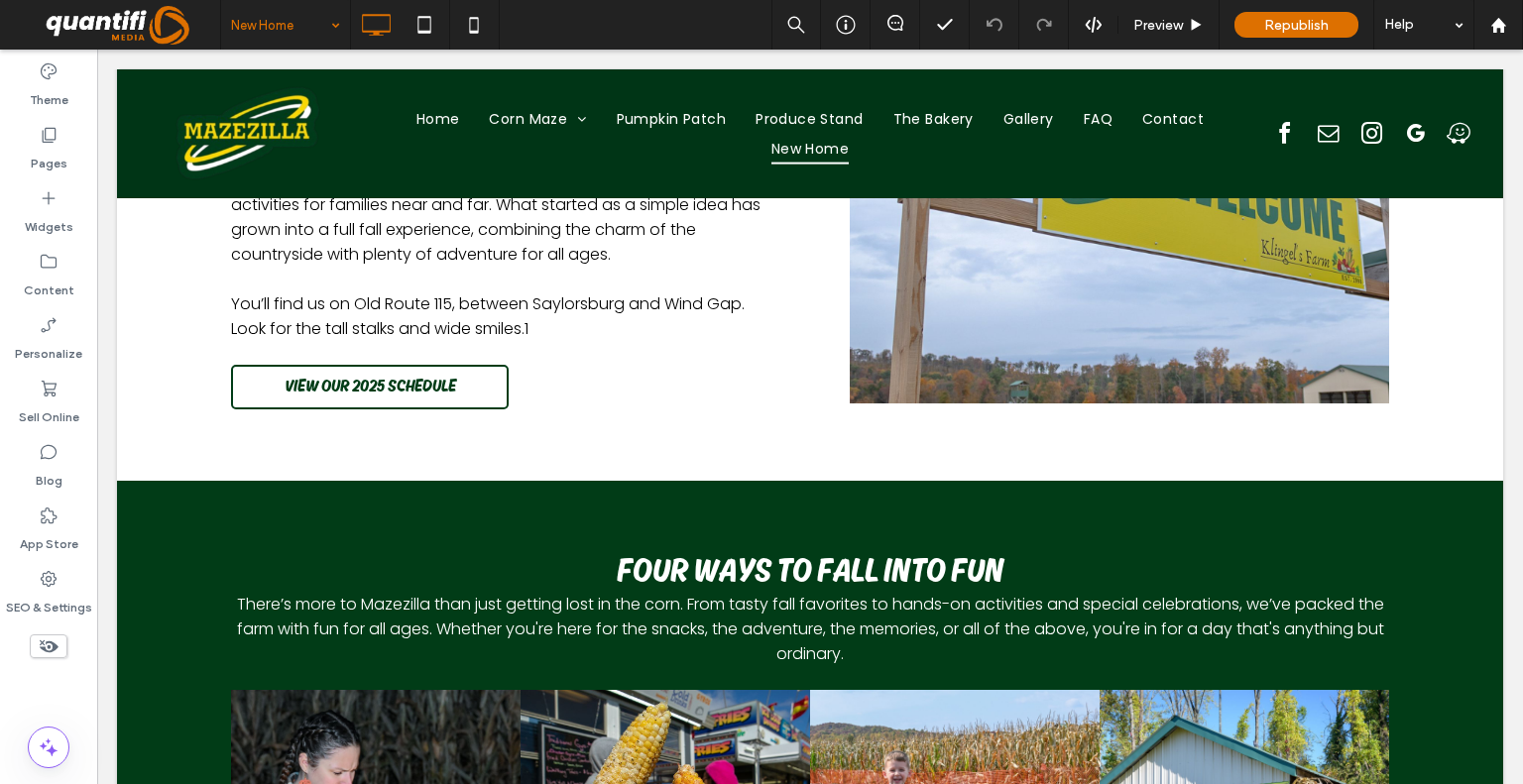 scroll, scrollTop: 793, scrollLeft: 0, axis: vertical 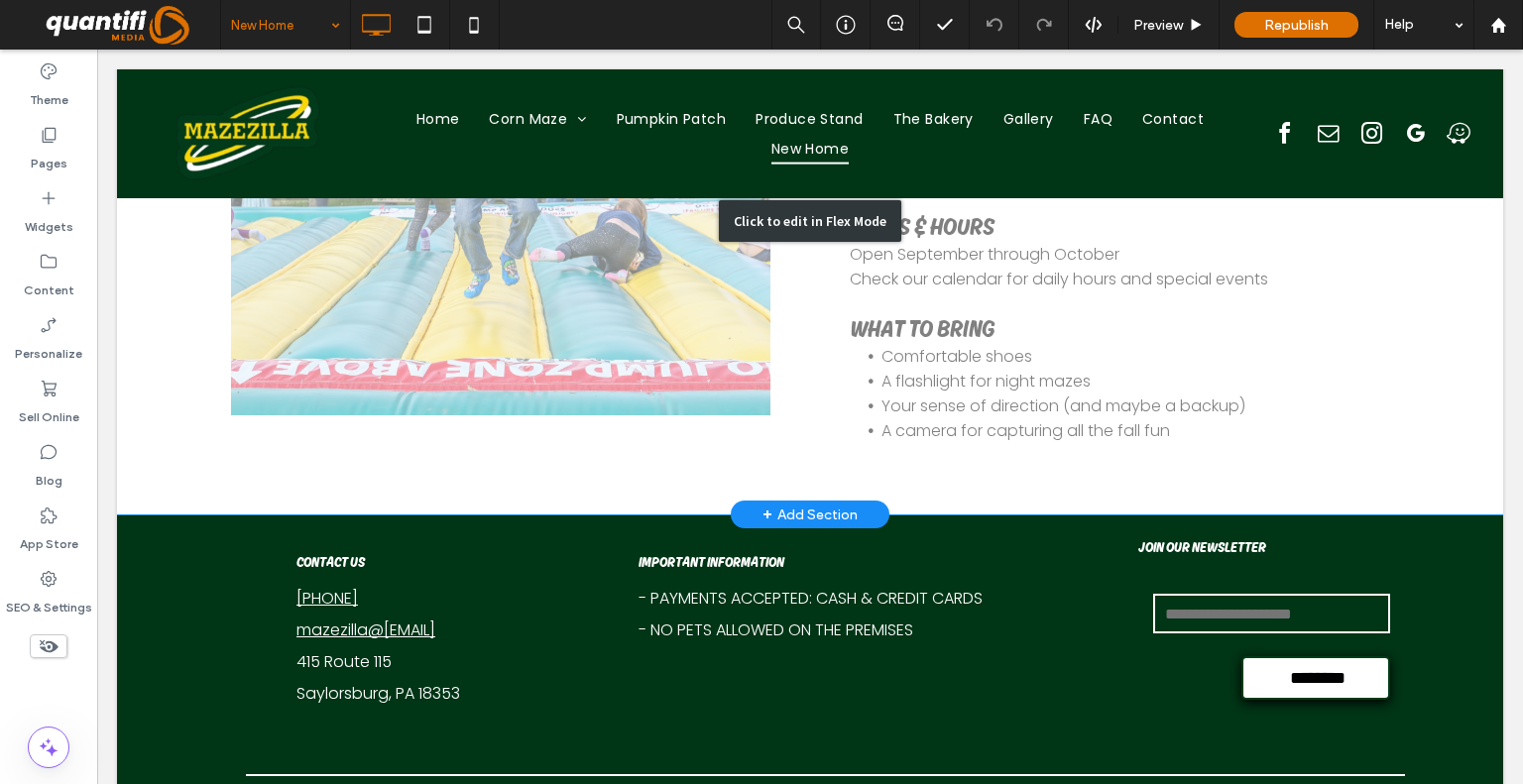 click on "Click to edit in Flex Mode" at bounding box center [810, 220] 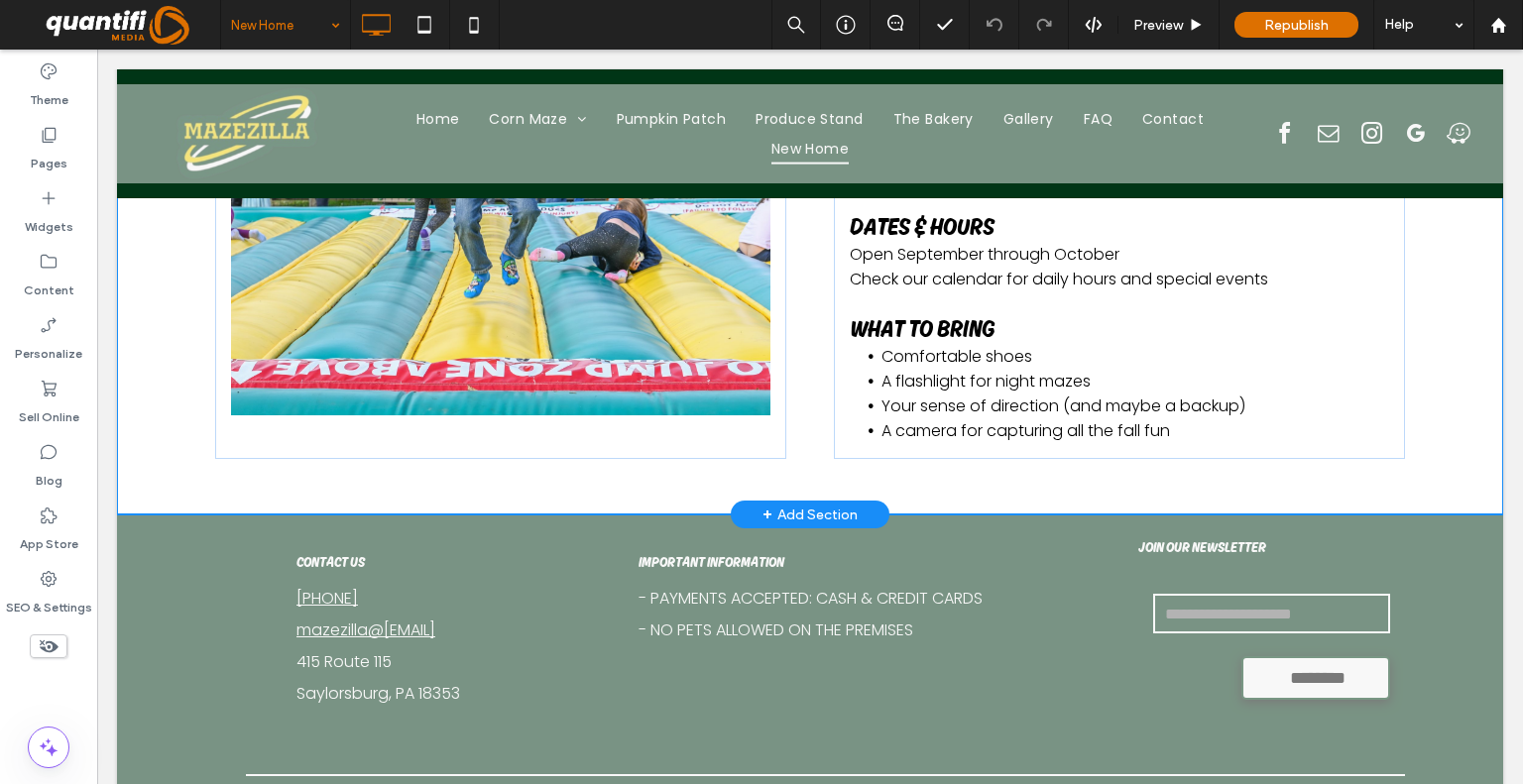scroll, scrollTop: 2073, scrollLeft: 0, axis: vertical 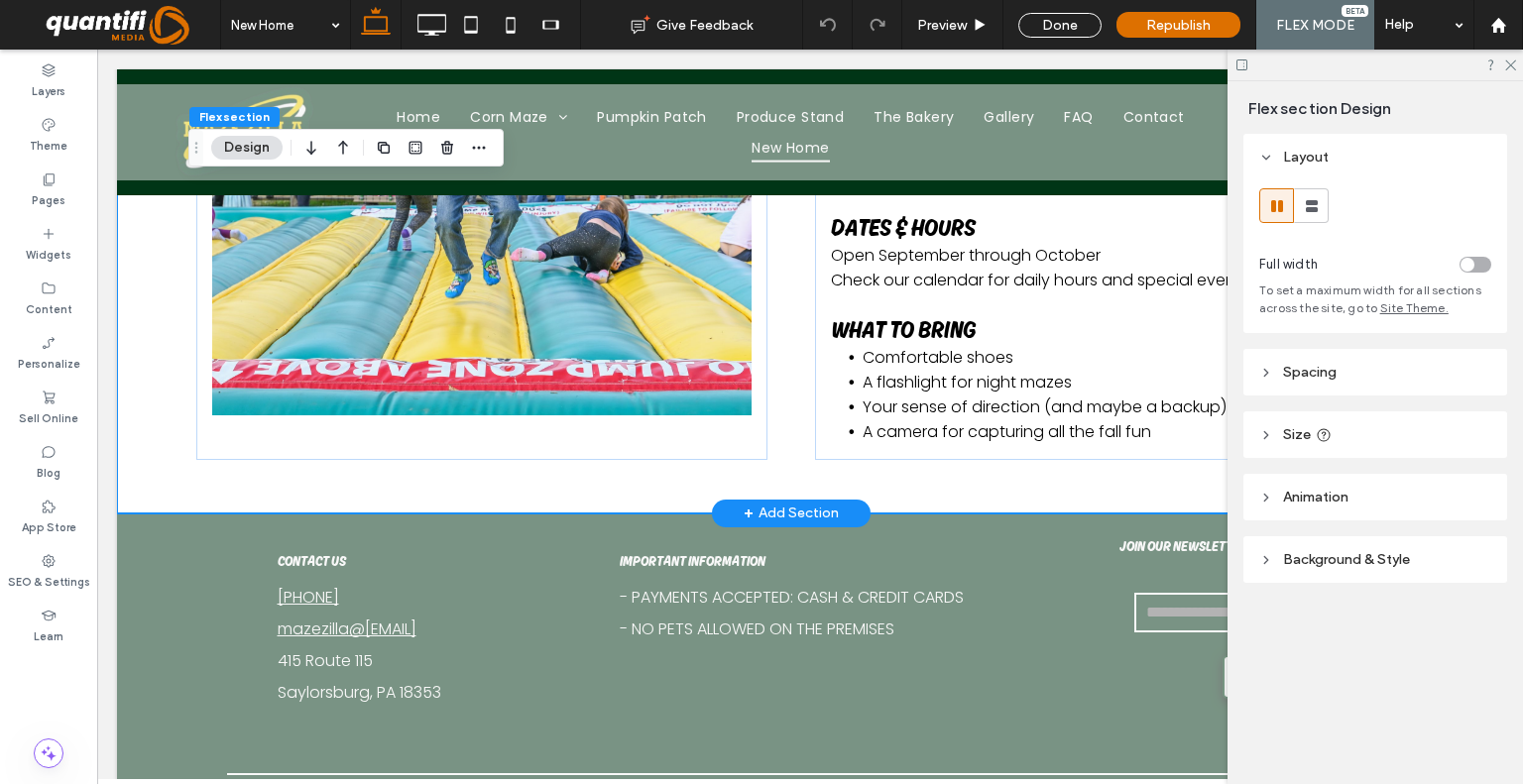 click on "VISITOR INFO
Location
Klingel’s Farm & Mazezilla Old Route 115 Saylorsburg, PA 18353 (Just one mile from the Saylorsburg Flea Market)
Dates & Hours
Open September through October Check our calendar for daily hours and special events
what to bring
Comfortable shoes A flashlight for night mazes Your sense of direction (and maybe a backup) A camera for capturing all the fall fun" at bounding box center [790, 221] 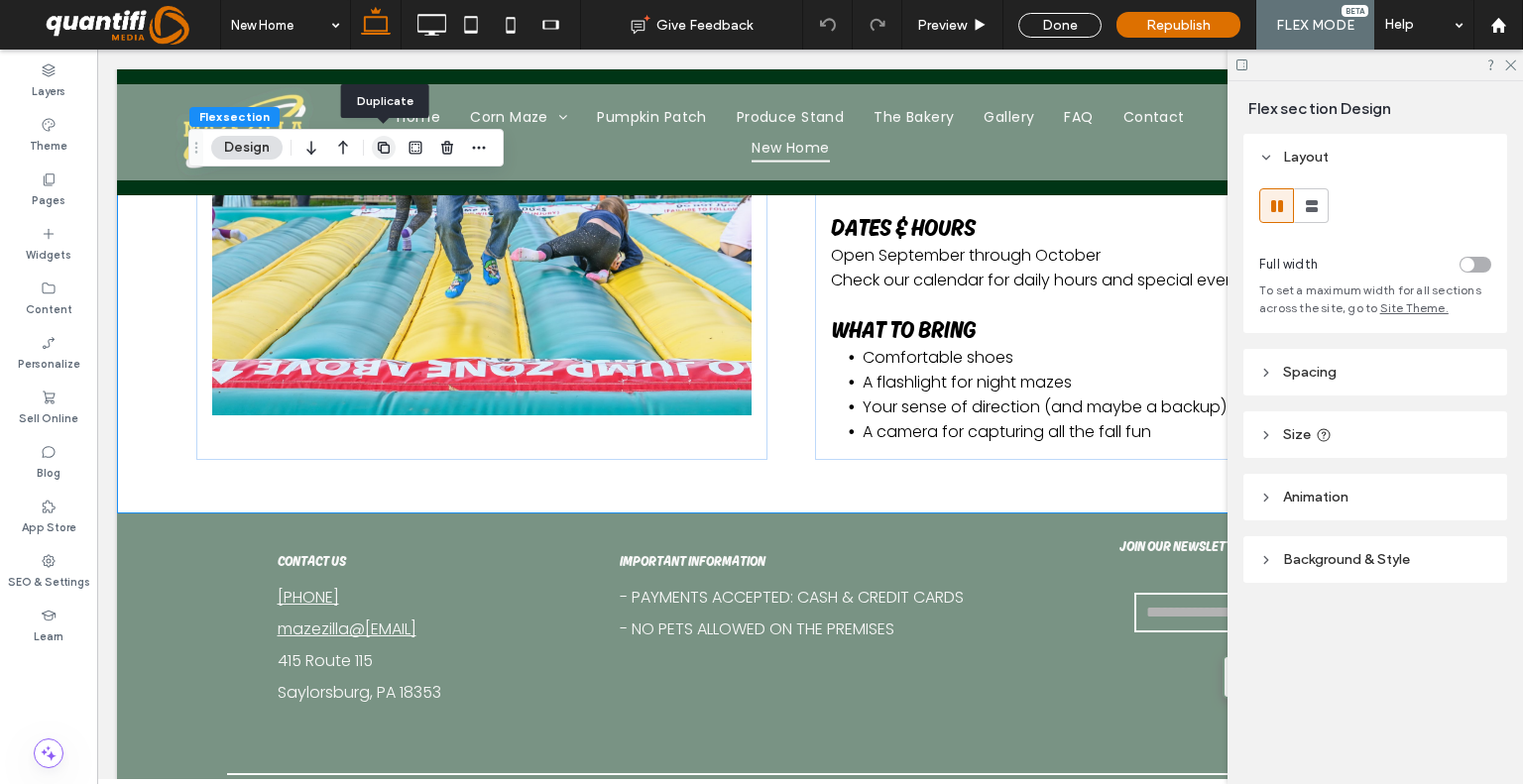 click 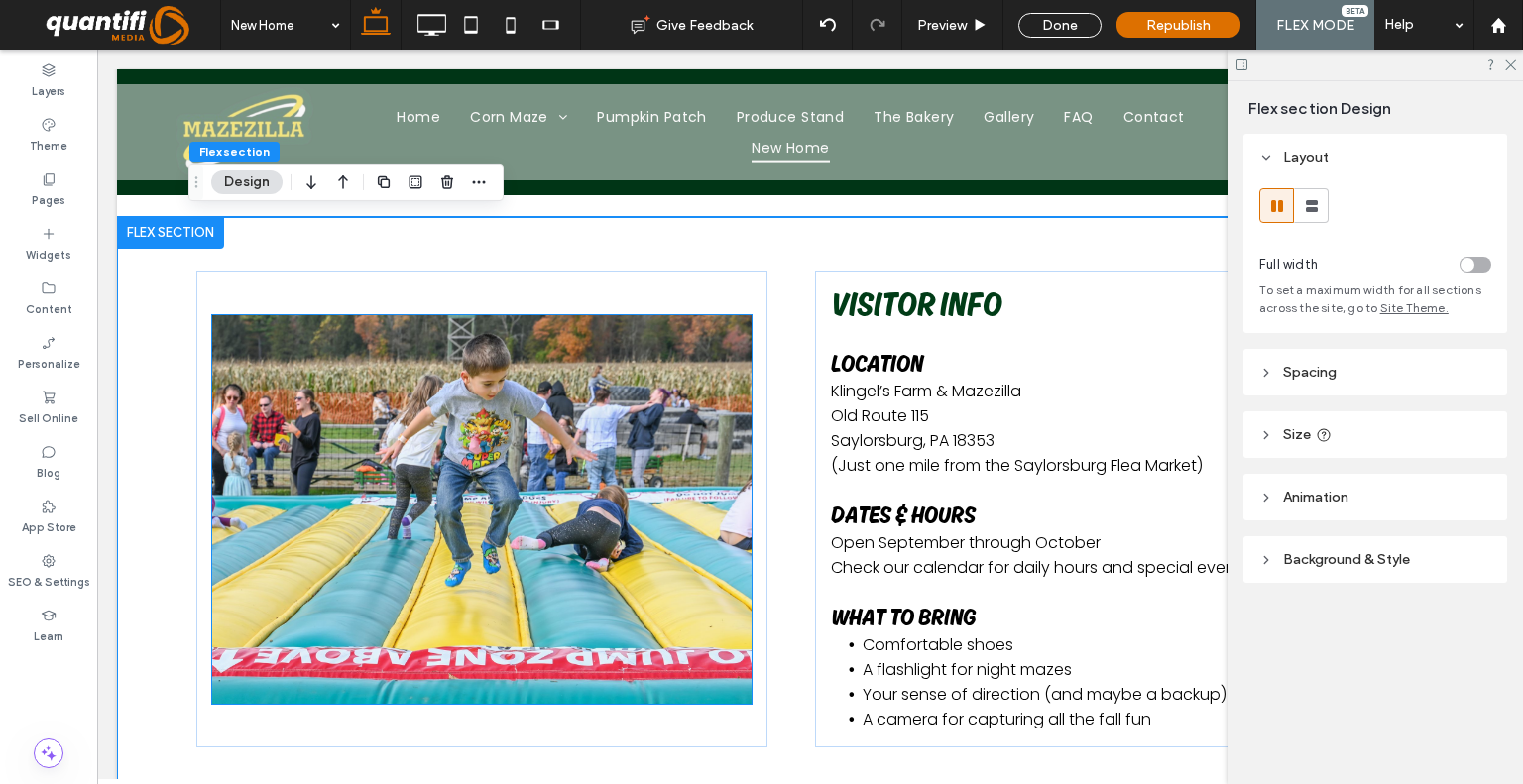 scroll, scrollTop: 2371, scrollLeft: 0, axis: vertical 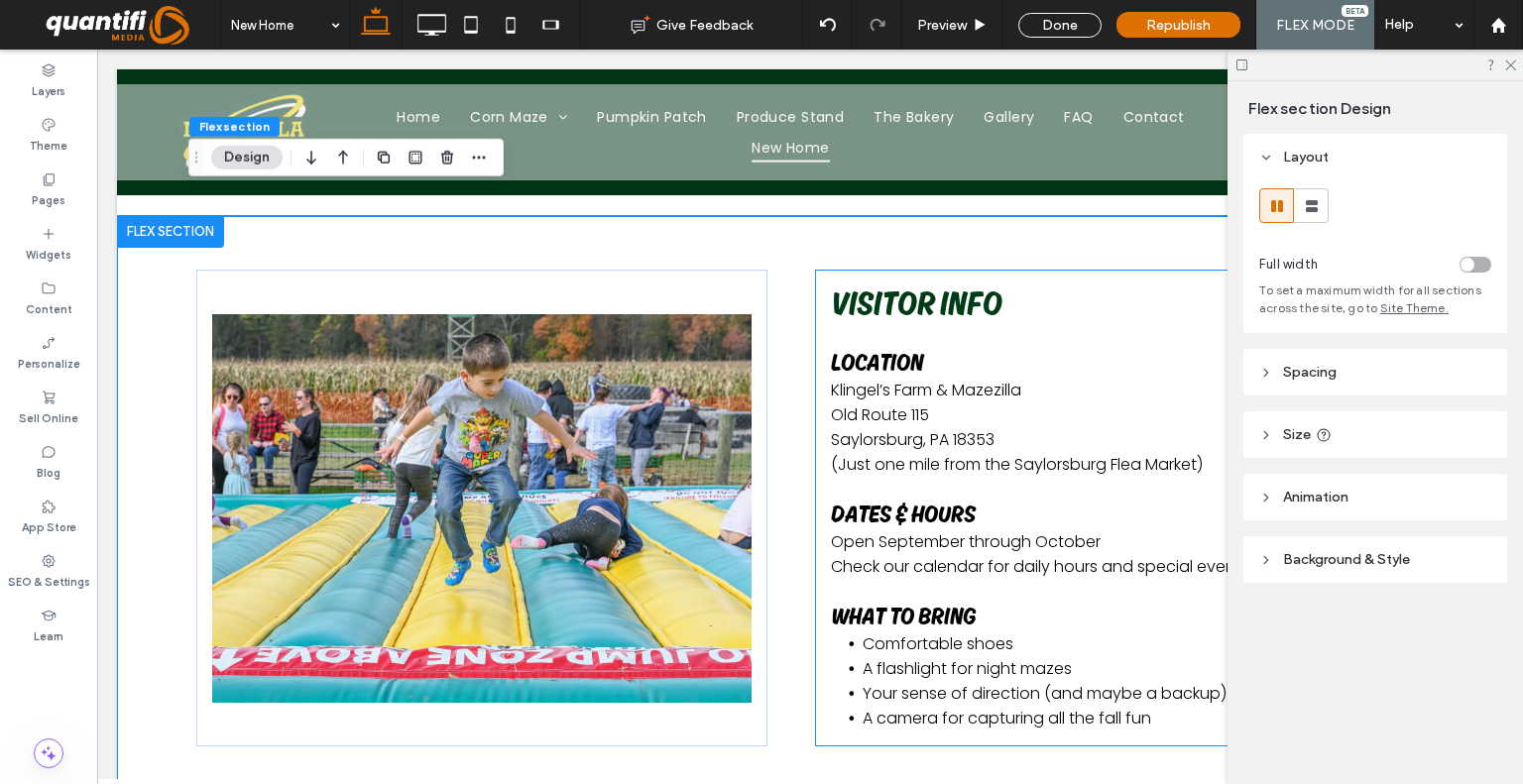 click on "VISITOR INFO
Location
Klingel’s Farm & Mazezilla Old Route 115 Saylorsburg, PA 18353 (Just one mile from the Saylorsburg Flea Market)
Dates & Hours
Open September through October Check our calendar for daily hours and special events
what to bring
Comfortable shoes A flashlight for night mazes Your sense of direction (and maybe a backup) A camera for capturing all the fall fun" at bounding box center (1101, 507) 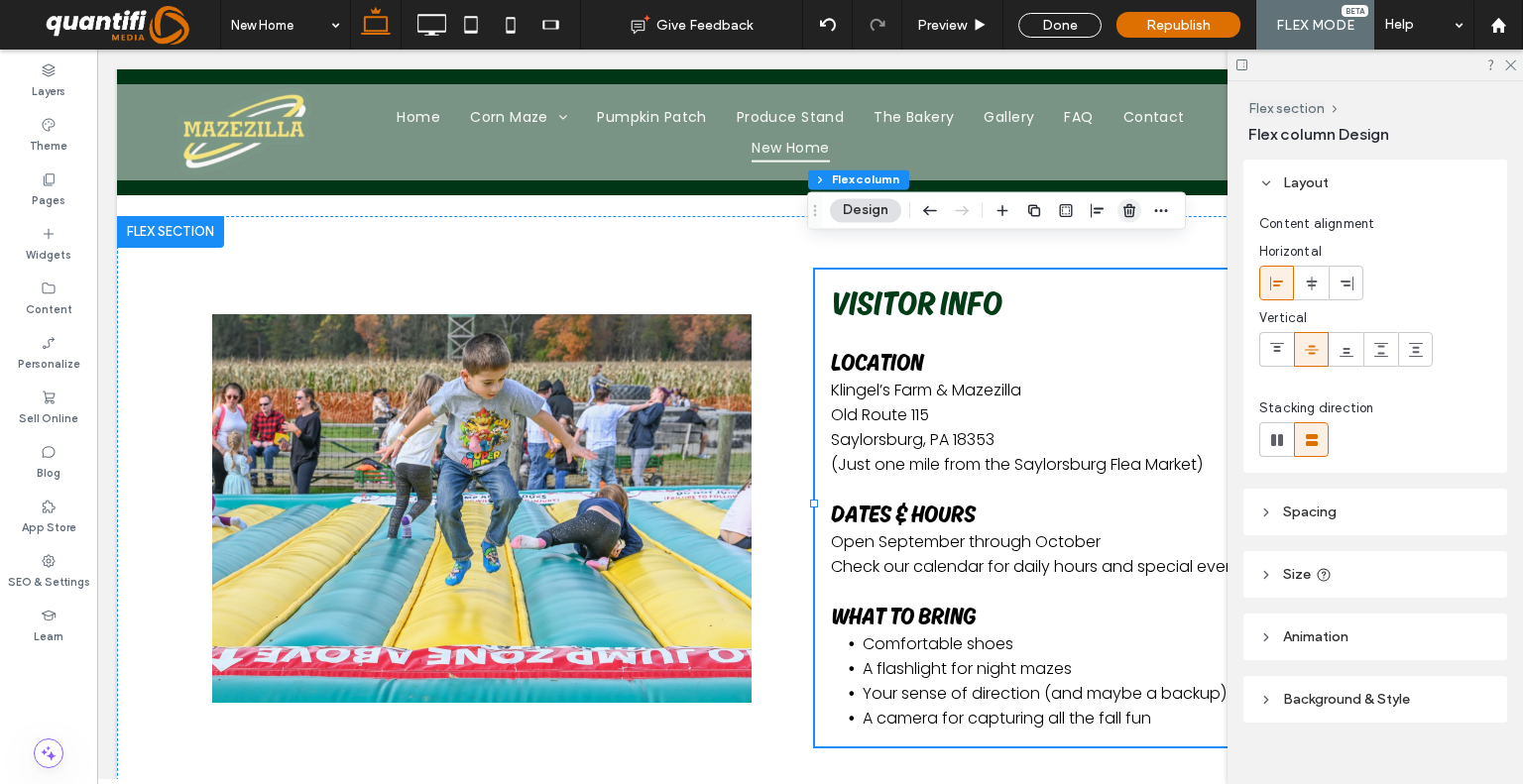 click 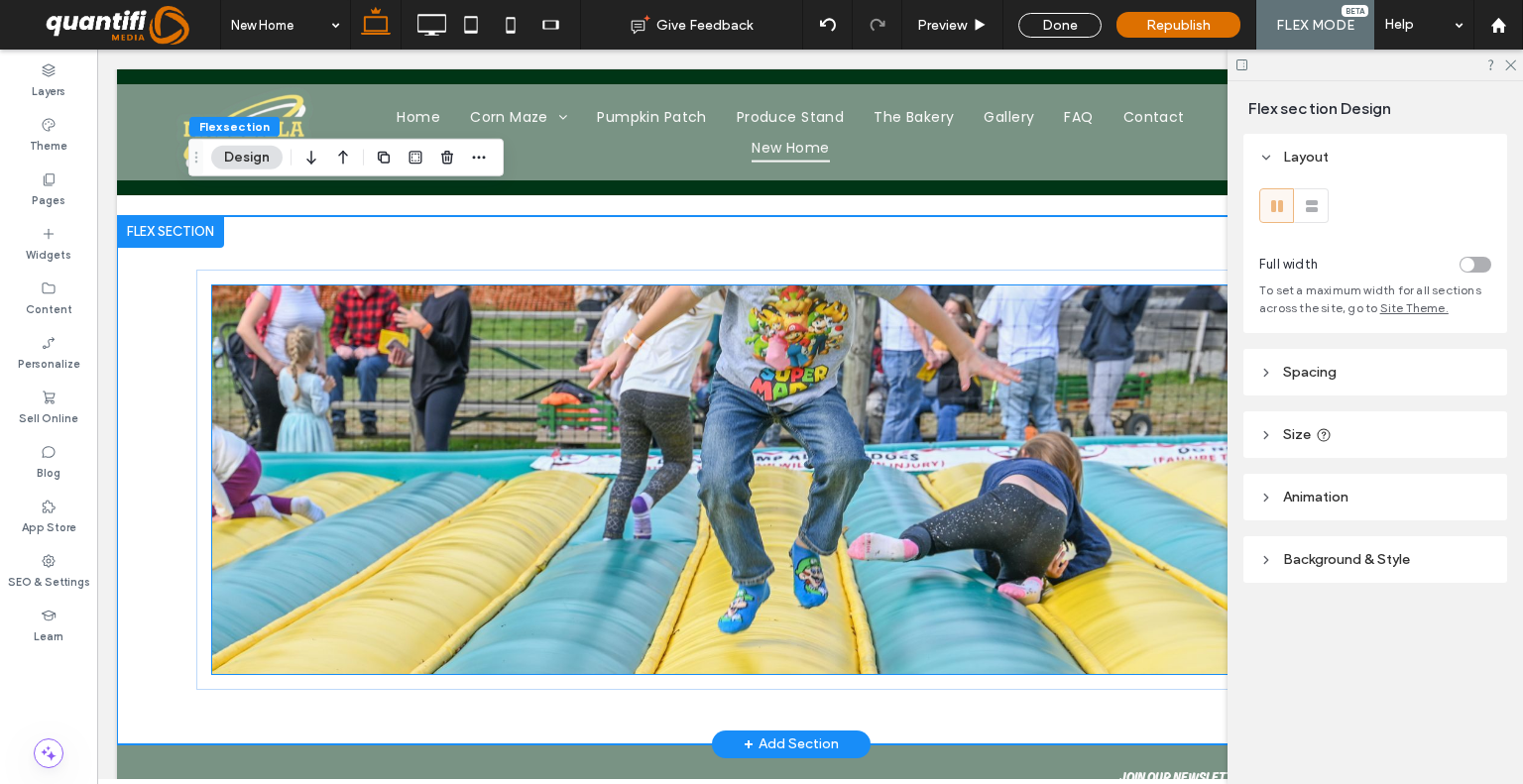 click at bounding box center [791, 480] 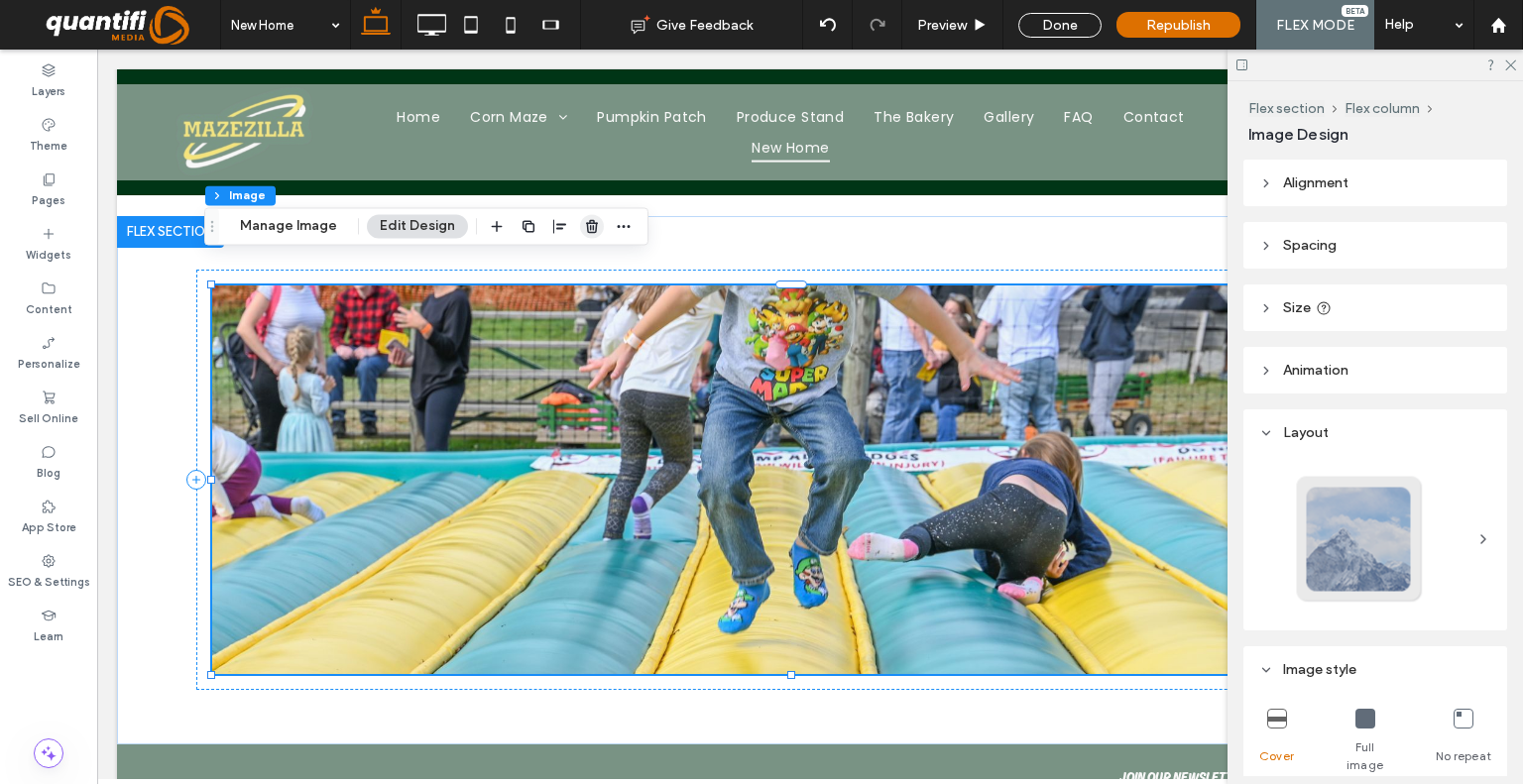click 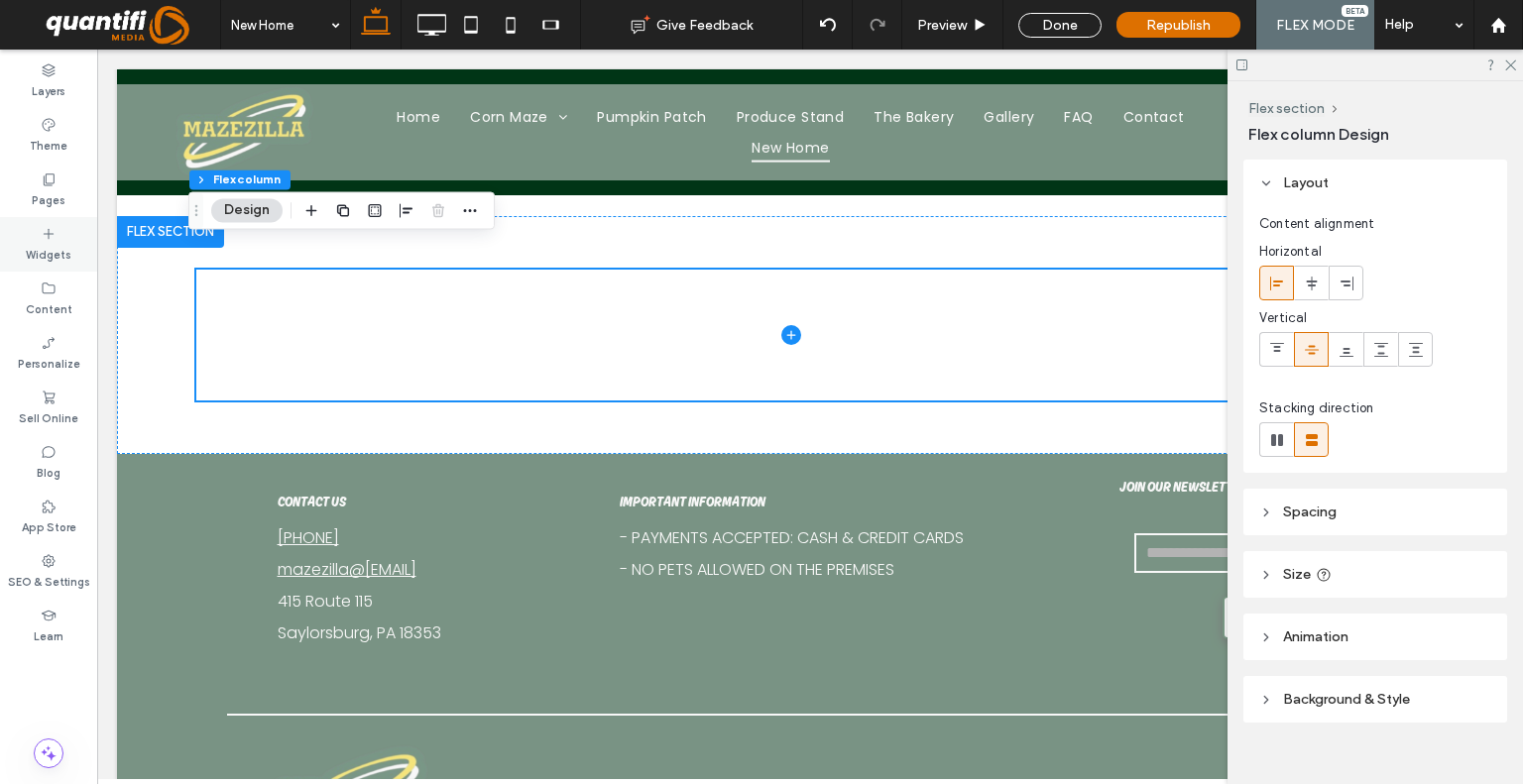click on "Widgets" at bounding box center [49, 244] 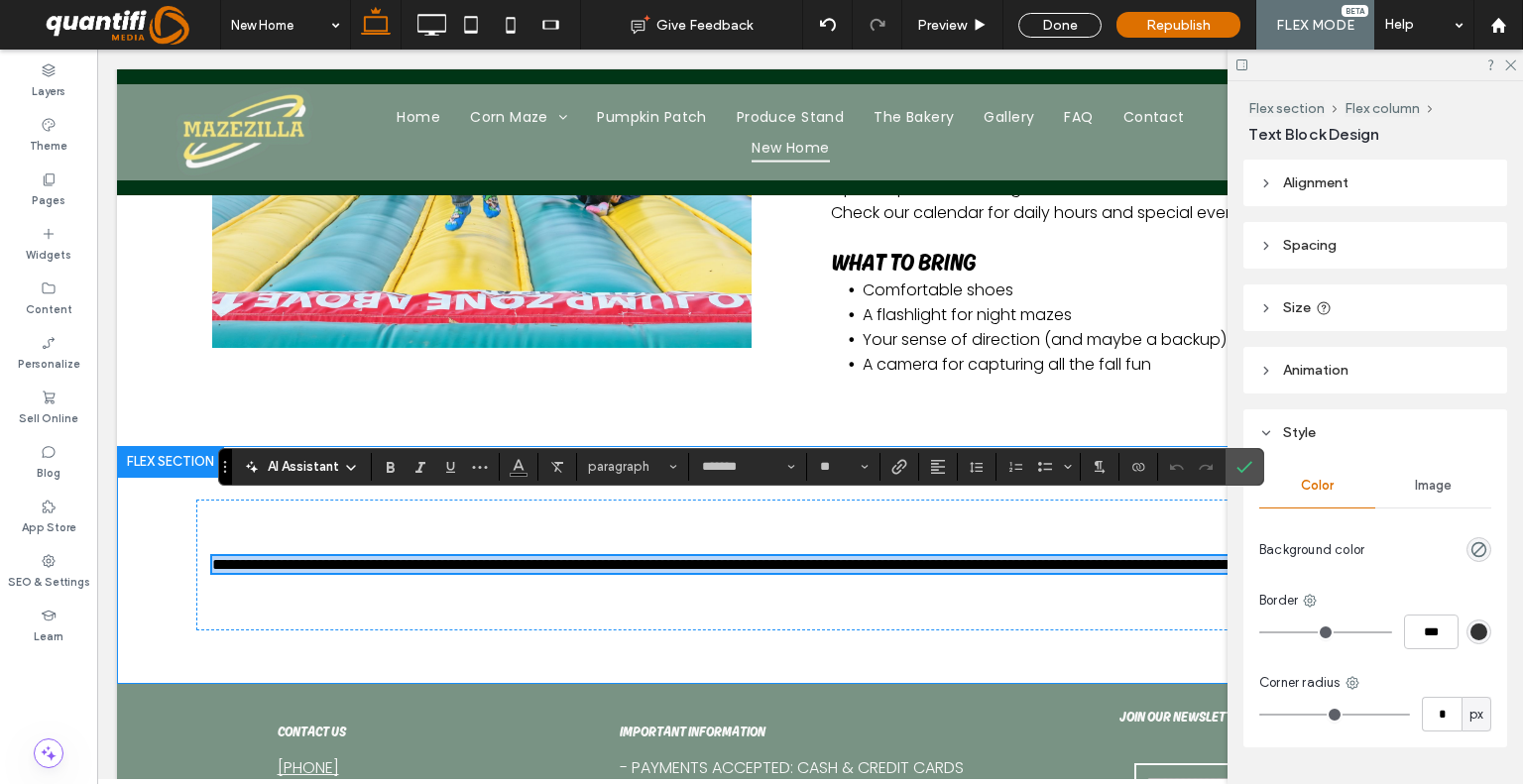 scroll, scrollTop: 2173, scrollLeft: 0, axis: vertical 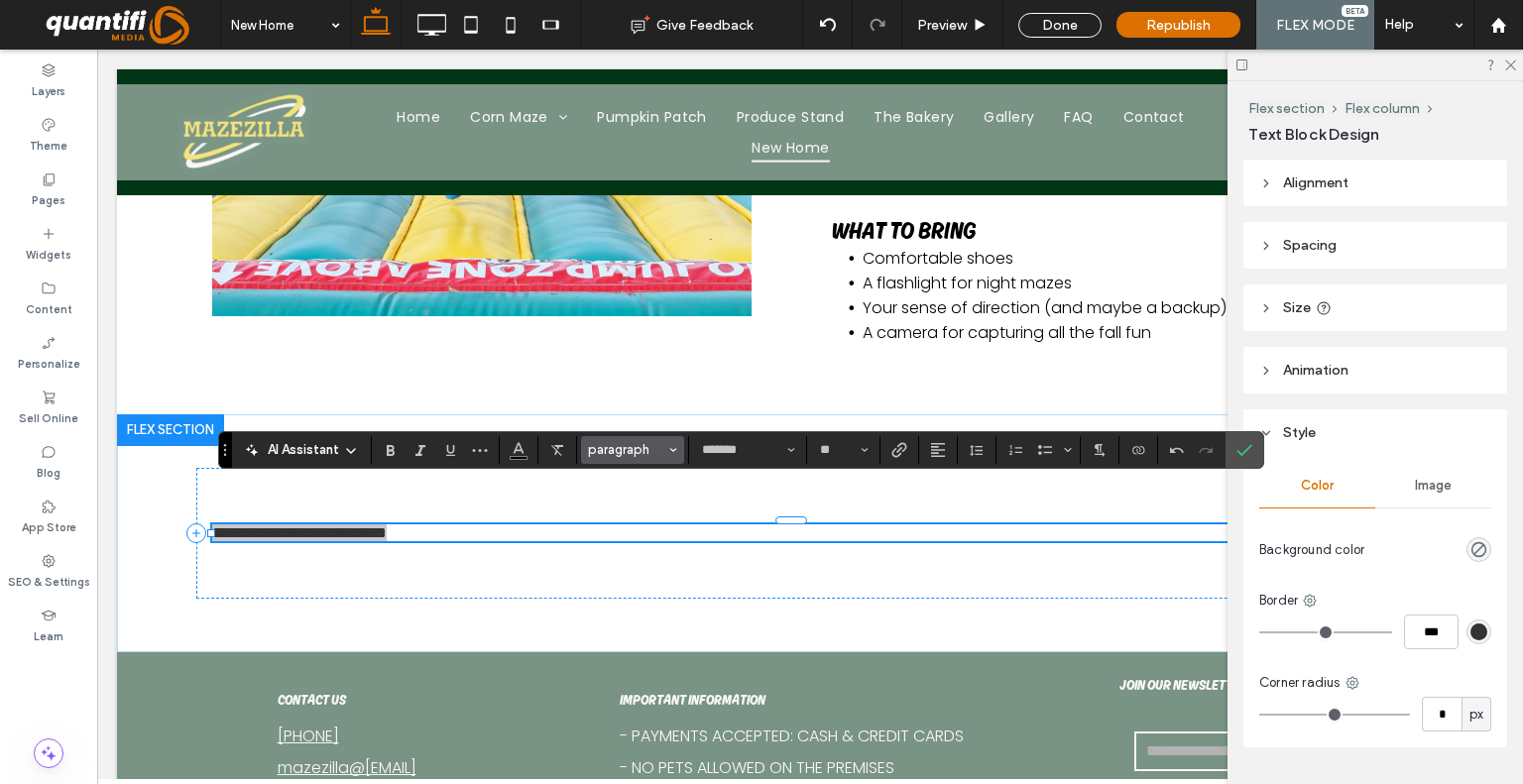 click 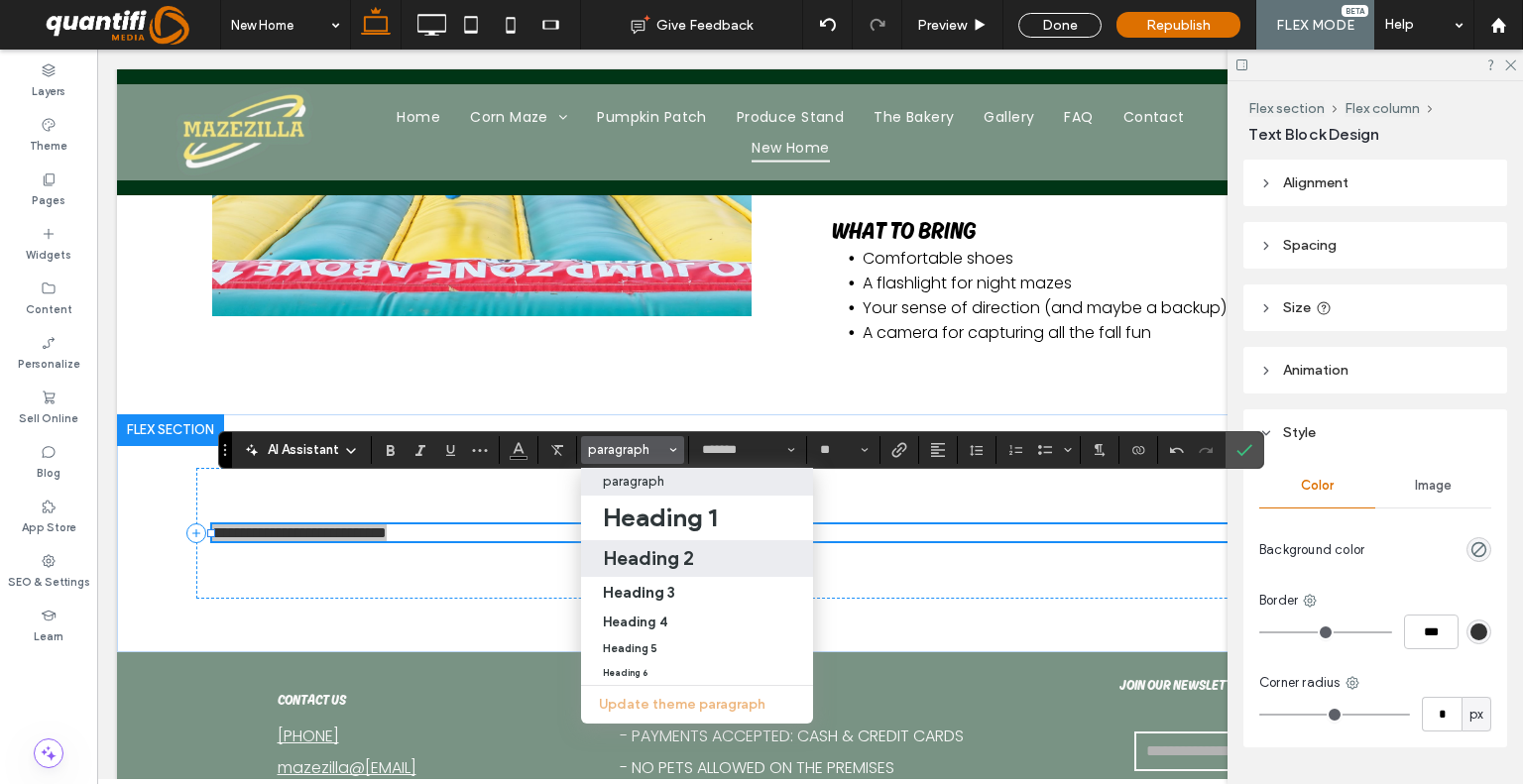 drag, startPoint x: 694, startPoint y: 560, endPoint x: 603, endPoint y: 506, distance: 105.815878 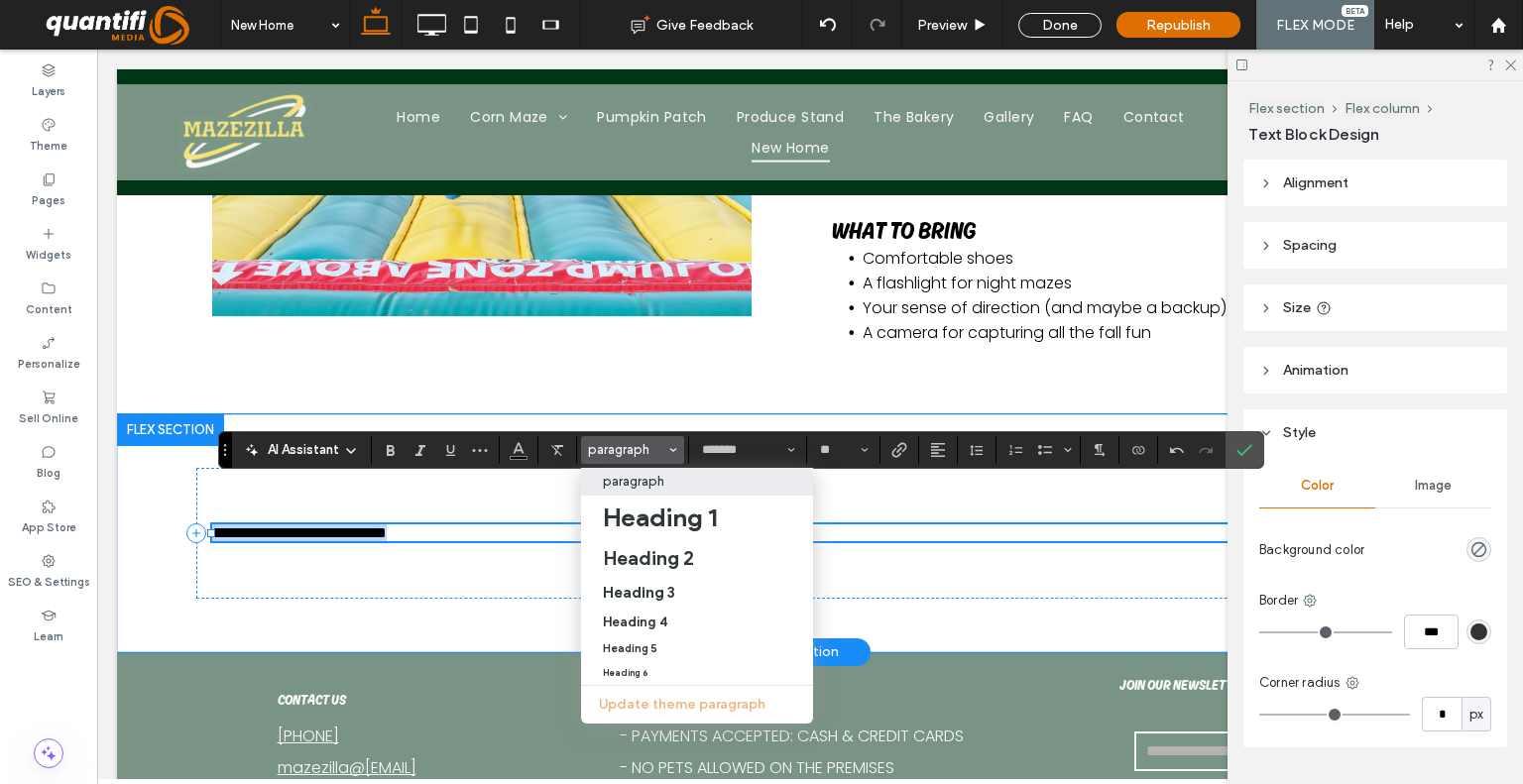 type on "**********" 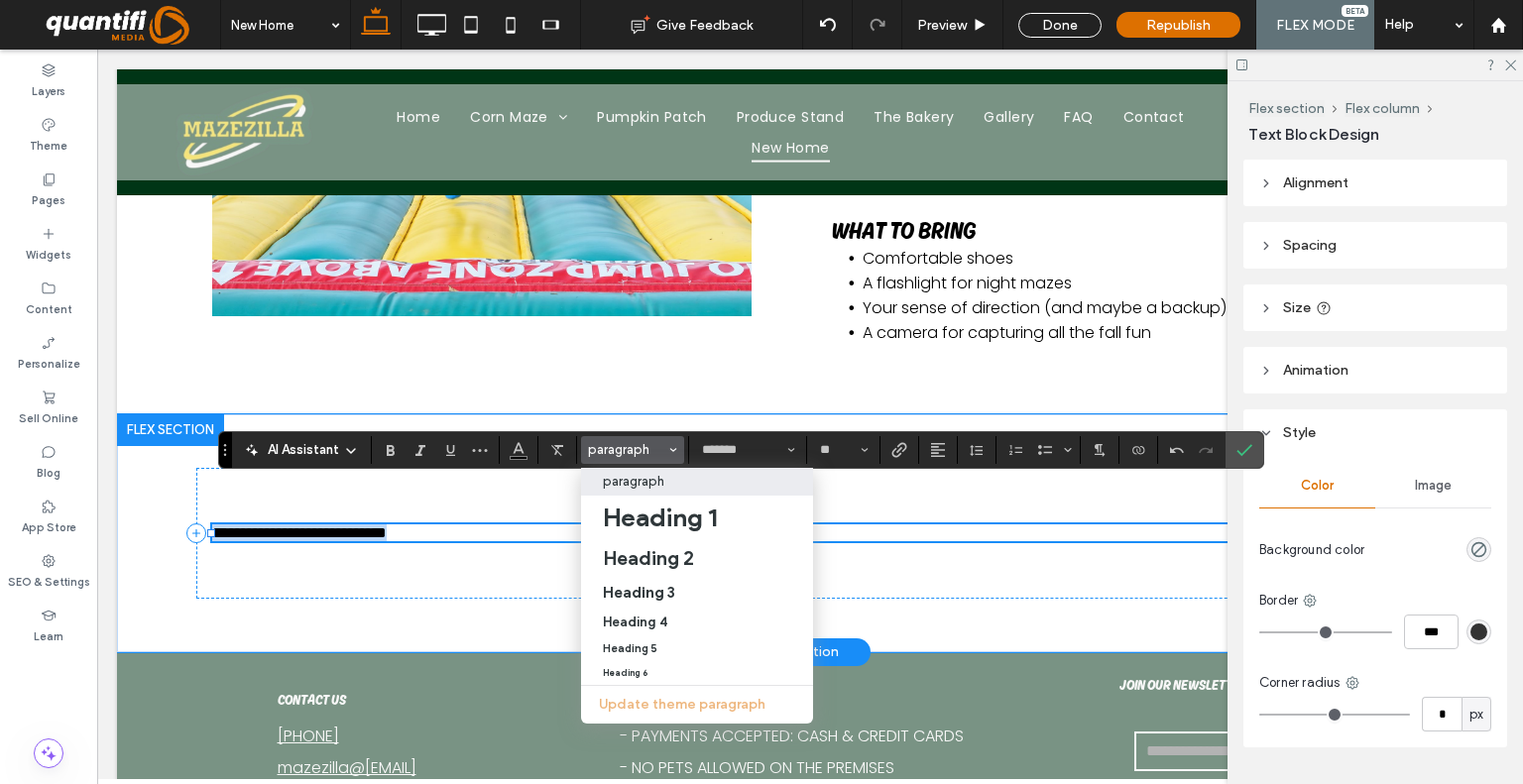 type on "**" 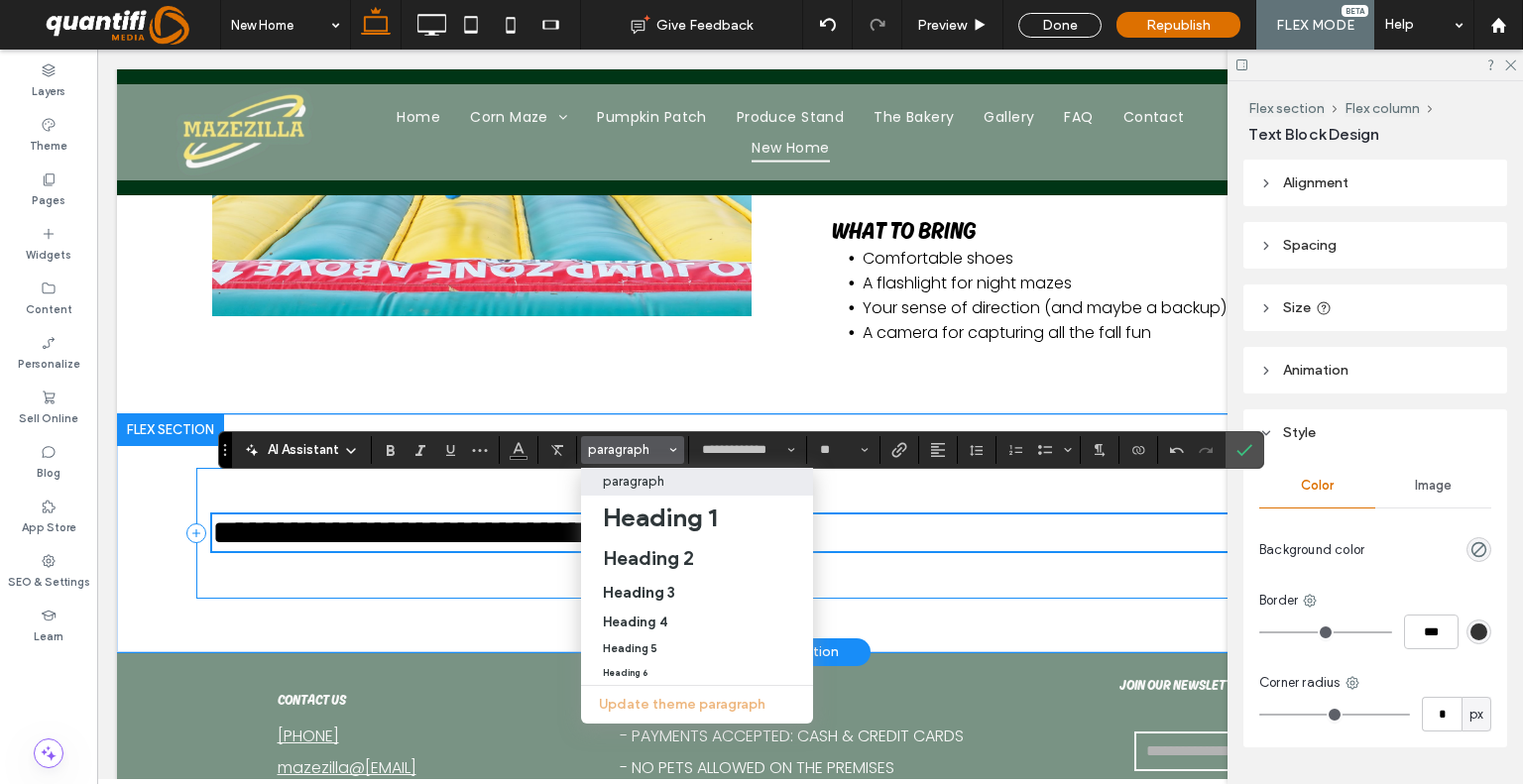 scroll, scrollTop: 2165, scrollLeft: 0, axis: vertical 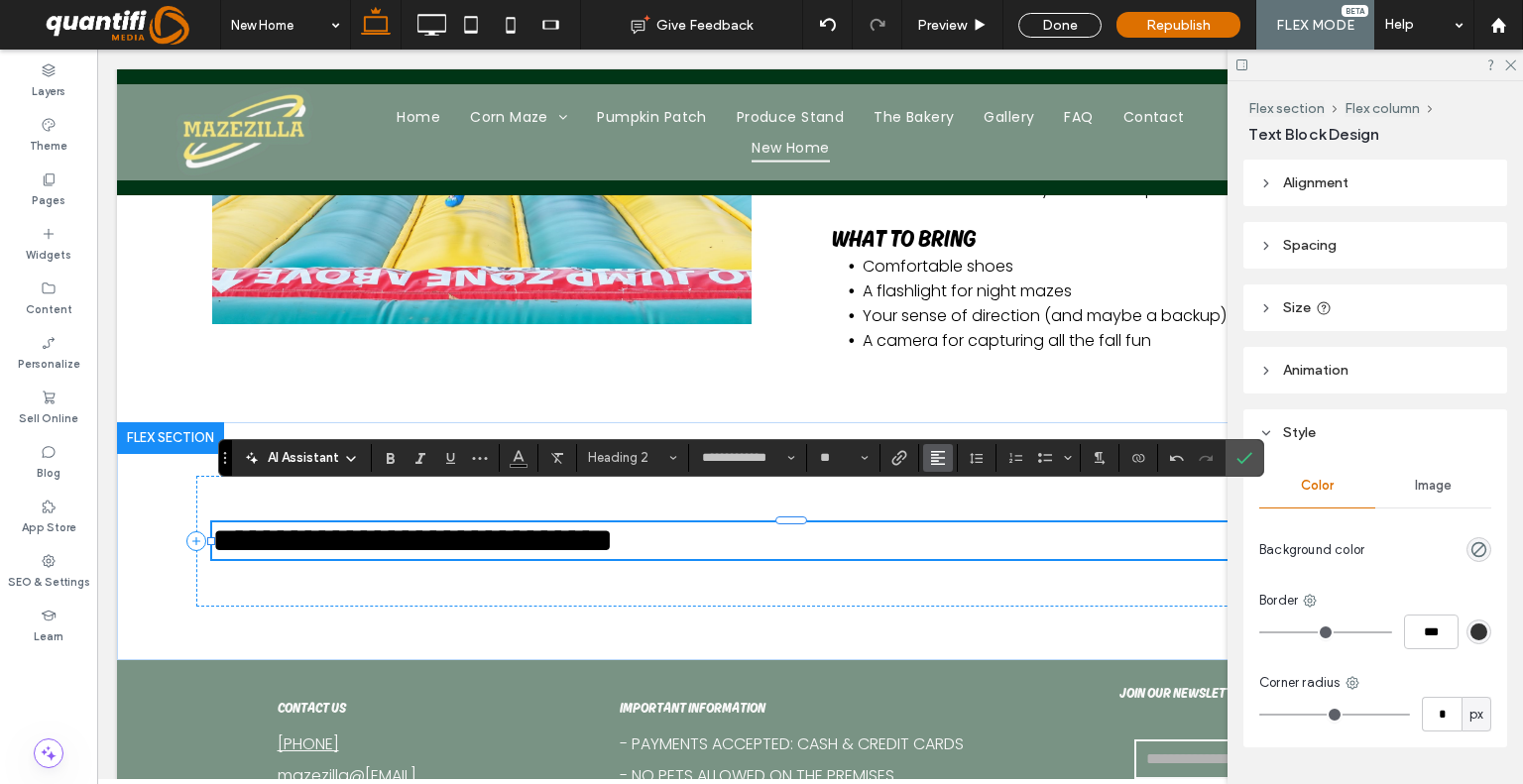 click 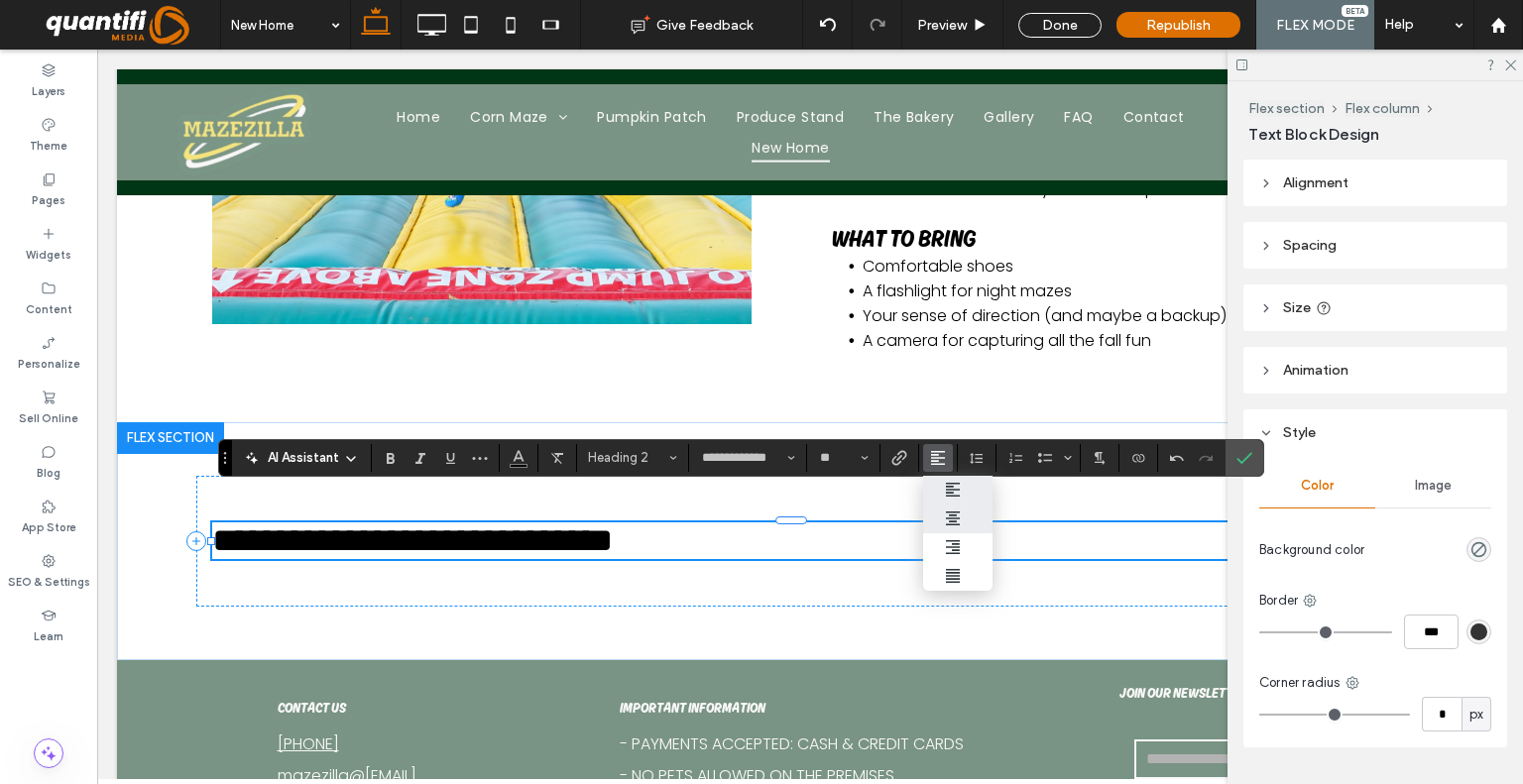 click at bounding box center [958, 518] 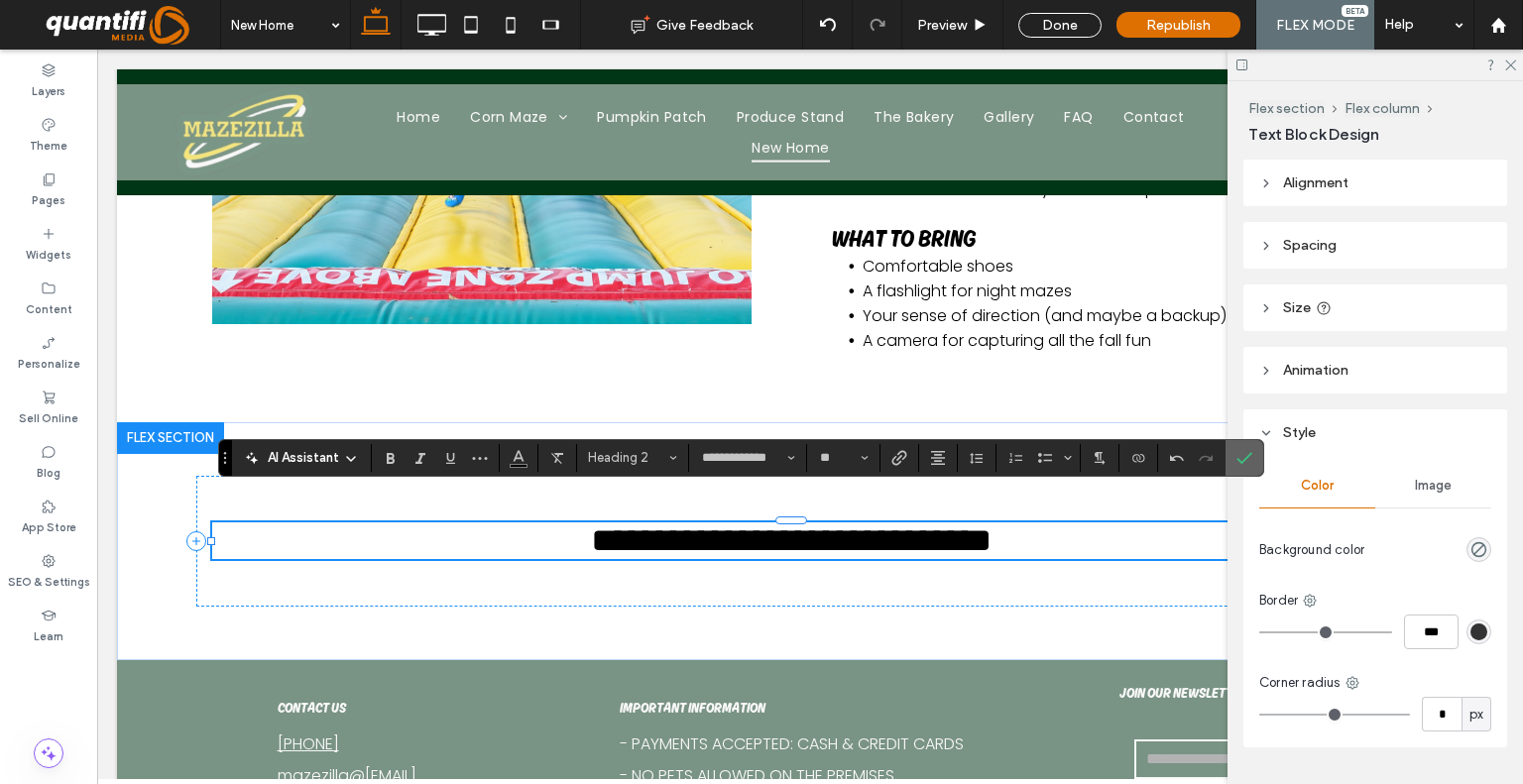 drag, startPoint x: 1251, startPoint y: 458, endPoint x: 1067, endPoint y: 407, distance: 190.93716 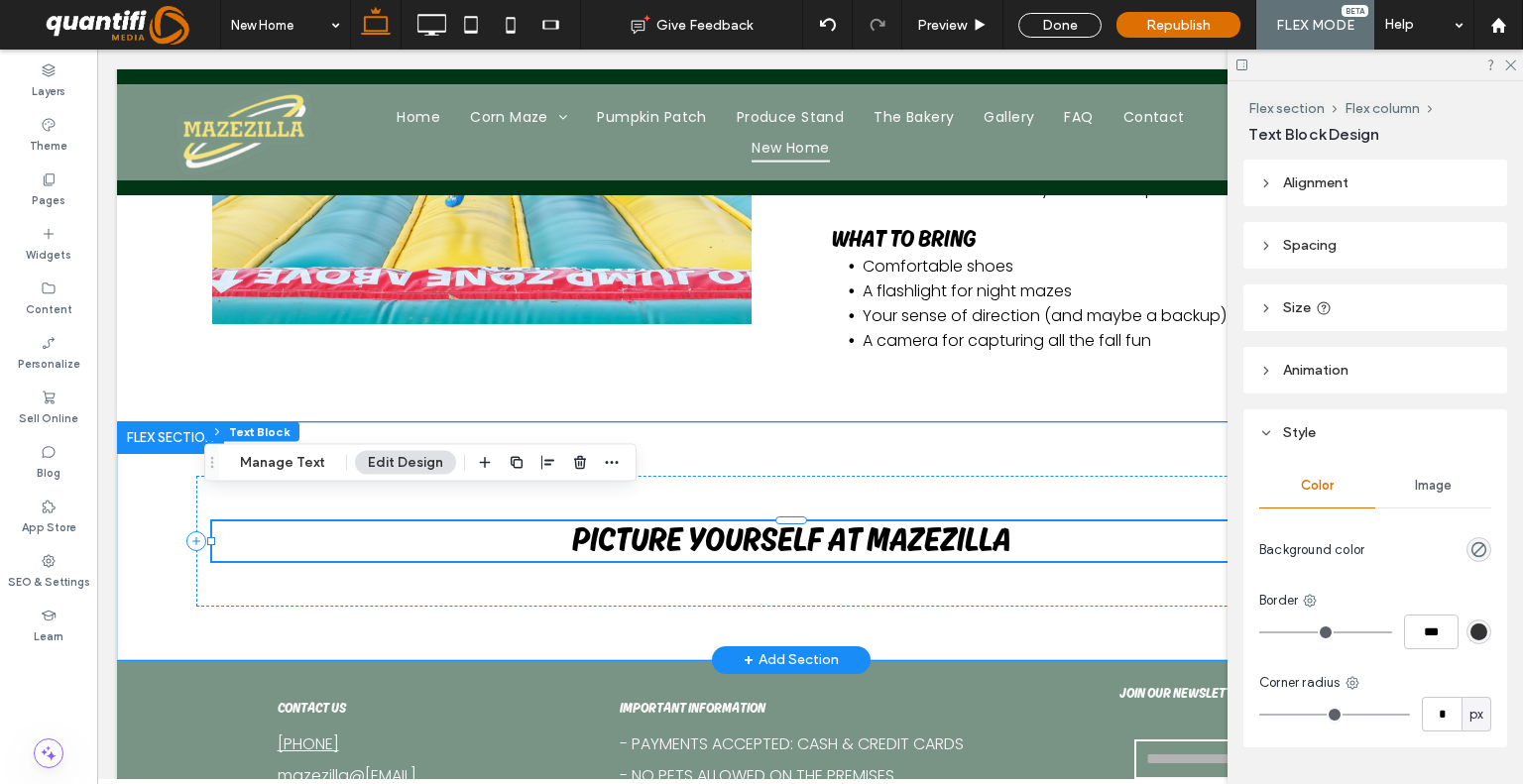 click on "Picture Yourself at Mazezilla" at bounding box center [791, 540] 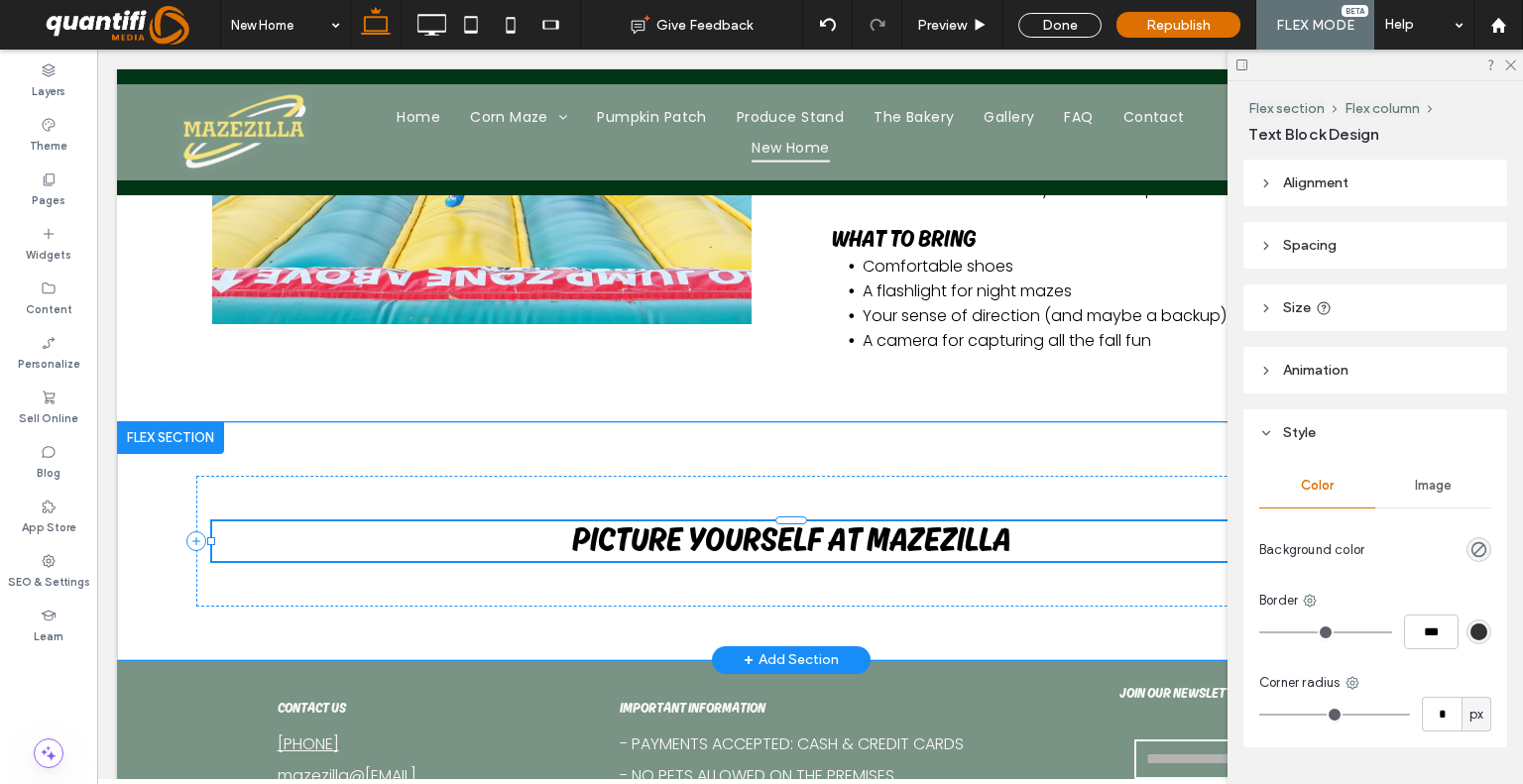 type on "**********" 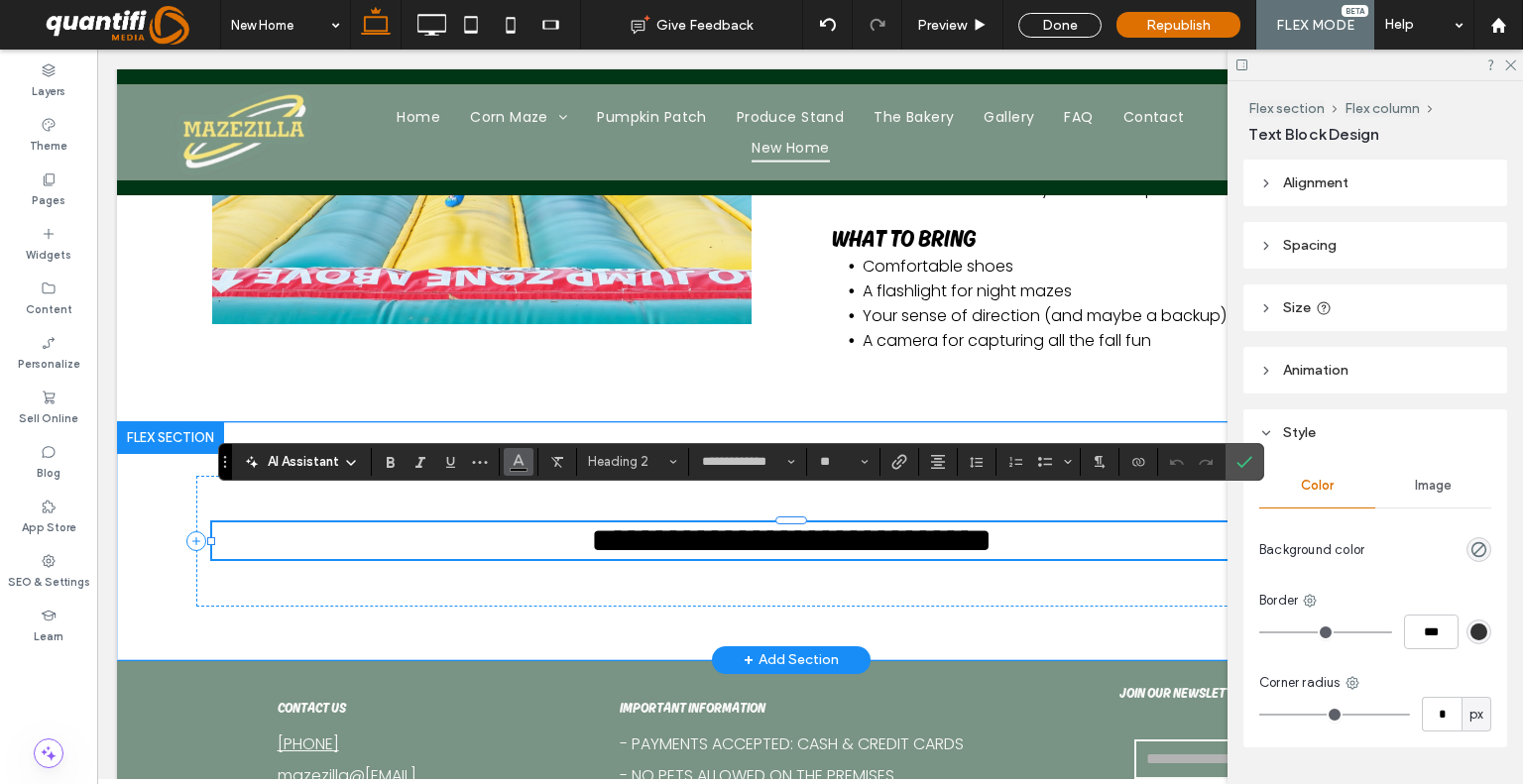 click at bounding box center [519, 460] 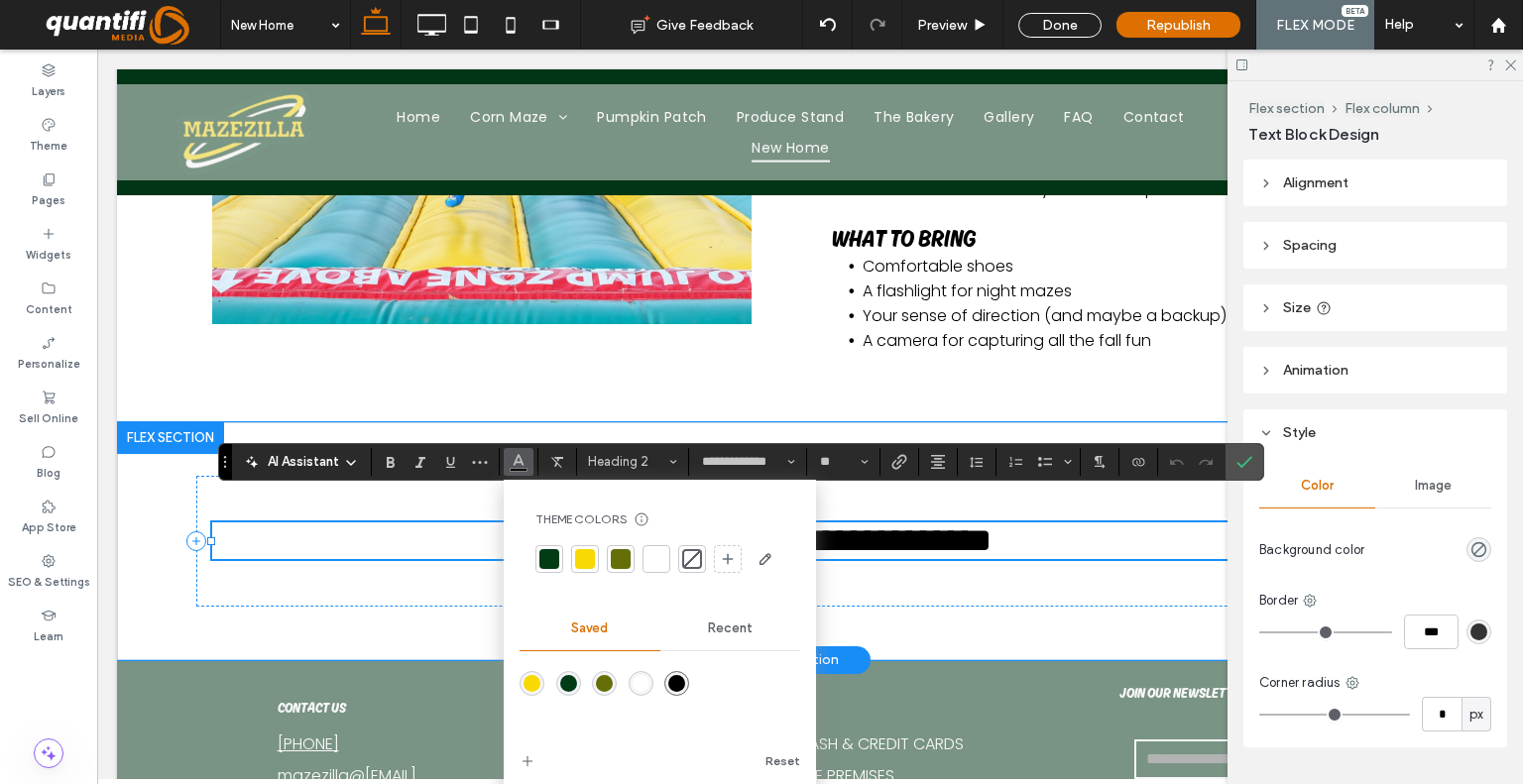 click at bounding box center (549, 559) 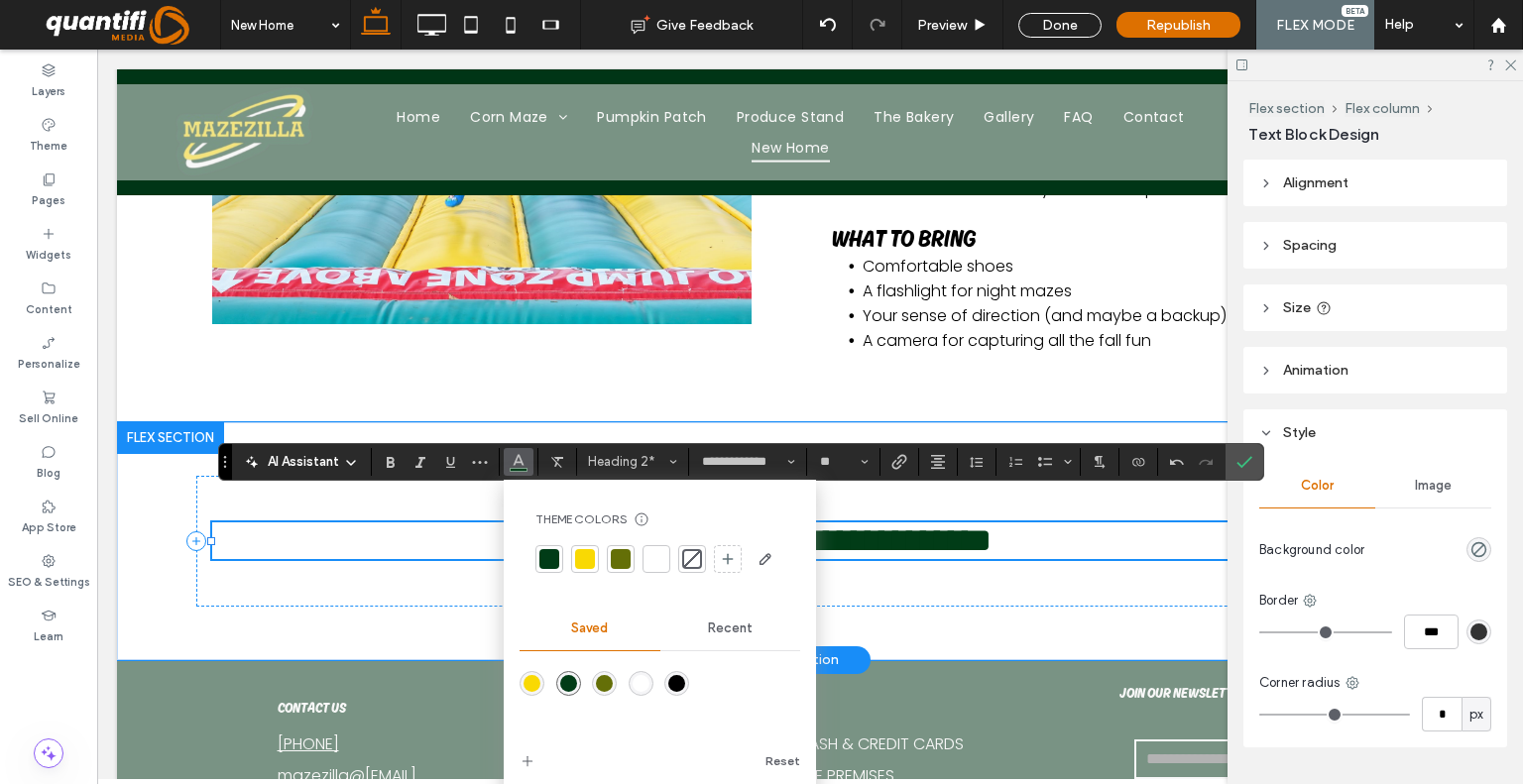 click on "**********" at bounding box center (791, 540) 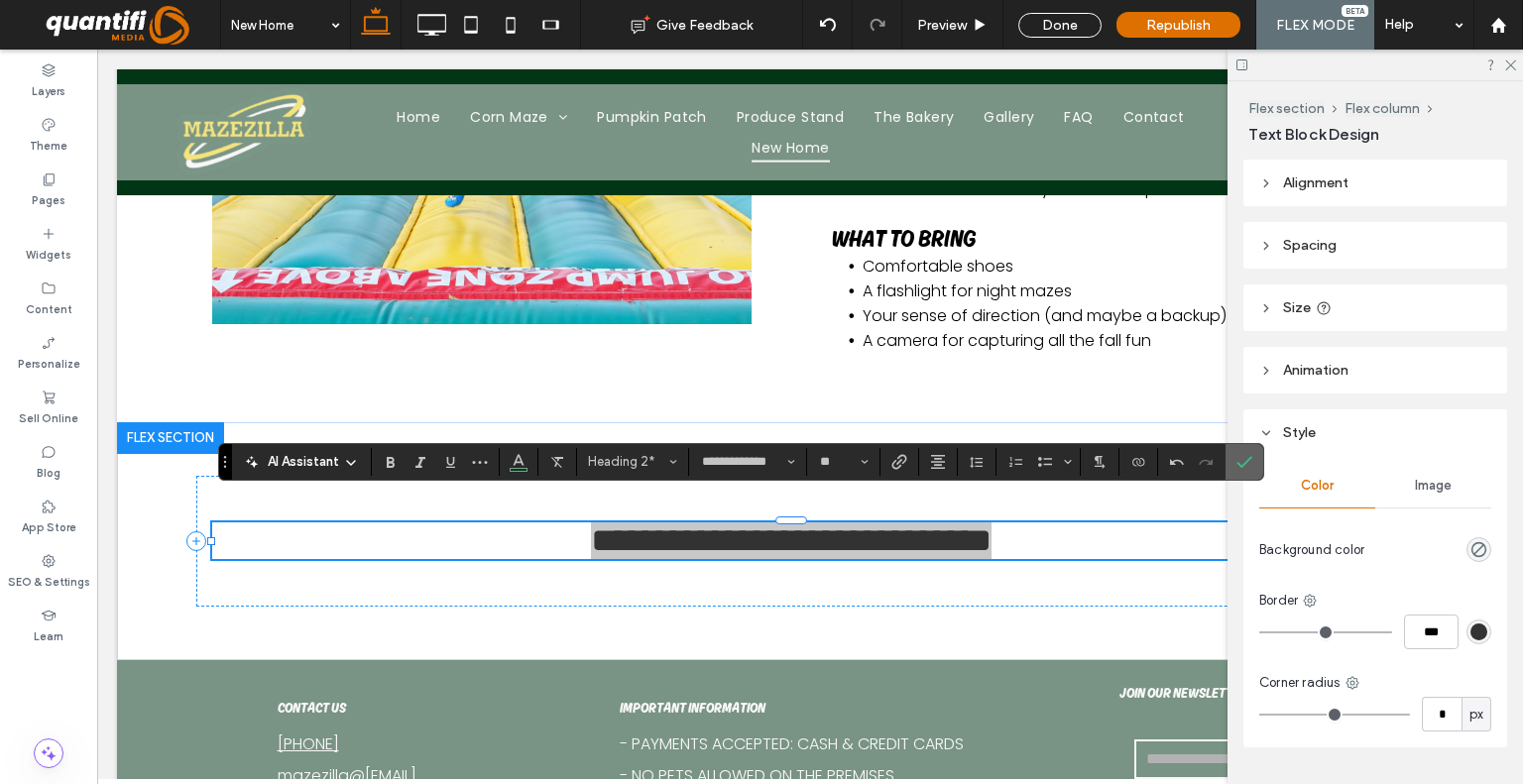 drag, startPoint x: 1241, startPoint y: 455, endPoint x: 979, endPoint y: 394, distance: 269.00743 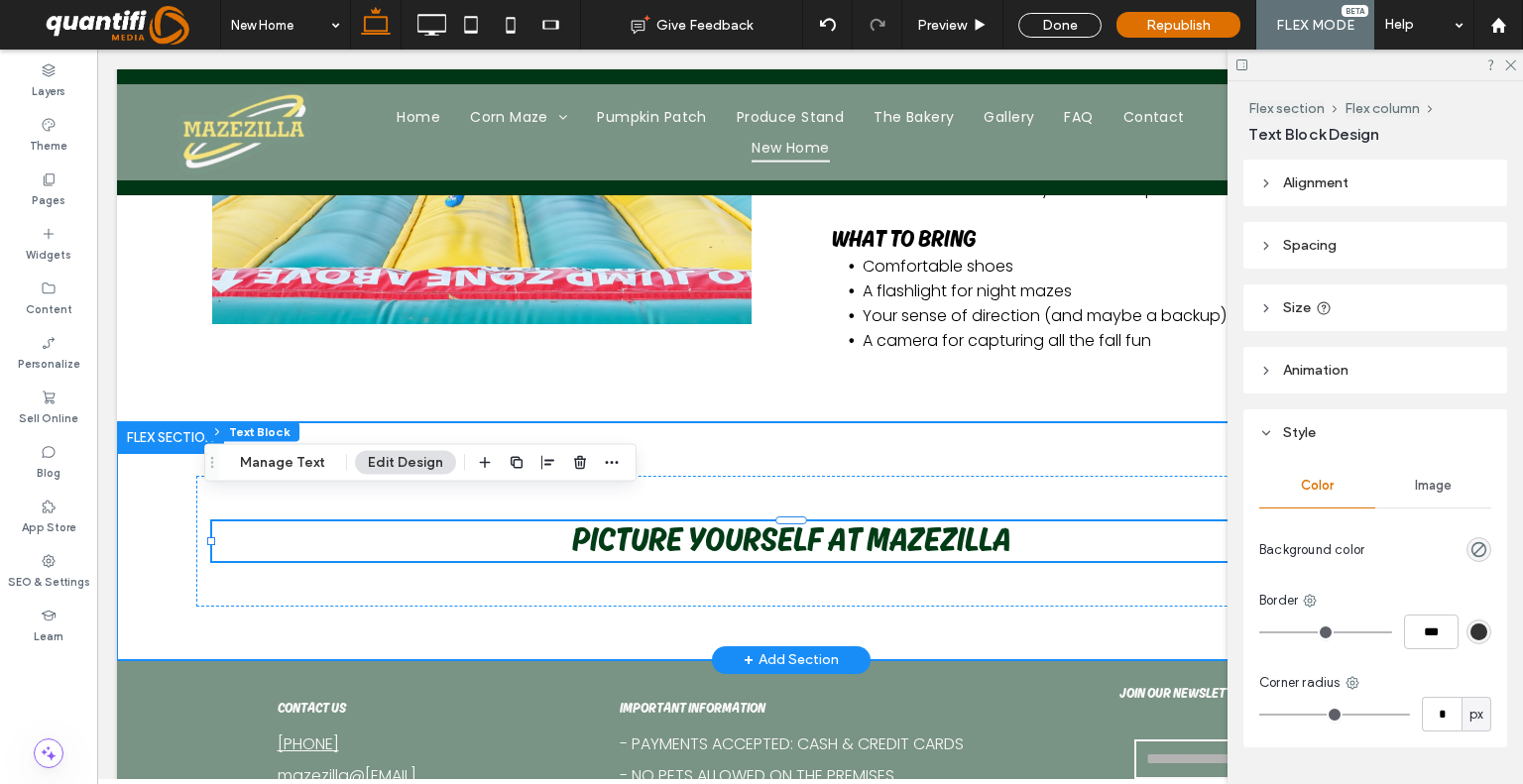 click on "Picture Yourself at Mazezilla" at bounding box center (791, 541) 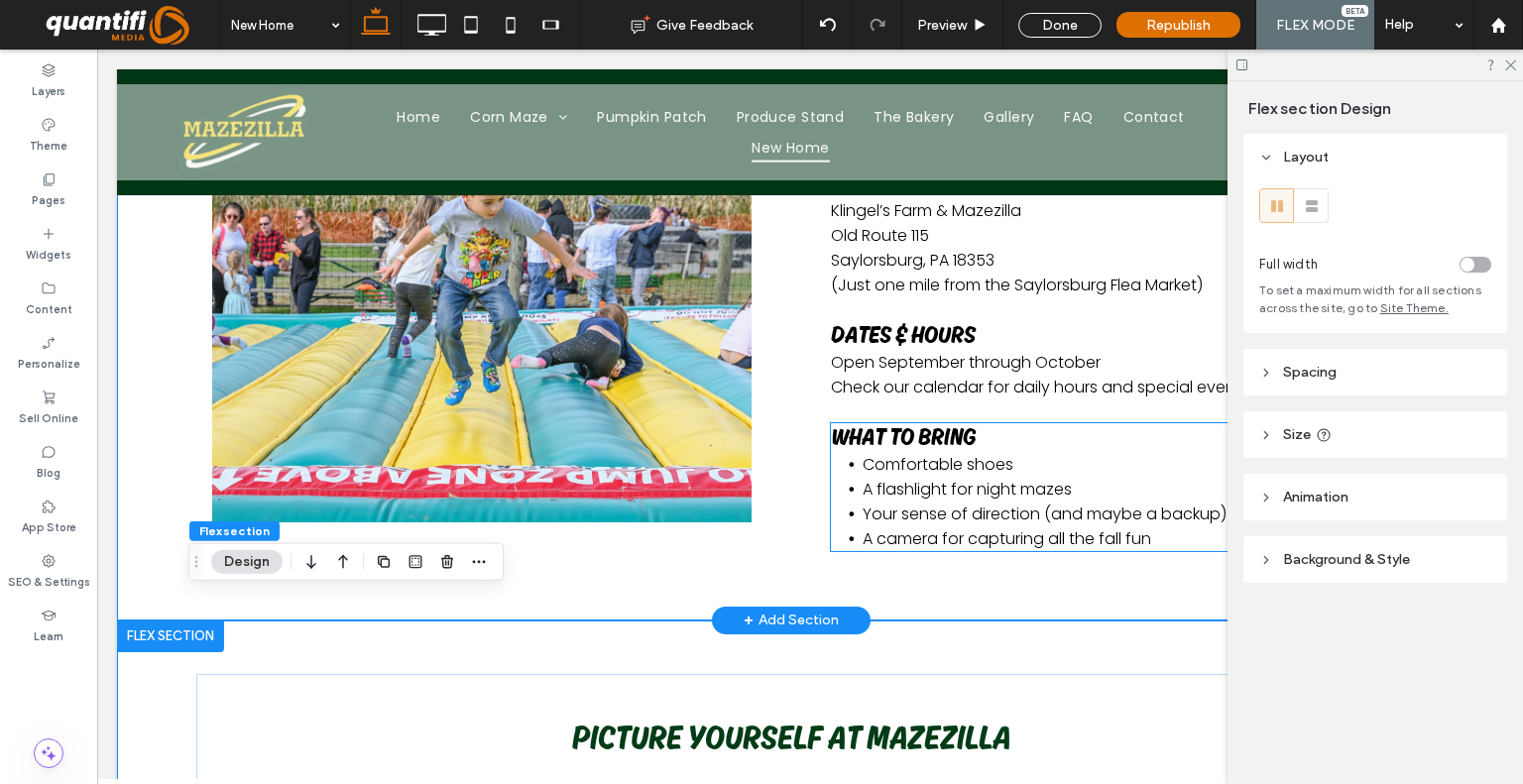 scroll, scrollTop: 2165, scrollLeft: 0, axis: vertical 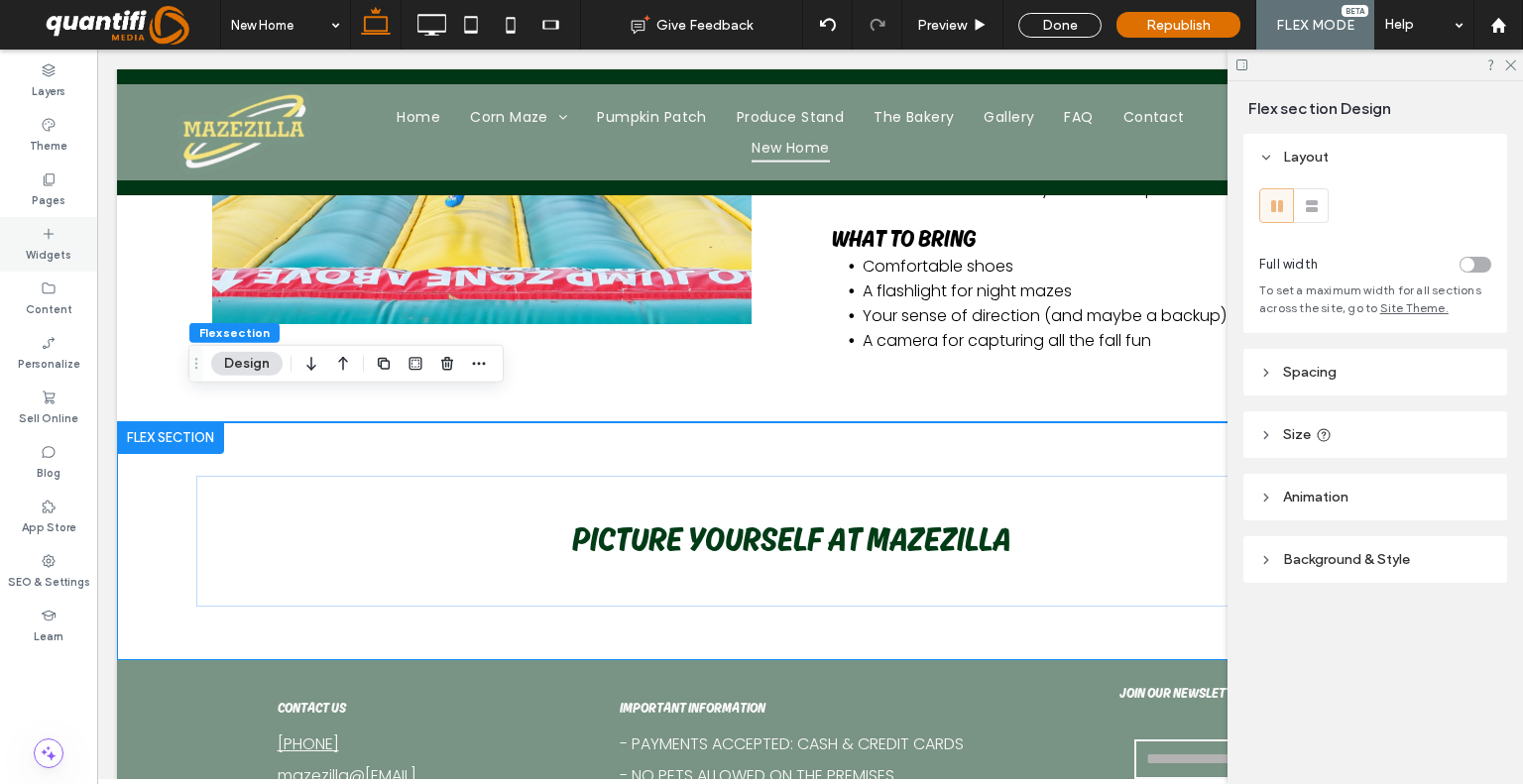 click on "Widgets" at bounding box center (49, 244) 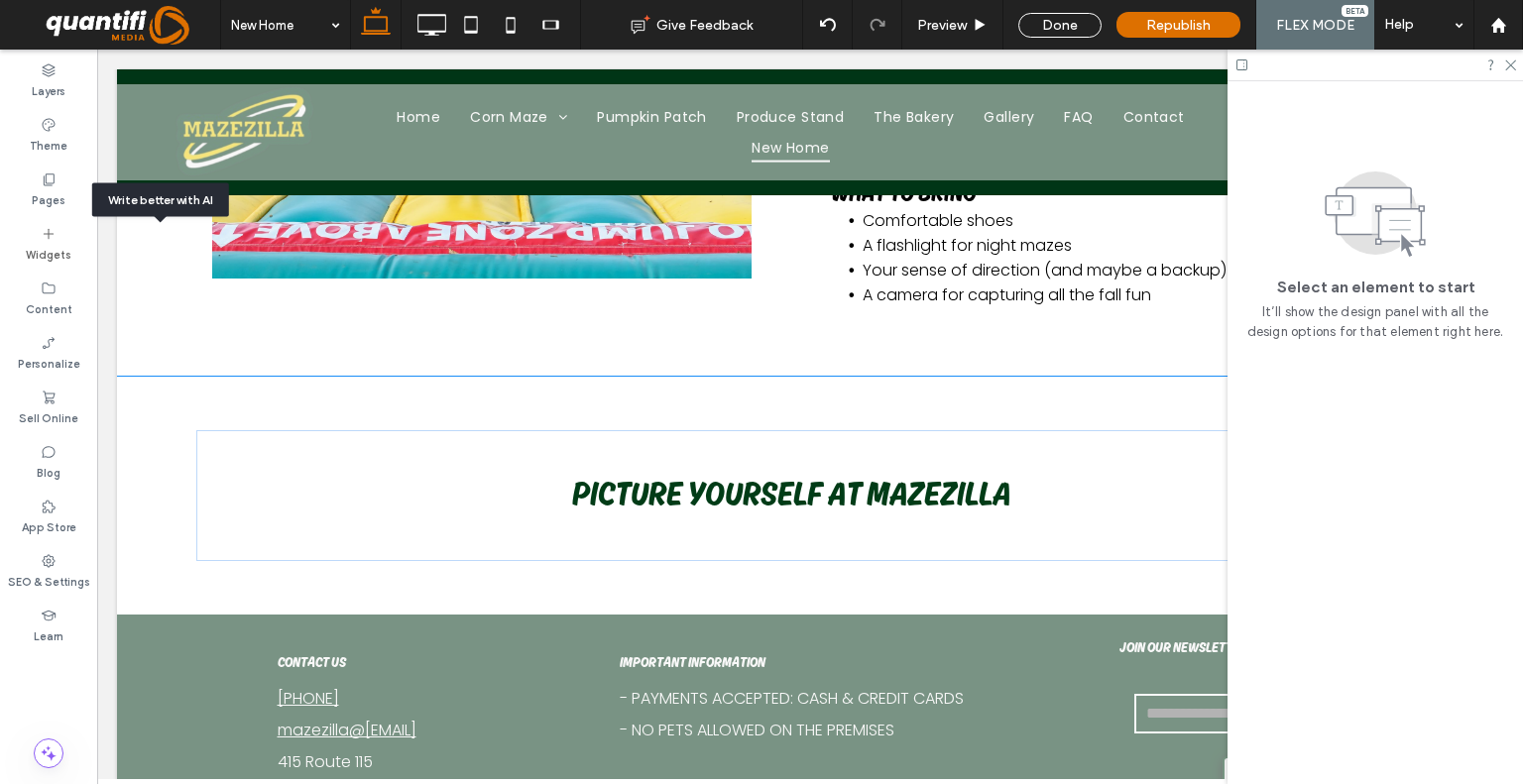 scroll, scrollTop: 2216, scrollLeft: 0, axis: vertical 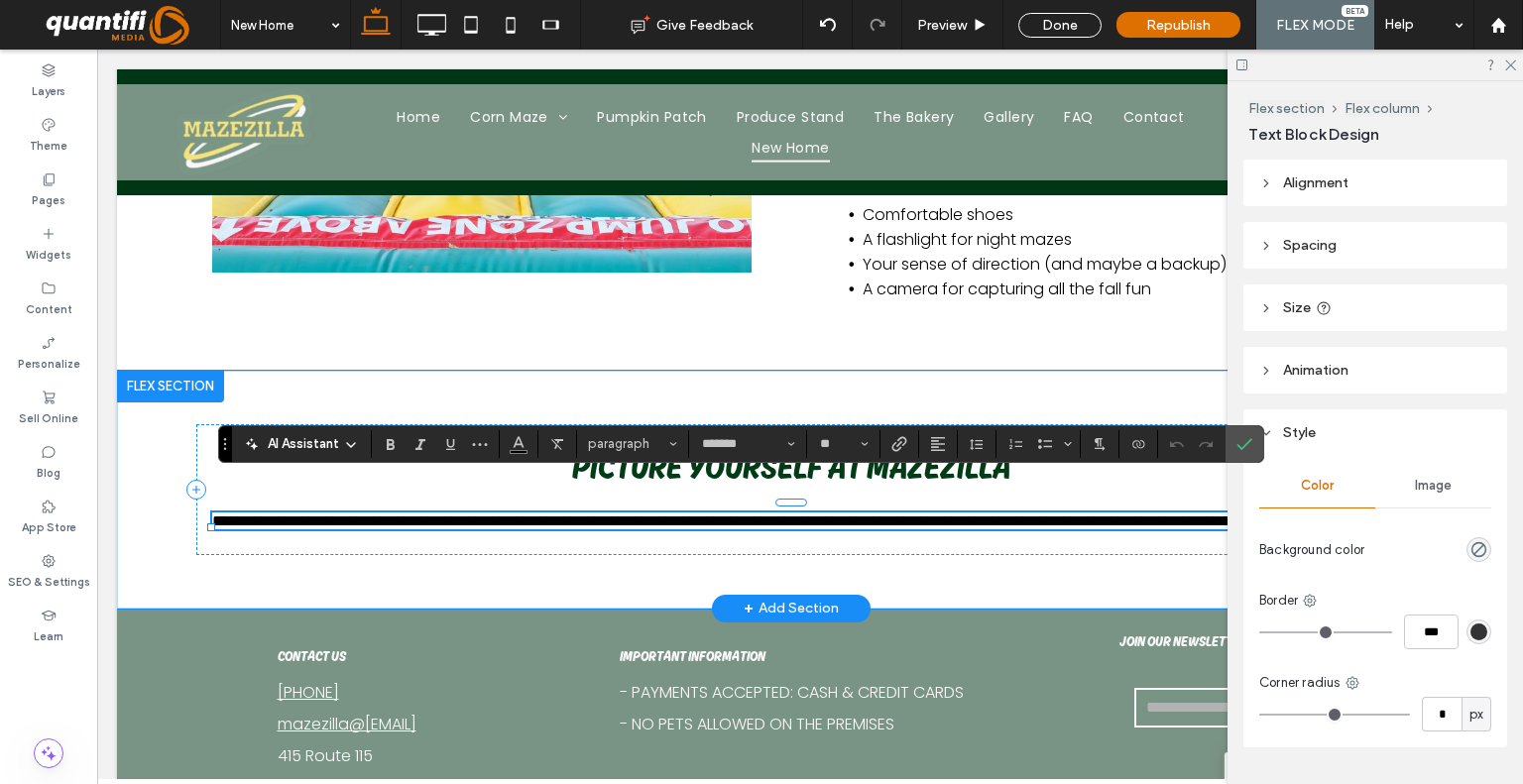 click on "**********" at bounding box center (791, 520) 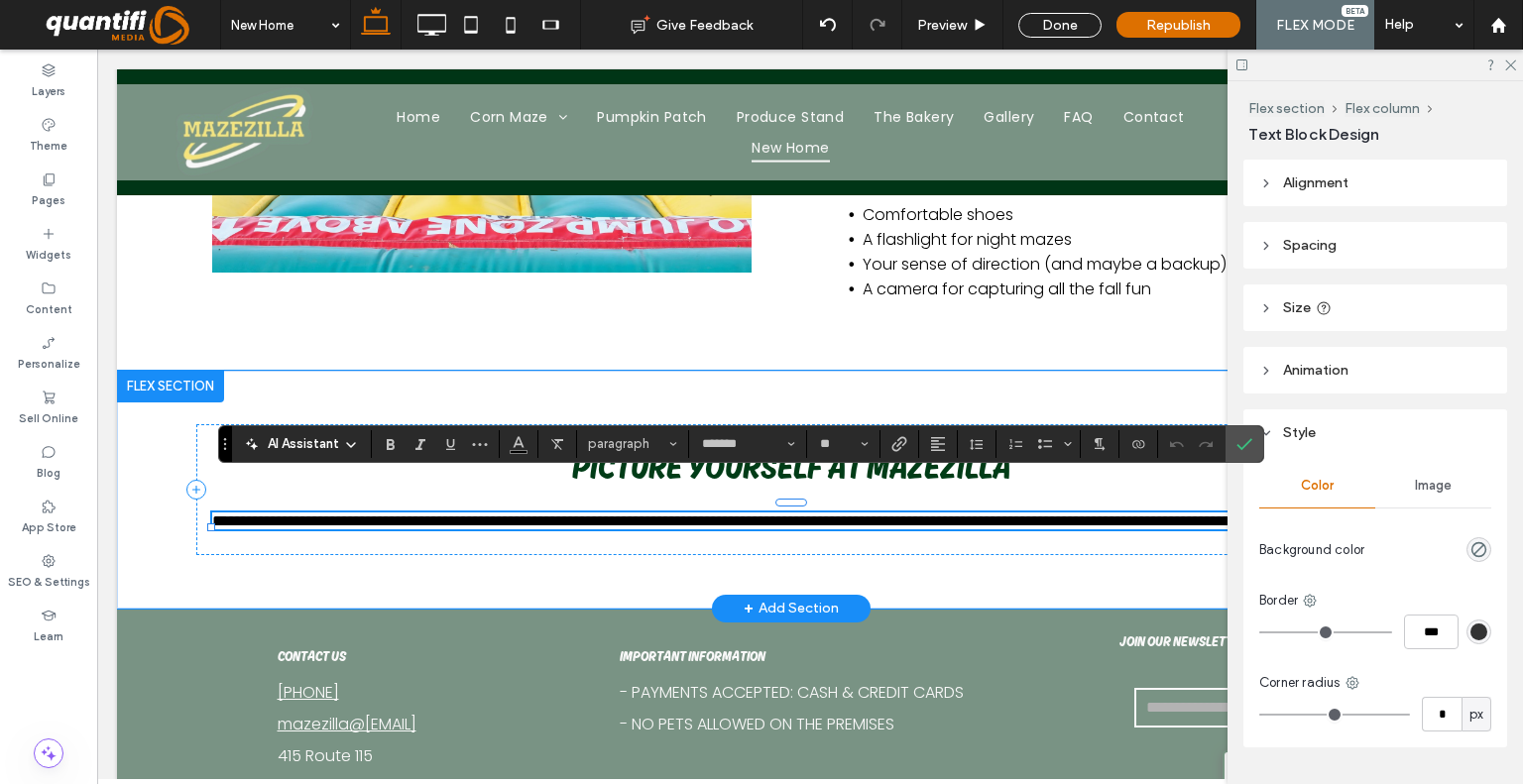 scroll, scrollTop: 0, scrollLeft: 0, axis: both 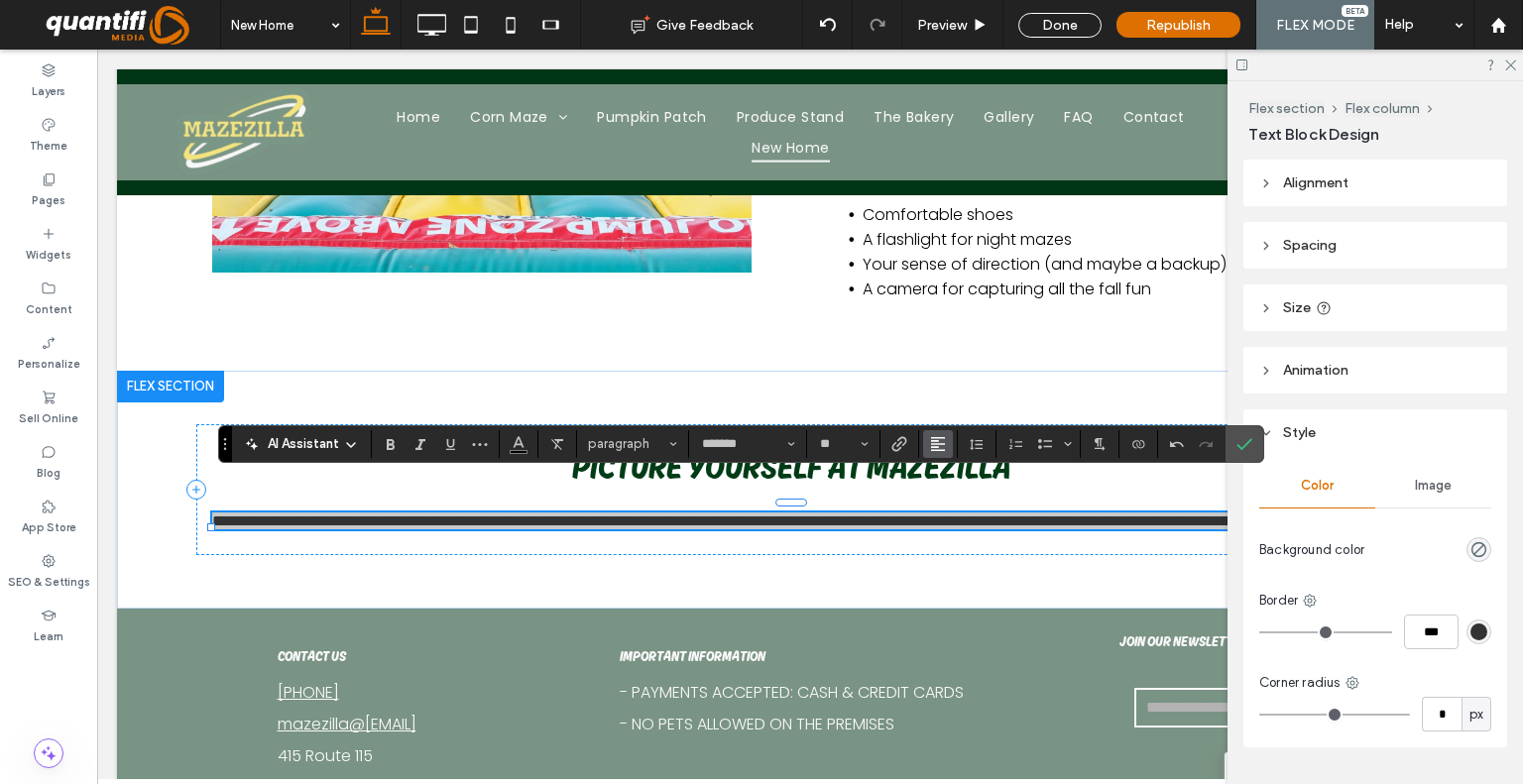 click 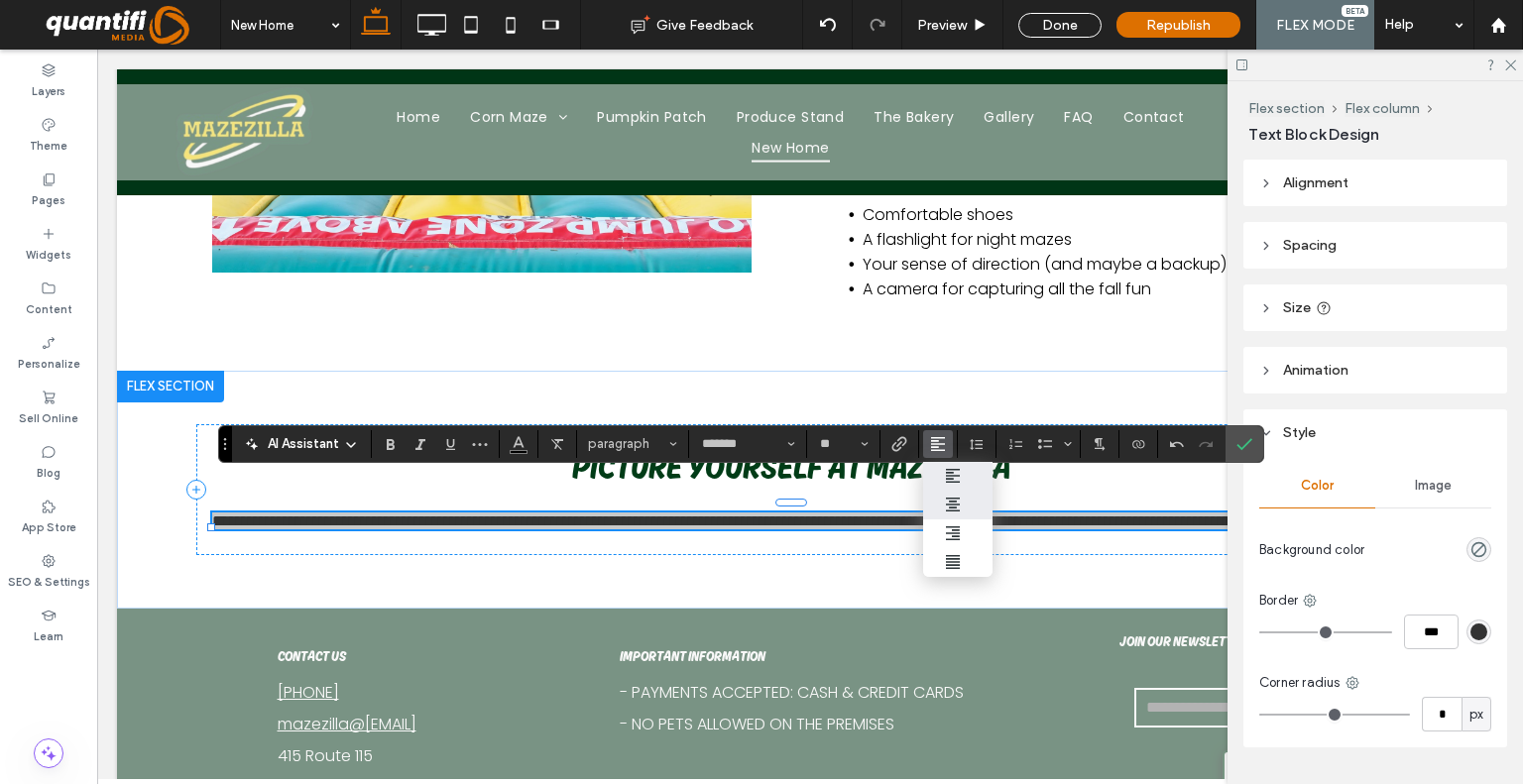 click at bounding box center (958, 504) 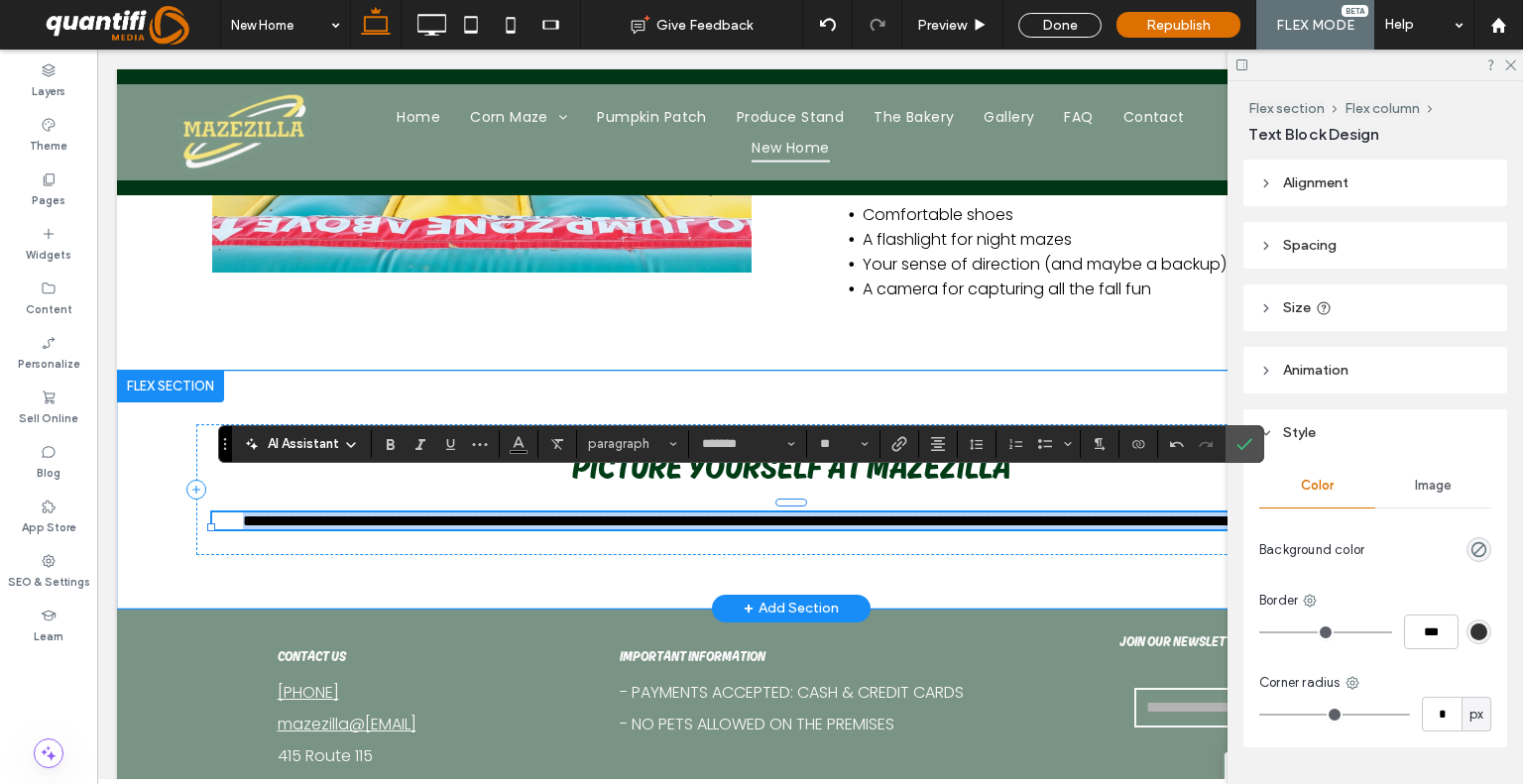 click on "**********" at bounding box center (791, 520) 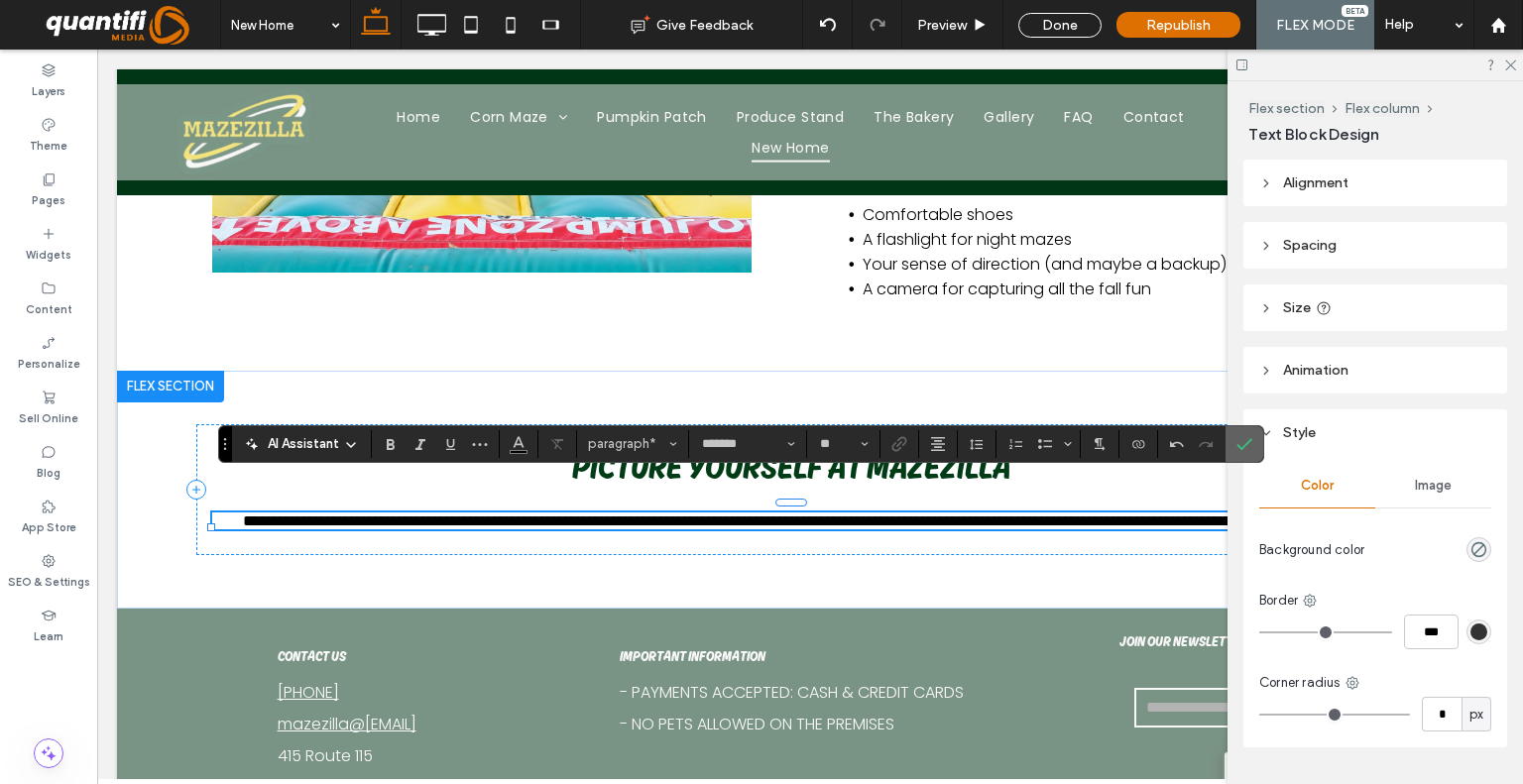 click 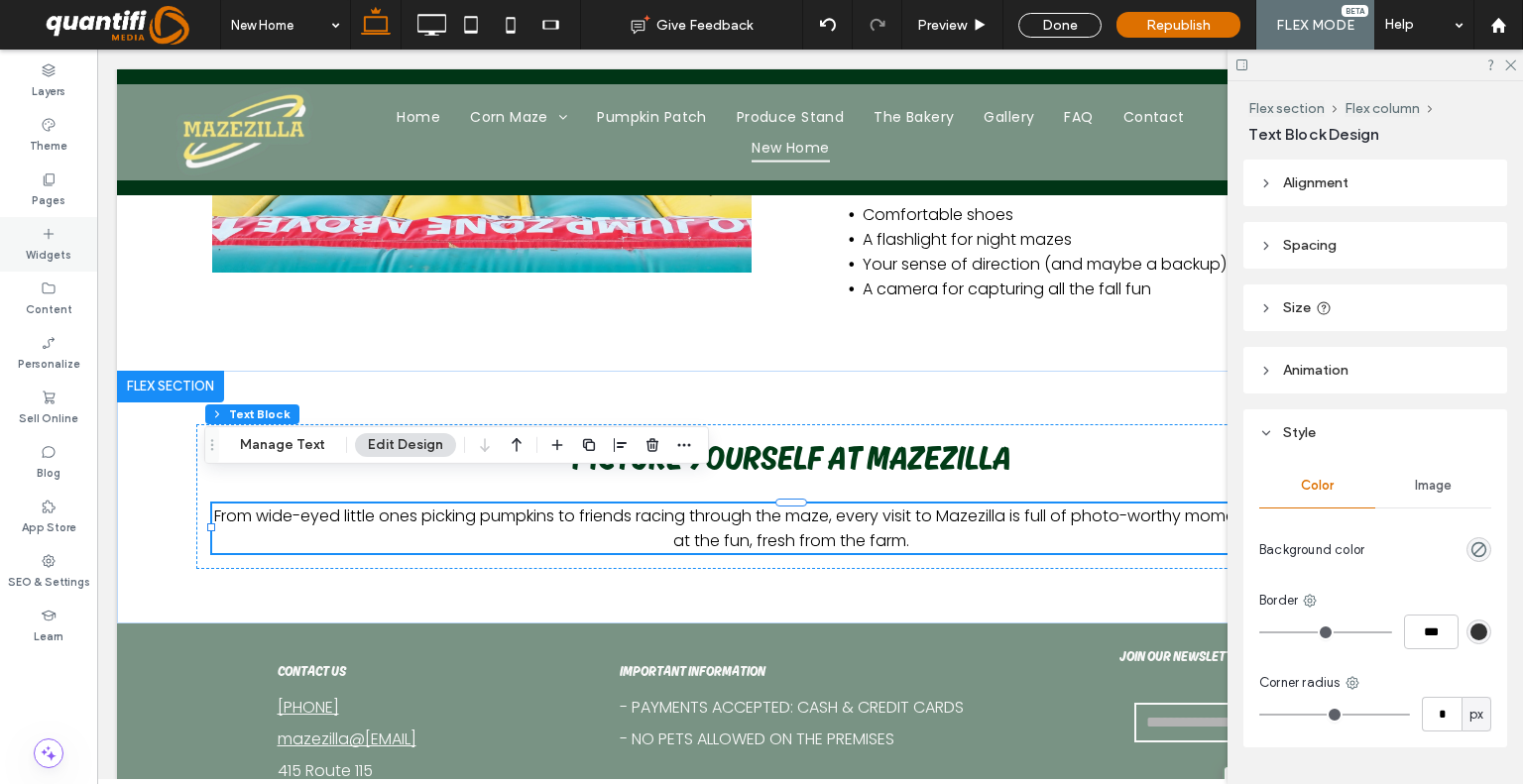 click on "Widgets" at bounding box center (49, 244) 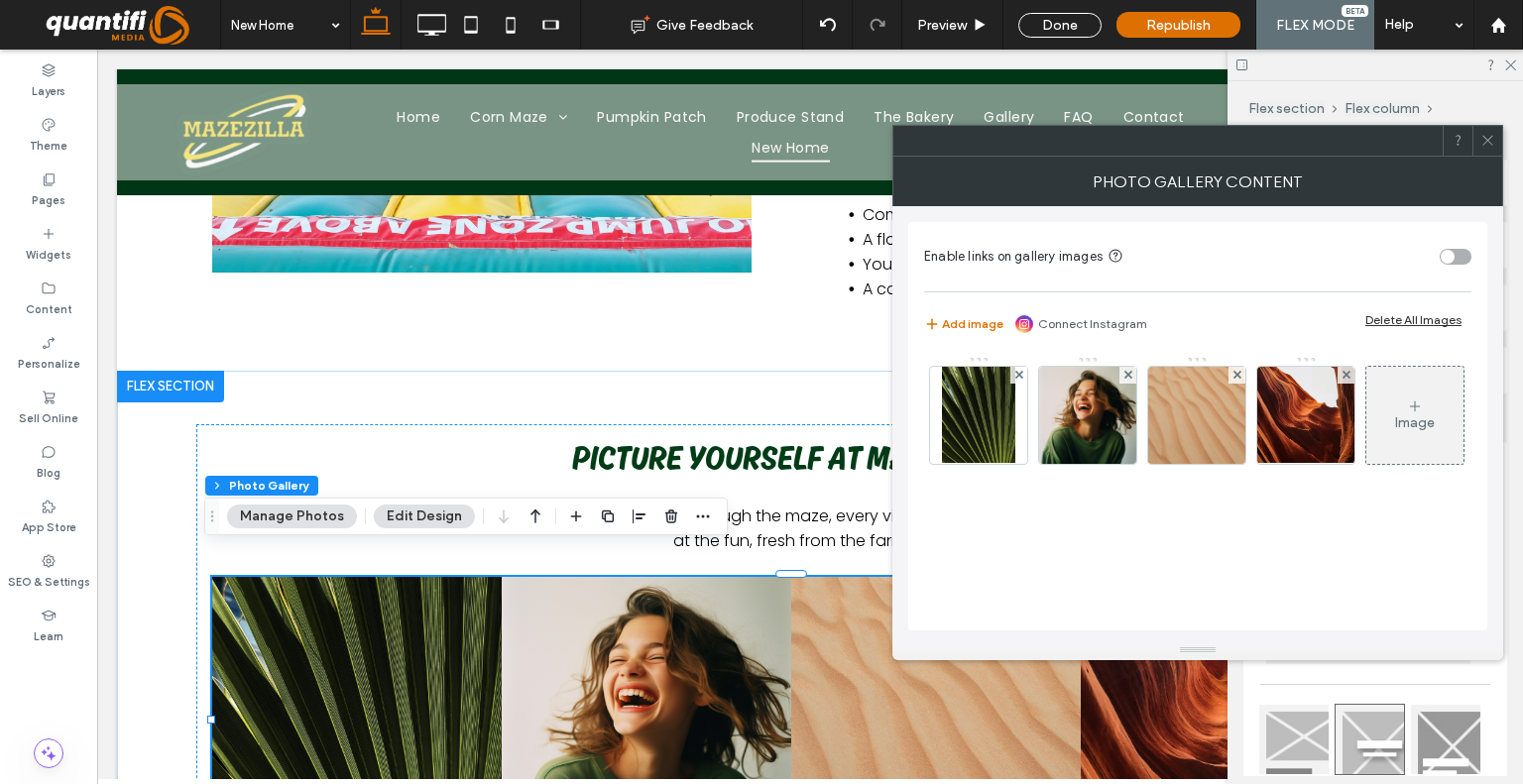 click on "Delete All Images" at bounding box center [1413, 319] 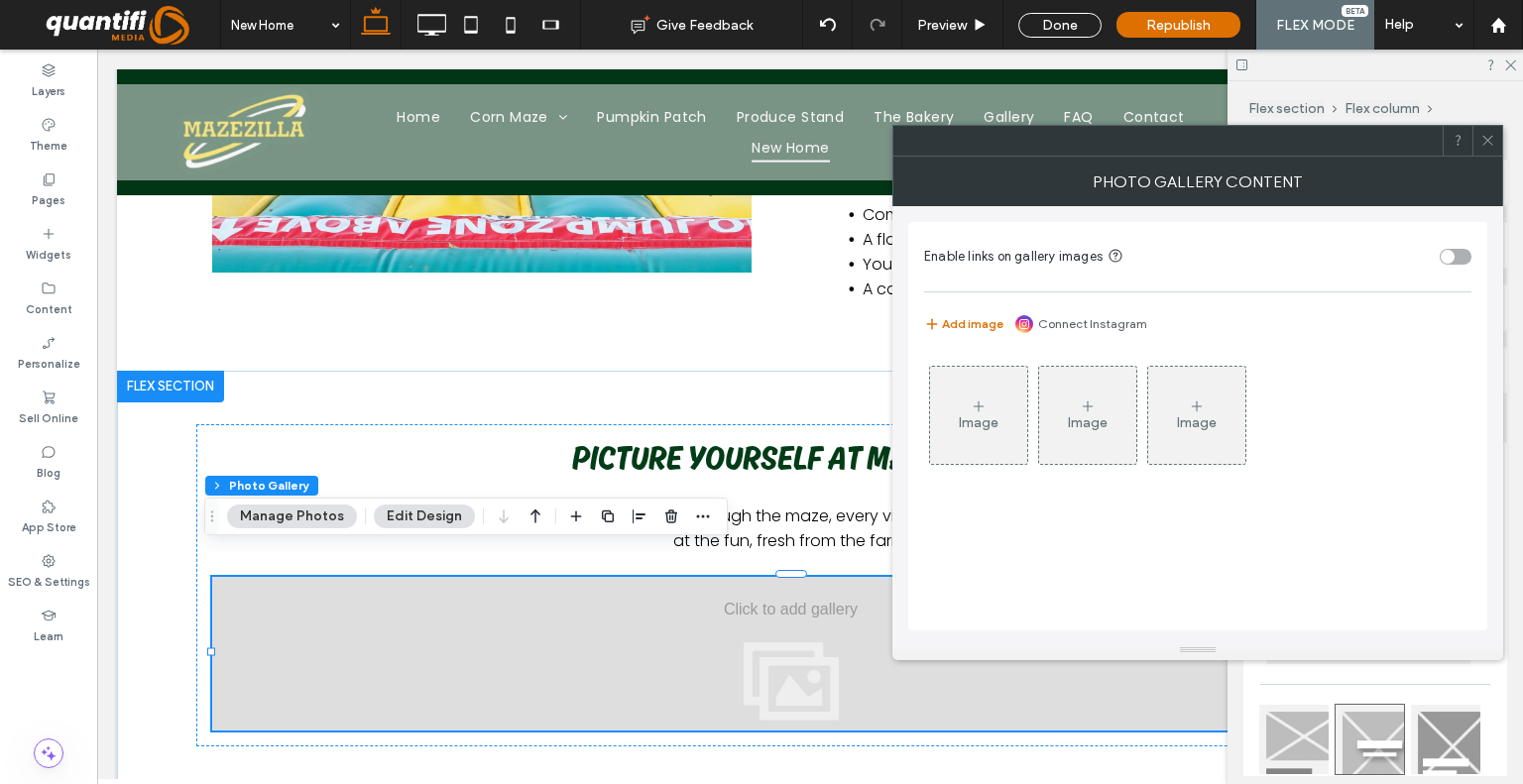 click on "Image" at bounding box center [979, 422] 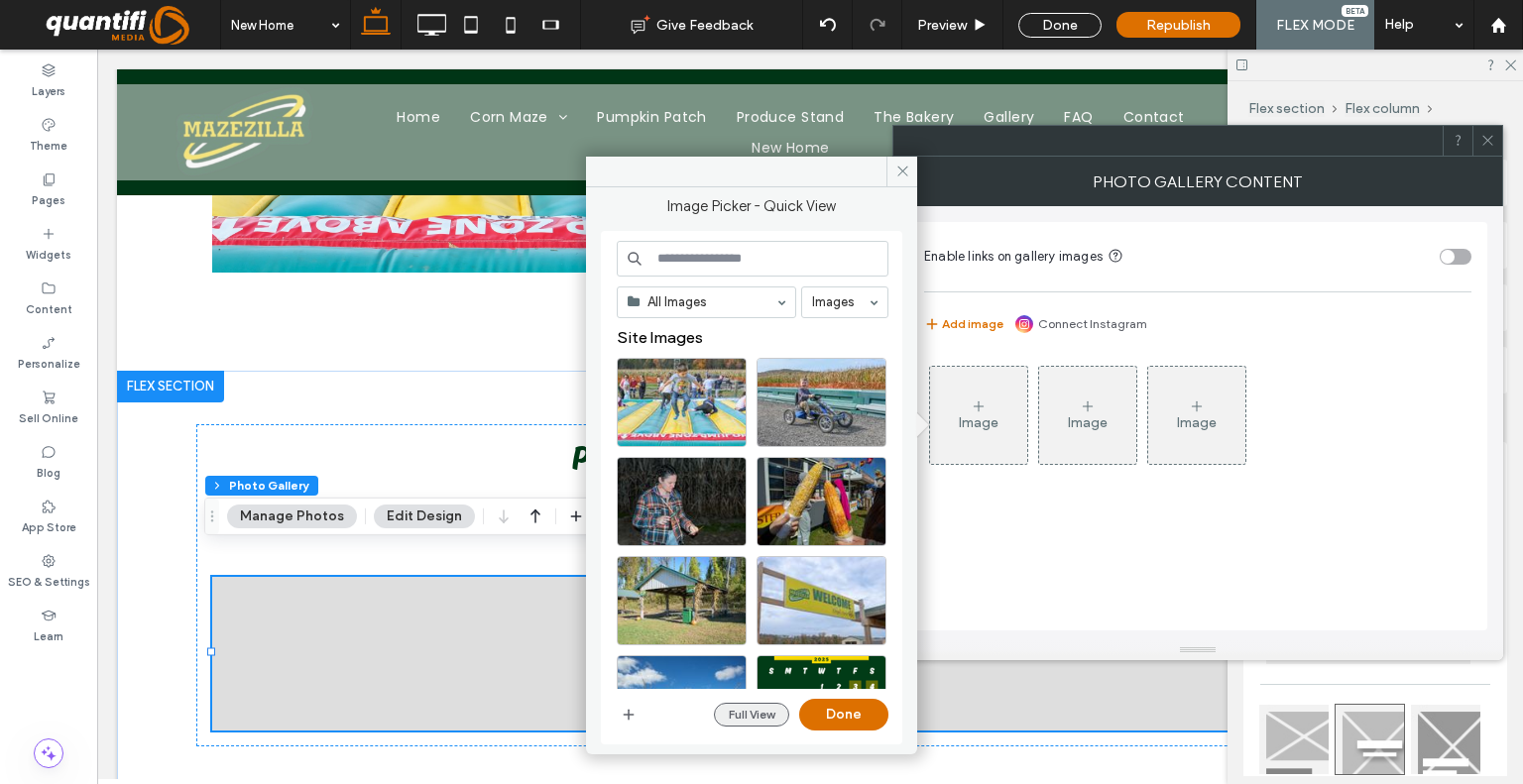 click on "Full View" at bounding box center (752, 715) 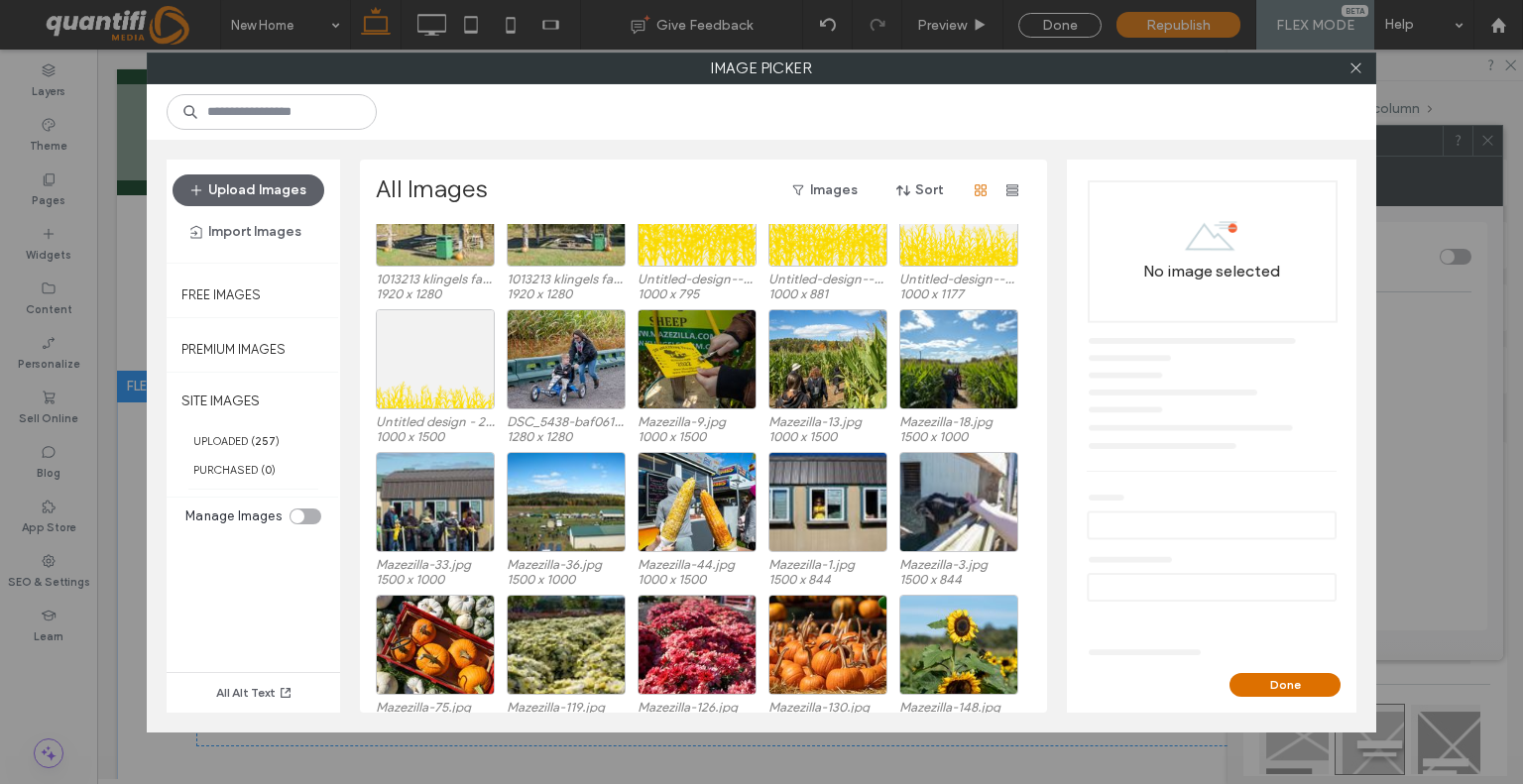 scroll, scrollTop: 1766, scrollLeft: 0, axis: vertical 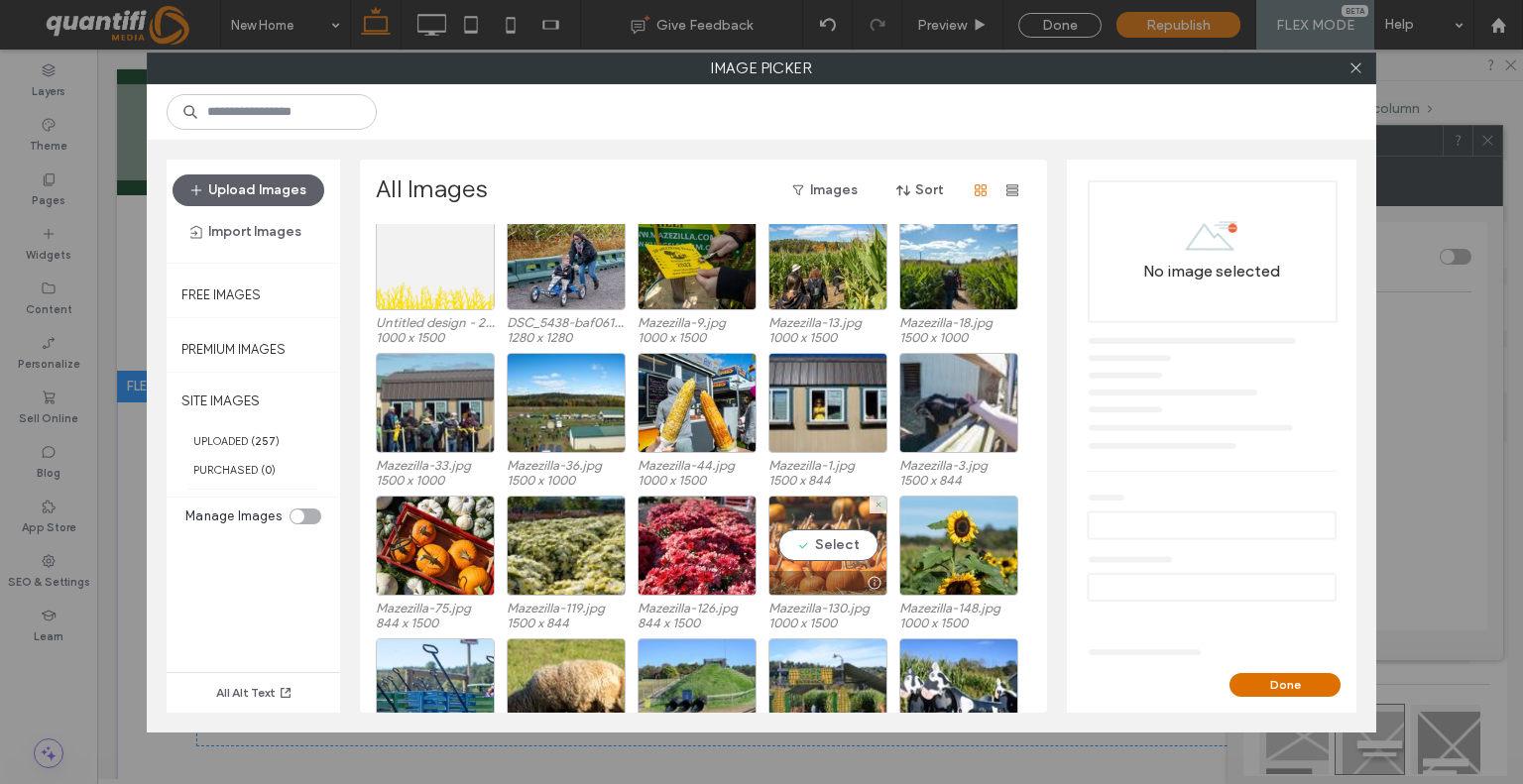click on "Select" at bounding box center [828, 545] 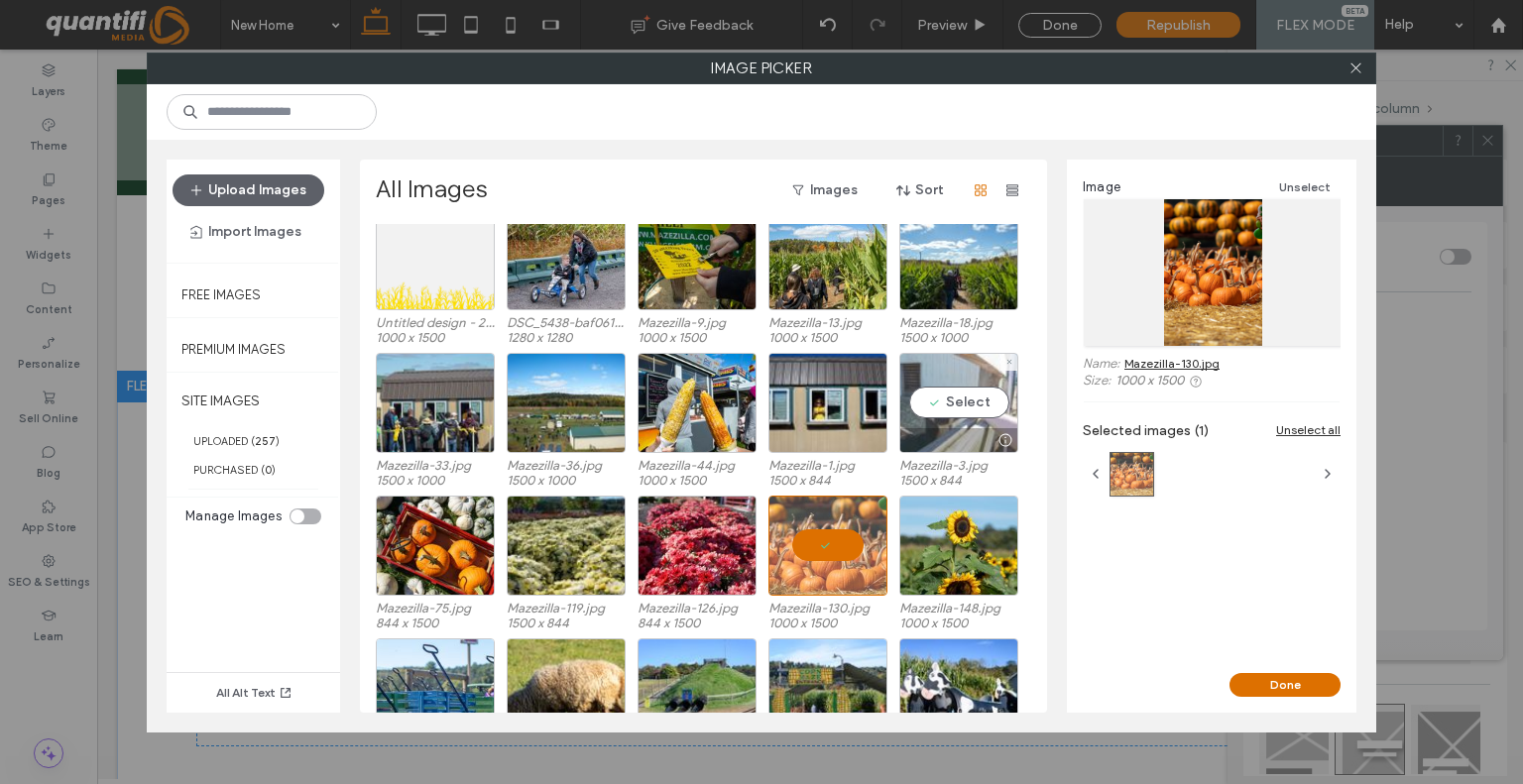 click on "Select" at bounding box center (959, 402) 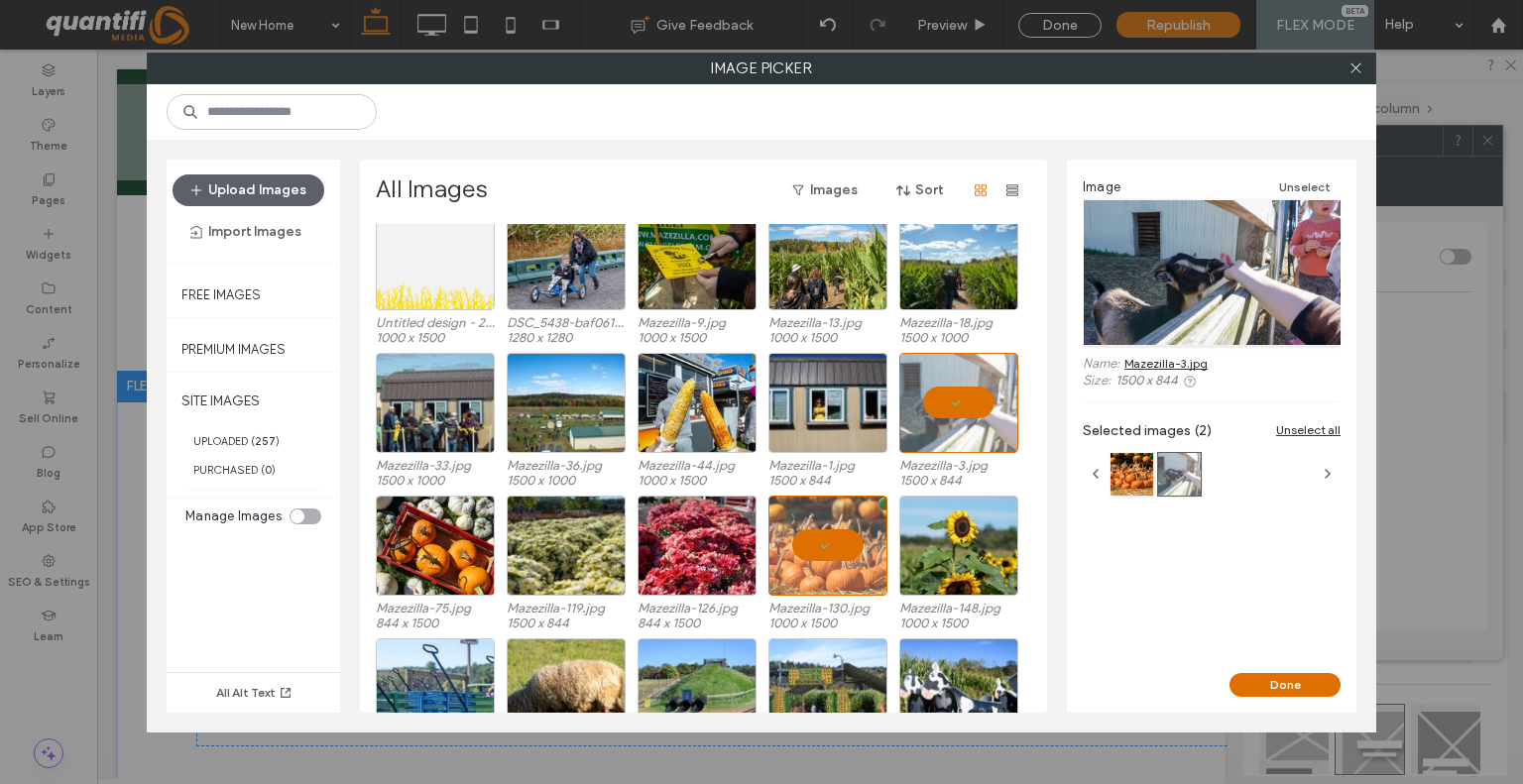 click on "Unselect all" at bounding box center (1308, 429) 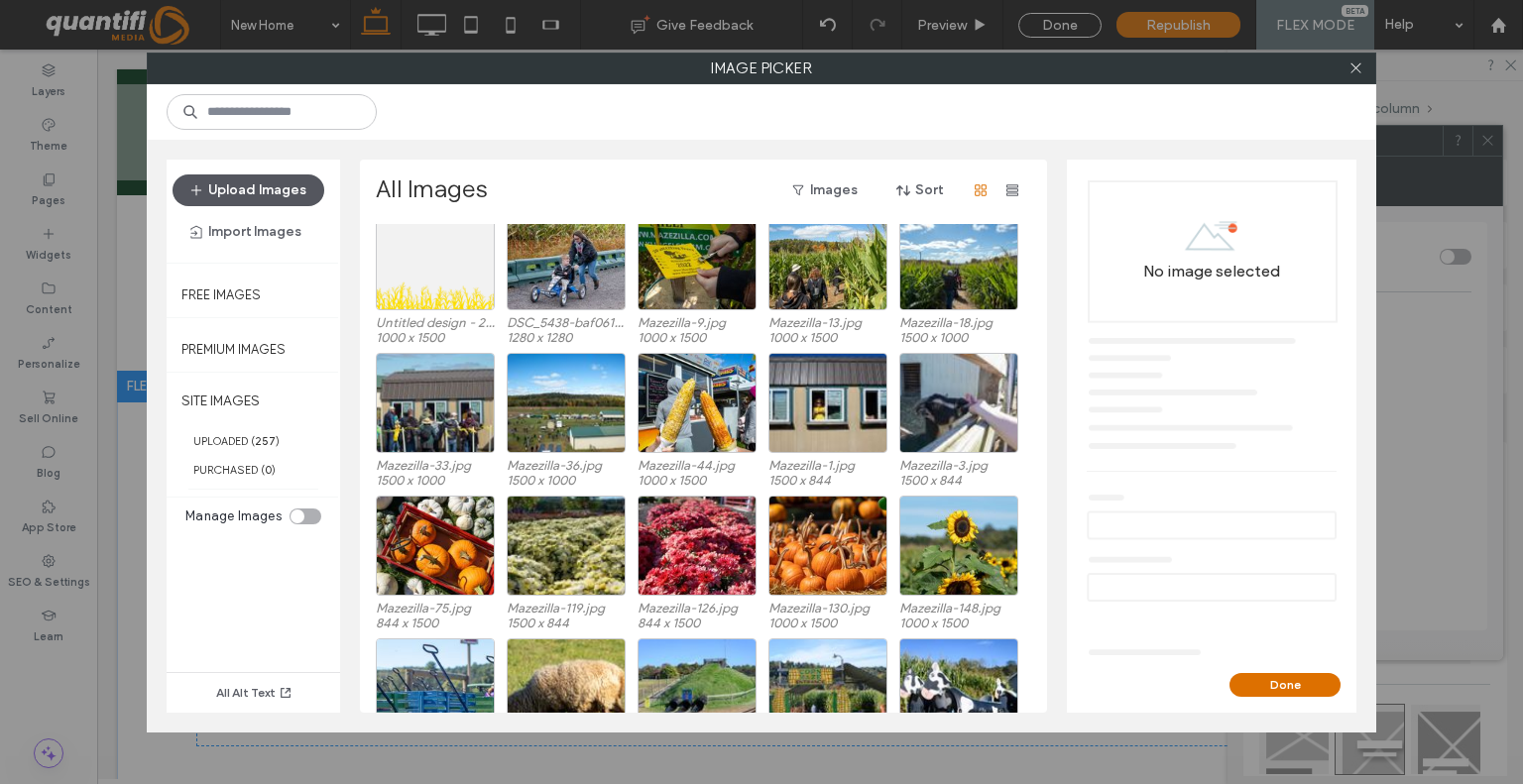 click on "Upload Images" at bounding box center (248, 190) 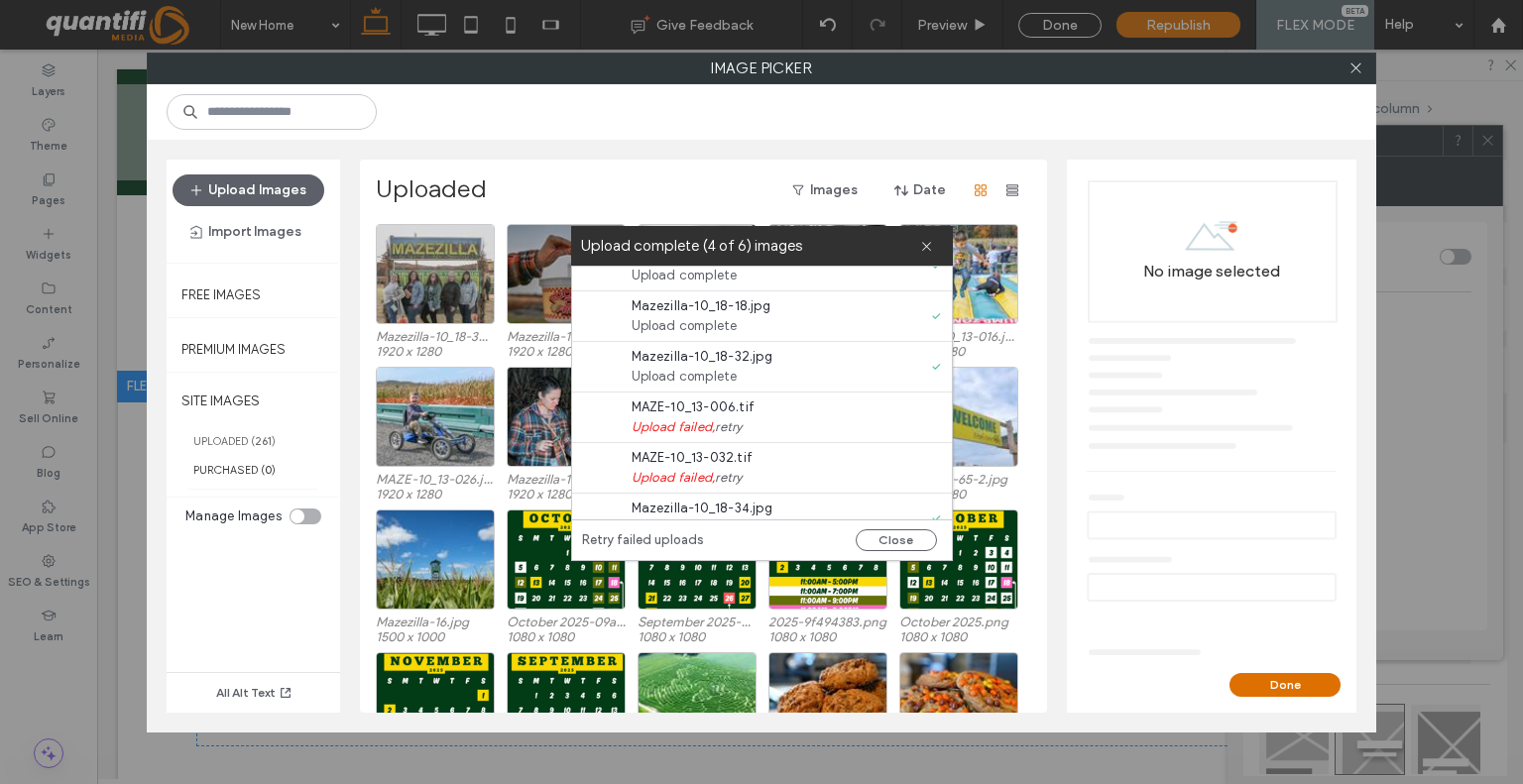 scroll, scrollTop: 49, scrollLeft: 0, axis: vertical 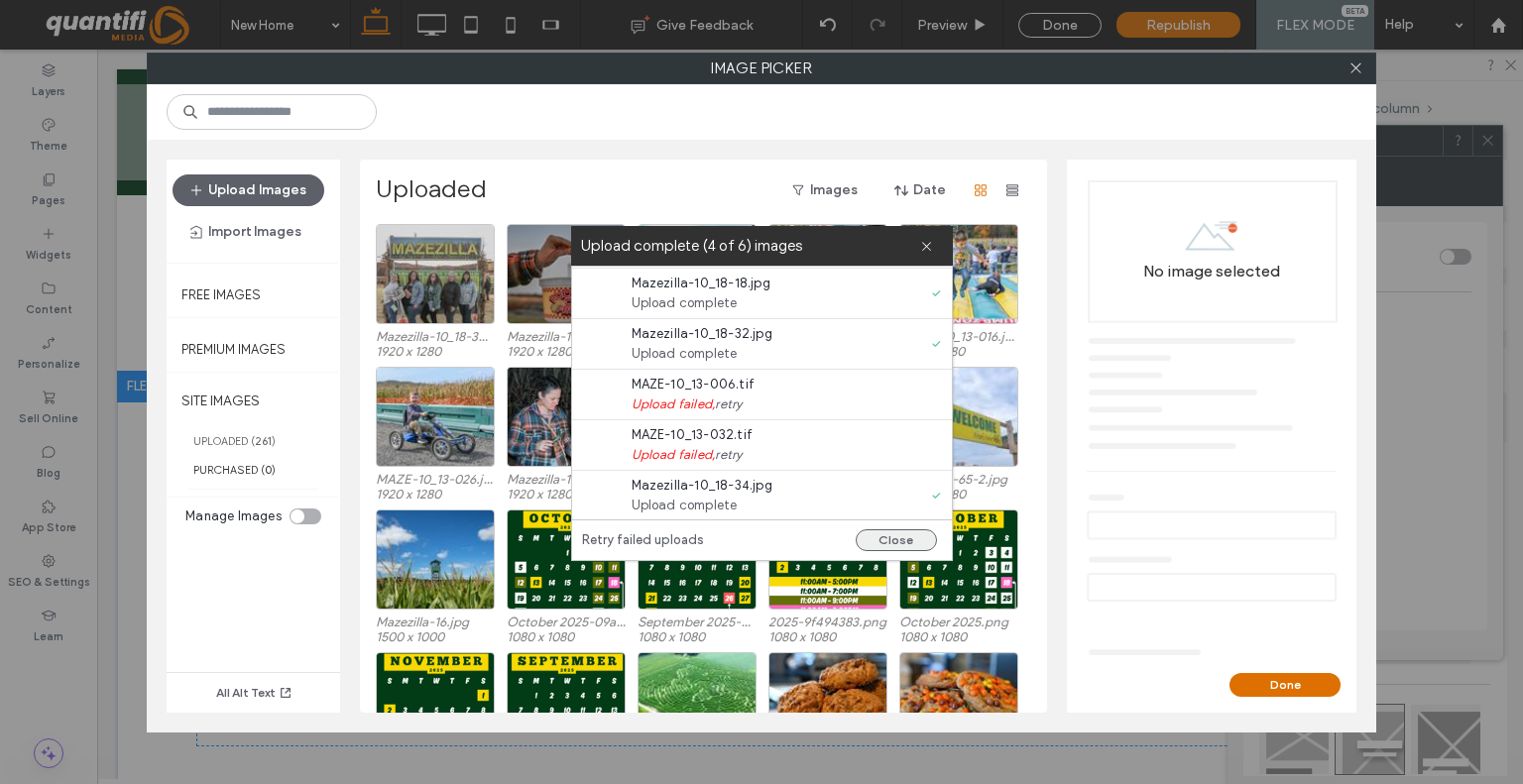 click on "Close" at bounding box center [896, 540] 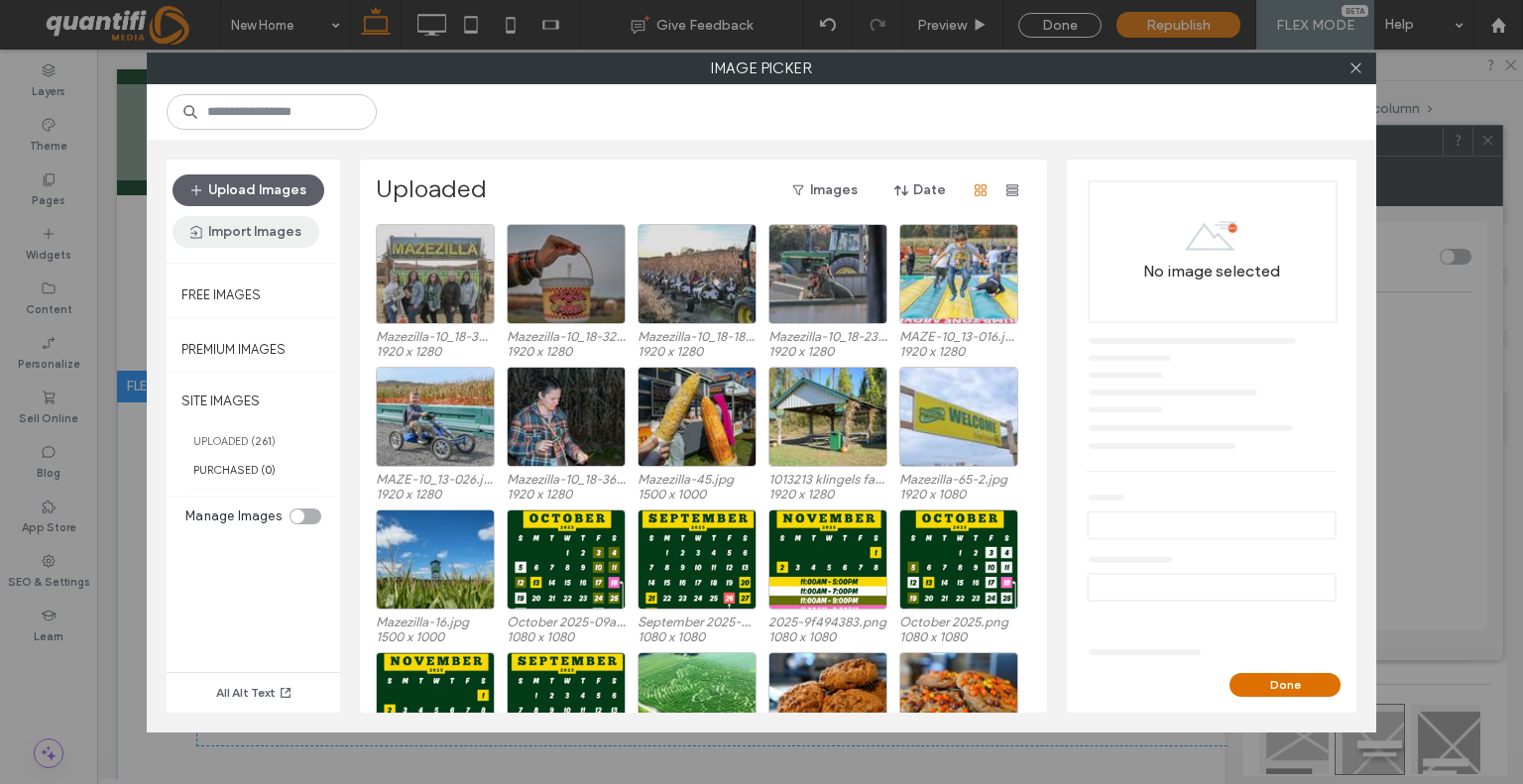 scroll, scrollTop: 0, scrollLeft: 0, axis: both 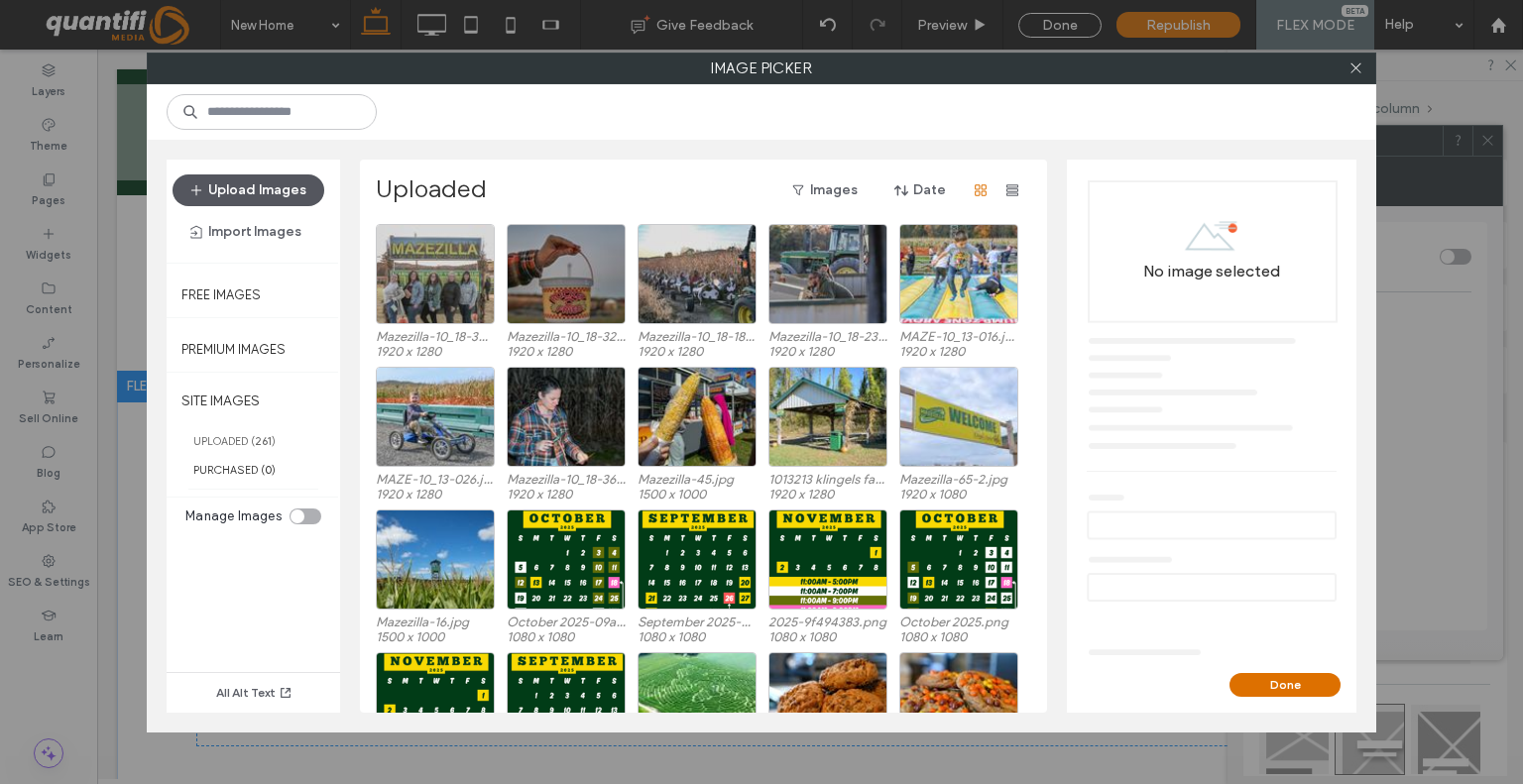 click on "Upload Images" at bounding box center [248, 190] 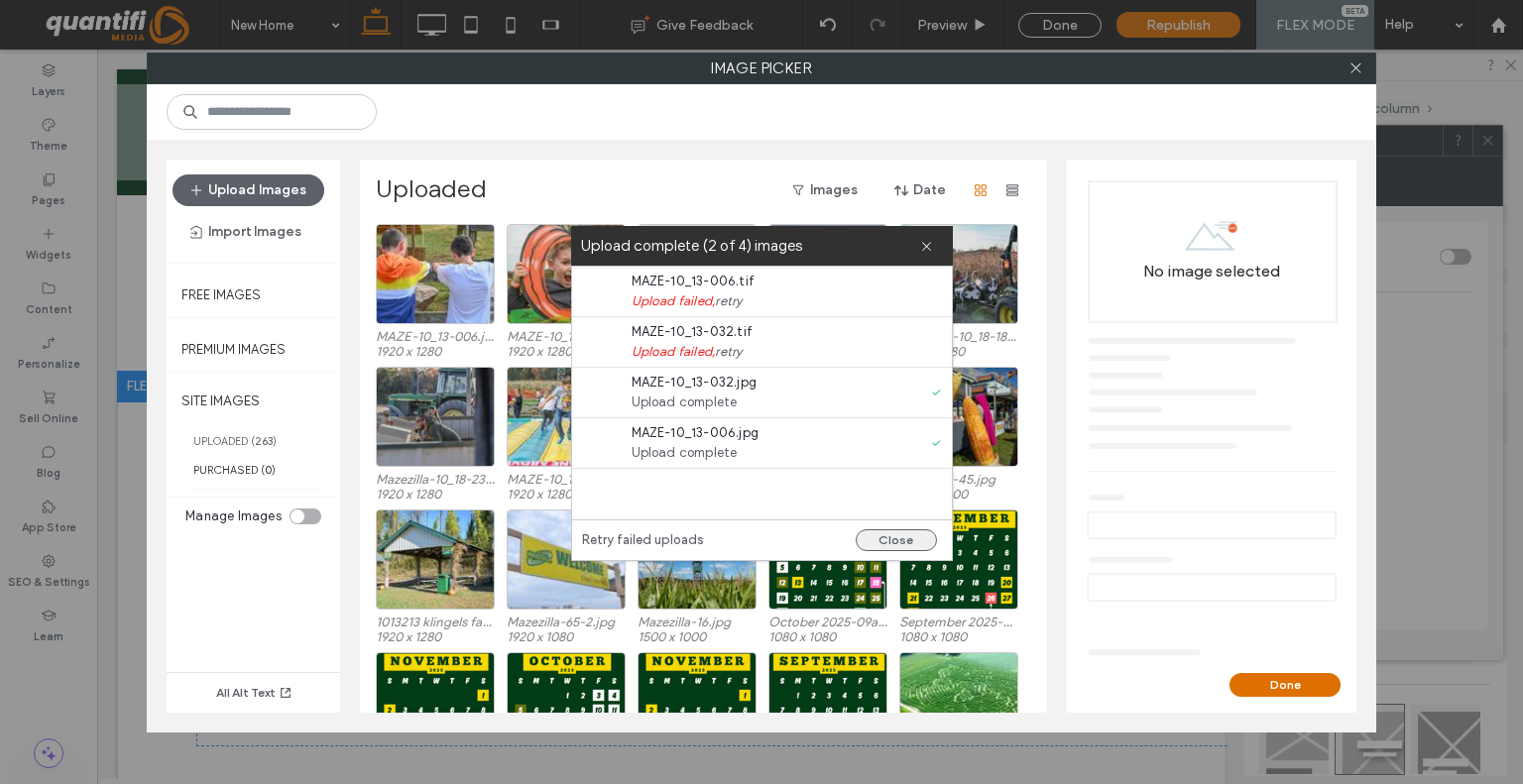 click on "Close" at bounding box center [896, 540] 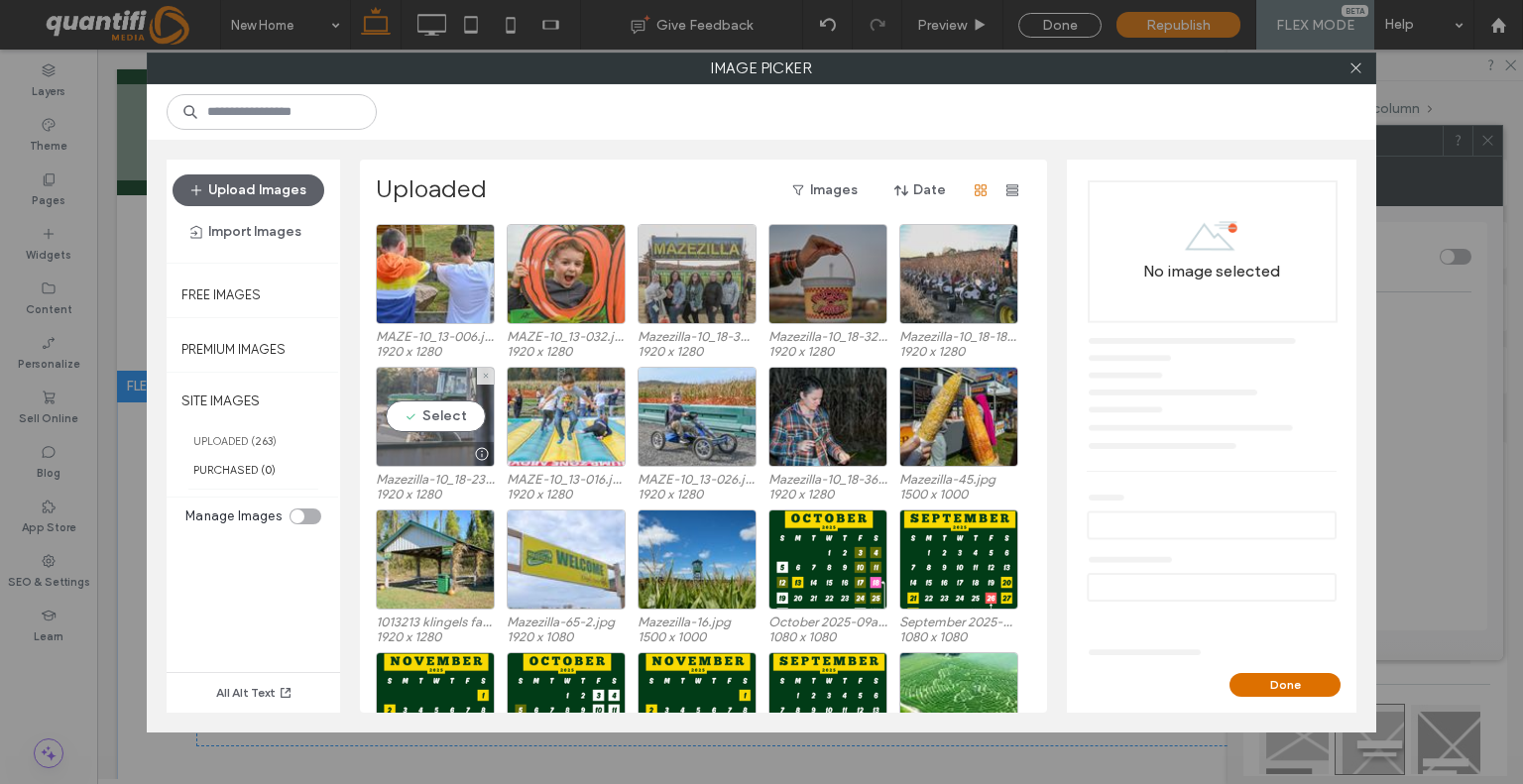 click on "Select" at bounding box center [435, 416] 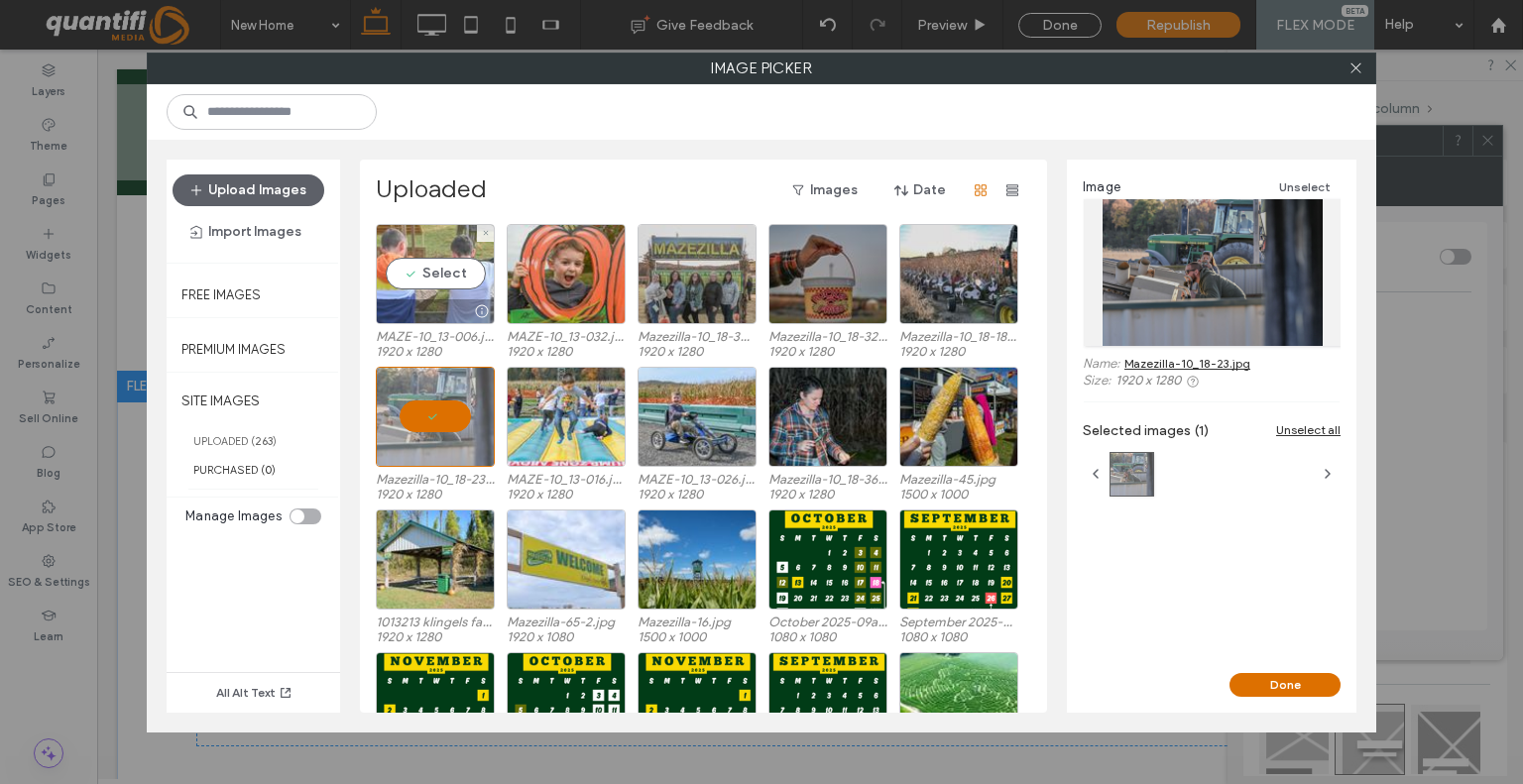 click on "Select" at bounding box center [435, 274] 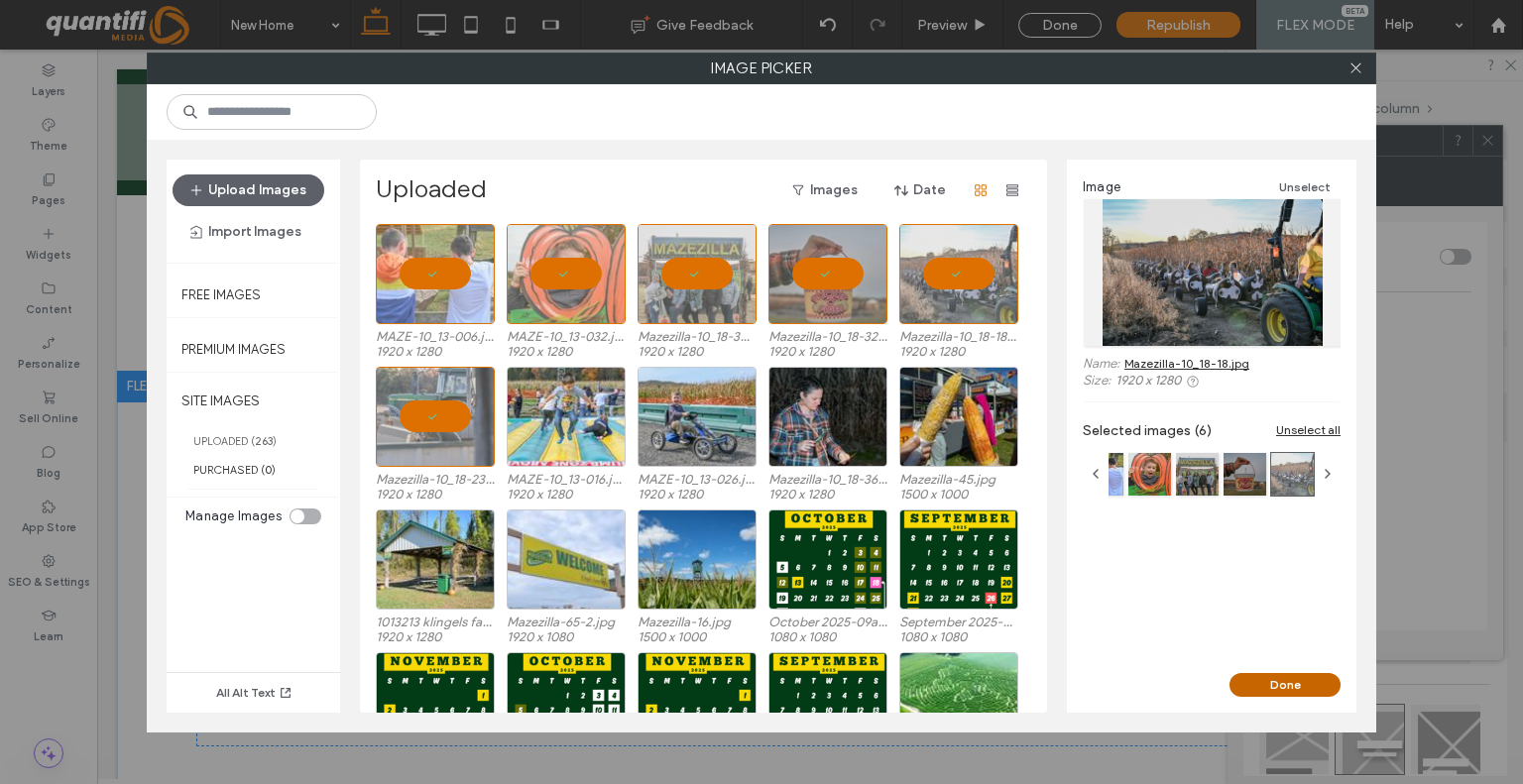 click on "Done" at bounding box center [1285, 685] 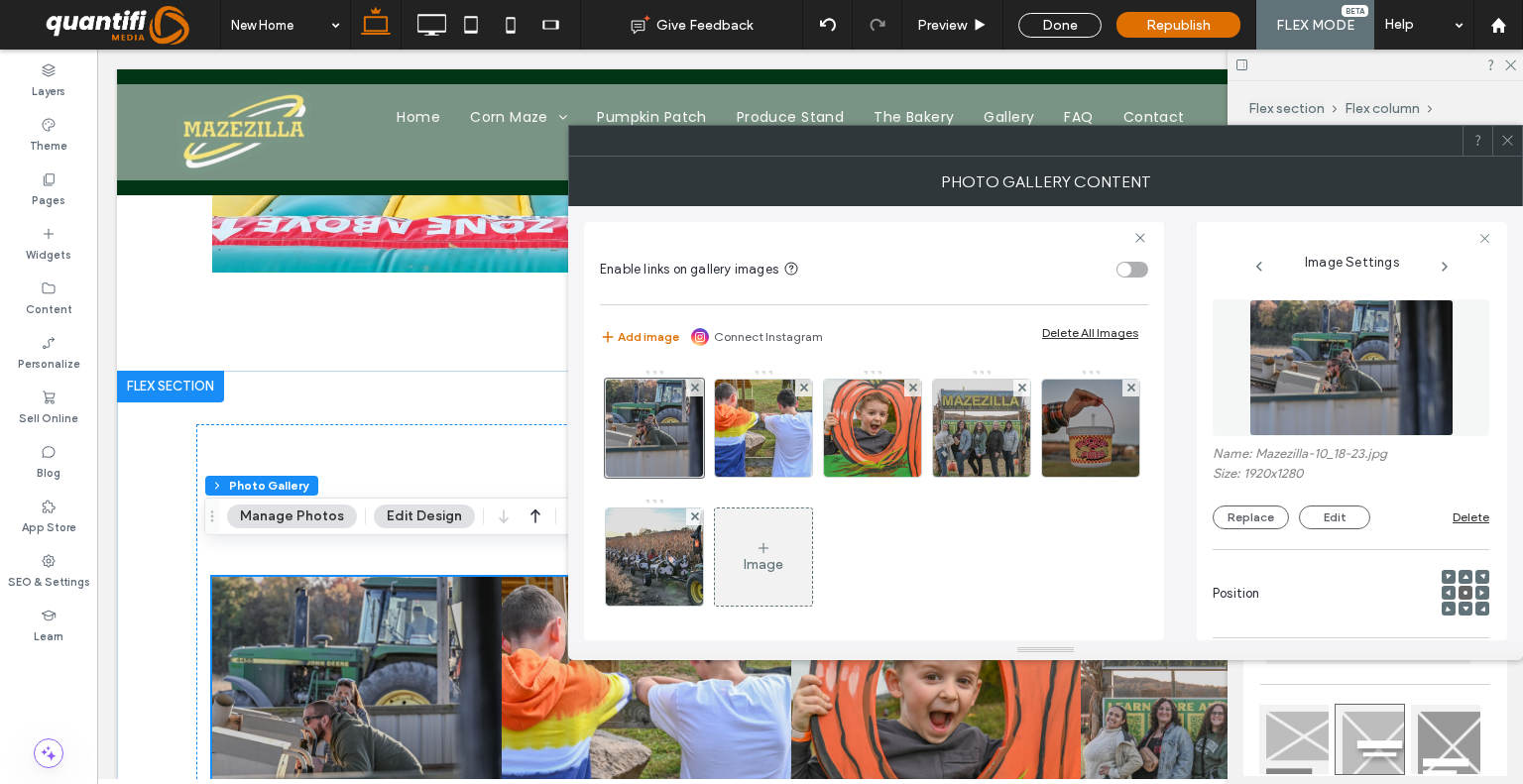 click at bounding box center (1507, 141) 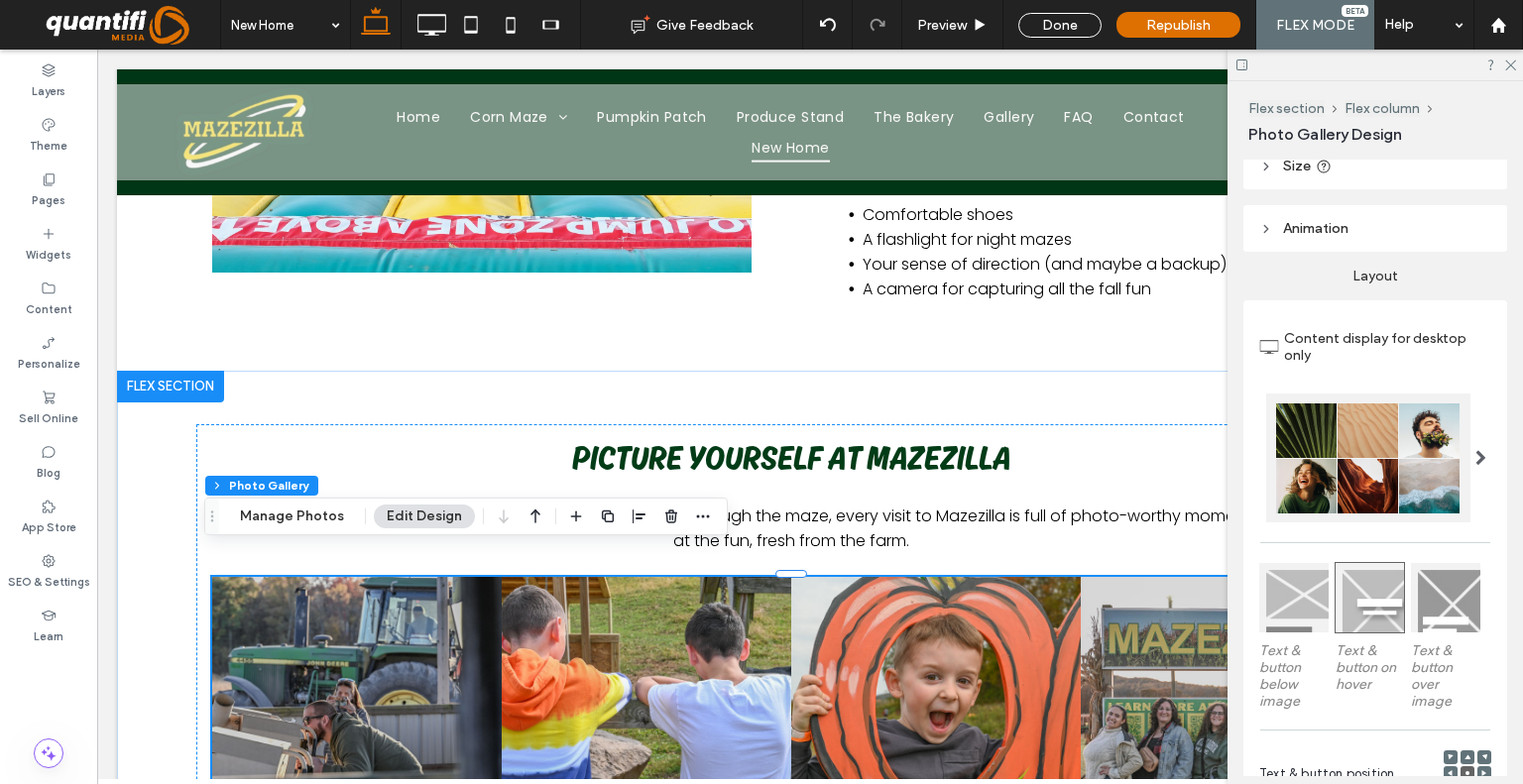 scroll, scrollTop: 198, scrollLeft: 0, axis: vertical 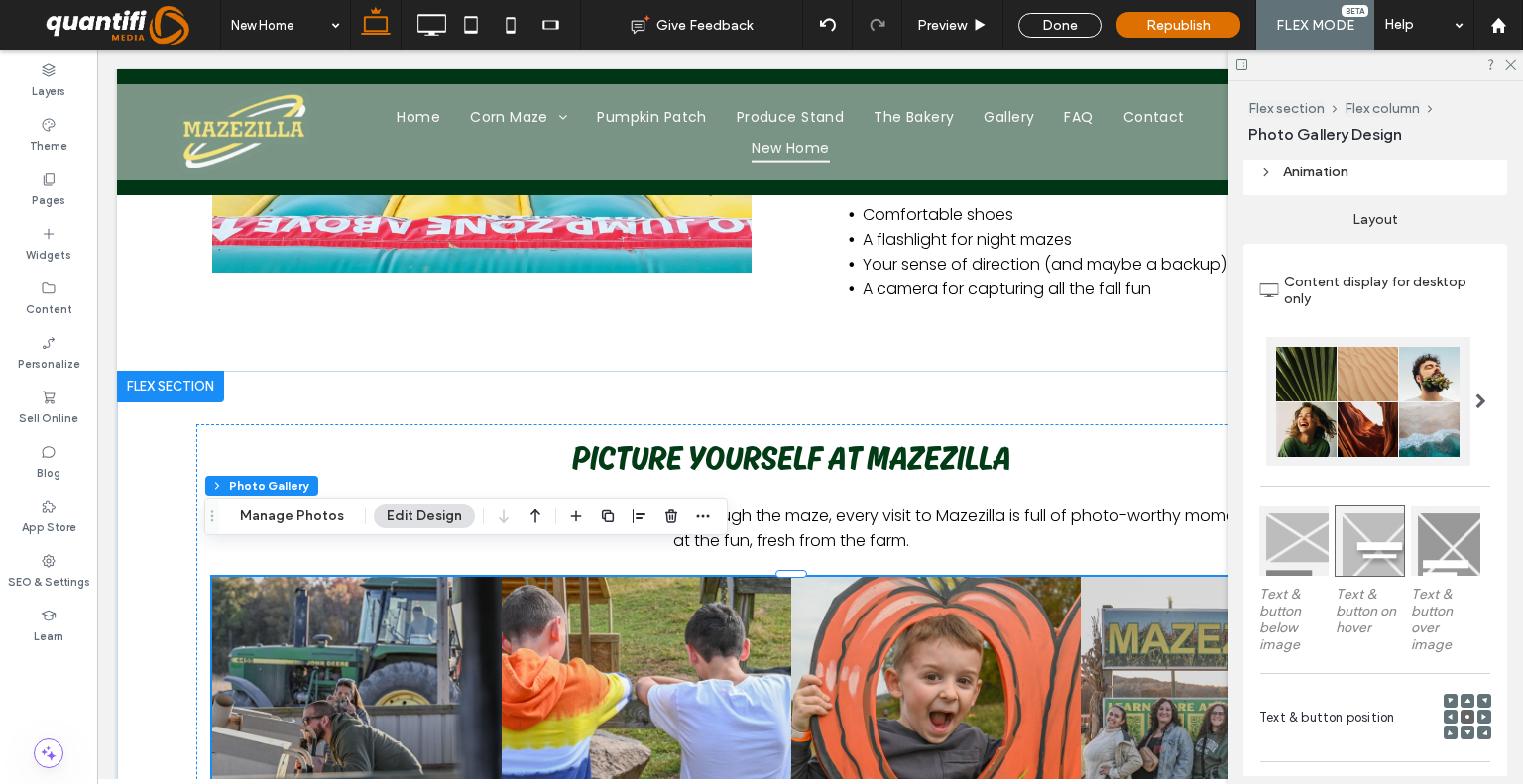 click at bounding box center (1480, 401) 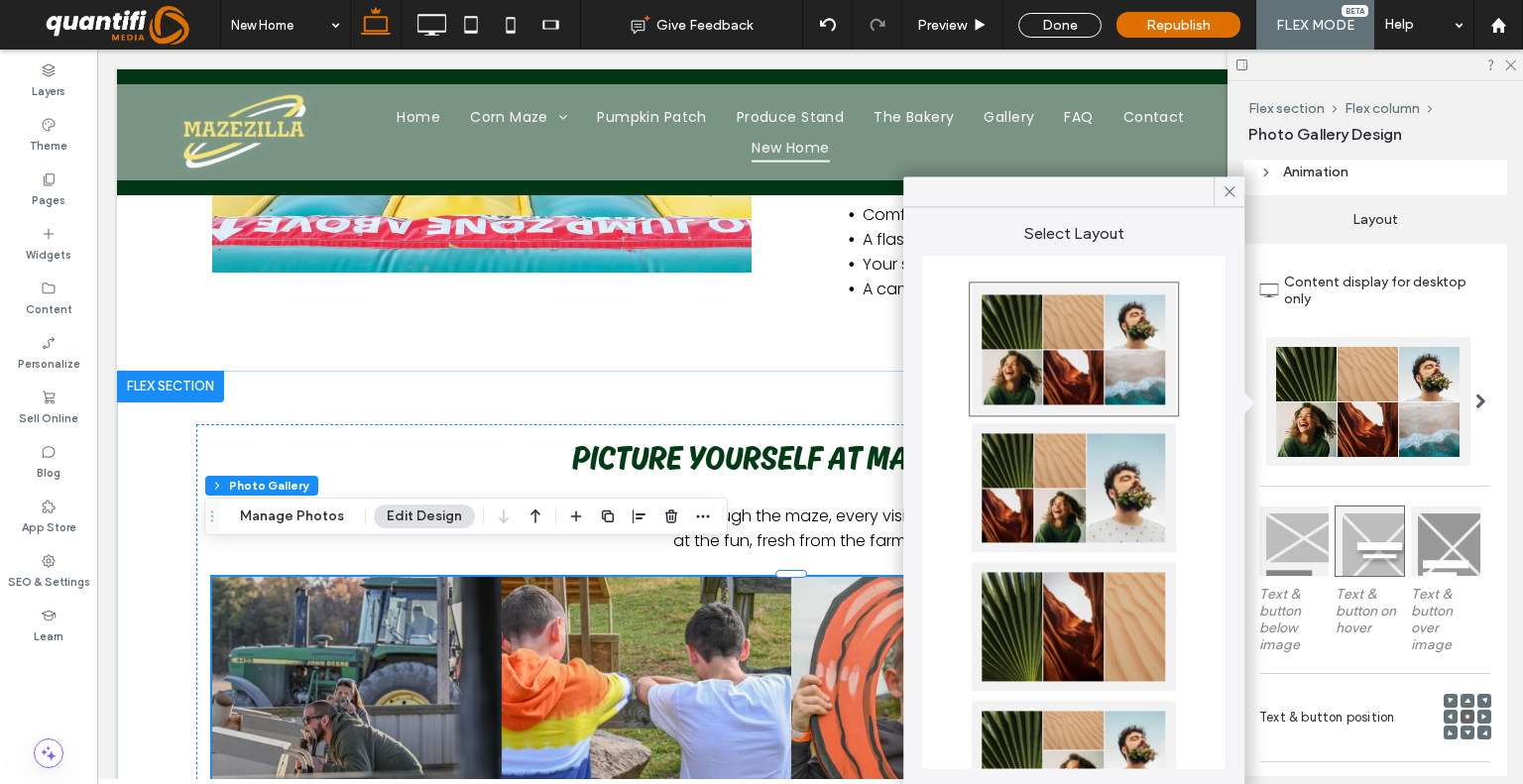 click at bounding box center (1074, 488) 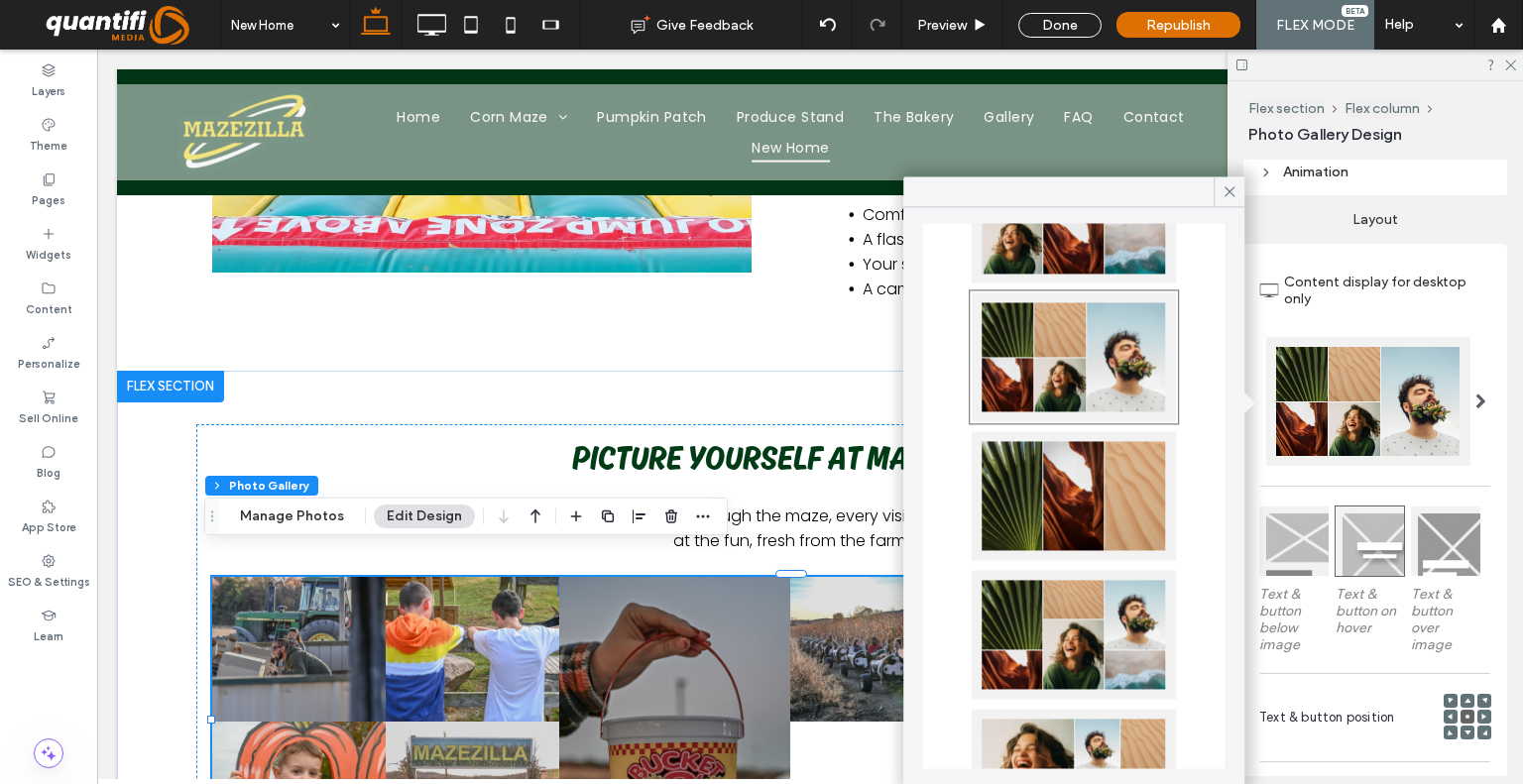 scroll, scrollTop: 198, scrollLeft: 0, axis: vertical 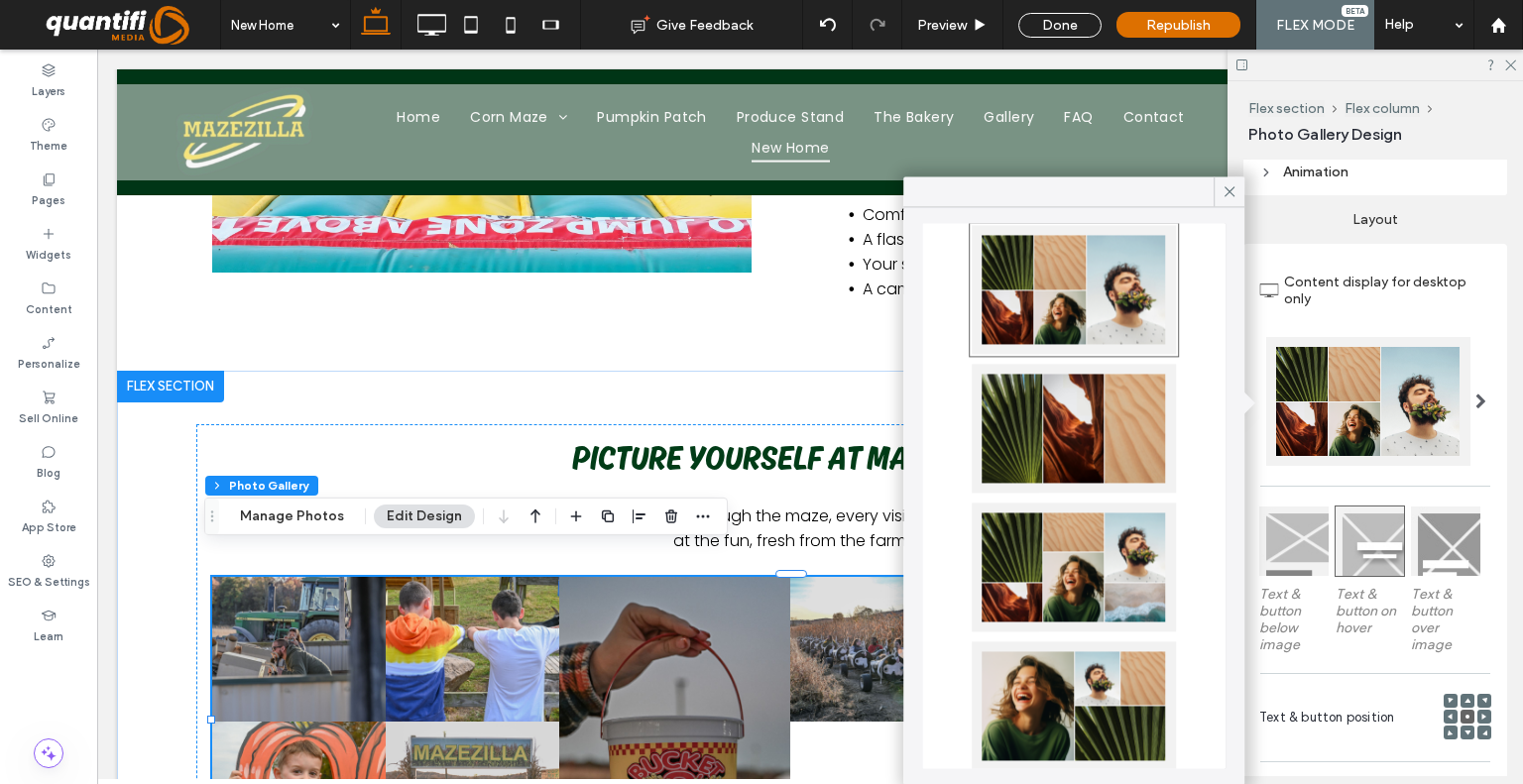 click at bounding box center (1074, 567) 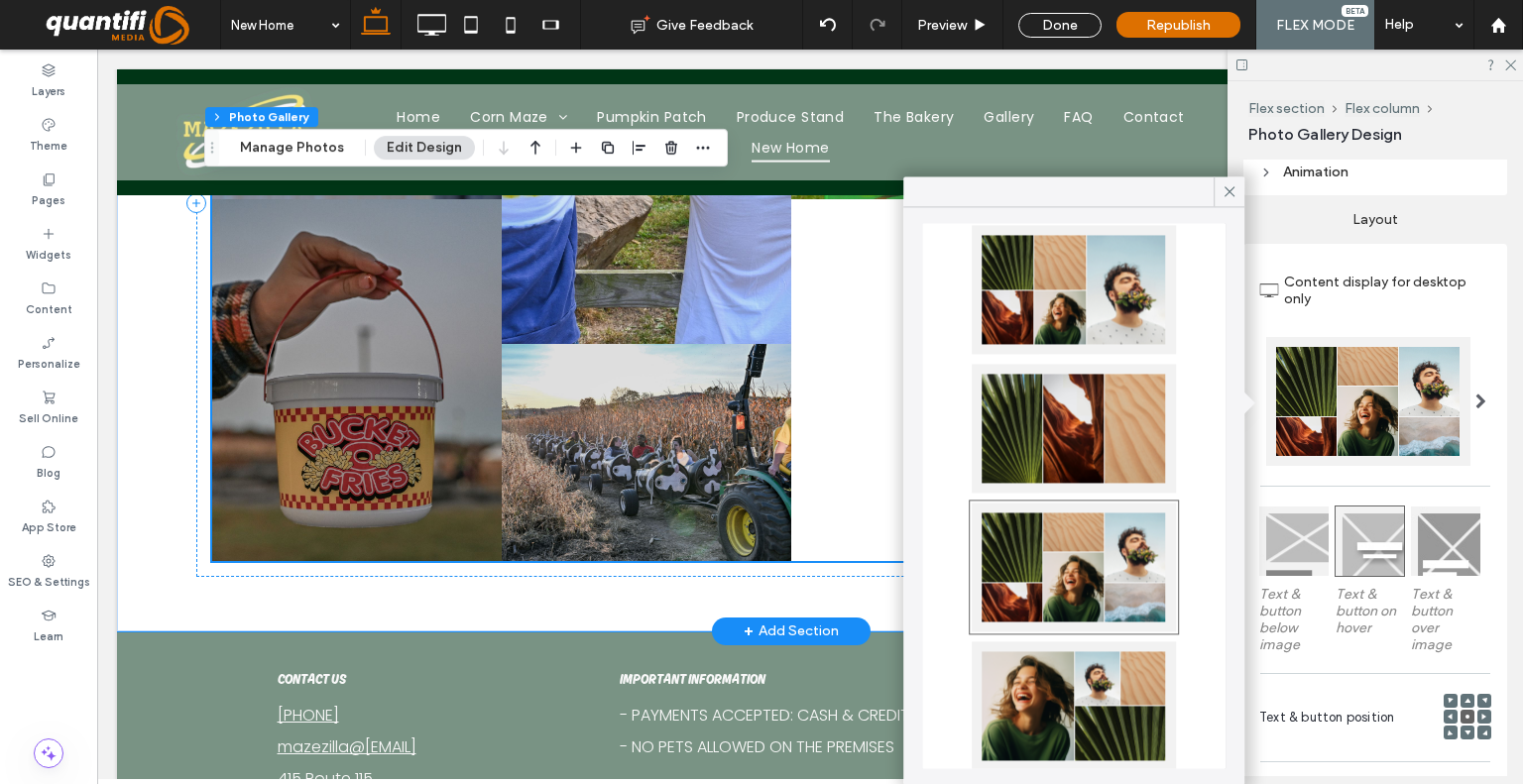 scroll, scrollTop: 2613, scrollLeft: 0, axis: vertical 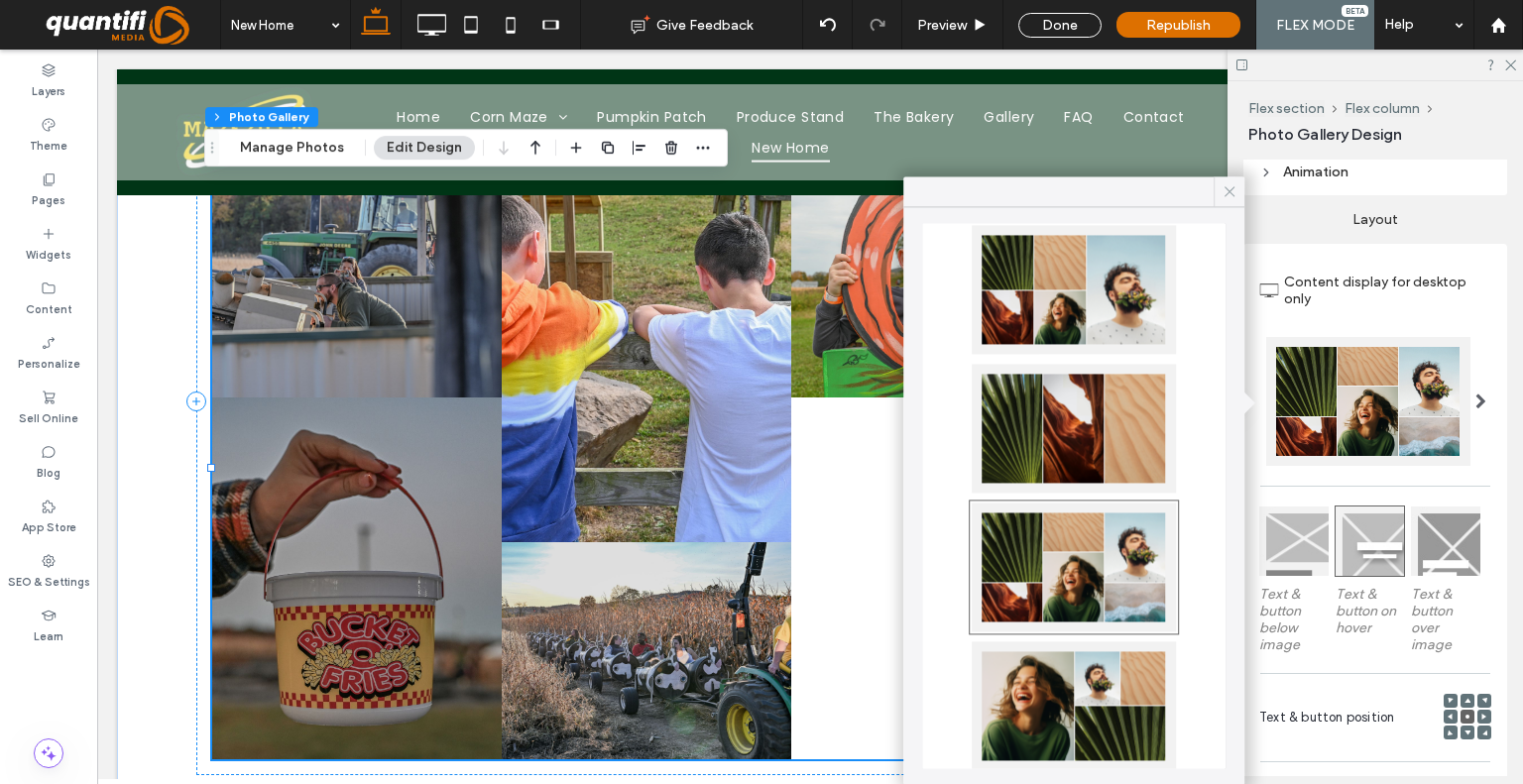 click 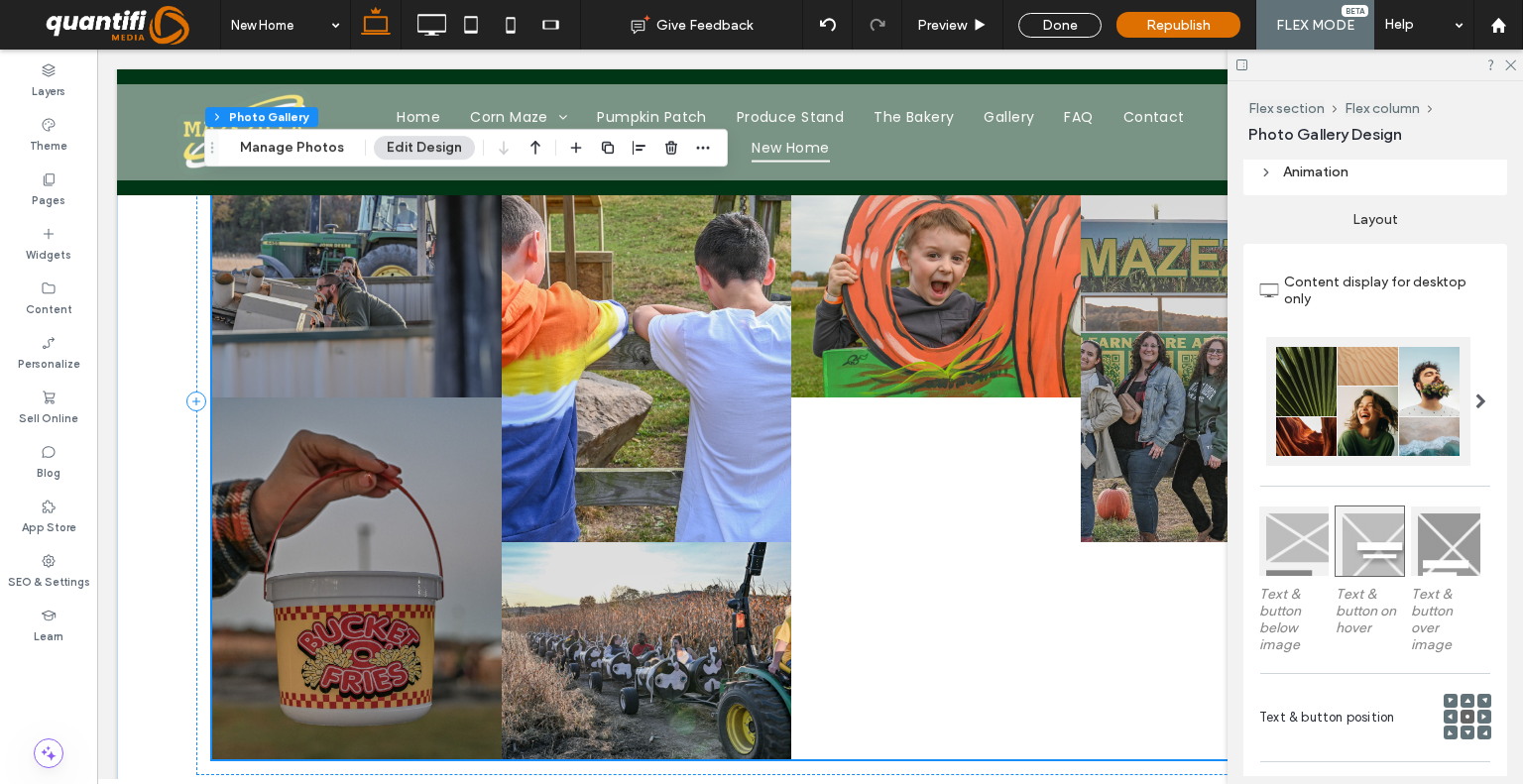 scroll, scrollTop: 2514, scrollLeft: 0, axis: vertical 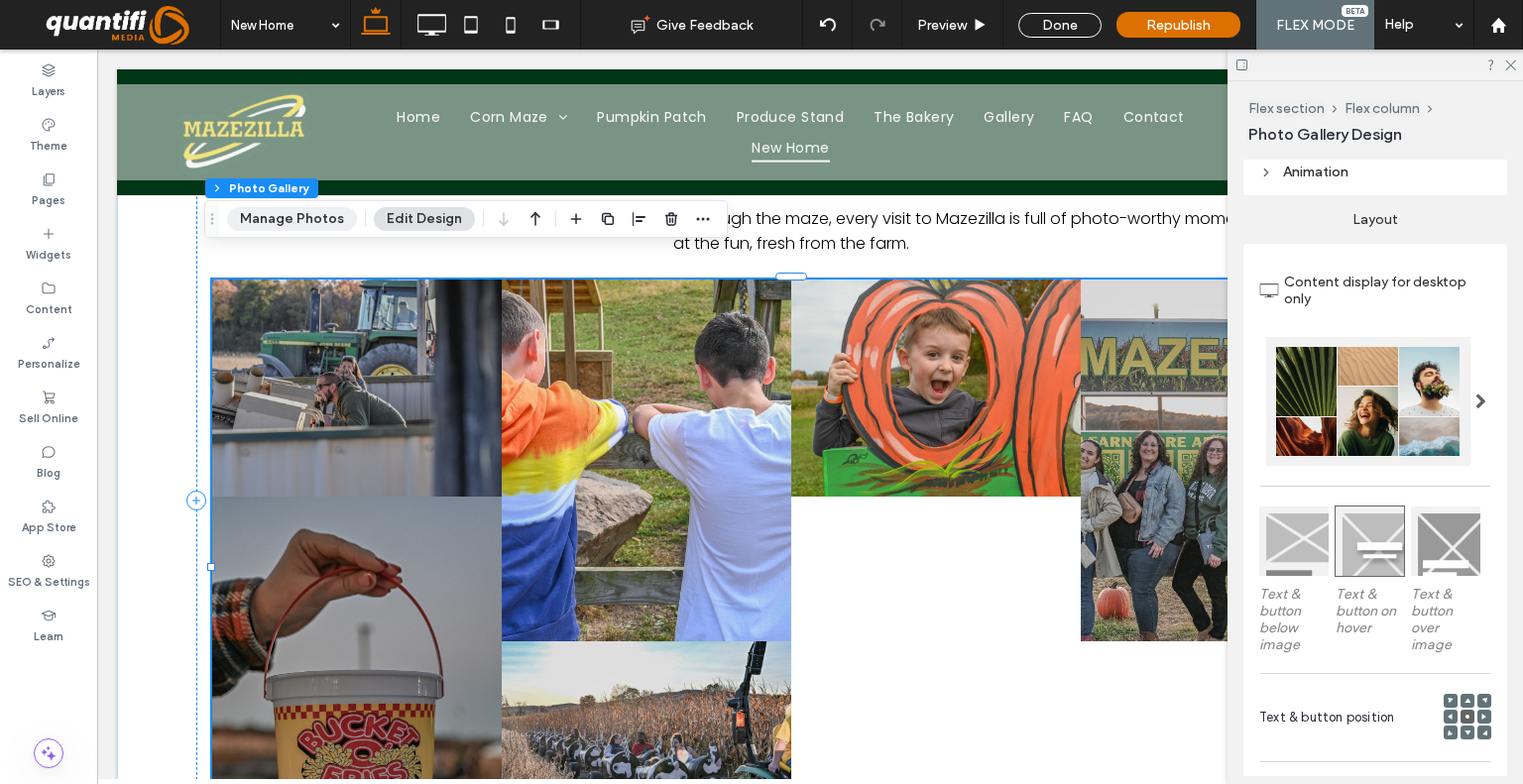 click on "Manage Photos" at bounding box center (292, 219) 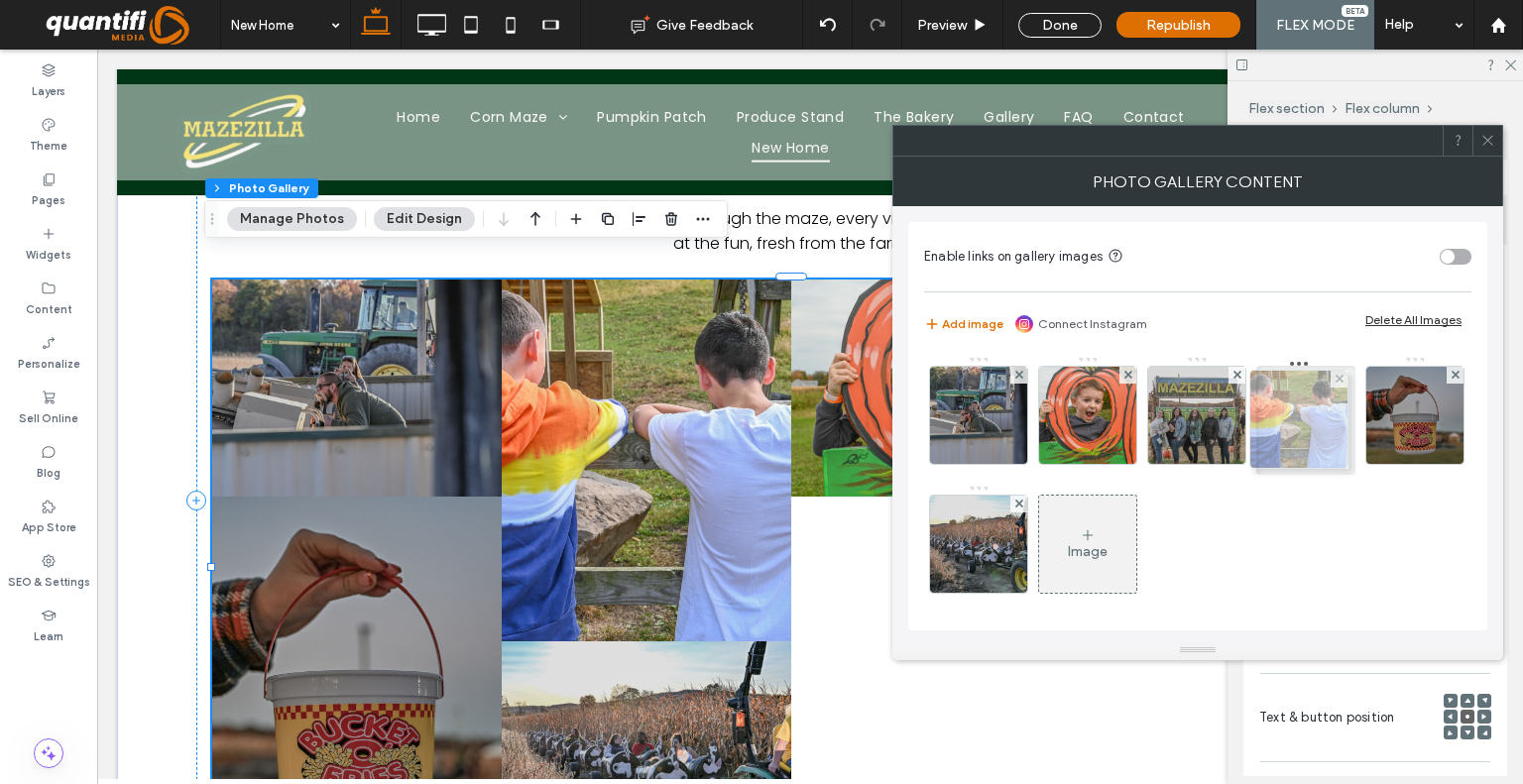 drag, startPoint x: 1113, startPoint y: 415, endPoint x: 1315, endPoint y: 419, distance: 202.0396 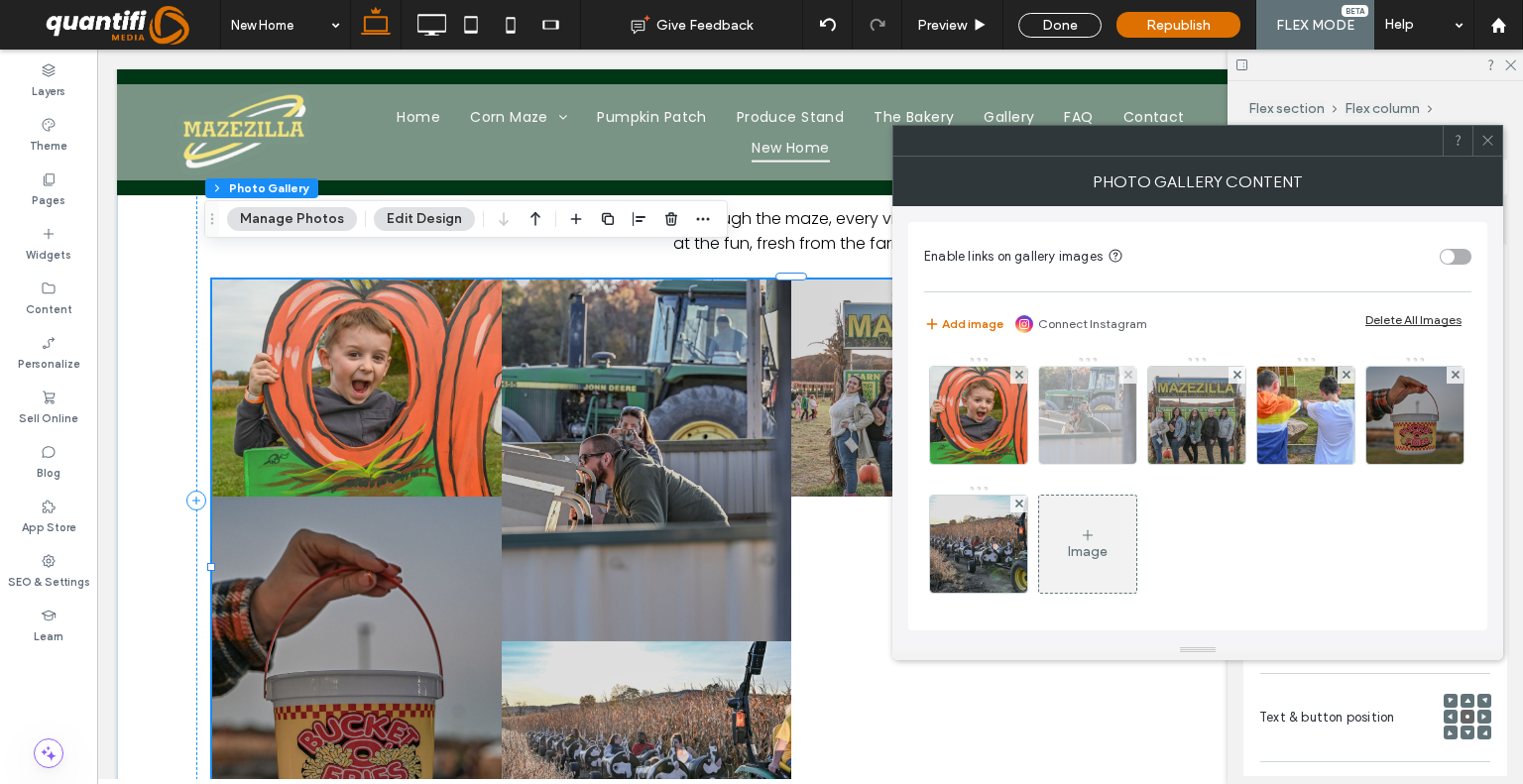 click at bounding box center (1088, 415) 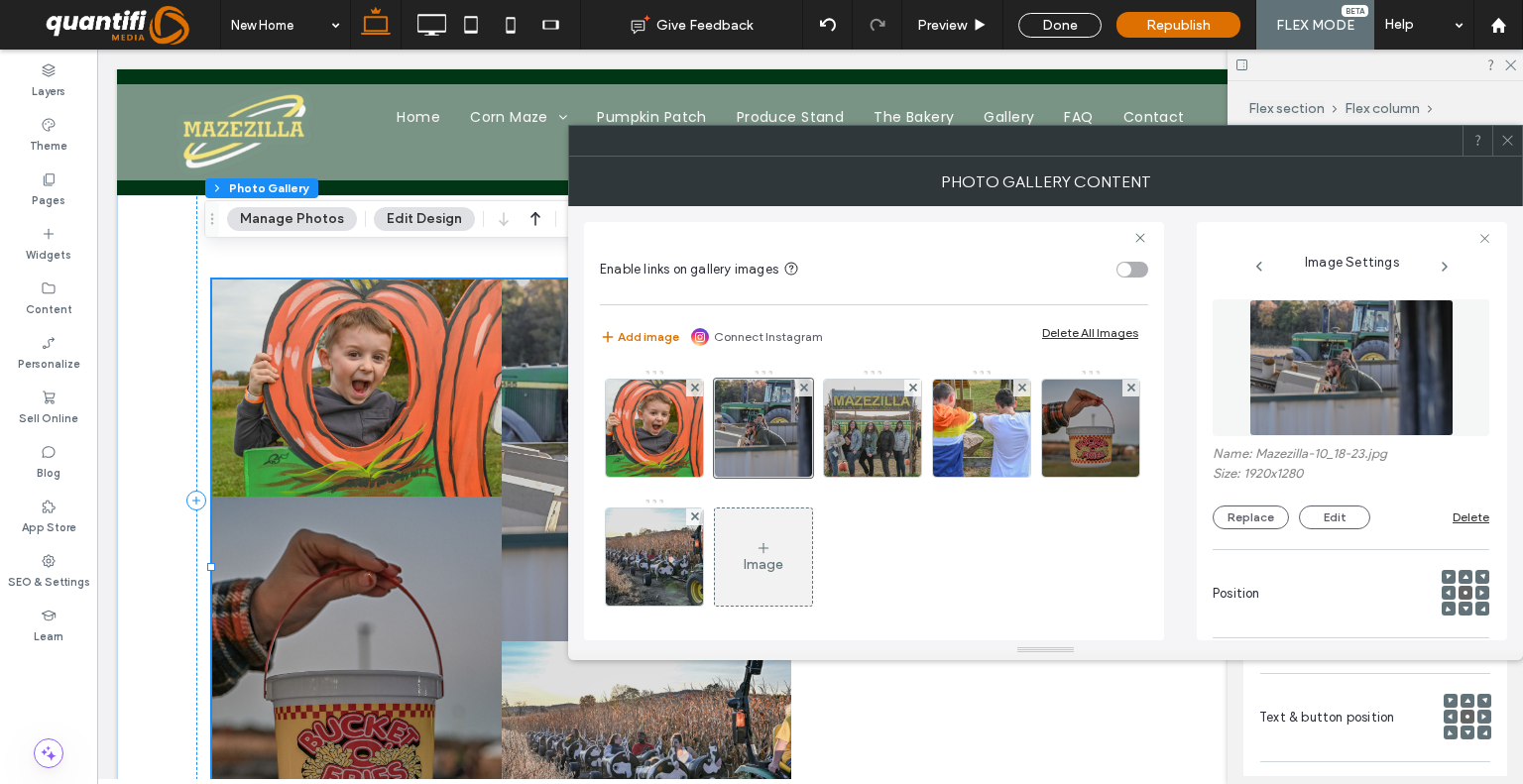 click 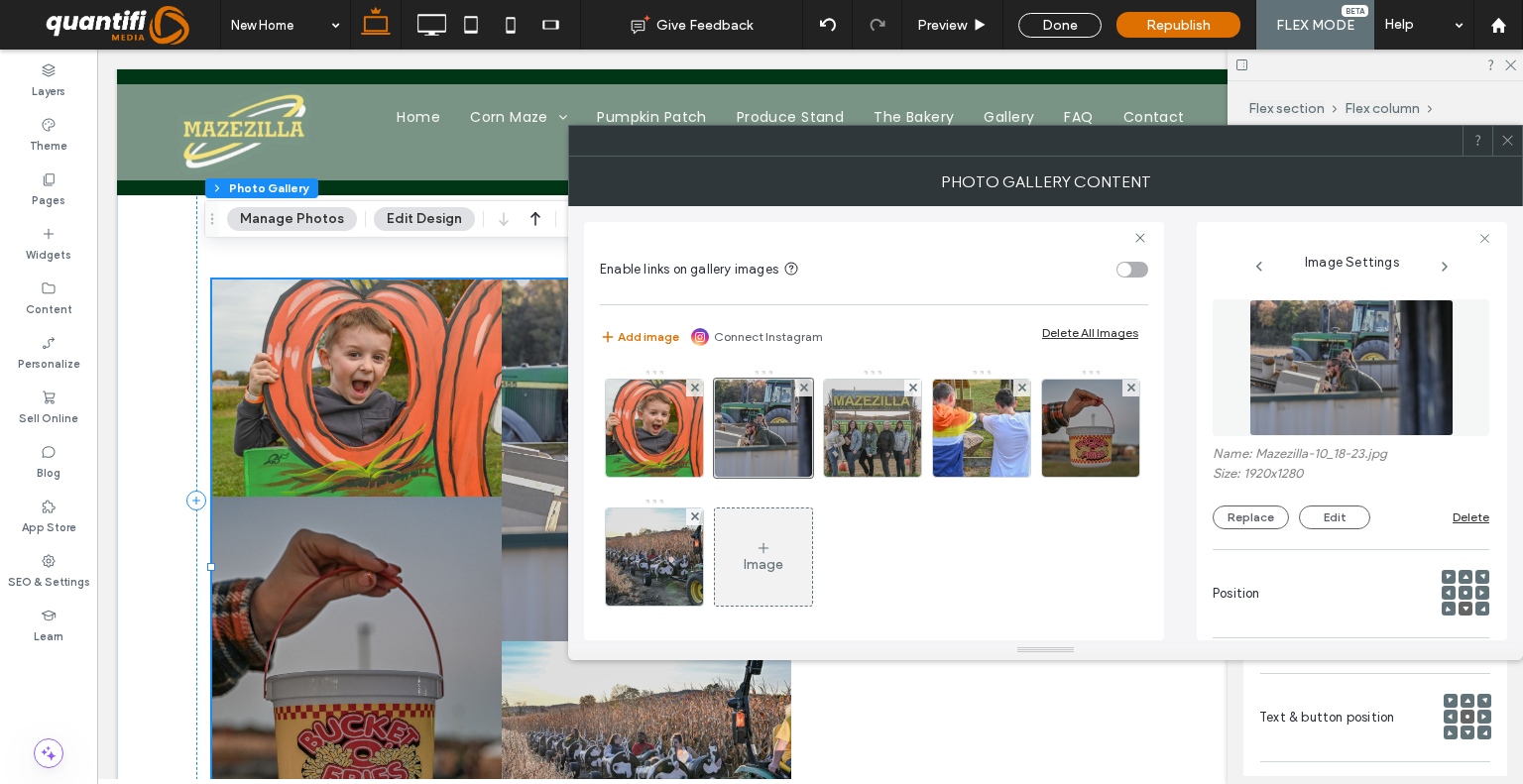 click 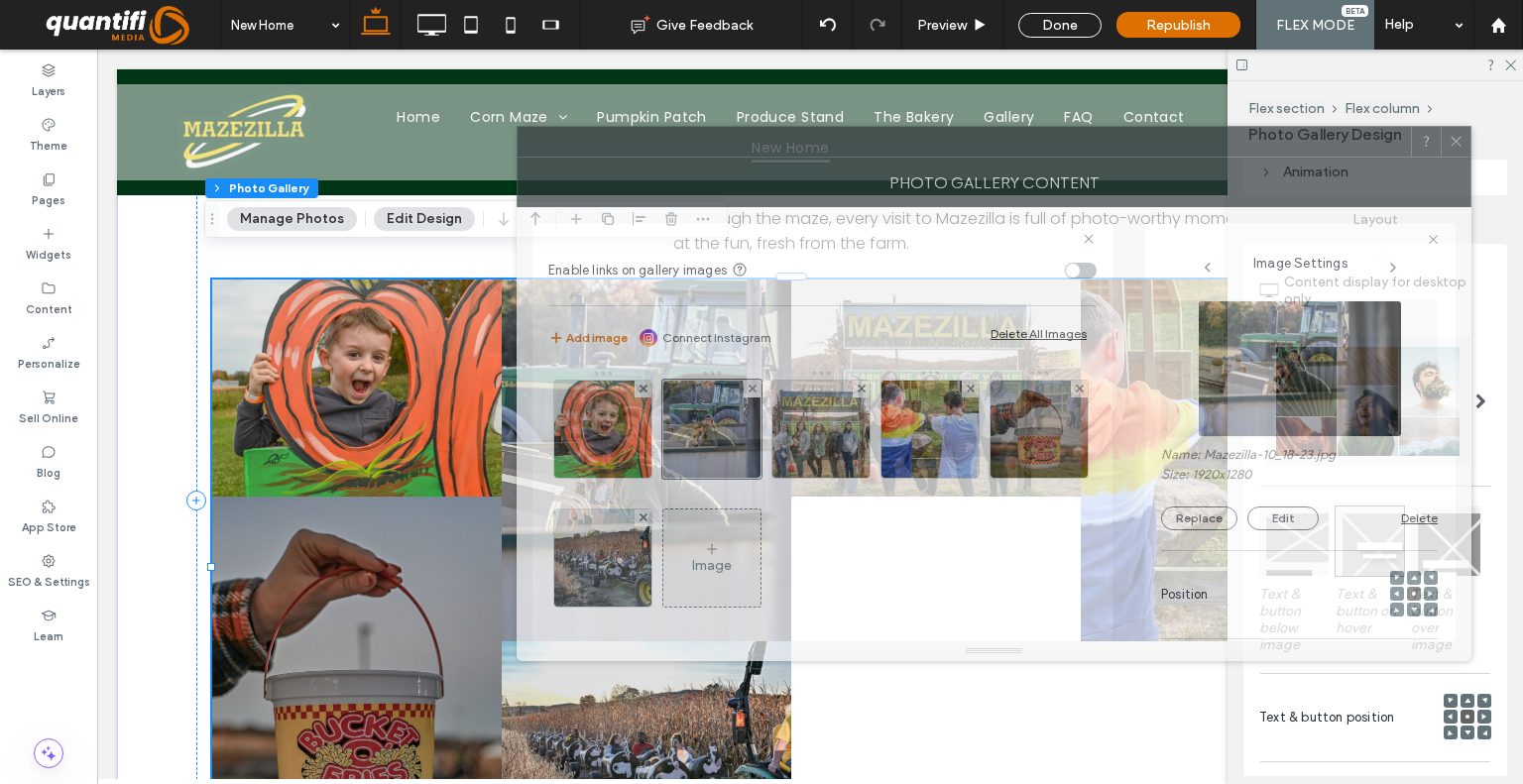 drag, startPoint x: 1166, startPoint y: 154, endPoint x: 1142, endPoint y: 156, distance: 24.083189 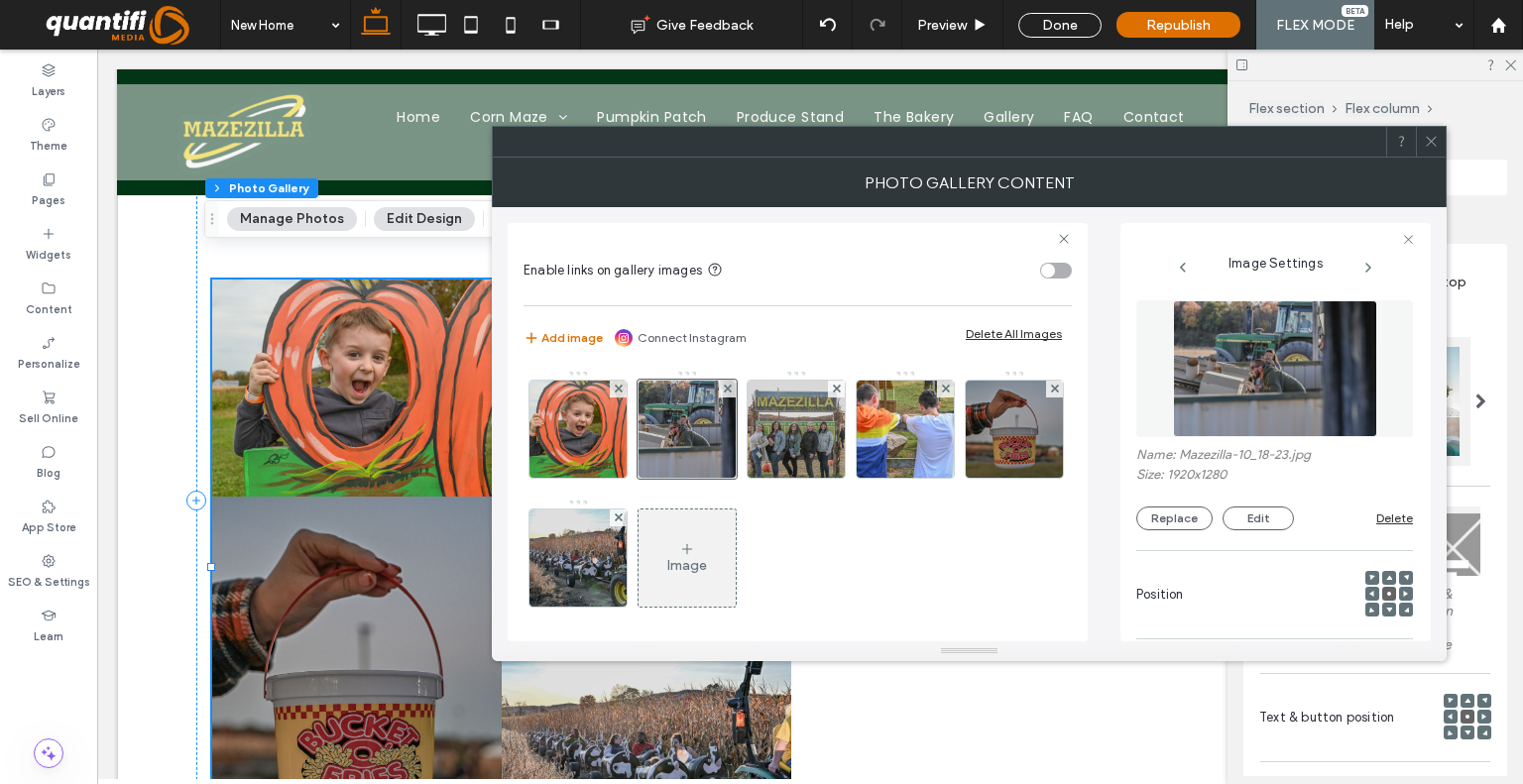 click 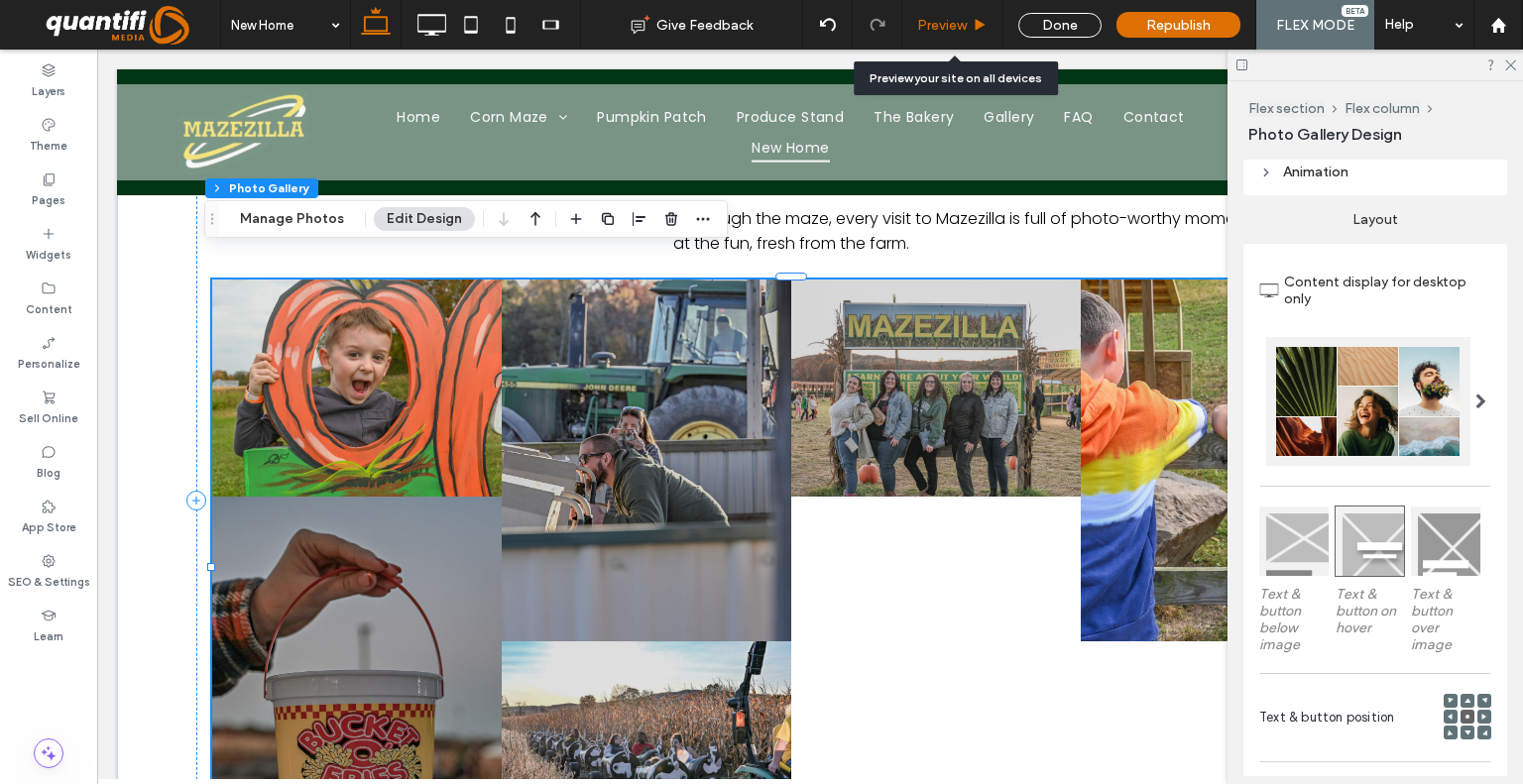 click on "Preview" at bounding box center (942, 25) 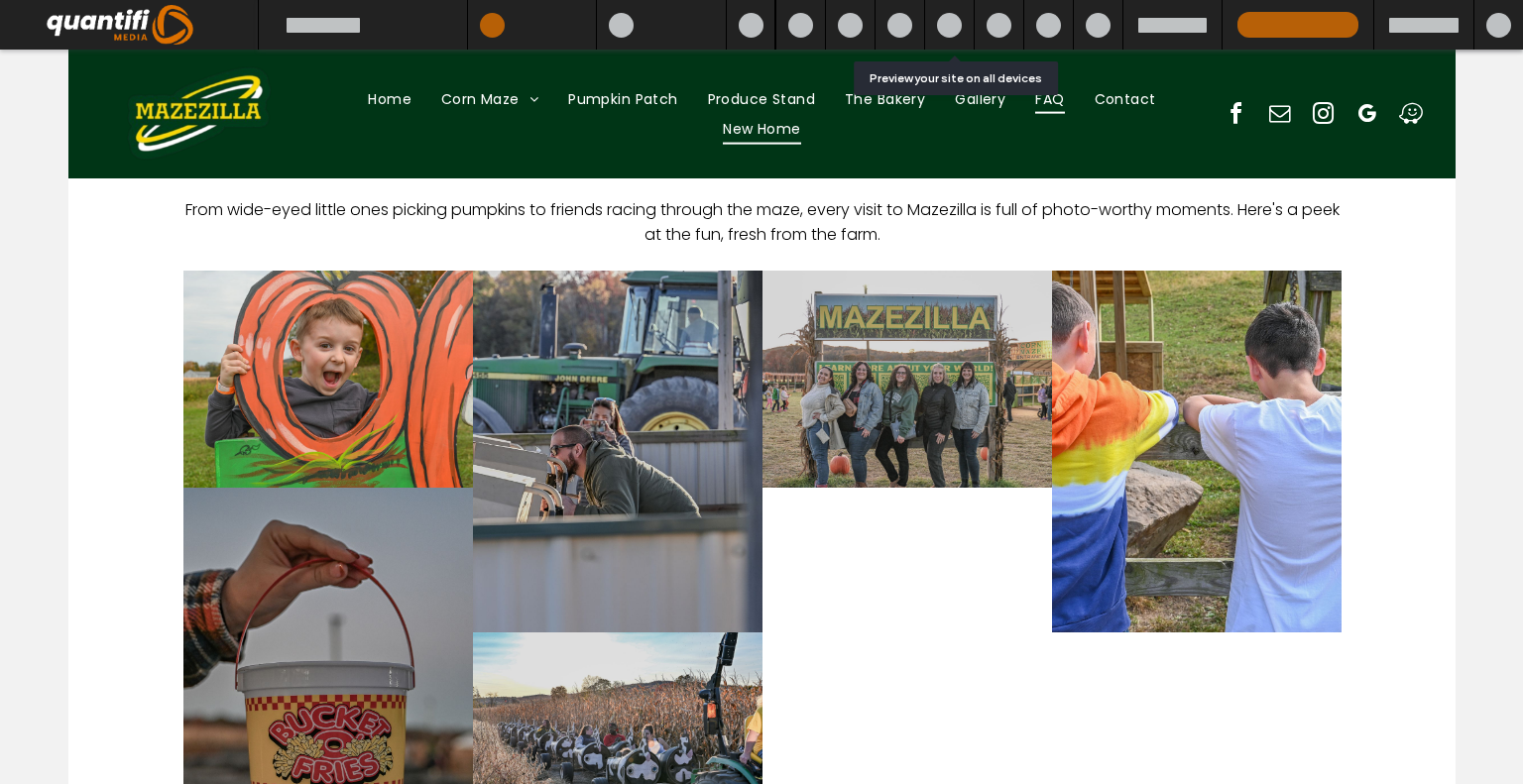 scroll, scrollTop: 2545, scrollLeft: 0, axis: vertical 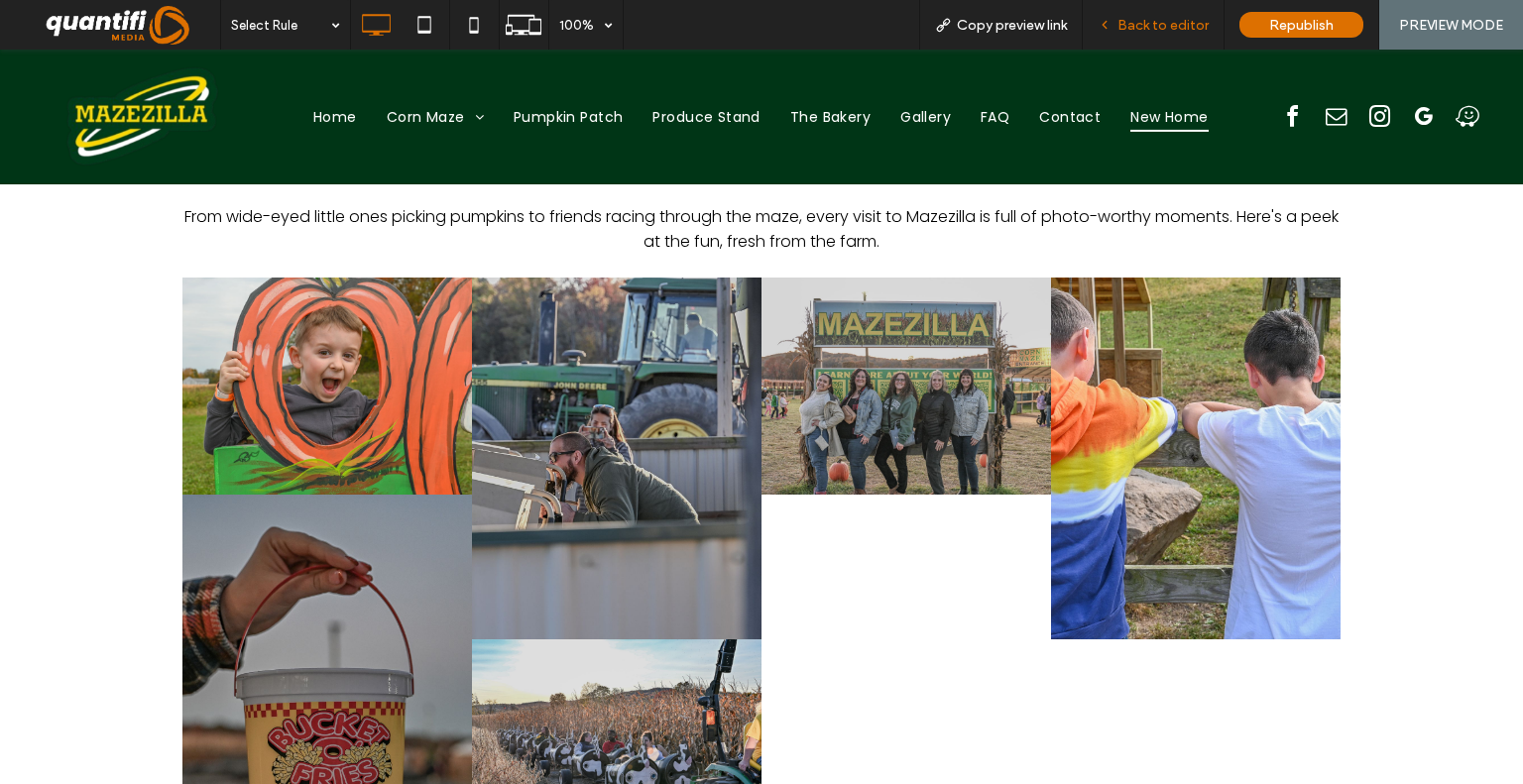 drag, startPoint x: 1154, startPoint y: 26, endPoint x: 1108, endPoint y: 55, distance: 54.378304 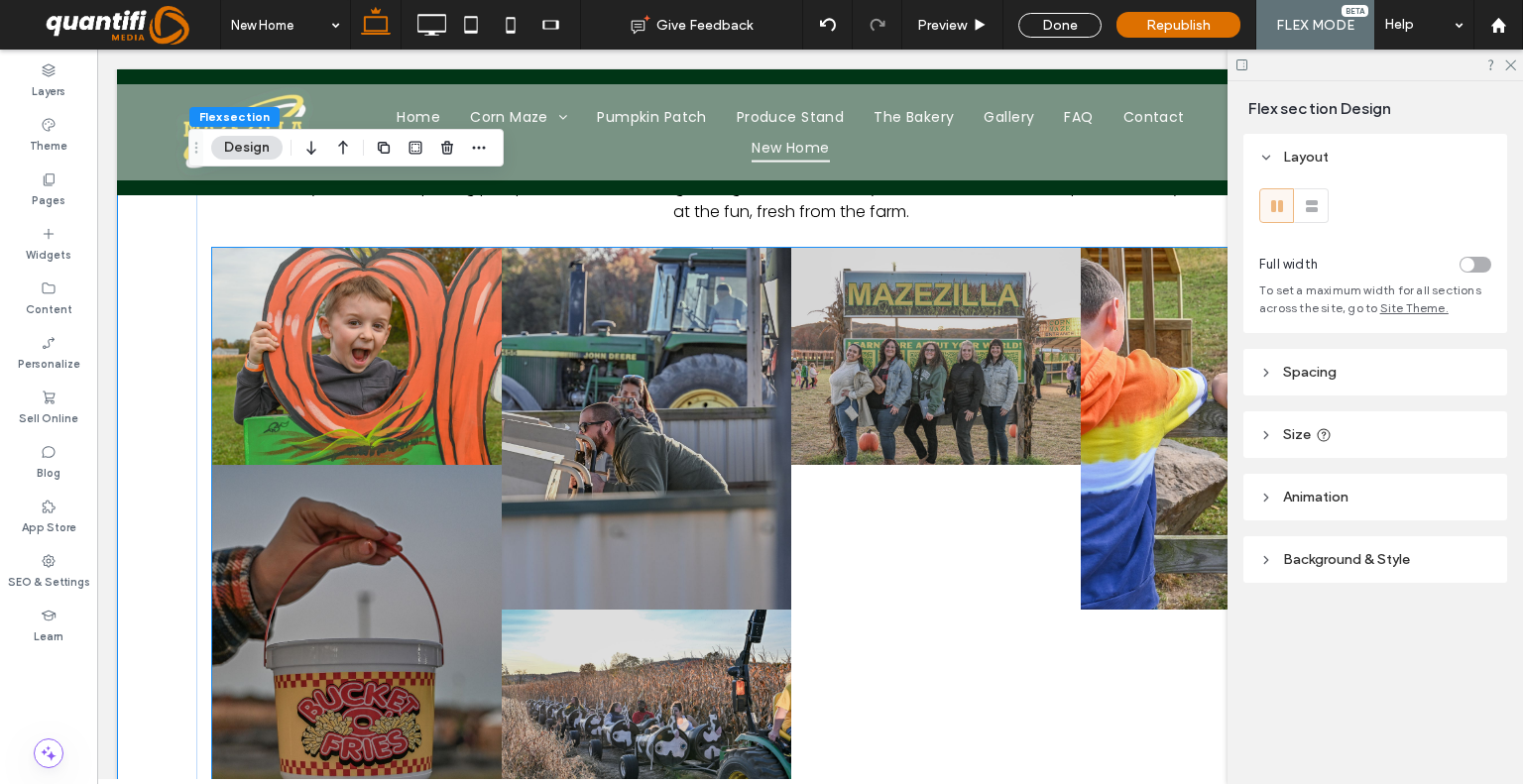 click at bounding box center [646, 428] 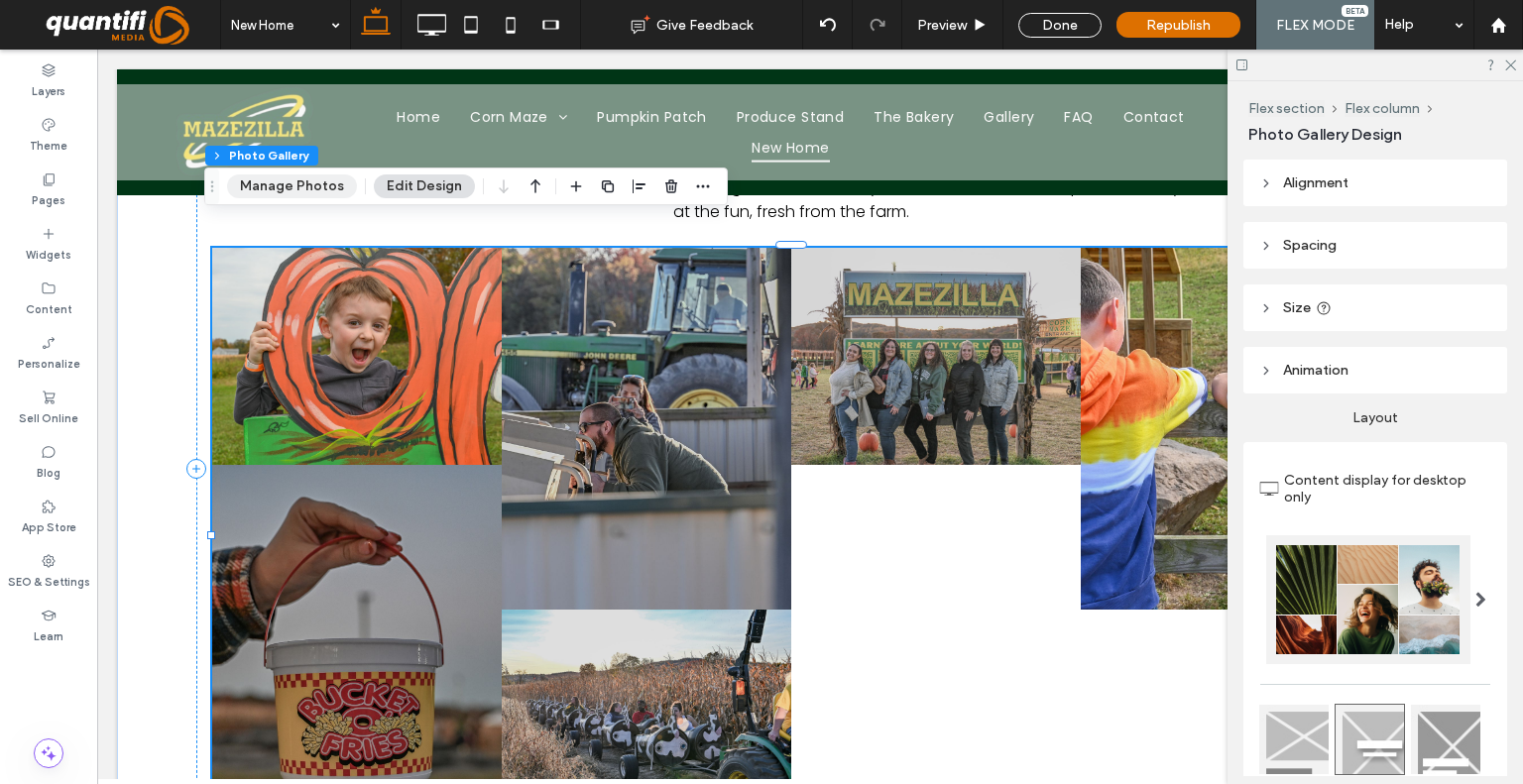 click on "Manage Photos" at bounding box center (292, 186) 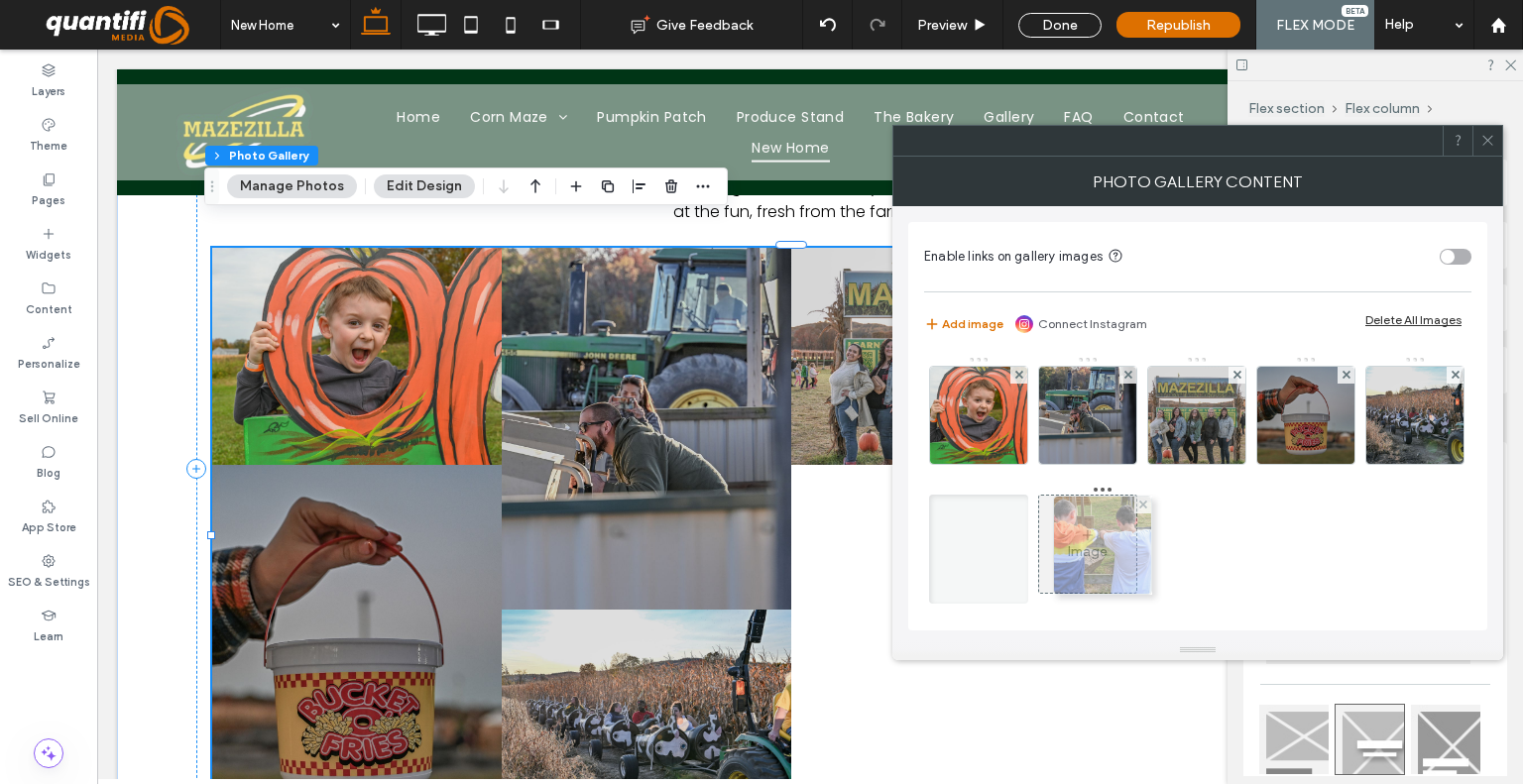 drag, startPoint x: 1289, startPoint y: 429, endPoint x: 1082, endPoint y: 559, distance: 244.43609 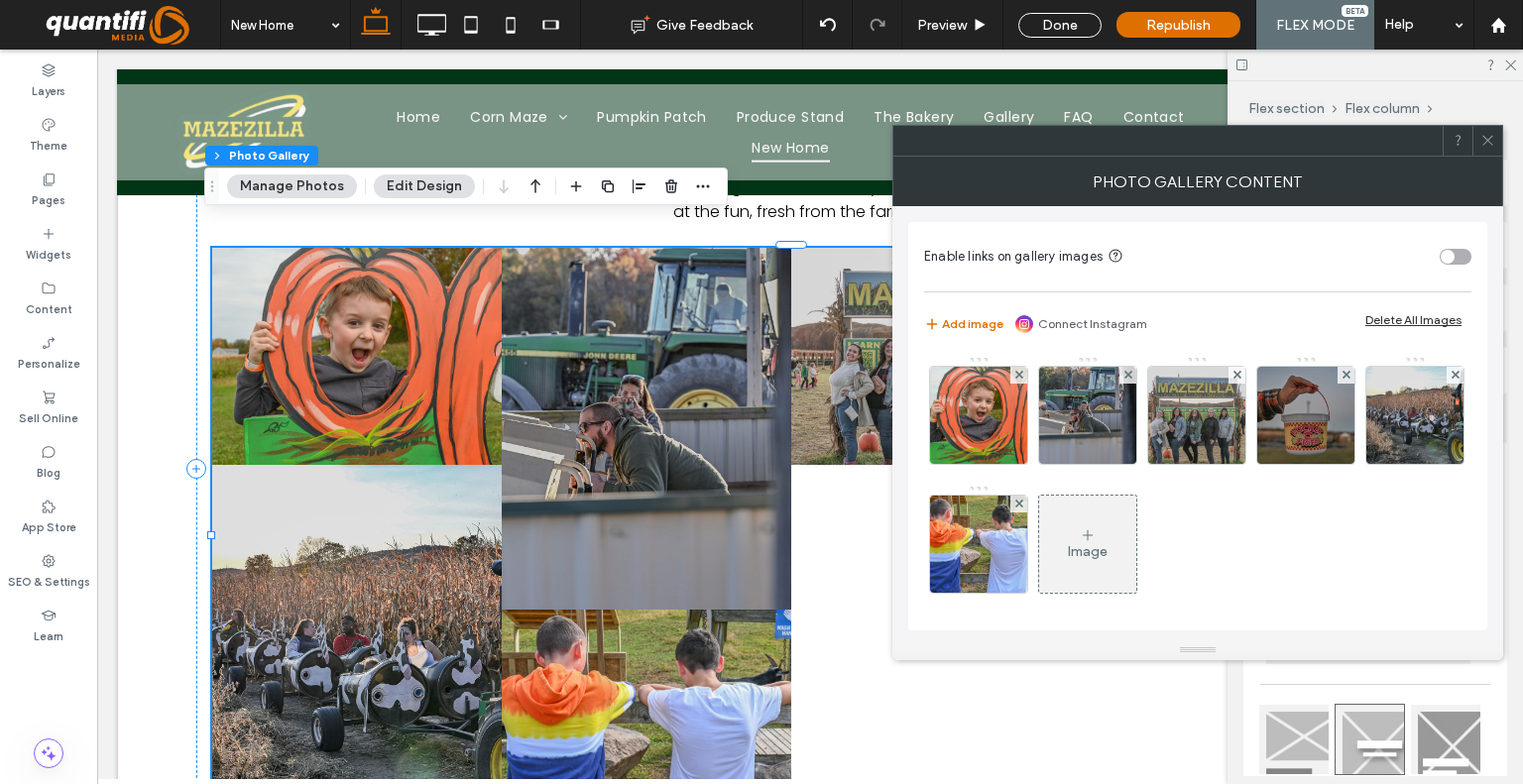 click 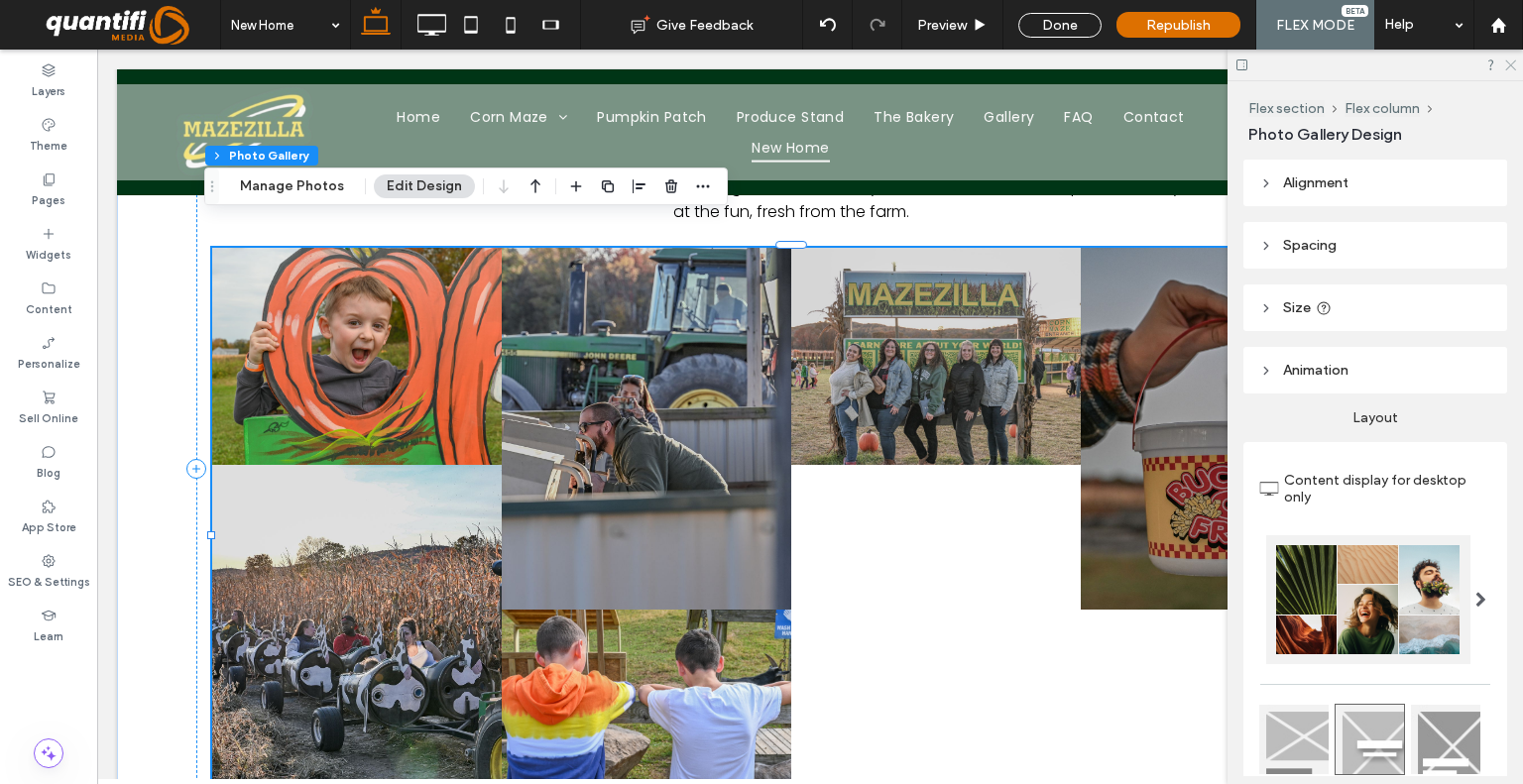 click 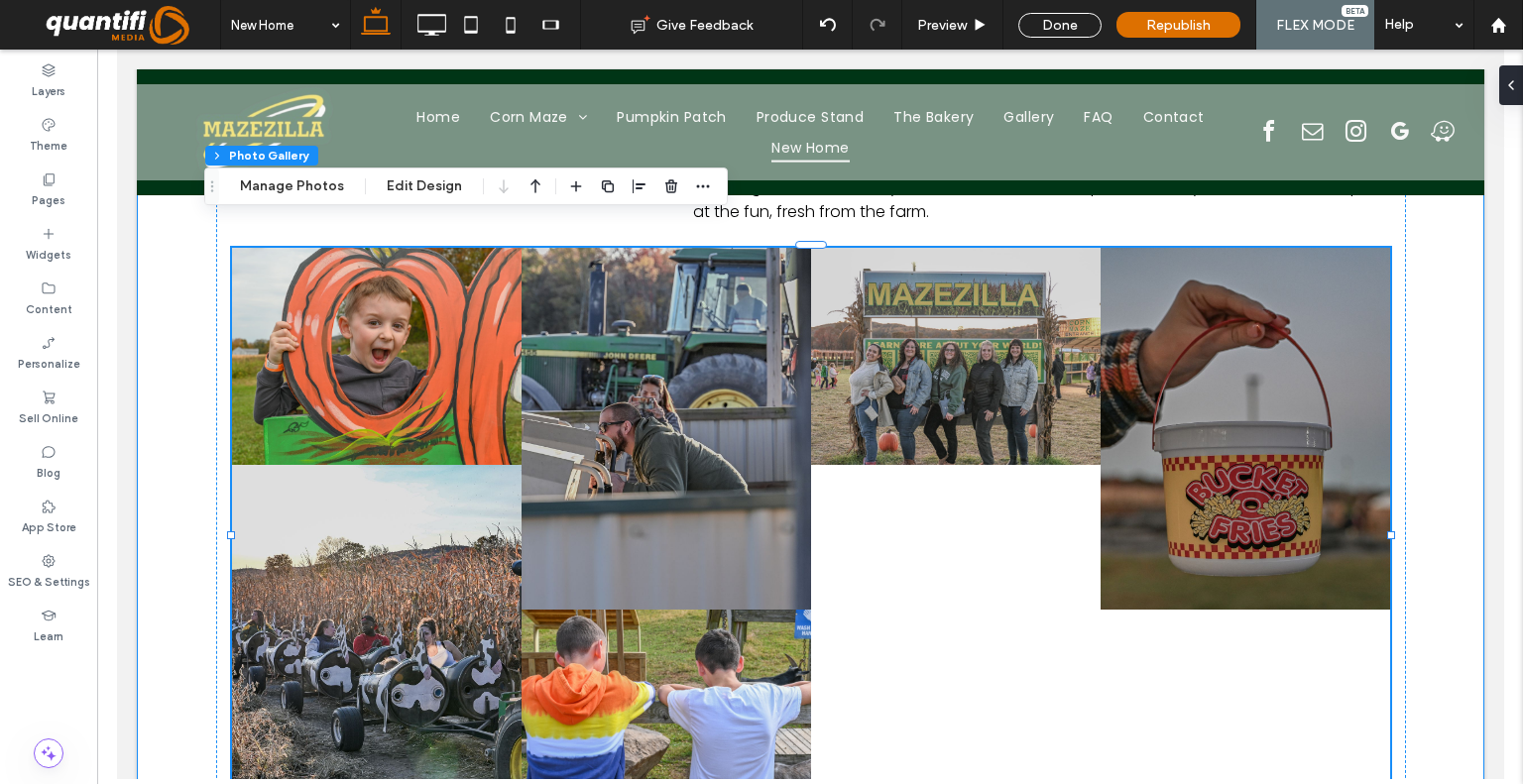 click on "Picture Yourself at Mazezilla From wide-eyed little ones picking pumpkins to friends racing through the maze, every visit to Mazezilla is full of photo-worthy moments. Here's a peek at the fun, fresh from the farm.
Button
Button
Button
Button
Button
Button" at bounding box center (809, 469) 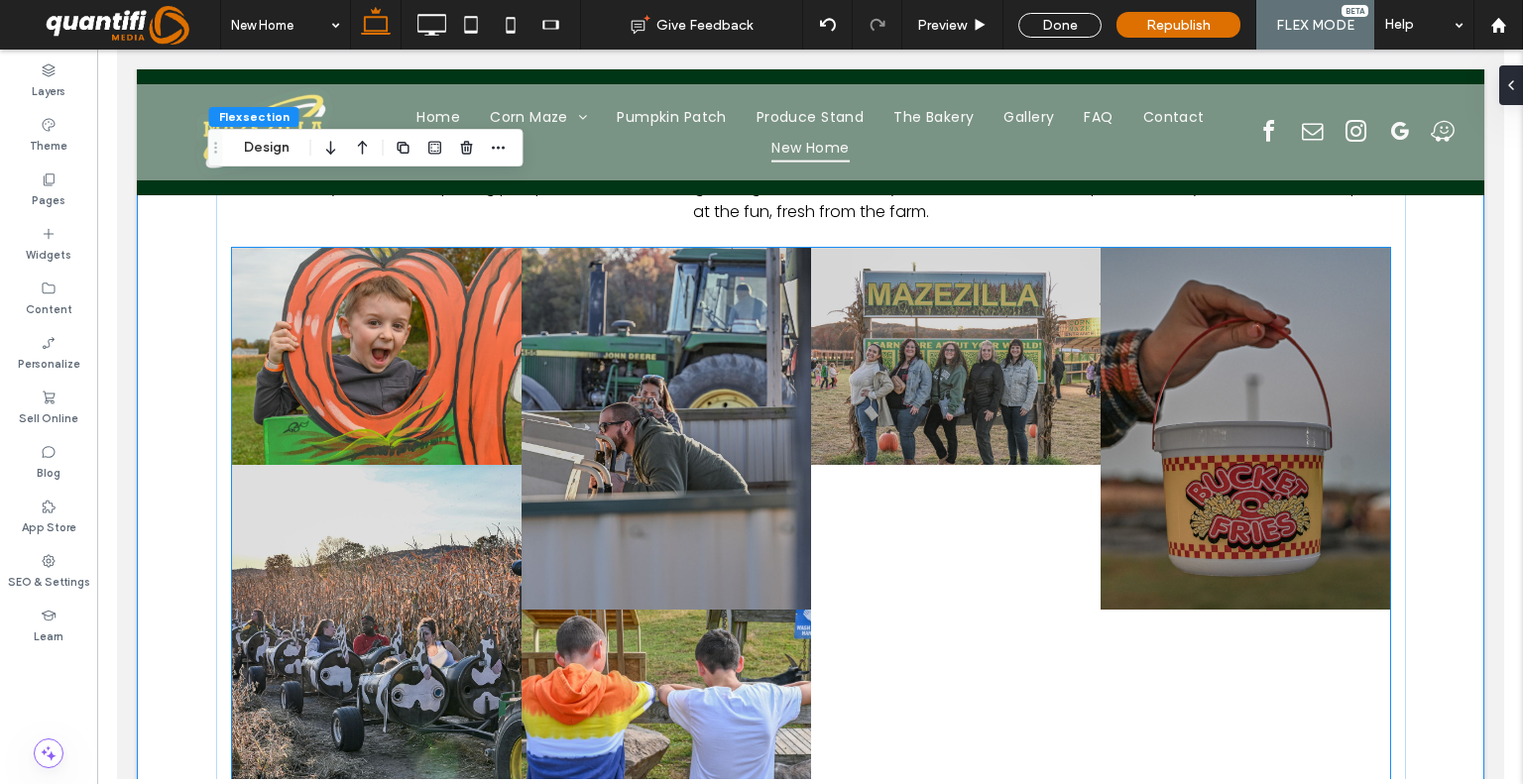 click on "Button" at bounding box center (955, 537) 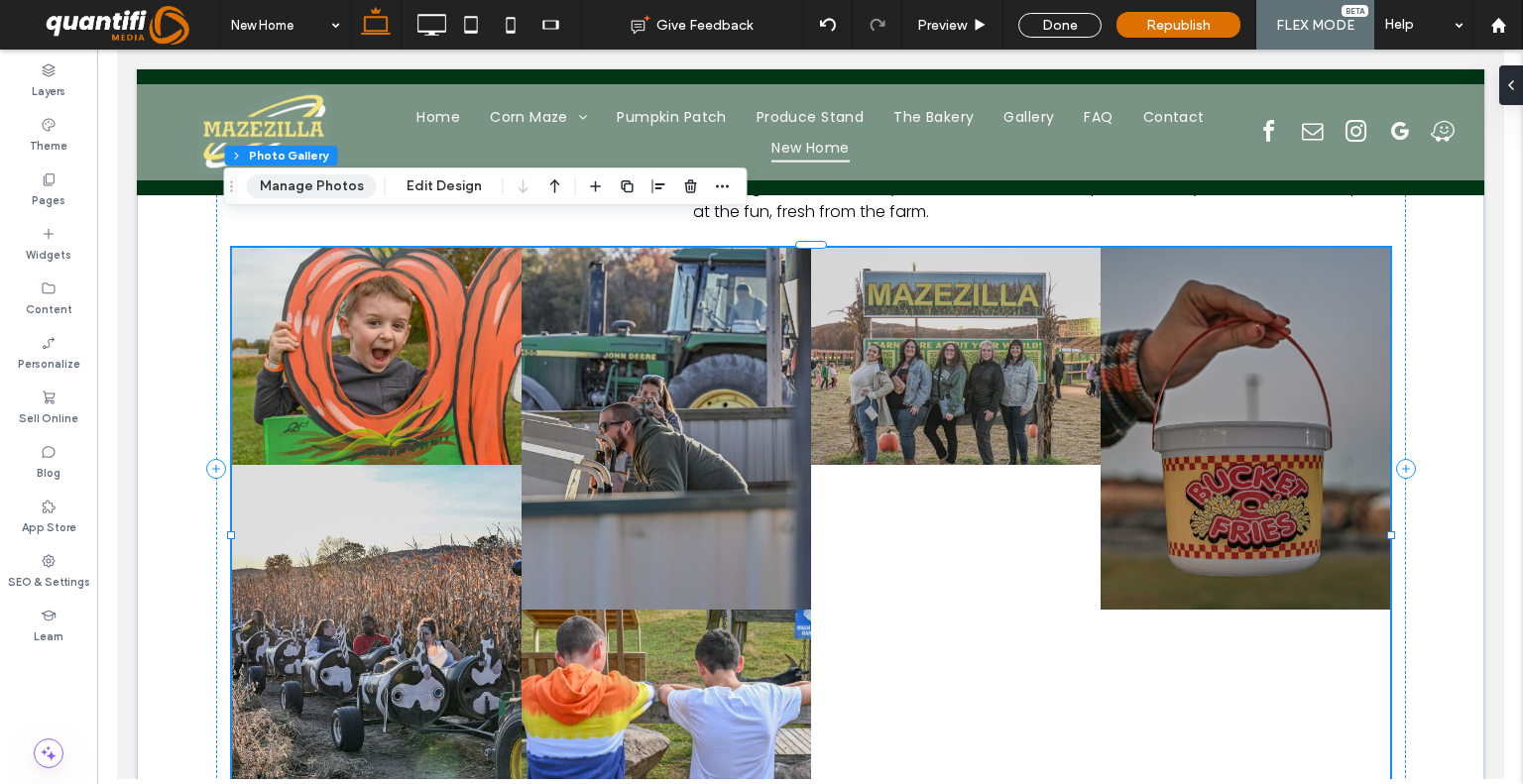 click on "Manage Photos" at bounding box center [311, 186] 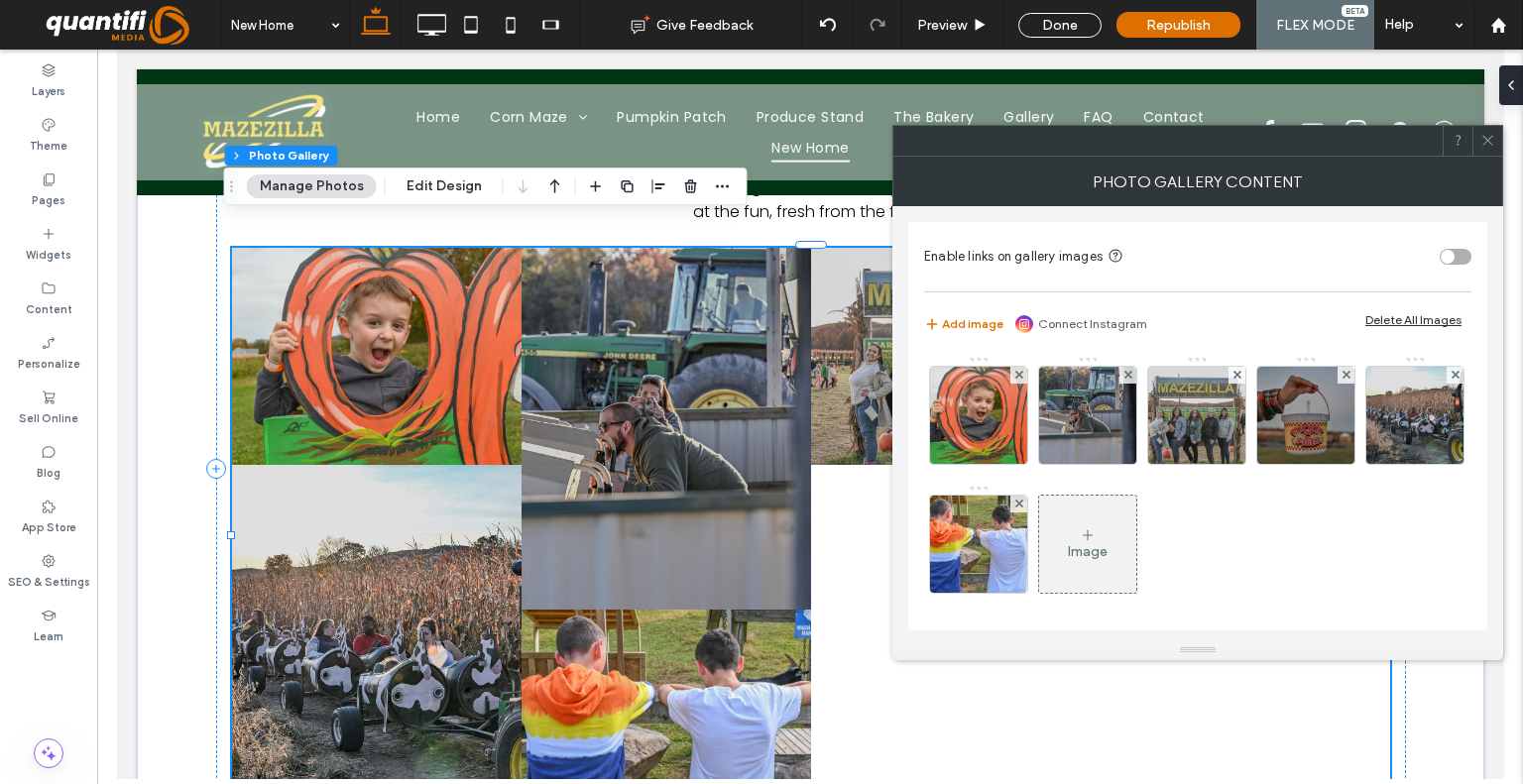 click on "Image" at bounding box center (1088, 544) 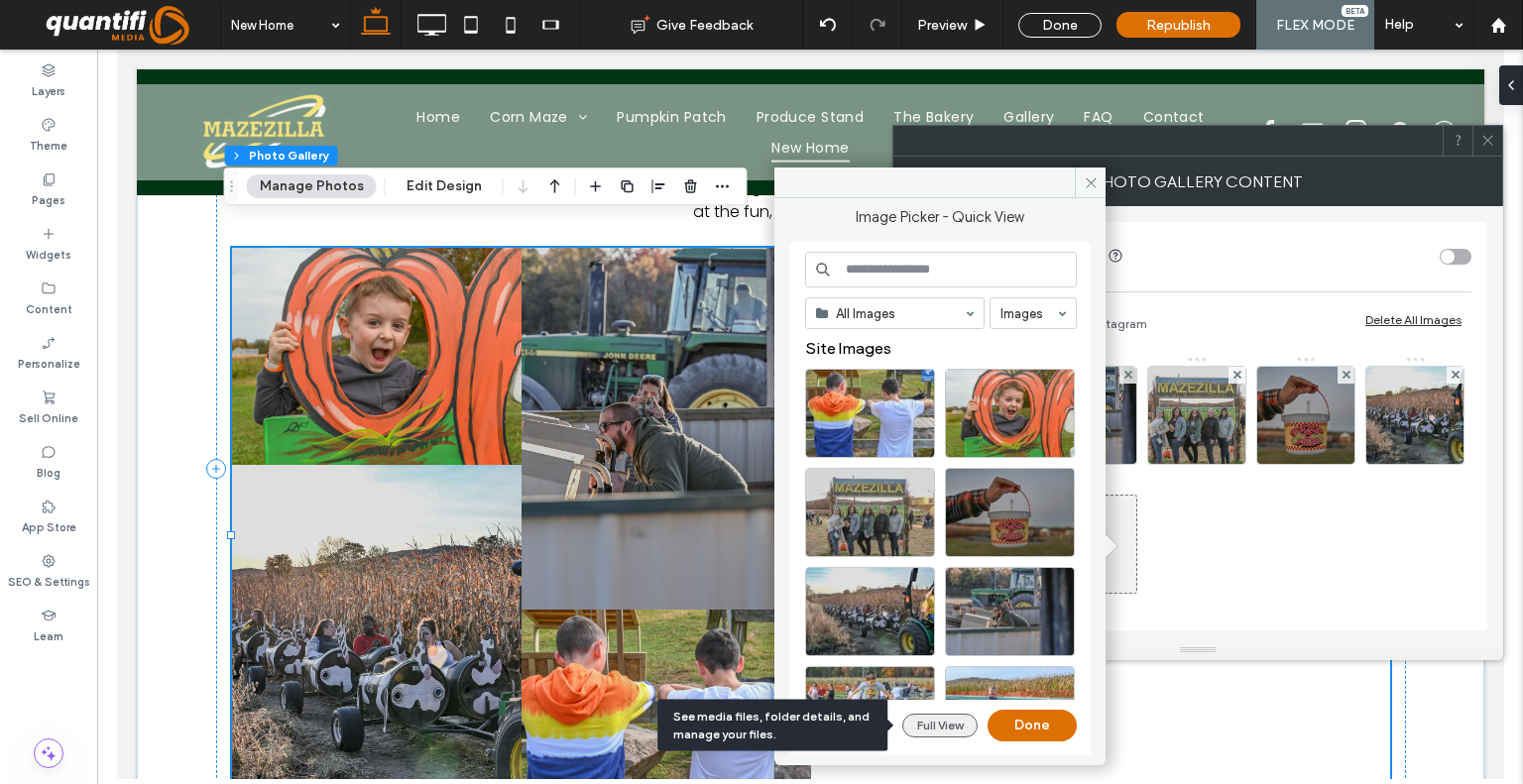 click on "Full View" at bounding box center [940, 726] 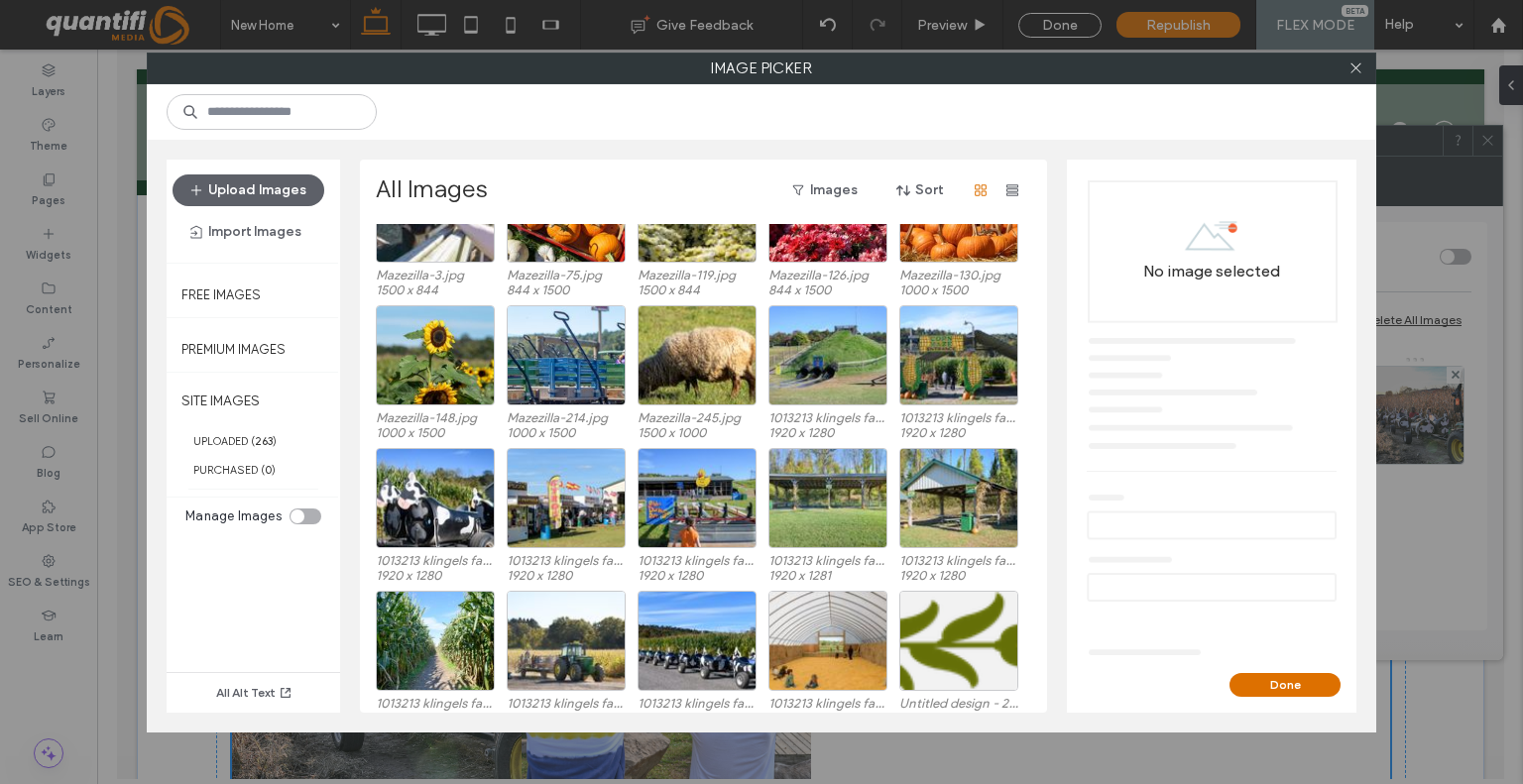 scroll, scrollTop: 2341, scrollLeft: 0, axis: vertical 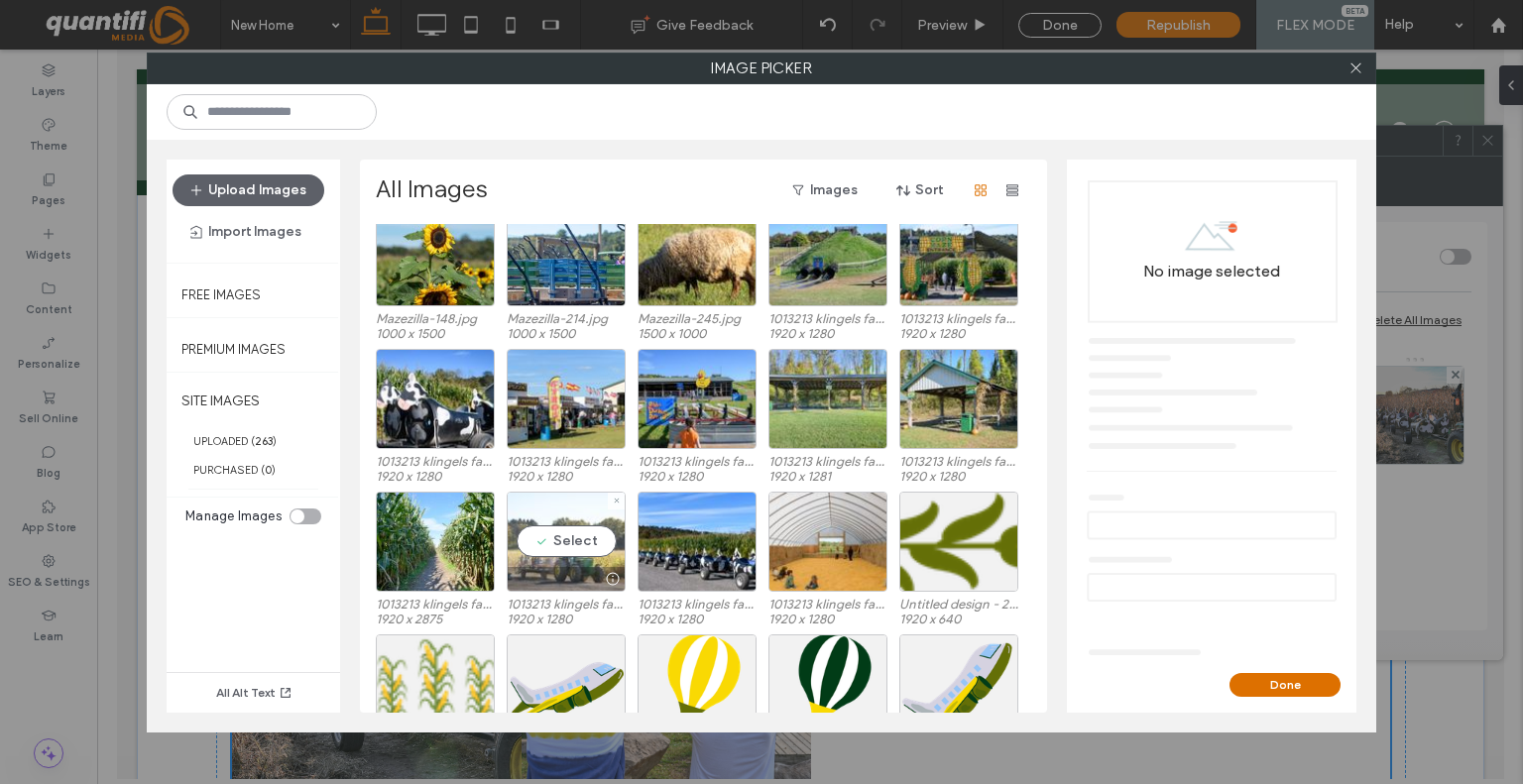 click on "Select" at bounding box center [566, 541] 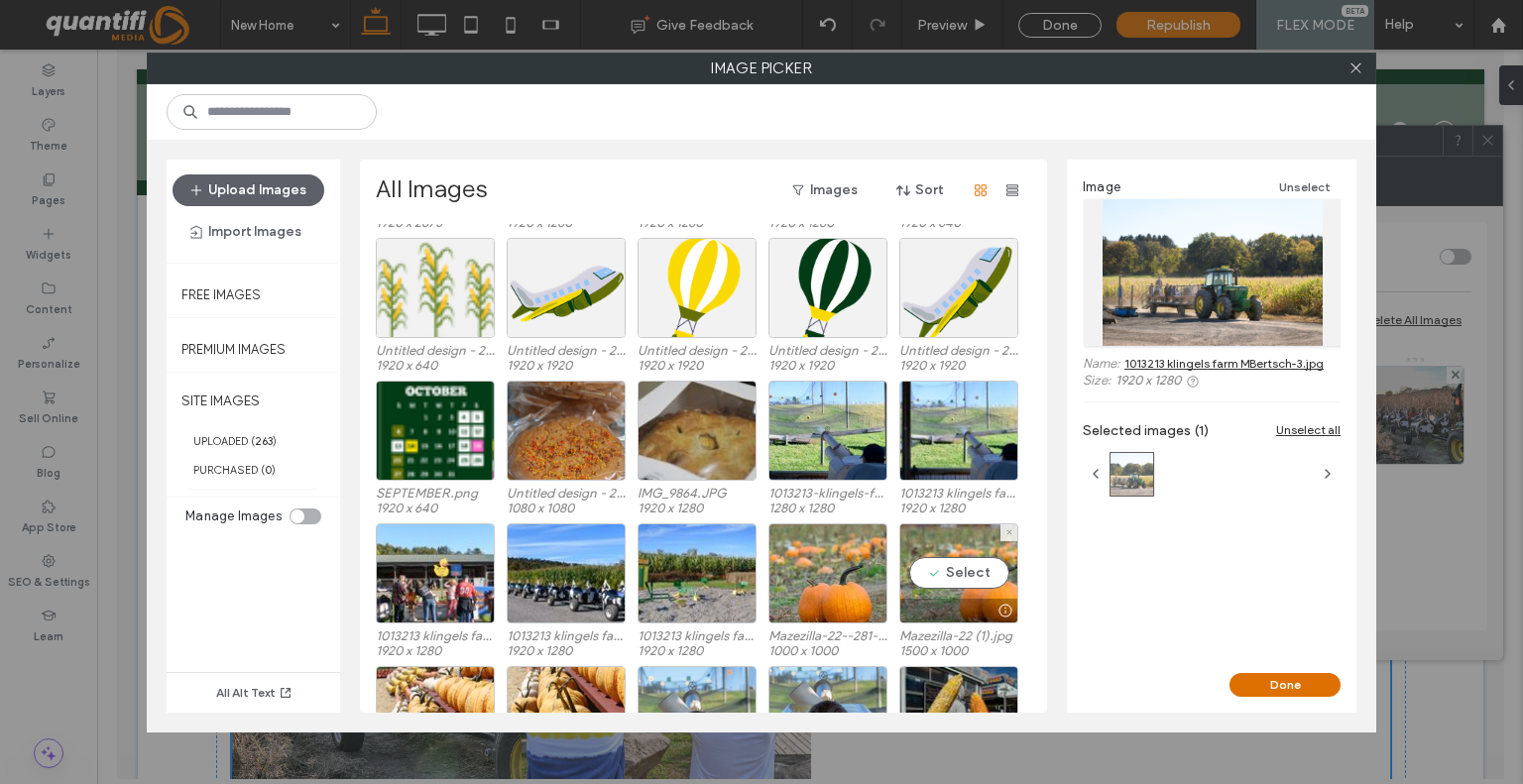 scroll, scrollTop: 2638, scrollLeft: 0, axis: vertical 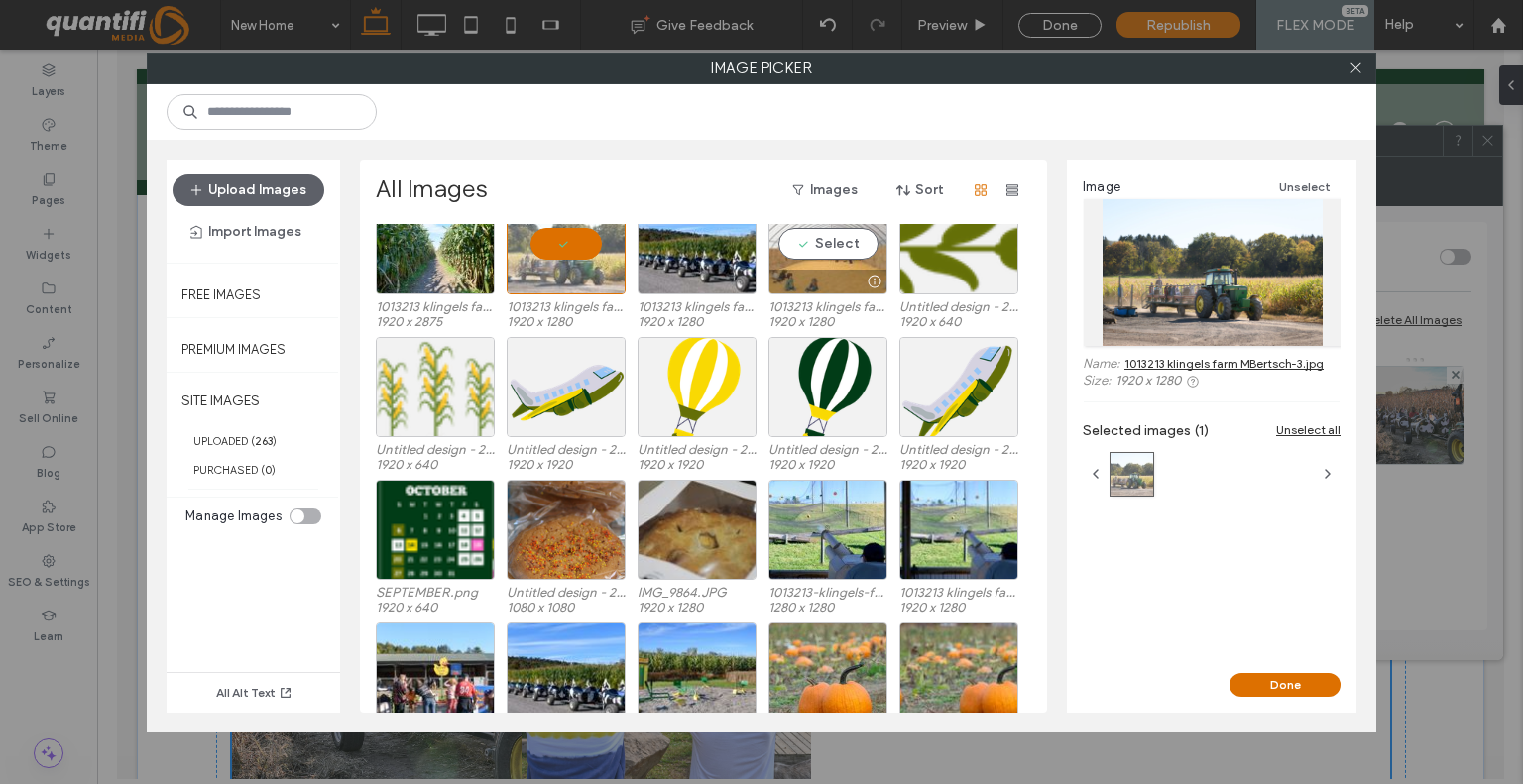 click on "Select" at bounding box center (828, 244) 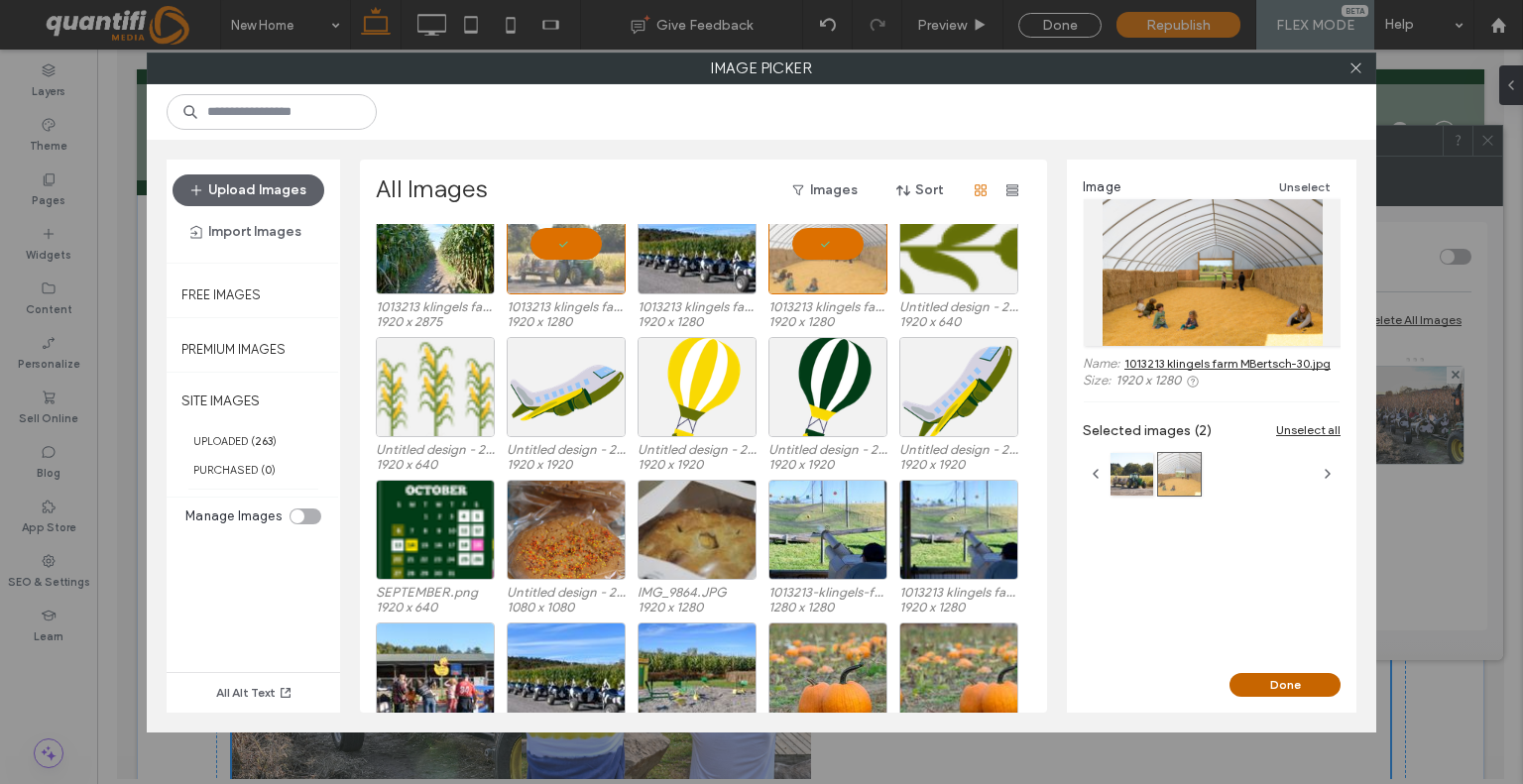 click on "Done" at bounding box center (1285, 685) 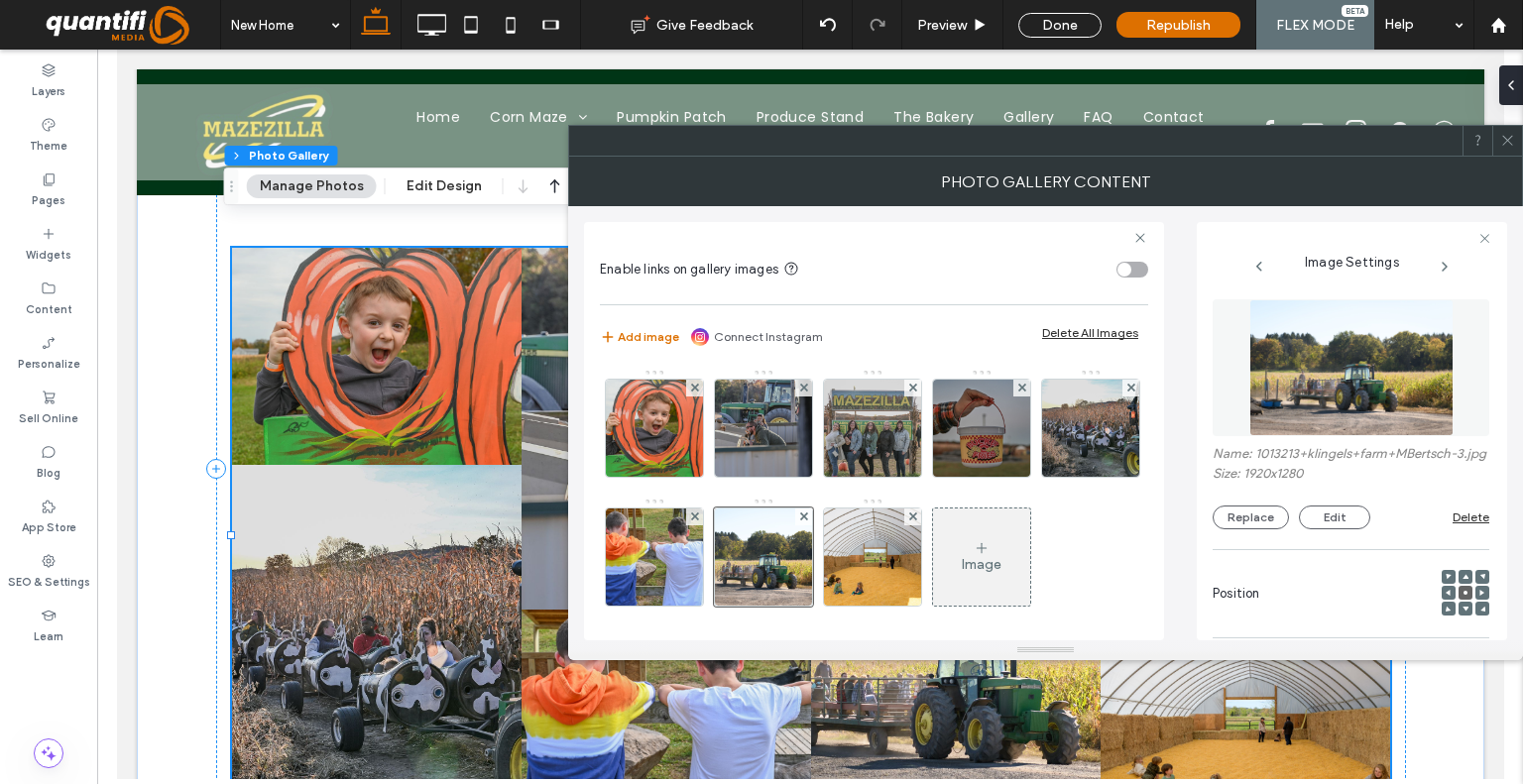 click 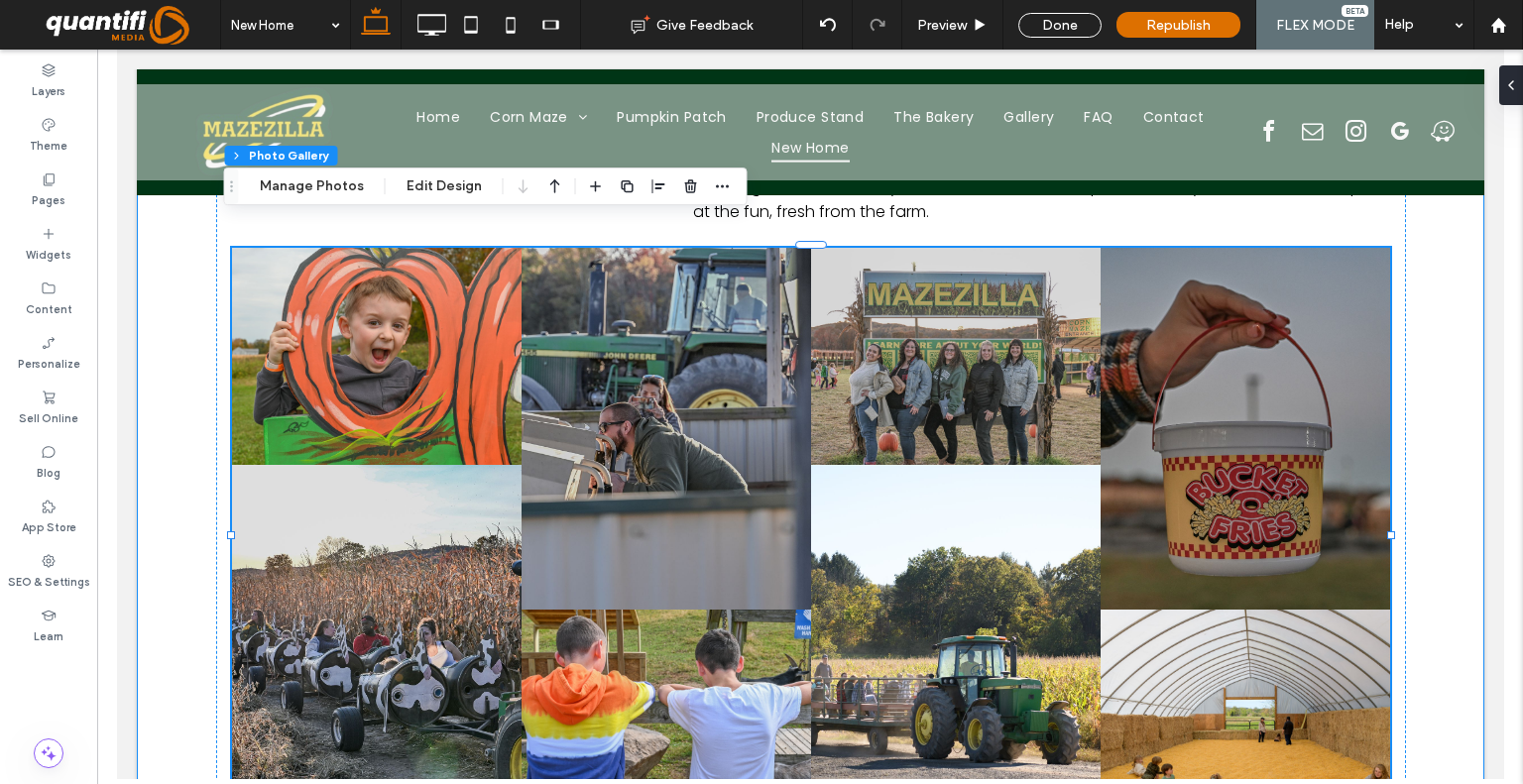 click on "Picture Yourself at Mazezilla From wide-eyed little ones picking pumpkins to friends racing through the maze, every visit to Mazezilla is full of photo-worthy moments. Here's a peek at the fun, fresh from the farm.
Button
Button
Button
Button
Button
Button
Button
Button" at bounding box center (809, 469) 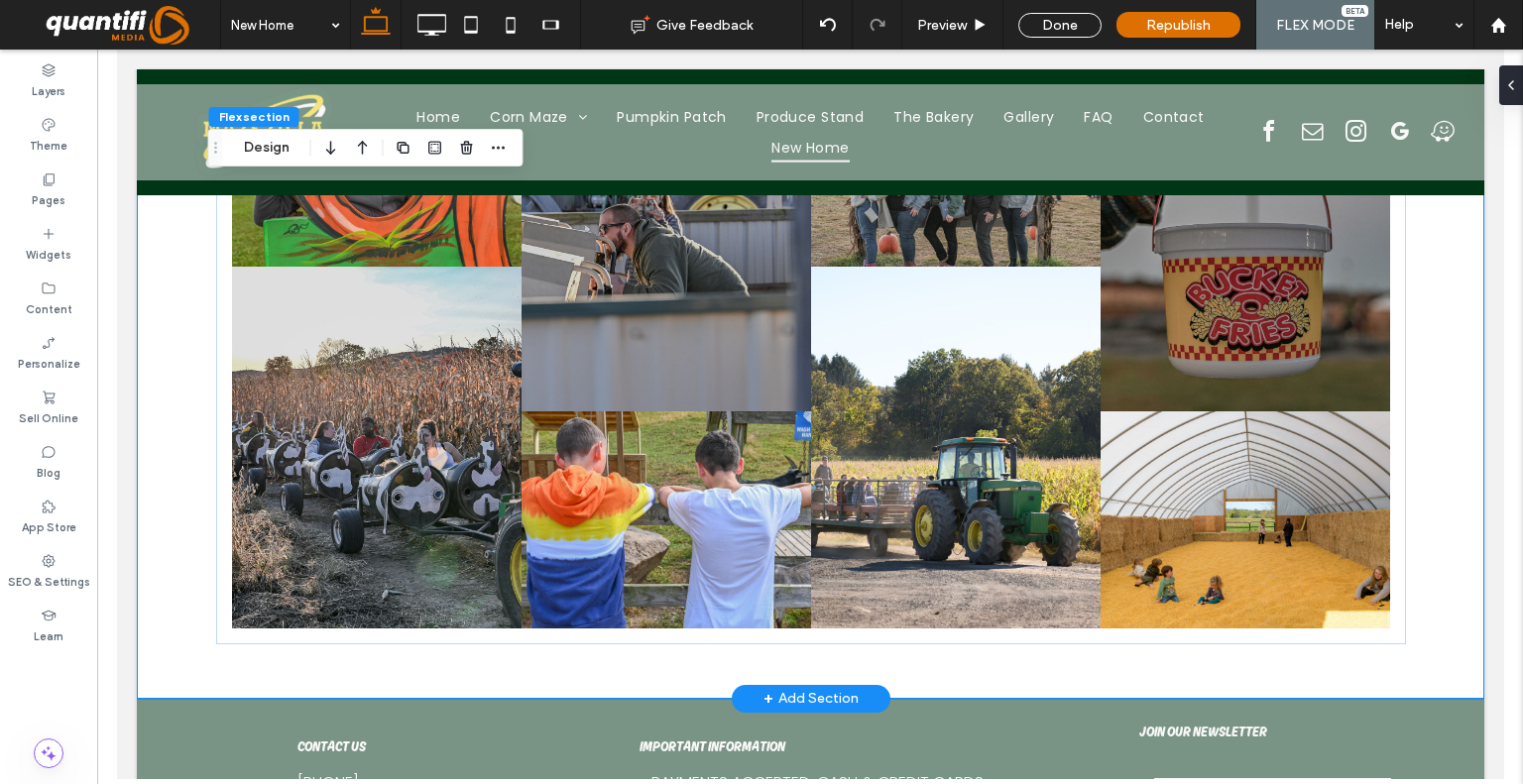 scroll, scrollTop: 2644, scrollLeft: 0, axis: vertical 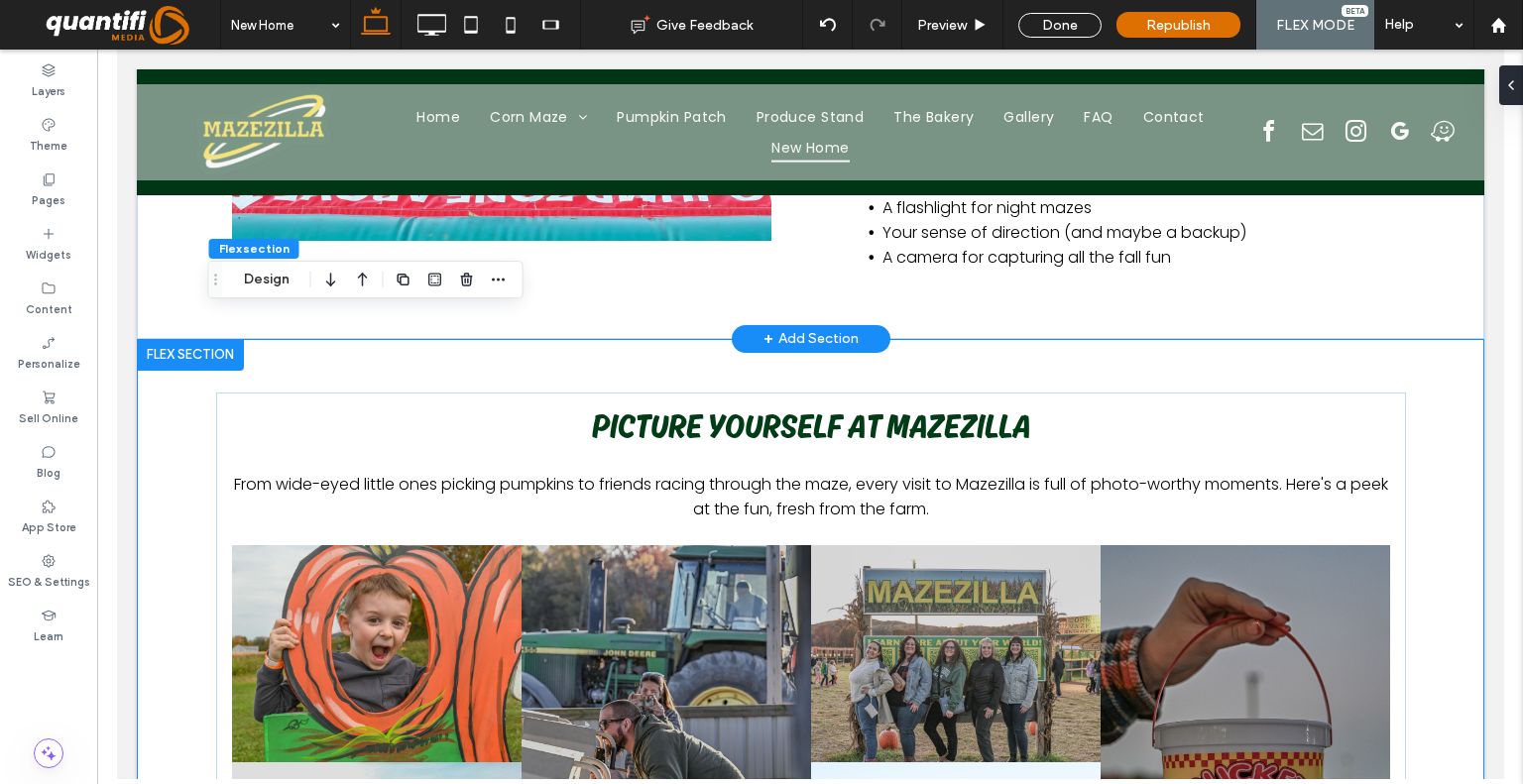 click on "VISITOR INFO
Location
Klingel’s Farm & Mazezilla Old Route 115 Saylorsburg, PA 18353 (Just one mile from the Saylorsburg Flea Market)
Dates & Hours
Open September through October Check our calendar for daily hours and special events
what to bring
Comfortable shoes A flashlight for night mazes Your sense of direction (and maybe a backup) A camera for capturing all the fall fun" at bounding box center (810, 47) 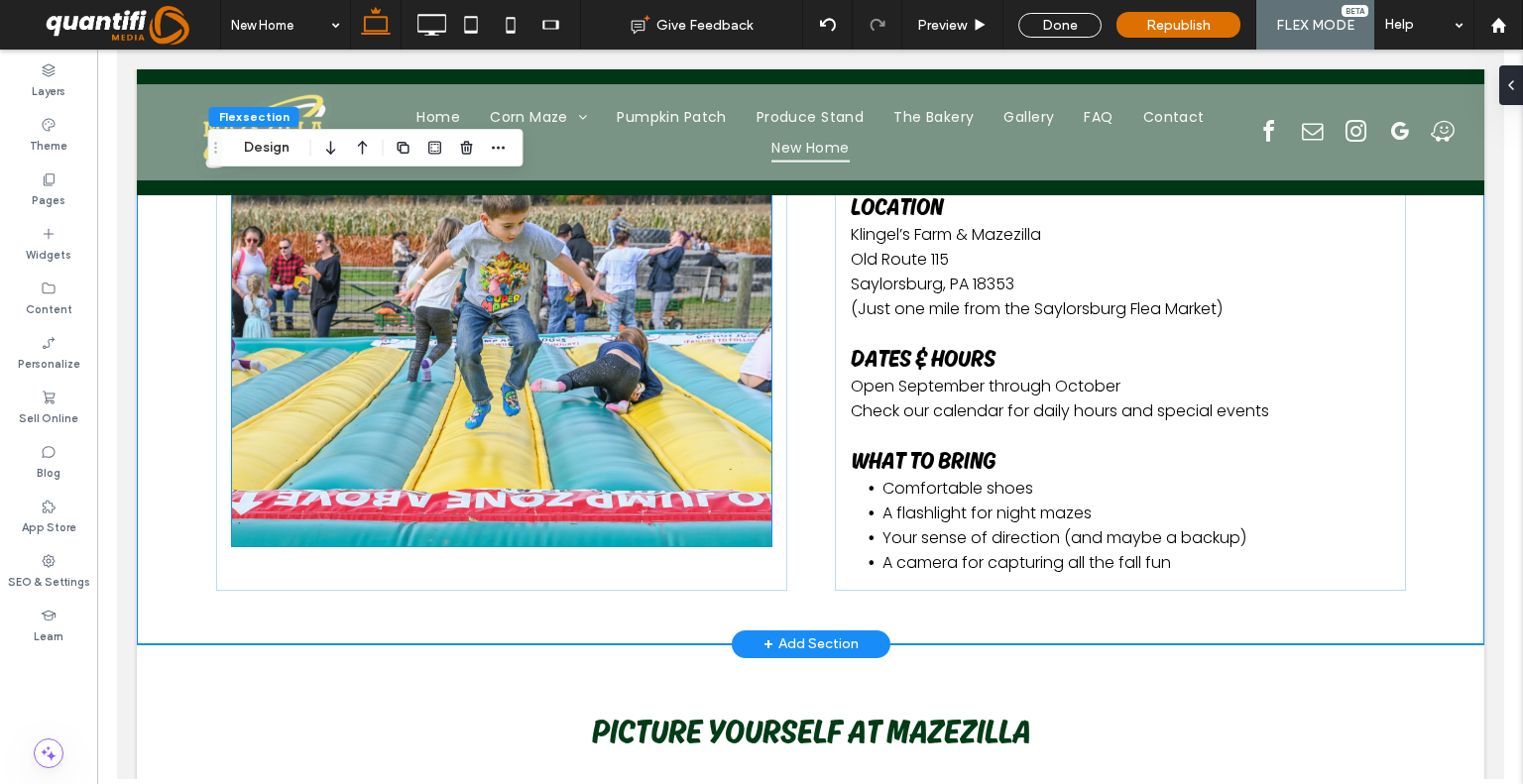 scroll, scrollTop: 1937, scrollLeft: 0, axis: vertical 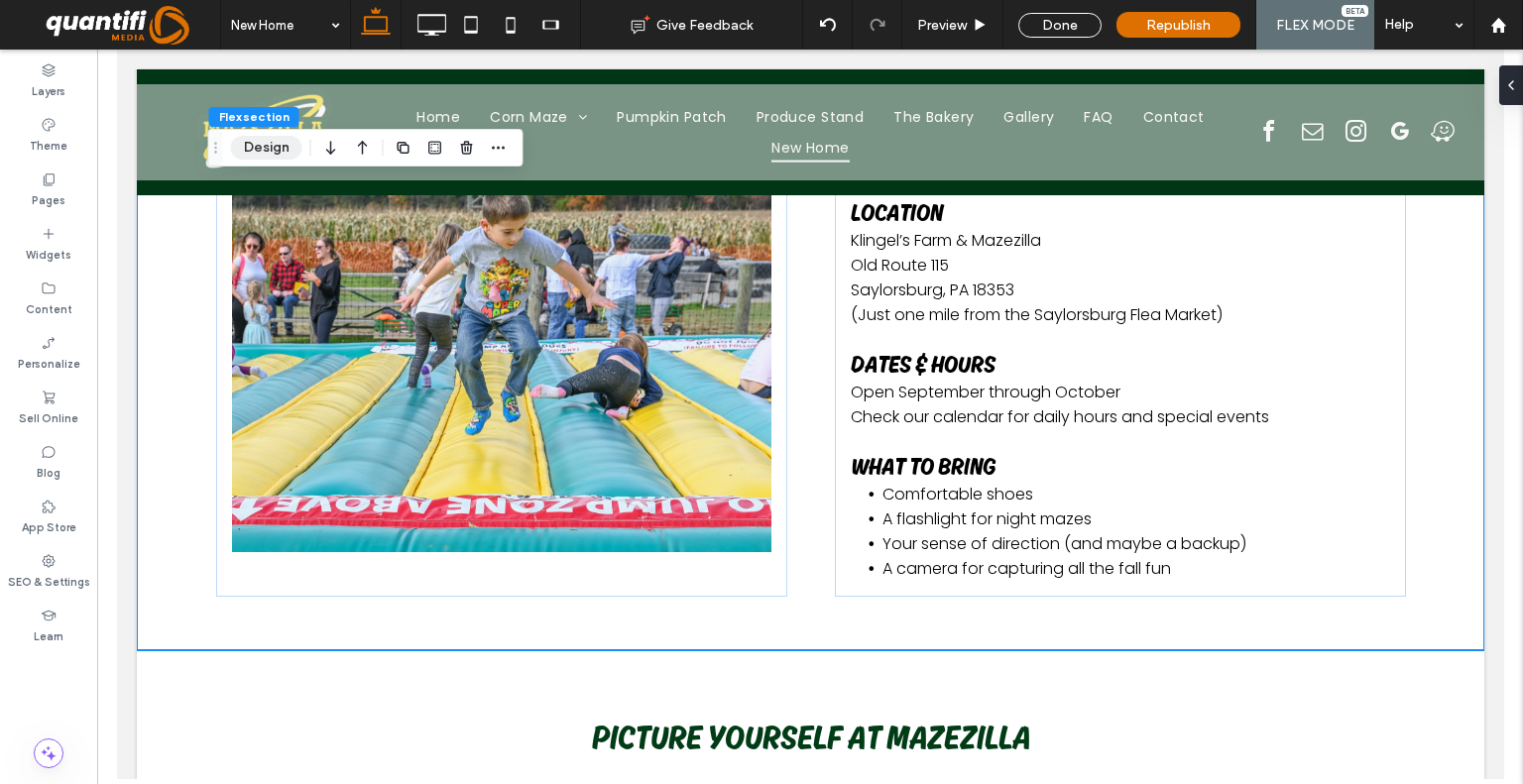 click on "Design" at bounding box center [267, 148] 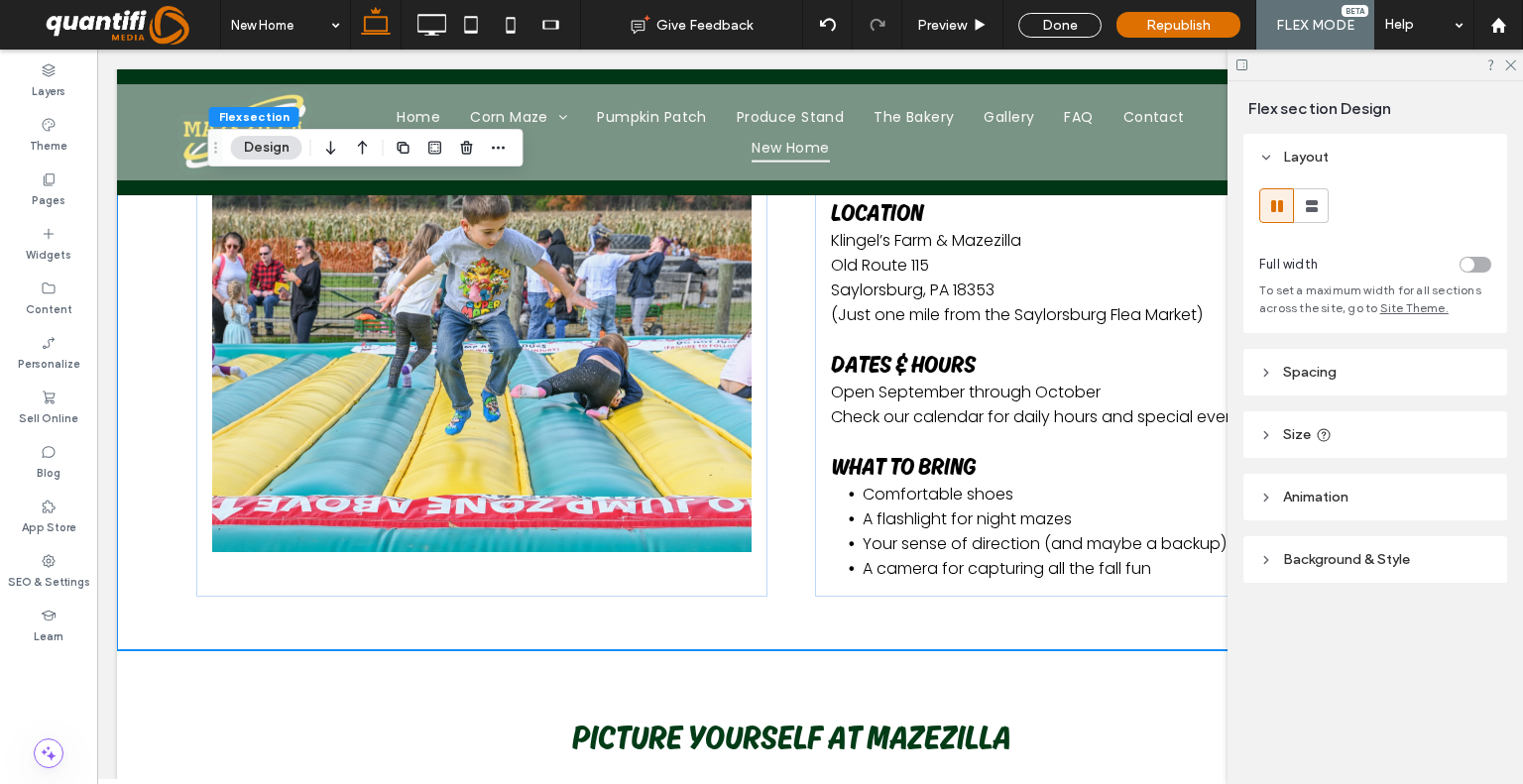 click on "Spacing" at bounding box center [1375, 372] 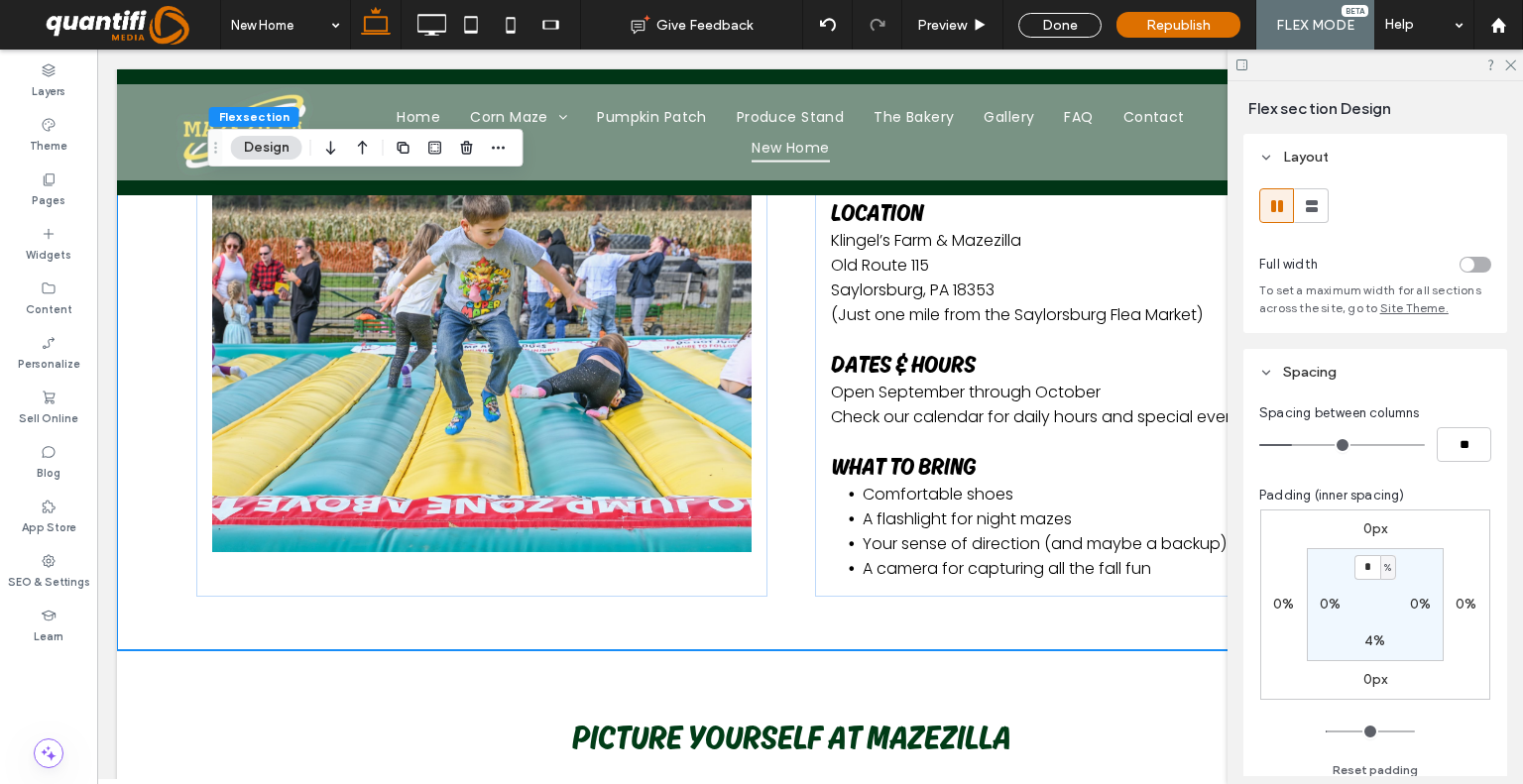 click on "4%" at bounding box center [1374, 640] 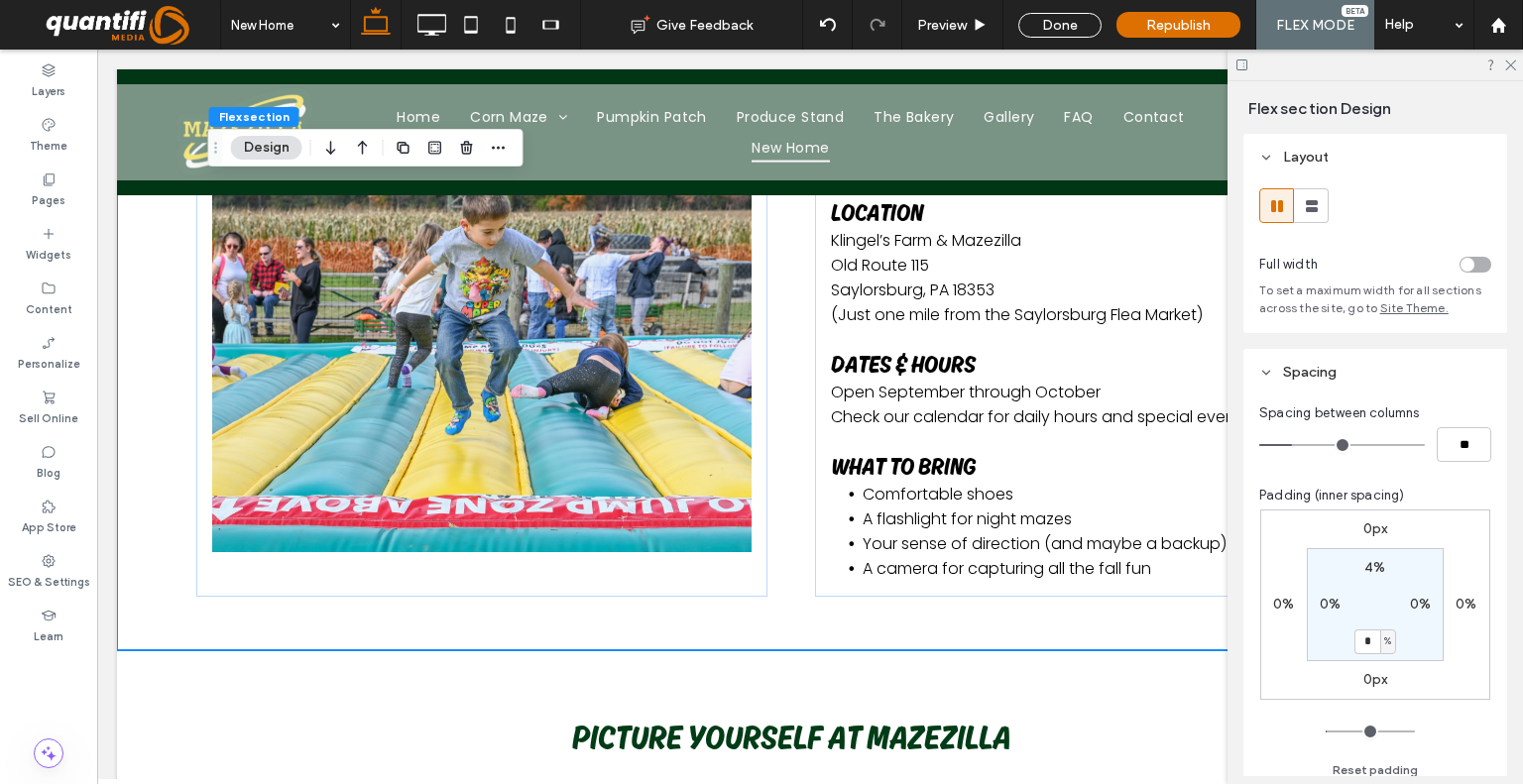 type on "*" 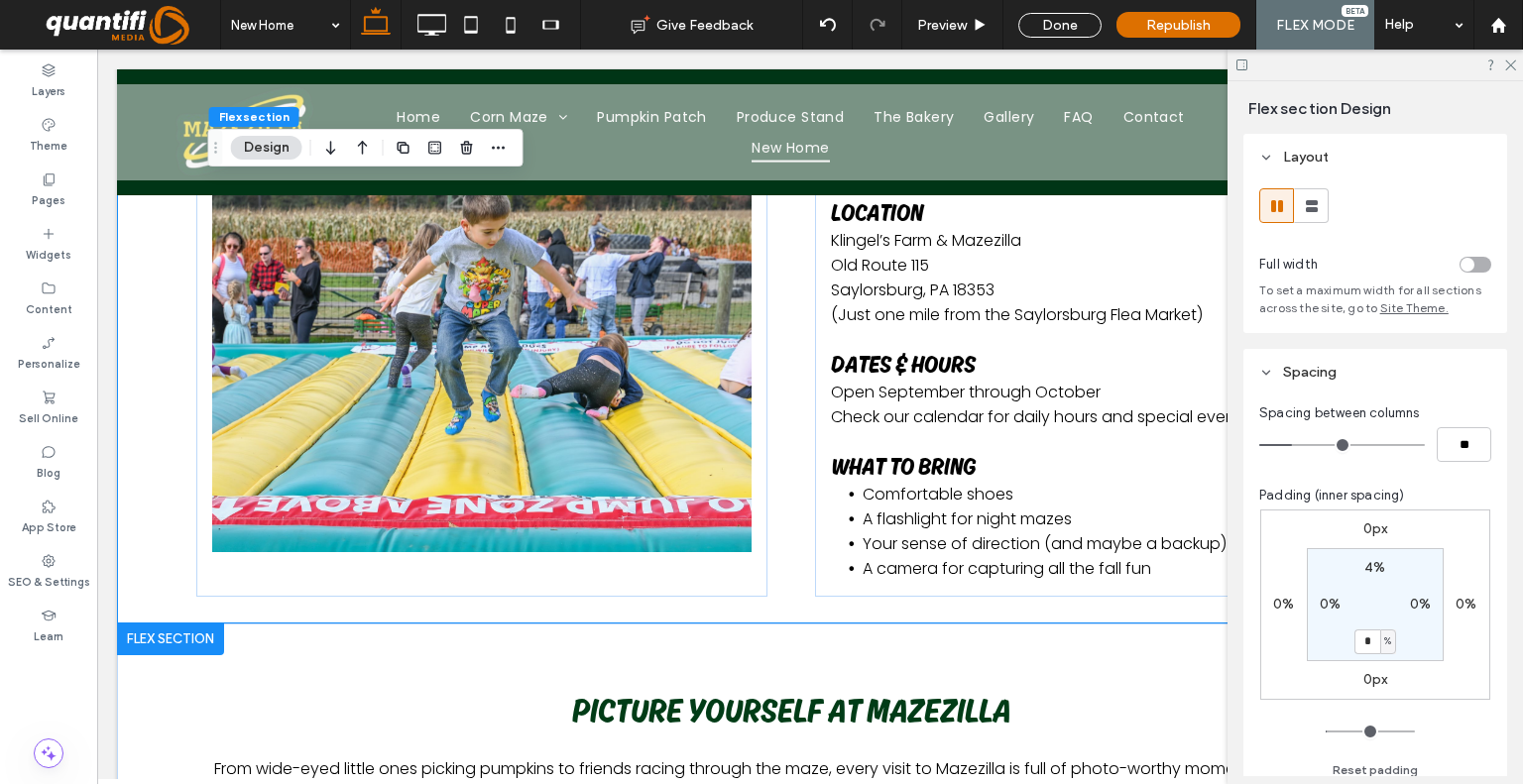 click on "Picture Yourself at Mazezilla From wide-eyed little ones picking pumpkins to friends racing through the maze, every visit to Mazezilla is full of photo-worthy moments. Here's a peek at the fun, fresh from the farm.
Button
Button
Button
Button
Button
Button
Button
Button" at bounding box center (791, 1051) 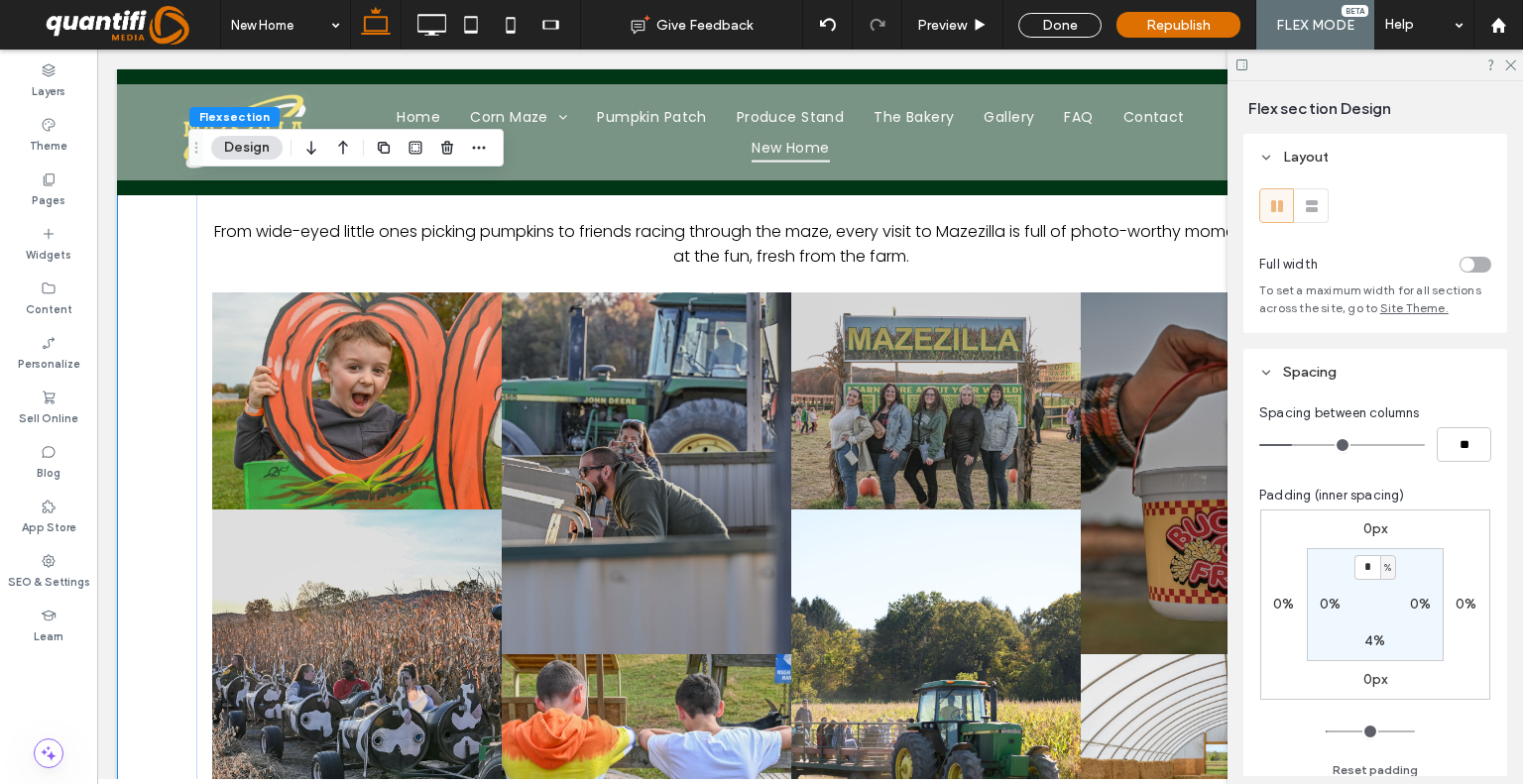 scroll, scrollTop: 2484, scrollLeft: 0, axis: vertical 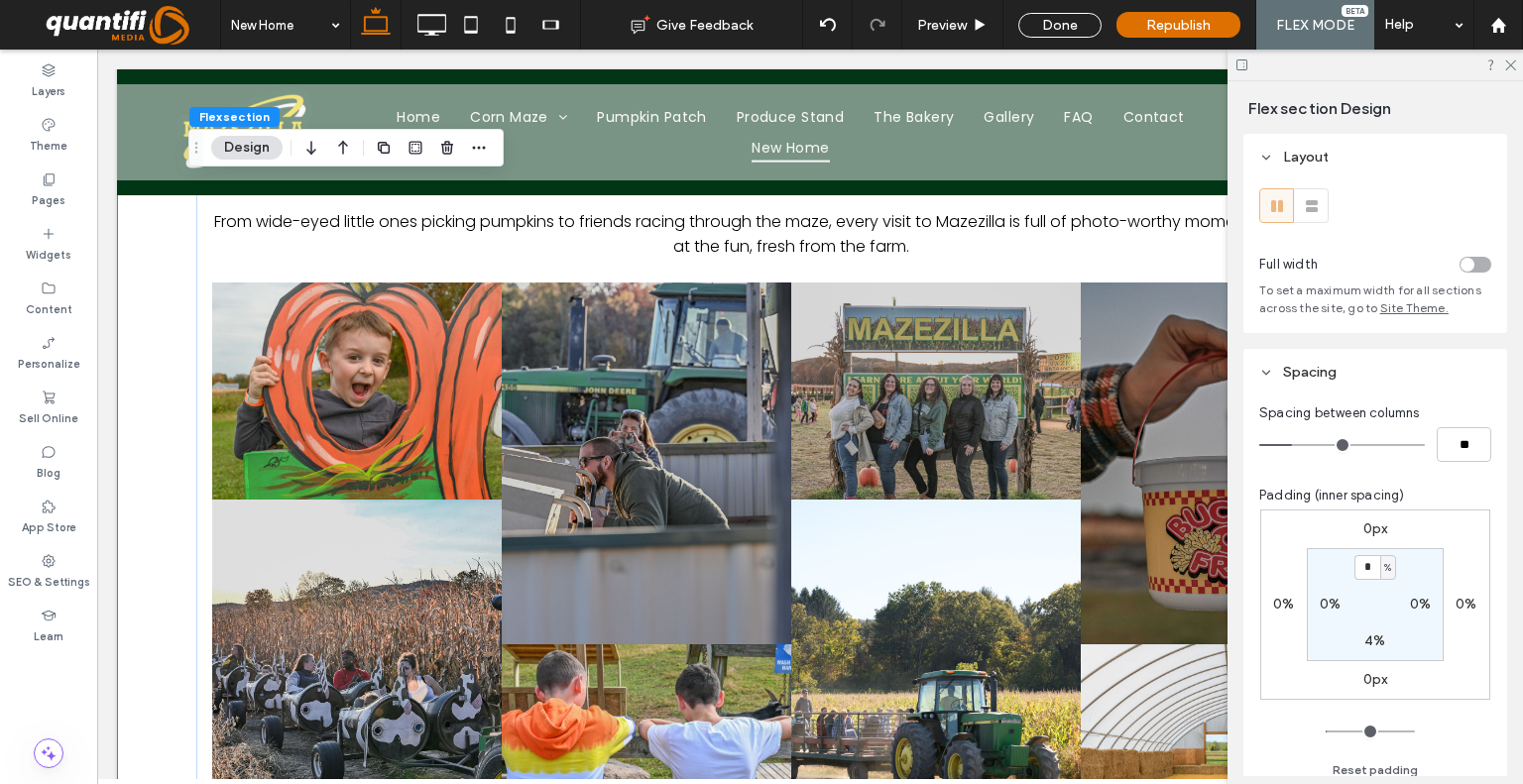 type on "*" 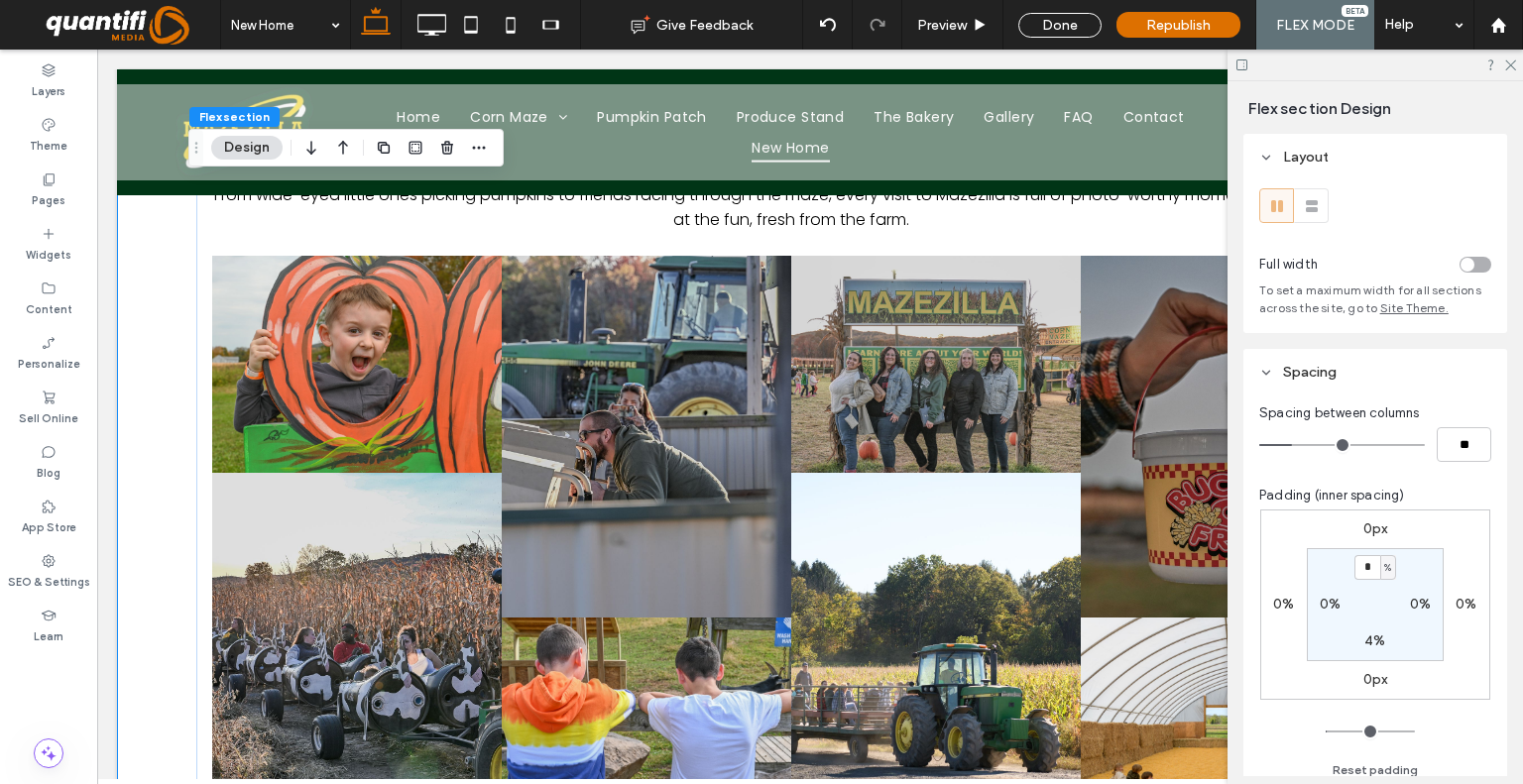 click on "Picture Yourself at Mazezilla From wide-eyed little ones picking pumpkins to friends racing through the maze, every visit to Mazezilla is full of photo-worthy moments. Here's a peek at the fun, fresh from the farm.
Button
Button
Button
Button
Button
Button
Button
Button" at bounding box center (790, 491) 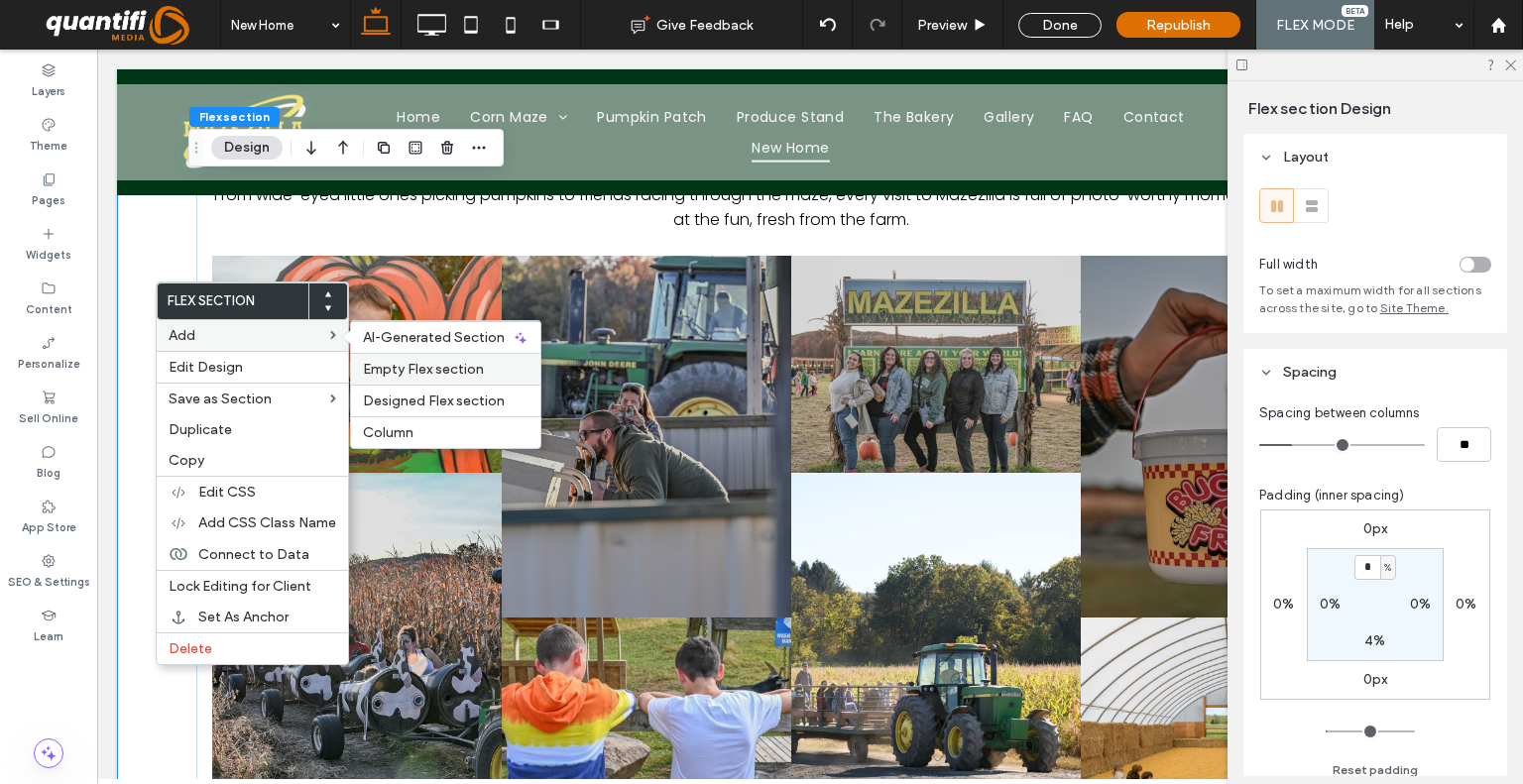 click on "Empty Flex section" at bounding box center (423, 369) 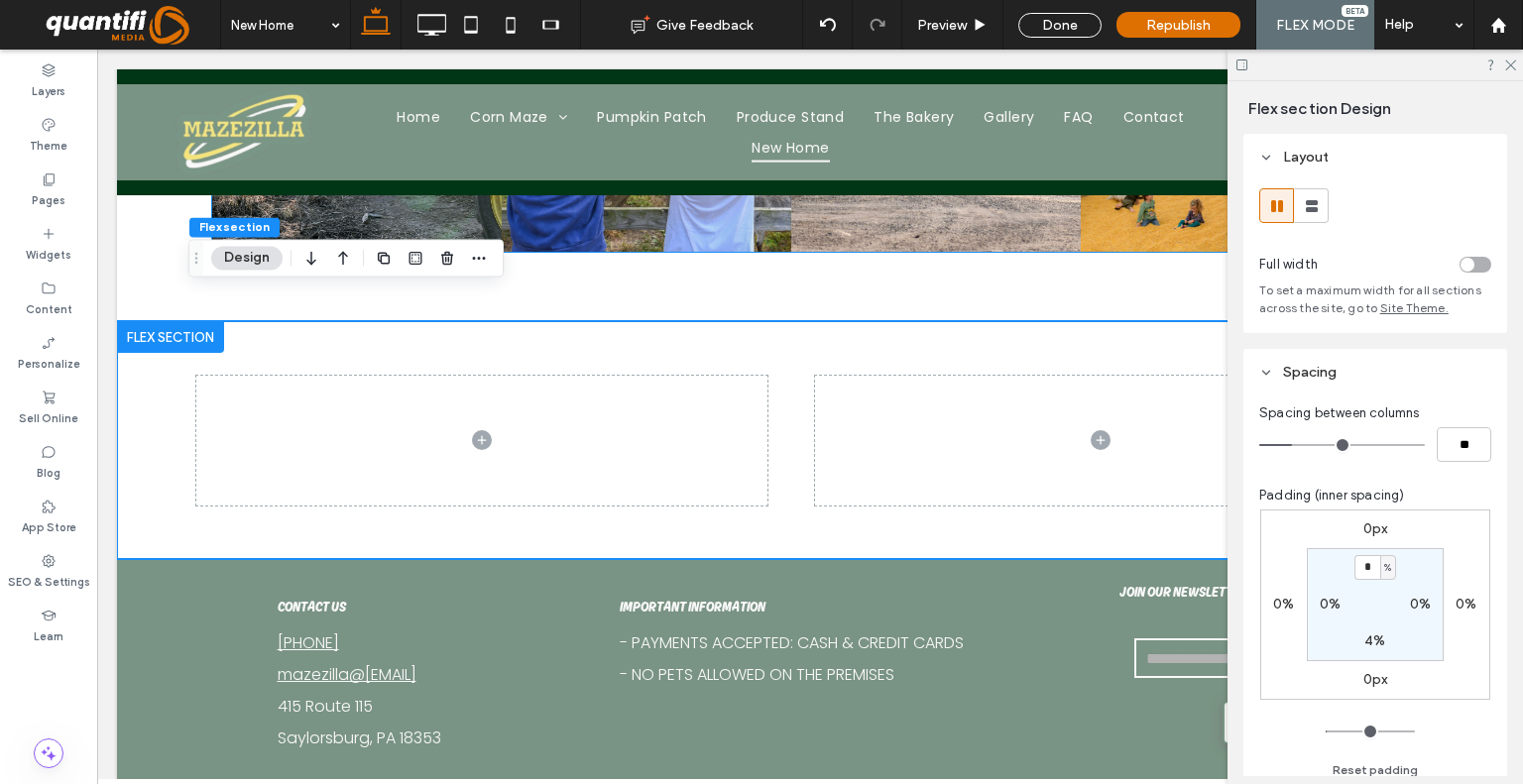 scroll, scrollTop: 3072, scrollLeft: 0, axis: vertical 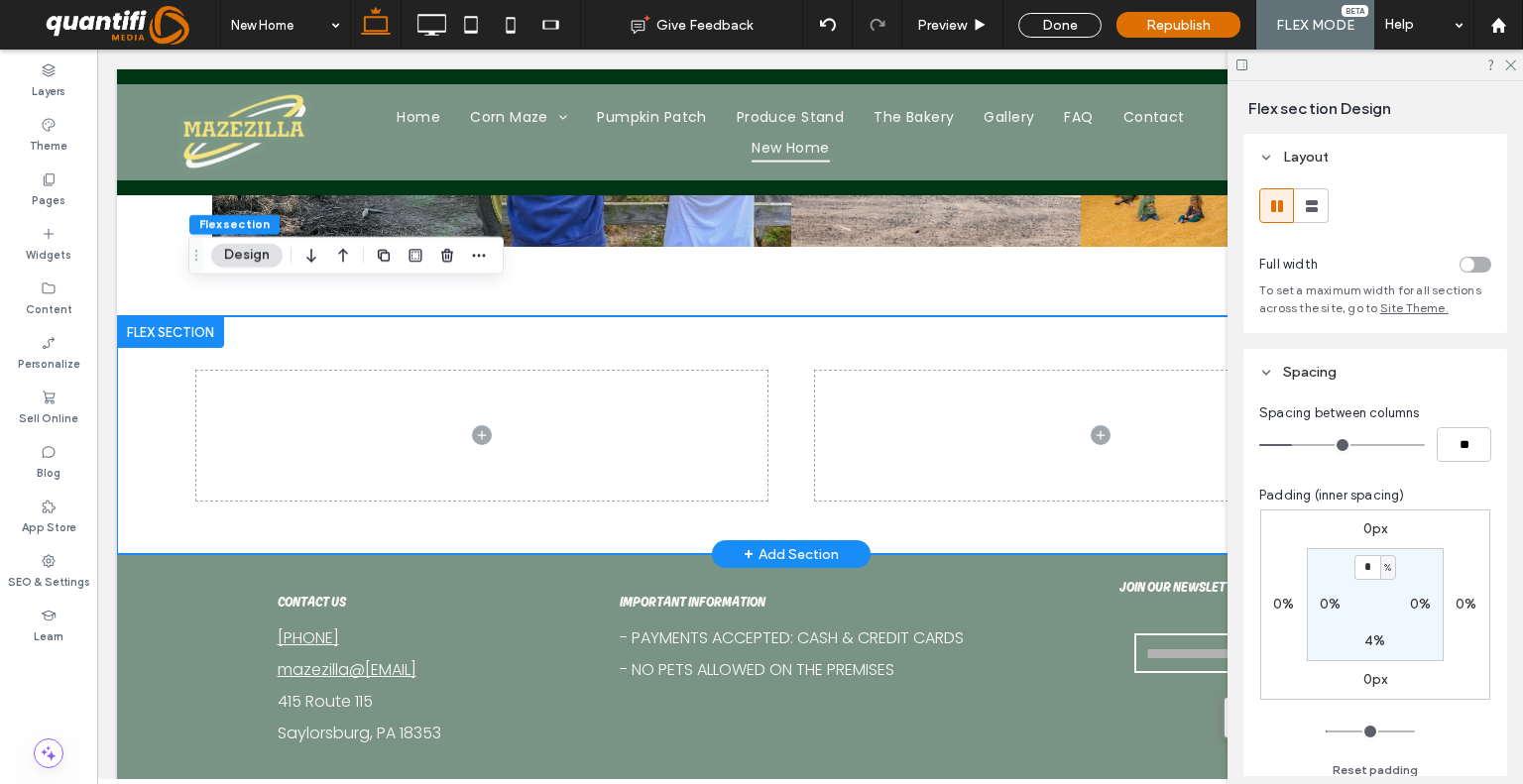 click at bounding box center (791, 435) 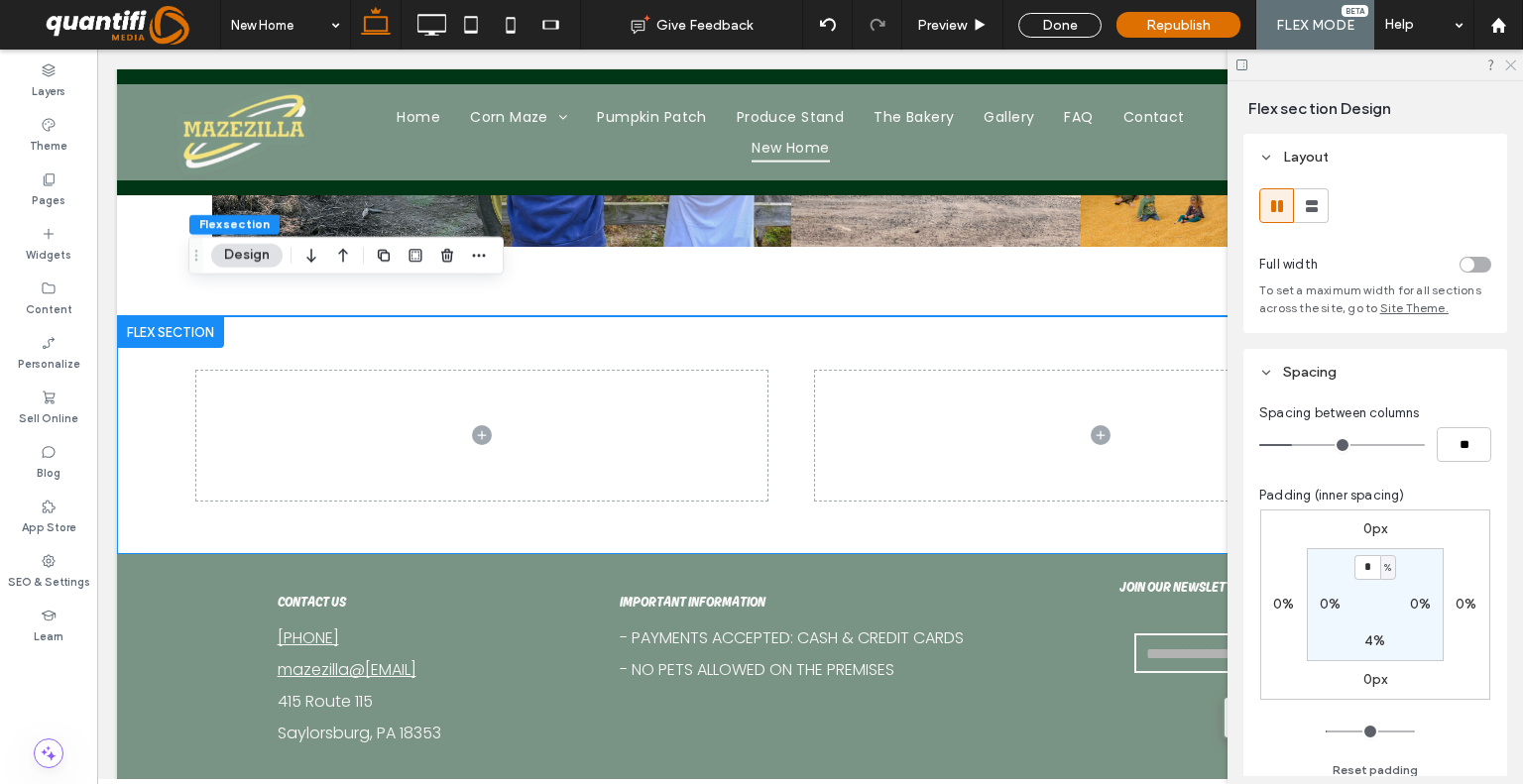 click 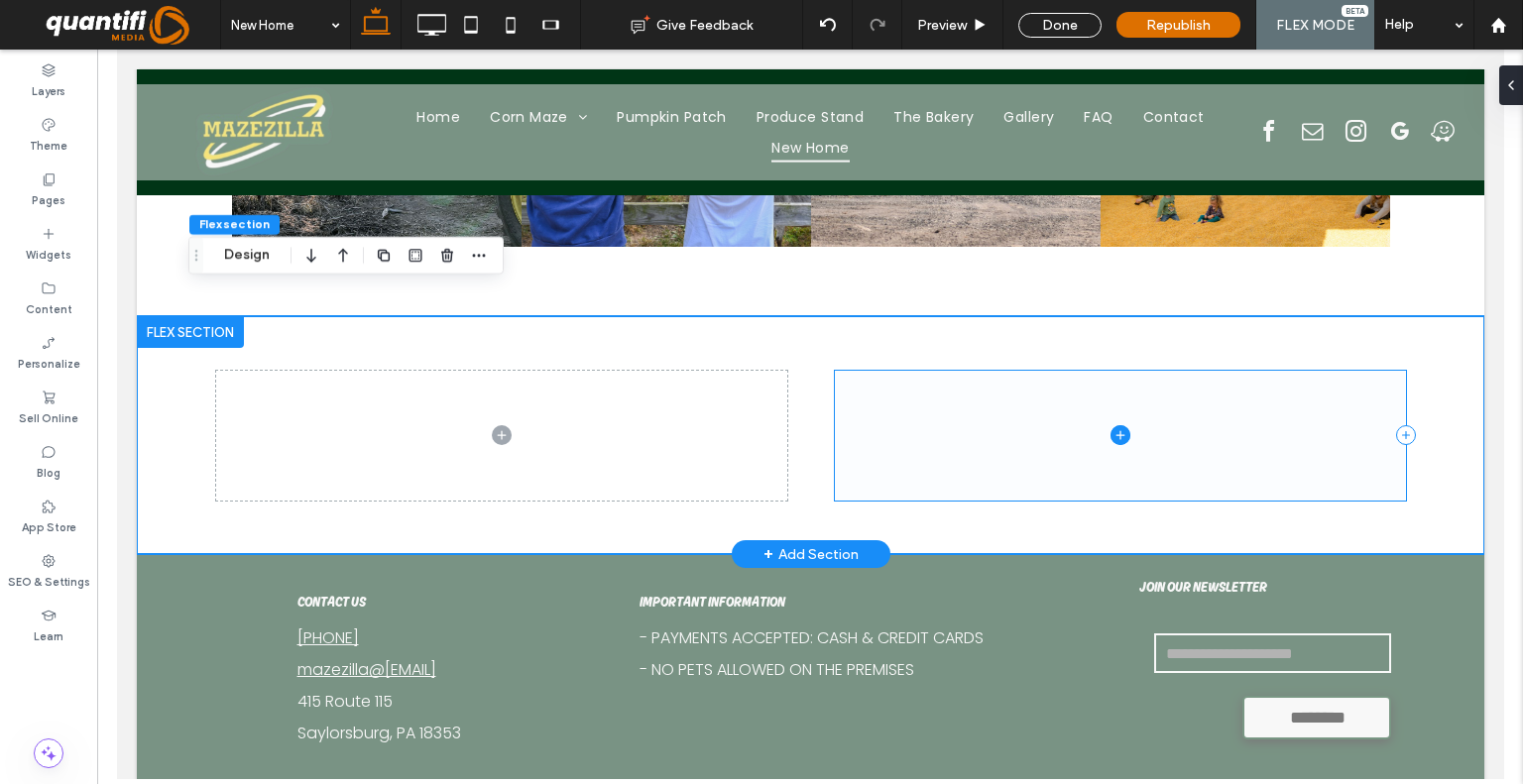 drag, startPoint x: 849, startPoint y: 381, endPoint x: 888, endPoint y: 362, distance: 43.38202 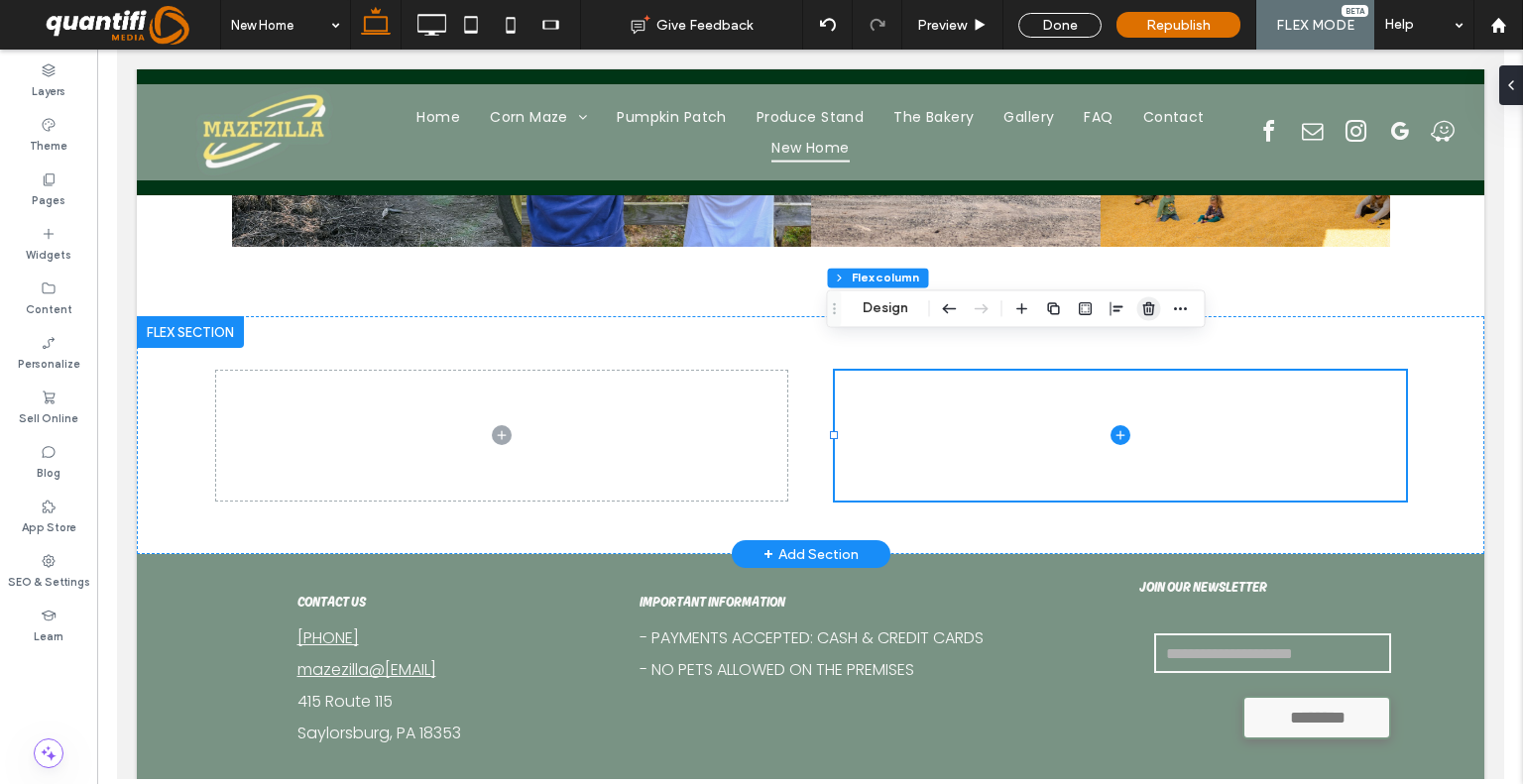 drag, startPoint x: 1155, startPoint y: 310, endPoint x: 959, endPoint y: 259, distance: 202.52654 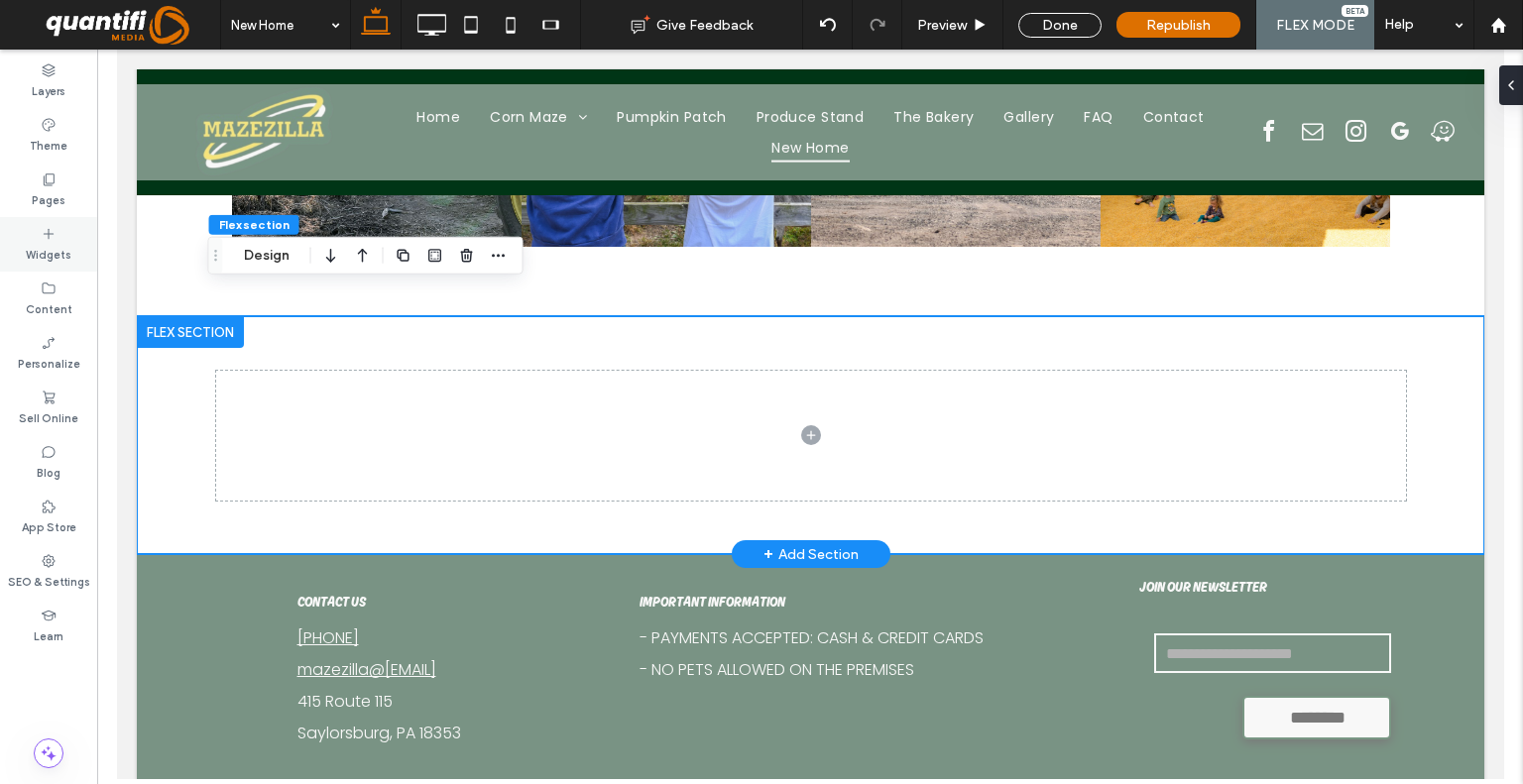 click on "Widgets" at bounding box center [49, 253] 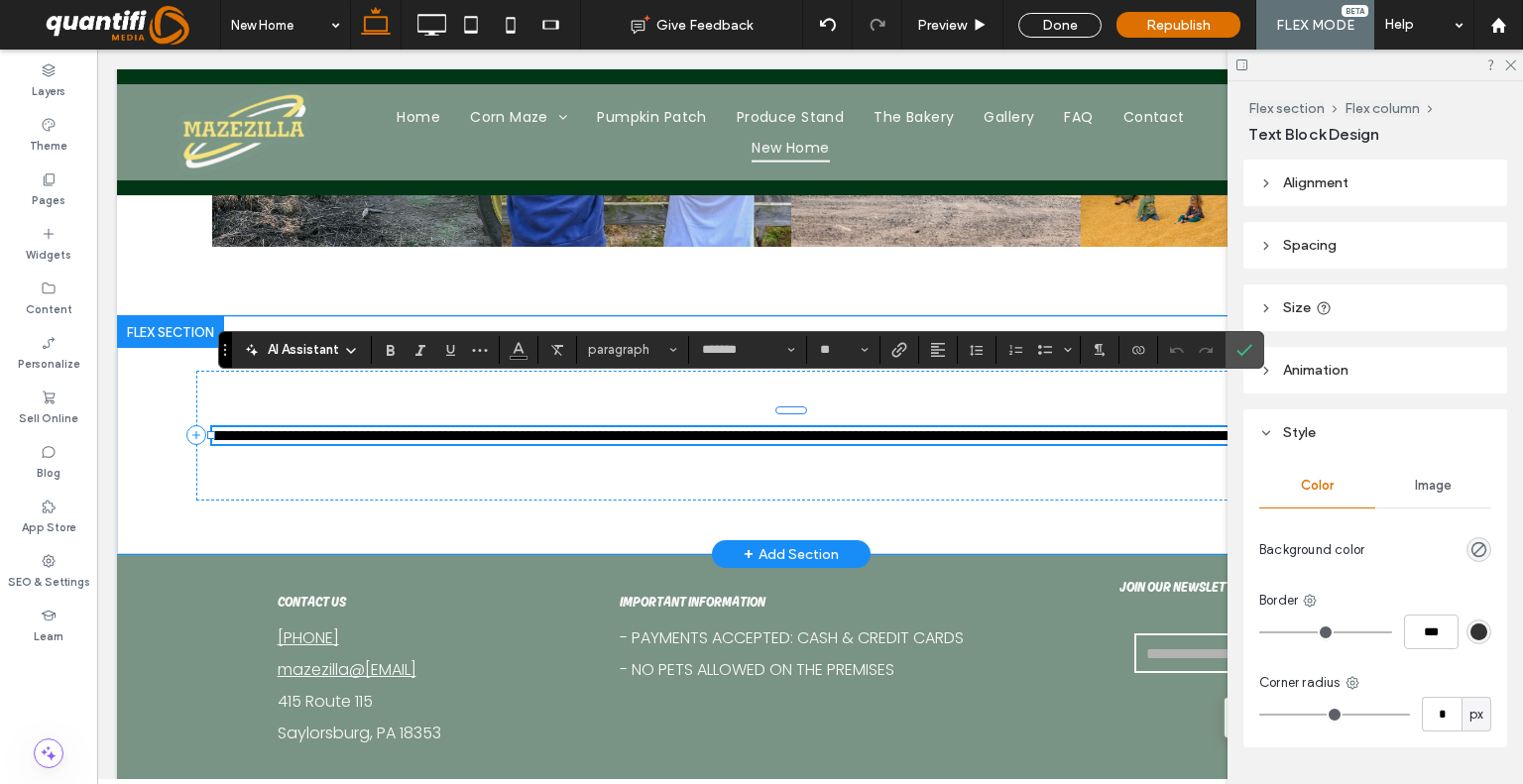 scroll, scrollTop: 0, scrollLeft: 0, axis: both 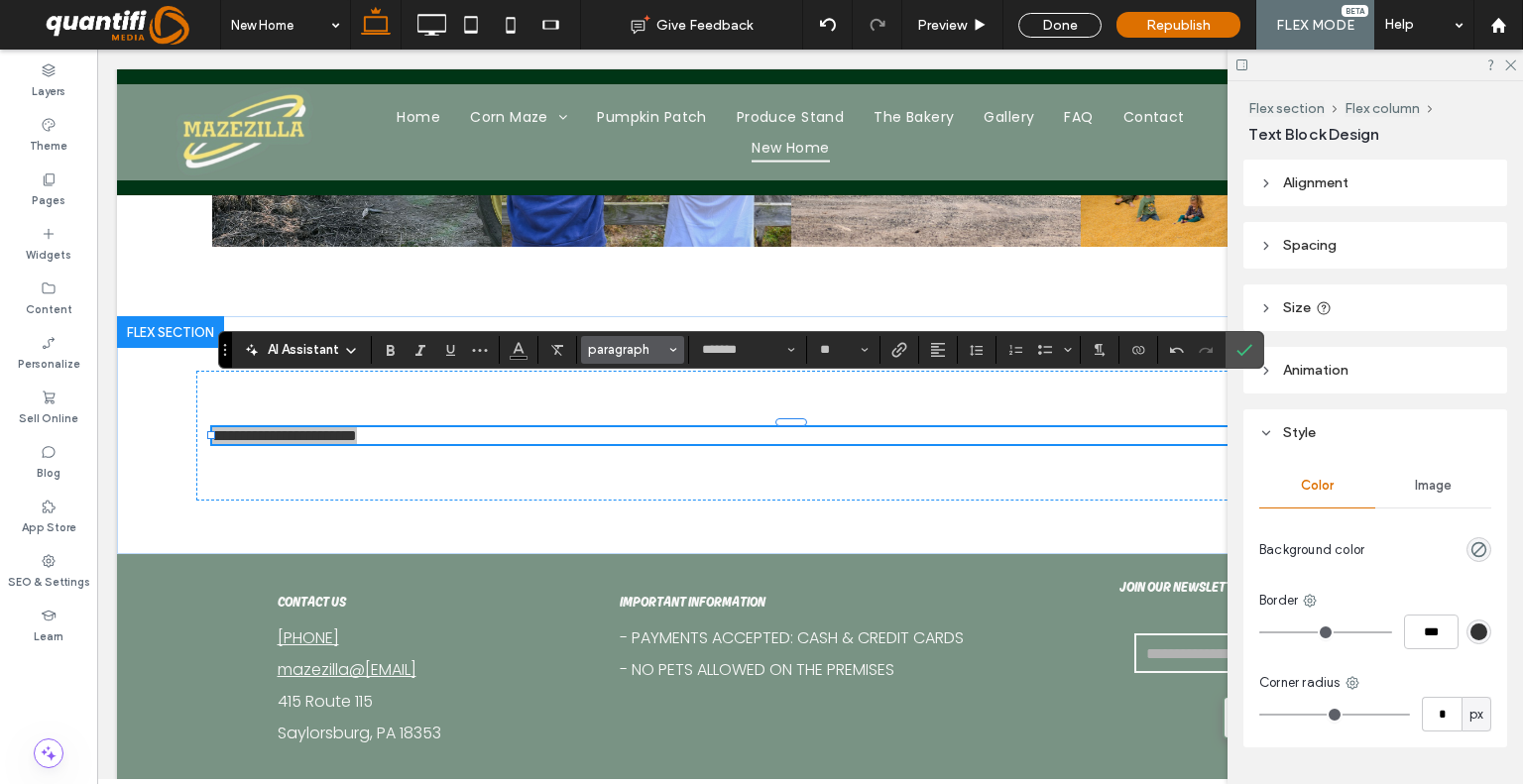 click on "paragraph" at bounding box center (627, 349) 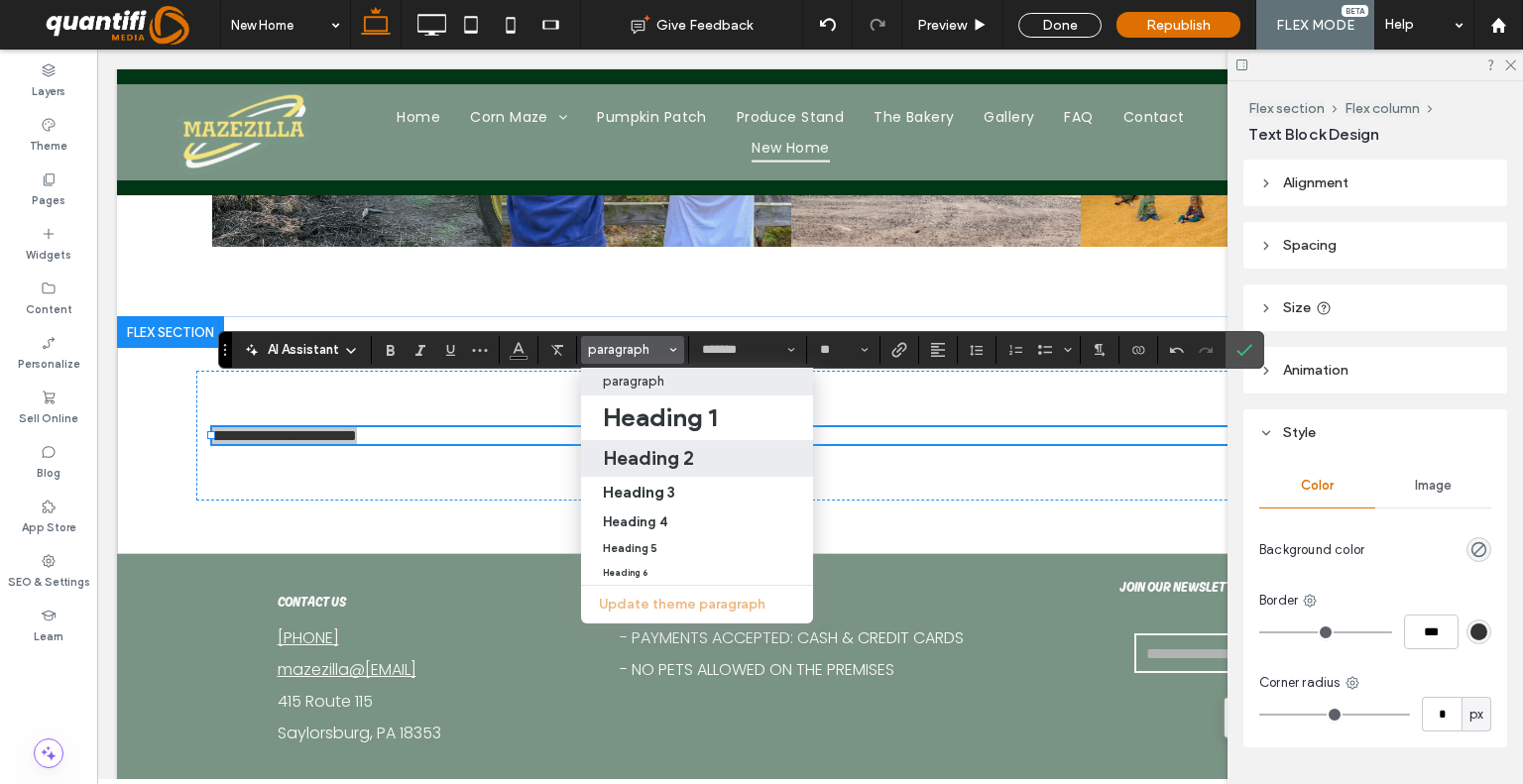 click on "Heading 2" at bounding box center (648, 458) 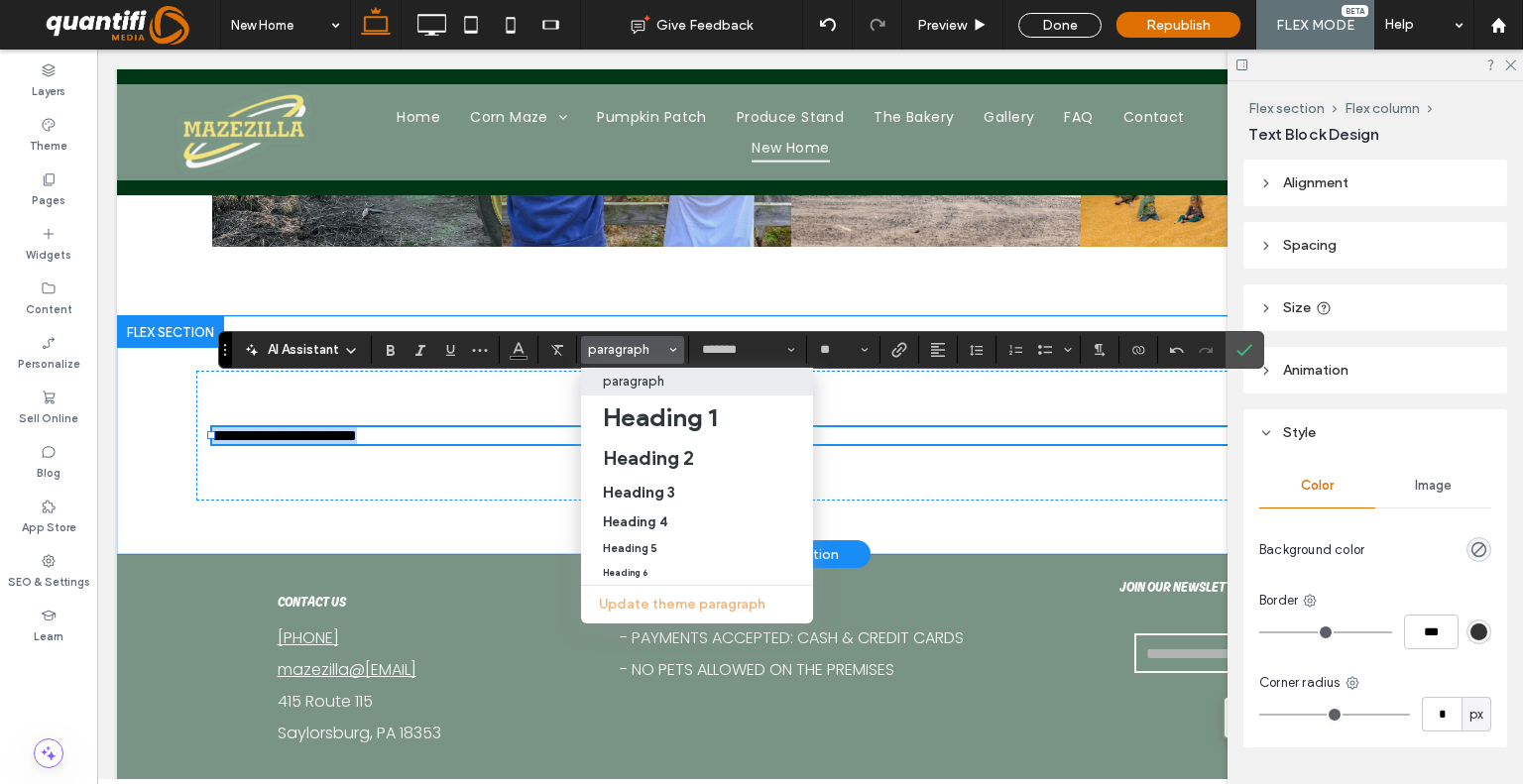 type on "**********" 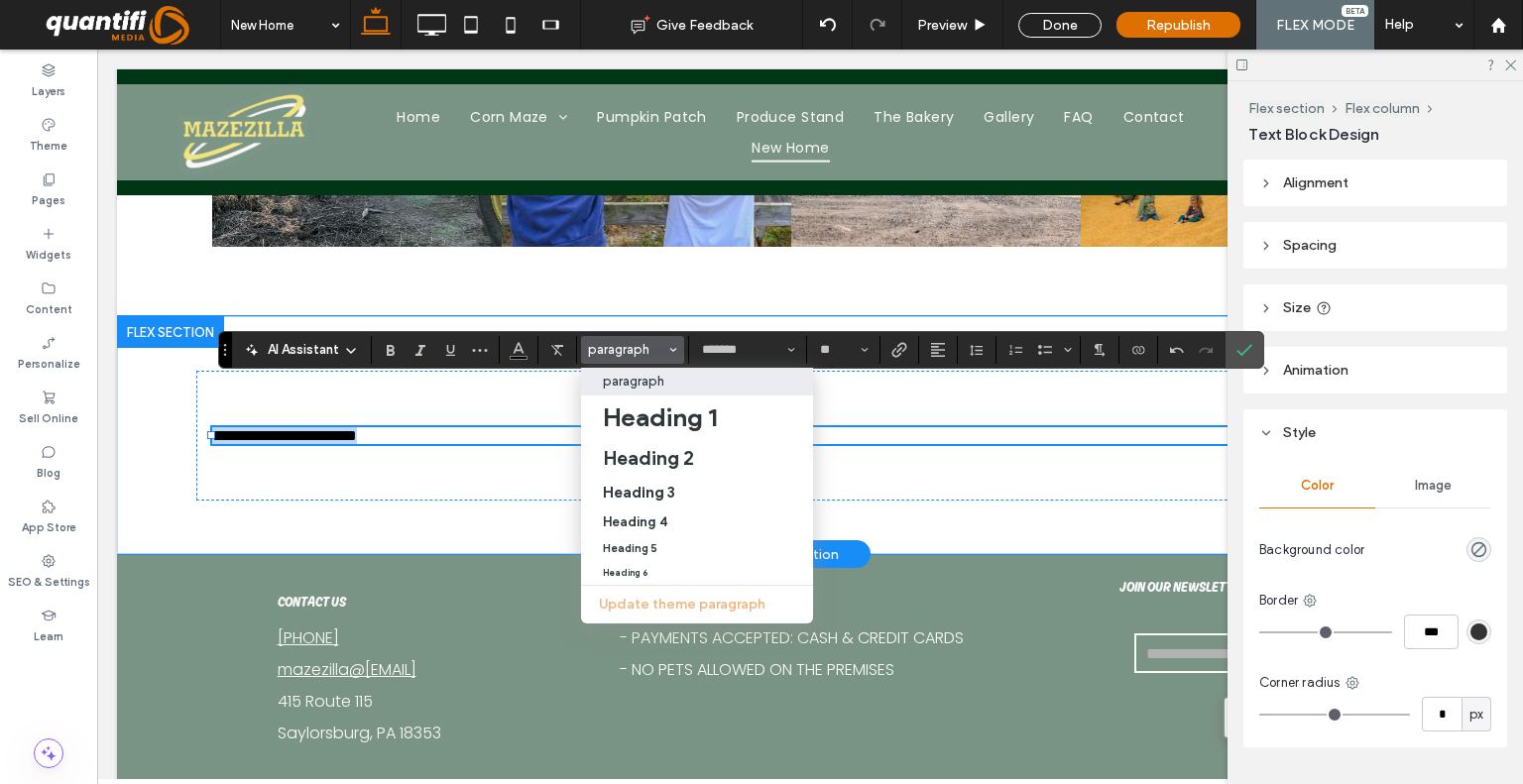 type on "**" 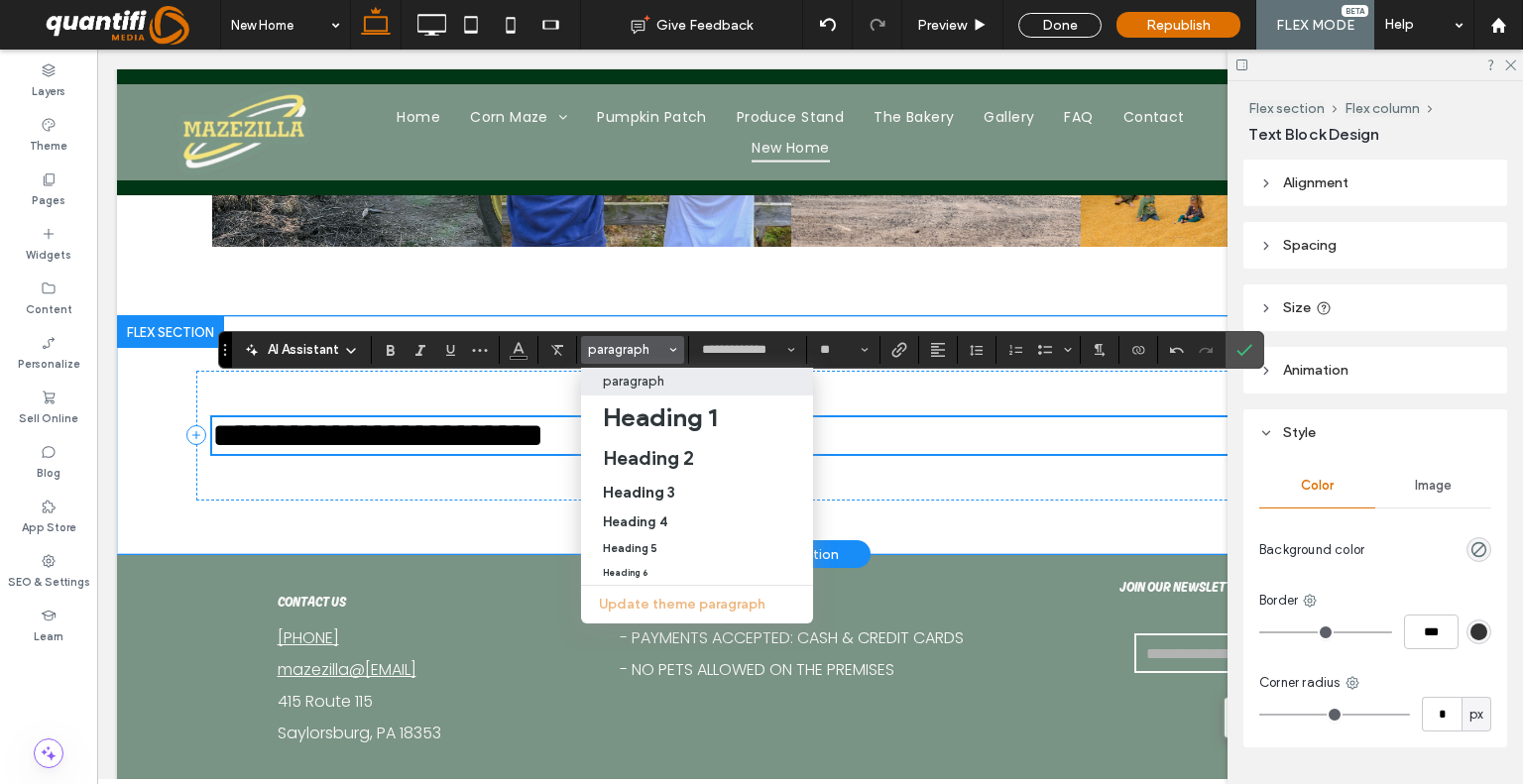 scroll, scrollTop: 3063, scrollLeft: 0, axis: vertical 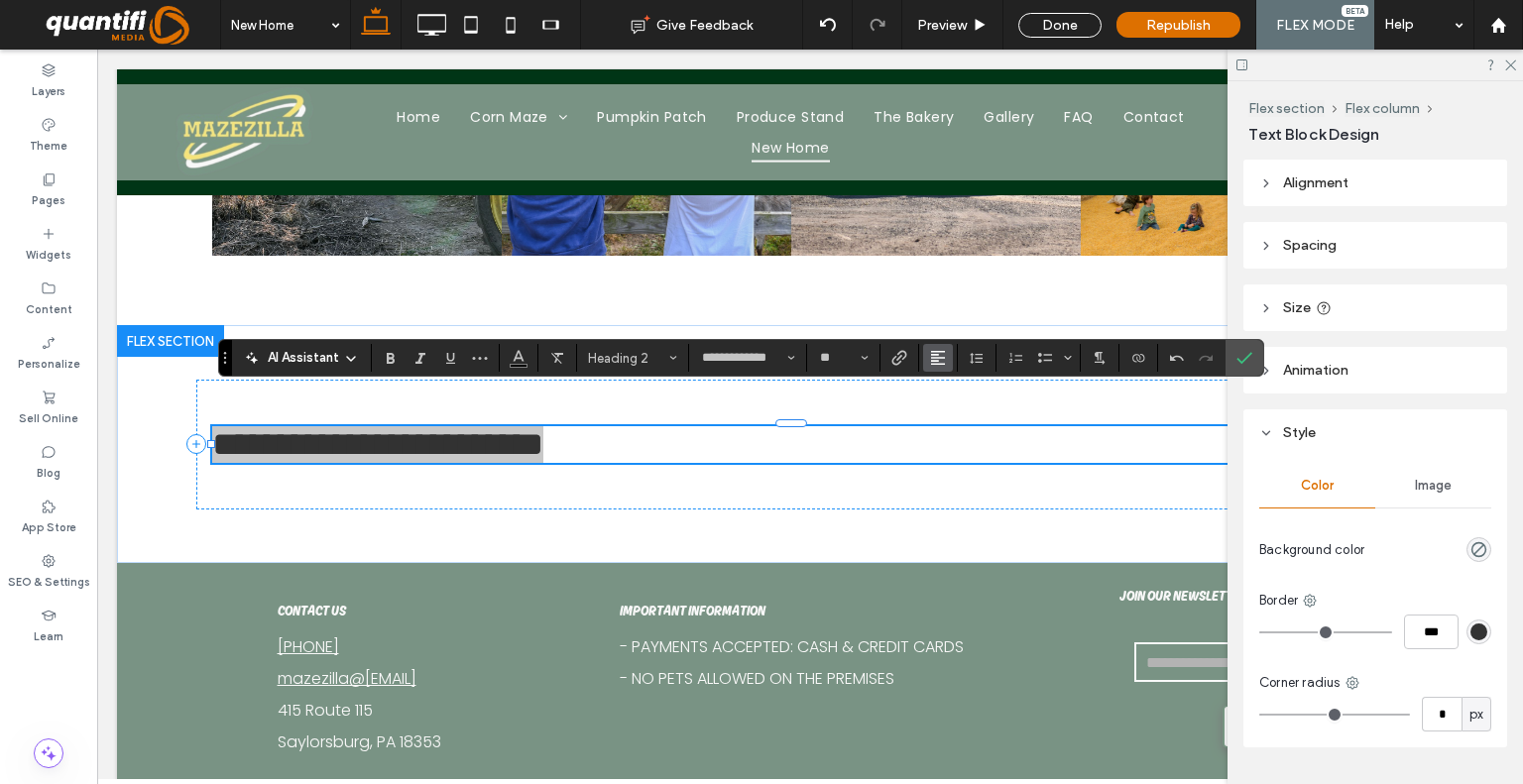 click 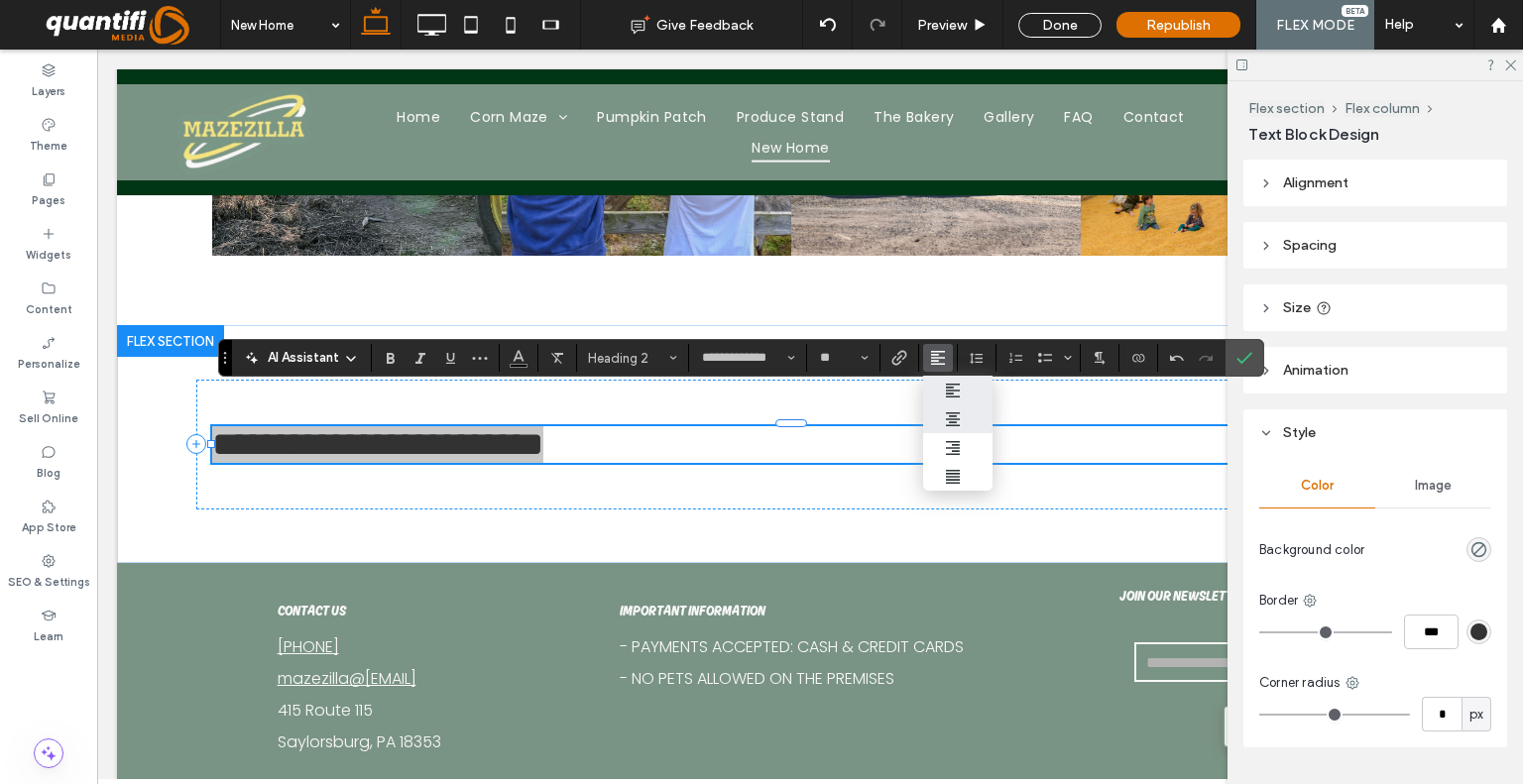 drag, startPoint x: 968, startPoint y: 411, endPoint x: 879, endPoint y: 360, distance: 102.5768 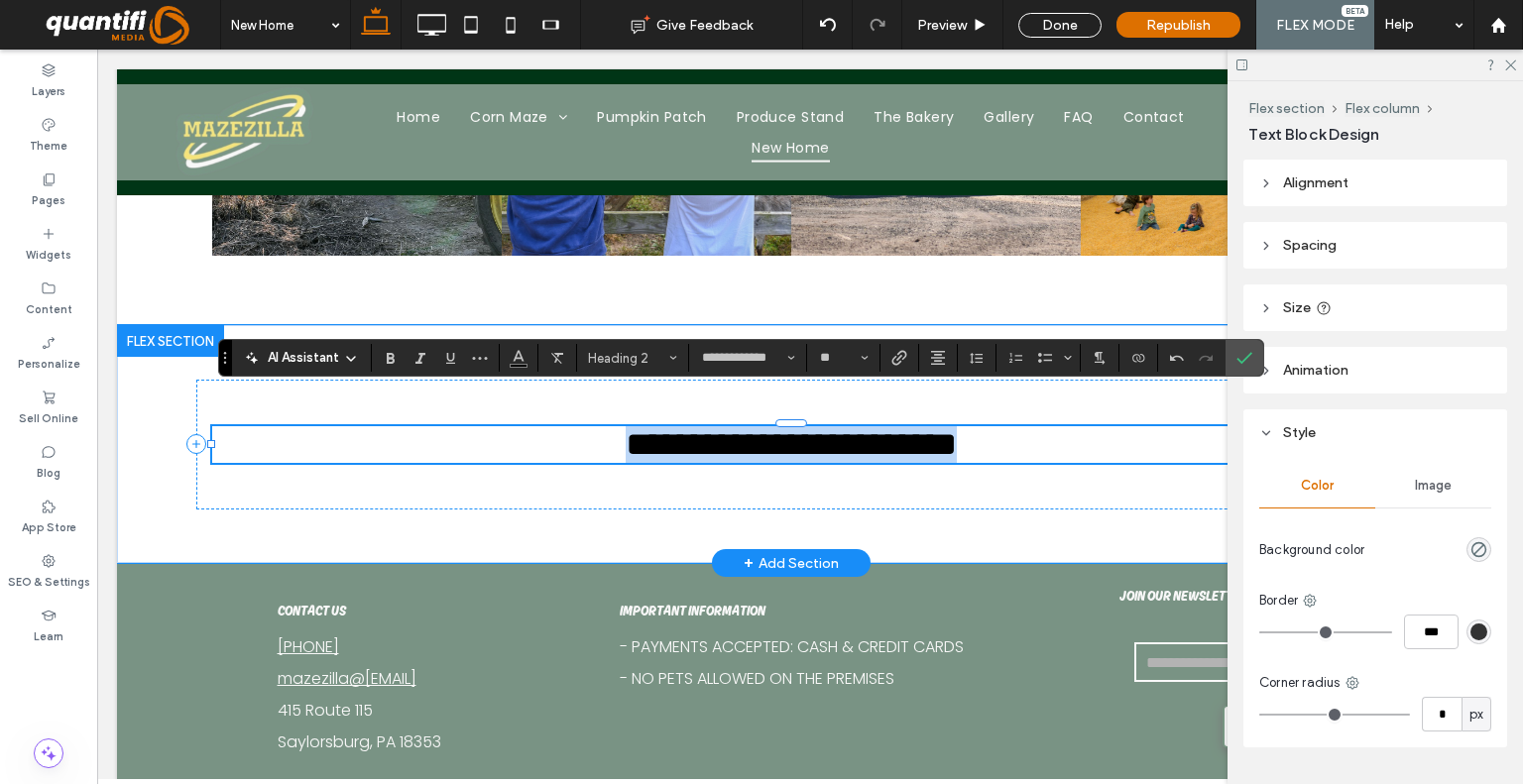 drag, startPoint x: 1051, startPoint y: 411, endPoint x: 1125, endPoint y: 393, distance: 76.15773 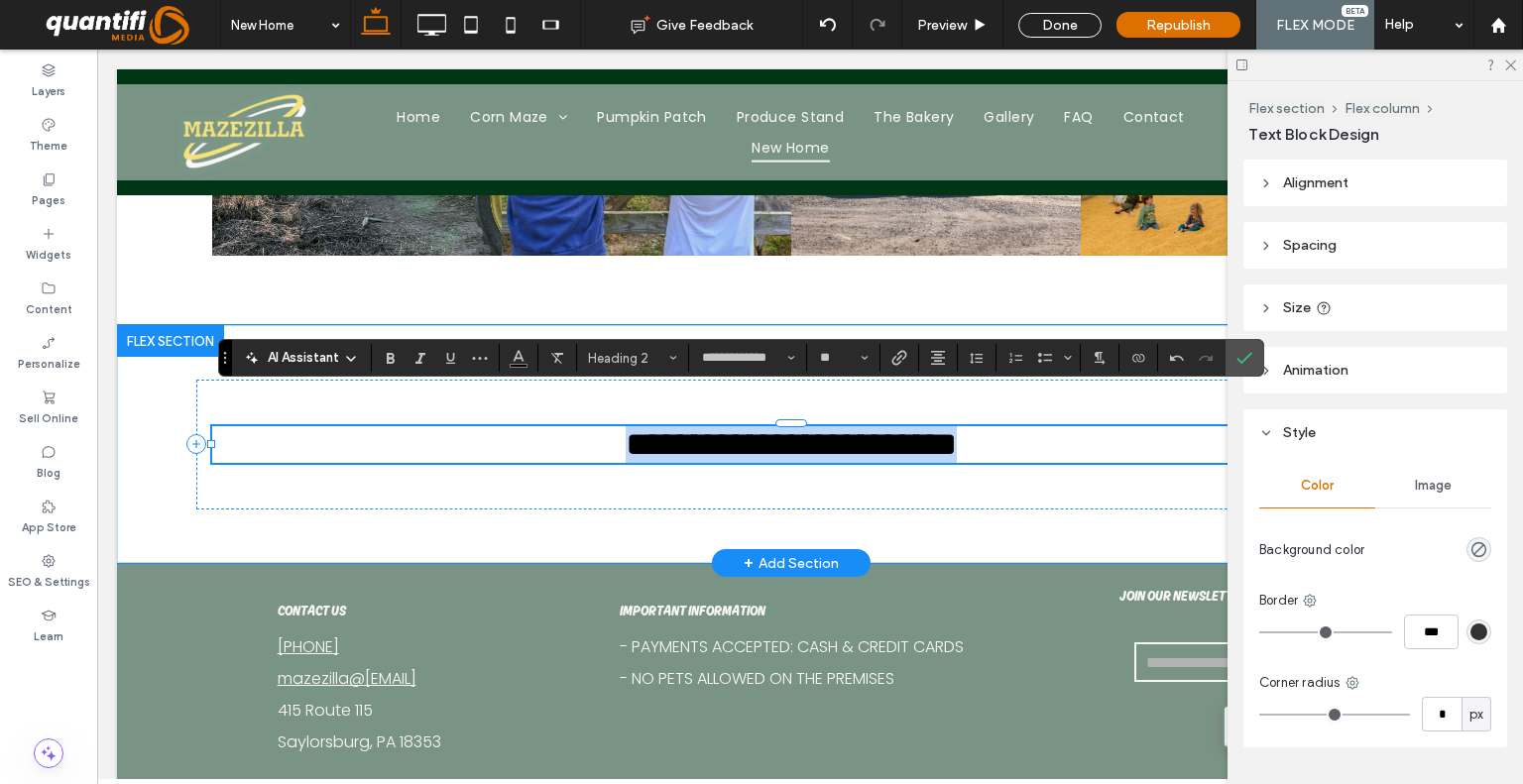 click on "**********" at bounding box center (791, 444) 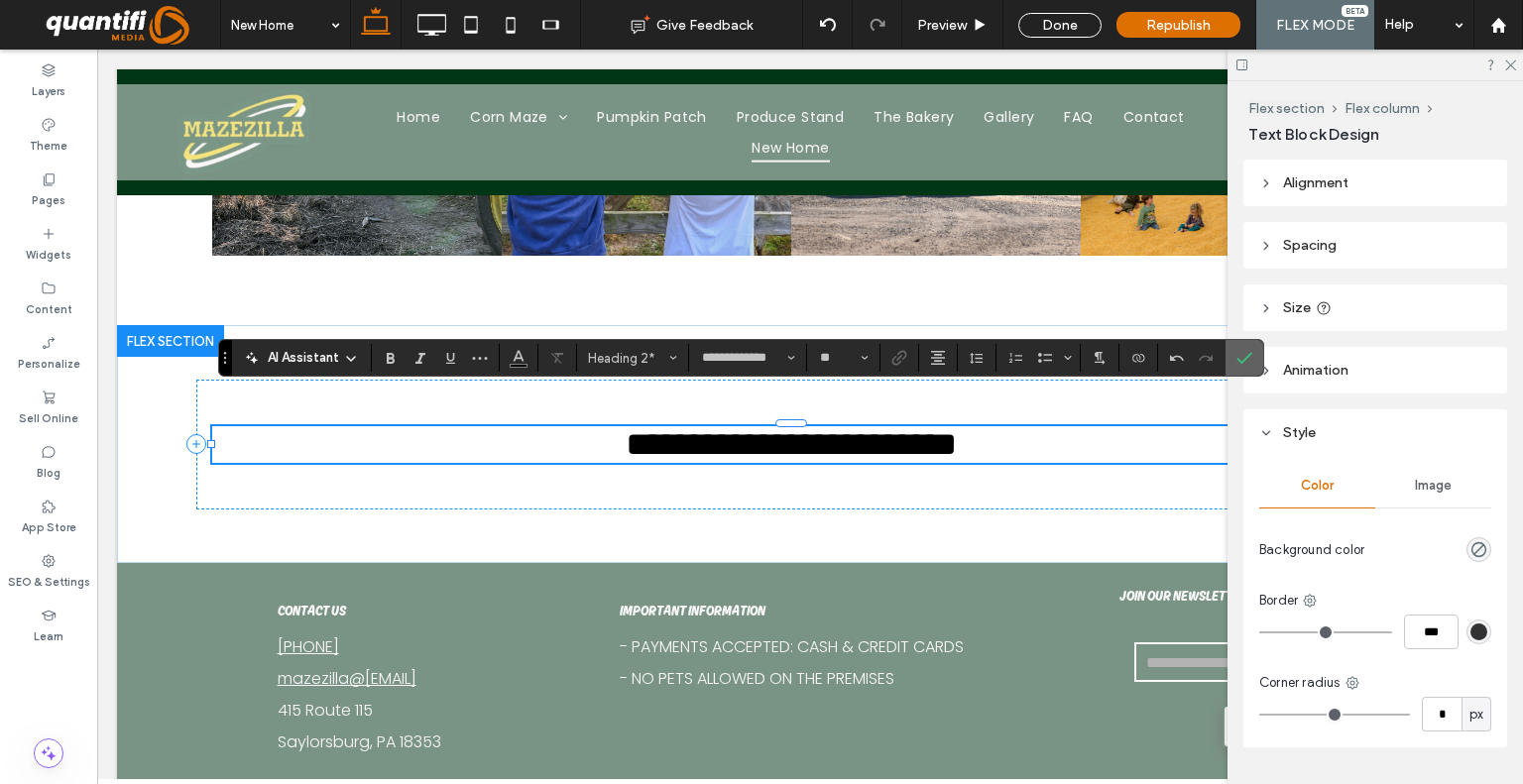click 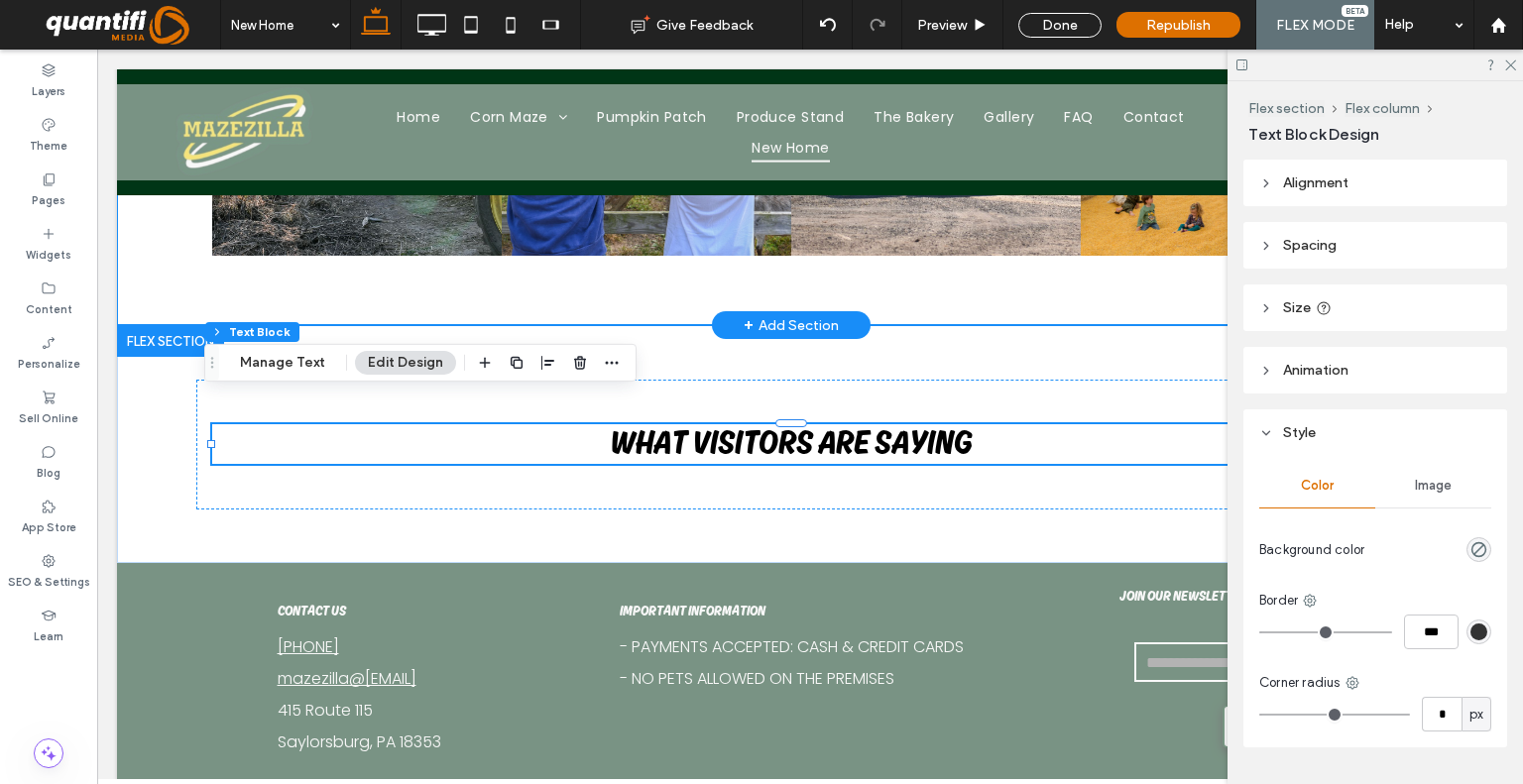 click on "Picture Yourself at Mazezilla From wide-eyed little ones picking pumpkins to friends racing through the maze, every visit to Mazezilla is full of photo-worthy moments. Here's a peek at the fun, fresh from the farm.
Button
Button
Button
Button
Button
Button
Button
Button" at bounding box center [791, -88] 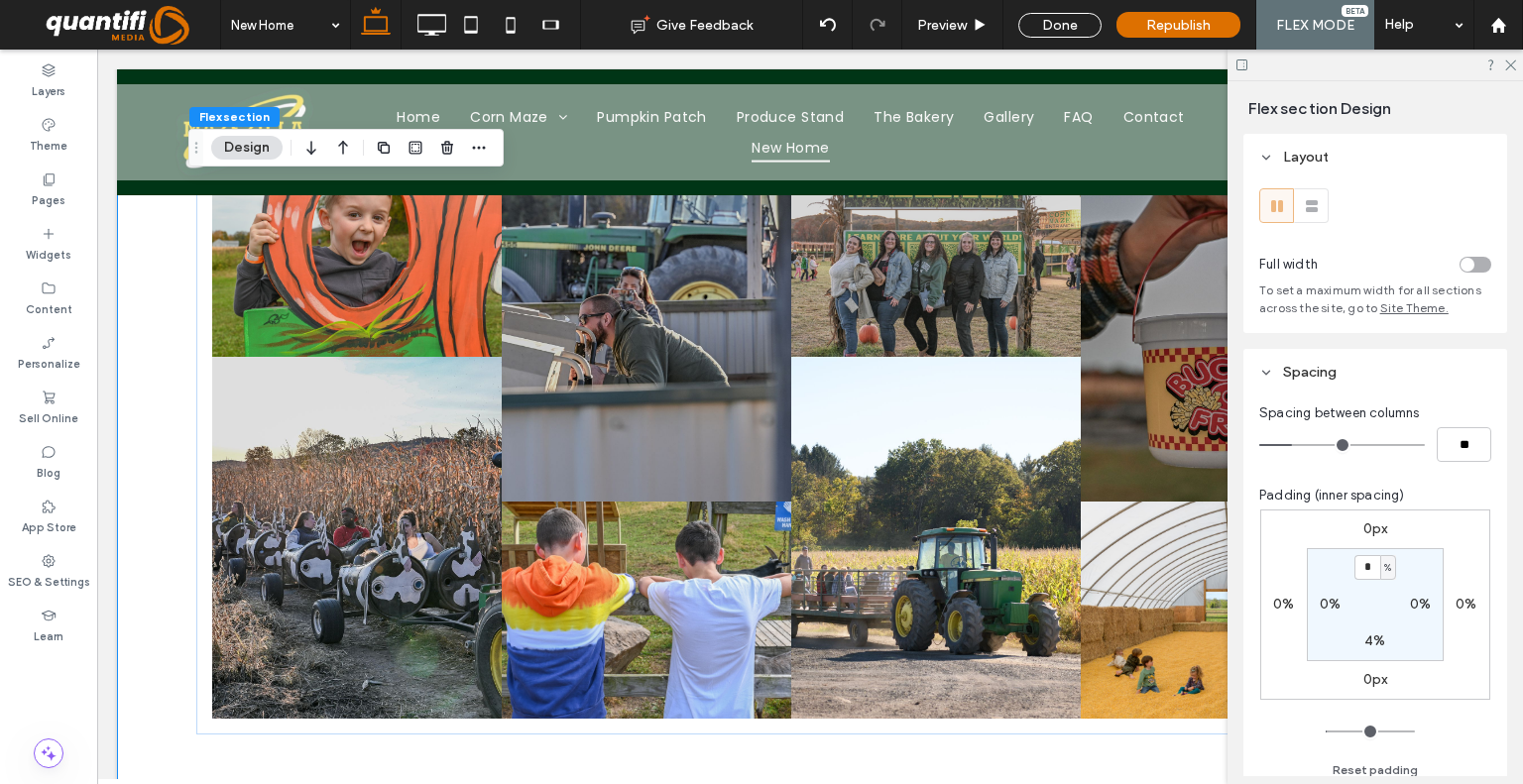 scroll, scrollTop: 2595, scrollLeft: 0, axis: vertical 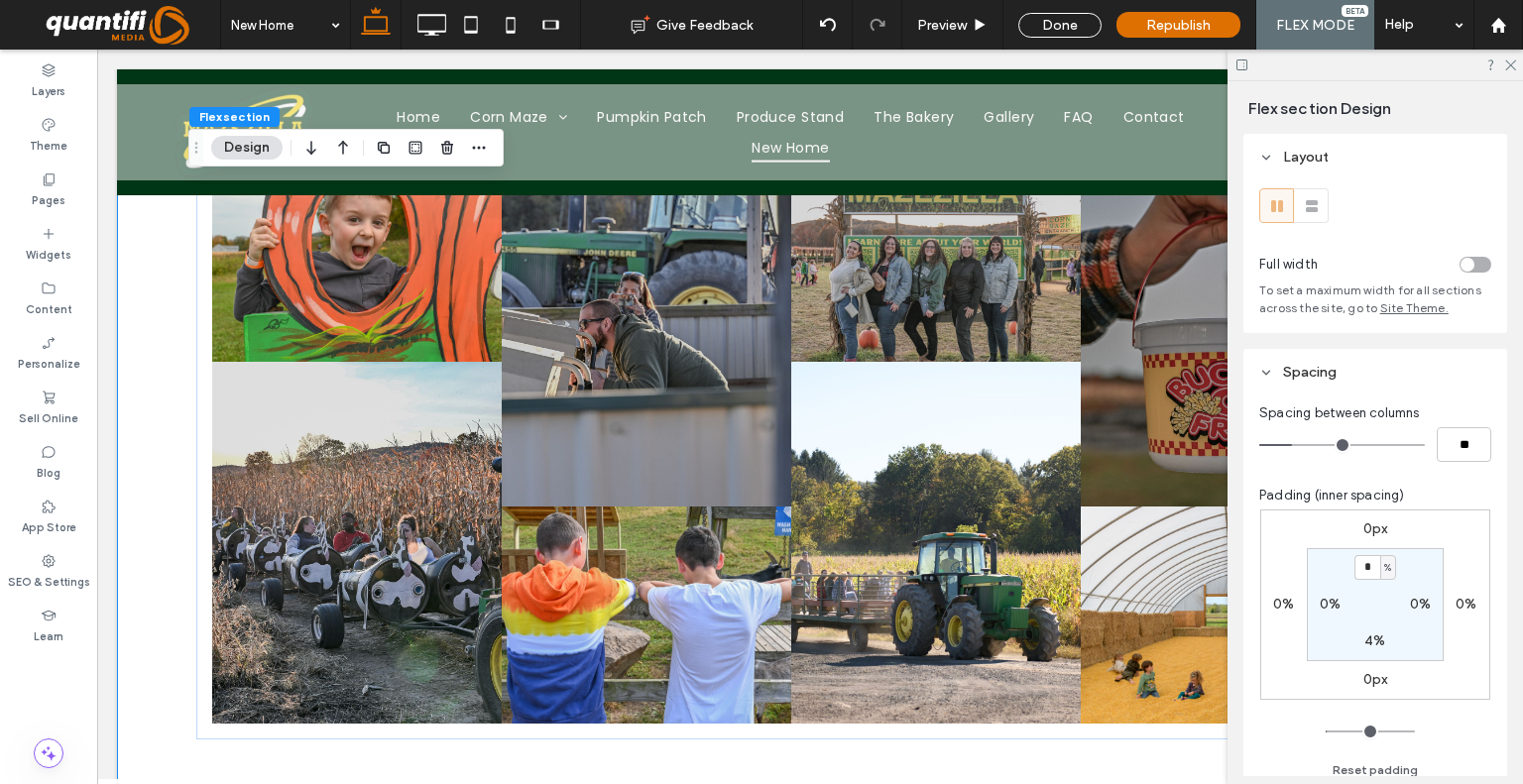 click on "4%" at bounding box center (1374, 640) 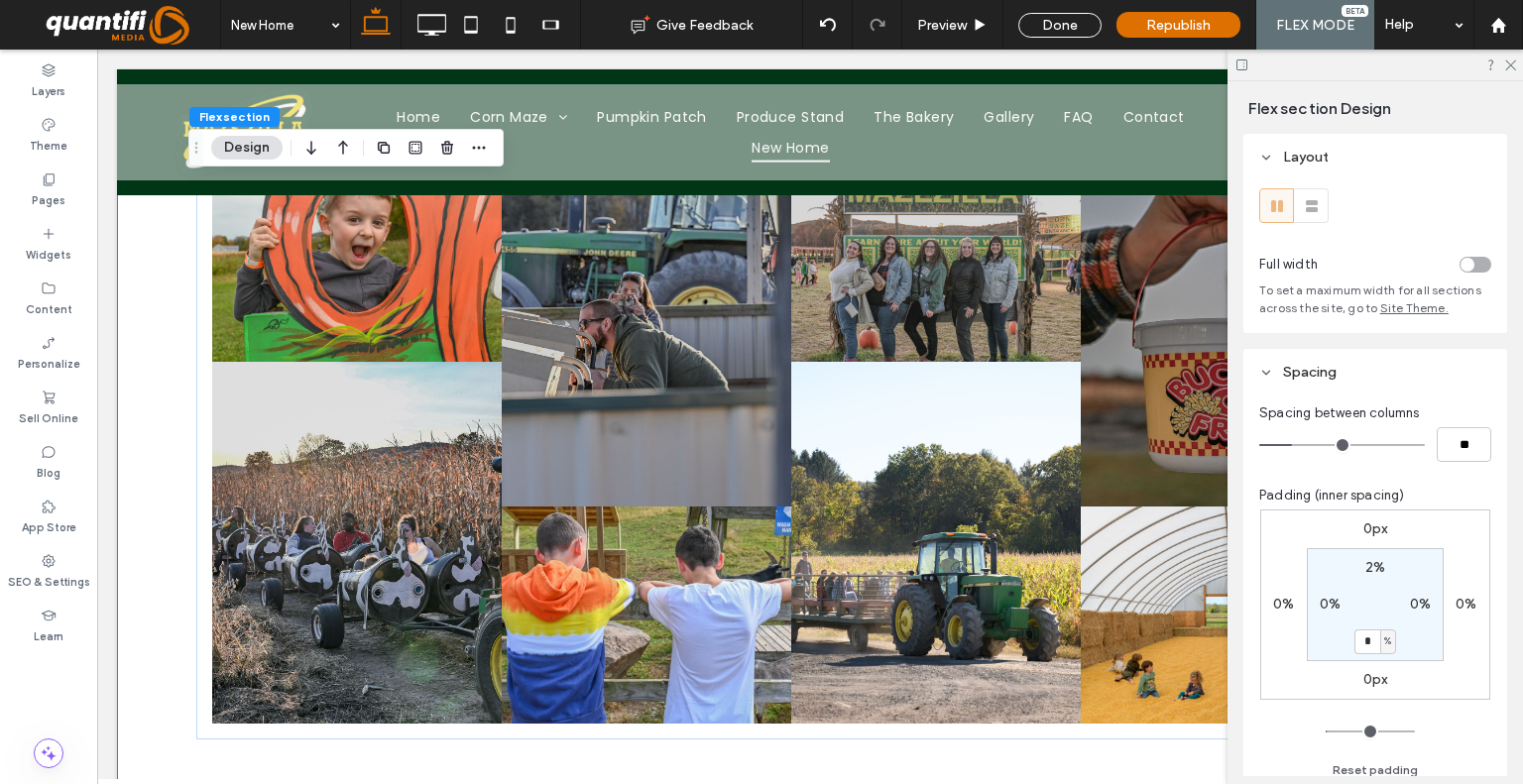 type on "*" 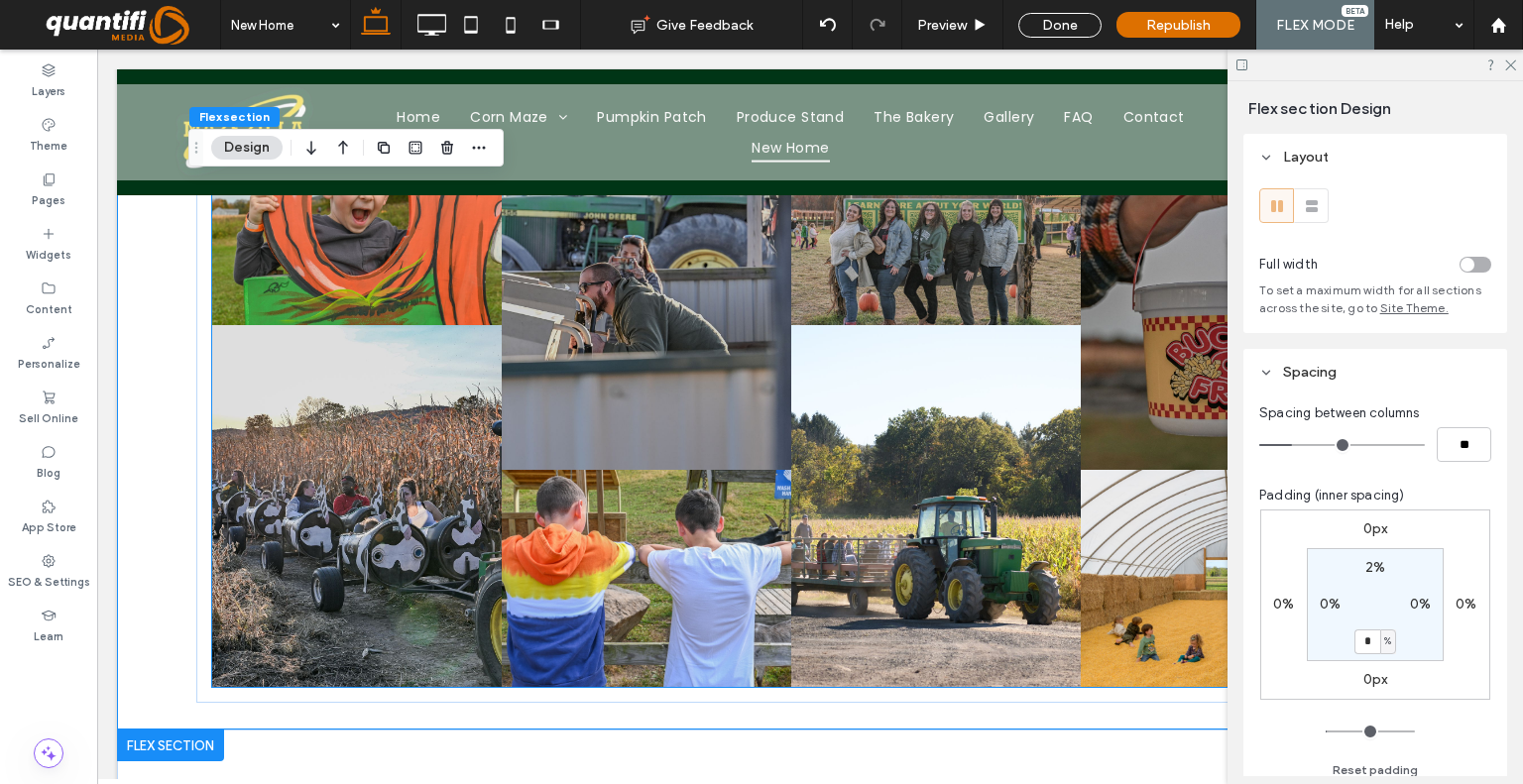 scroll, scrollTop: 2892, scrollLeft: 0, axis: vertical 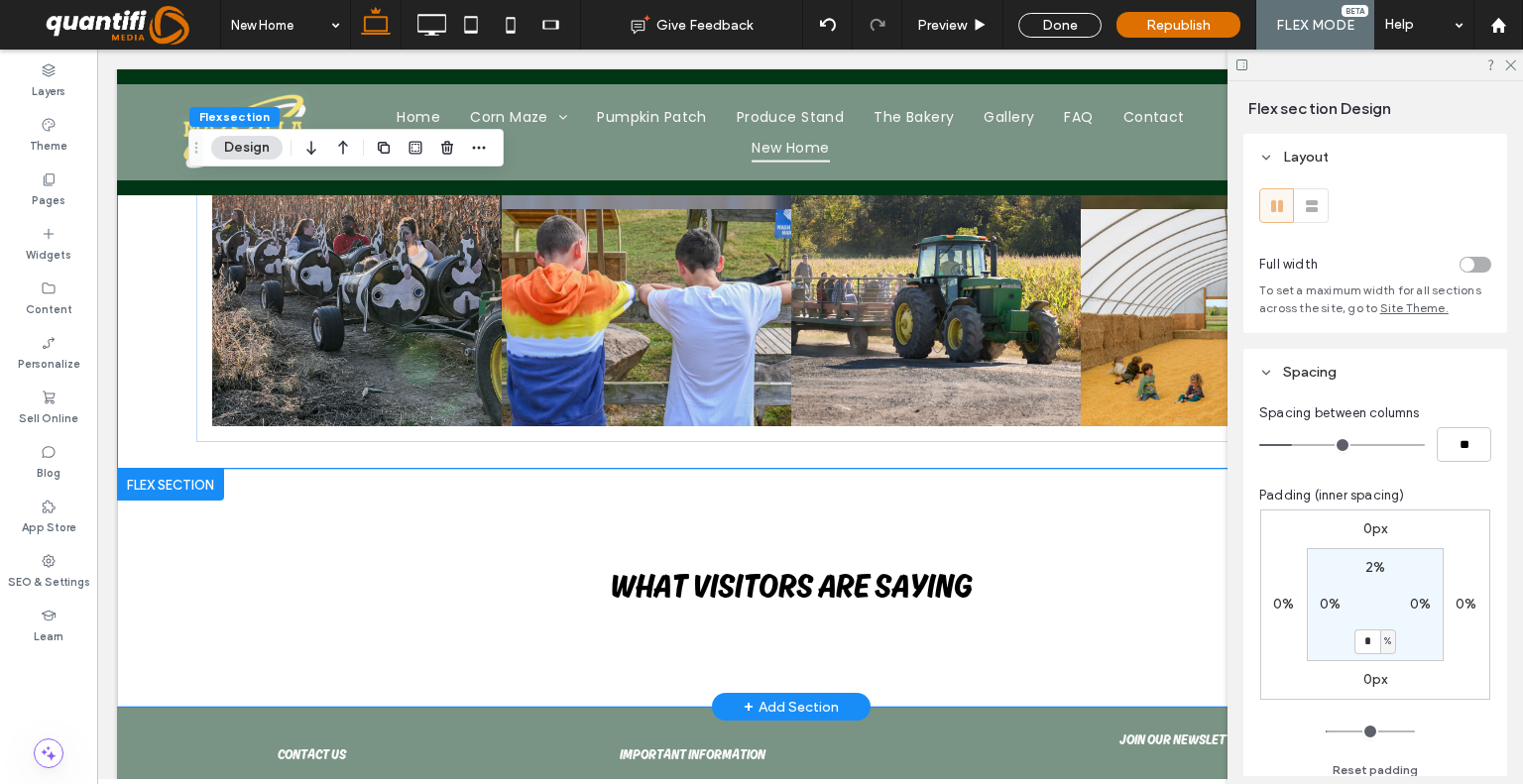 click on "What Visitors Are Saying" at bounding box center (791, 588) 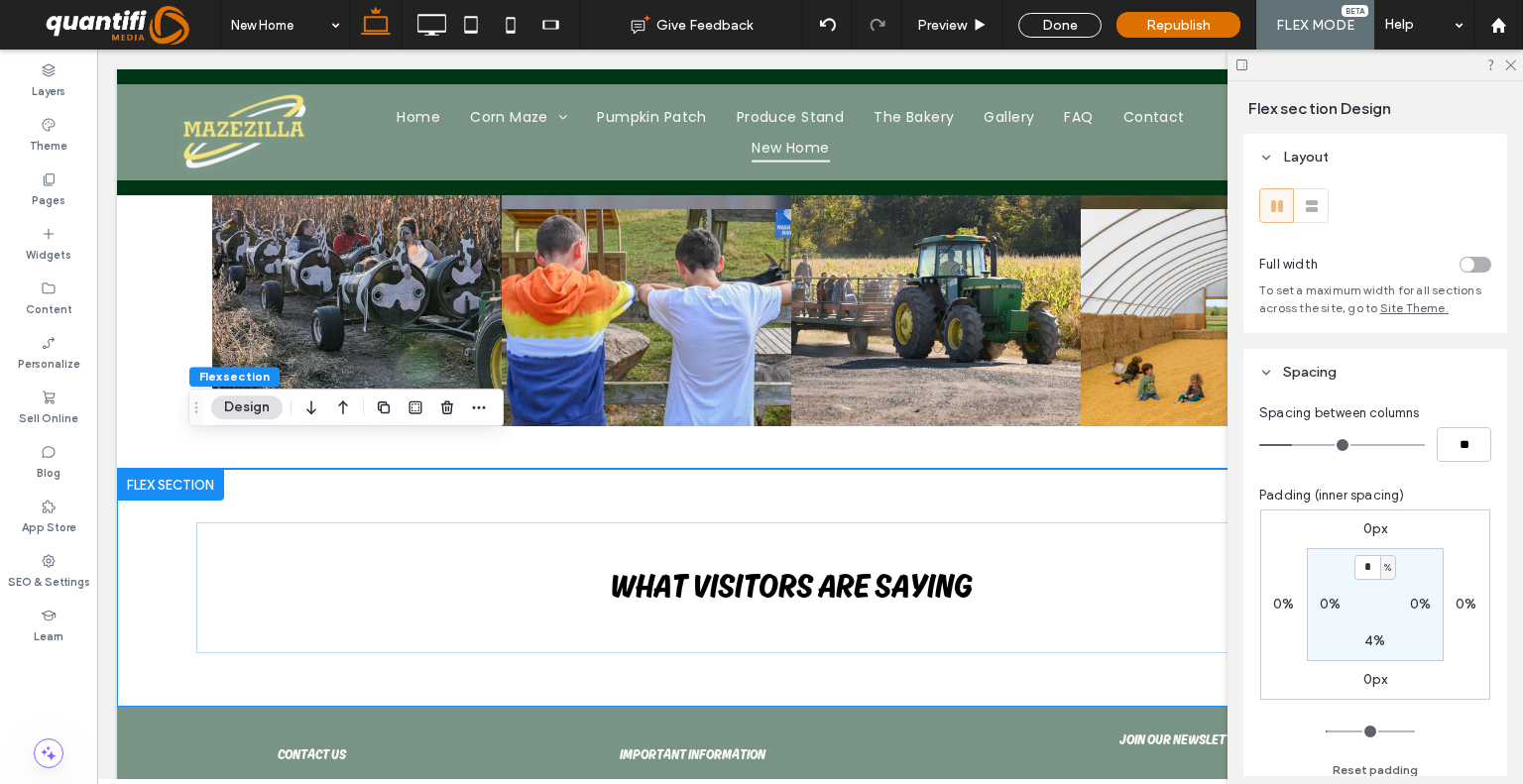 type on "*" 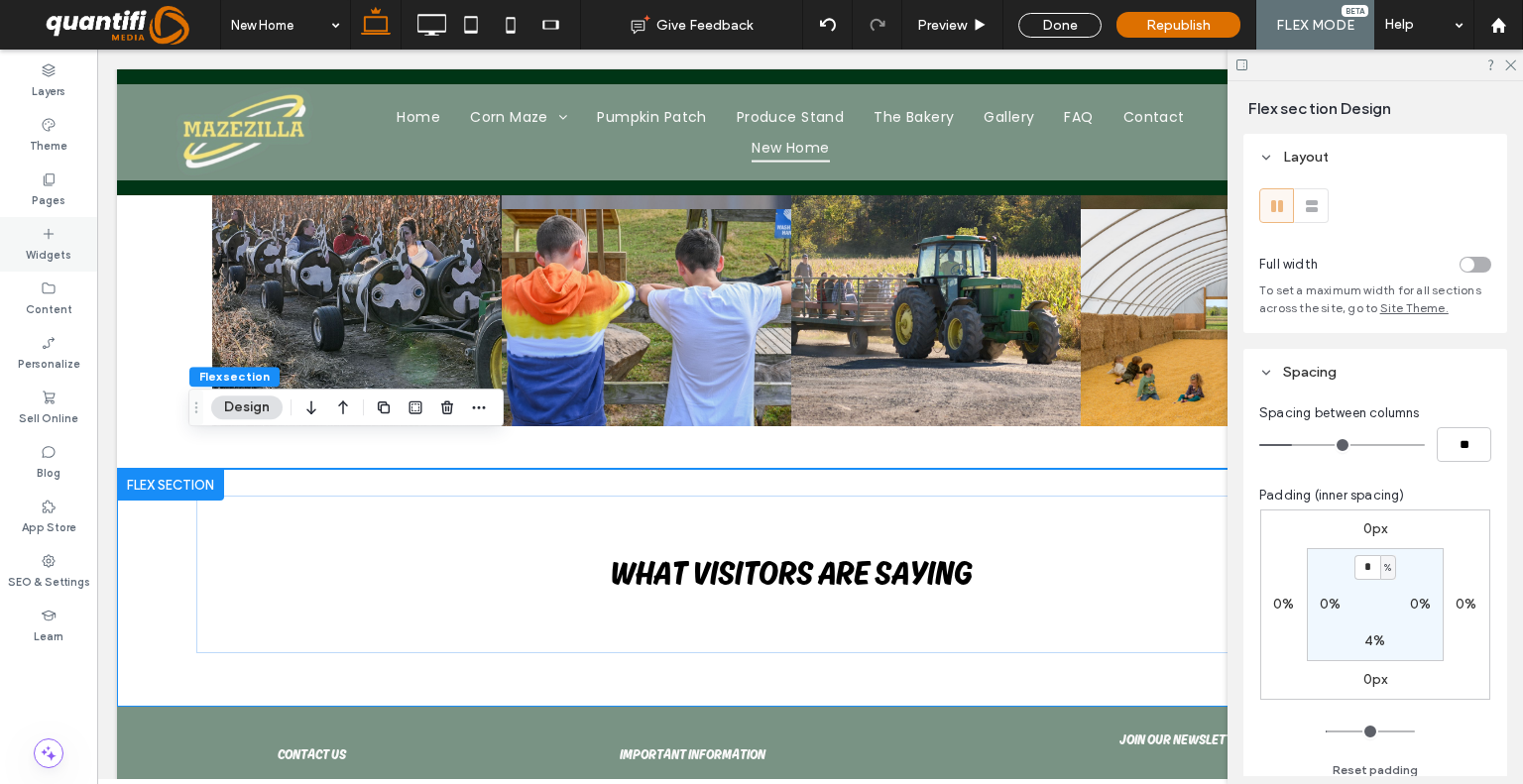 click 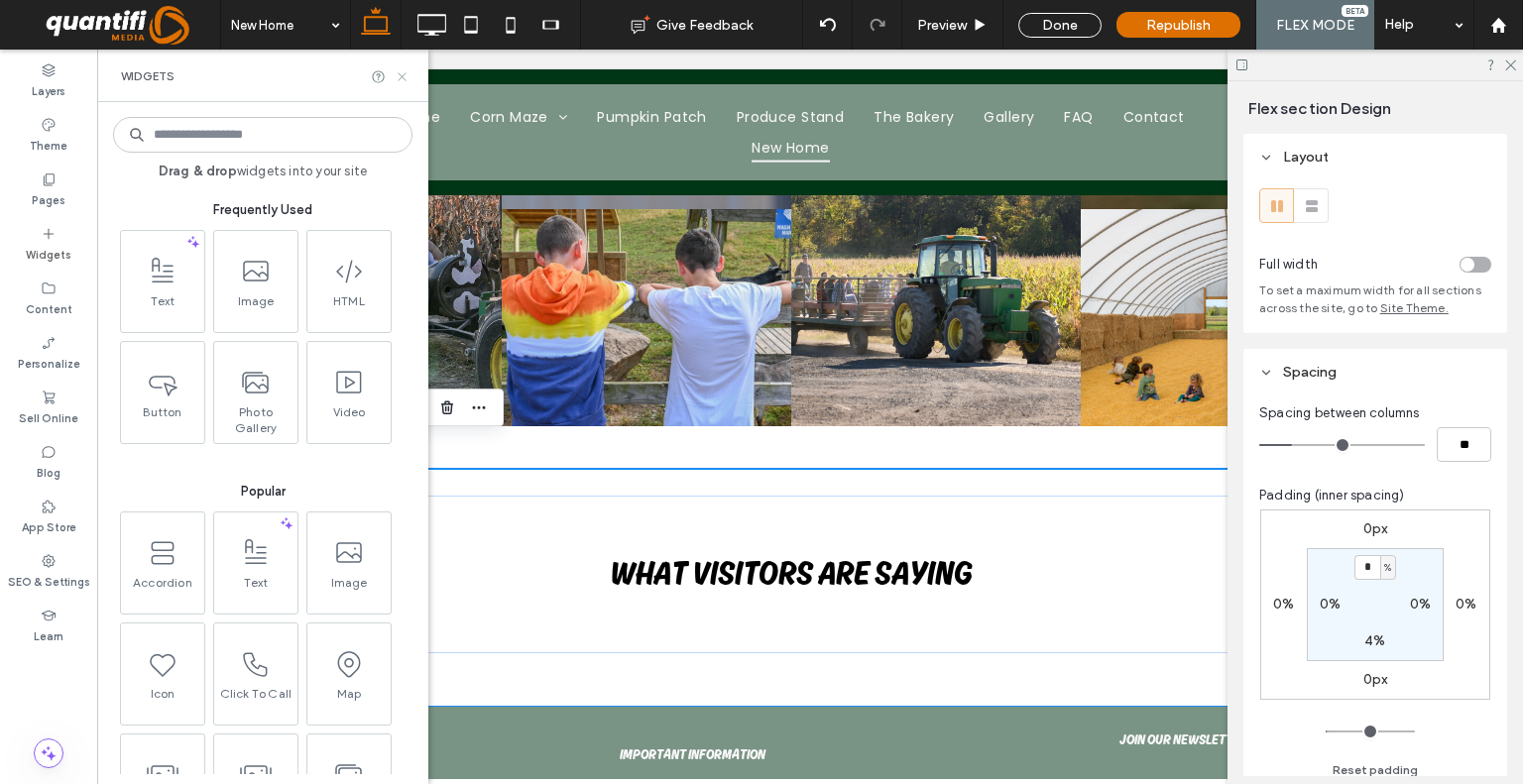 drag, startPoint x: 404, startPoint y: 78, endPoint x: 473, endPoint y: 304, distance: 236.29854 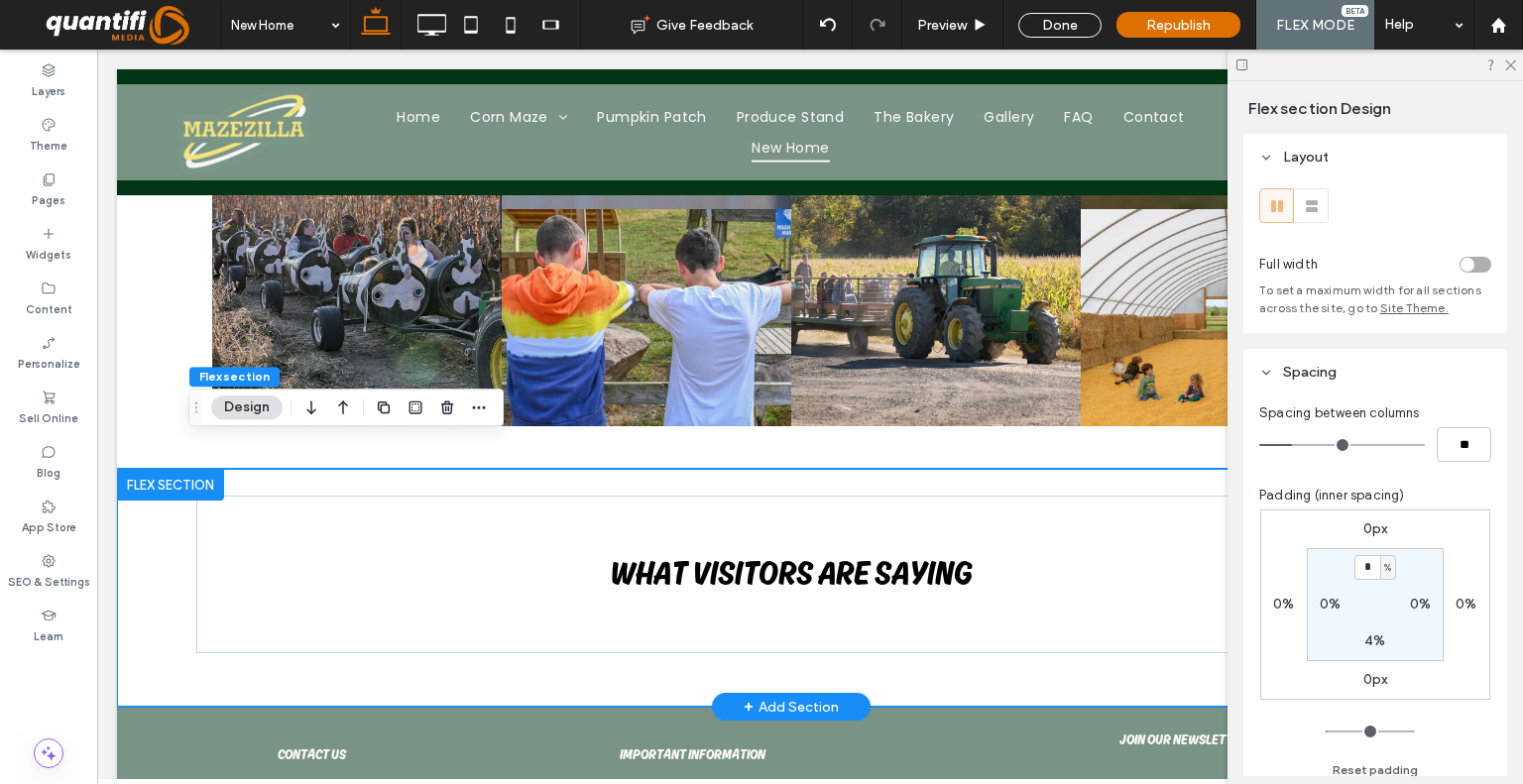 click on "What Visitors Are Saying" at bounding box center (791, 588) 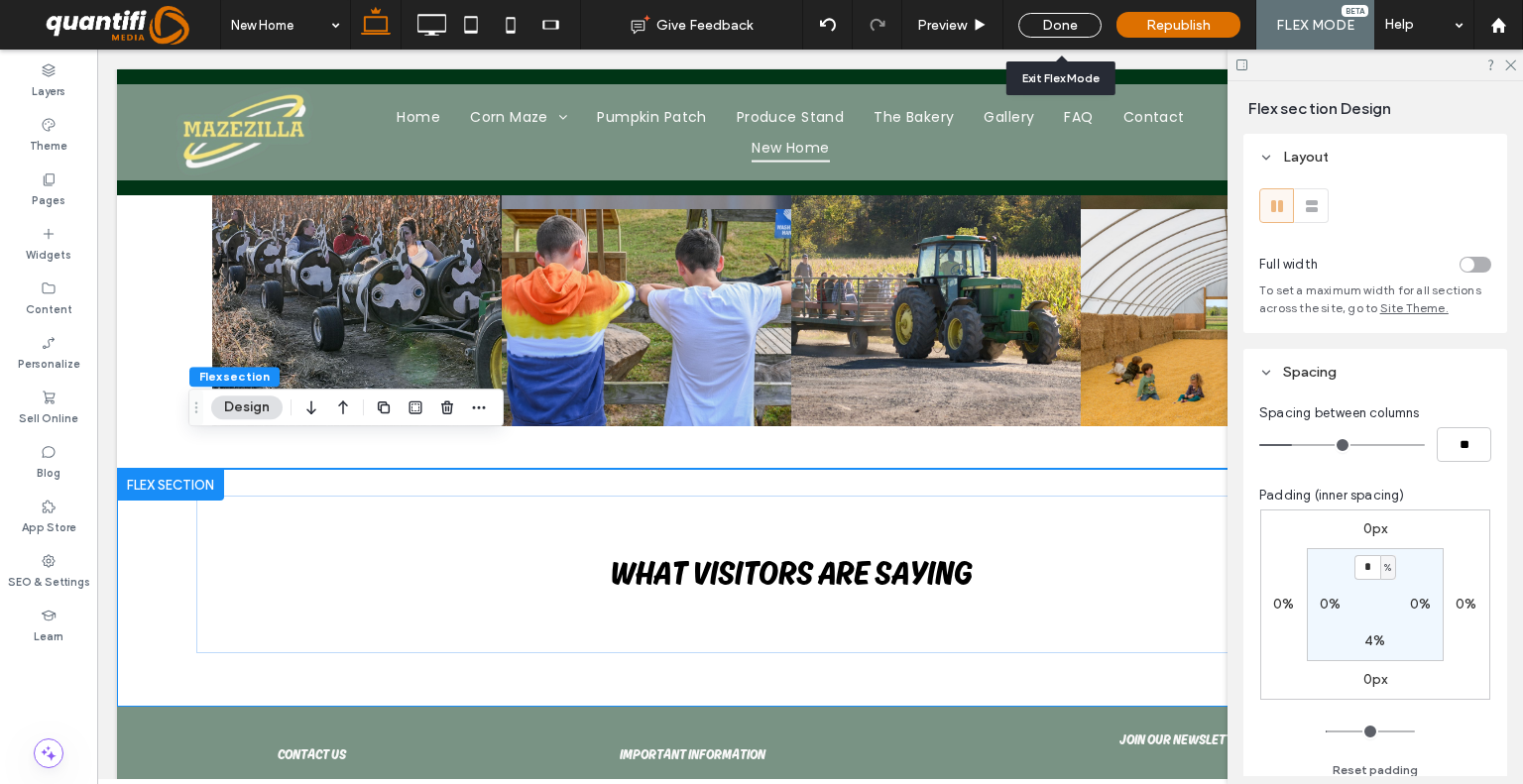 click on "Done" at bounding box center [1060, 25] 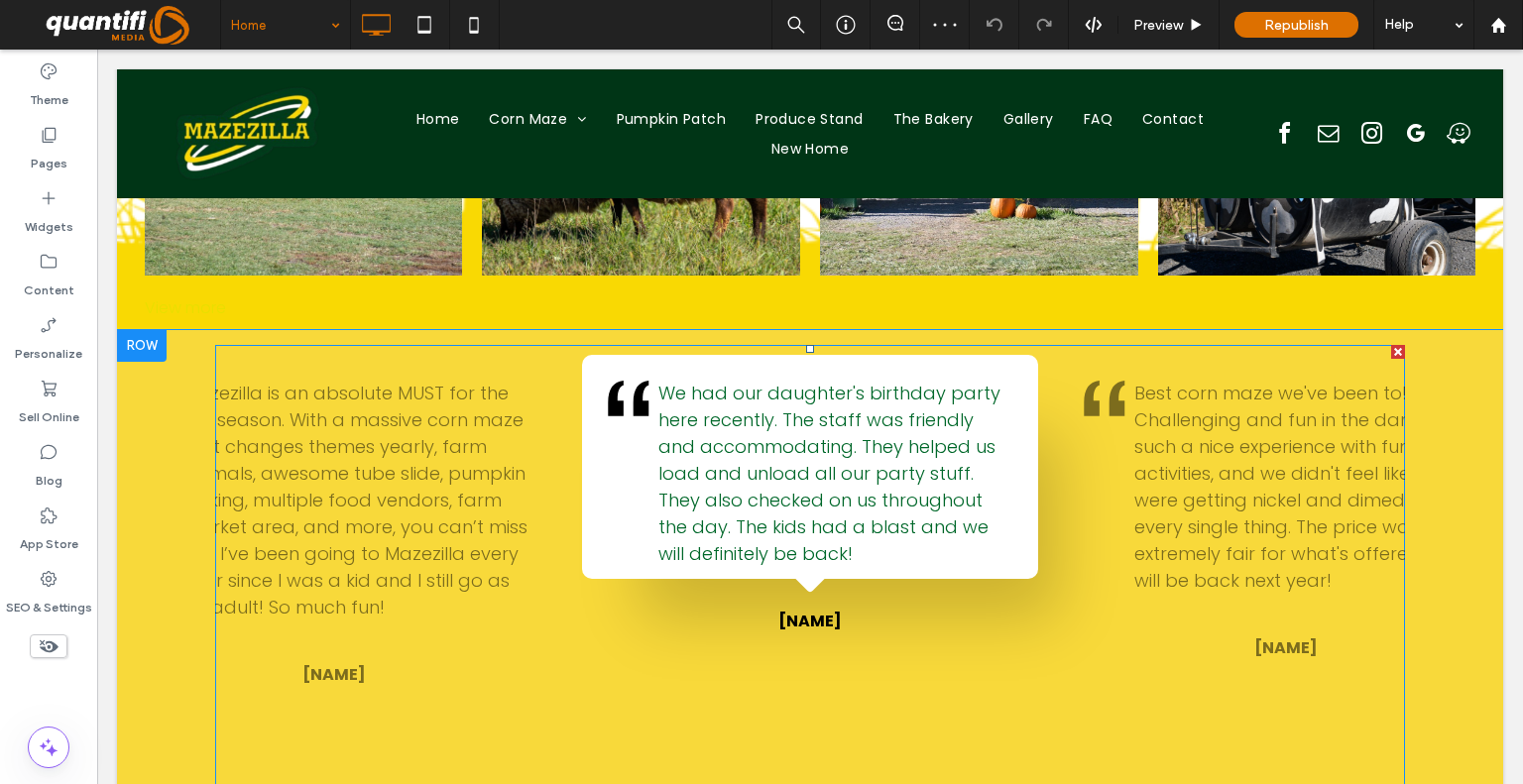 scroll, scrollTop: 4361, scrollLeft: 0, axis: vertical 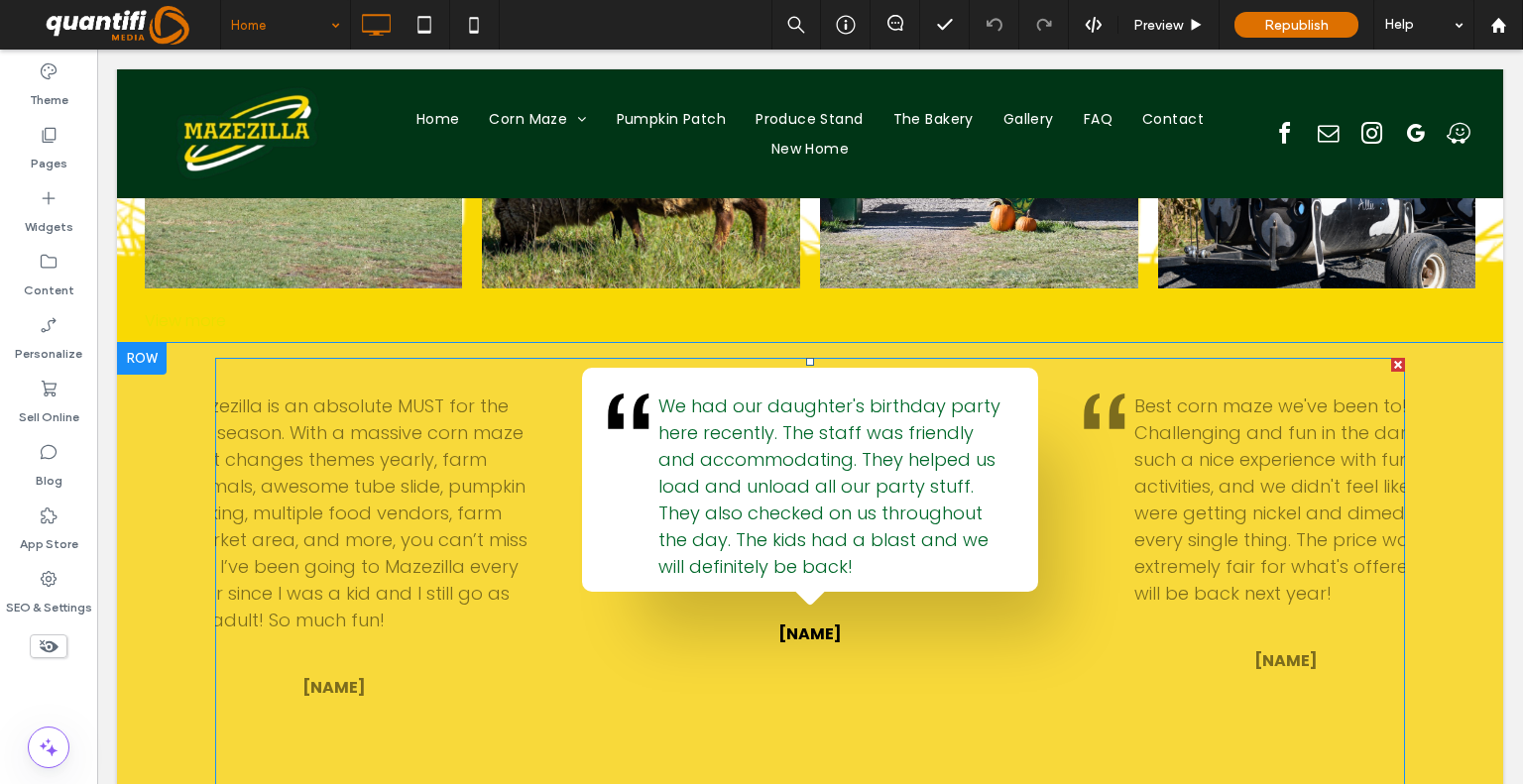 click at bounding box center (810, 603) 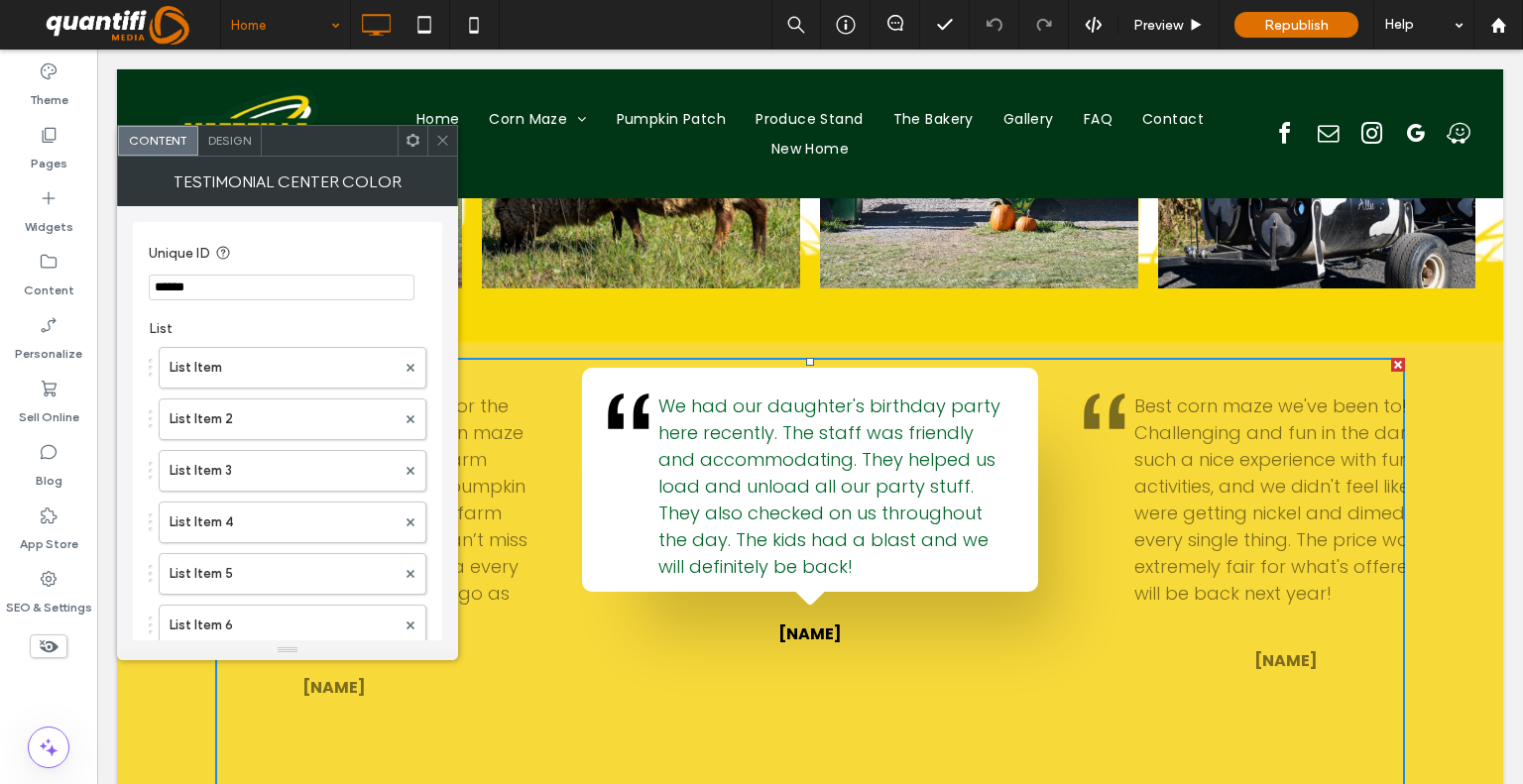 click 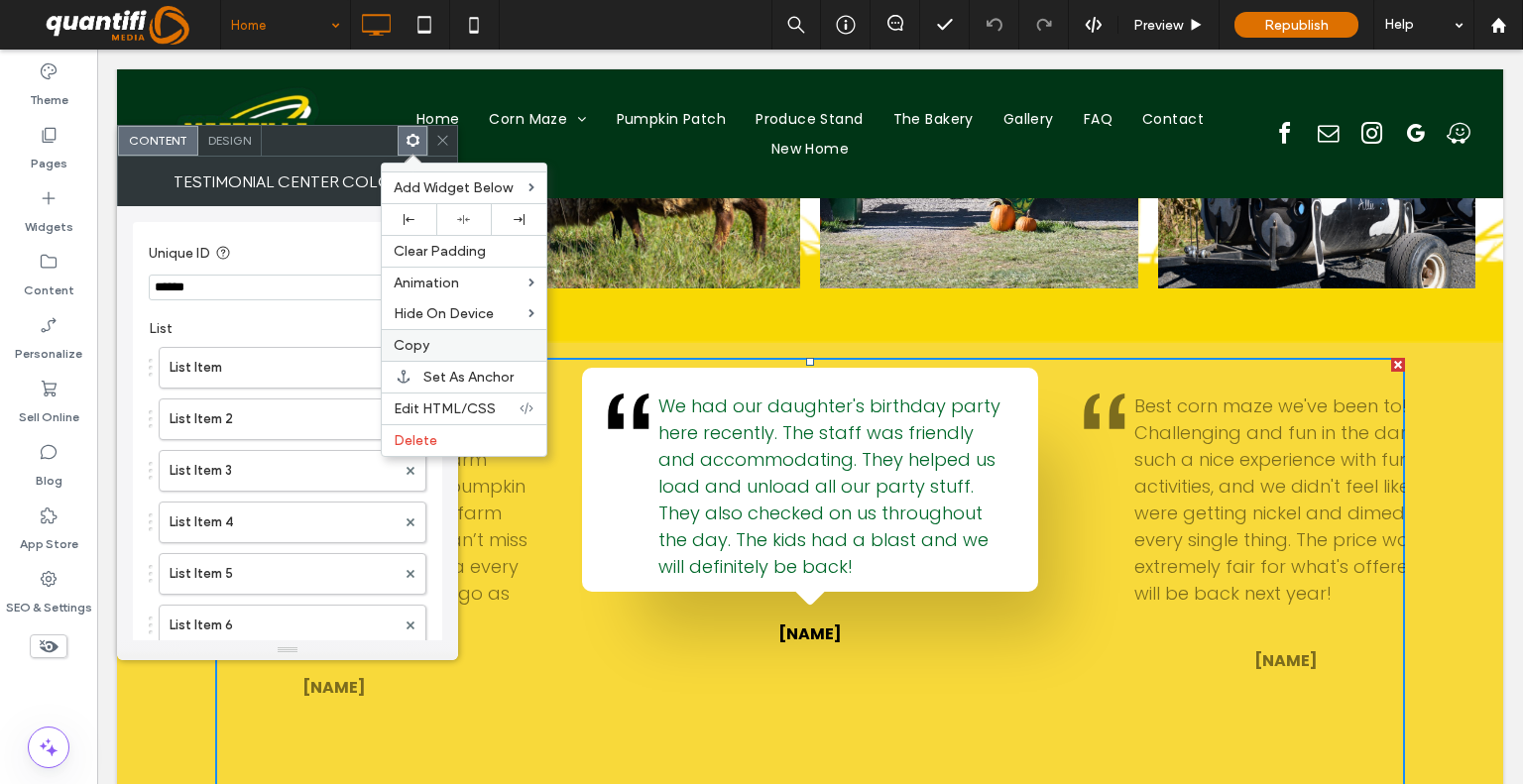 click on "Copy" at bounding box center (464, 345) 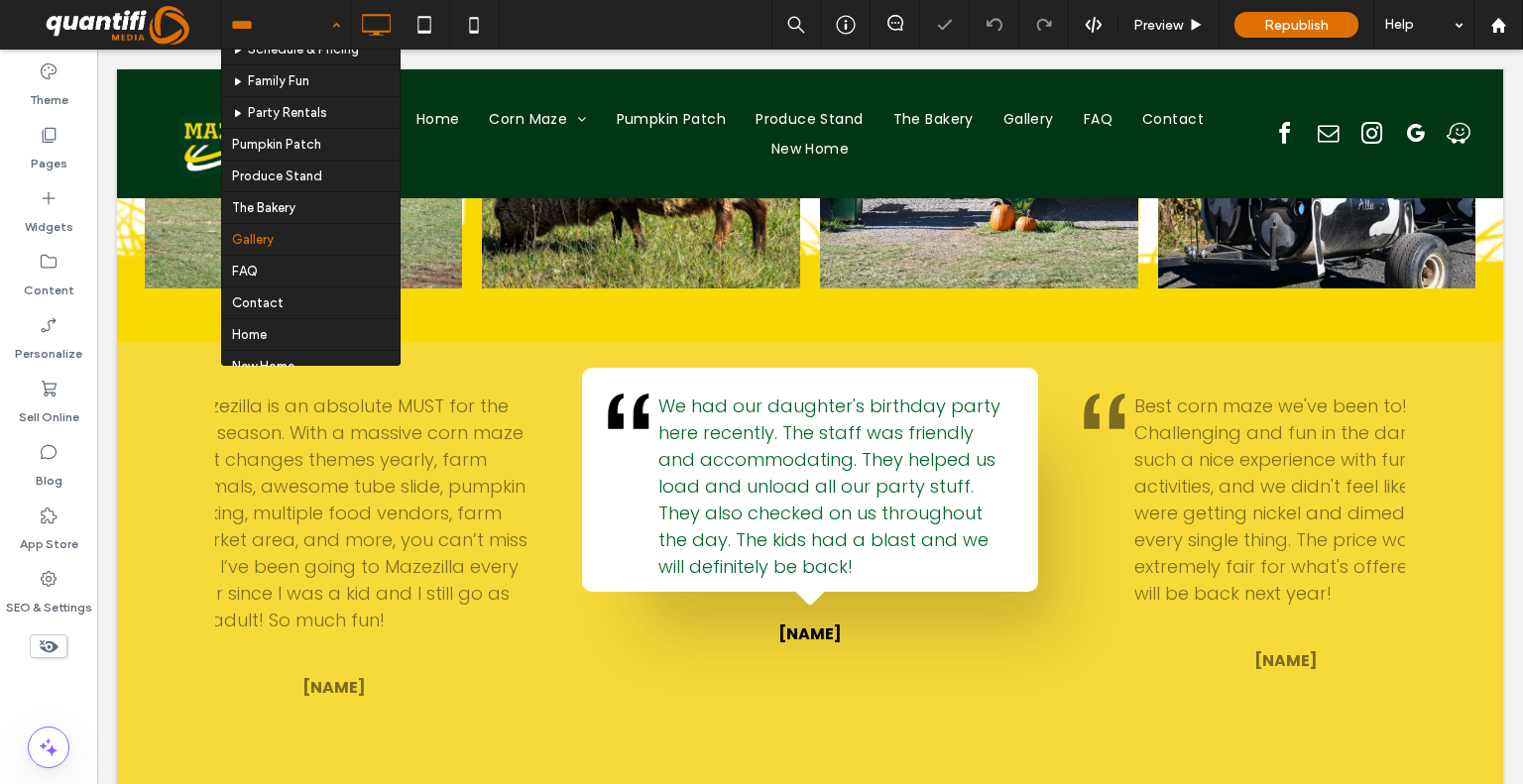 scroll, scrollTop: 67, scrollLeft: 0, axis: vertical 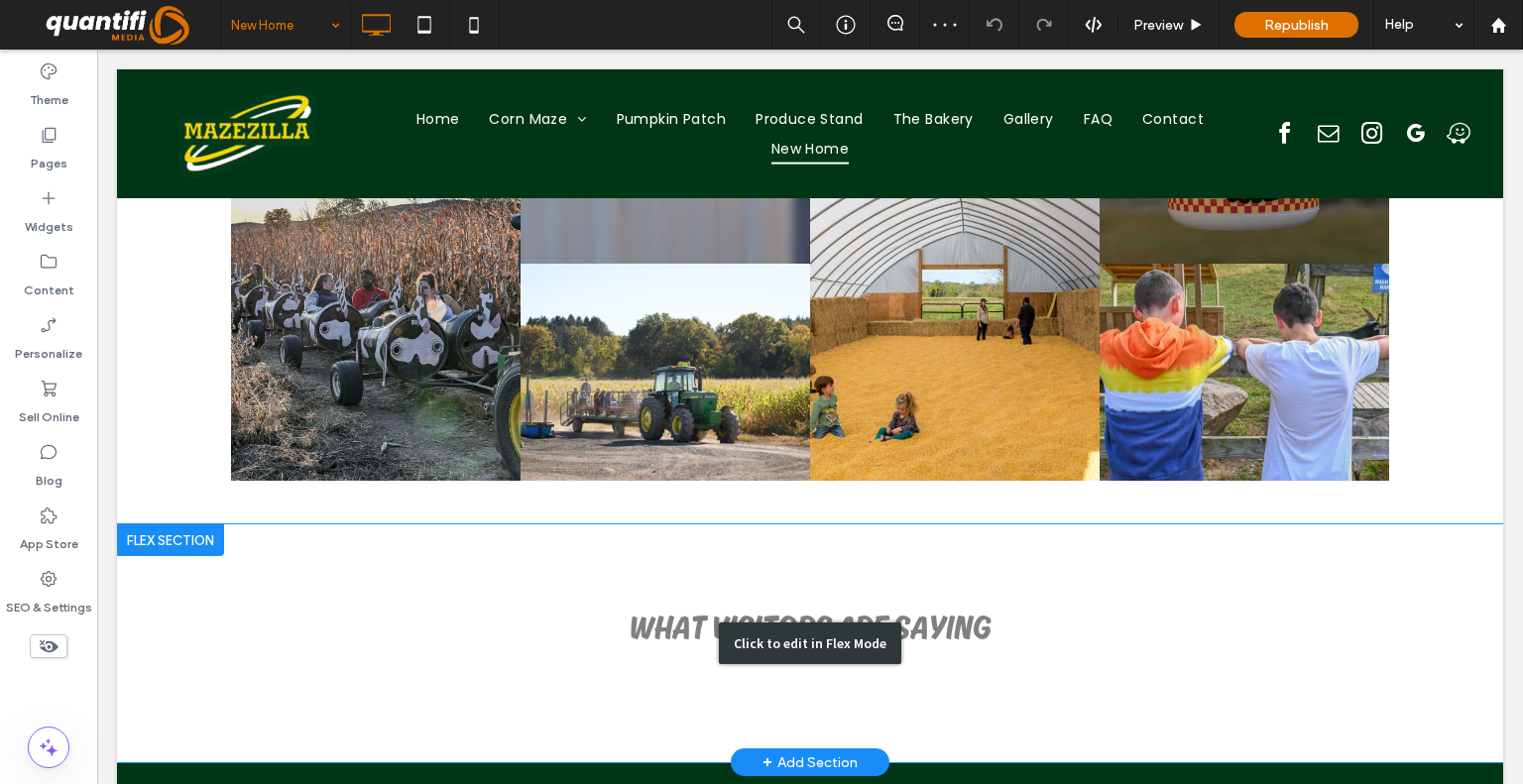 click on "Click to edit in Flex Mode" at bounding box center [810, 643] 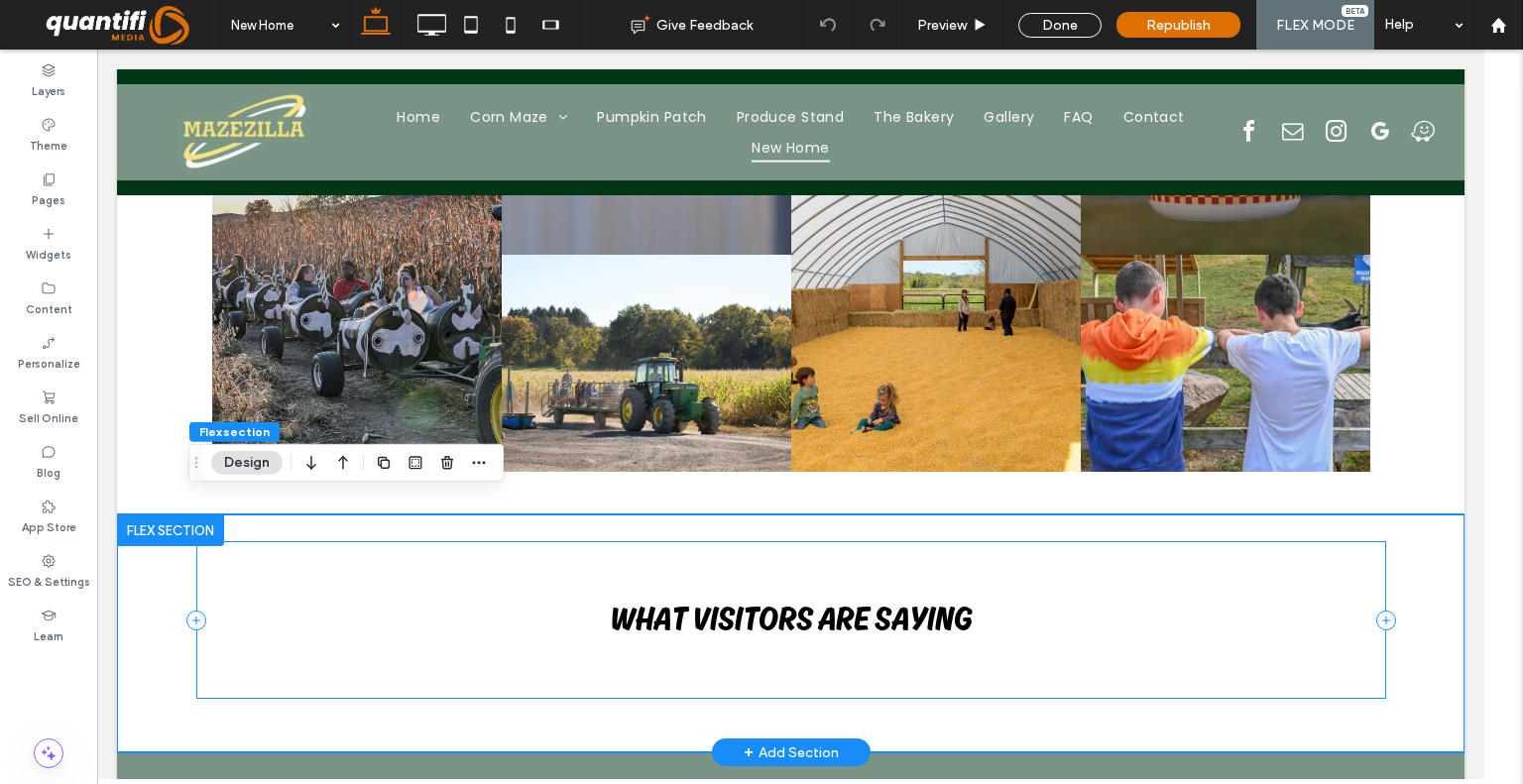 scroll, scrollTop: 2838, scrollLeft: 0, axis: vertical 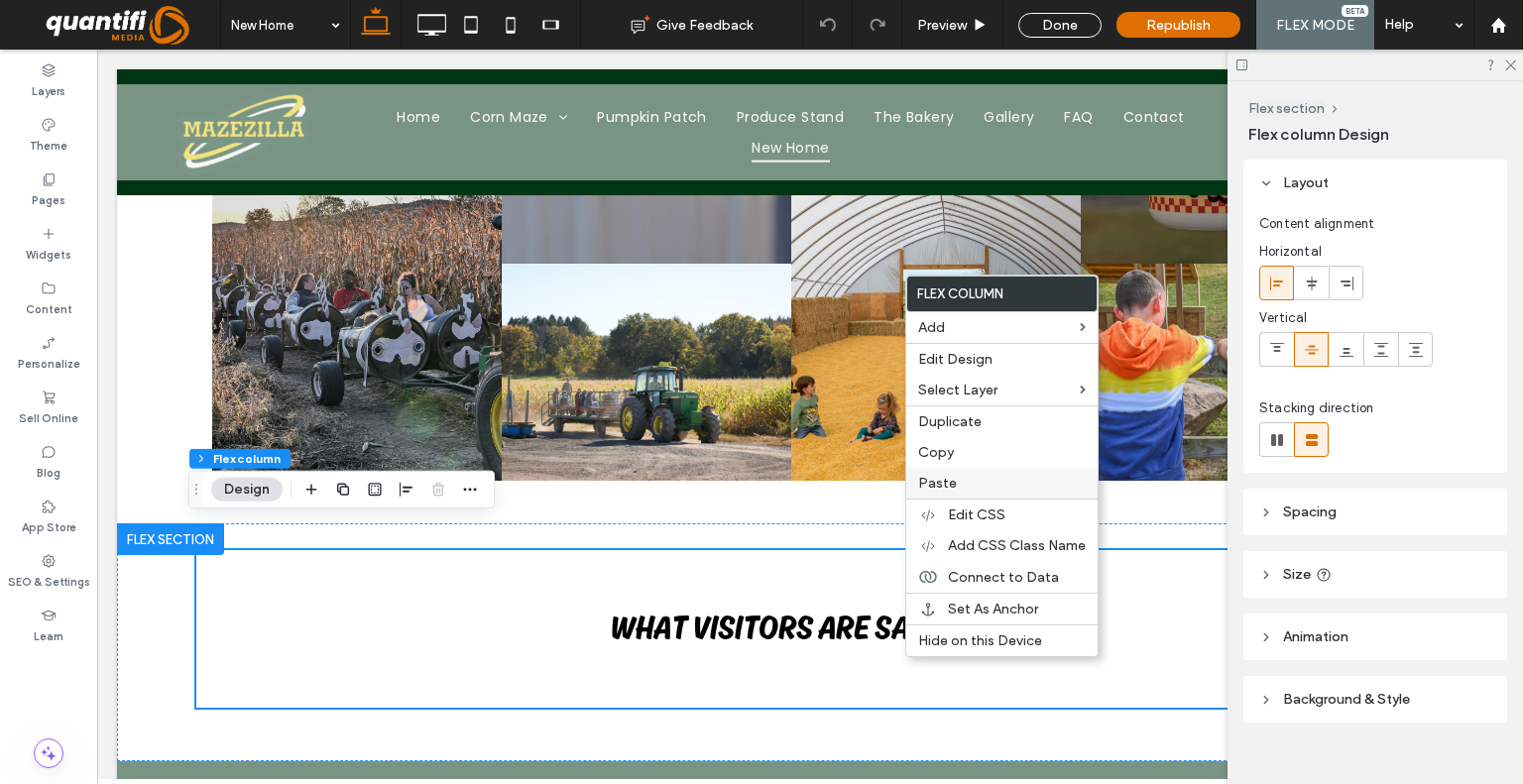 click on "Paste" at bounding box center (937, 483) 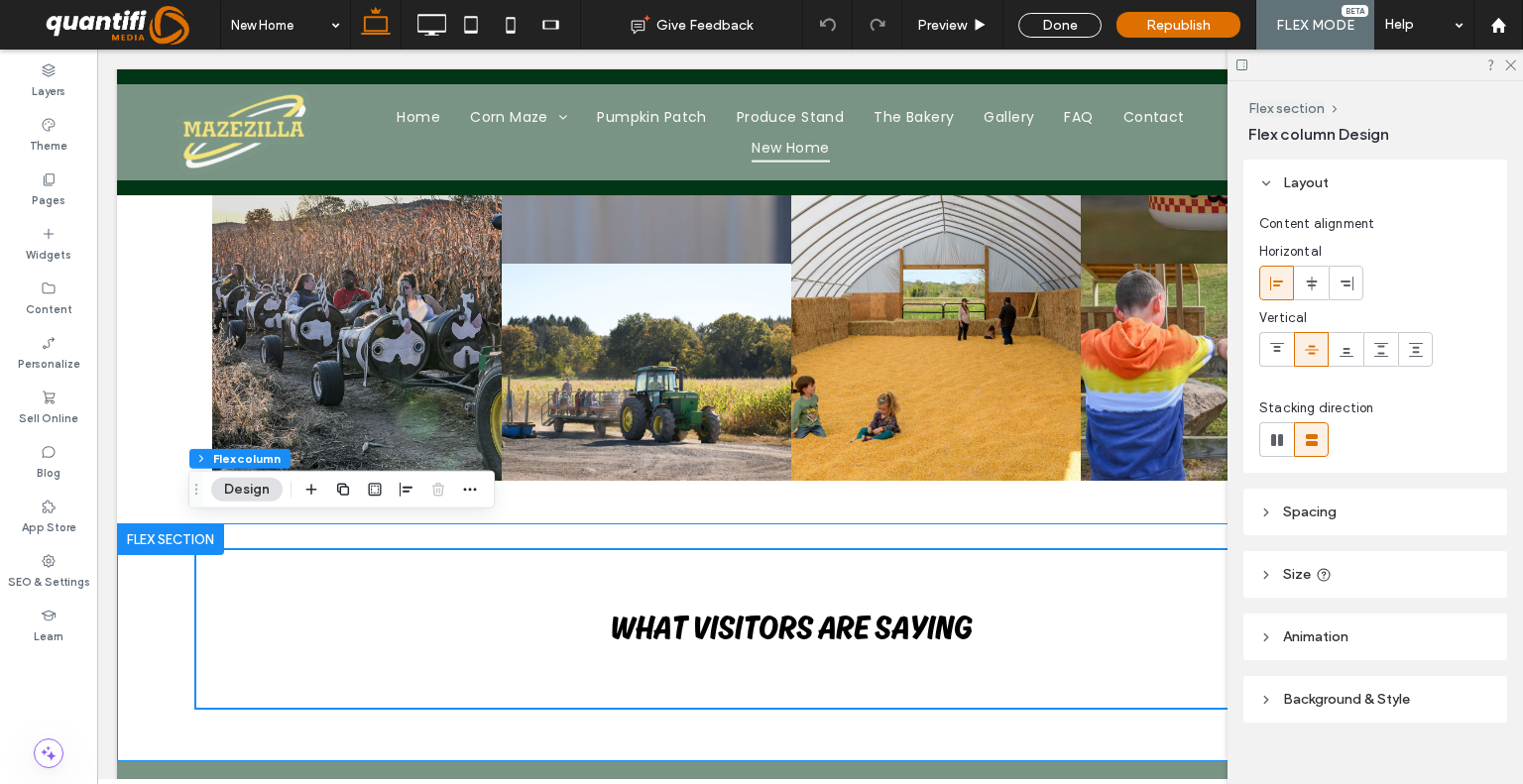 scroll, scrollTop: 2834, scrollLeft: 0, axis: vertical 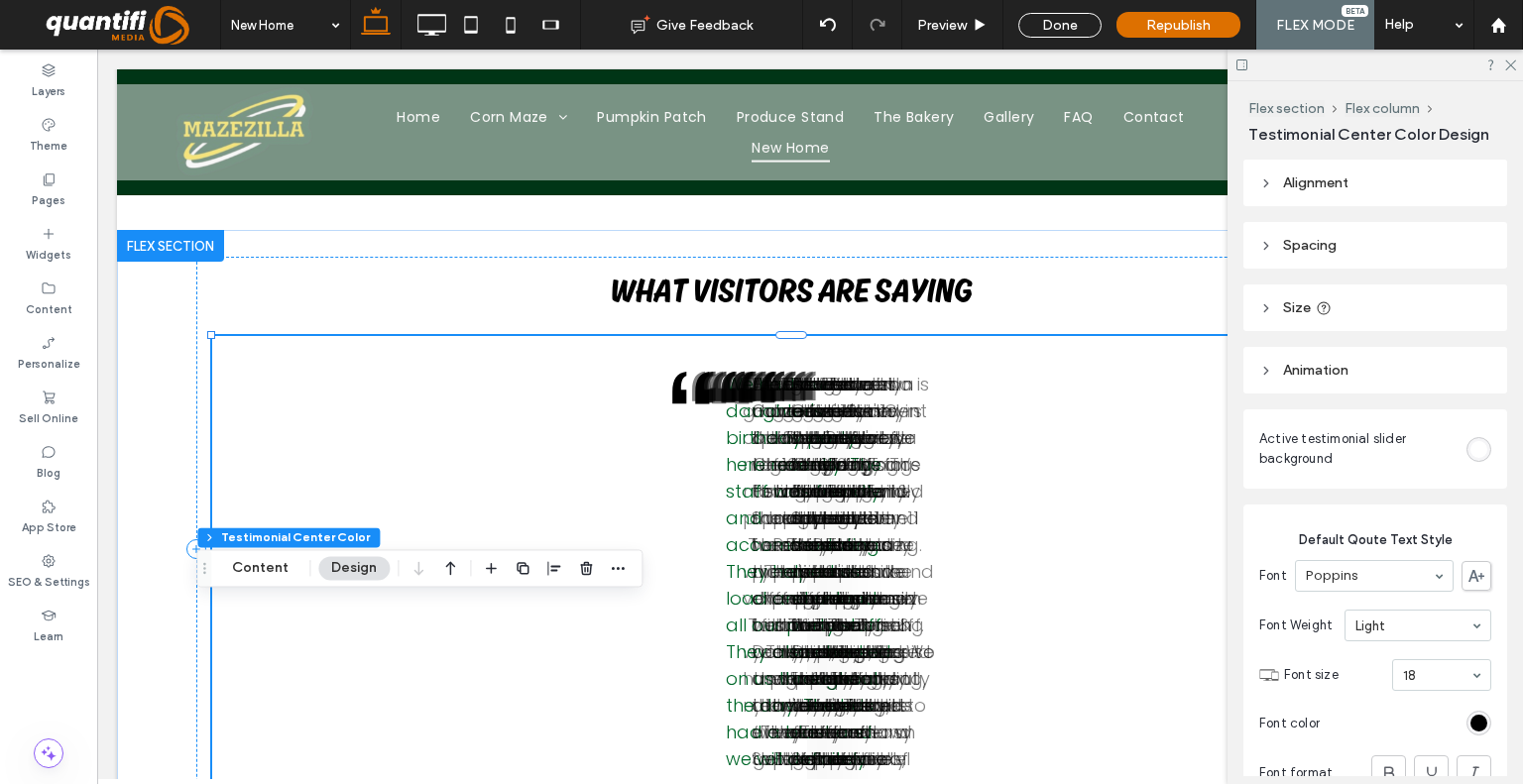 click on "Mazezilla is an absolute MUST for the Fall season. With a massive corn maze that changes themes yearly, farm animals, awesome tube slide, pumpkin picking, multiple food vendors, farm market area, and more, you can’t miss this. I’ve been going to Mazezilla every year since I was a kid and I still go as an adult! So much fun!" at bounding box center [875, 879] 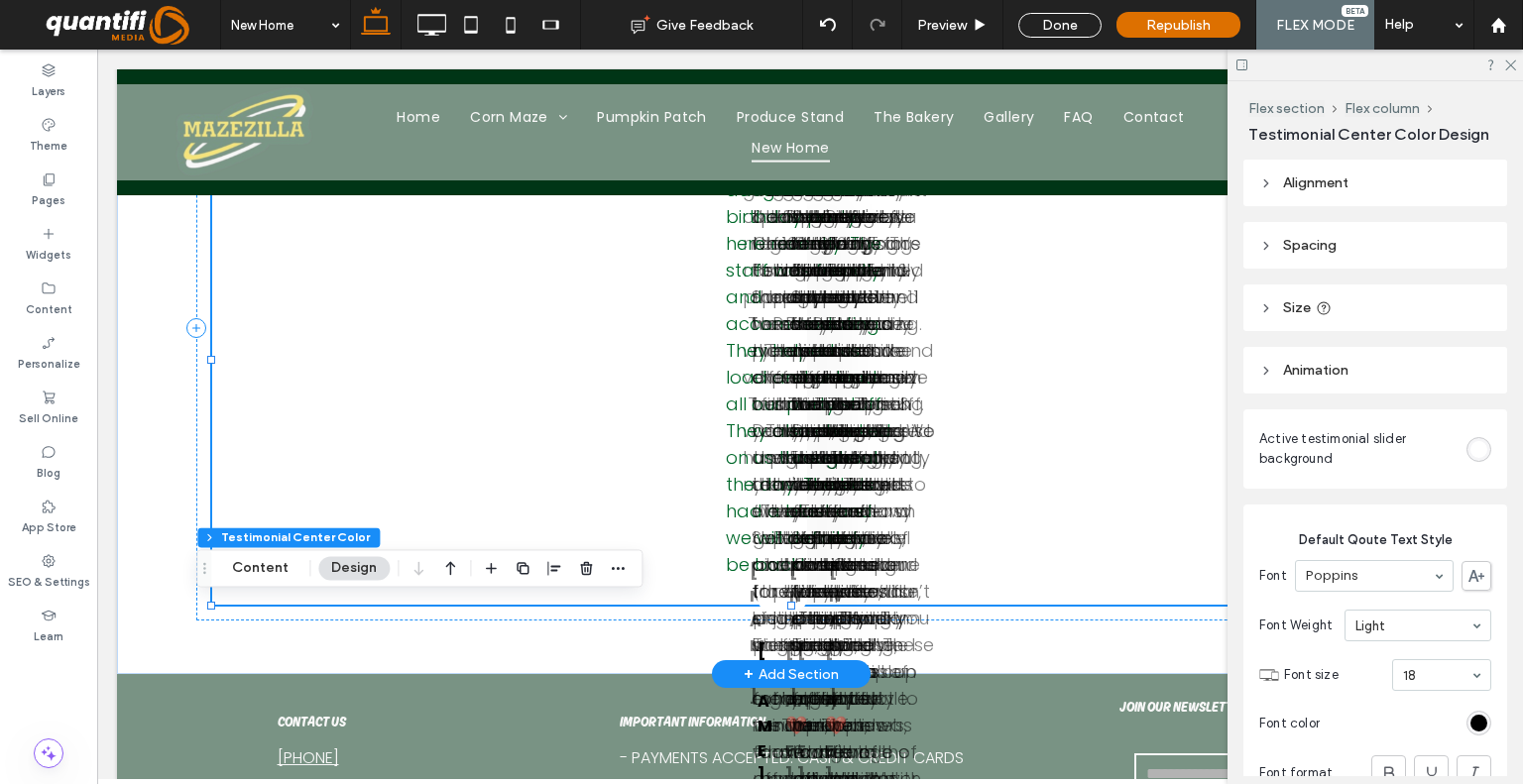 scroll, scrollTop: 440, scrollLeft: 0, axis: vertical 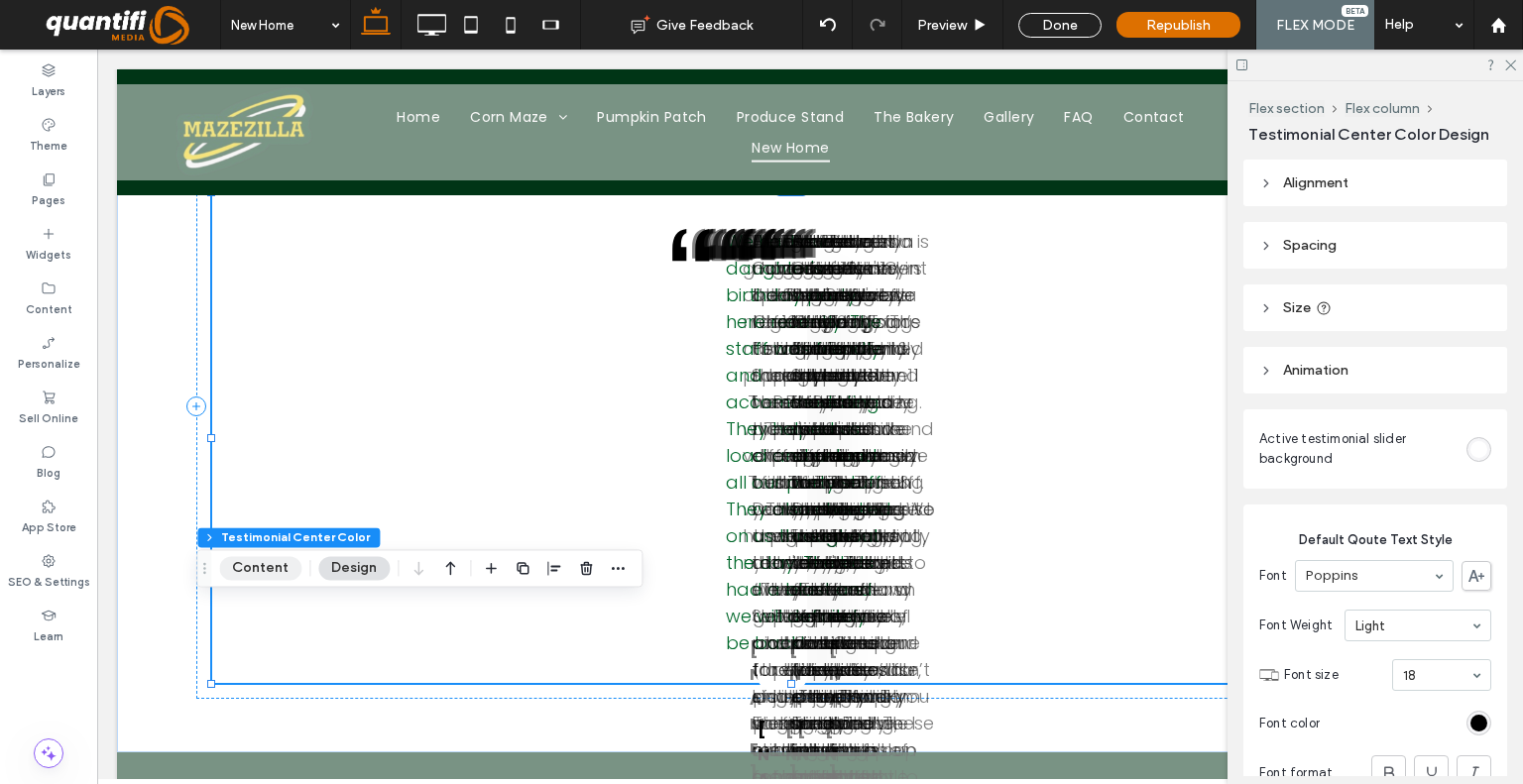 click on "Content" at bounding box center [260, 568] 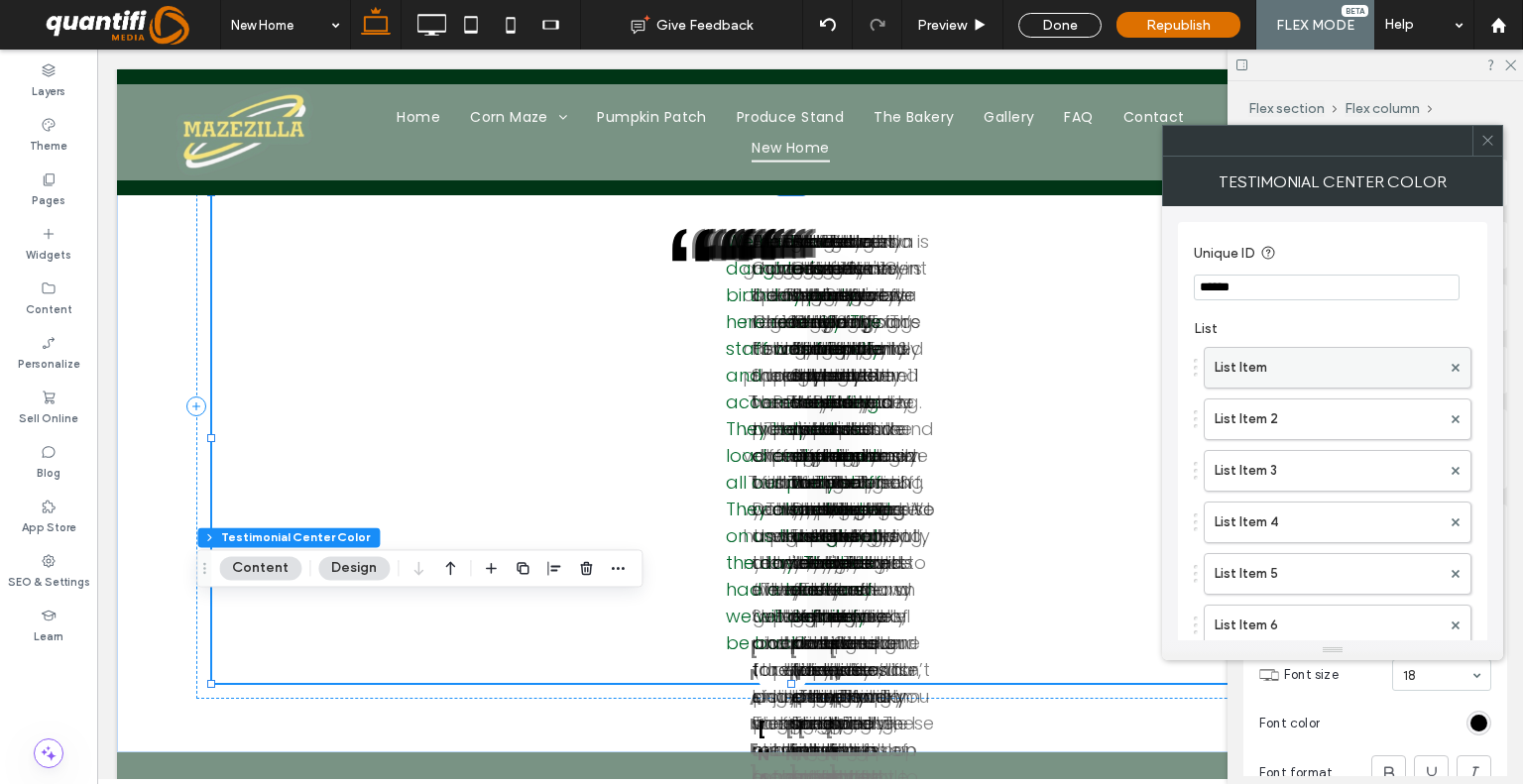 click on "List Item" at bounding box center (1328, 368) 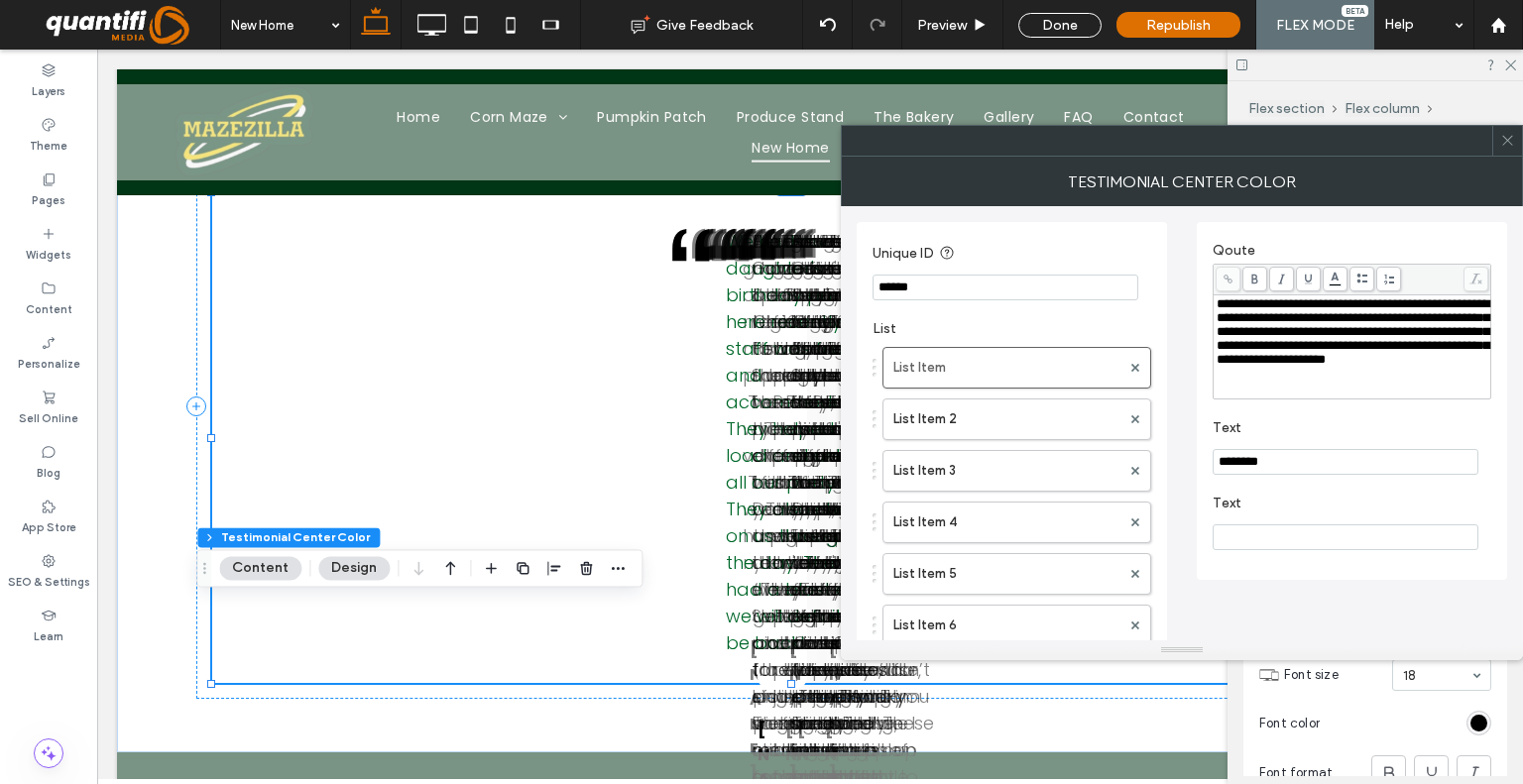 click at bounding box center (1507, 141) 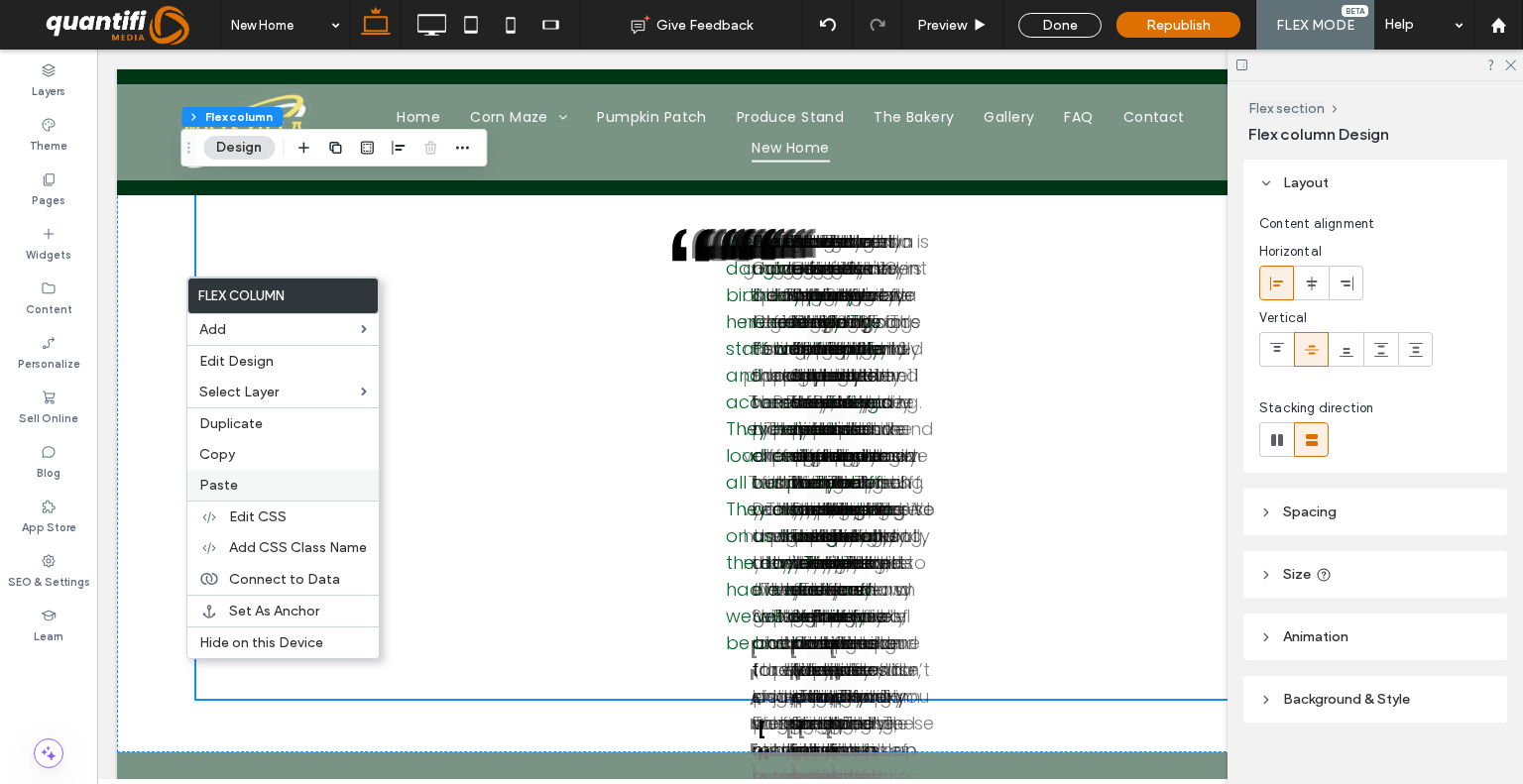 click on "Paste" at bounding box center [283, 485] 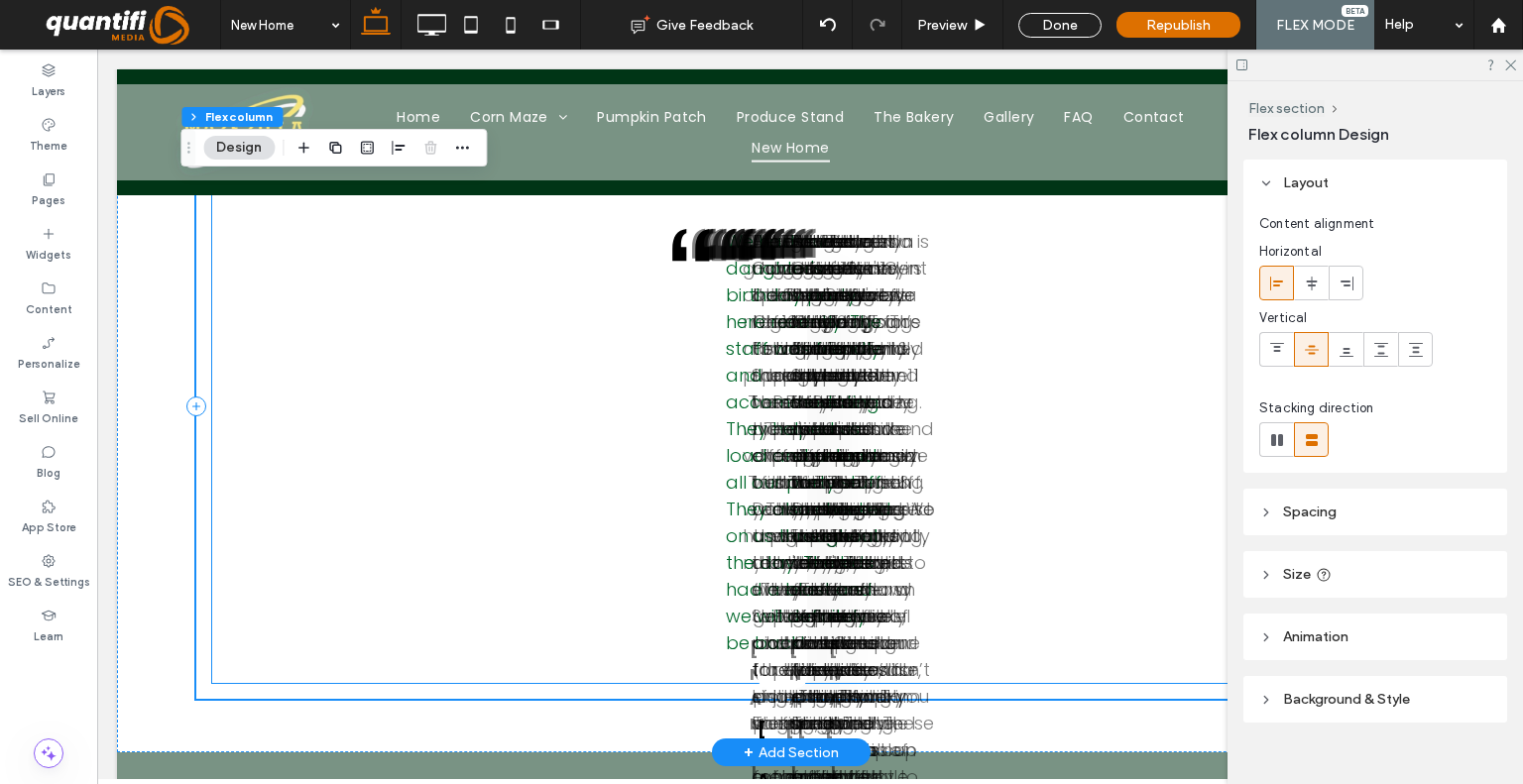 scroll, scrollTop: 3275, scrollLeft: 0, axis: vertical 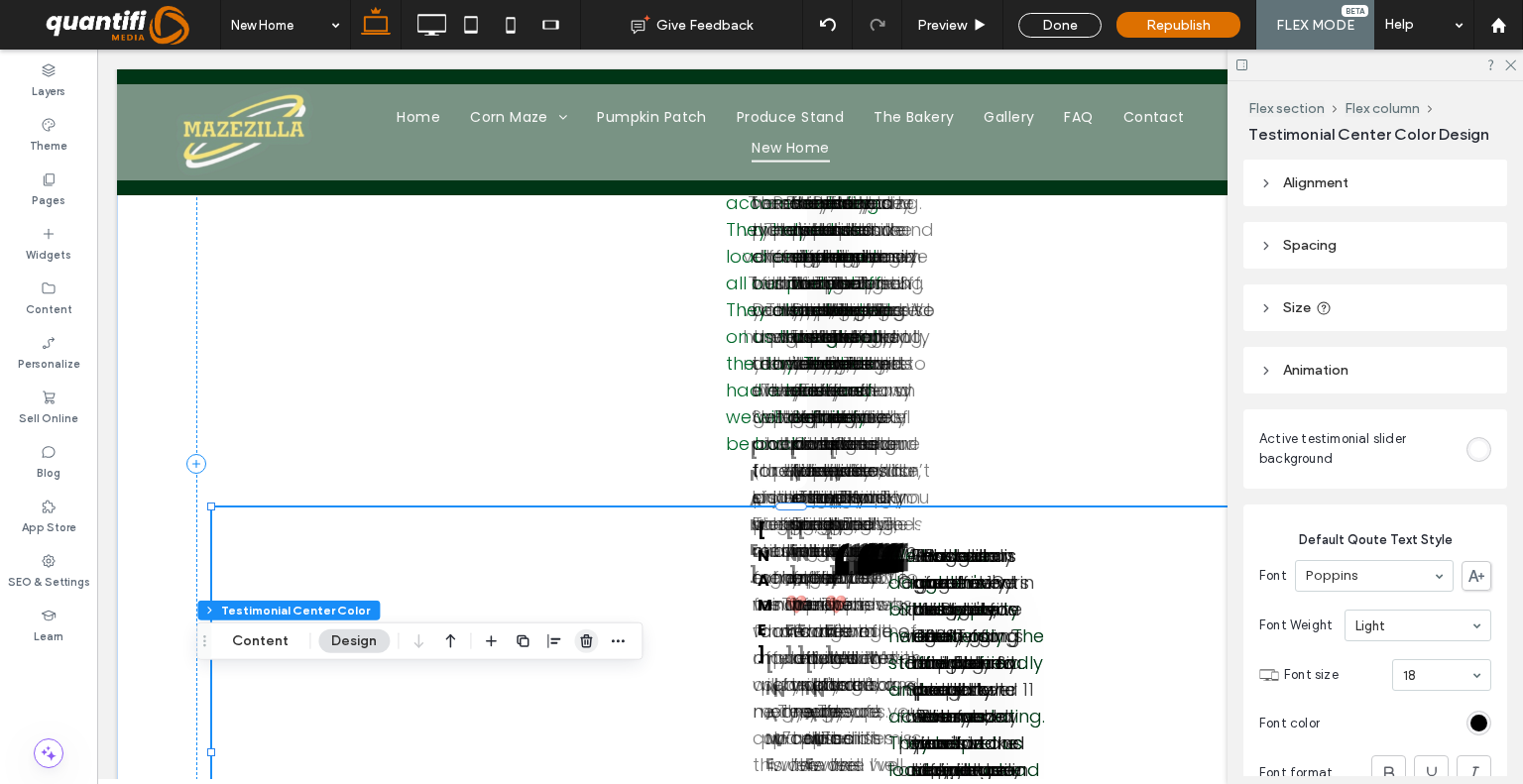 click 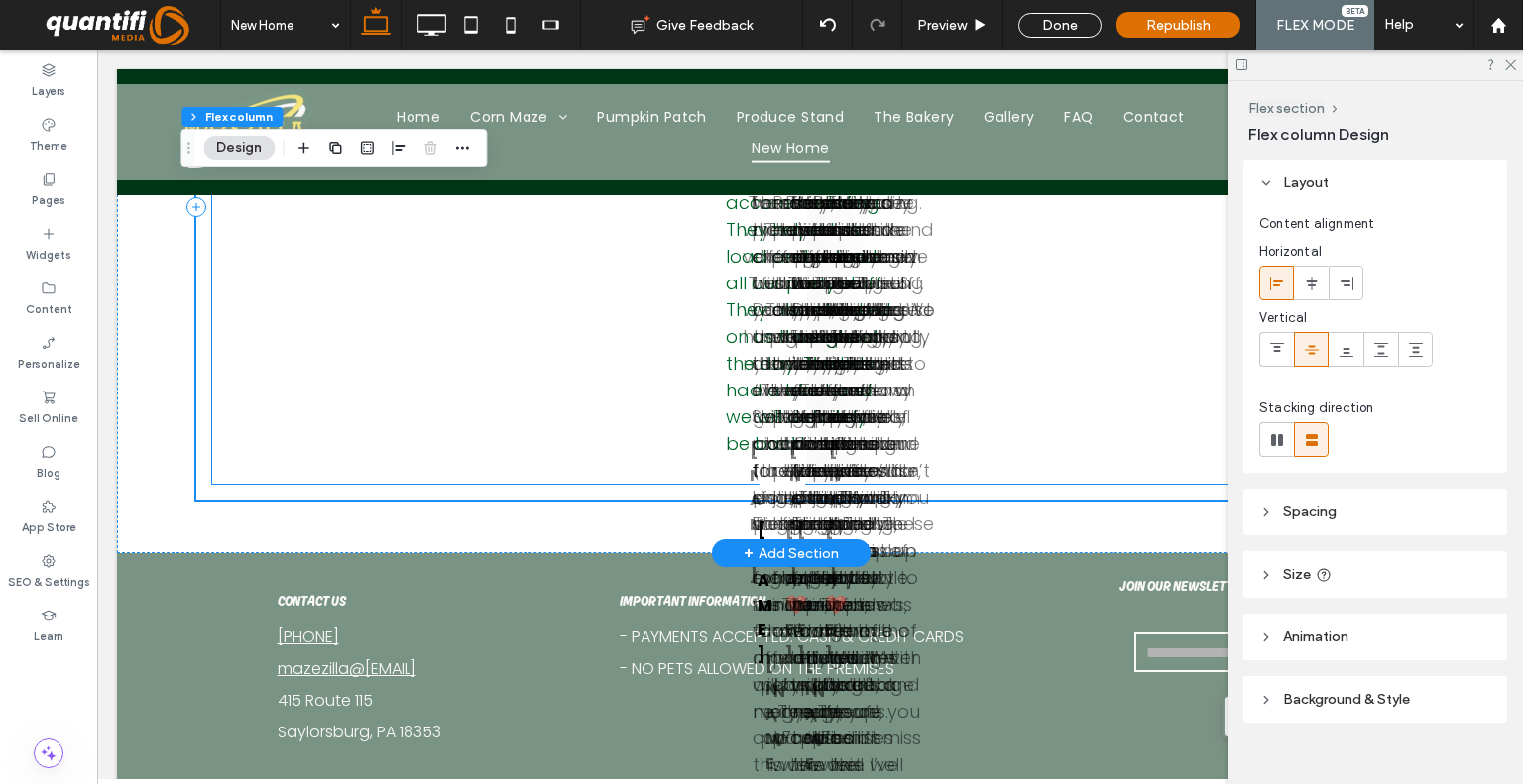 scroll, scrollTop: 0, scrollLeft: 0, axis: both 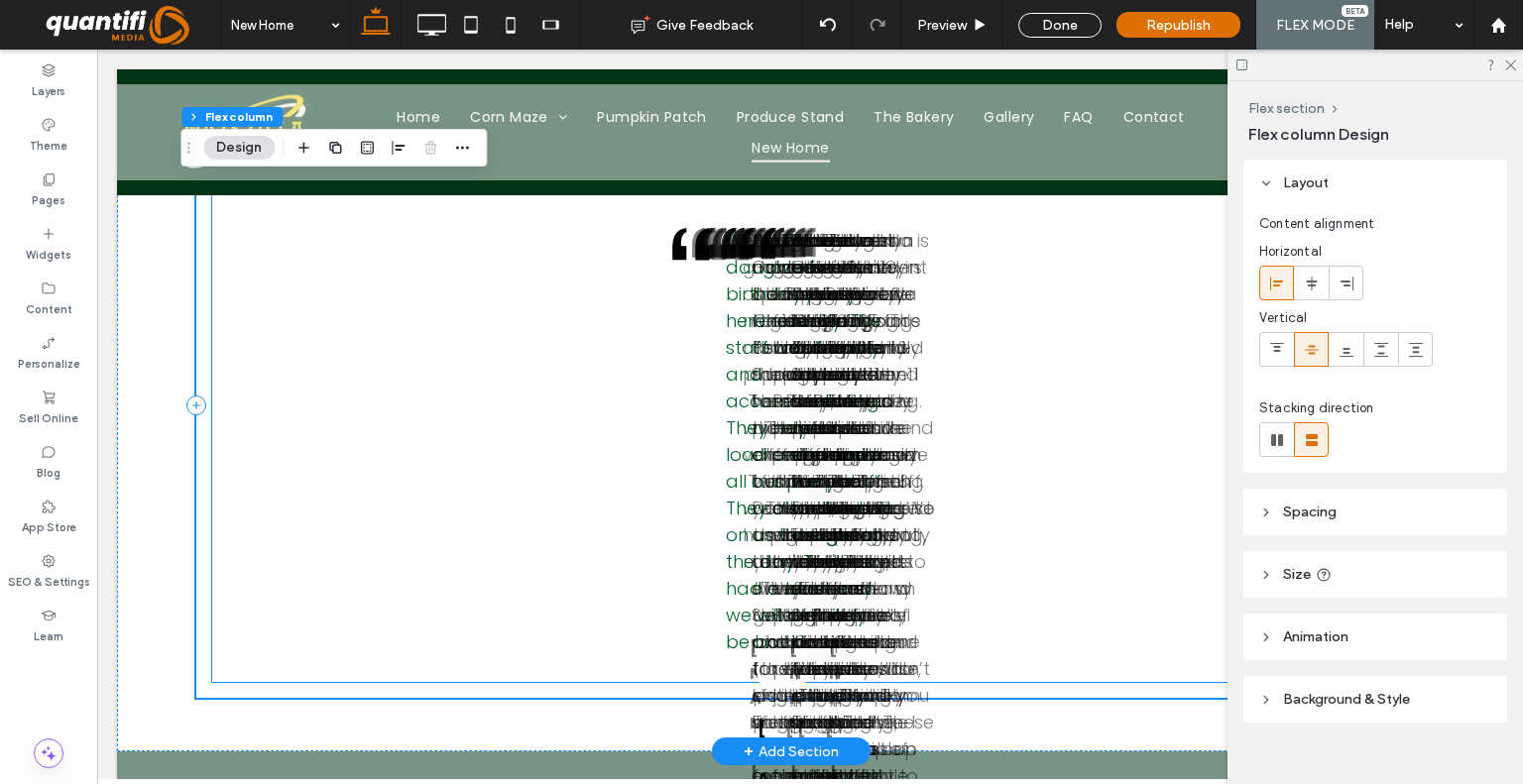 click at bounding box center [789, 400] 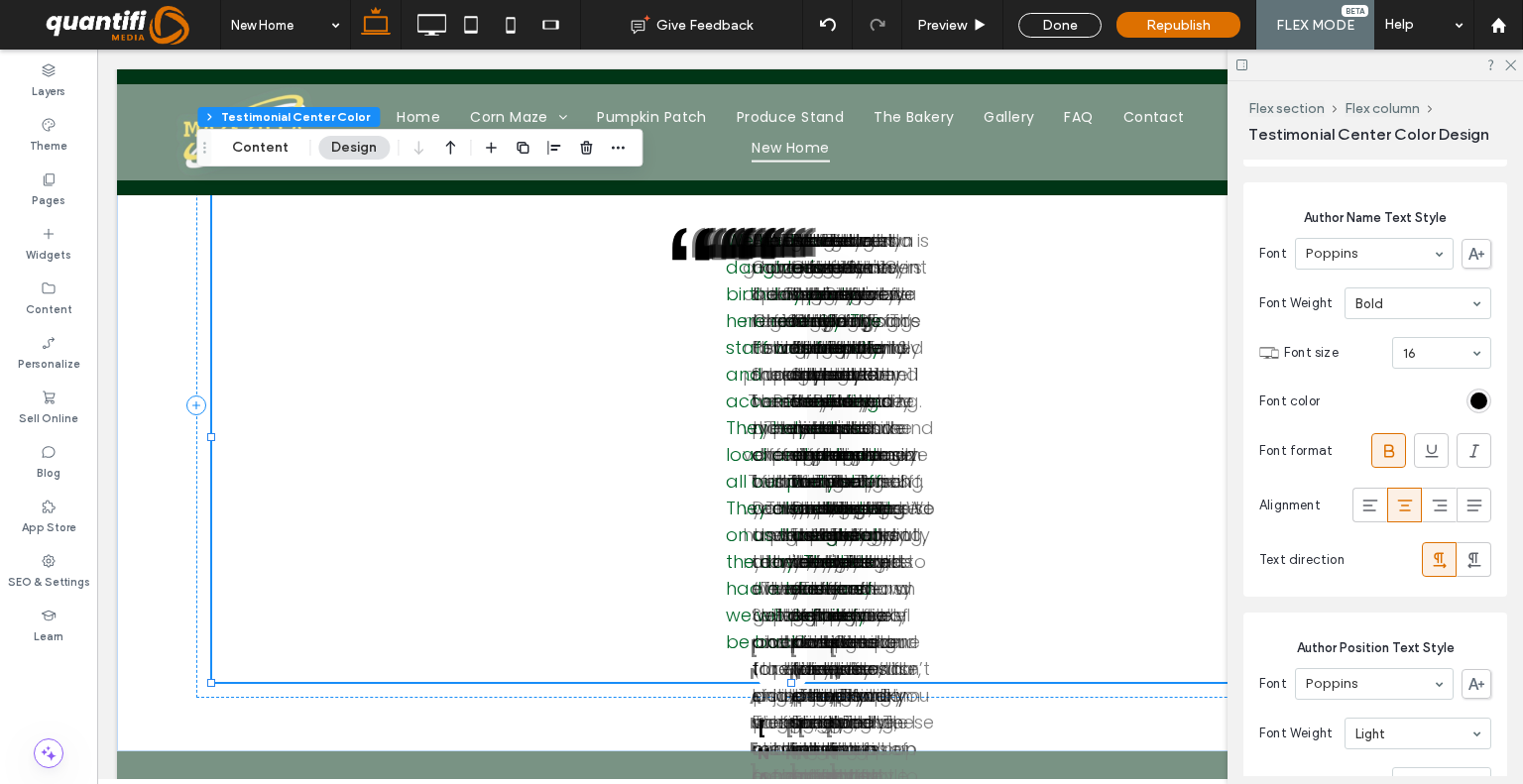 scroll, scrollTop: 1189, scrollLeft: 0, axis: vertical 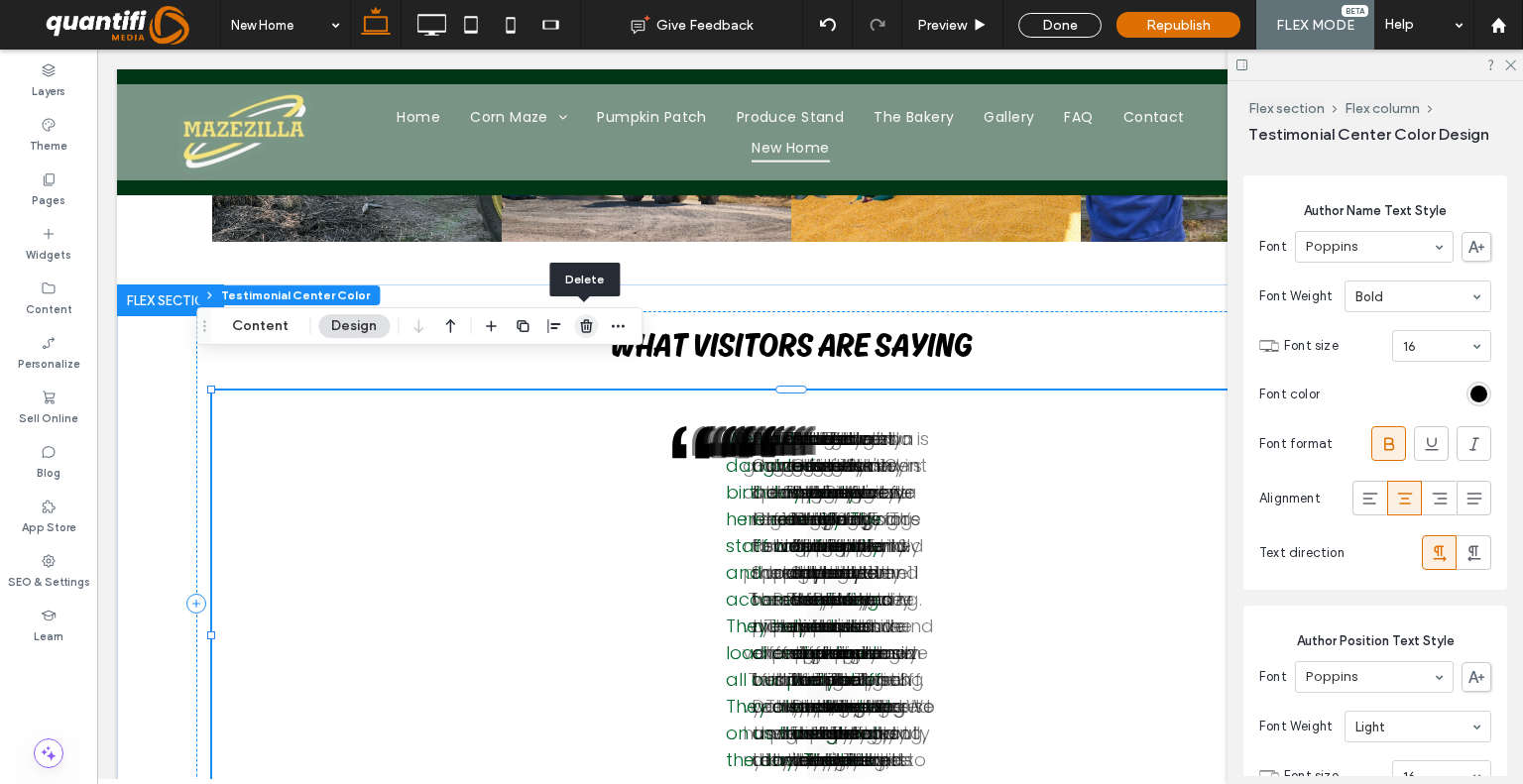 click 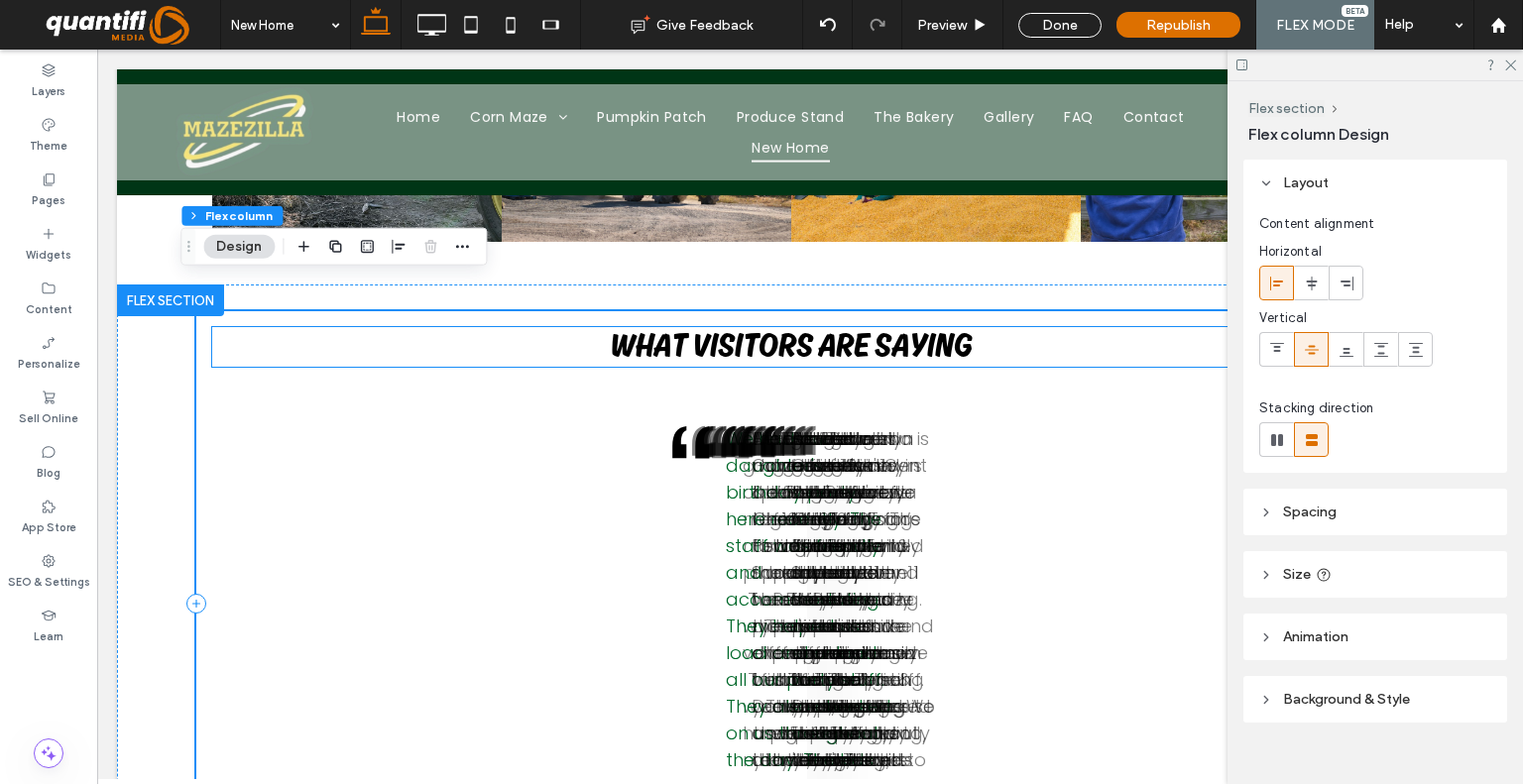 scroll, scrollTop: 3080, scrollLeft: 0, axis: vertical 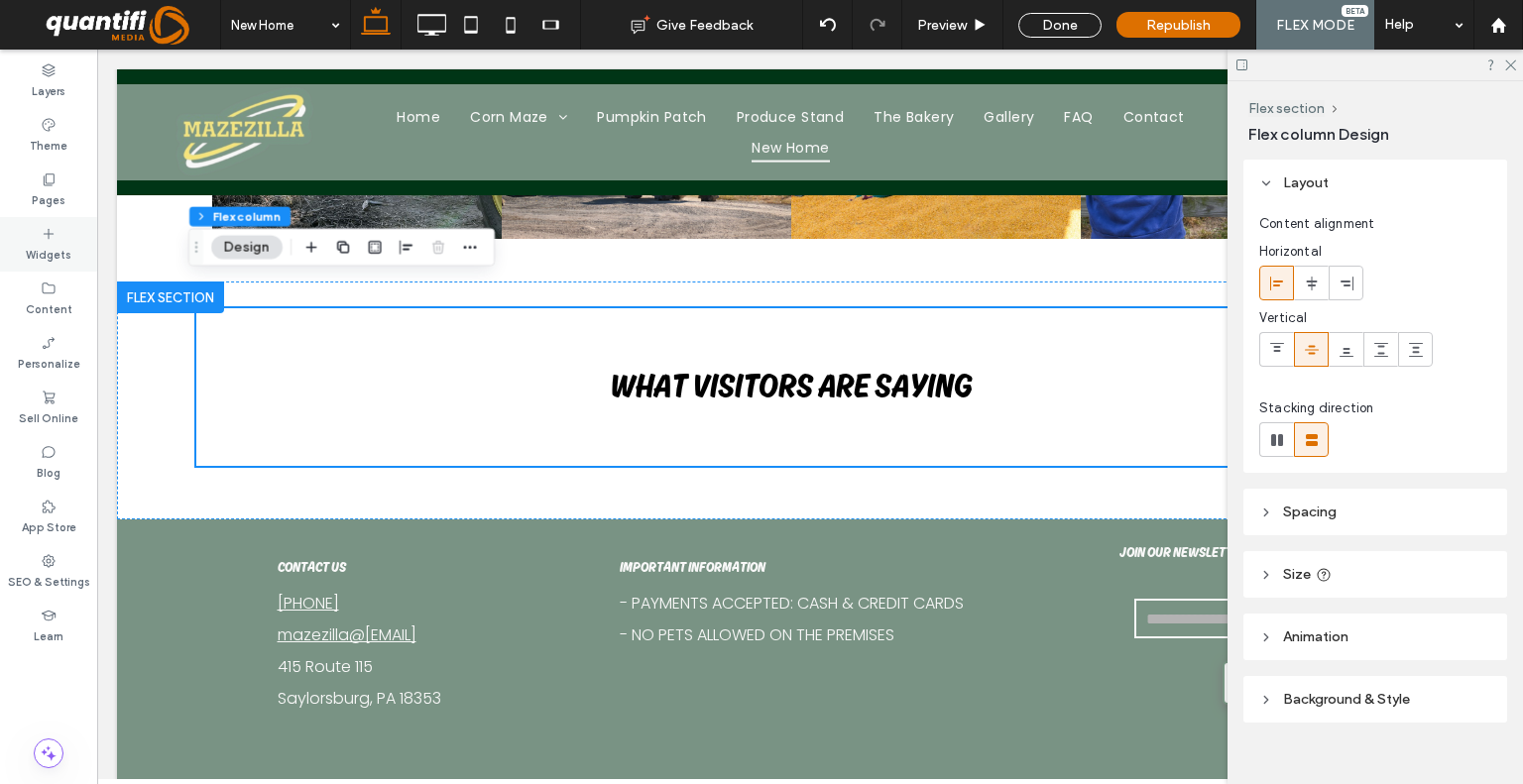 click 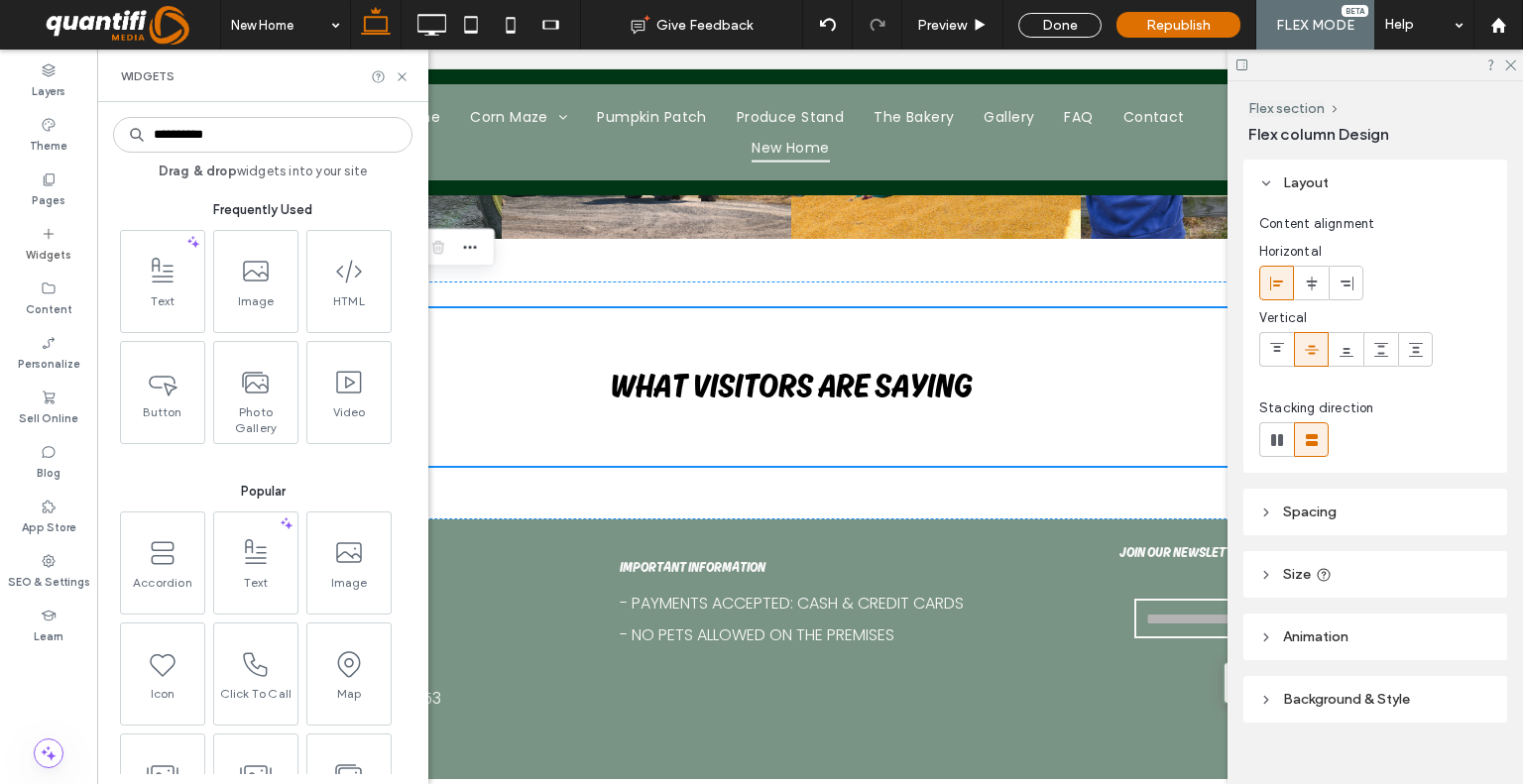 type on "**********" 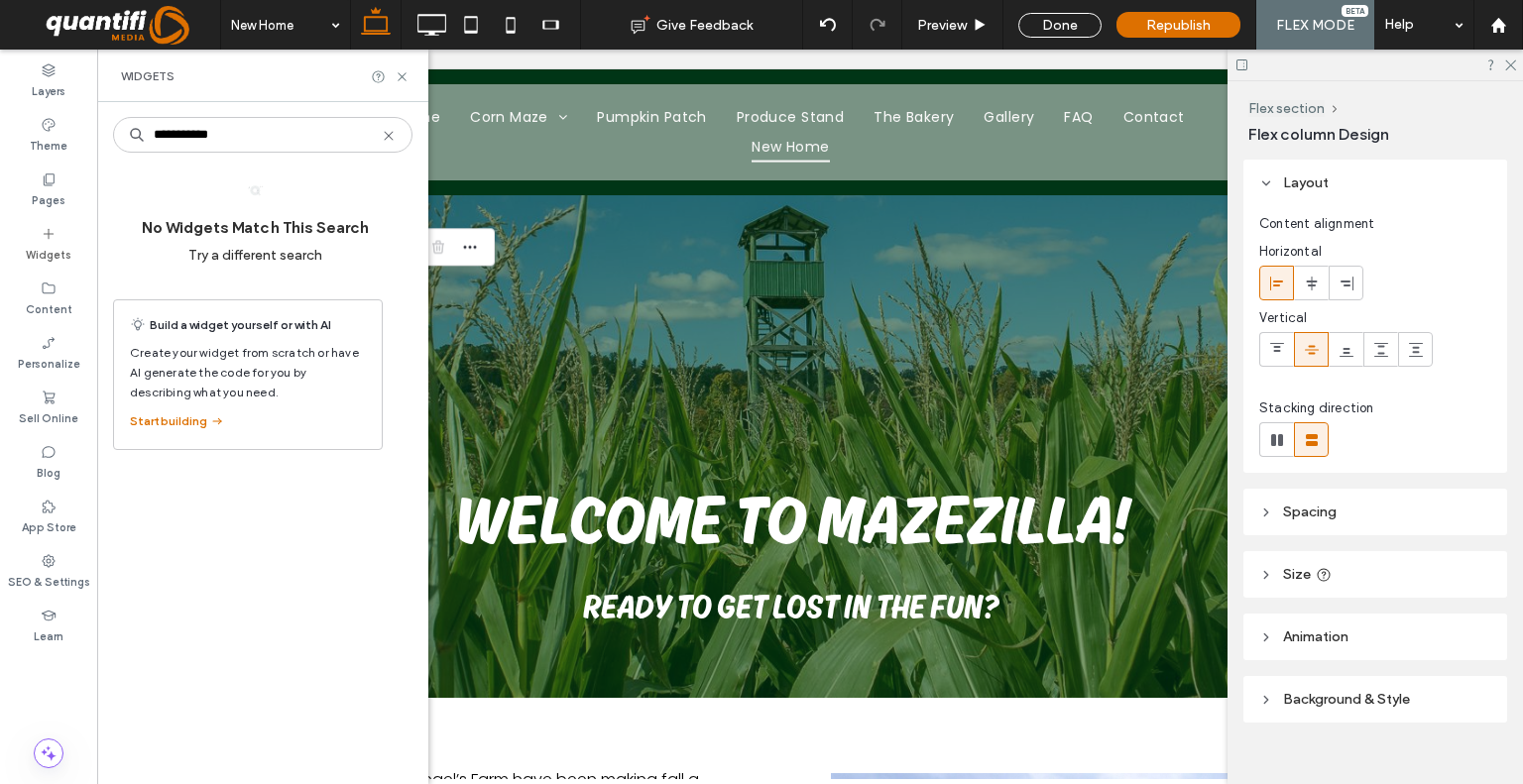 scroll, scrollTop: 3080, scrollLeft: 0, axis: vertical 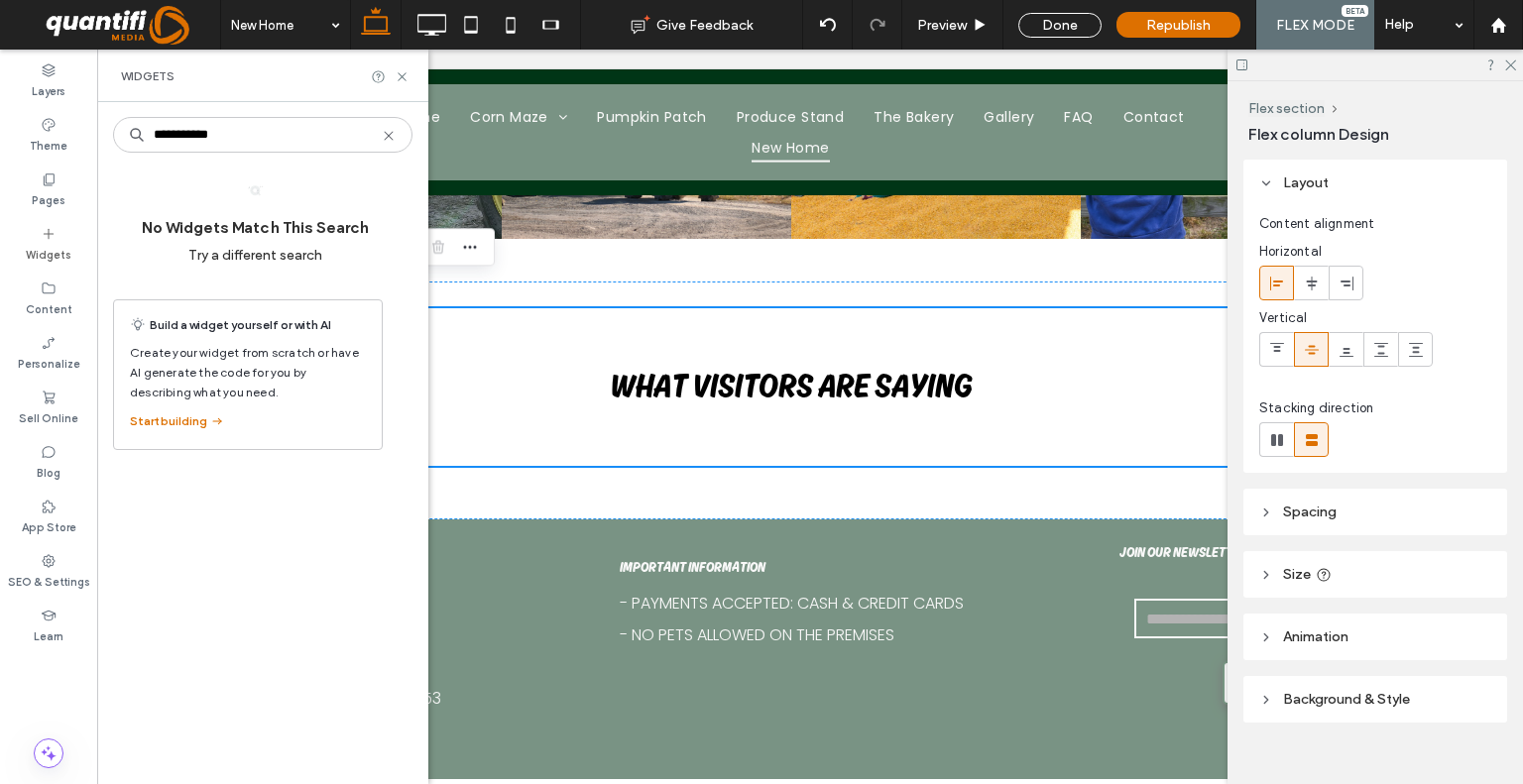 type on "**********" 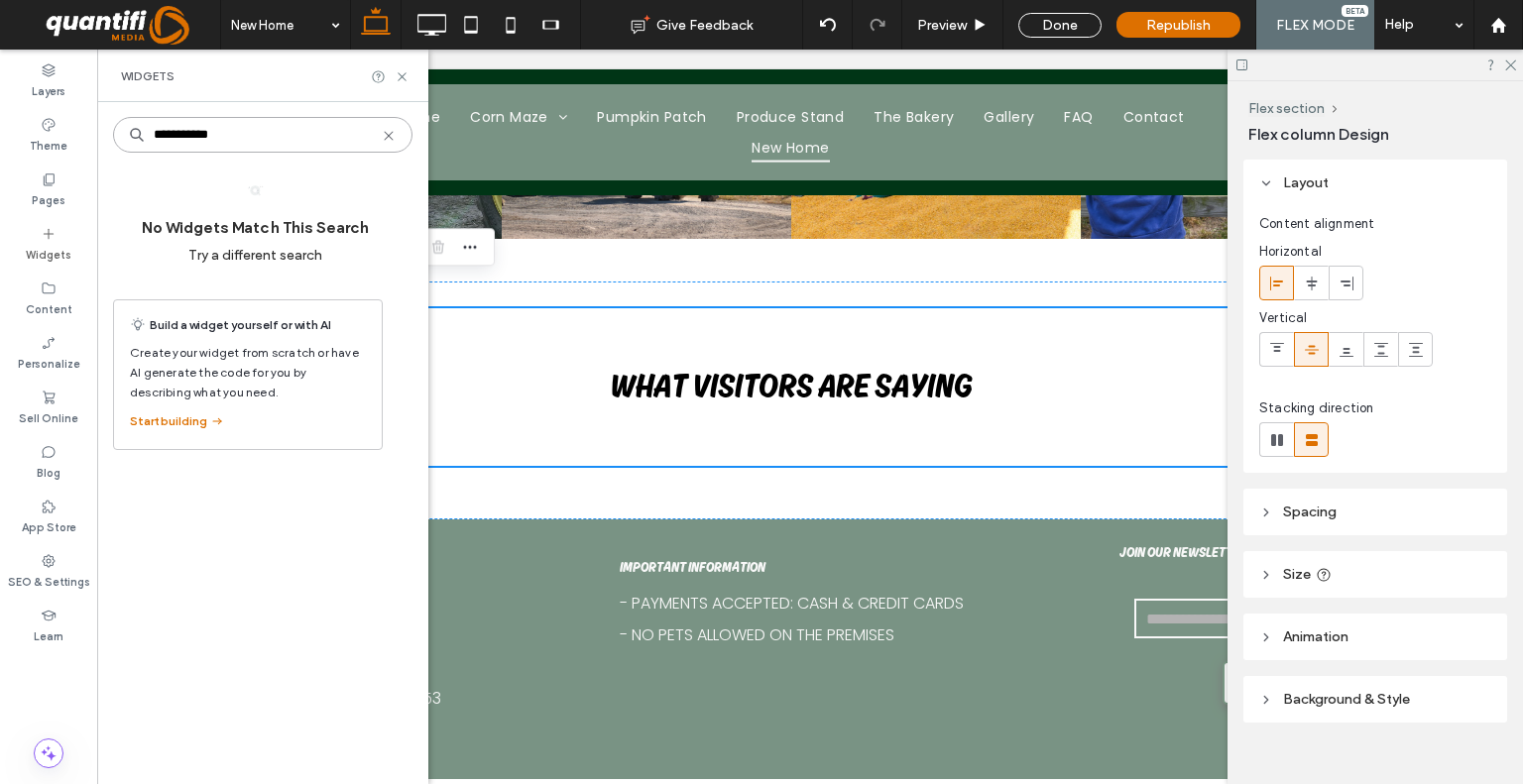 type 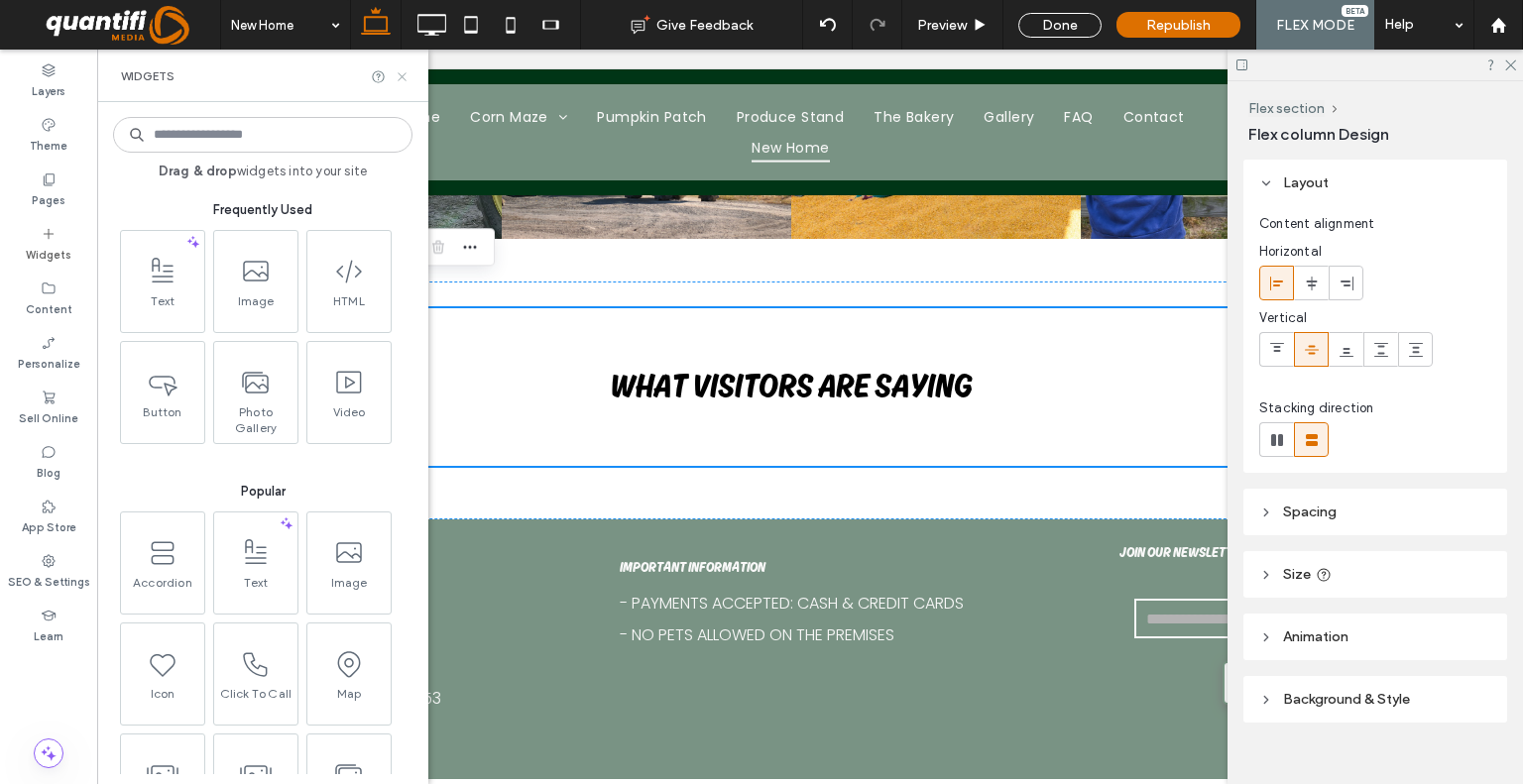 drag, startPoint x: 403, startPoint y: 76, endPoint x: 377, endPoint y: 26, distance: 56.356011 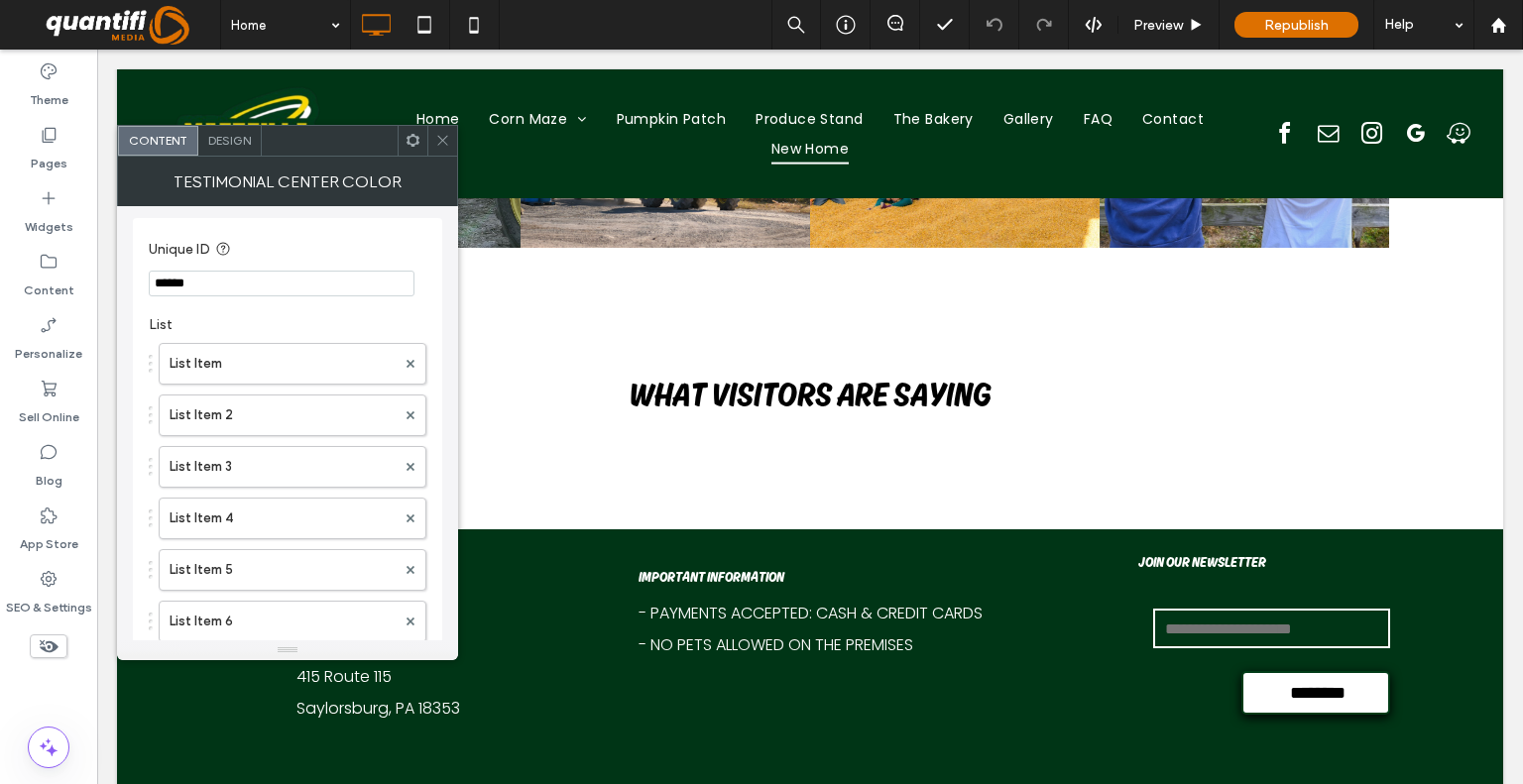 scroll, scrollTop: 0, scrollLeft: 0, axis: both 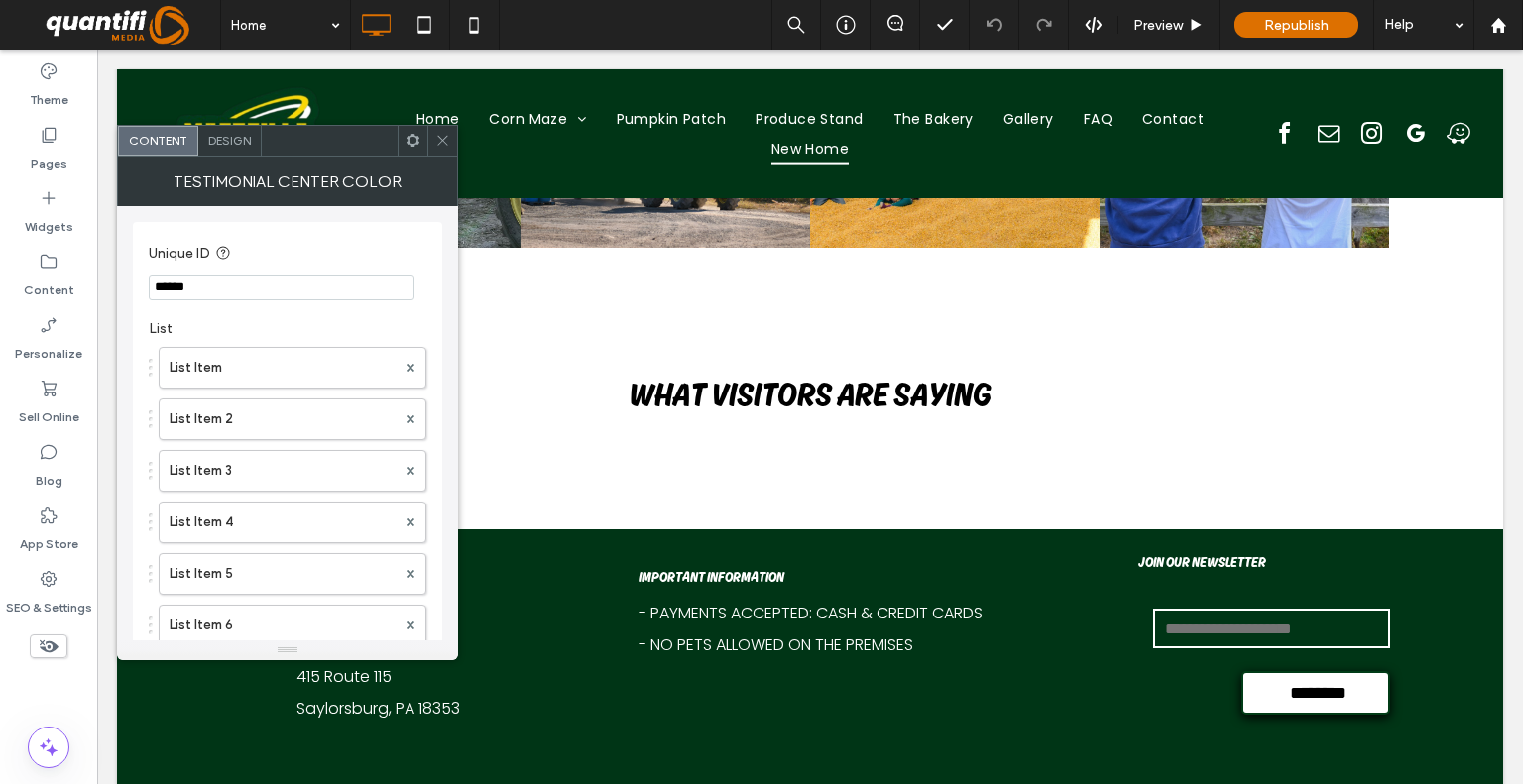 click 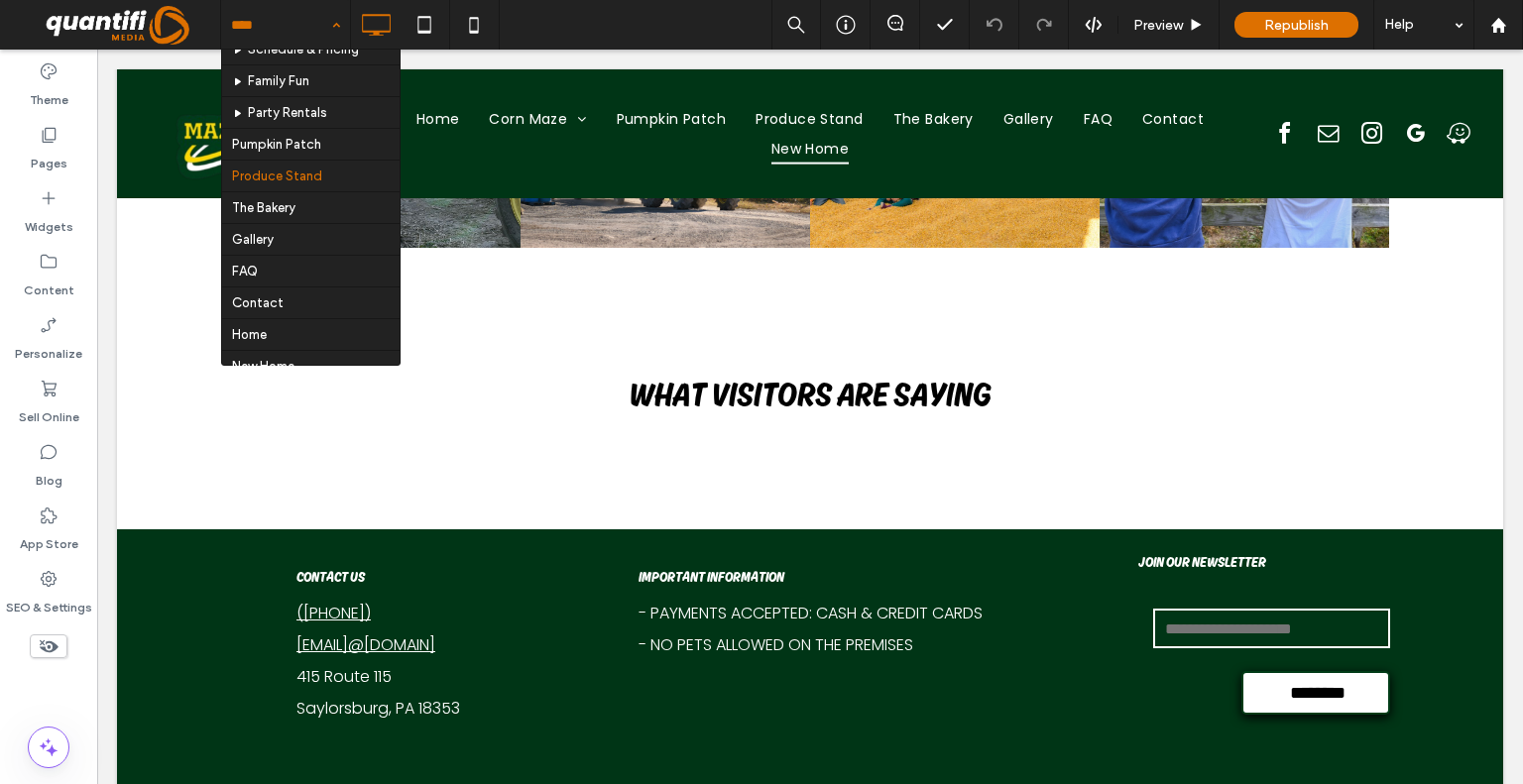 scroll, scrollTop: 67, scrollLeft: 0, axis: vertical 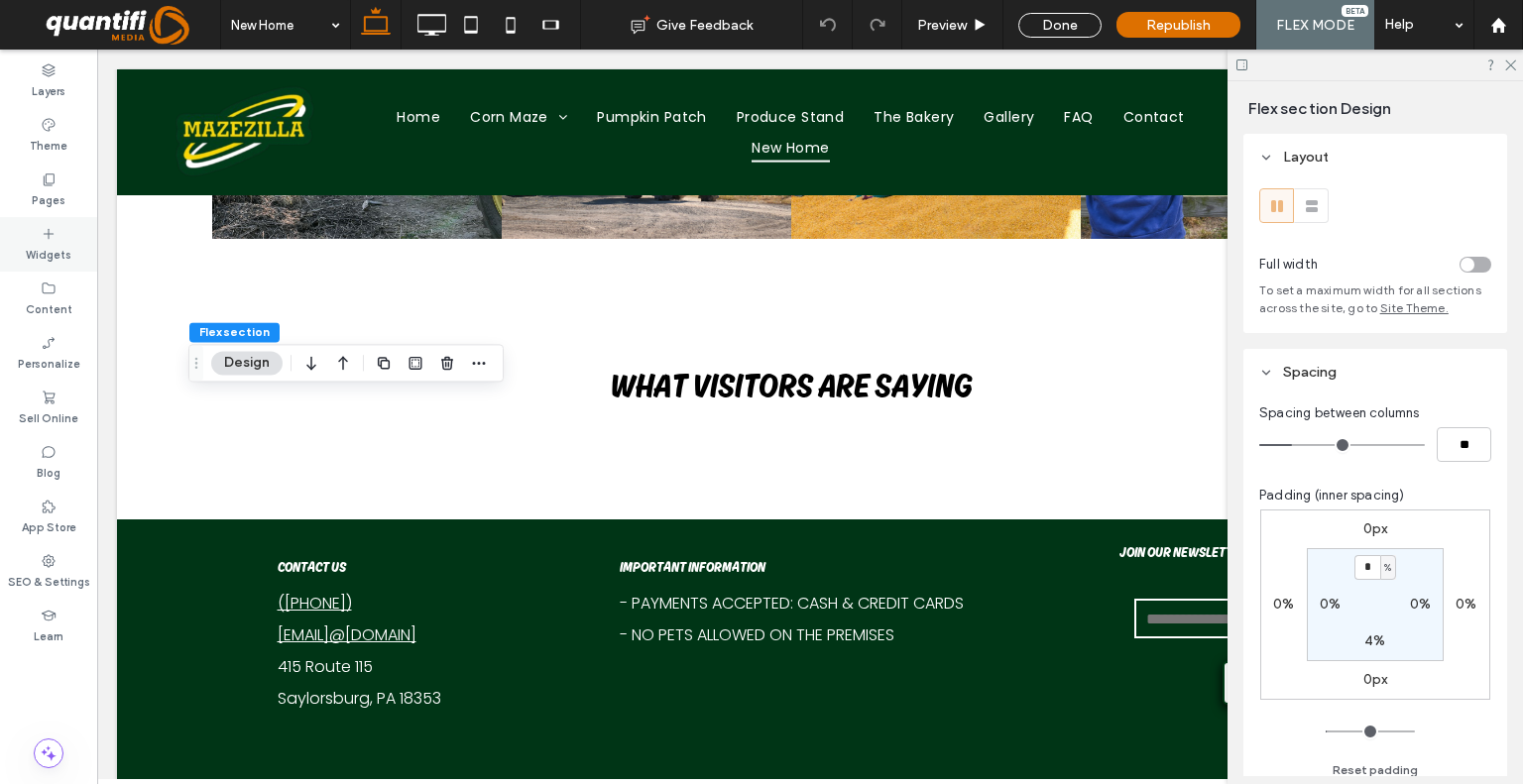 click on "Widgets" at bounding box center [49, 253] 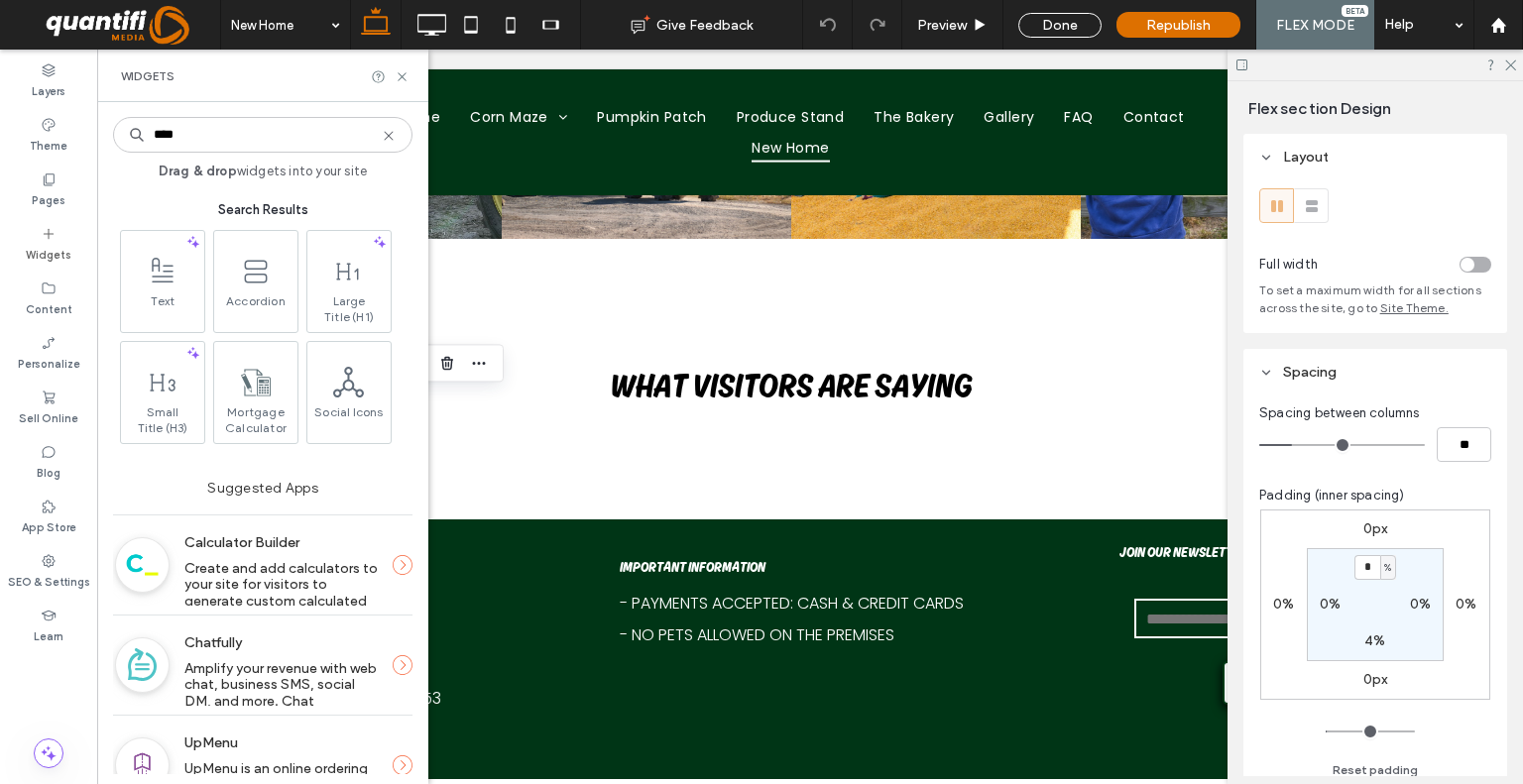 type on "****" 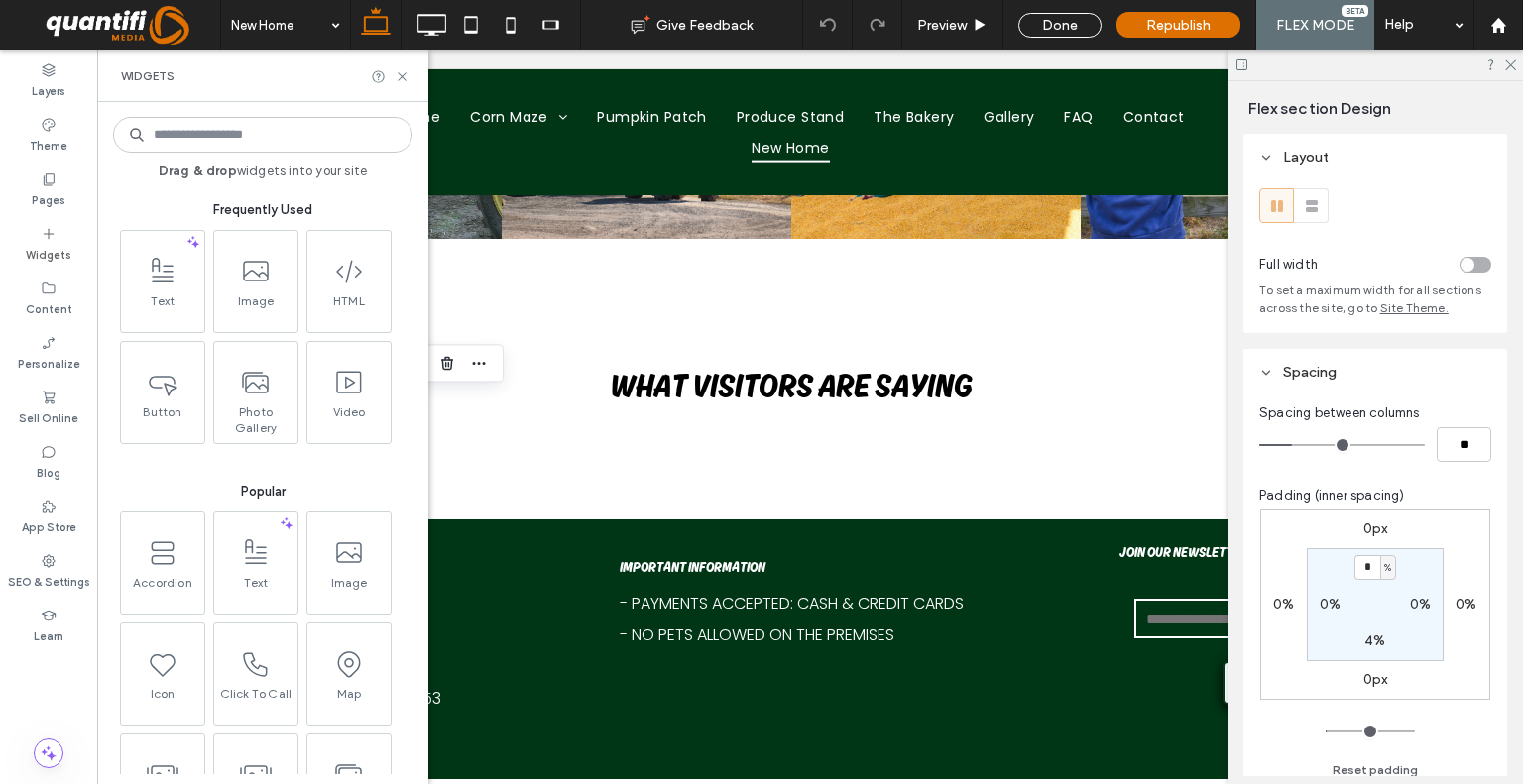 click on "Frequently Used" at bounding box center [263, 200] 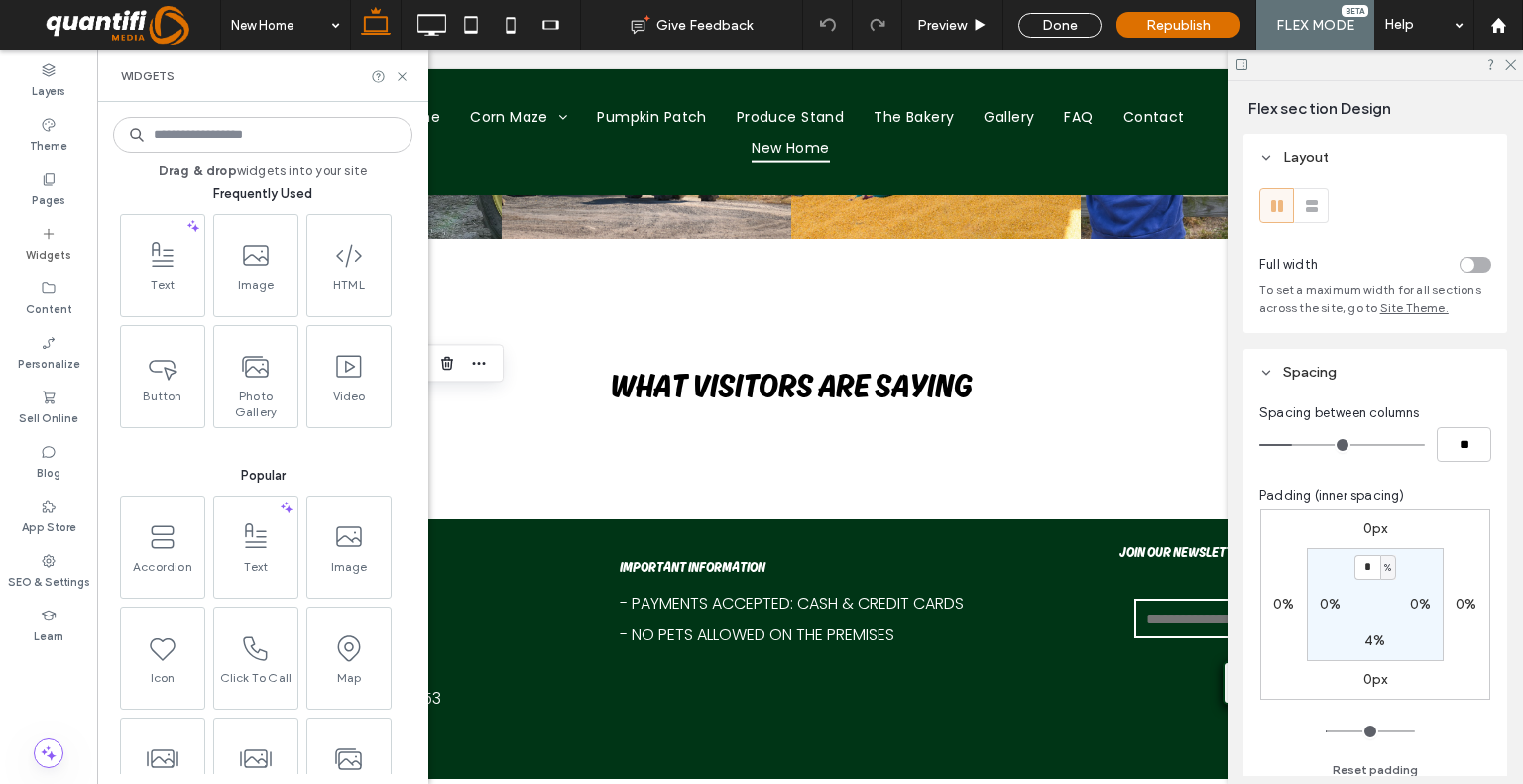 scroll, scrollTop: 0, scrollLeft: 0, axis: both 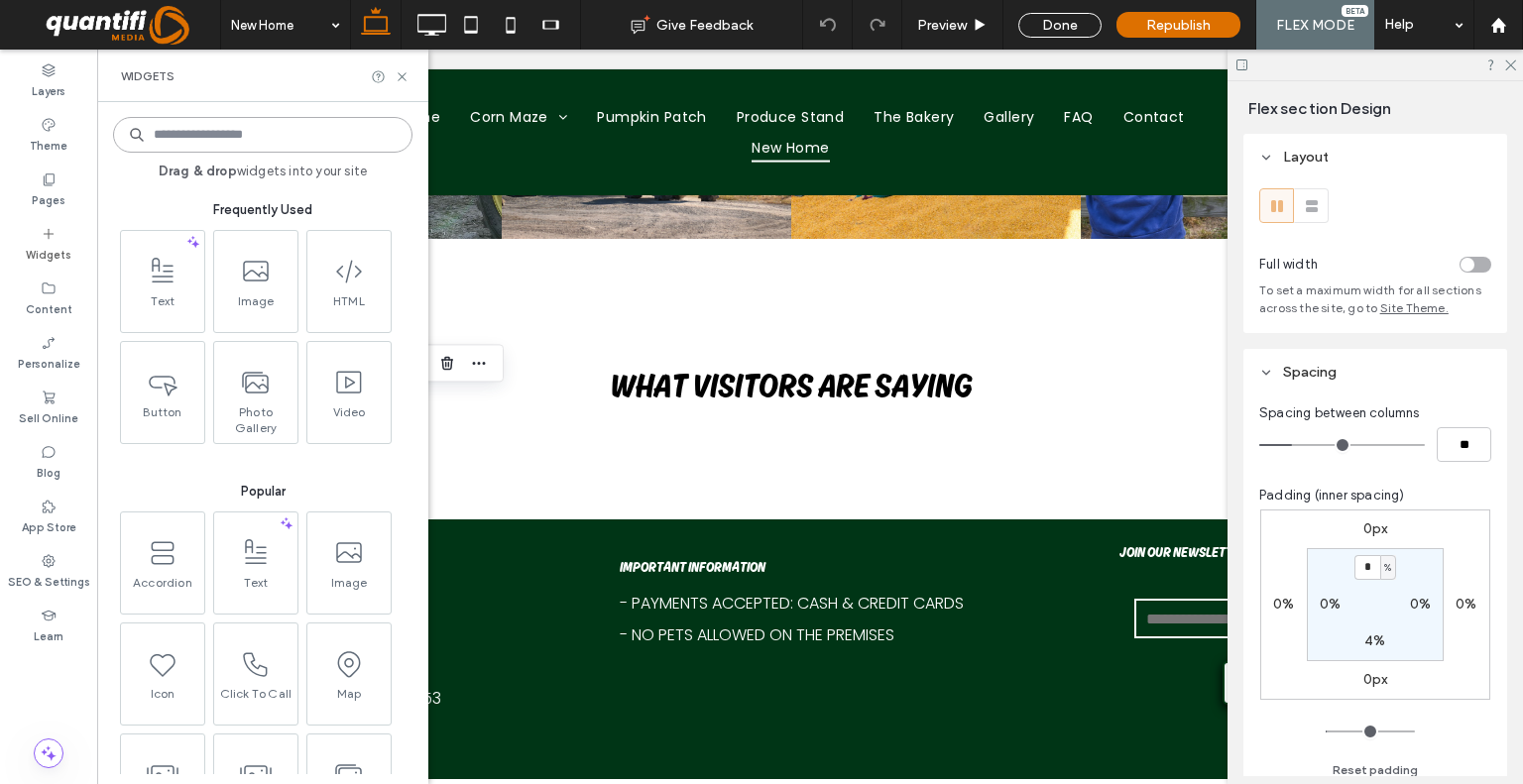 drag, startPoint x: 282, startPoint y: 141, endPoint x: 288, endPoint y: 163, distance: 22.803509 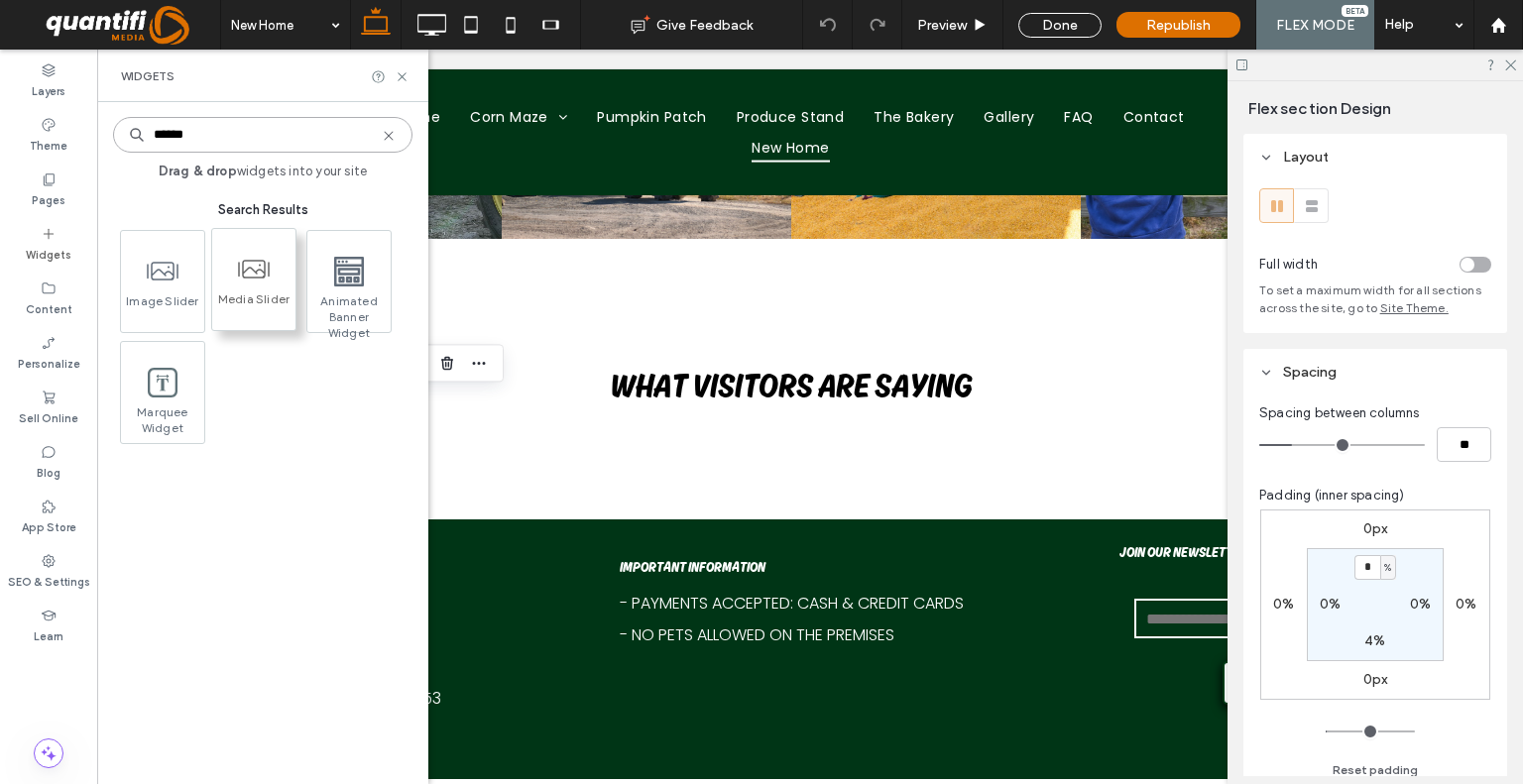 type on "******" 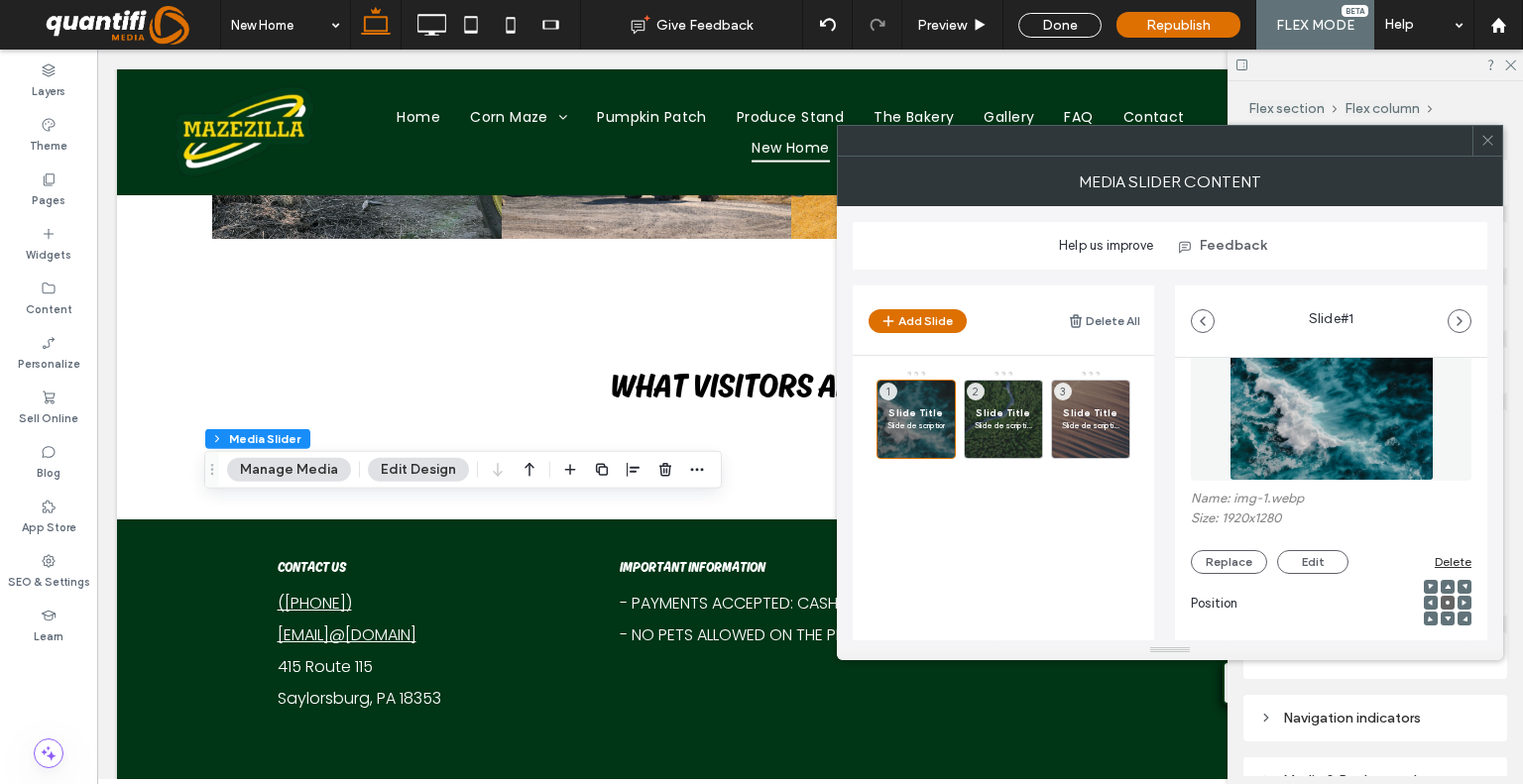 scroll, scrollTop: 99, scrollLeft: 0, axis: vertical 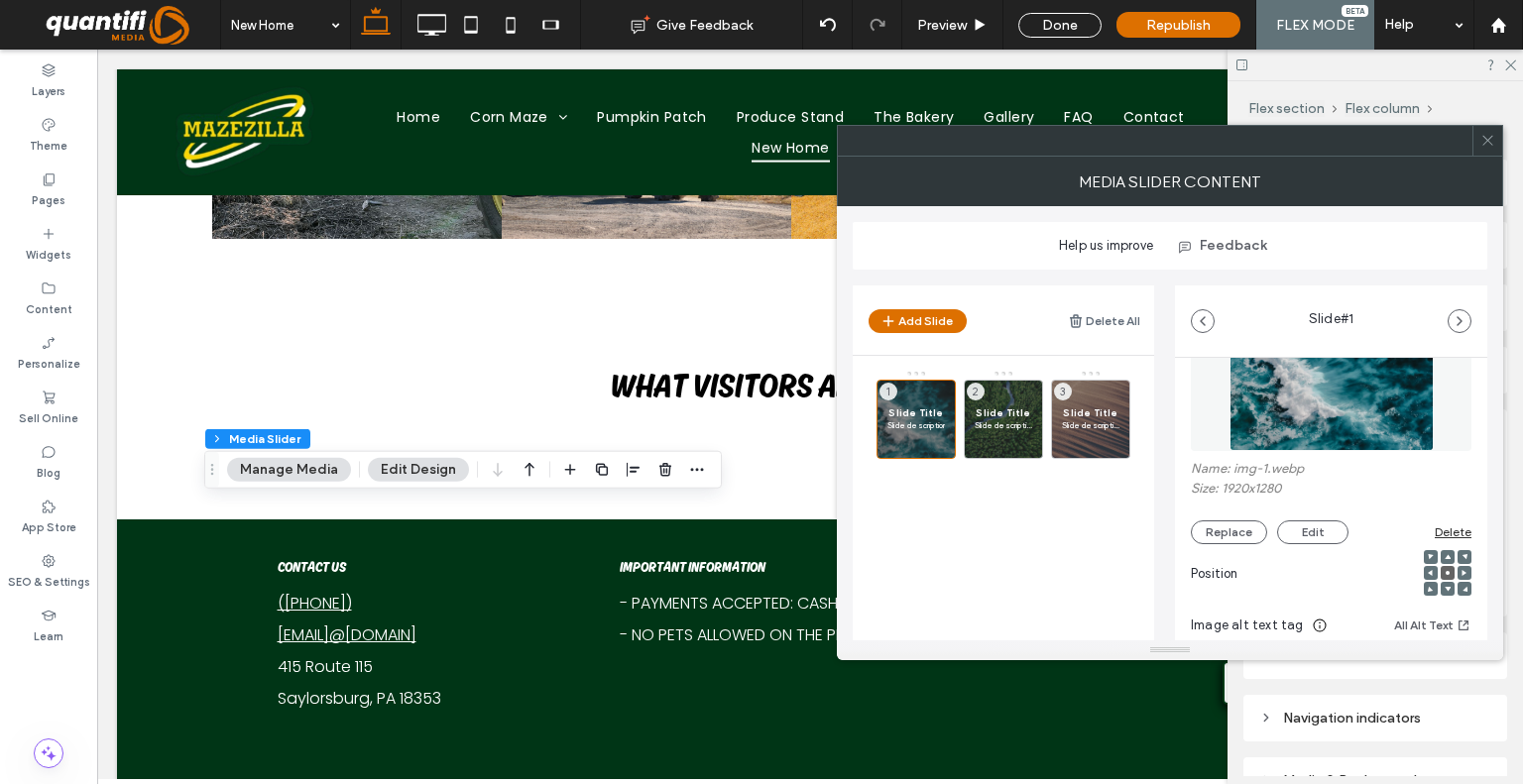 click 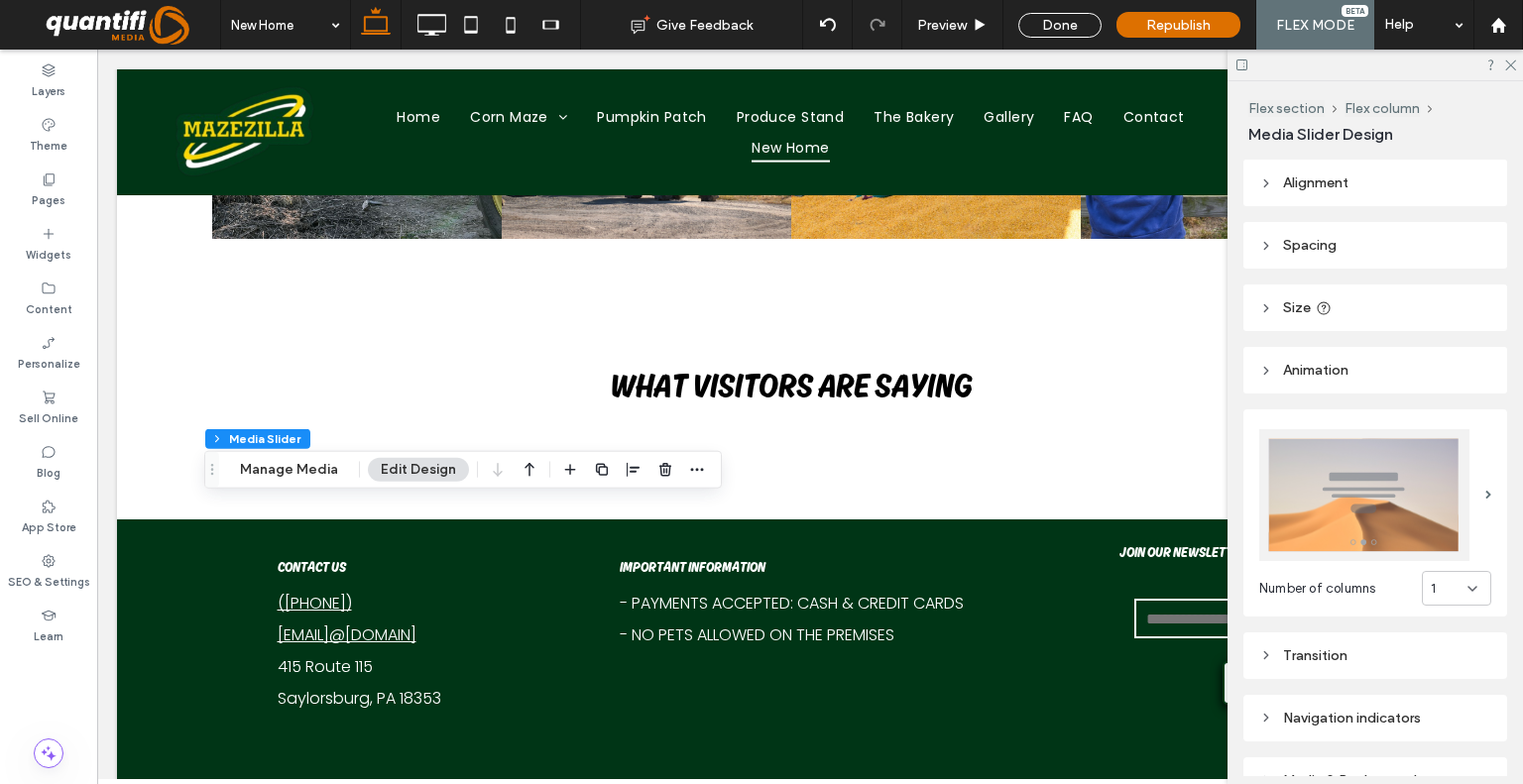 click at bounding box center [1364, 495] 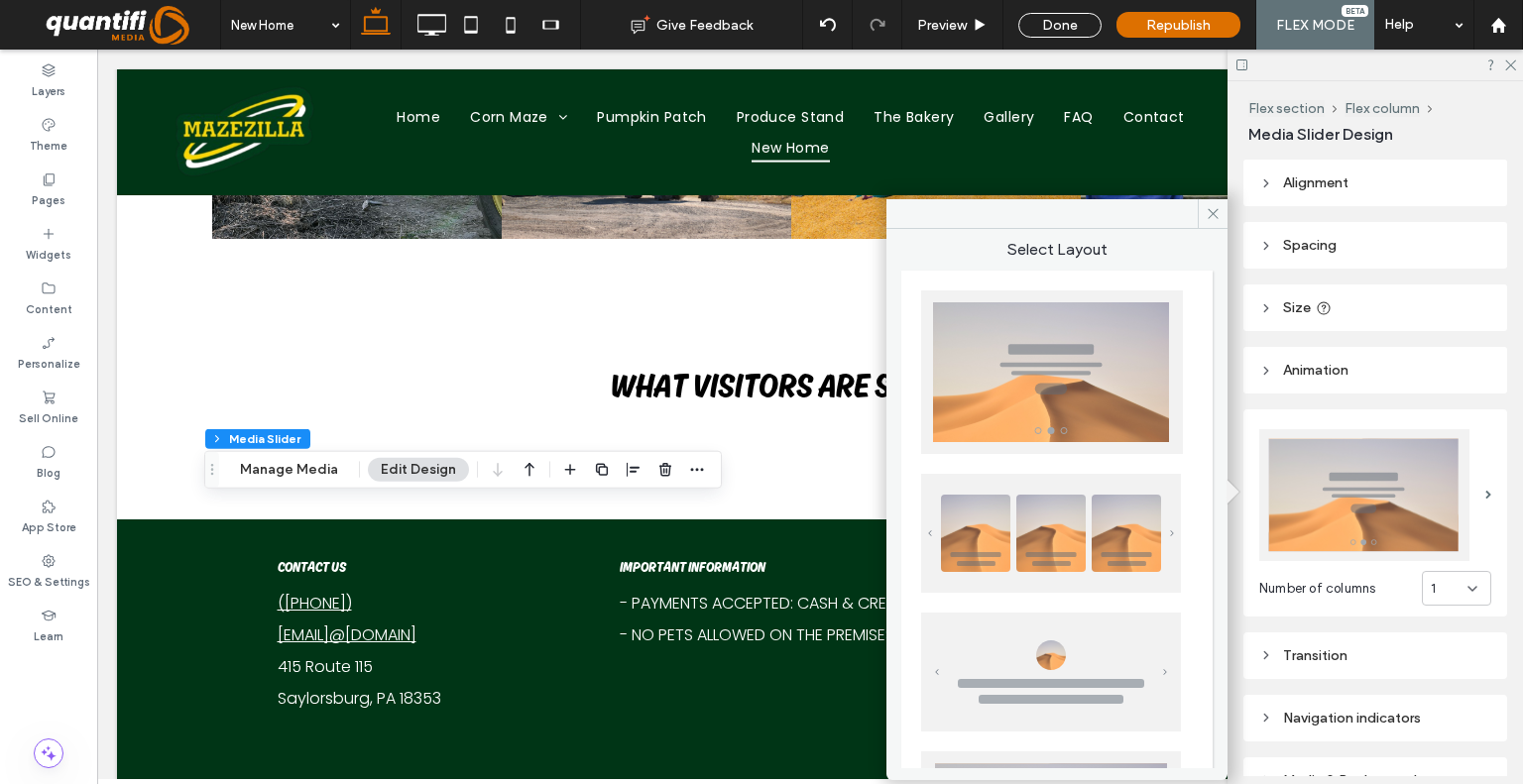 click at bounding box center [1051, 533] 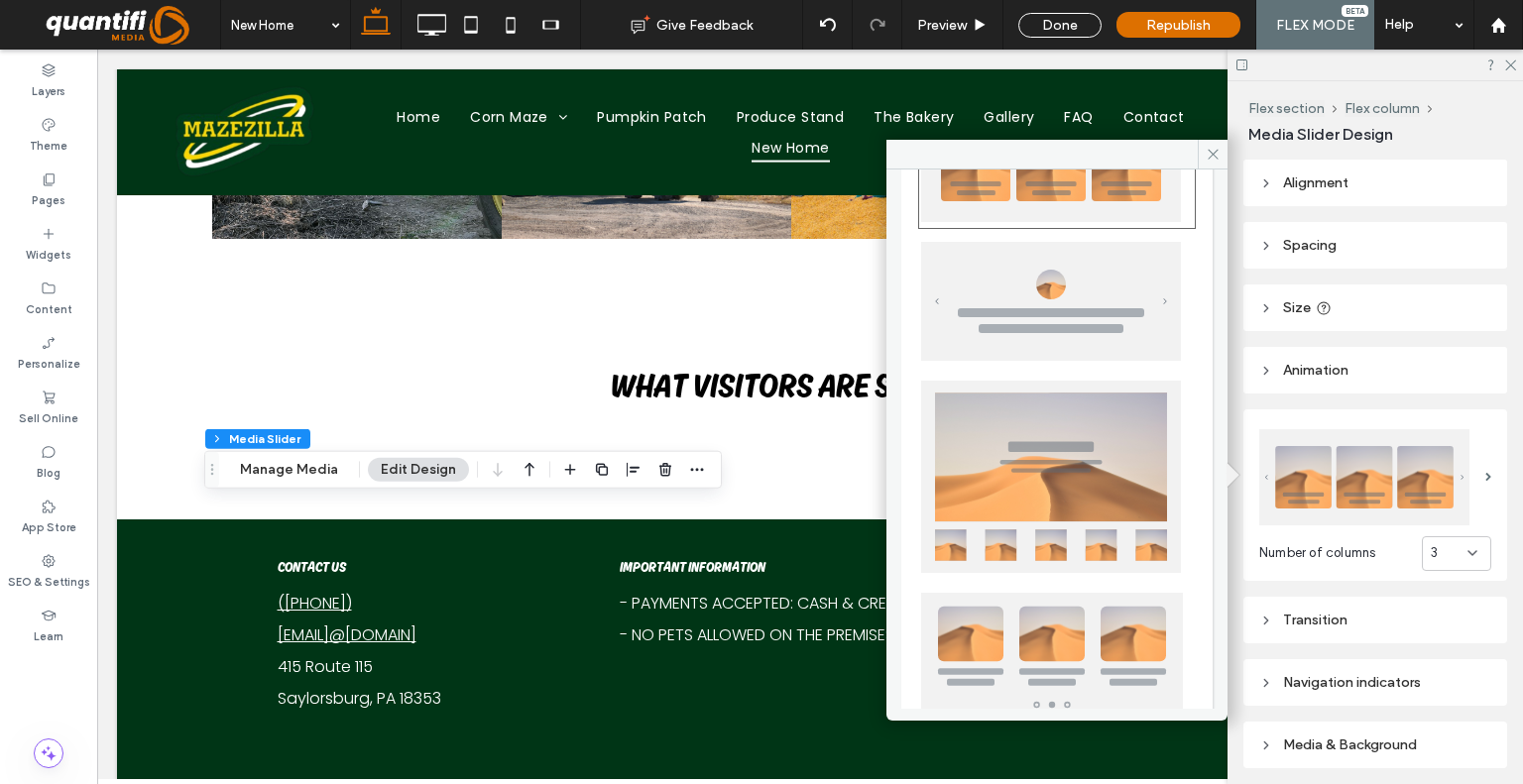 scroll, scrollTop: 489, scrollLeft: 0, axis: vertical 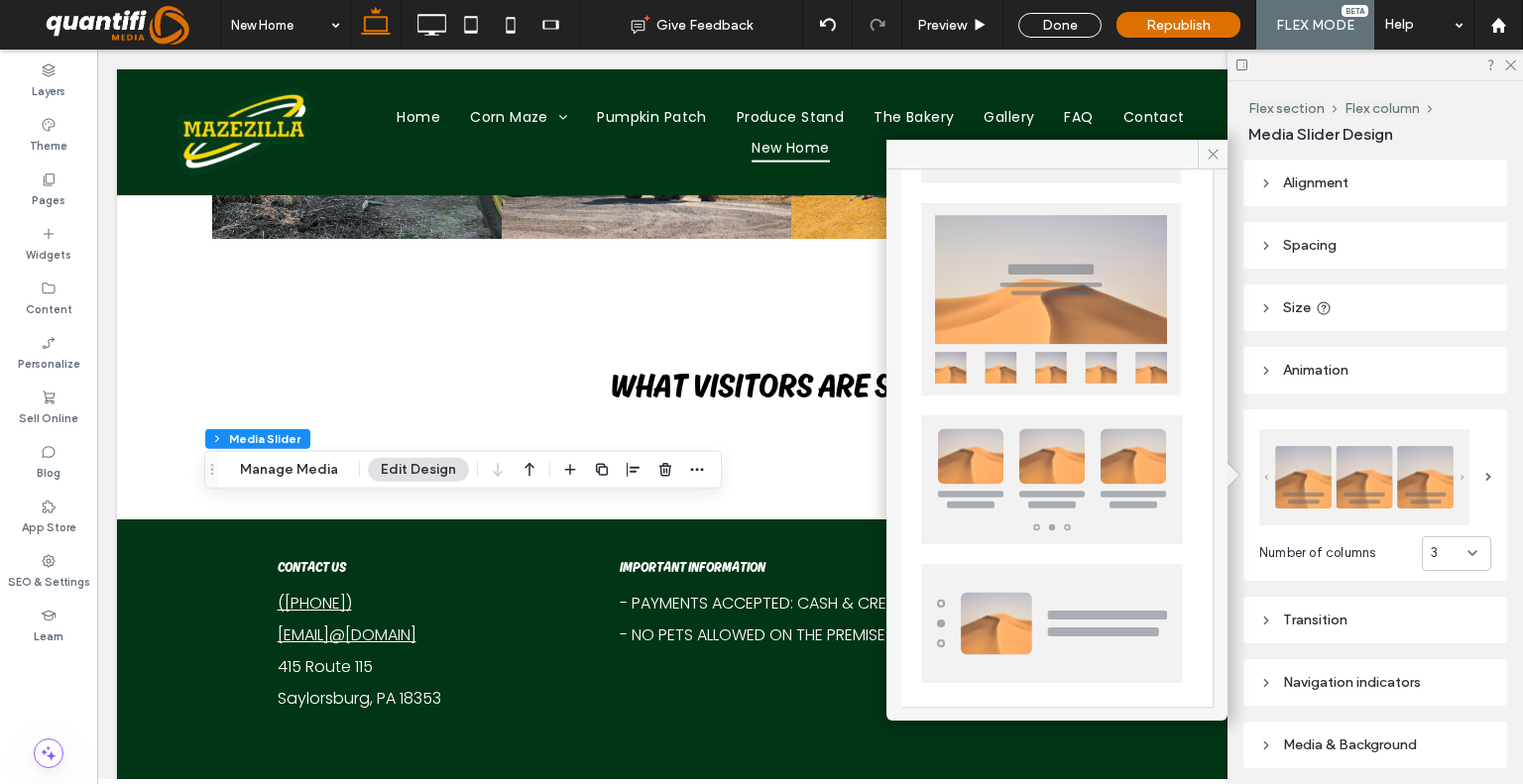 click at bounding box center [1052, 480] 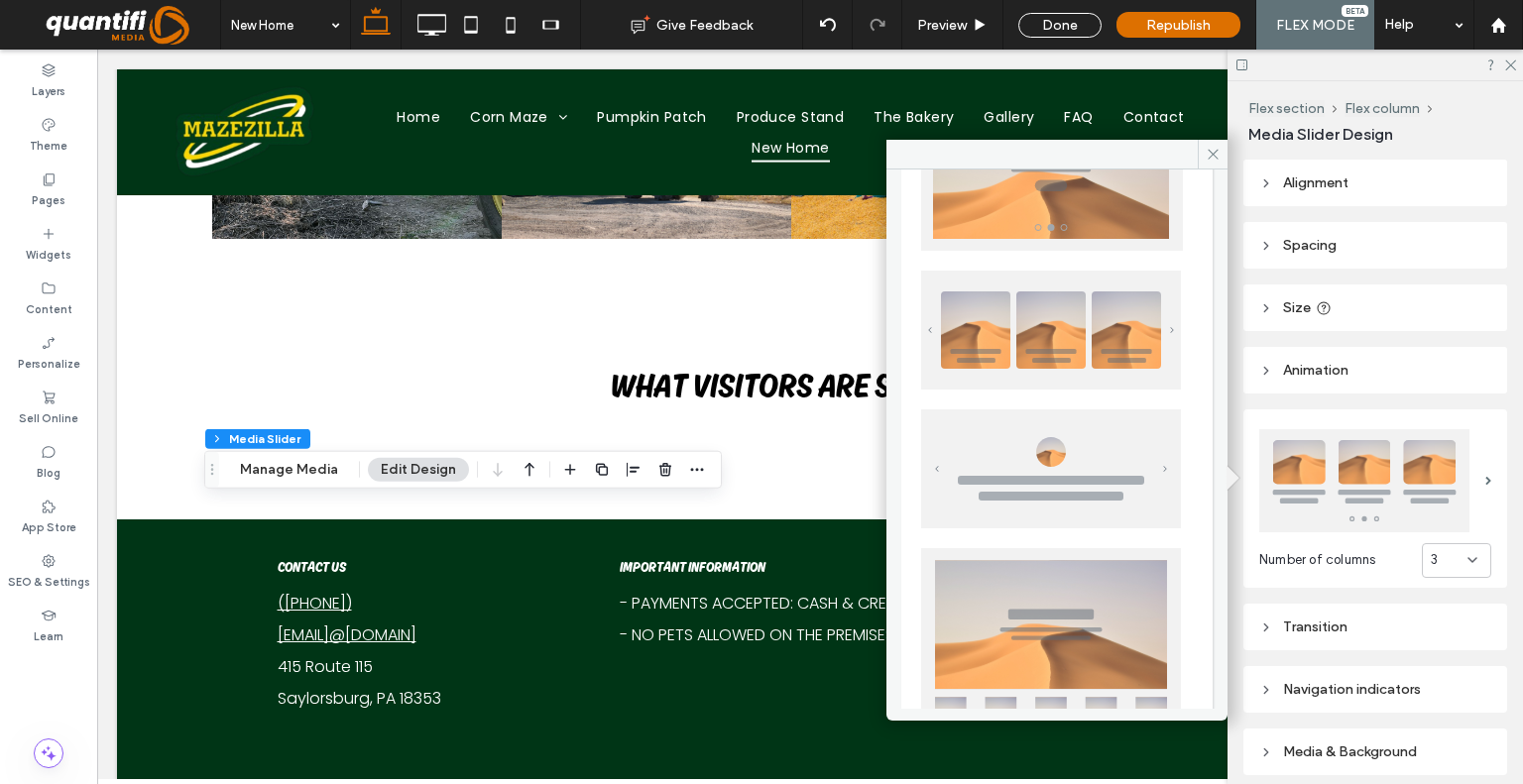 scroll, scrollTop: 92, scrollLeft: 0, axis: vertical 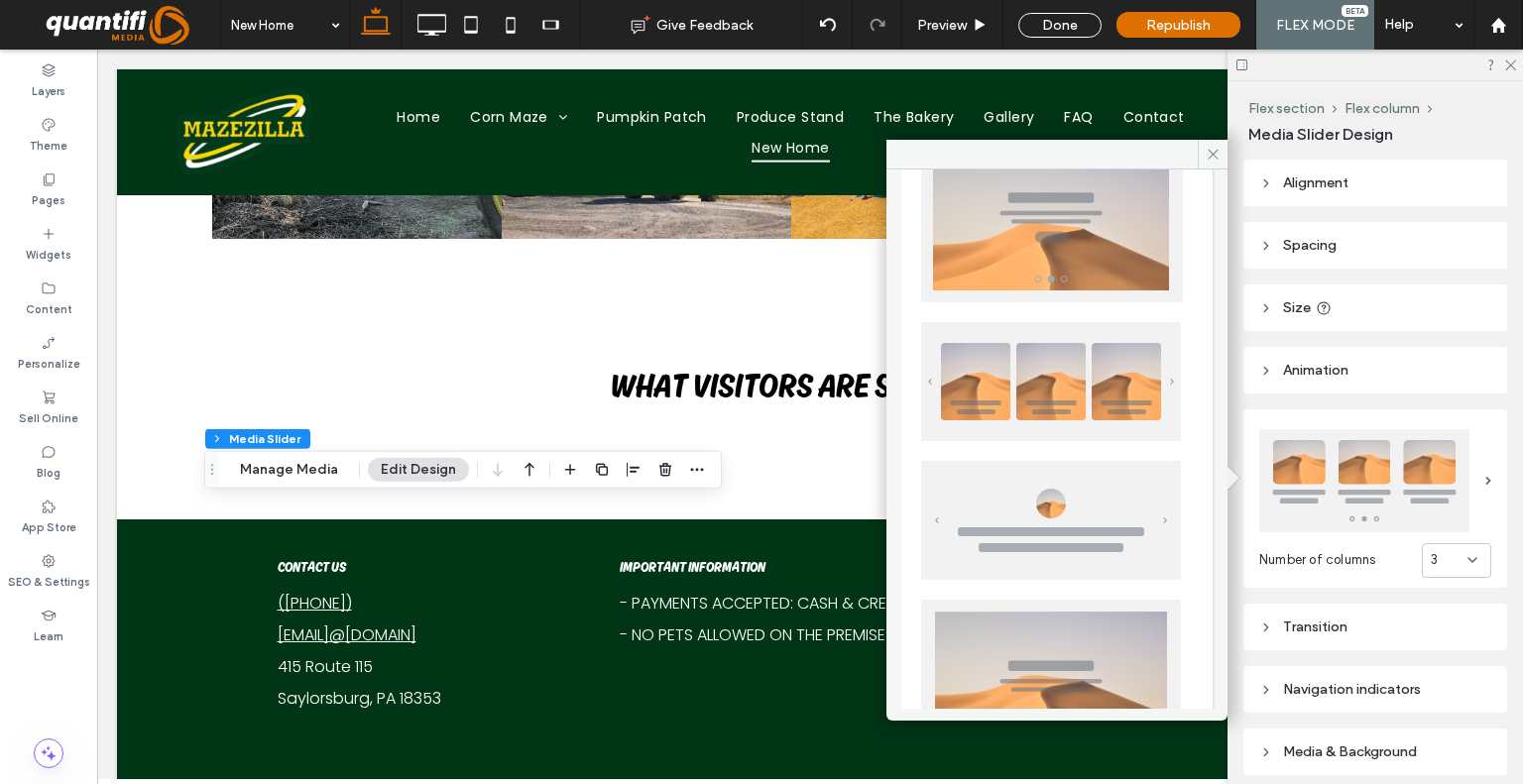 click at bounding box center (1051, 382) 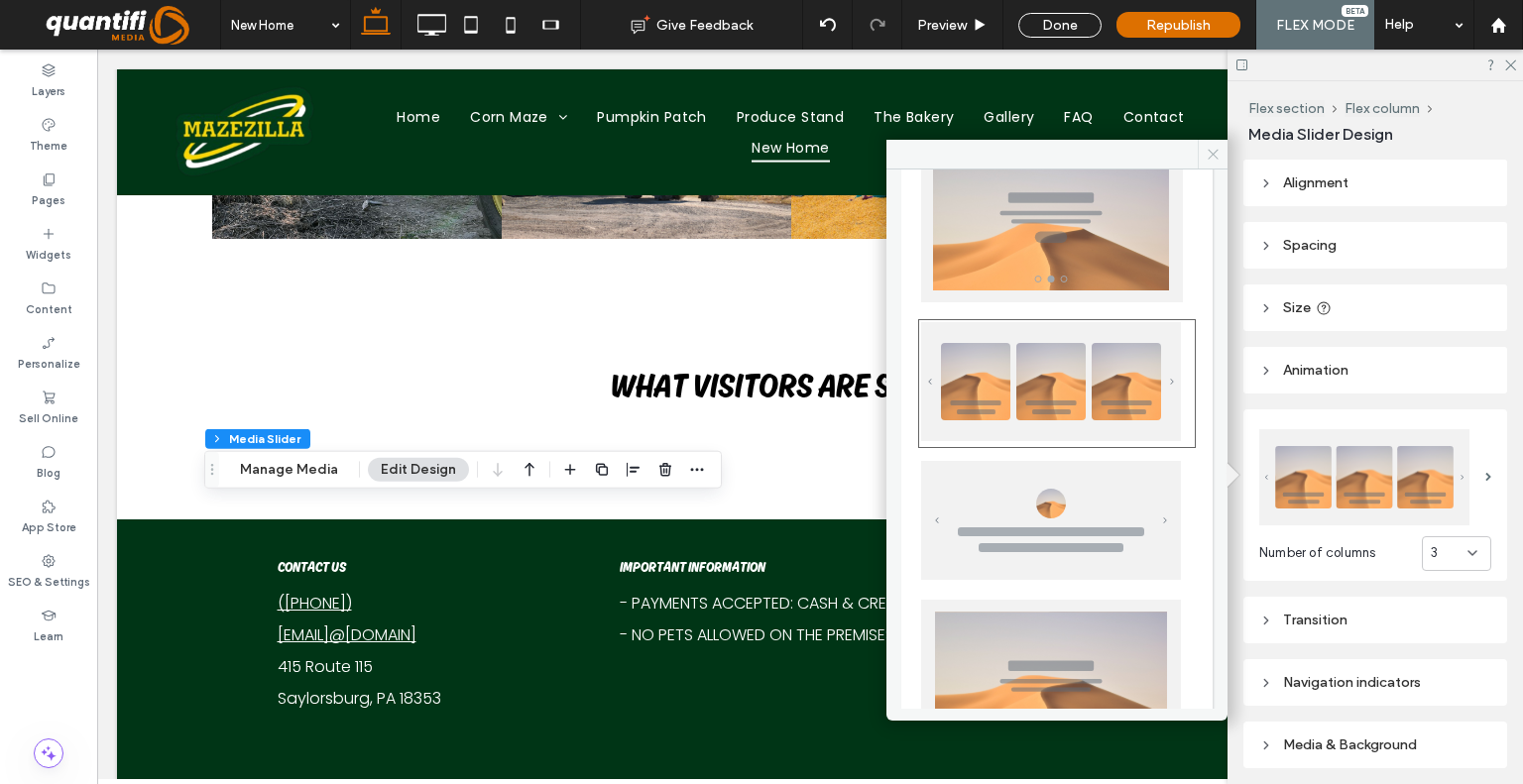 click 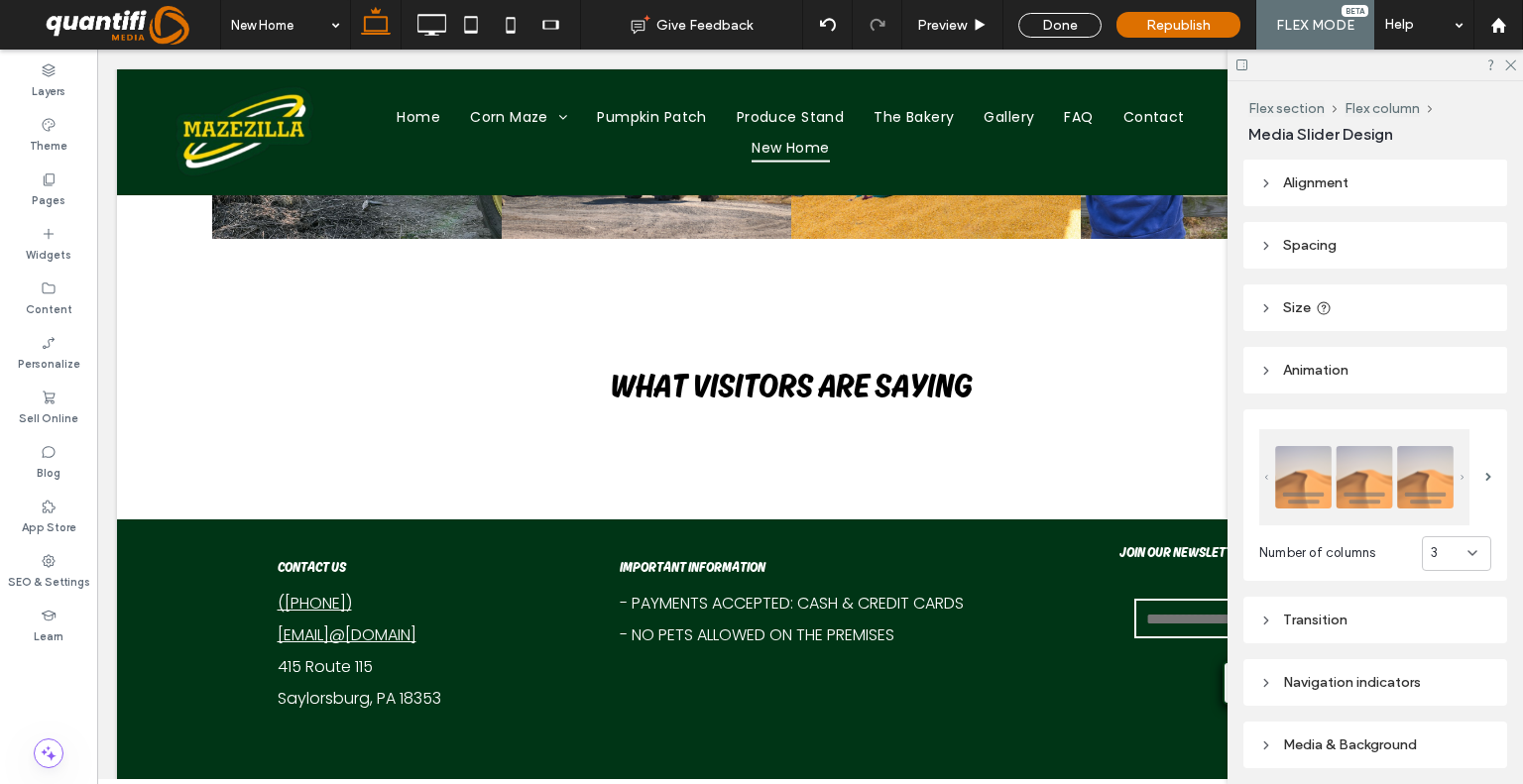 type on "***" 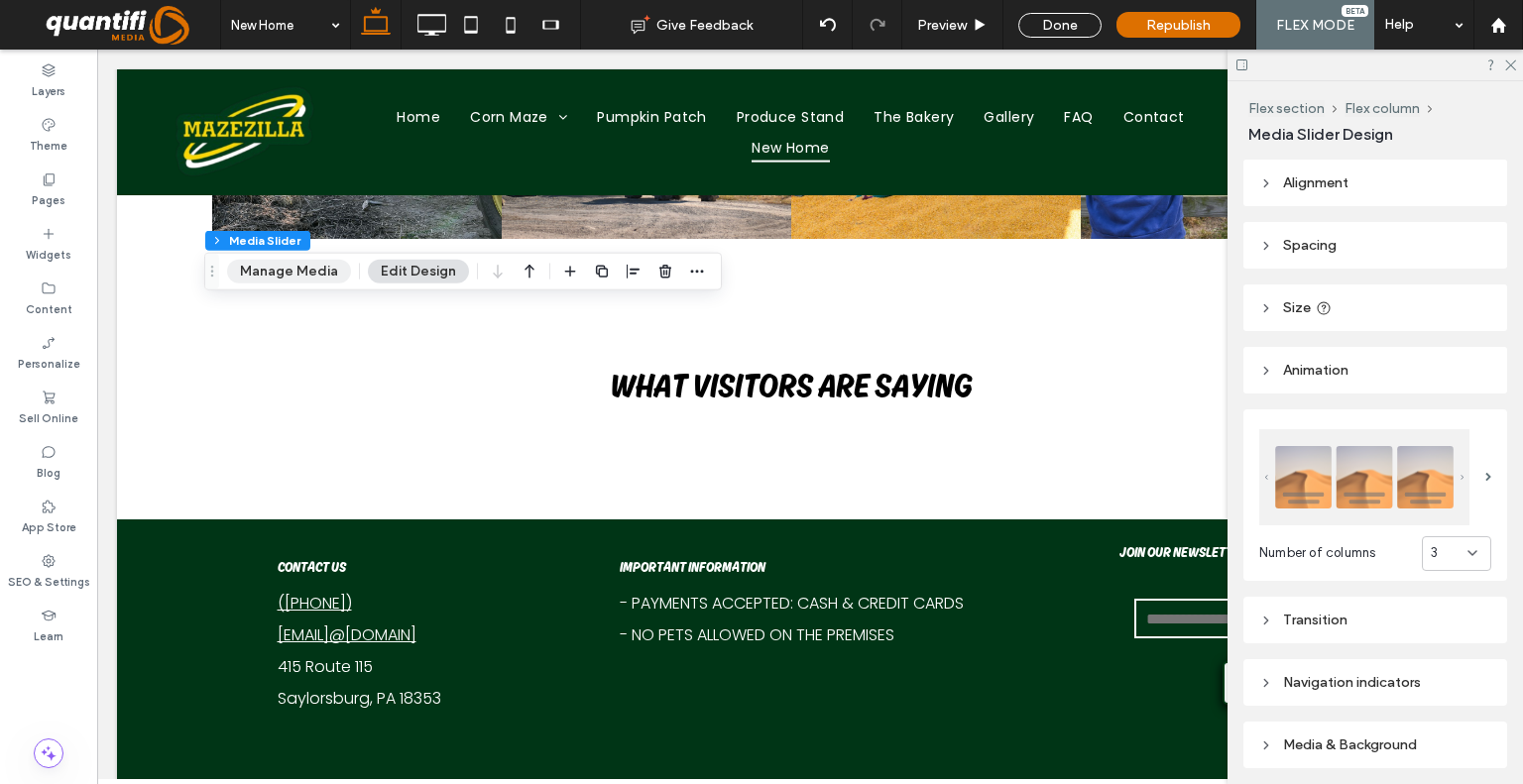click on "Manage Media" at bounding box center (289, 272) 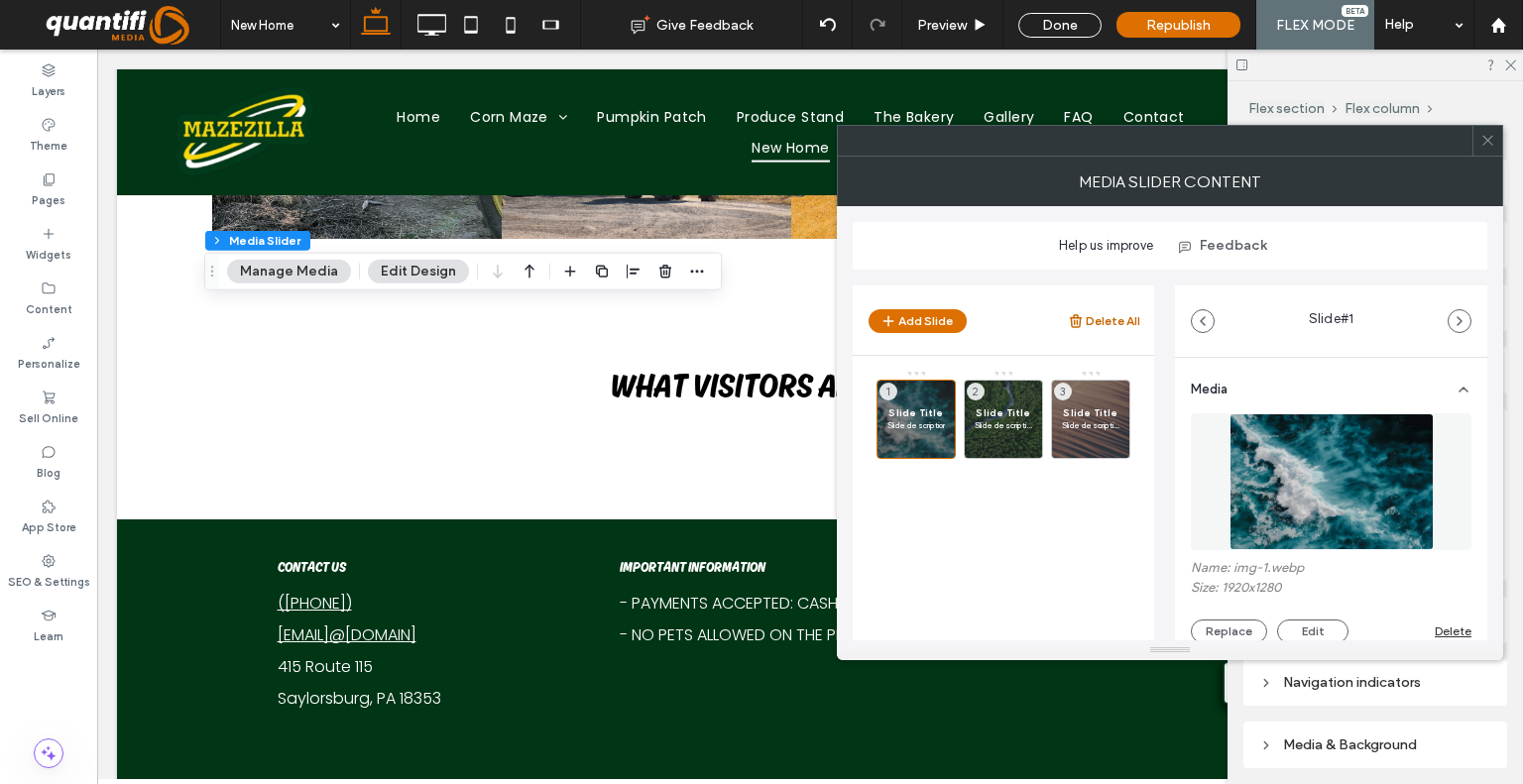click on "Delete All" at bounding box center (1104, 321) 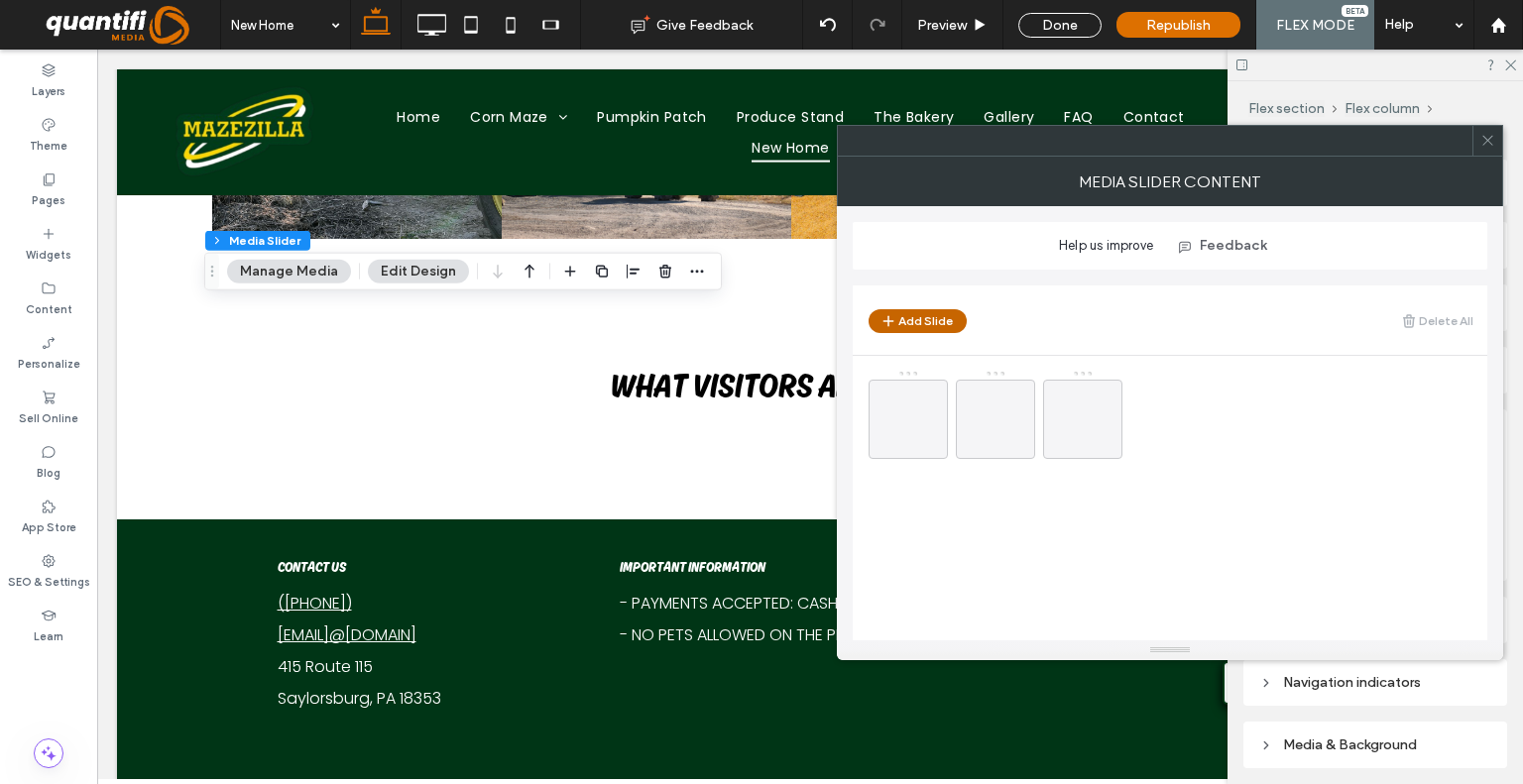 click on "Add Slide" at bounding box center (917, 321) 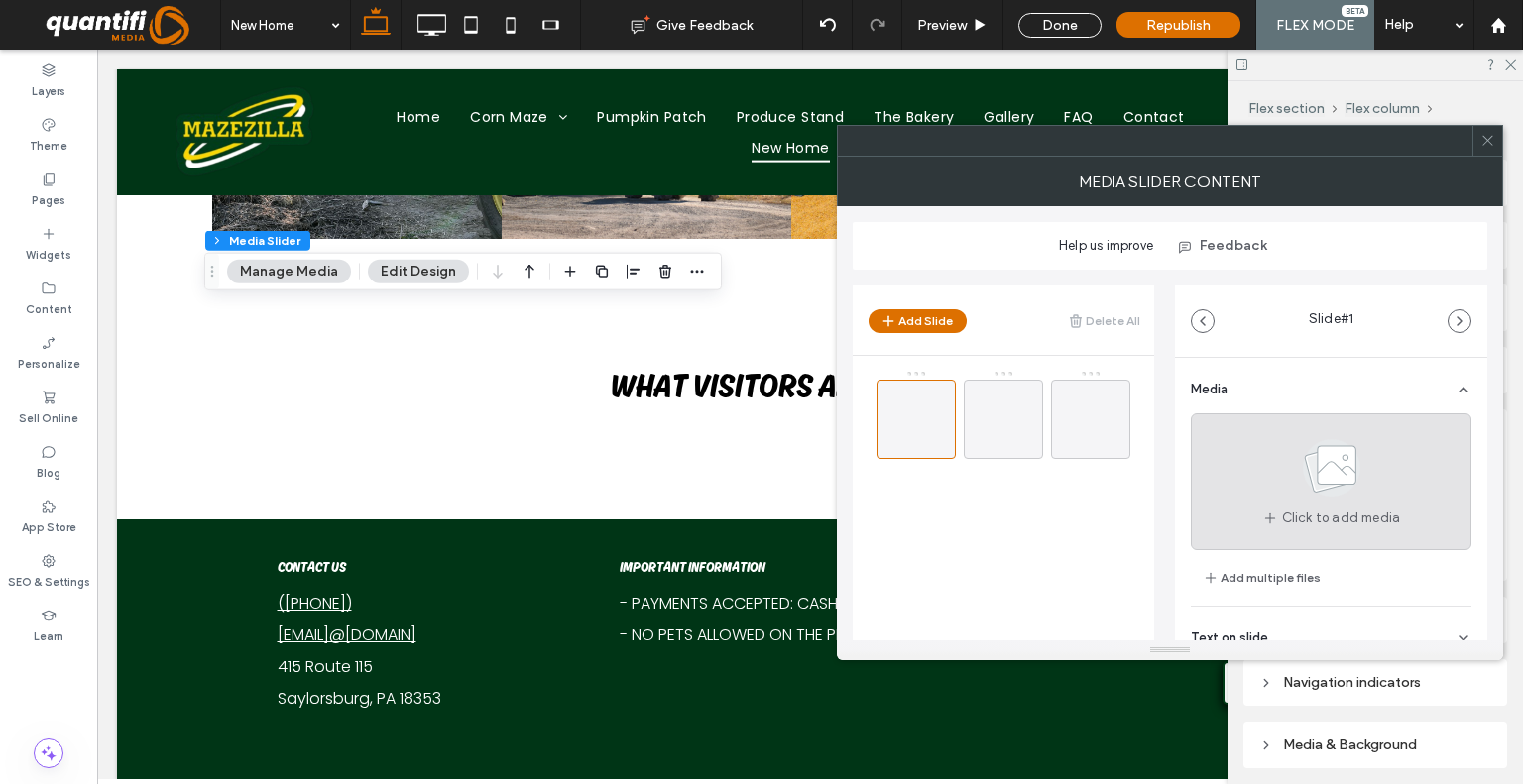 click 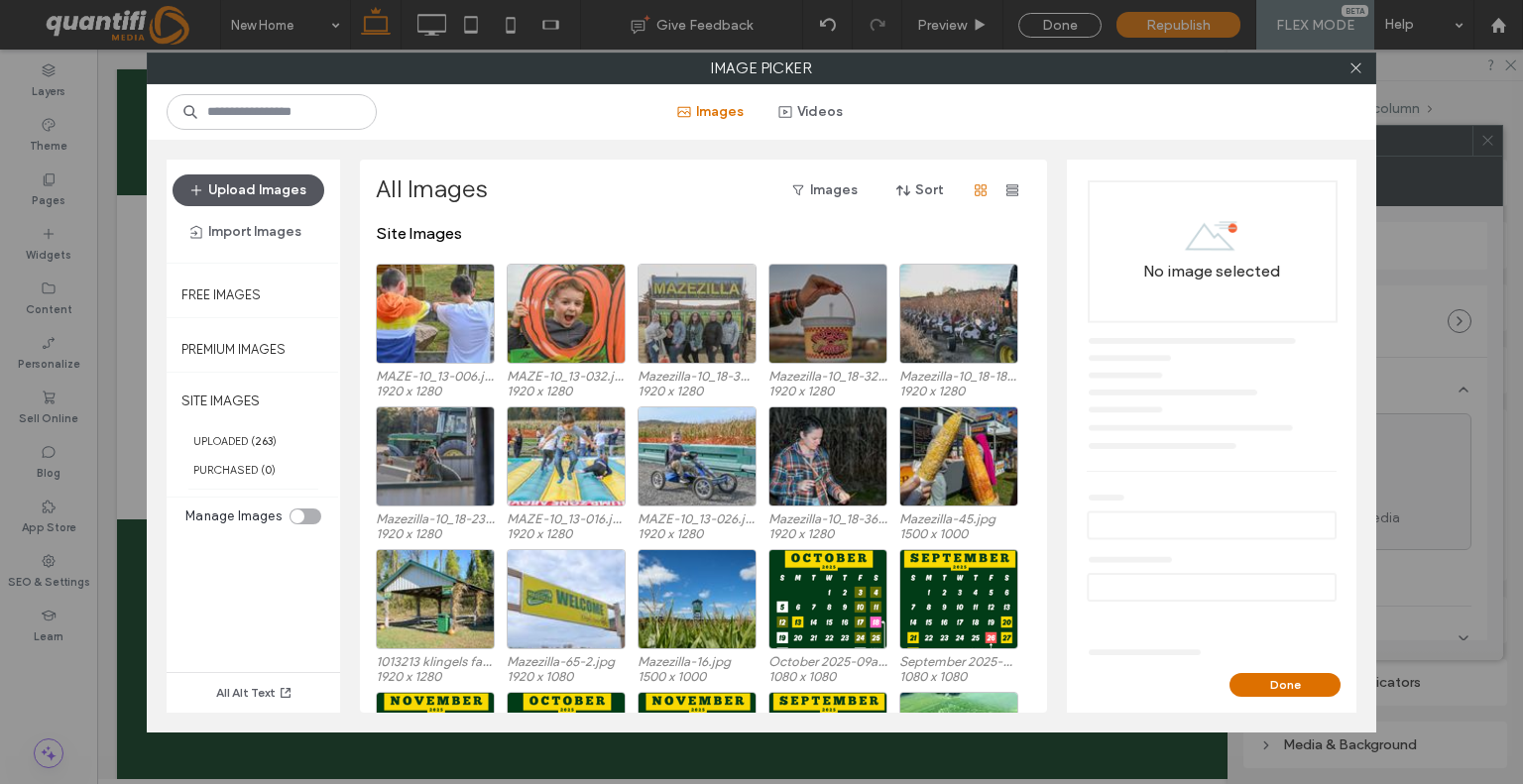click on "Upload Images" at bounding box center (248, 190) 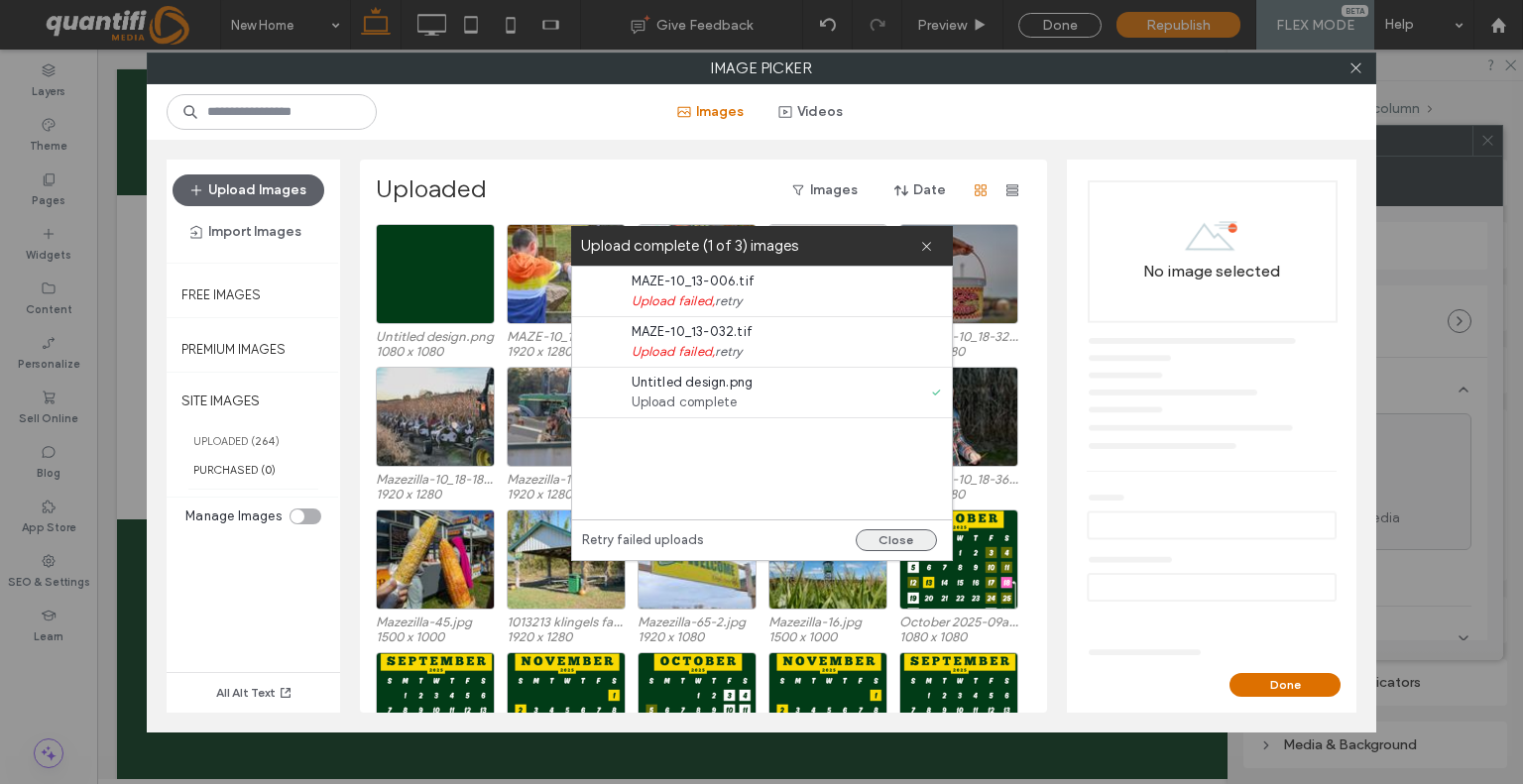 click on "Close" at bounding box center [896, 540] 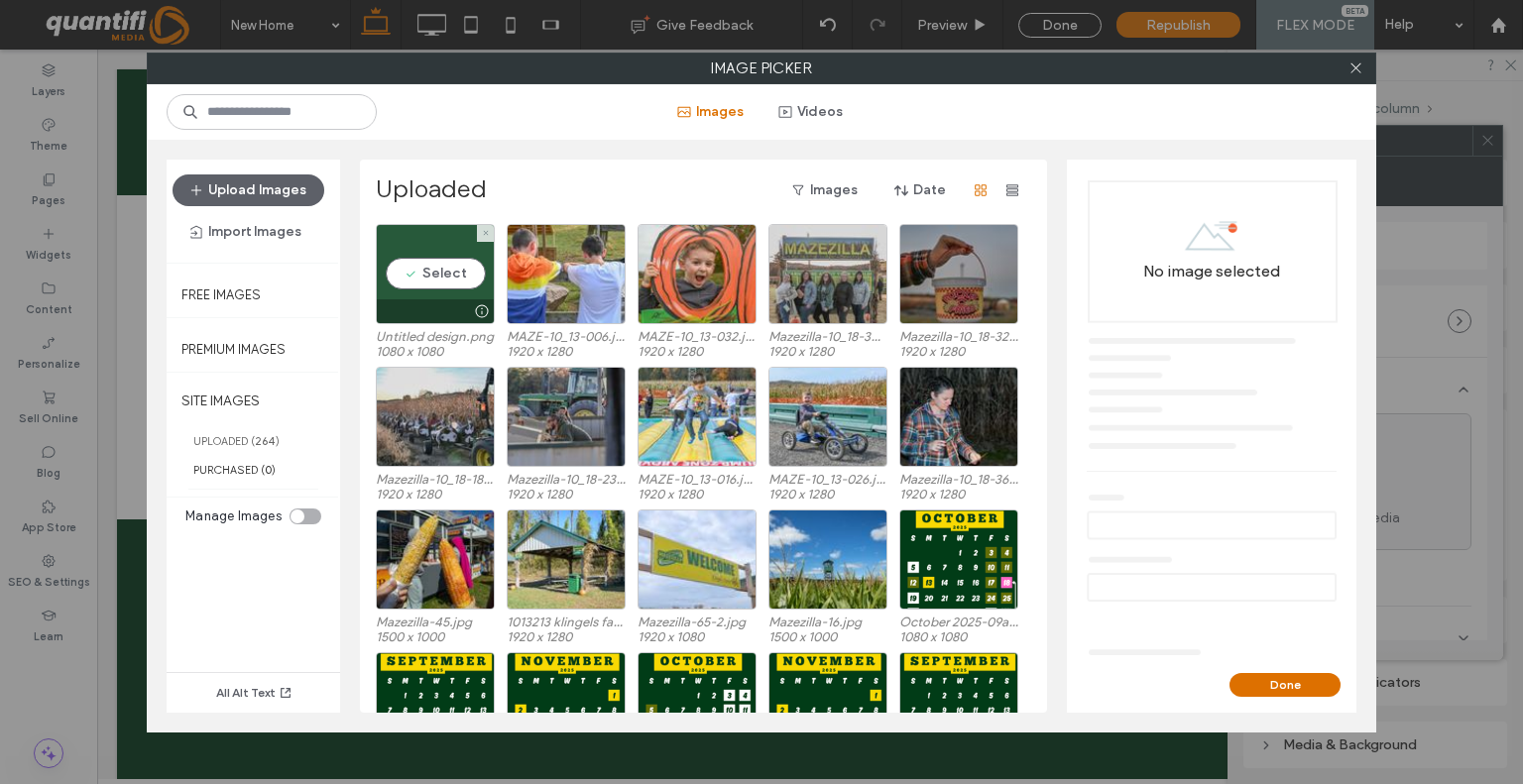 click at bounding box center (435, 311) 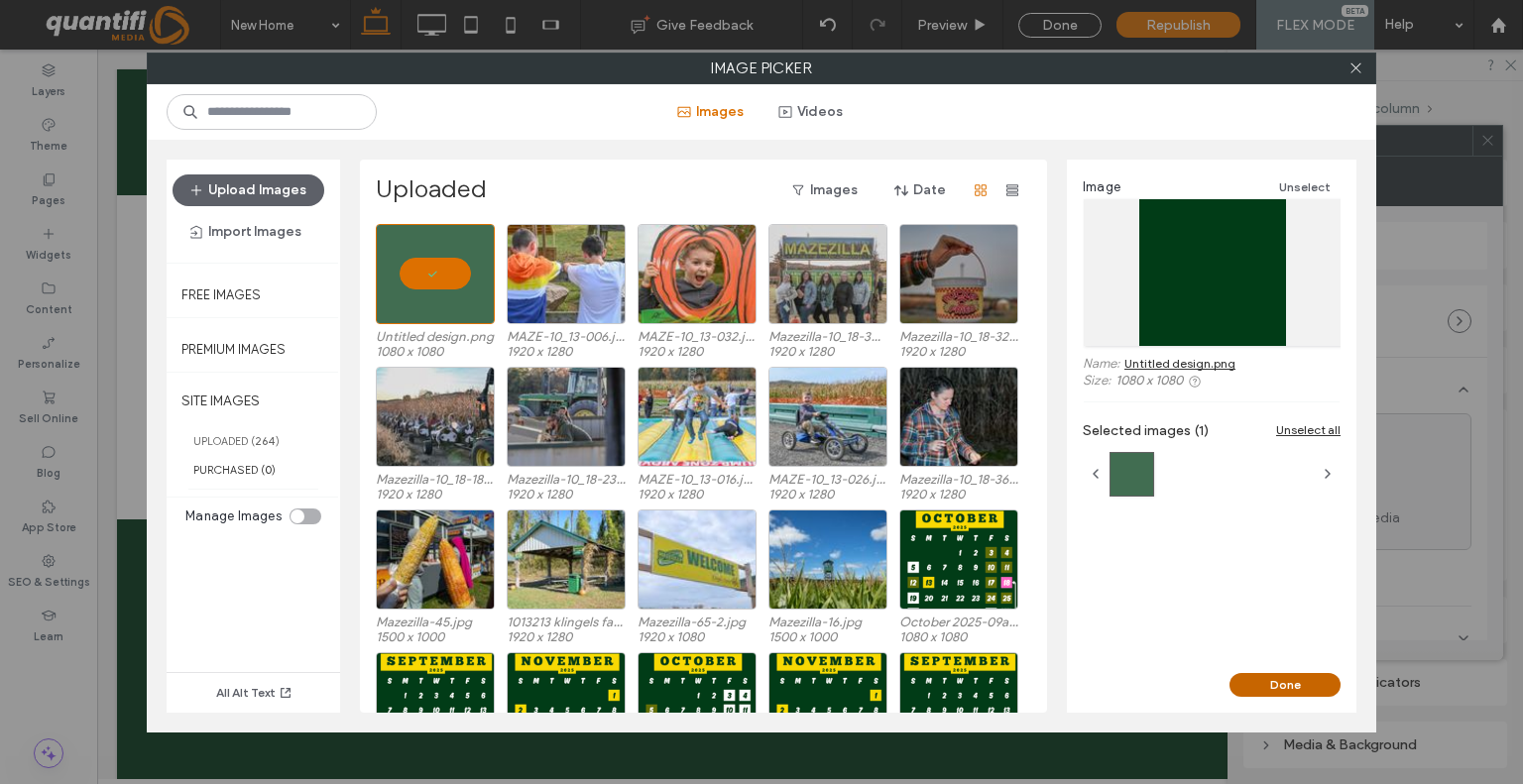 click on "Done" at bounding box center (1285, 685) 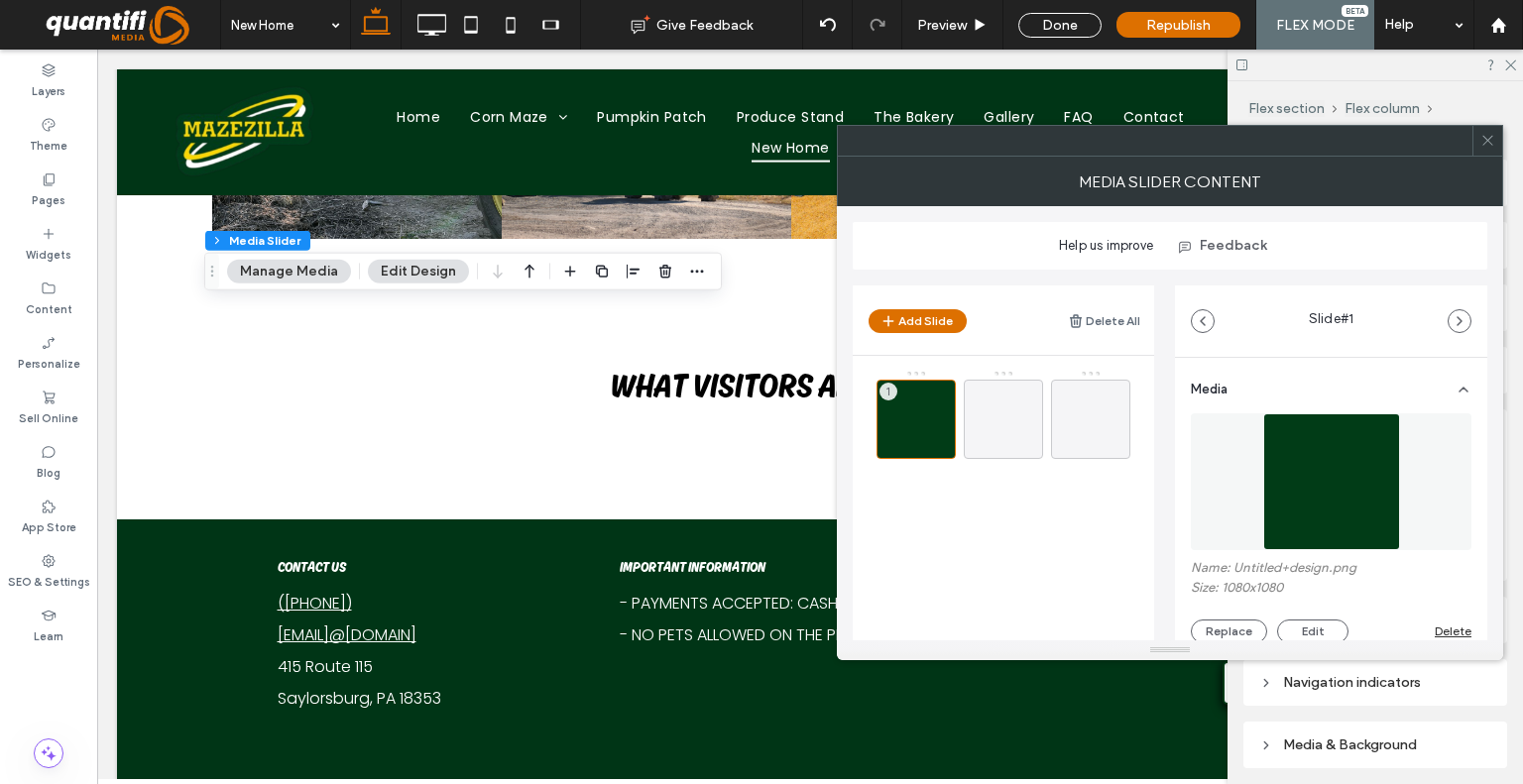 click 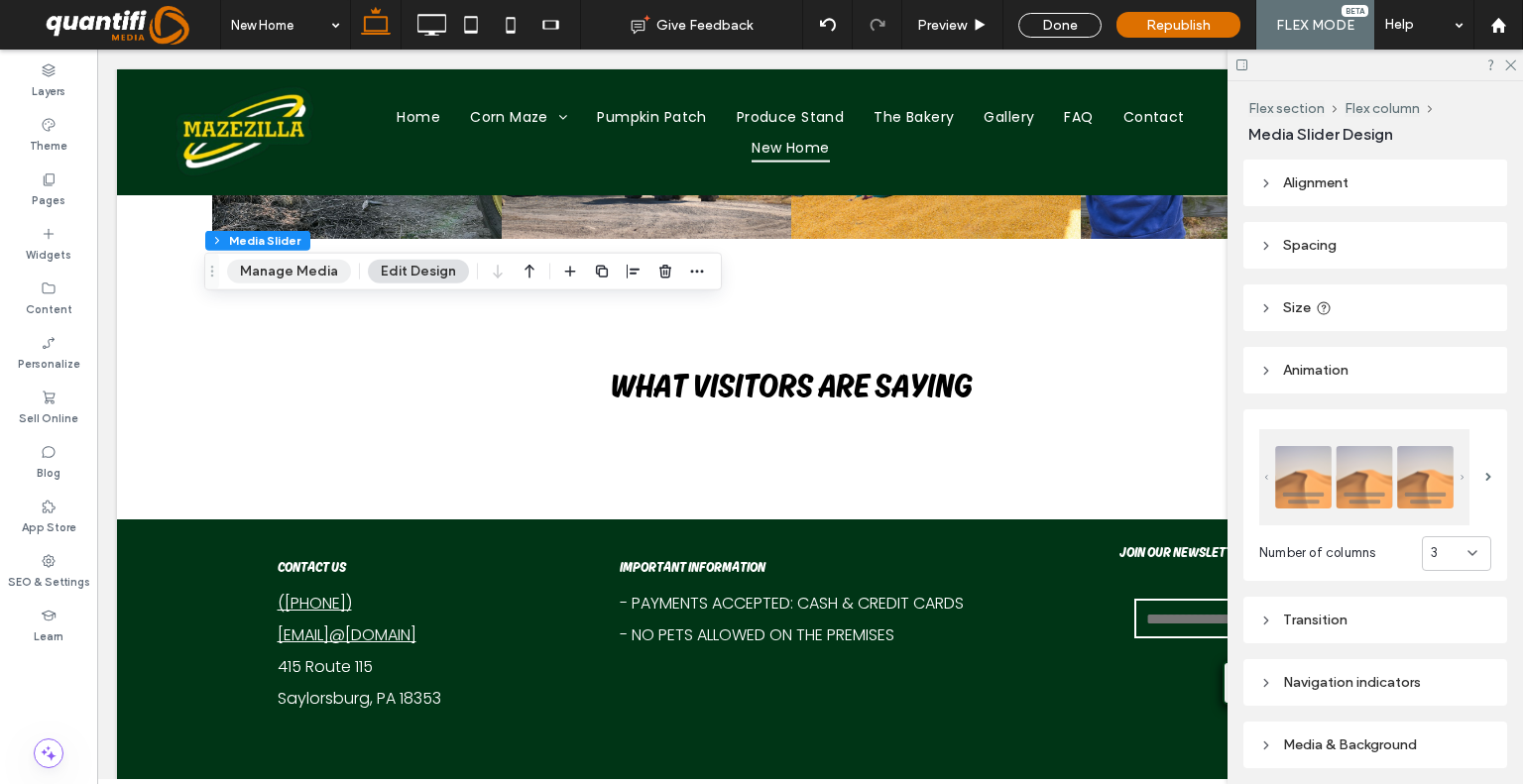 click on "Manage Media" at bounding box center (289, 272) 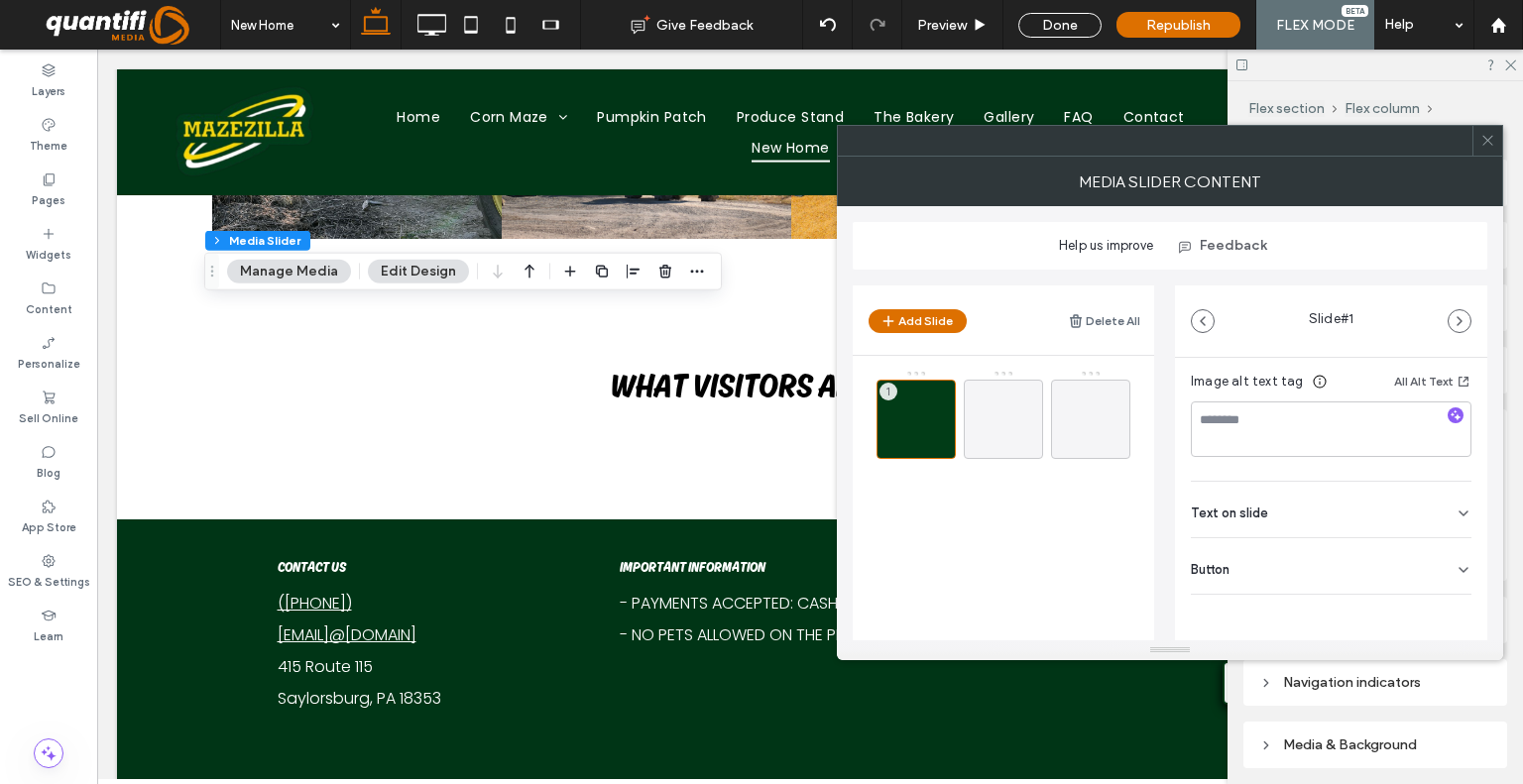 click on "Button" at bounding box center [1331, 566] 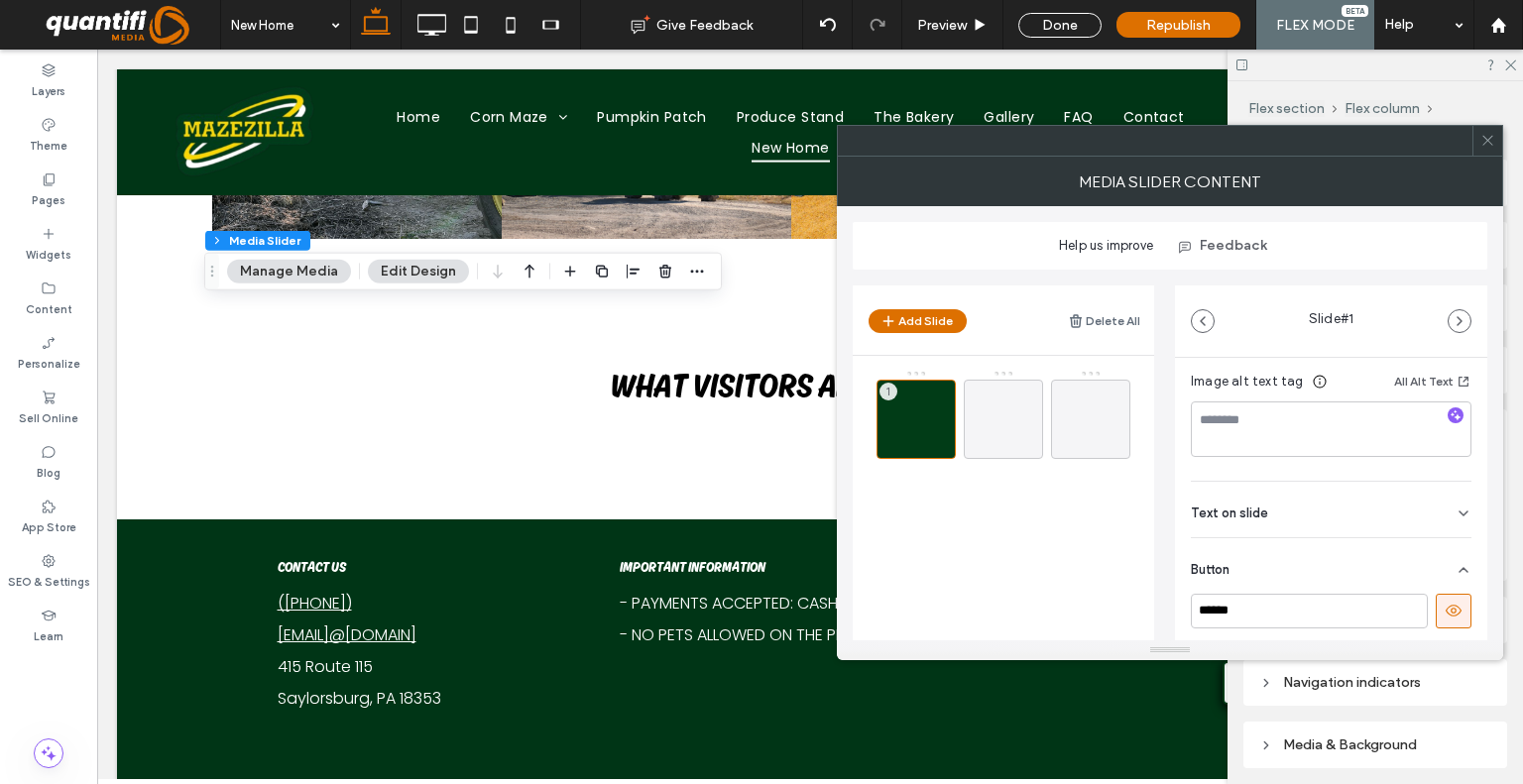 click 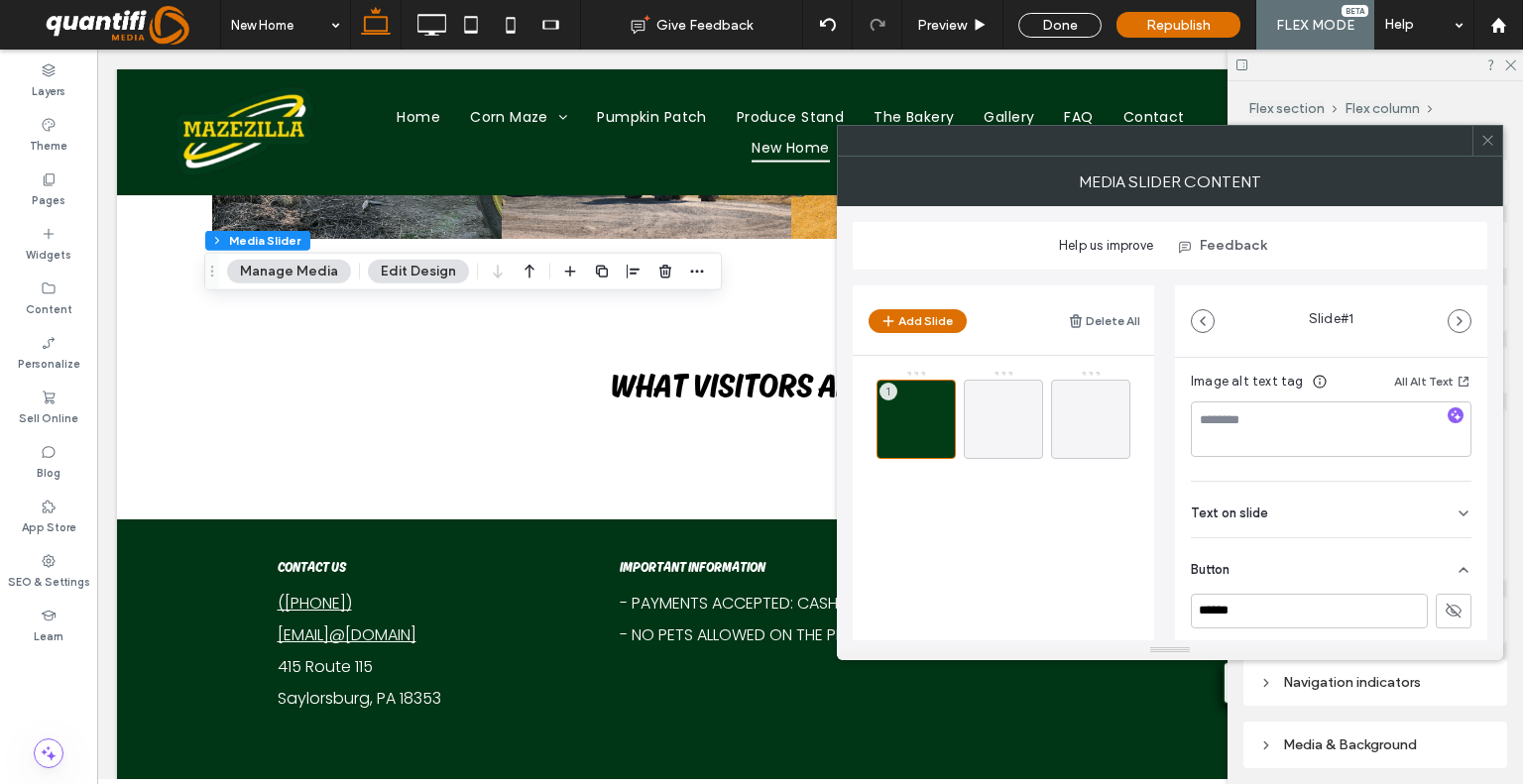 click on "Text on slide" at bounding box center [1331, 509] 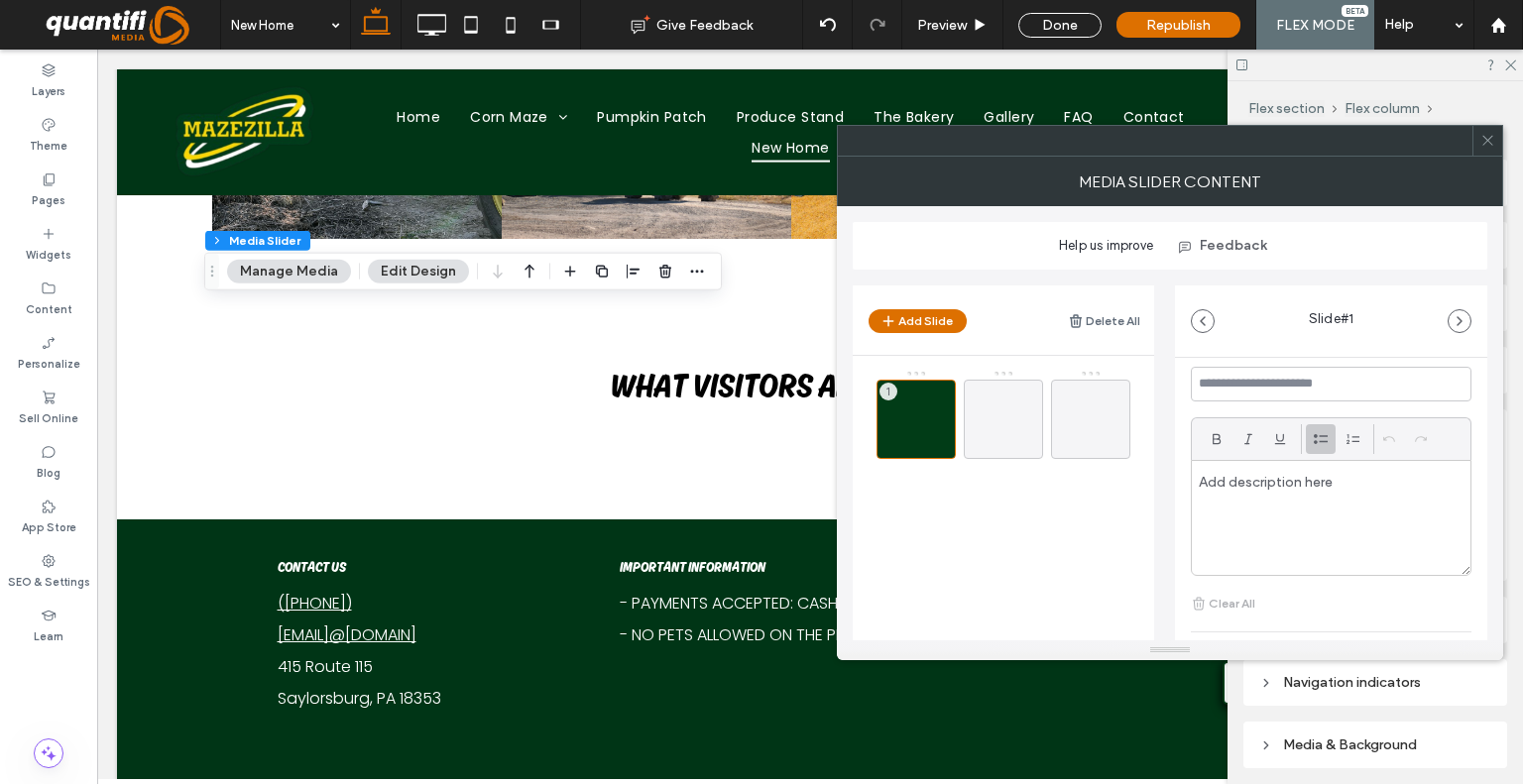 scroll, scrollTop: 541, scrollLeft: 0, axis: vertical 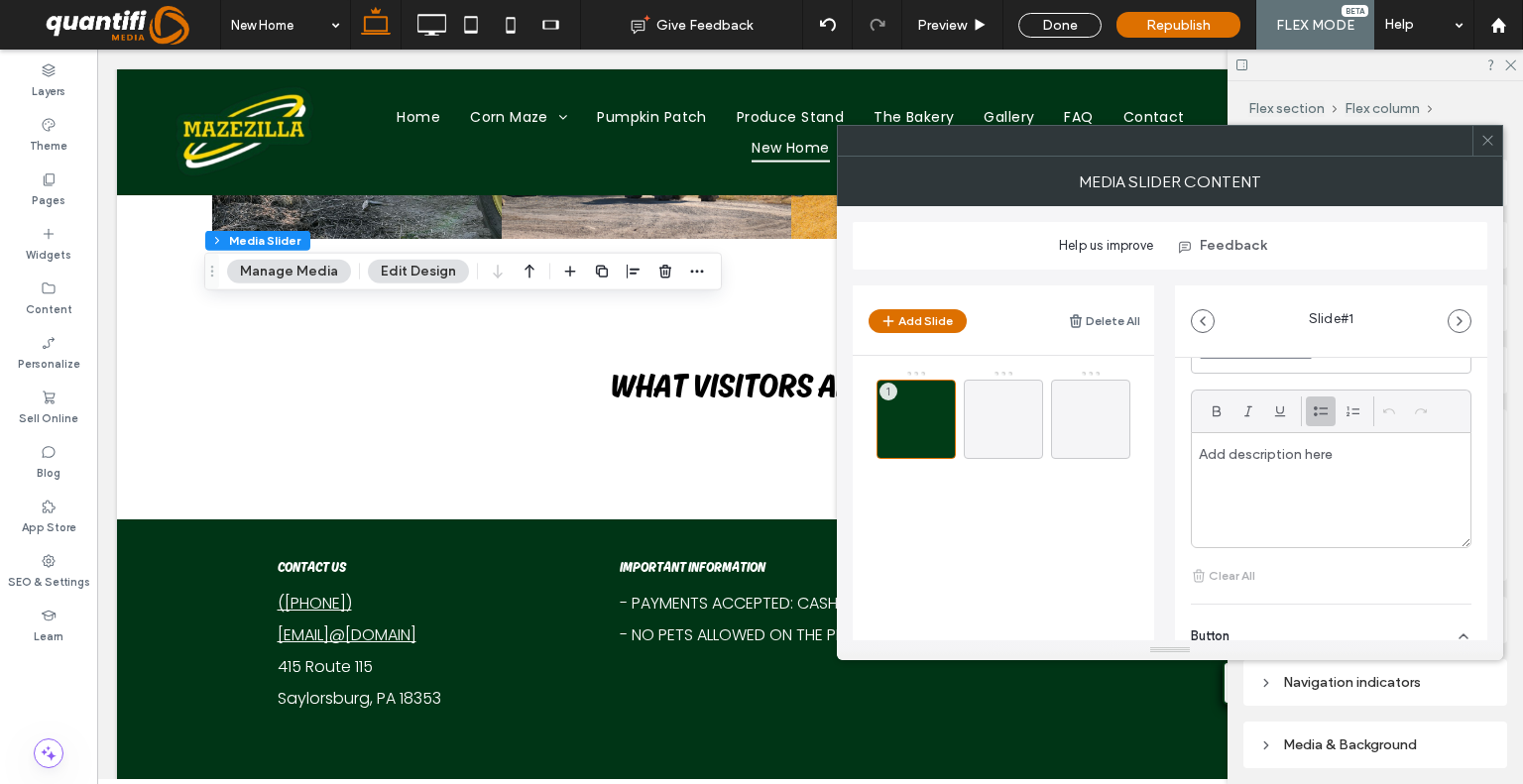 click at bounding box center (1331, 490) 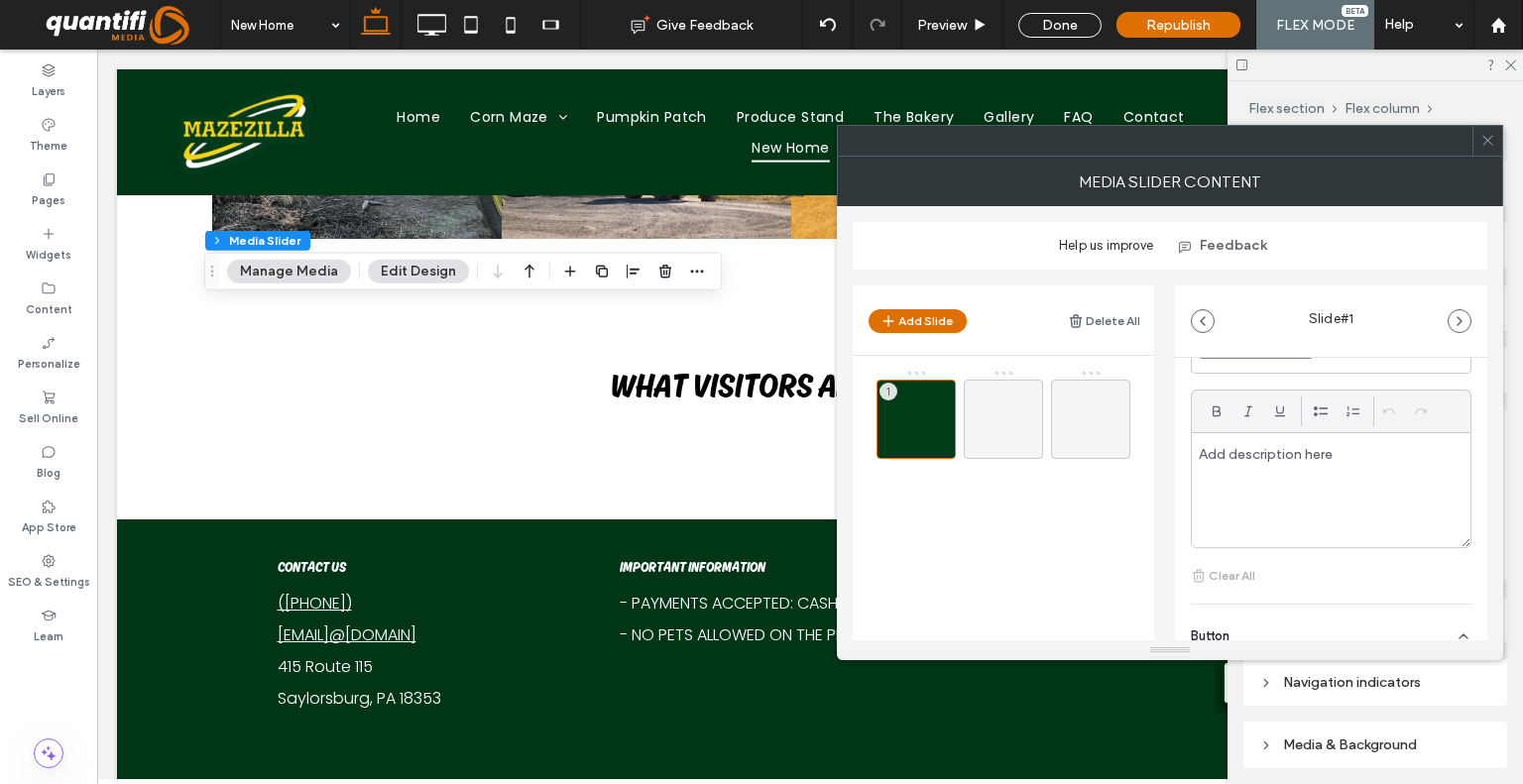 paste 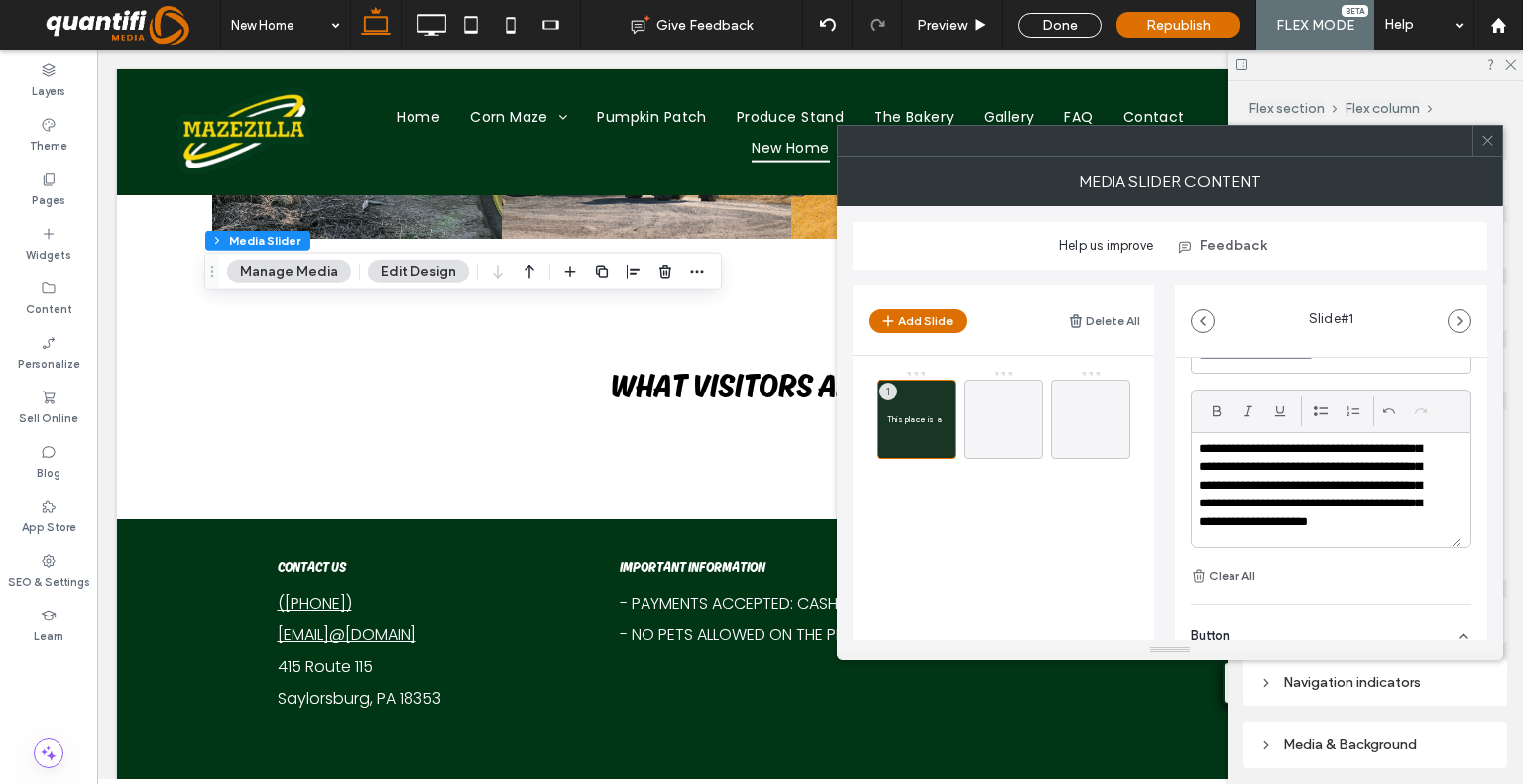 click on "**********" at bounding box center (1331, 463) 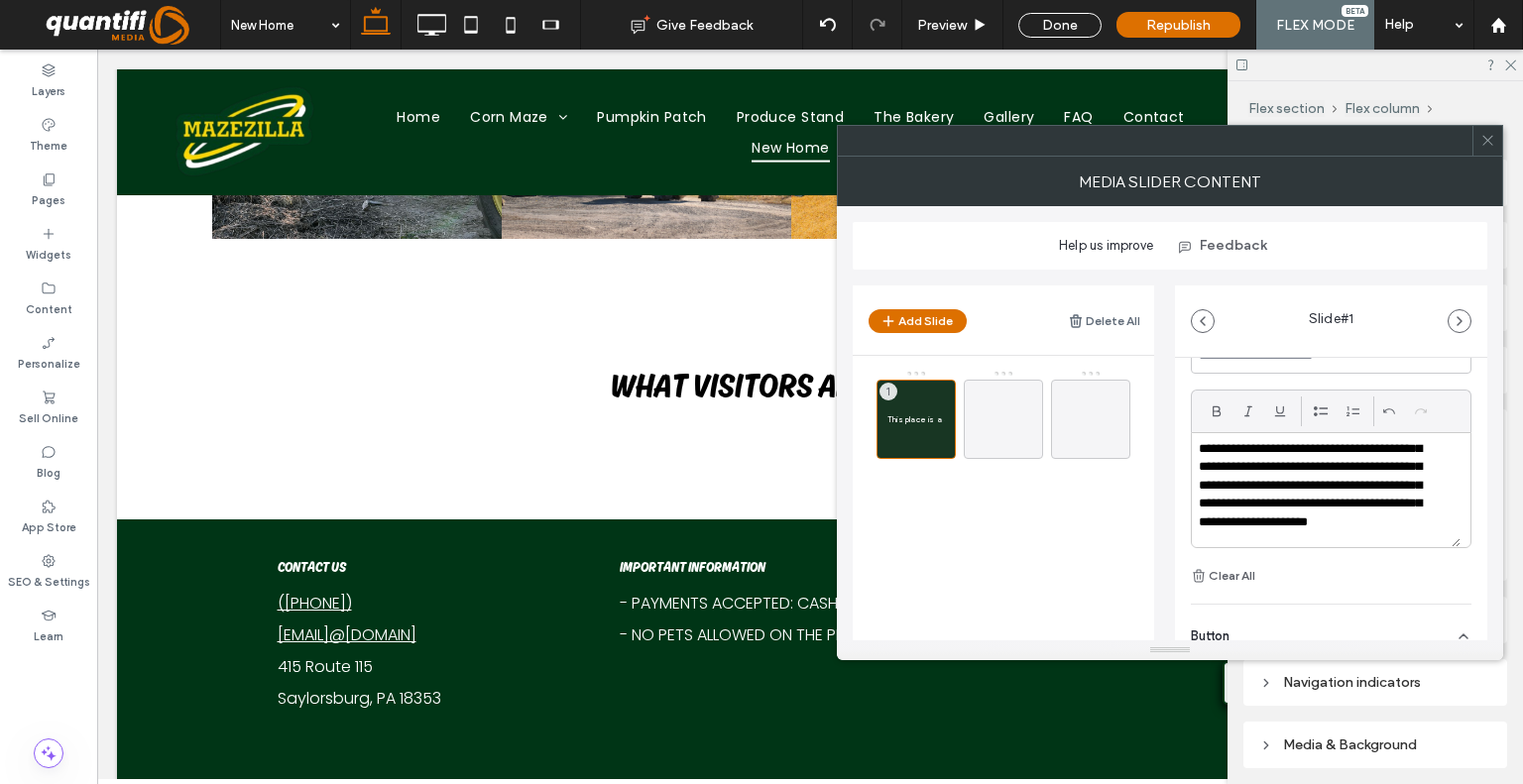 type on "***" 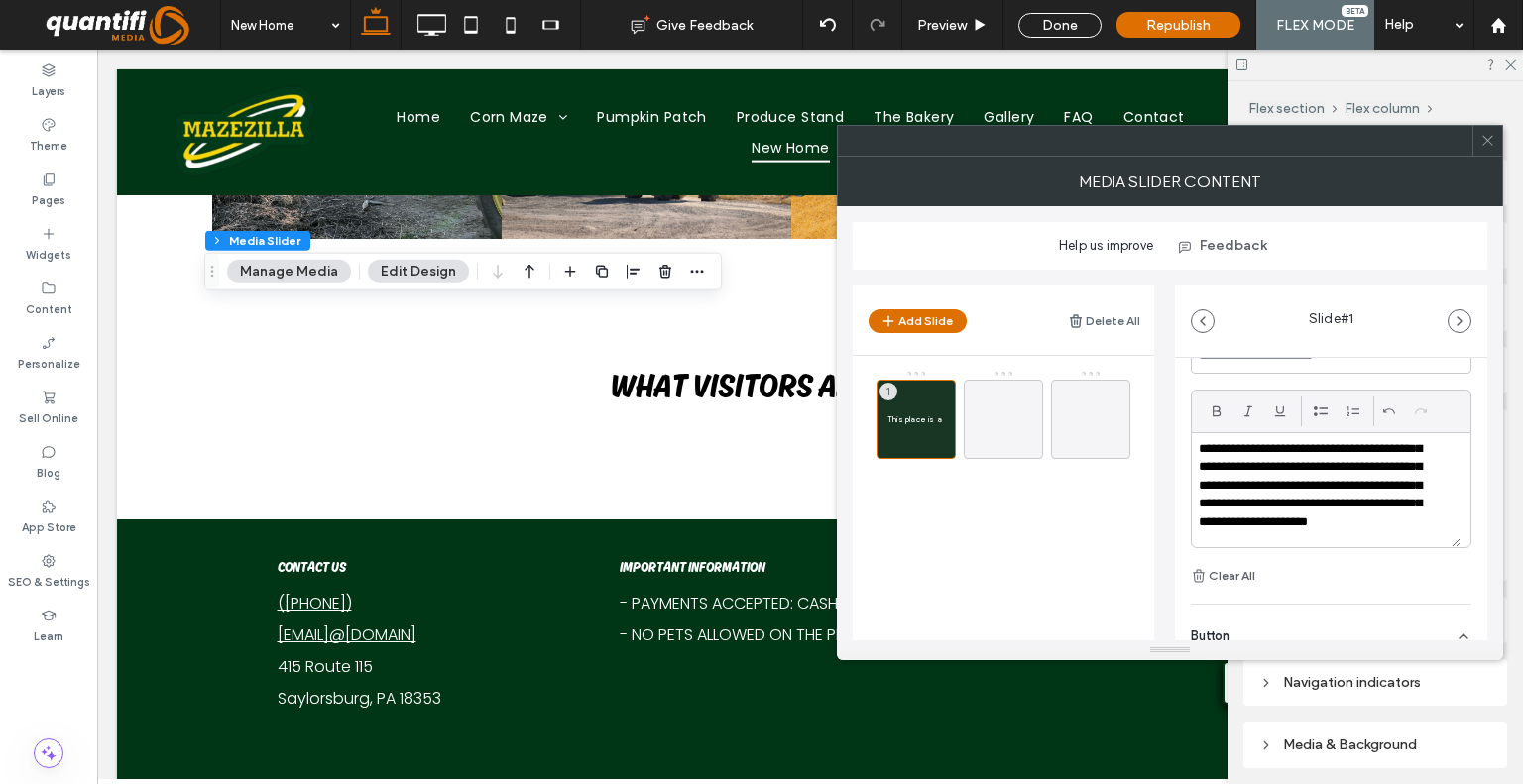 click 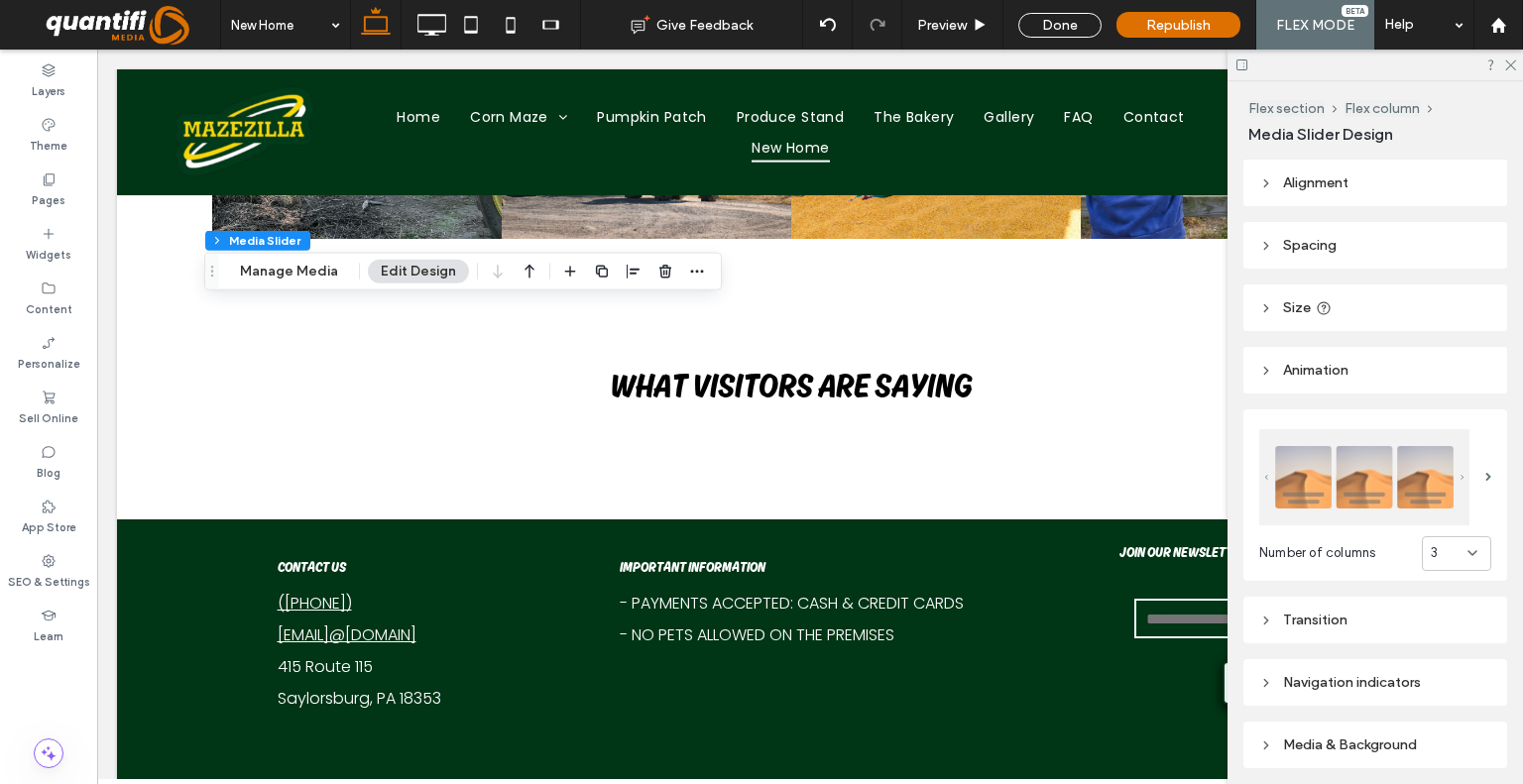 drag, startPoint x: 310, startPoint y: 278, endPoint x: 330, endPoint y: 284, distance: 20.880613 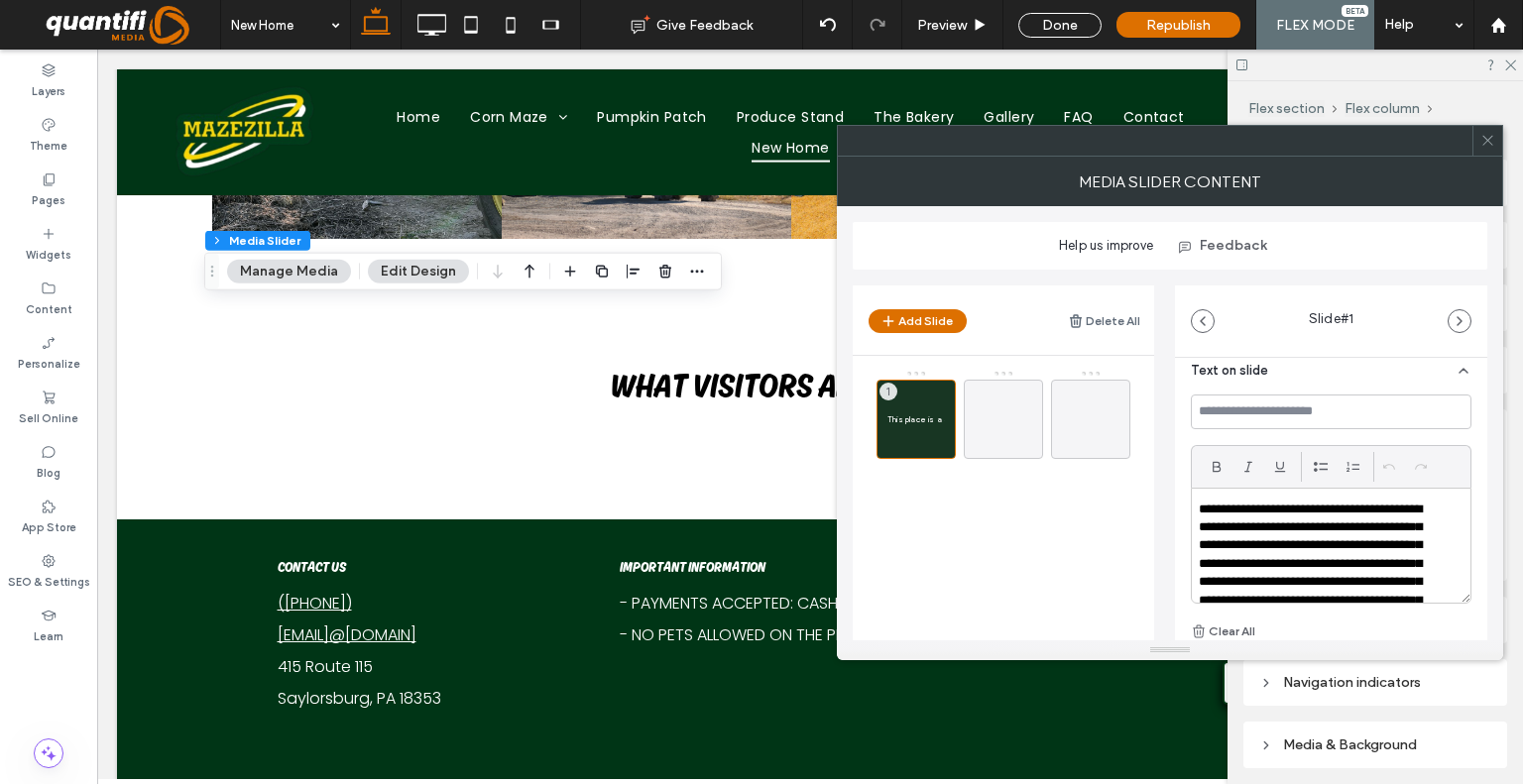 scroll, scrollTop: 496, scrollLeft: 0, axis: vertical 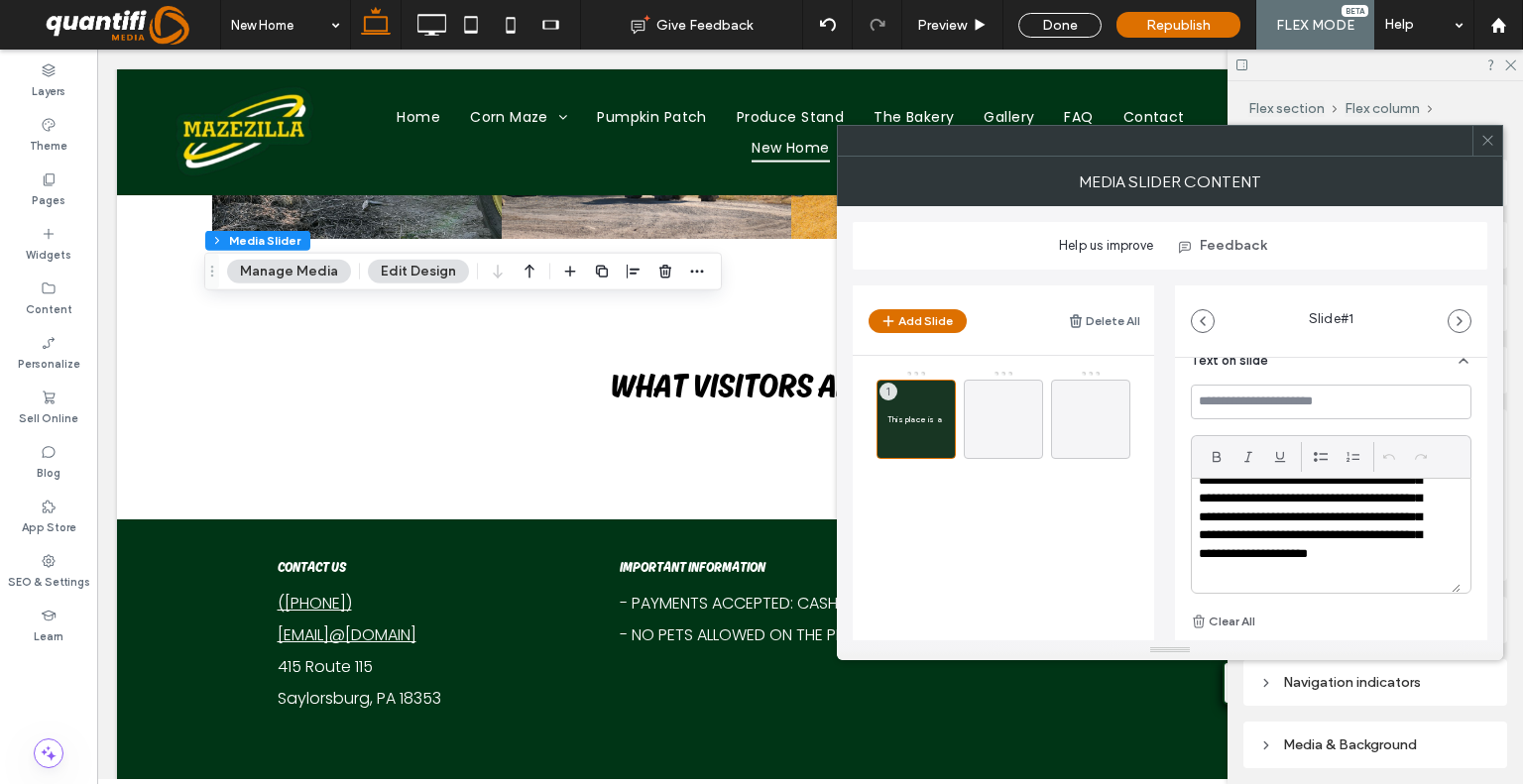 click on "**********" at bounding box center (1318, 500) 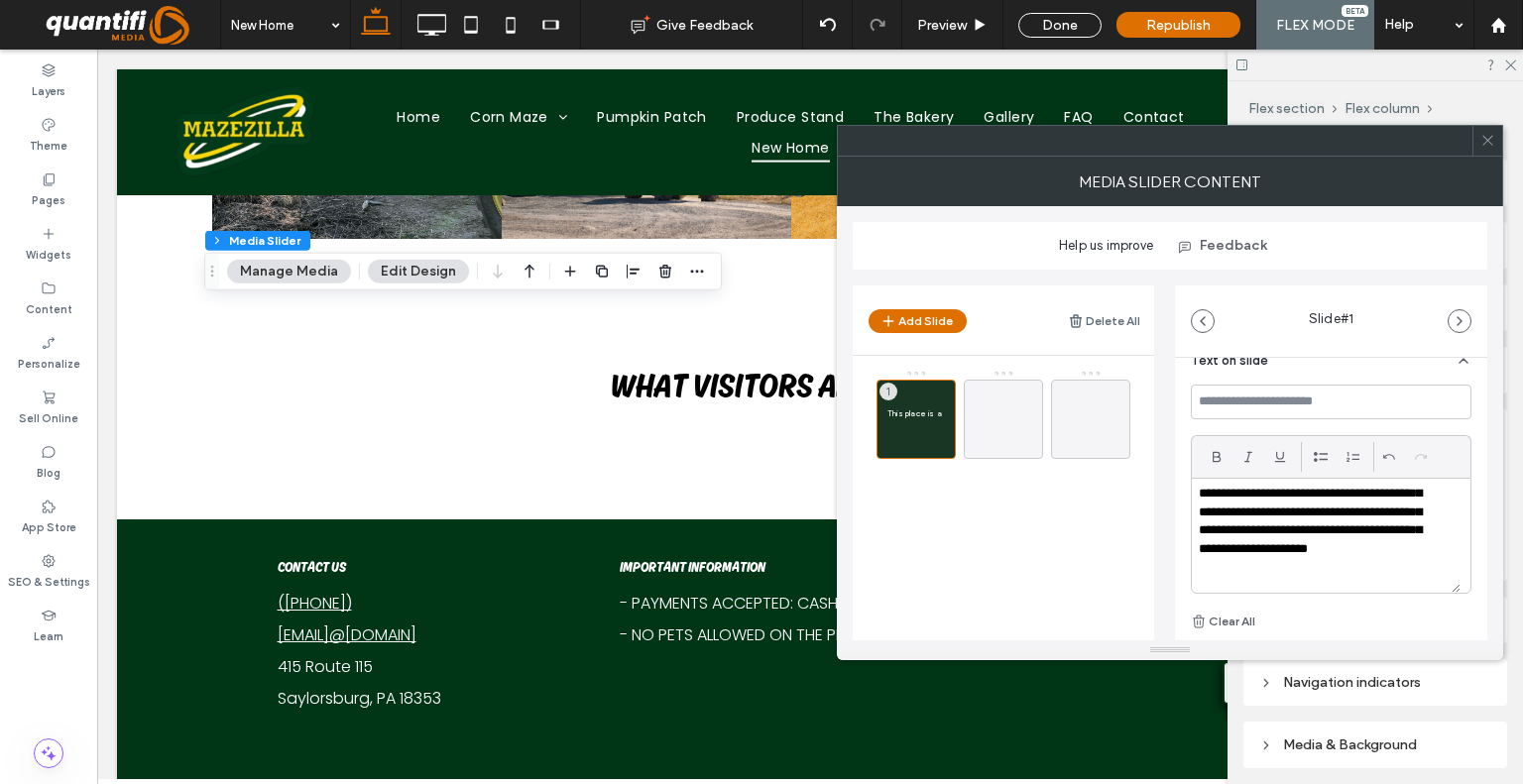 type 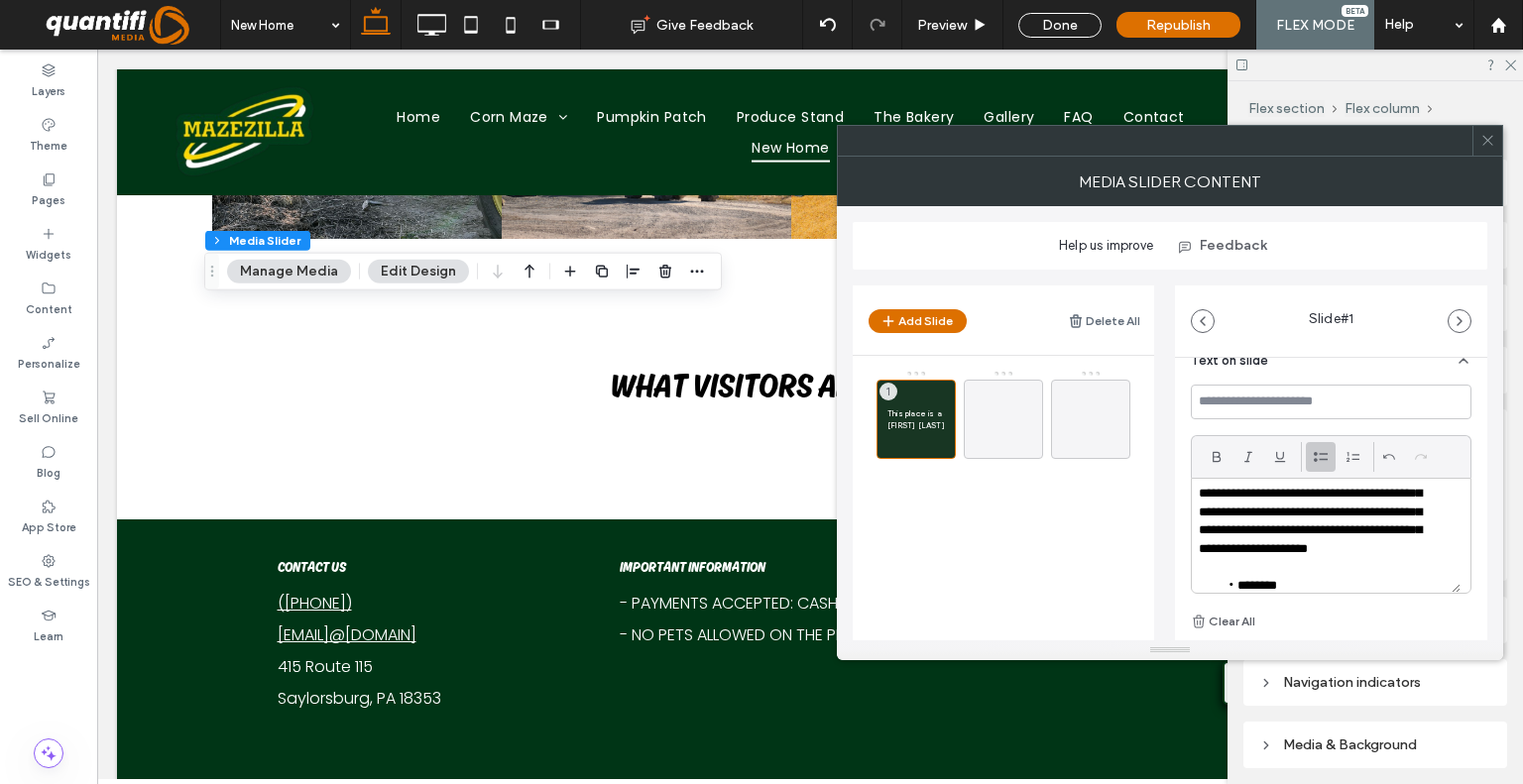 click 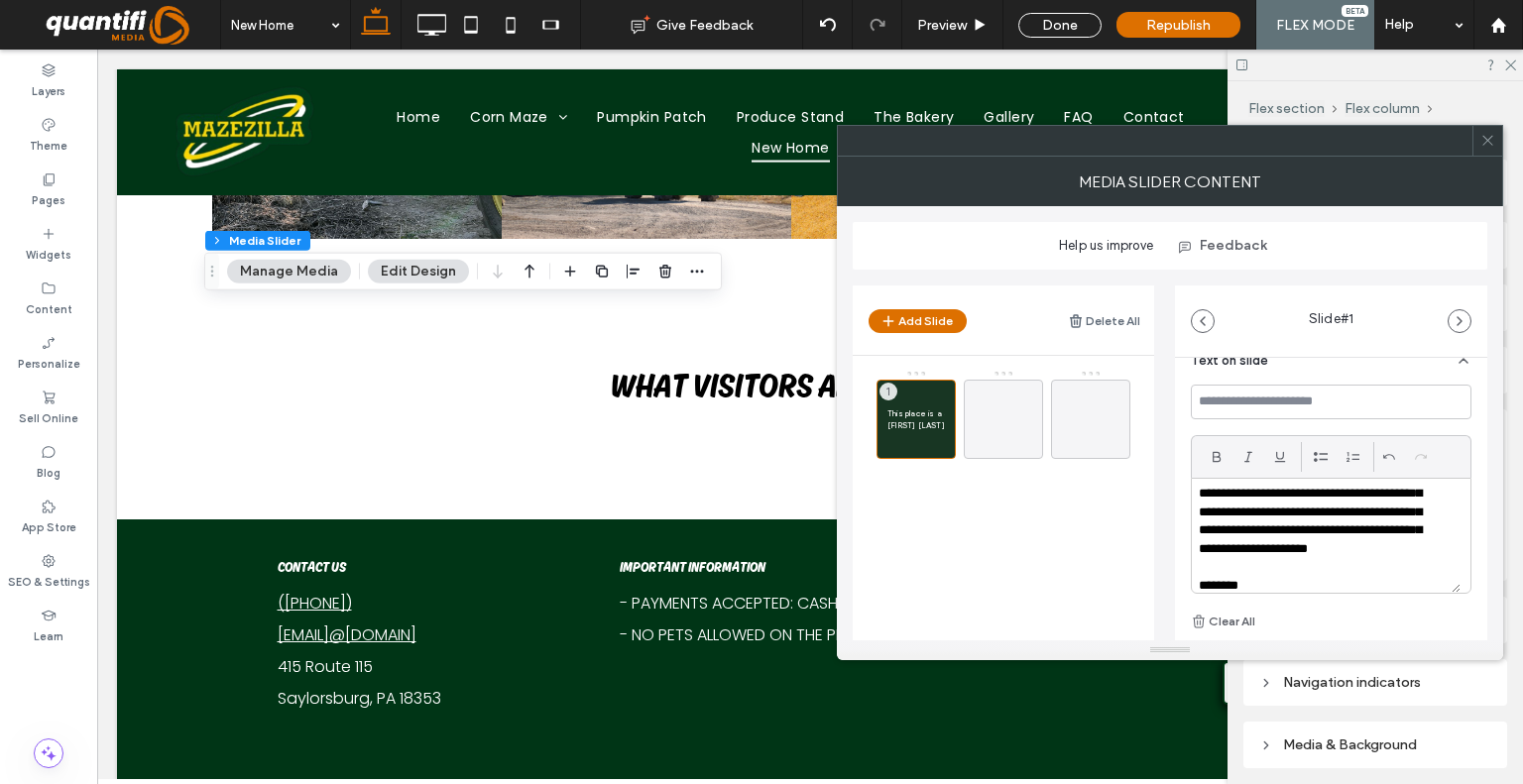 scroll, scrollTop: 78, scrollLeft: 0, axis: vertical 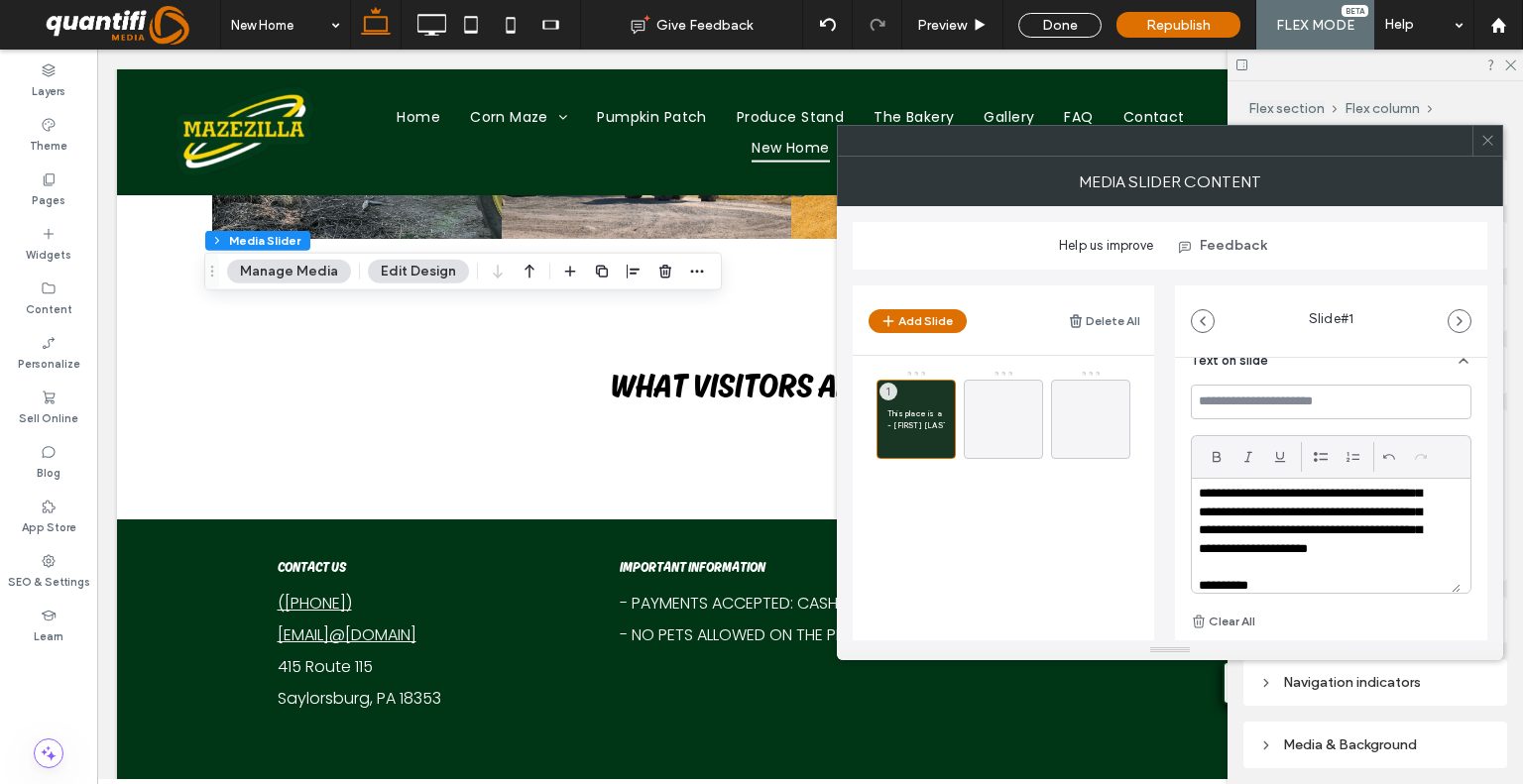 click on "**********" at bounding box center (1318, 586) 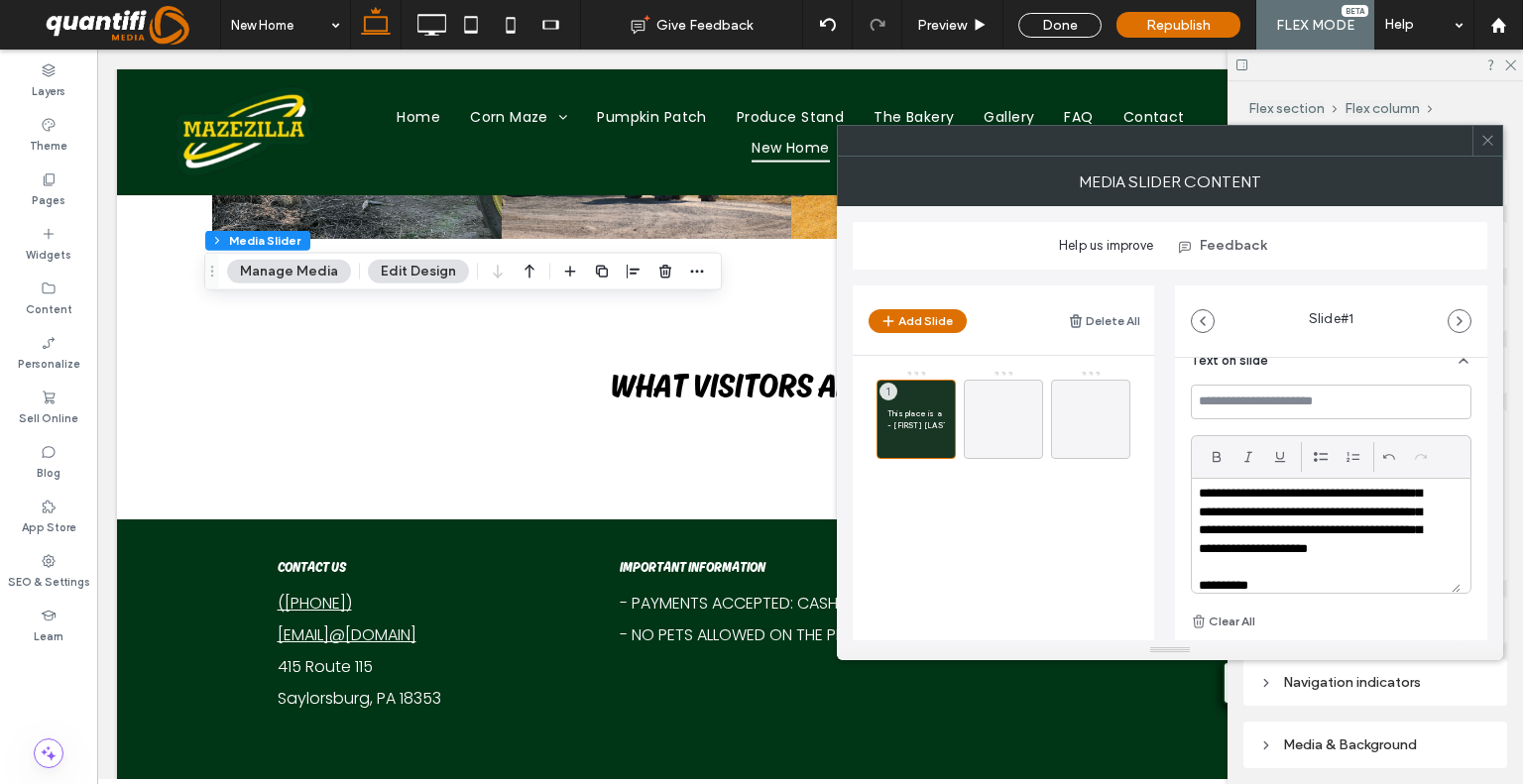 click on "Slide  # 1" at bounding box center (1331, 321) 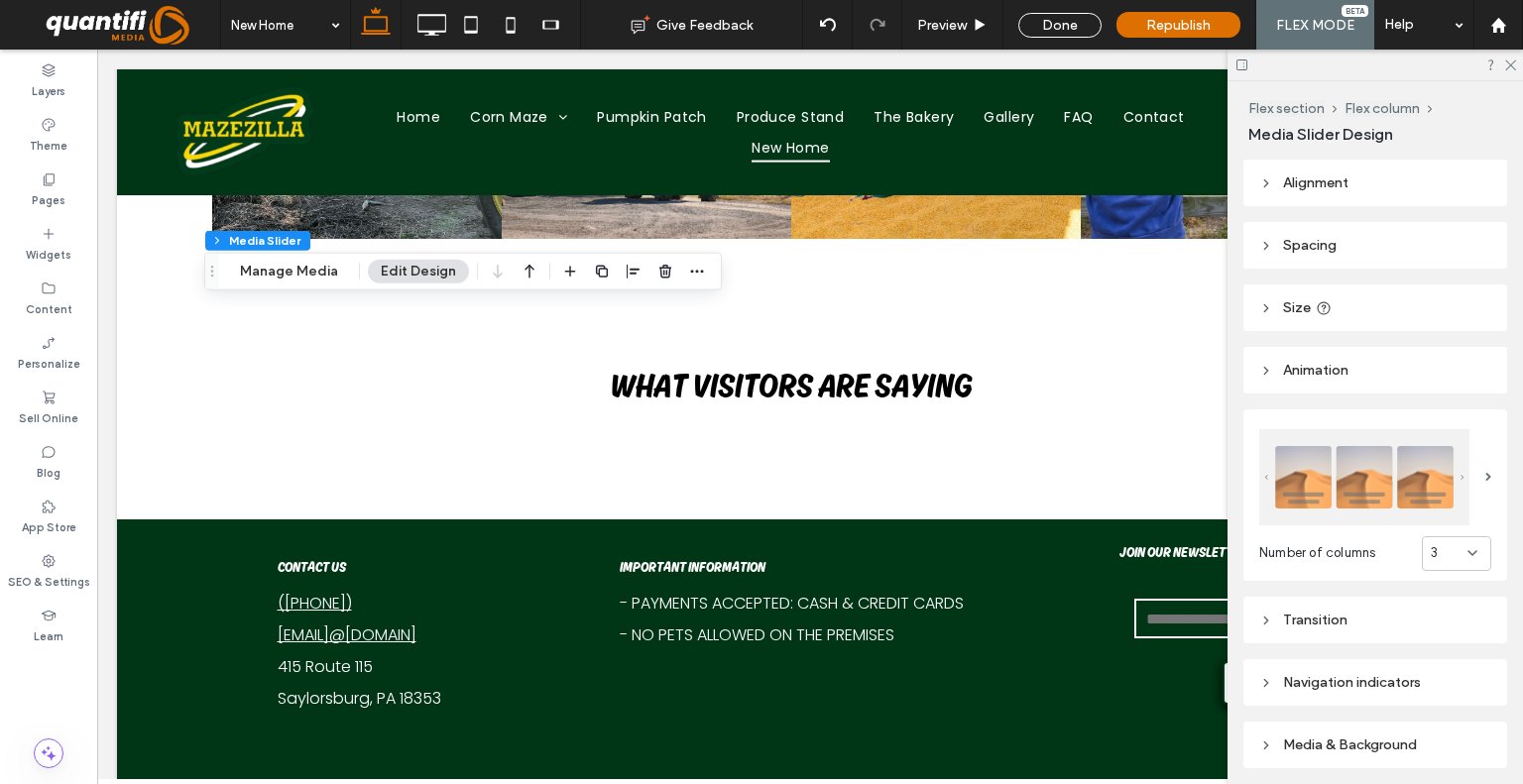 click on "Spacing" at bounding box center [1310, 245] 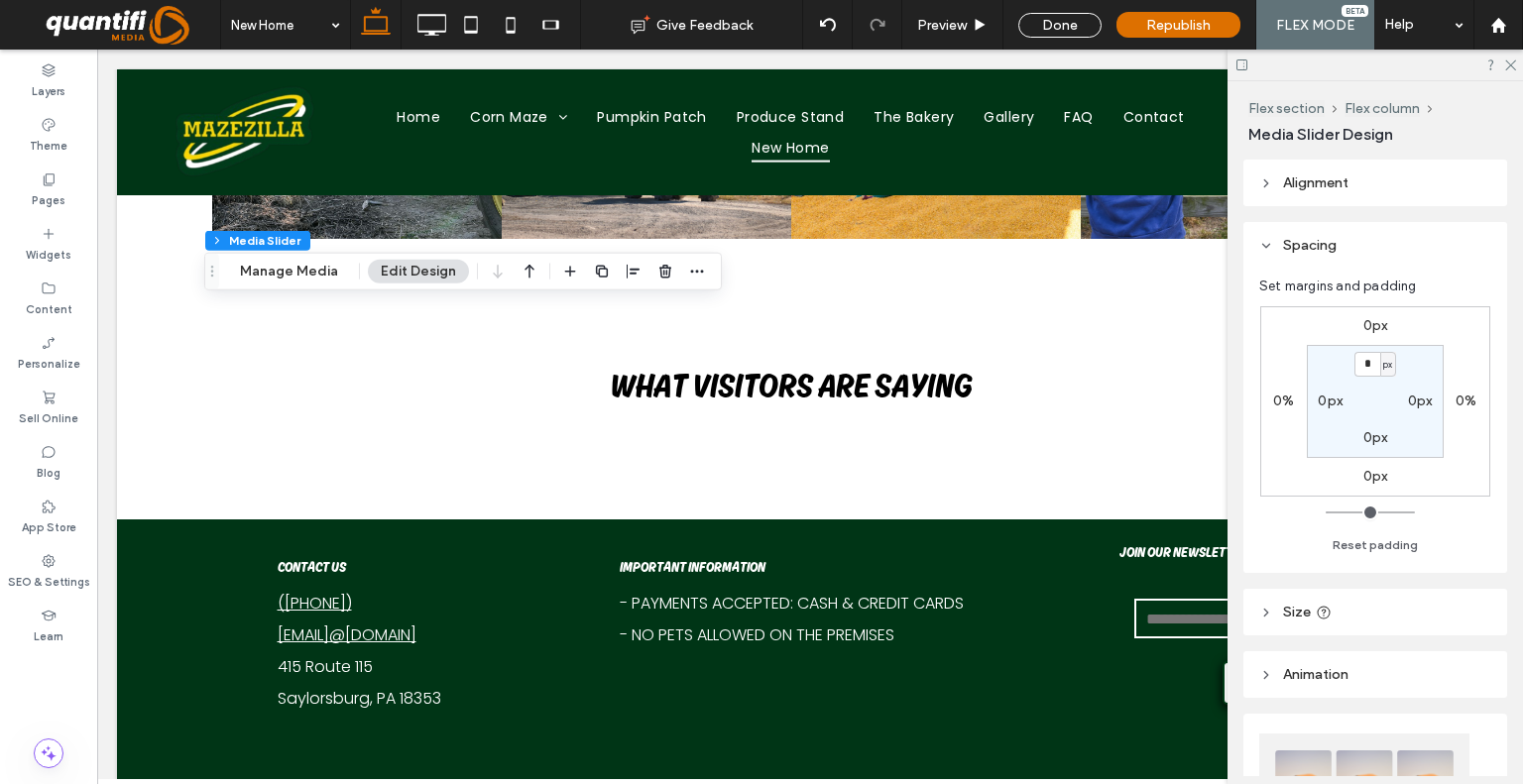 click on "Spacing" at bounding box center (1310, 245) 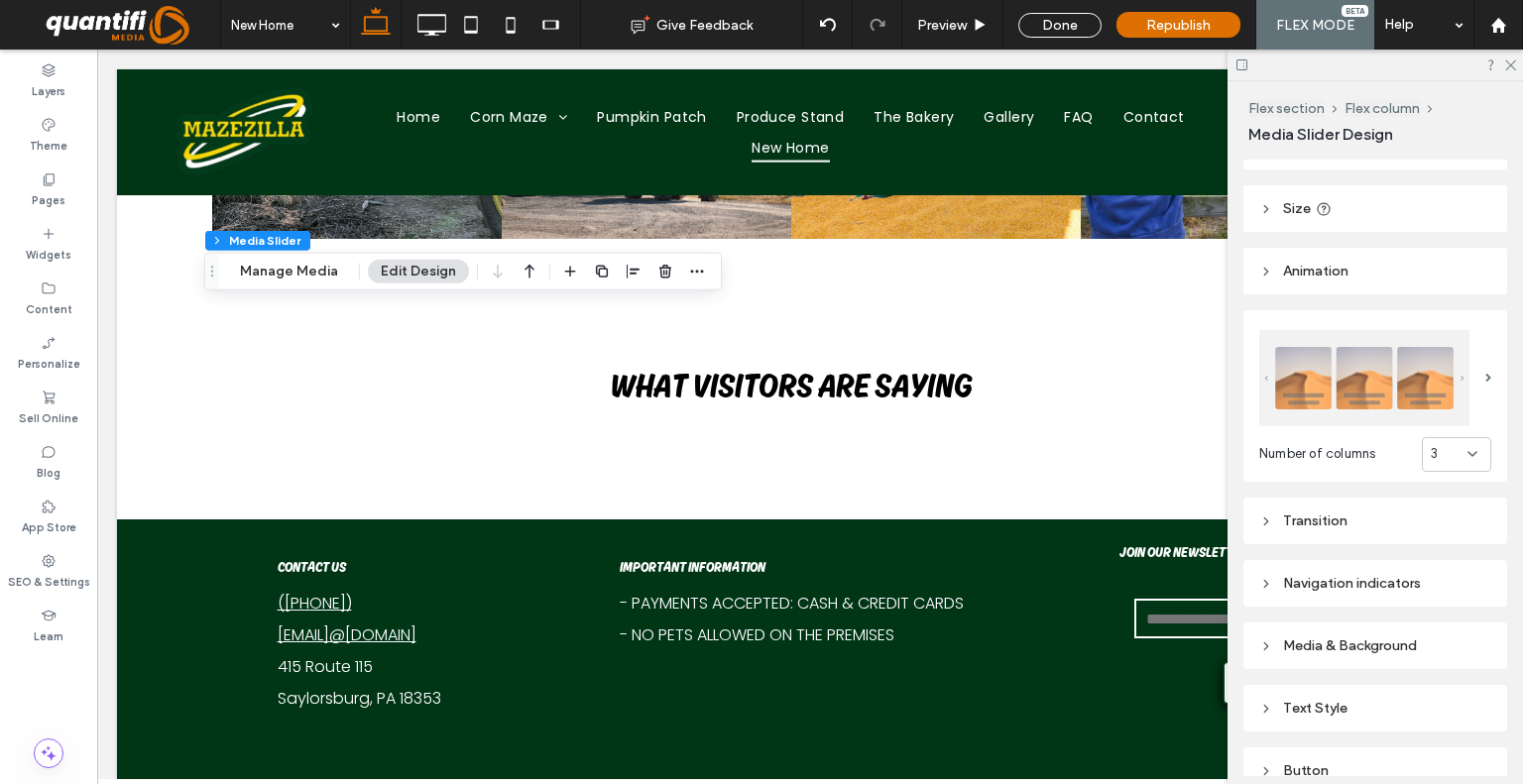 scroll, scrollTop: 198, scrollLeft: 0, axis: vertical 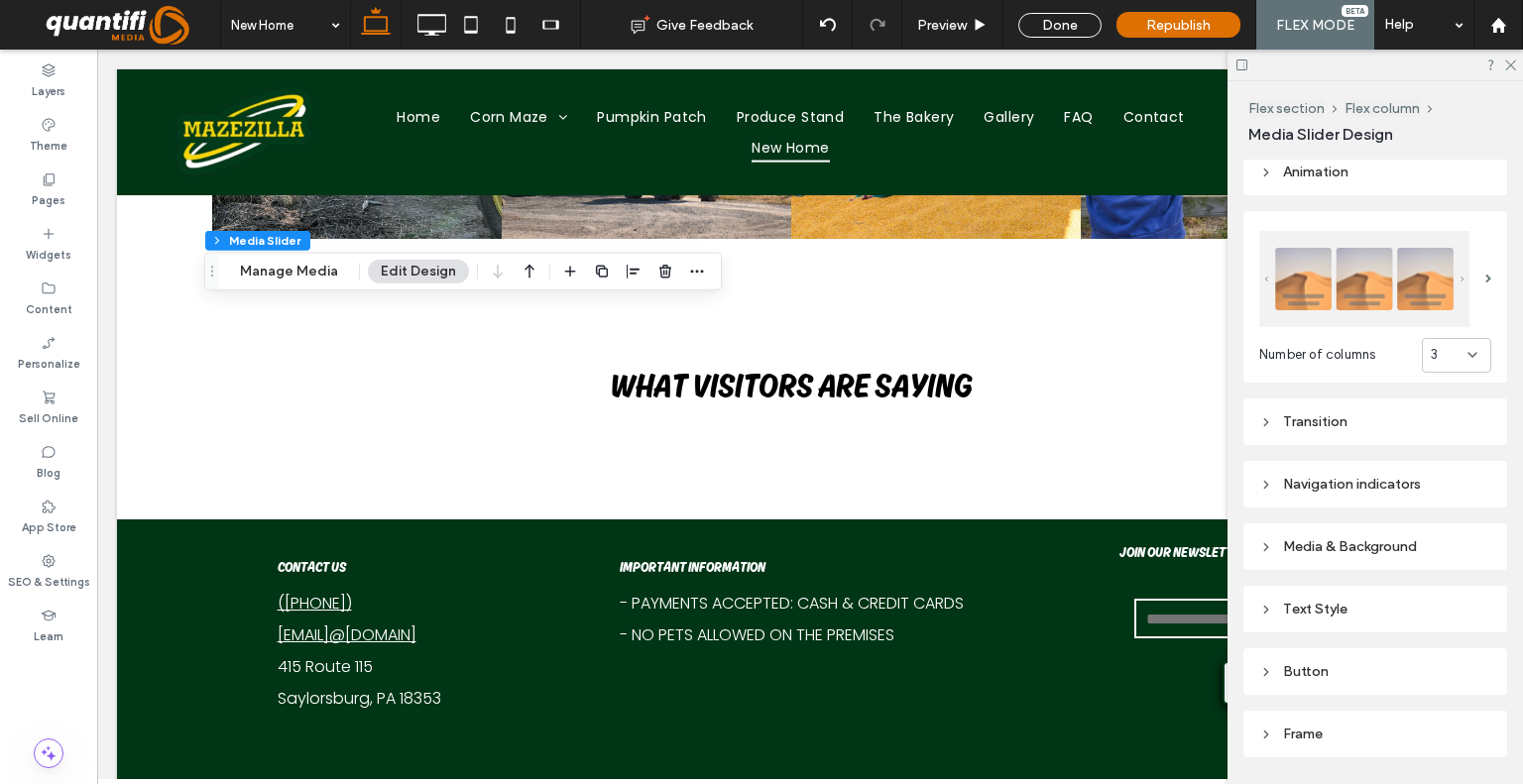 click on "Transition" at bounding box center (1375, 421) 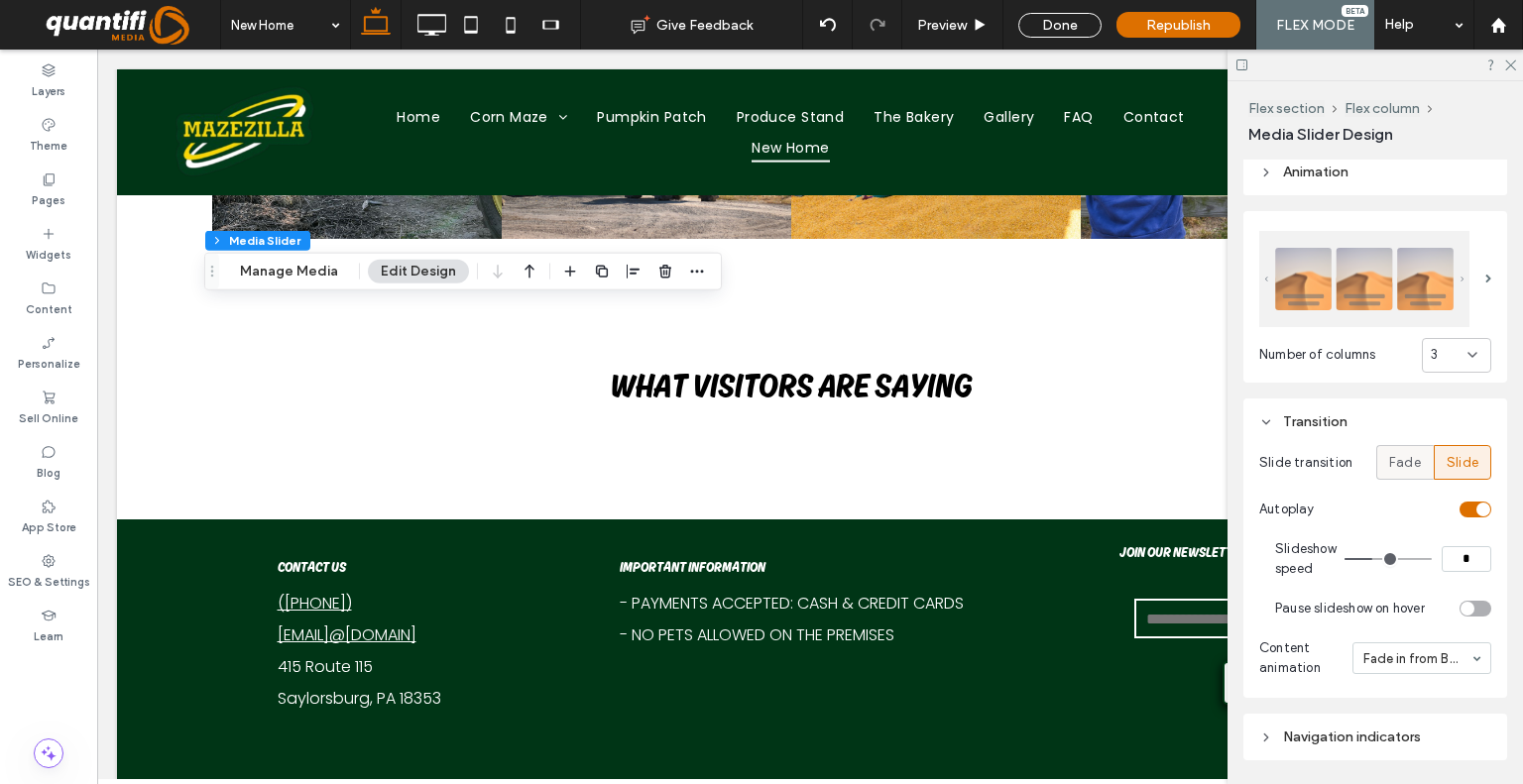 click on "Fade" at bounding box center [1405, 462] 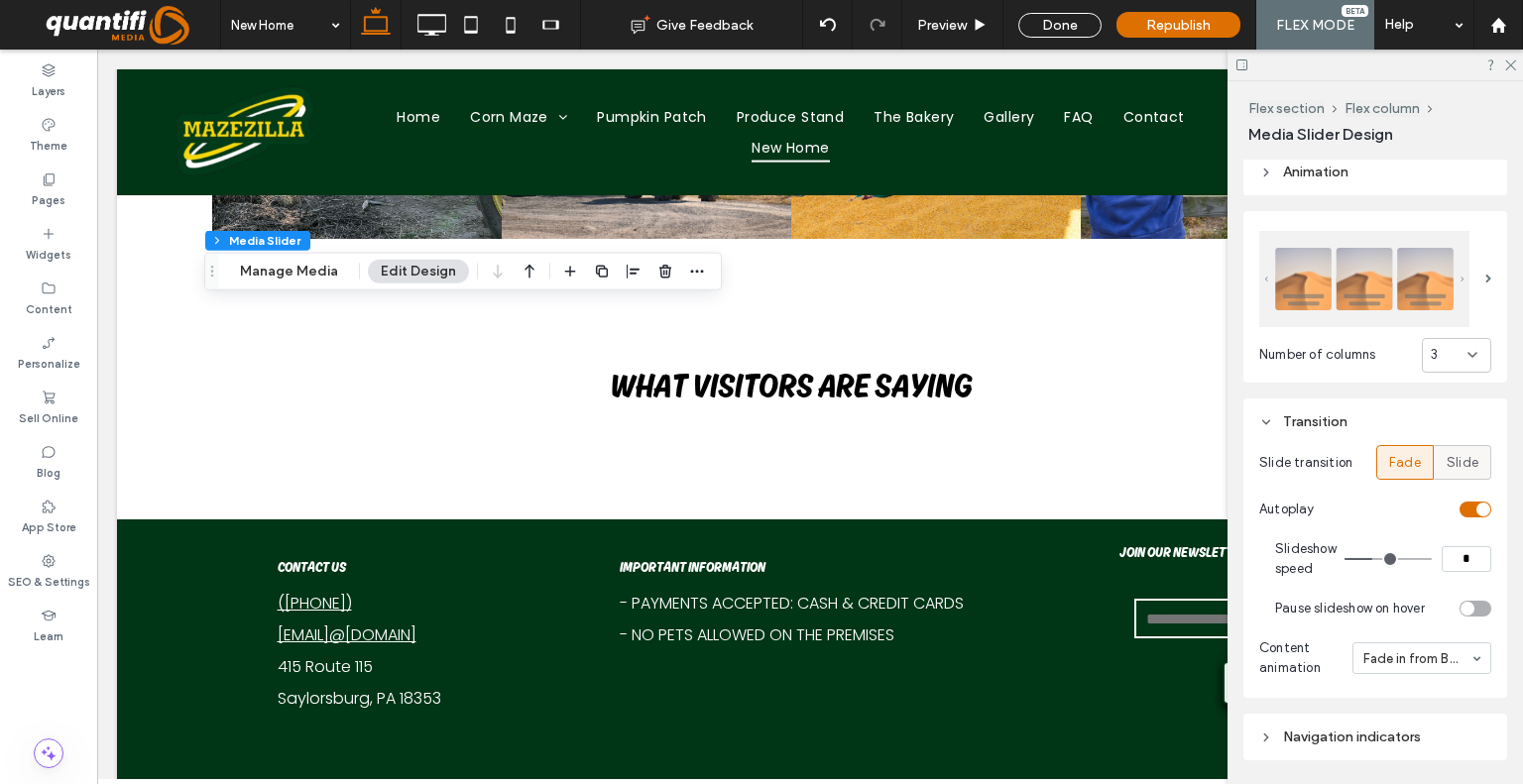 click on "Slide" at bounding box center (1463, 463) 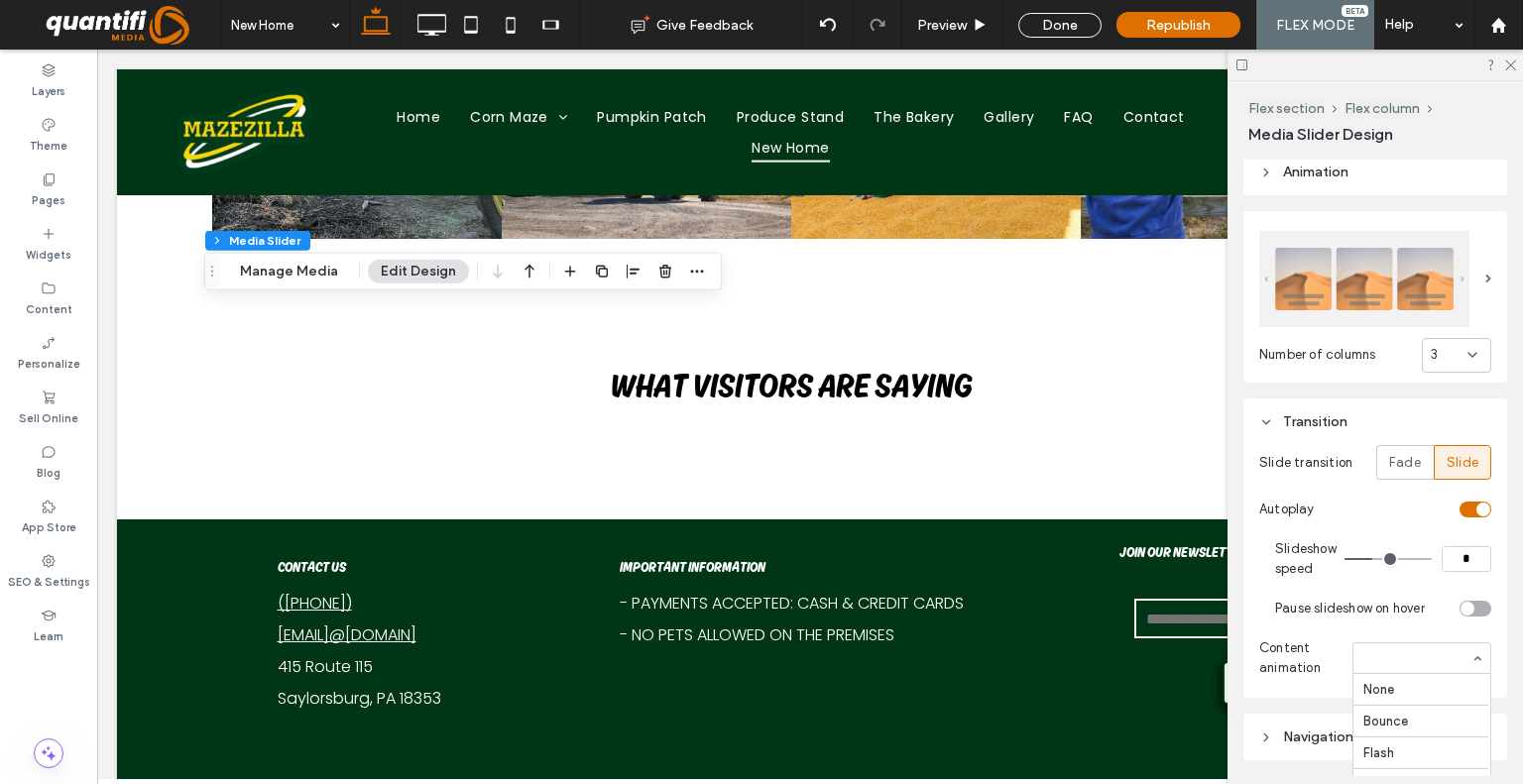 scroll, scrollTop: 528, scrollLeft: 0, axis: vertical 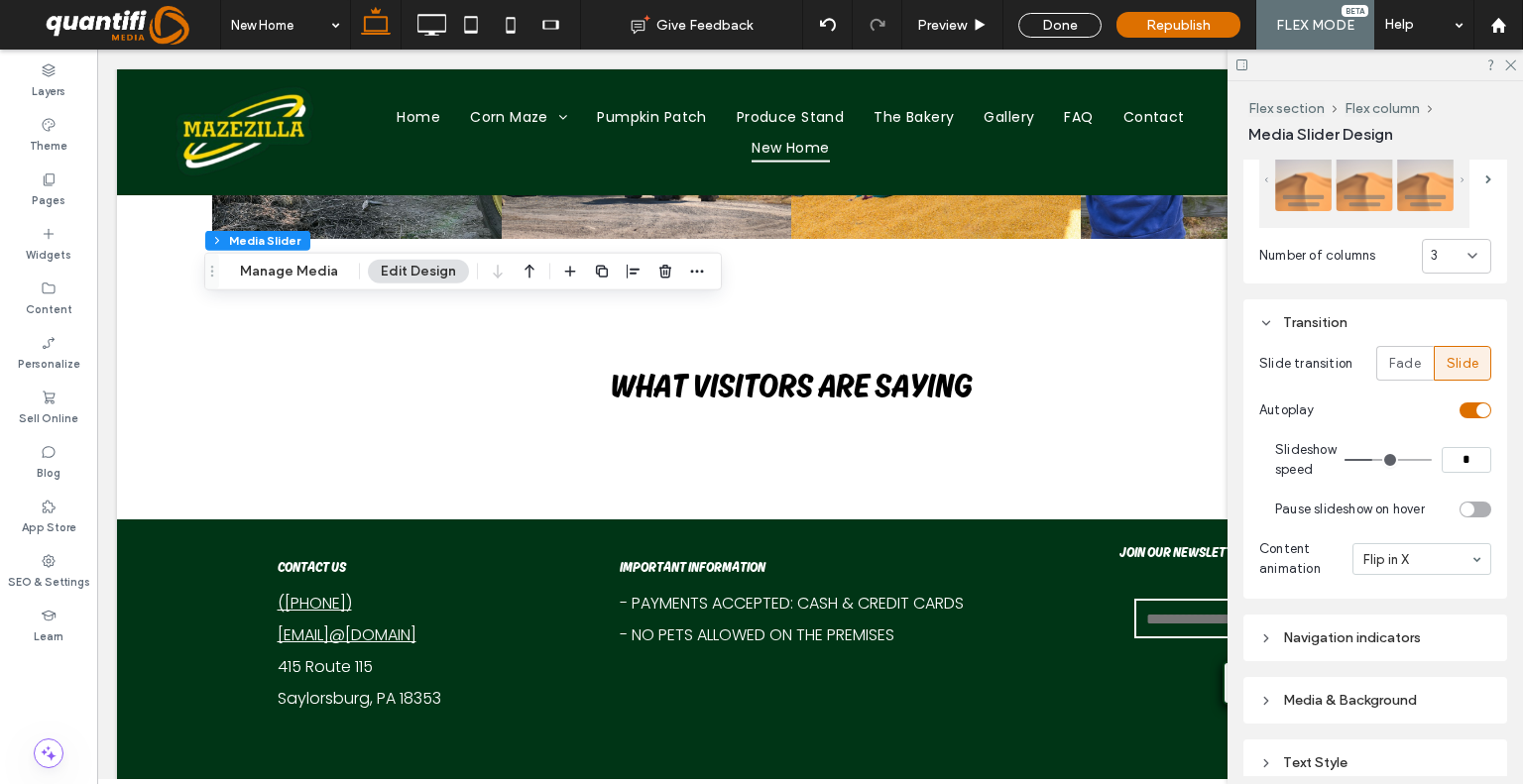 click at bounding box center [1422, 559] 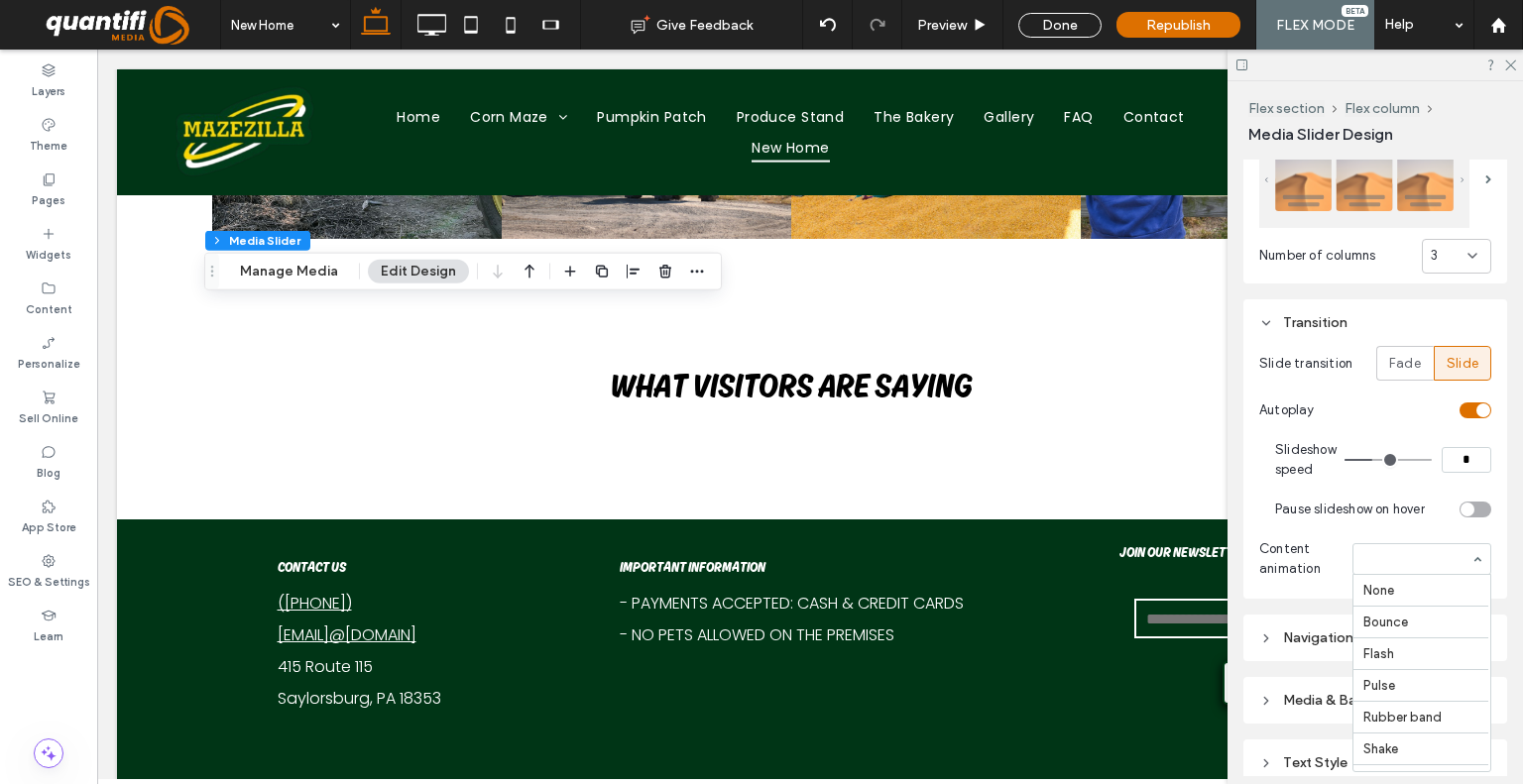 scroll, scrollTop: 576, scrollLeft: 0, axis: vertical 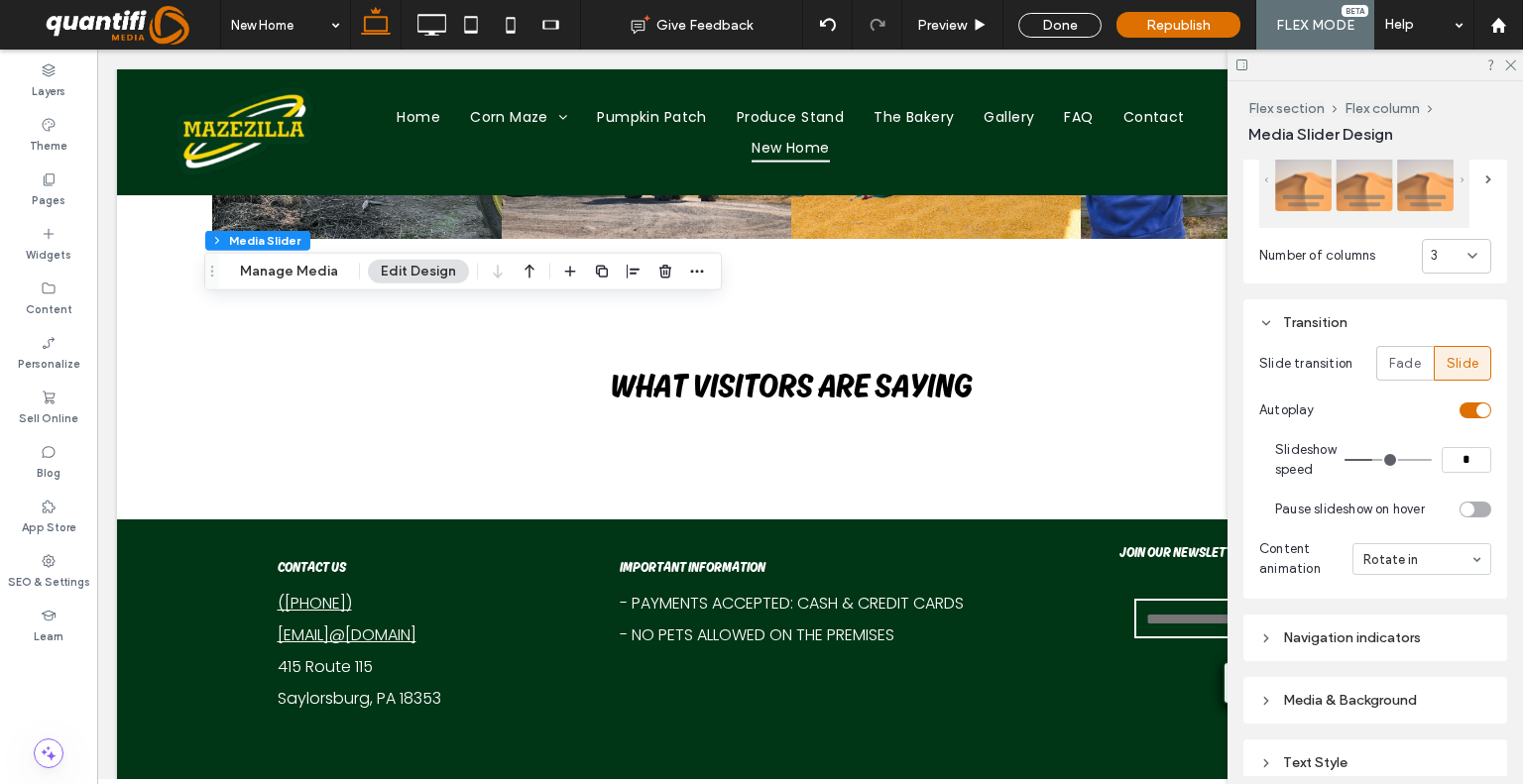 click at bounding box center [1422, 559] 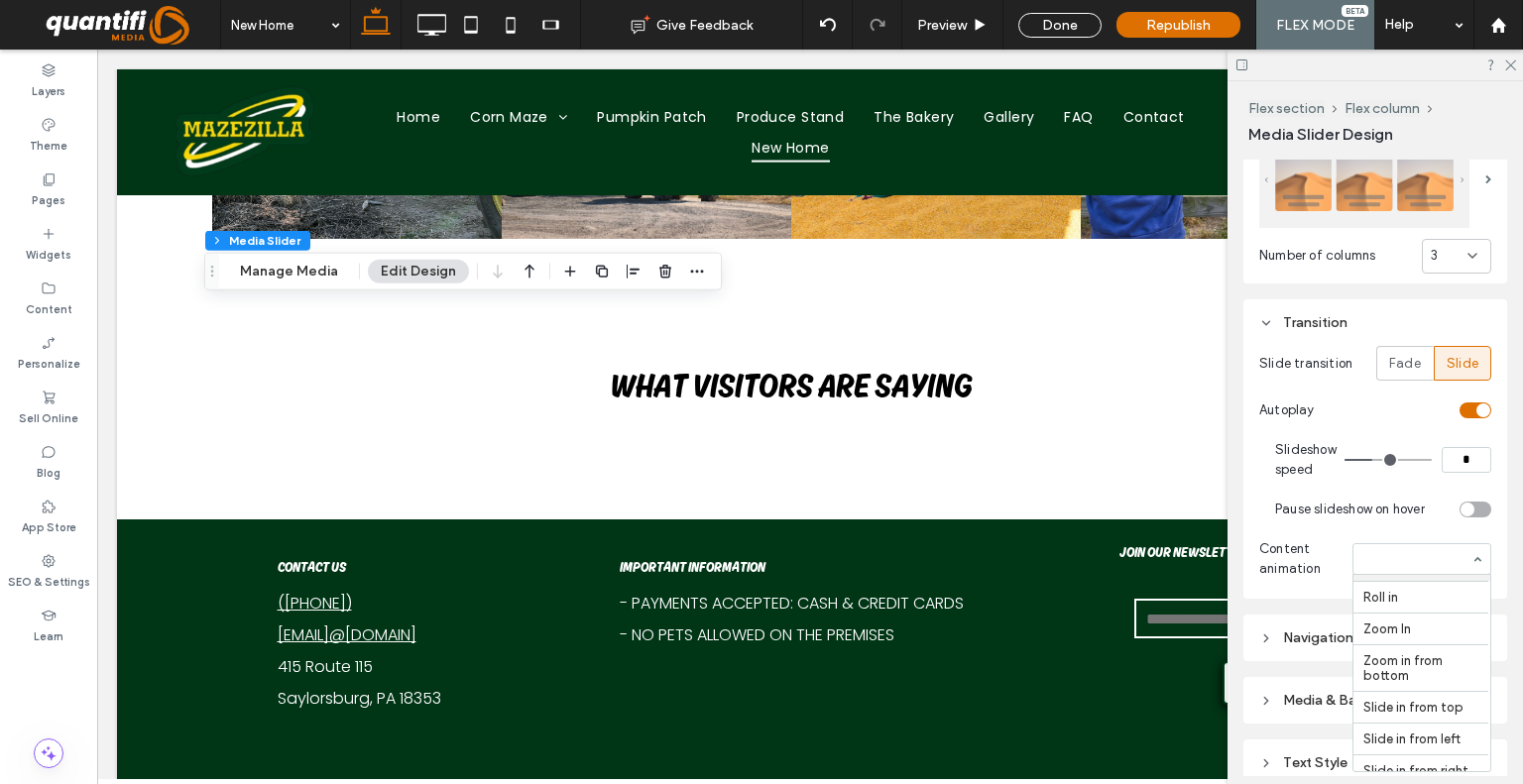 scroll, scrollTop: 839, scrollLeft: 0, axis: vertical 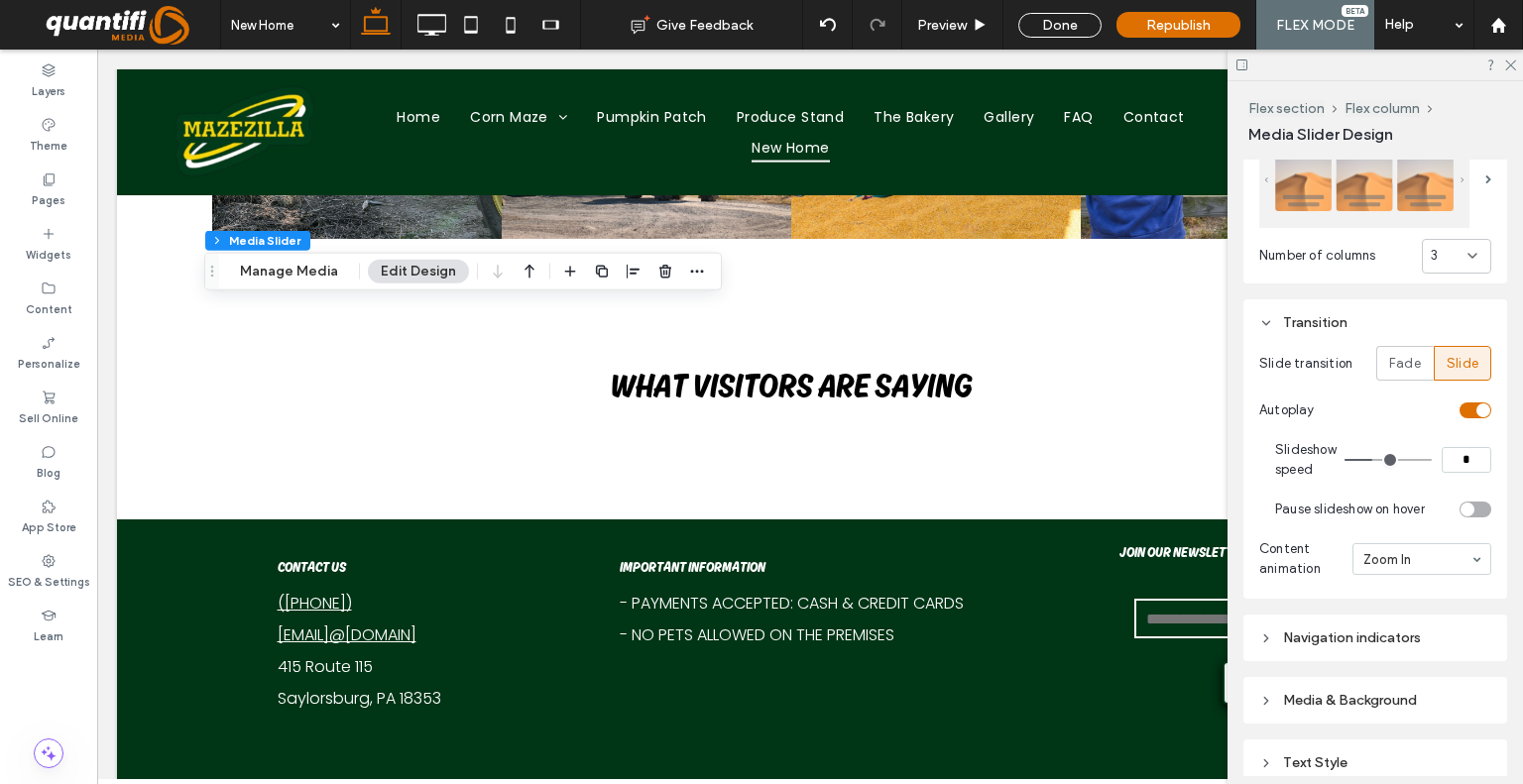 click at bounding box center [1422, 559] 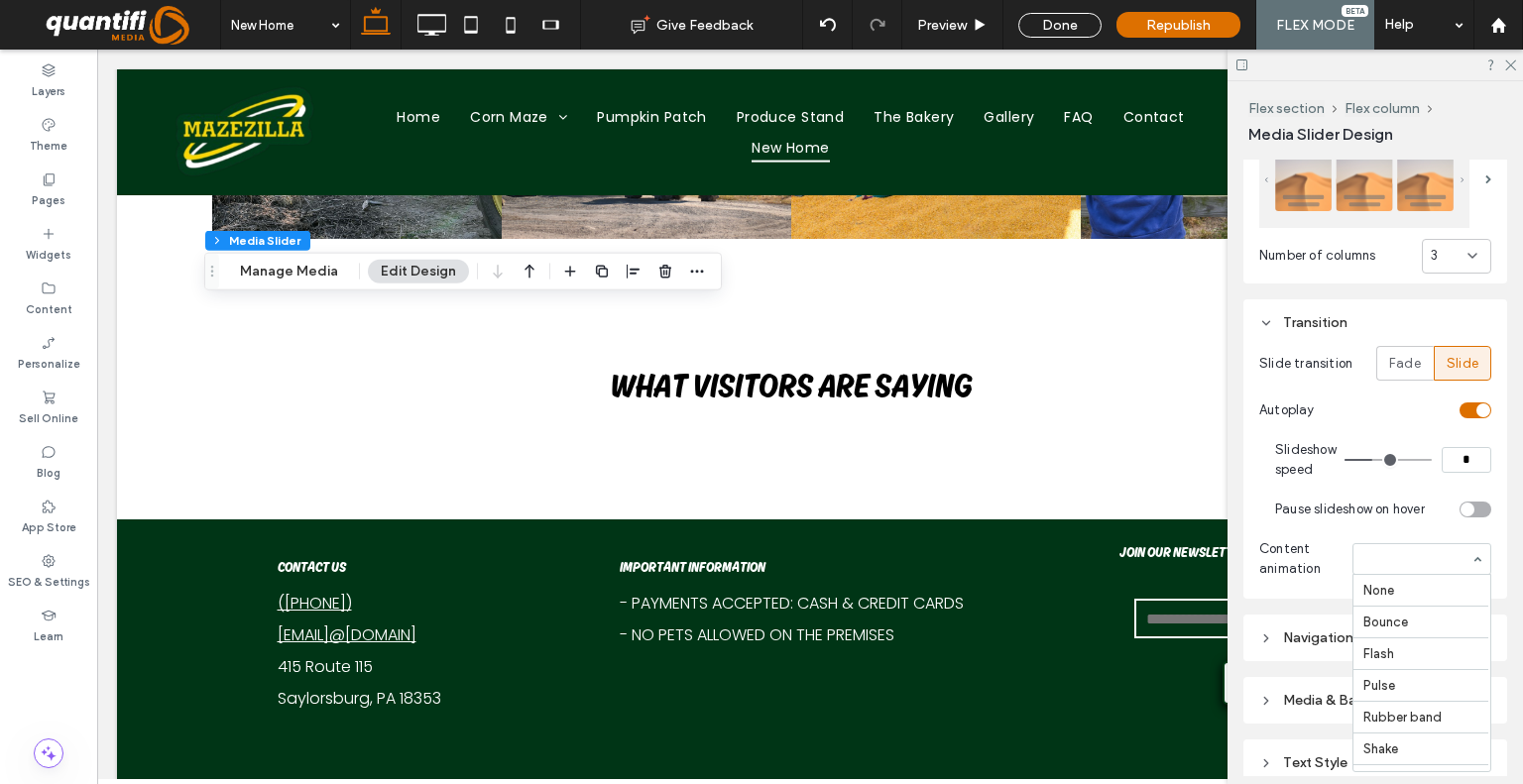 scroll, scrollTop: 873, scrollLeft: 0, axis: vertical 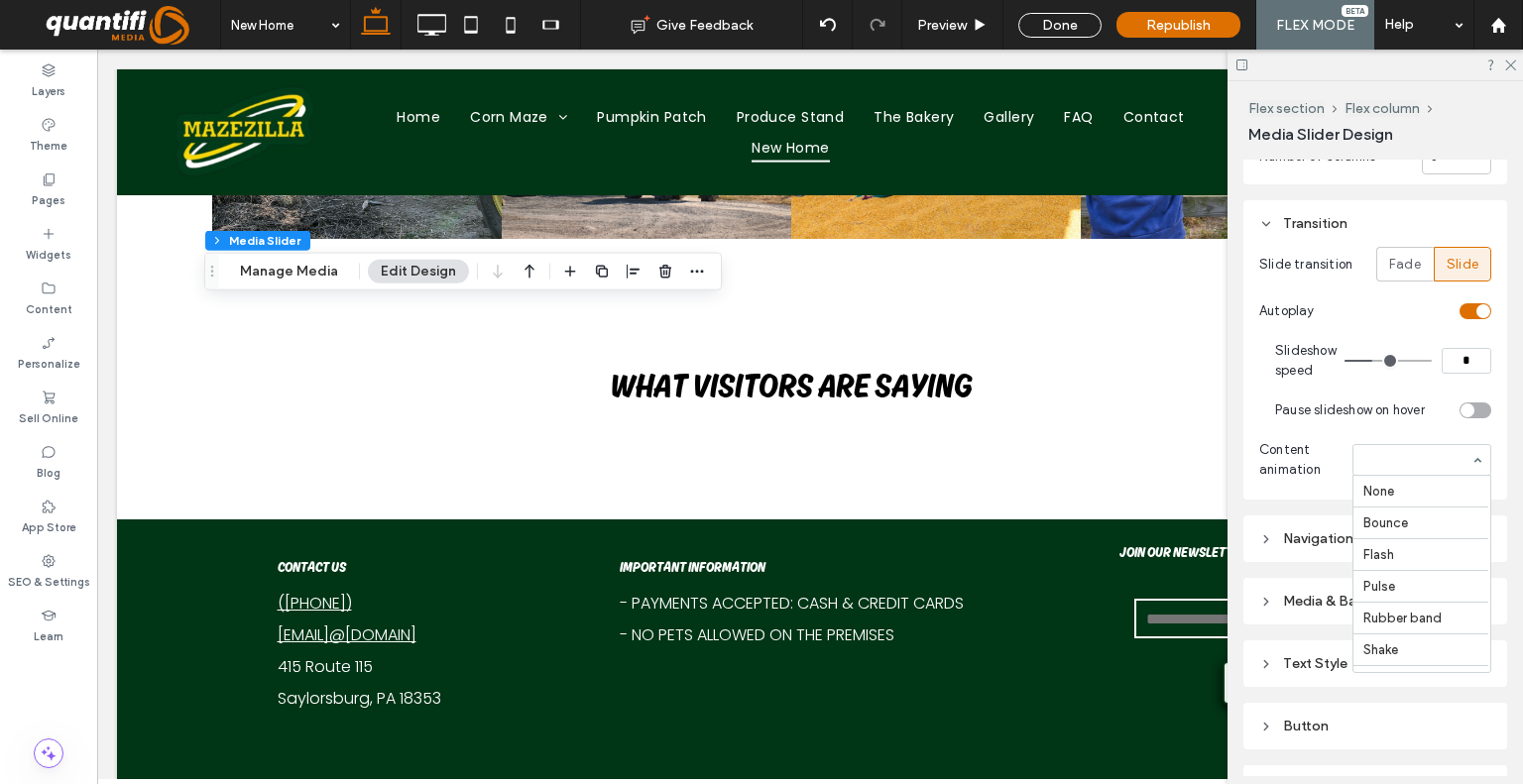 click at bounding box center (1417, 460) 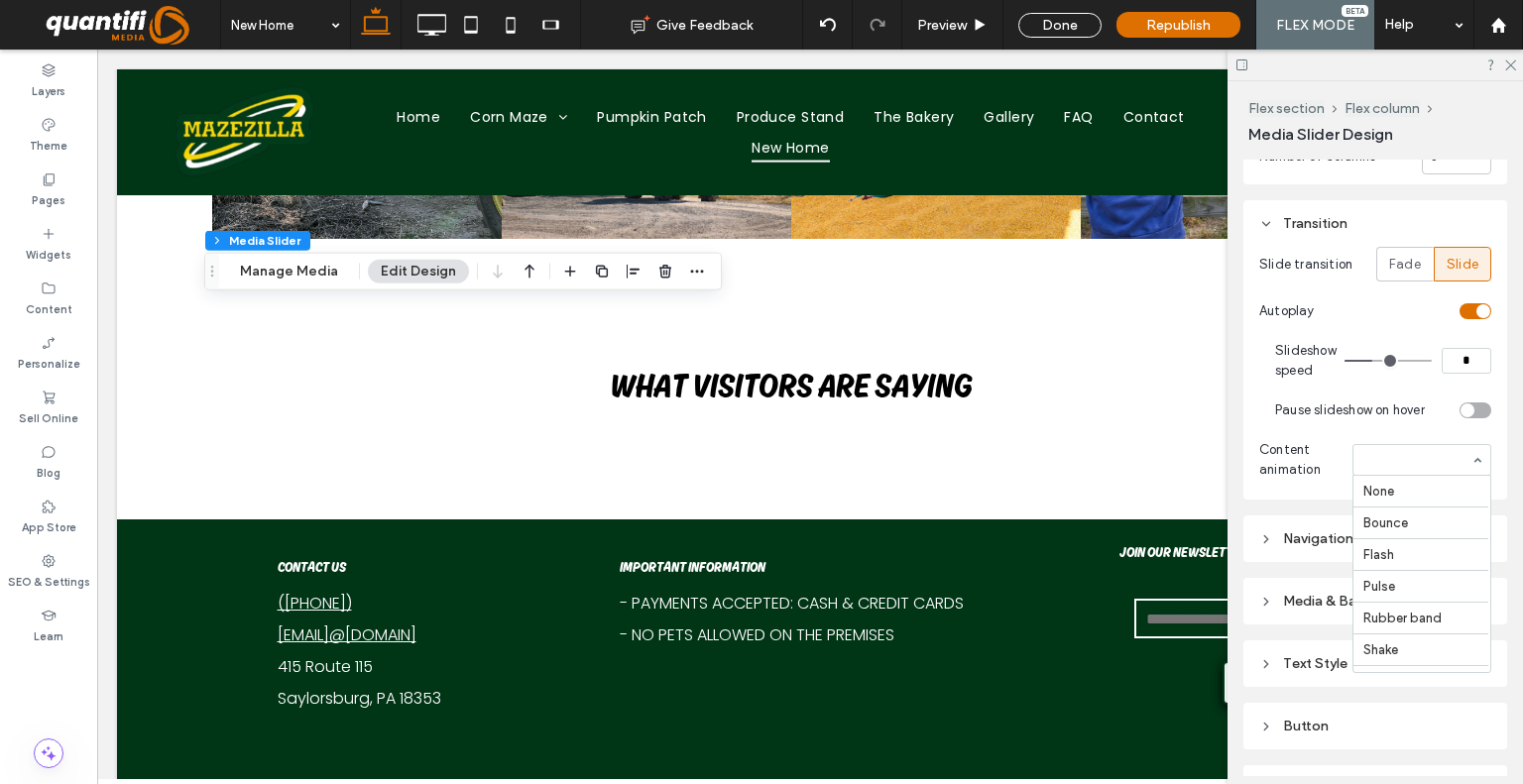 click at bounding box center (1417, 460) 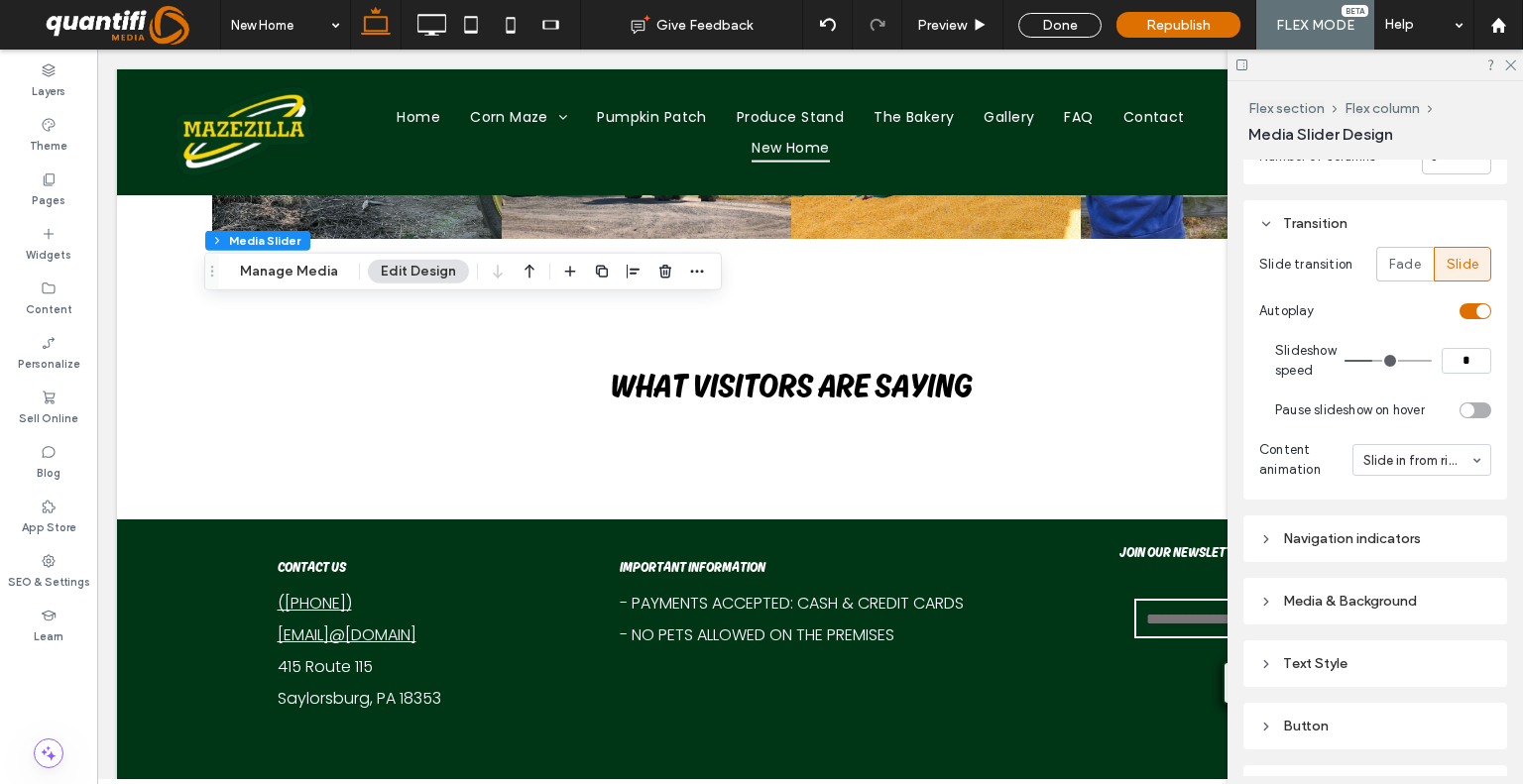 click on "Transition Slide transition Fade Slide Autoplay Slideshow speed * Pause slideshow on hover Content animation Slide in from right" at bounding box center [1375, 350] 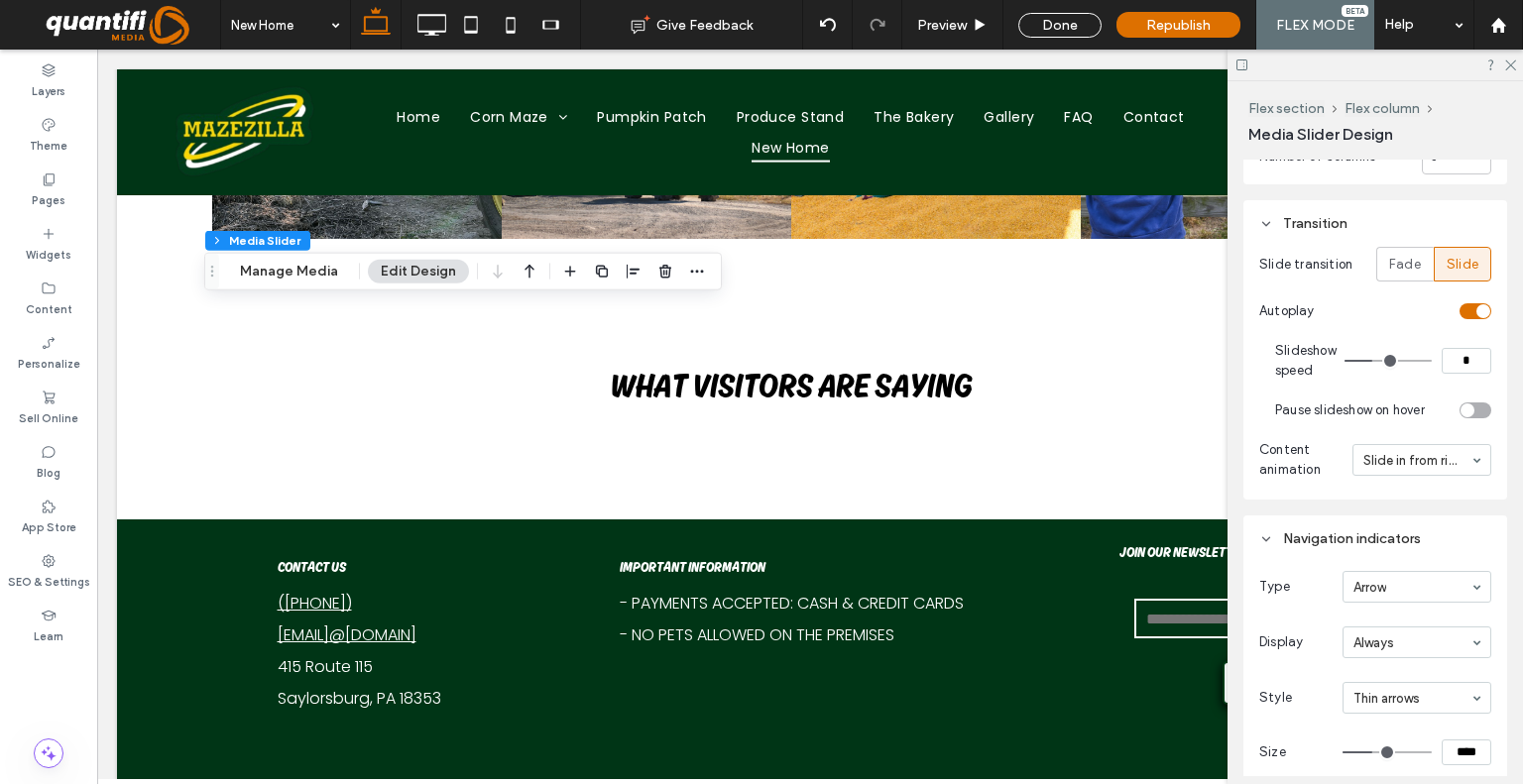 type on "**" 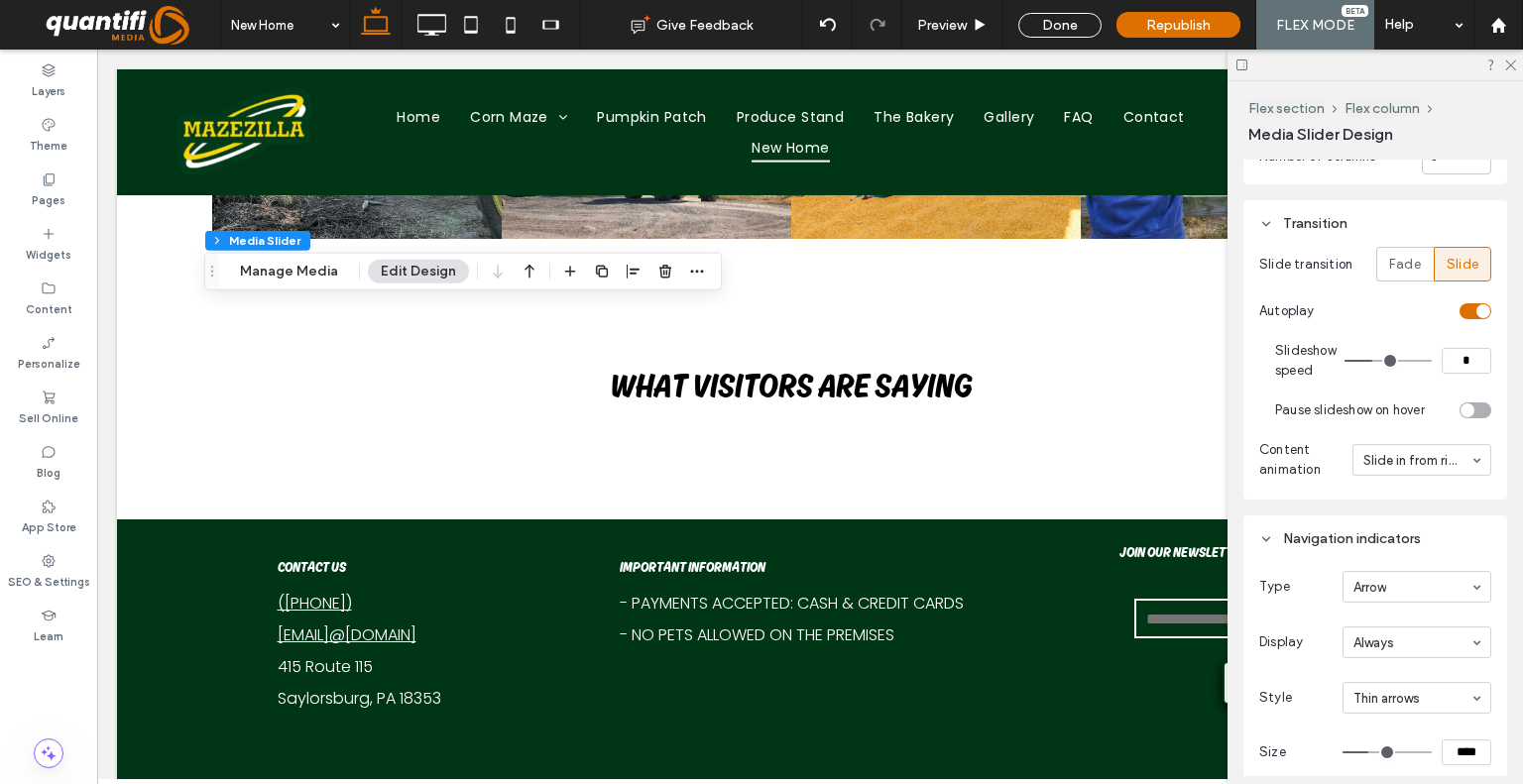 type on "**" 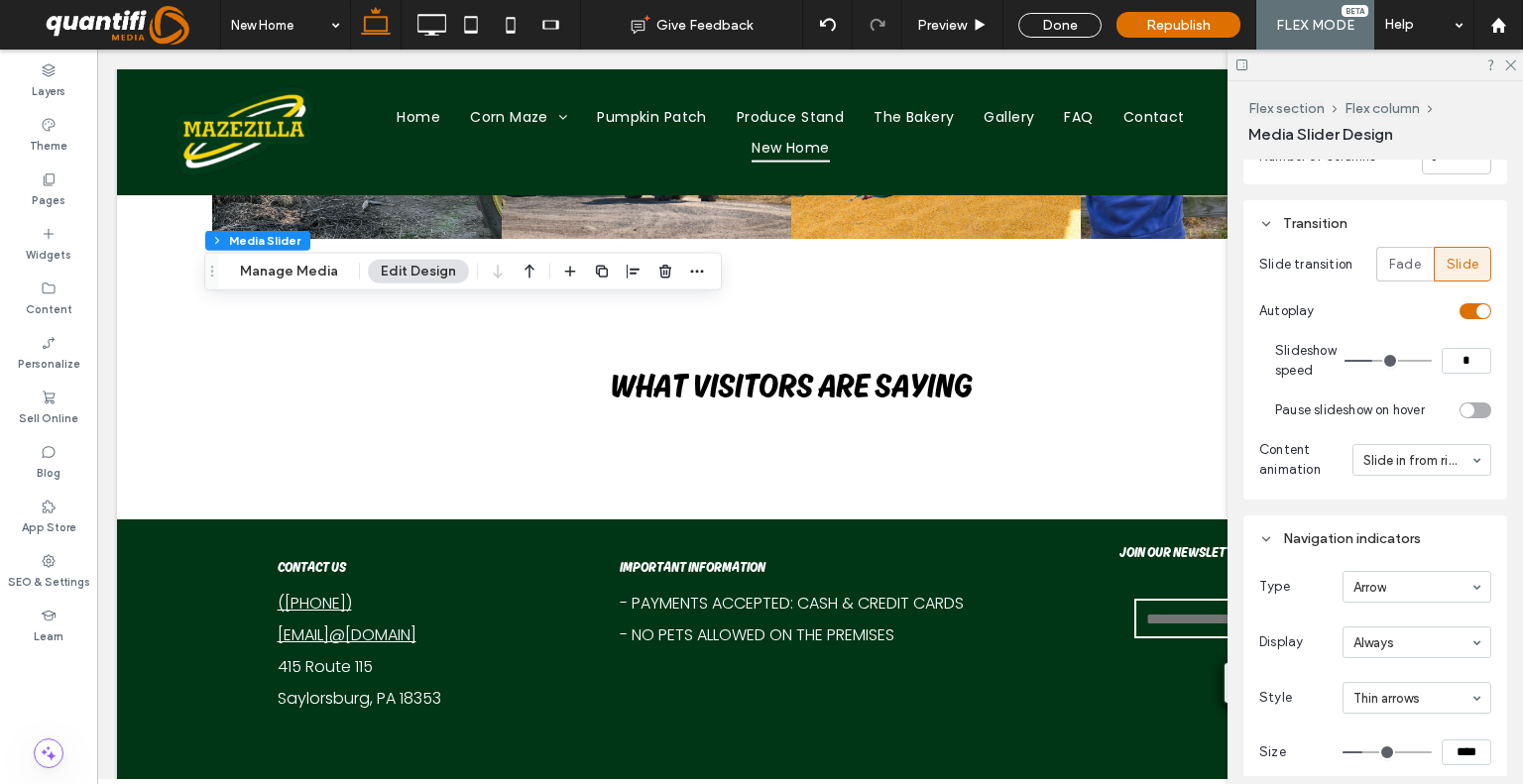 type on "**" 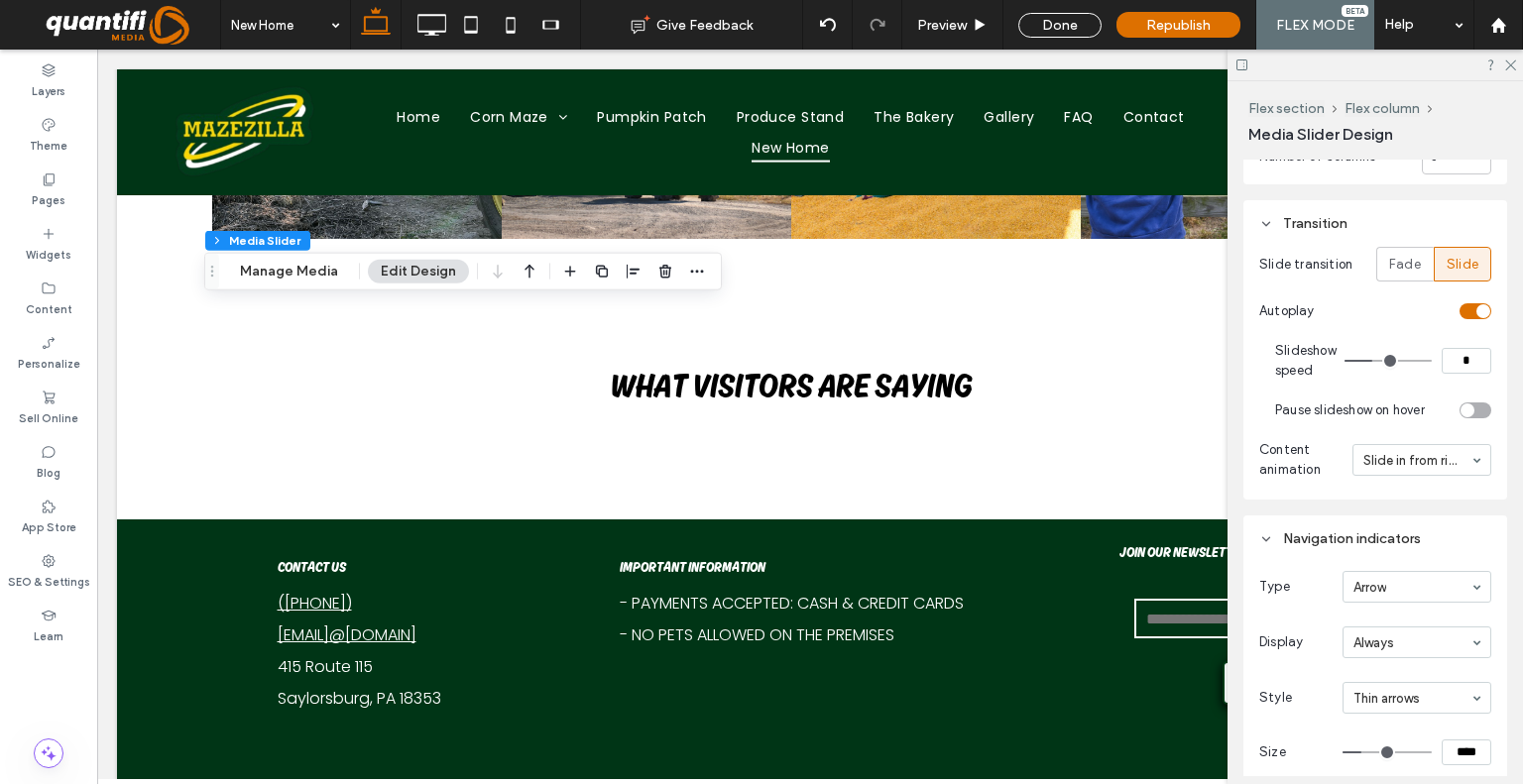 type on "**" 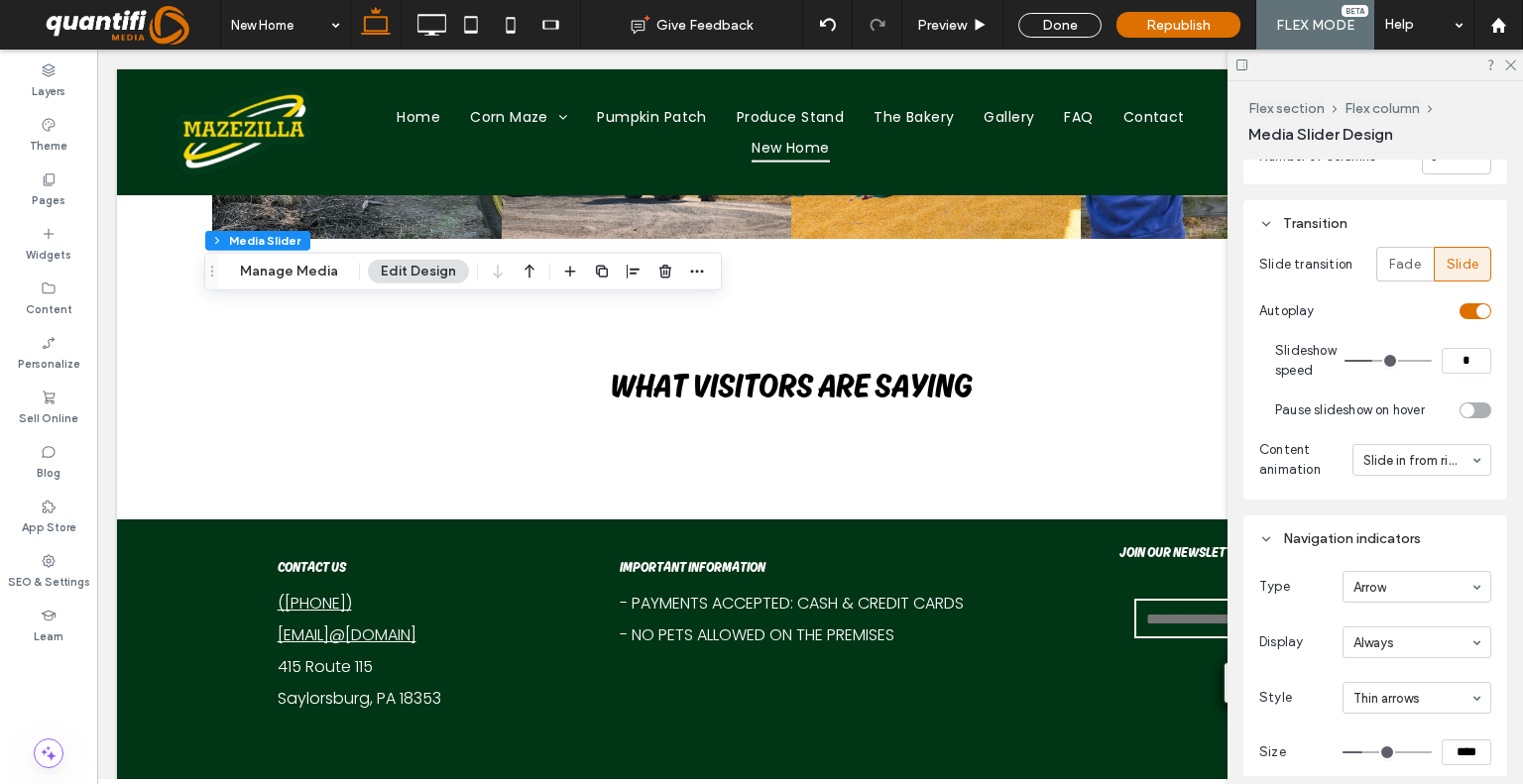 type on "**" 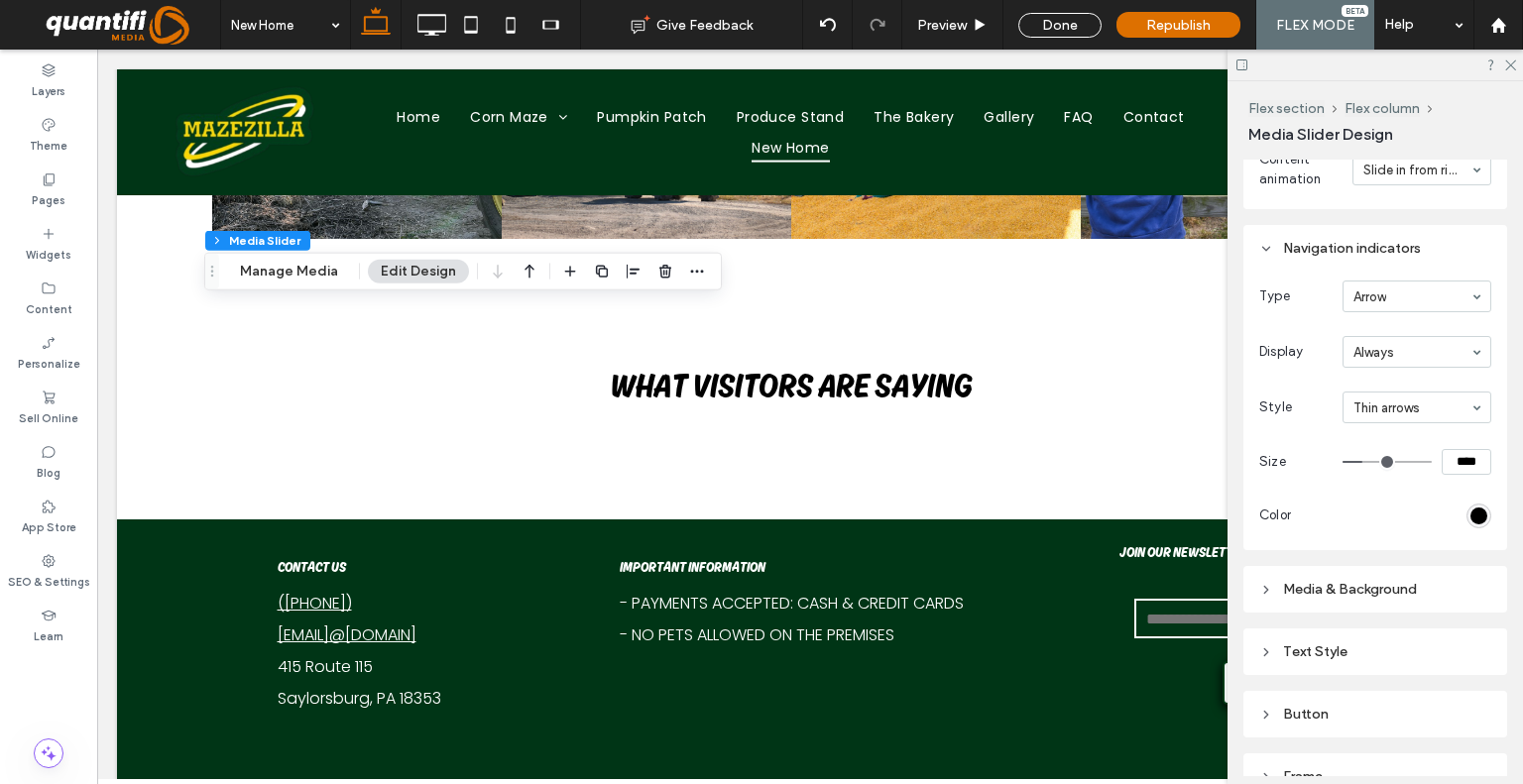 scroll, scrollTop: 694, scrollLeft: 0, axis: vertical 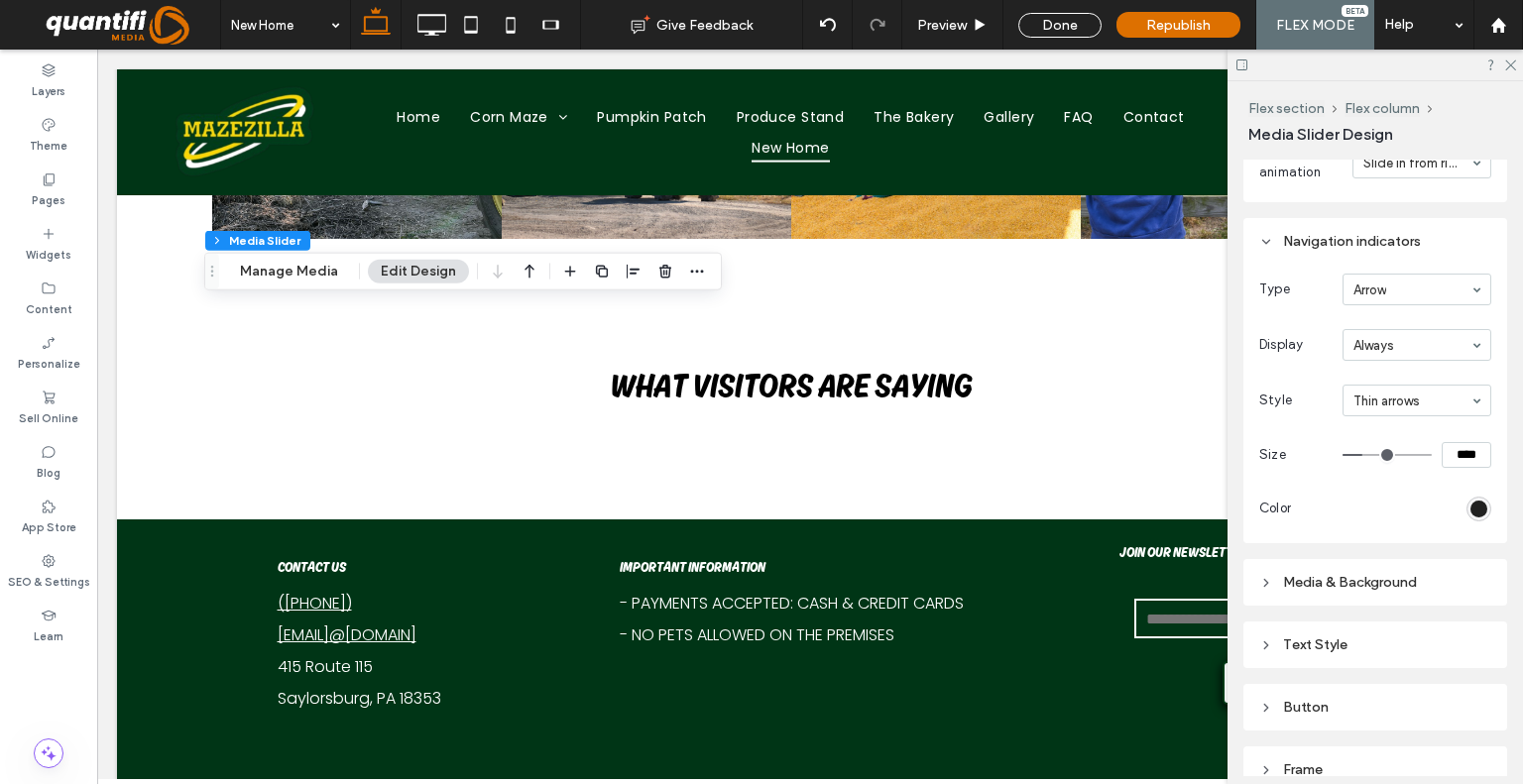 click at bounding box center [1478, 508] 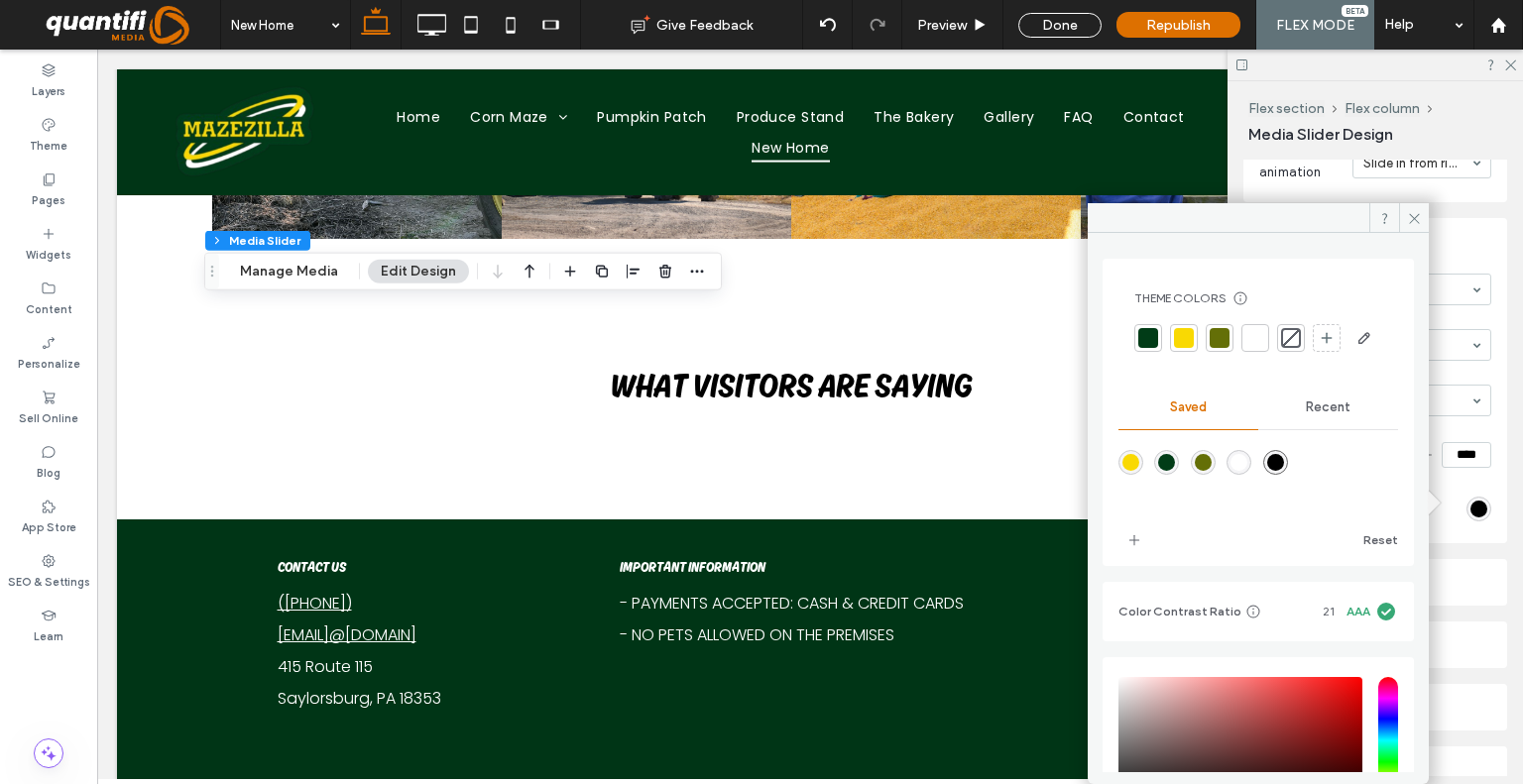 click at bounding box center (1148, 338) 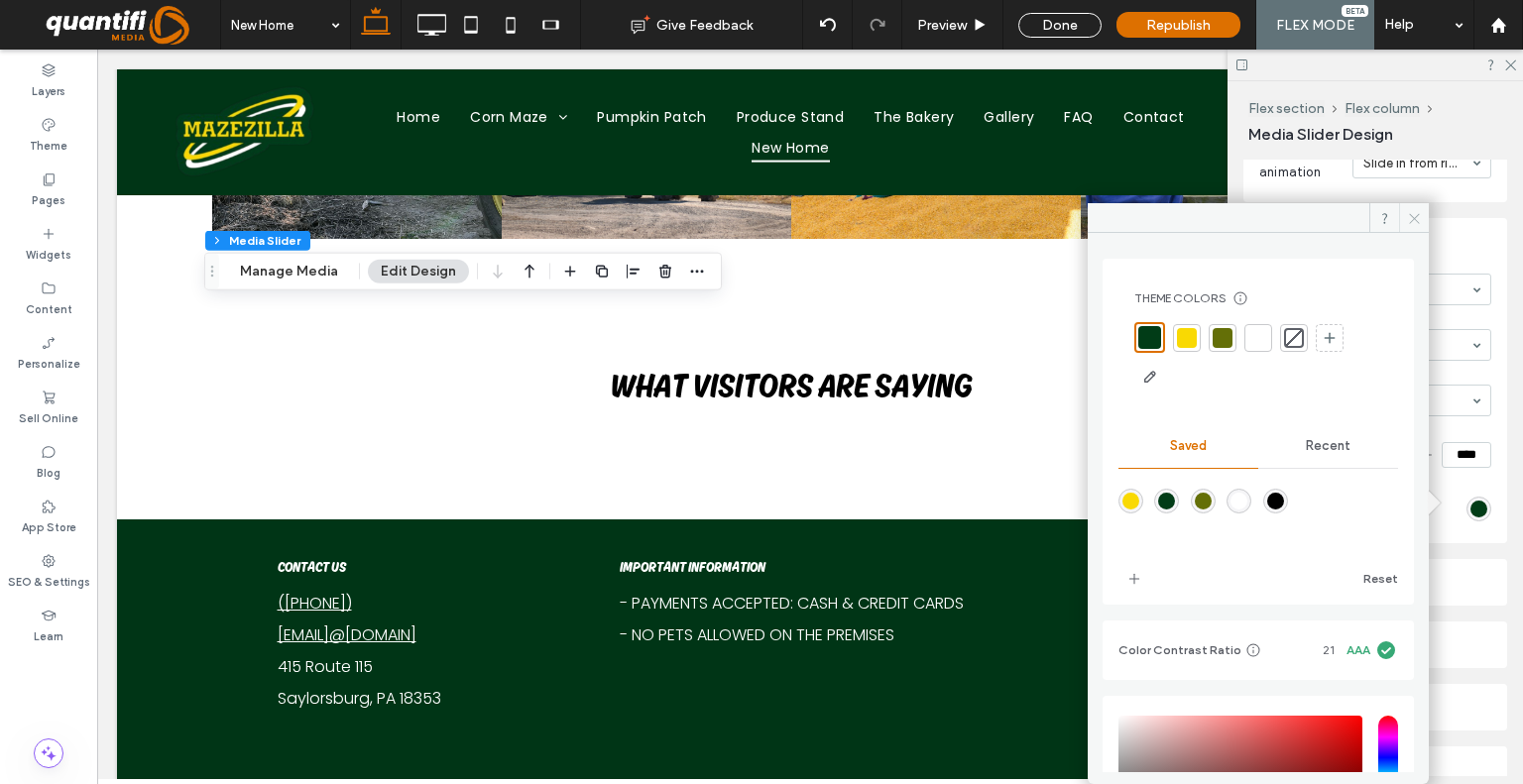click 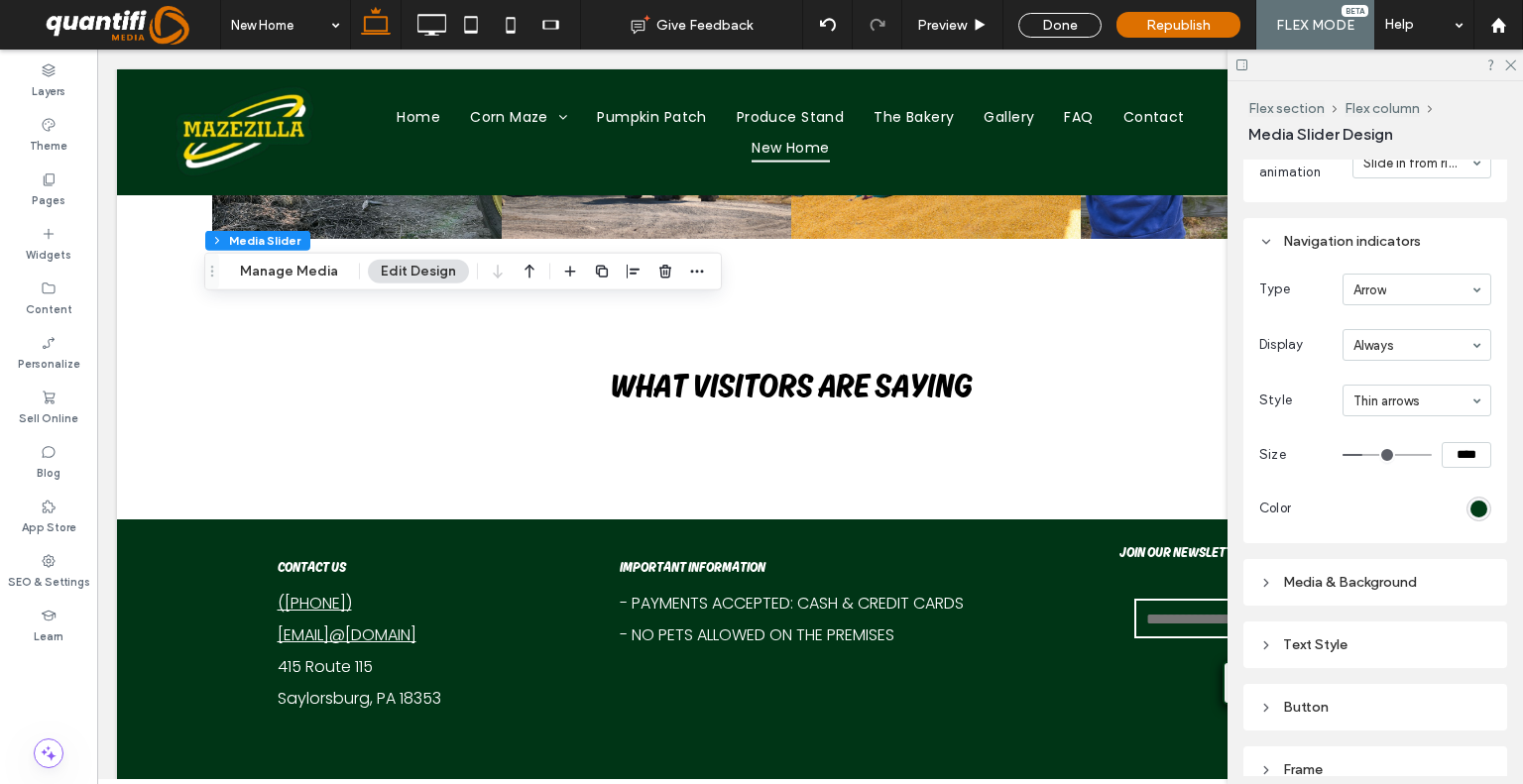 scroll, scrollTop: 785, scrollLeft: 0, axis: vertical 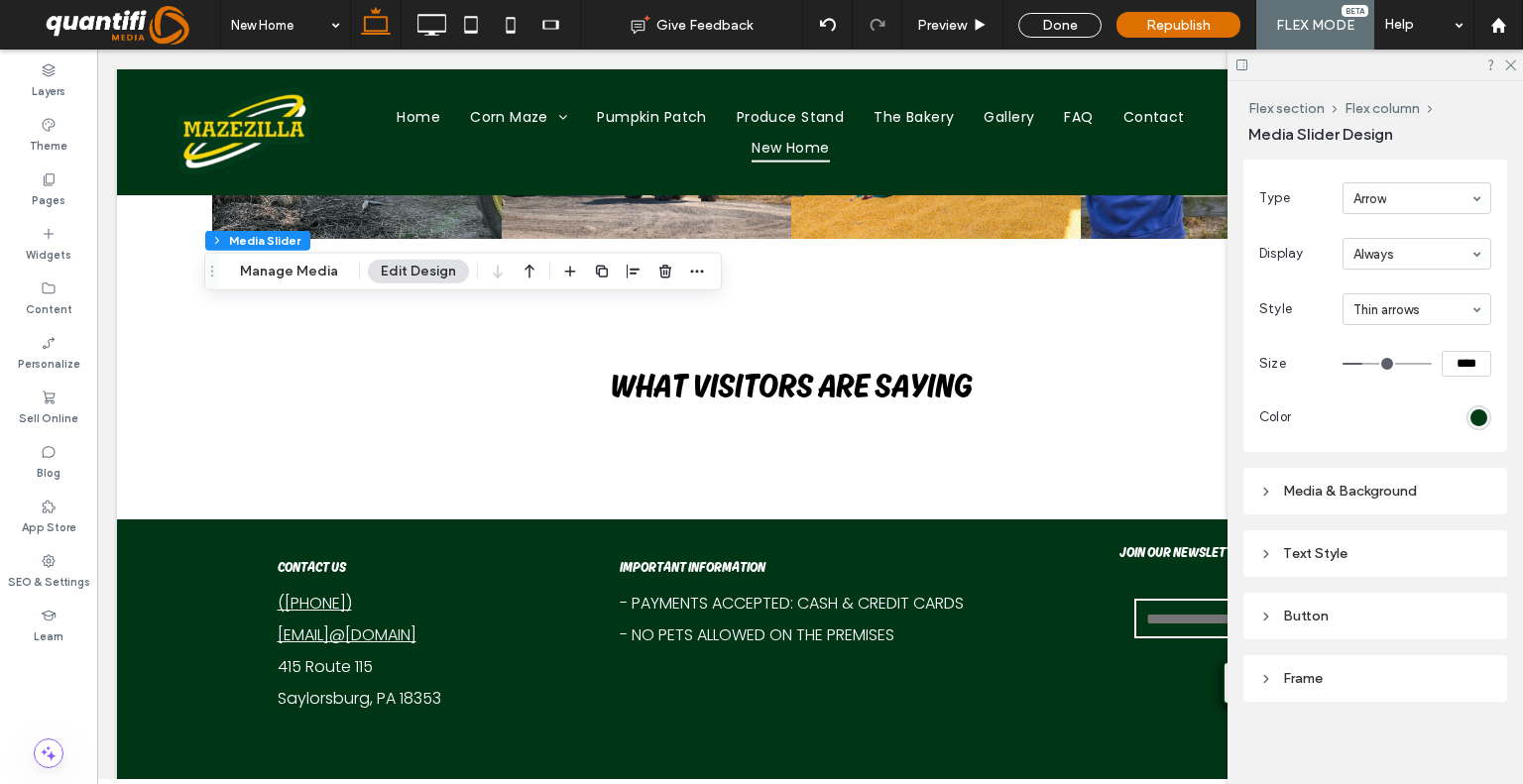click on "Media & Background" at bounding box center (1375, 491) 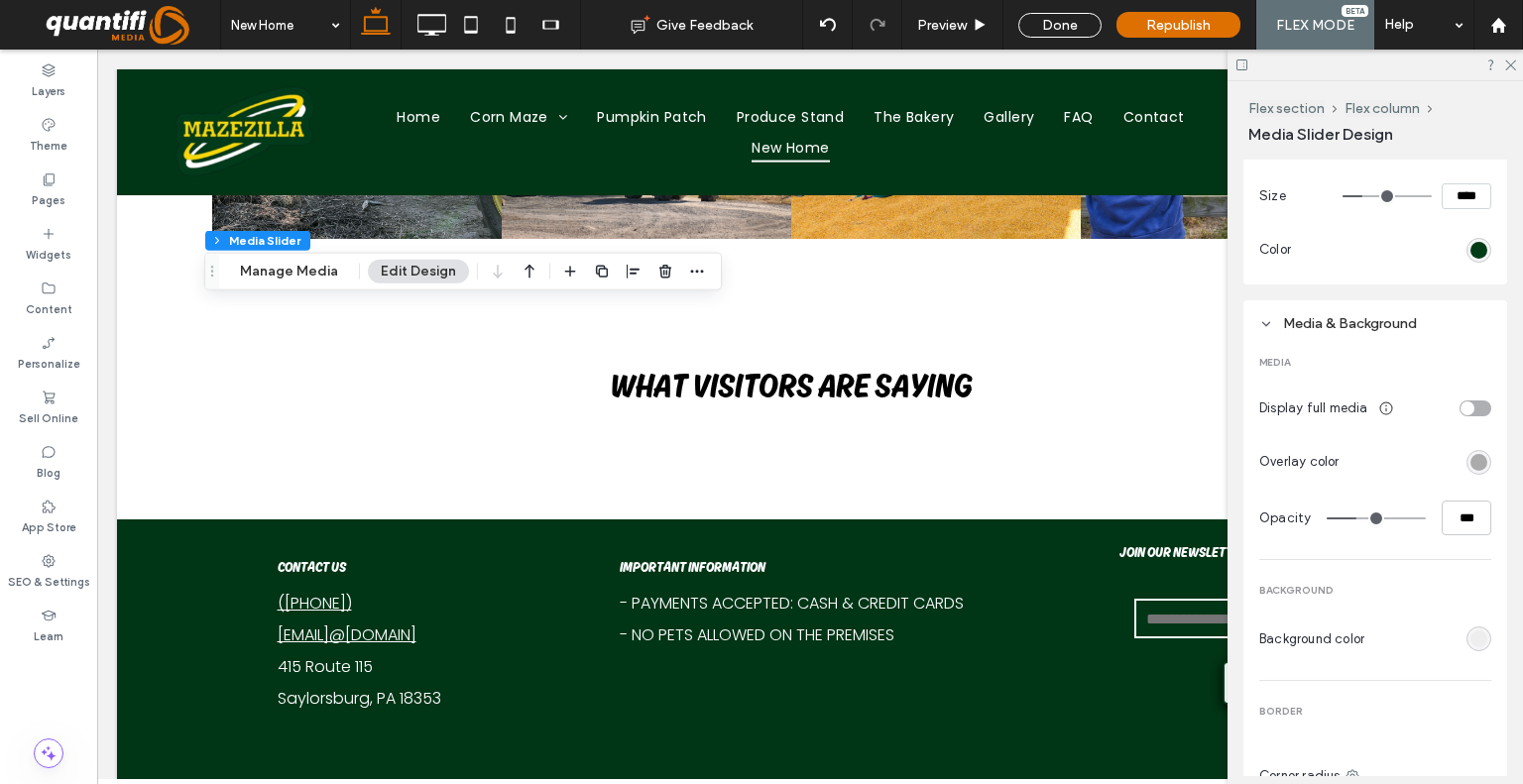 scroll, scrollTop: 983, scrollLeft: 0, axis: vertical 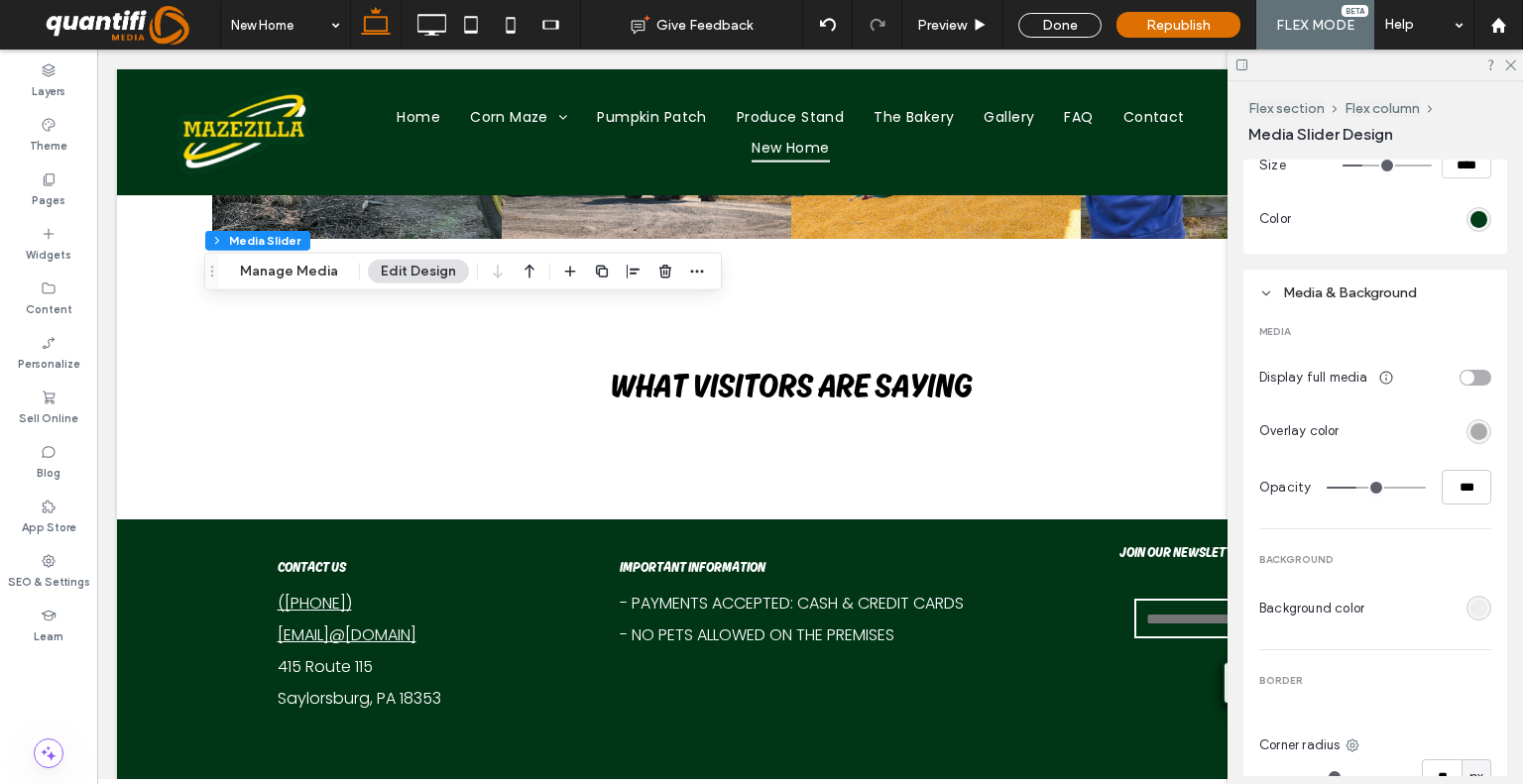 type on "**" 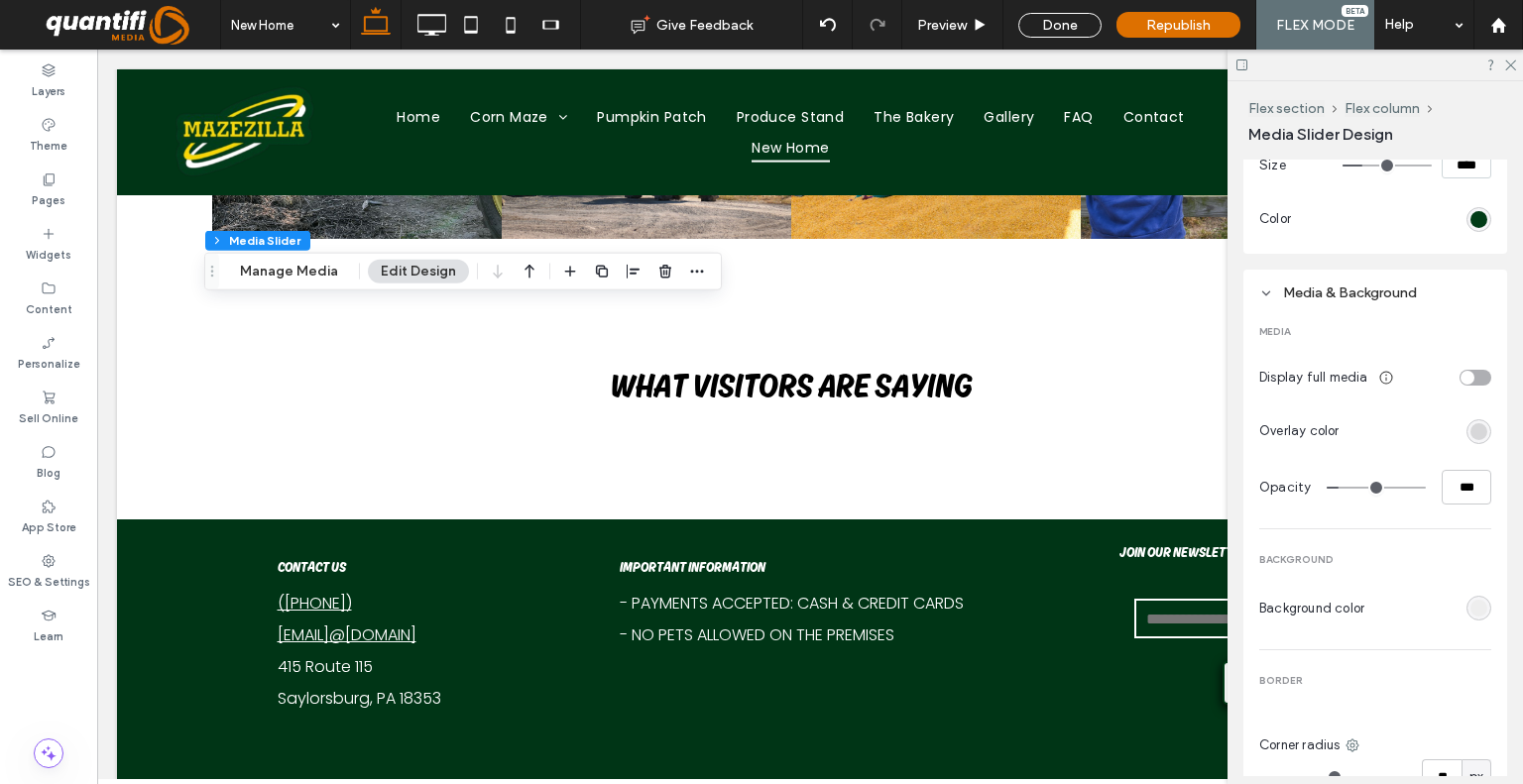 type on "*" 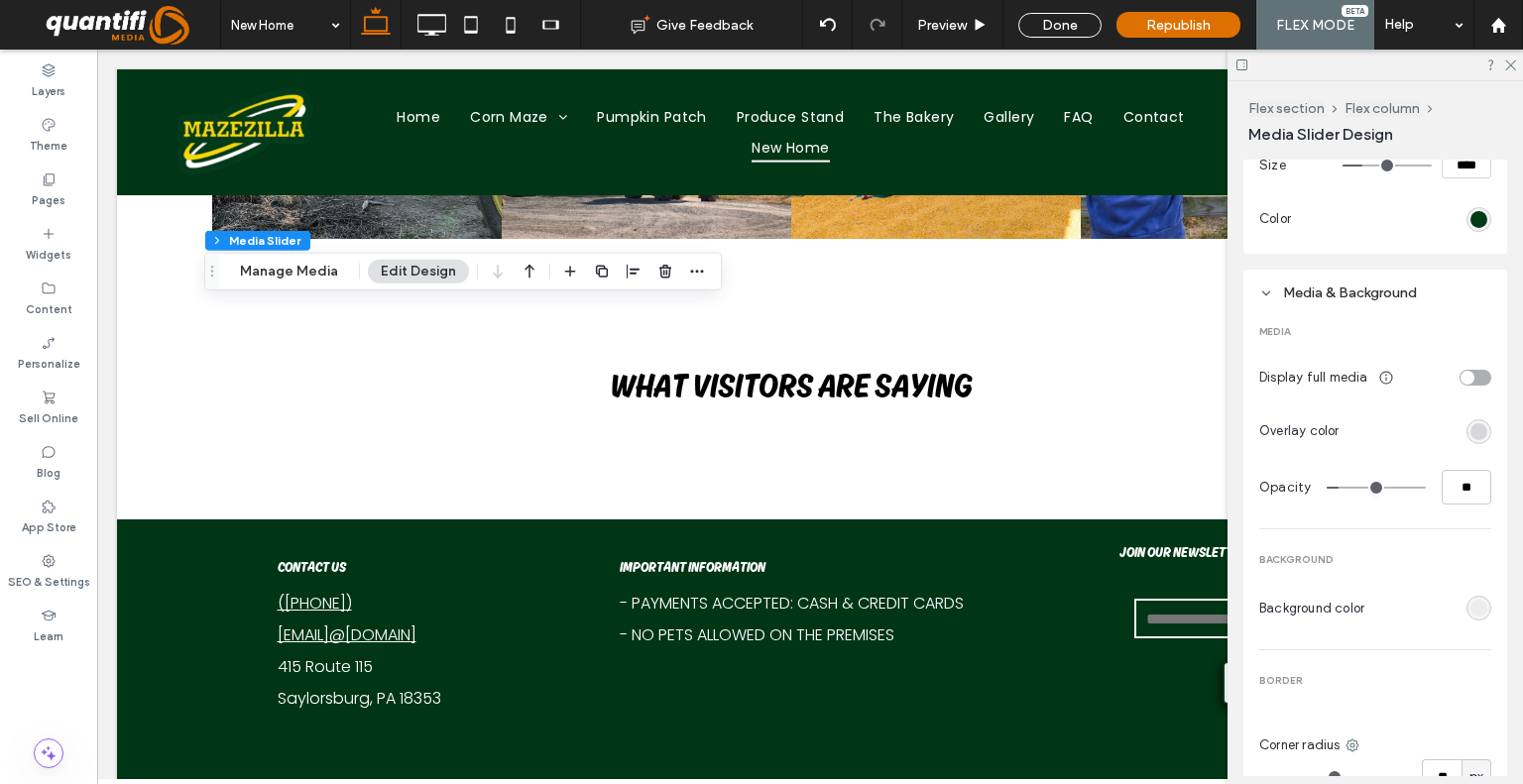 drag, startPoint x: 1354, startPoint y: 481, endPoint x: 1084, endPoint y: 468, distance: 270.31278 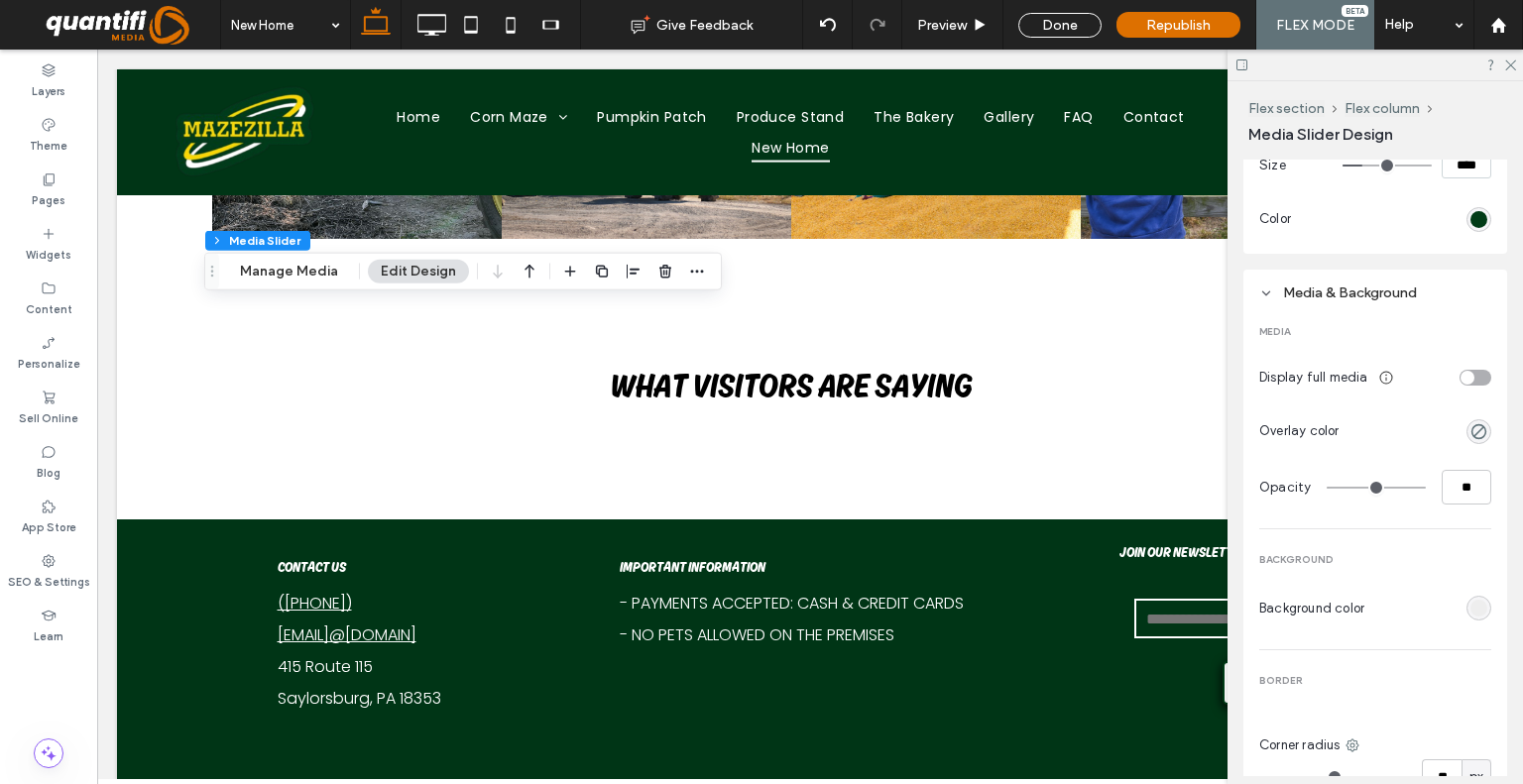 click on "Overlay color" at bounding box center [1375, 431] 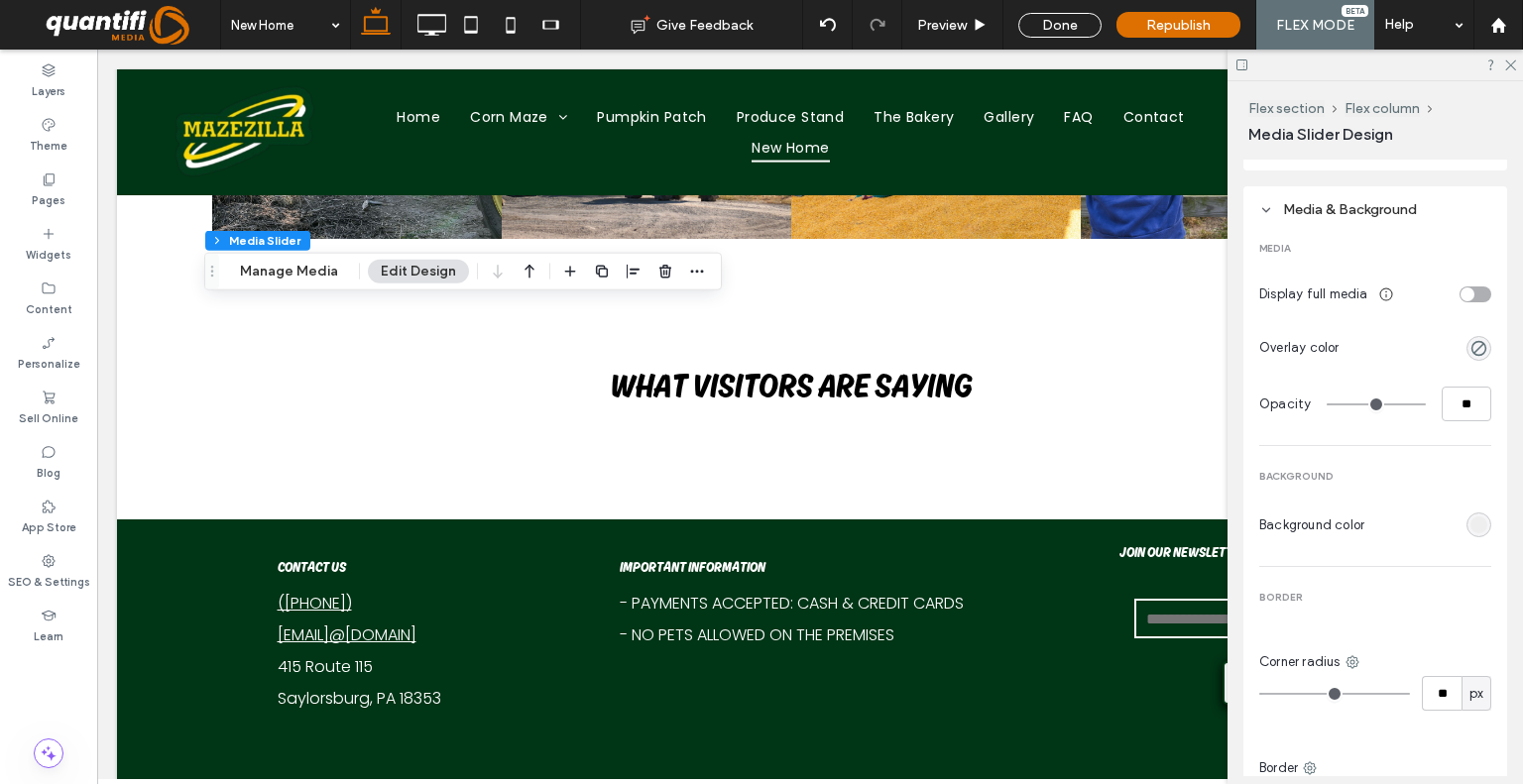 scroll, scrollTop: 1082, scrollLeft: 0, axis: vertical 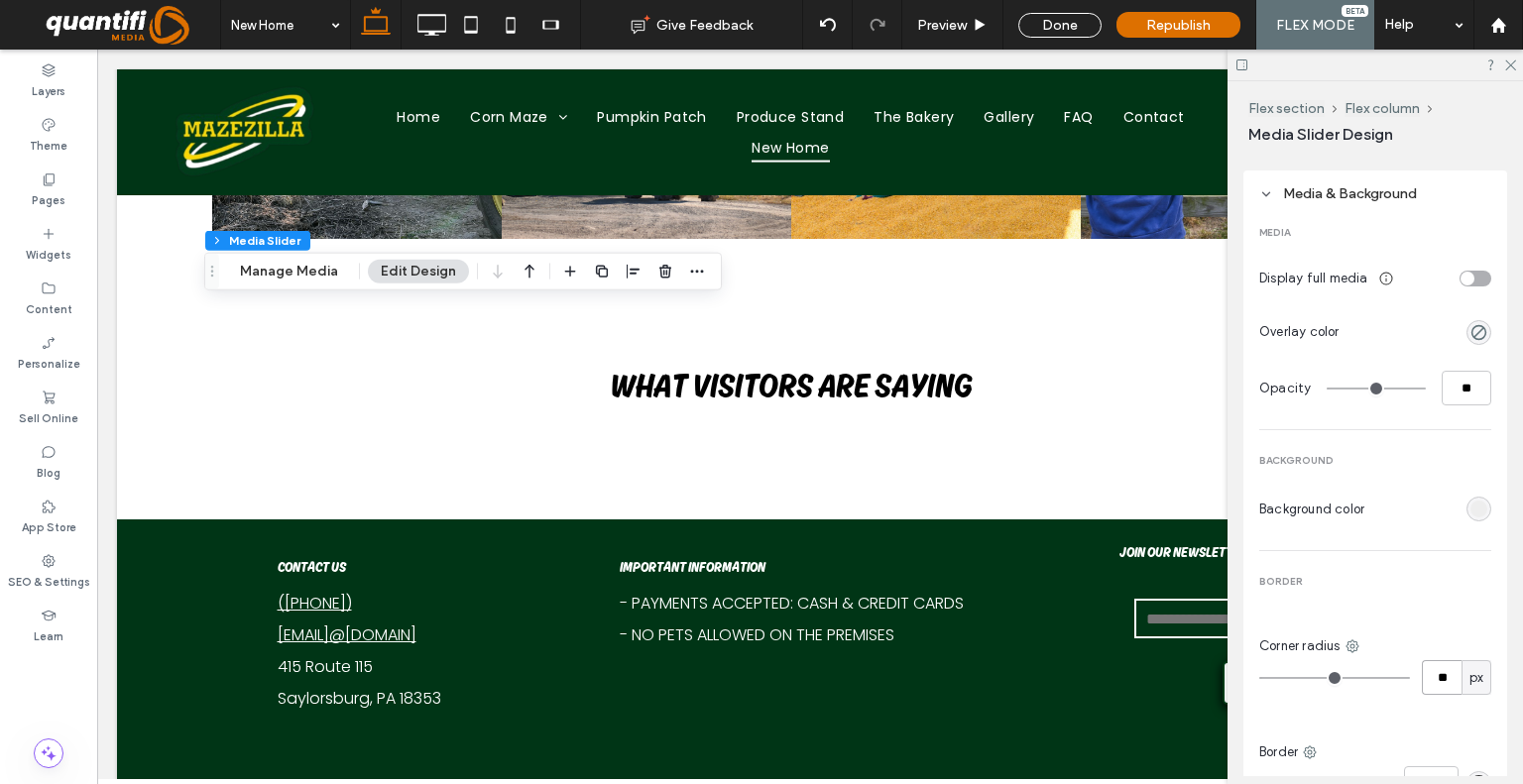 click on "**" at bounding box center [1442, 677] 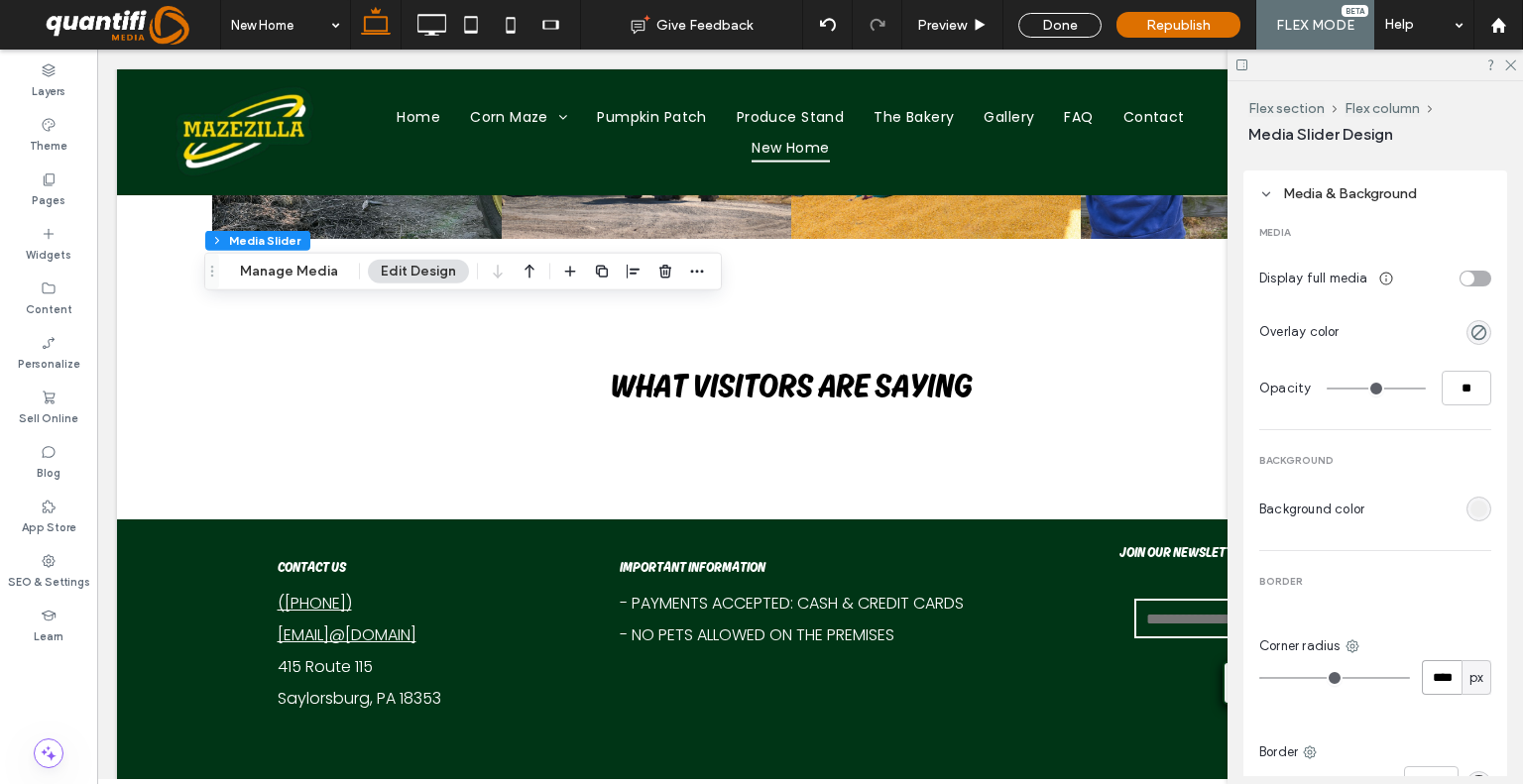 type on "****" 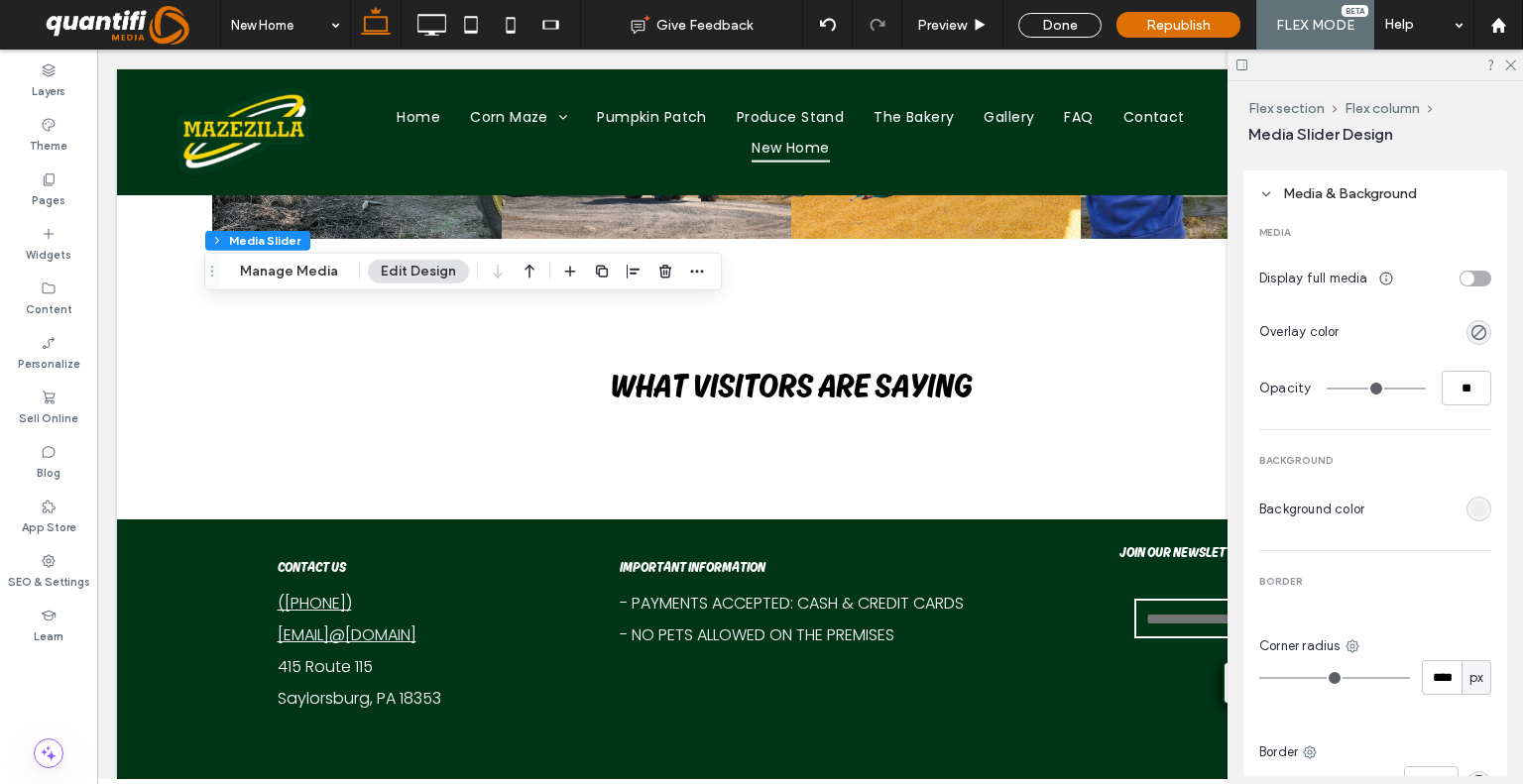 click on "Corner radius **** px" at bounding box center [1375, 665] 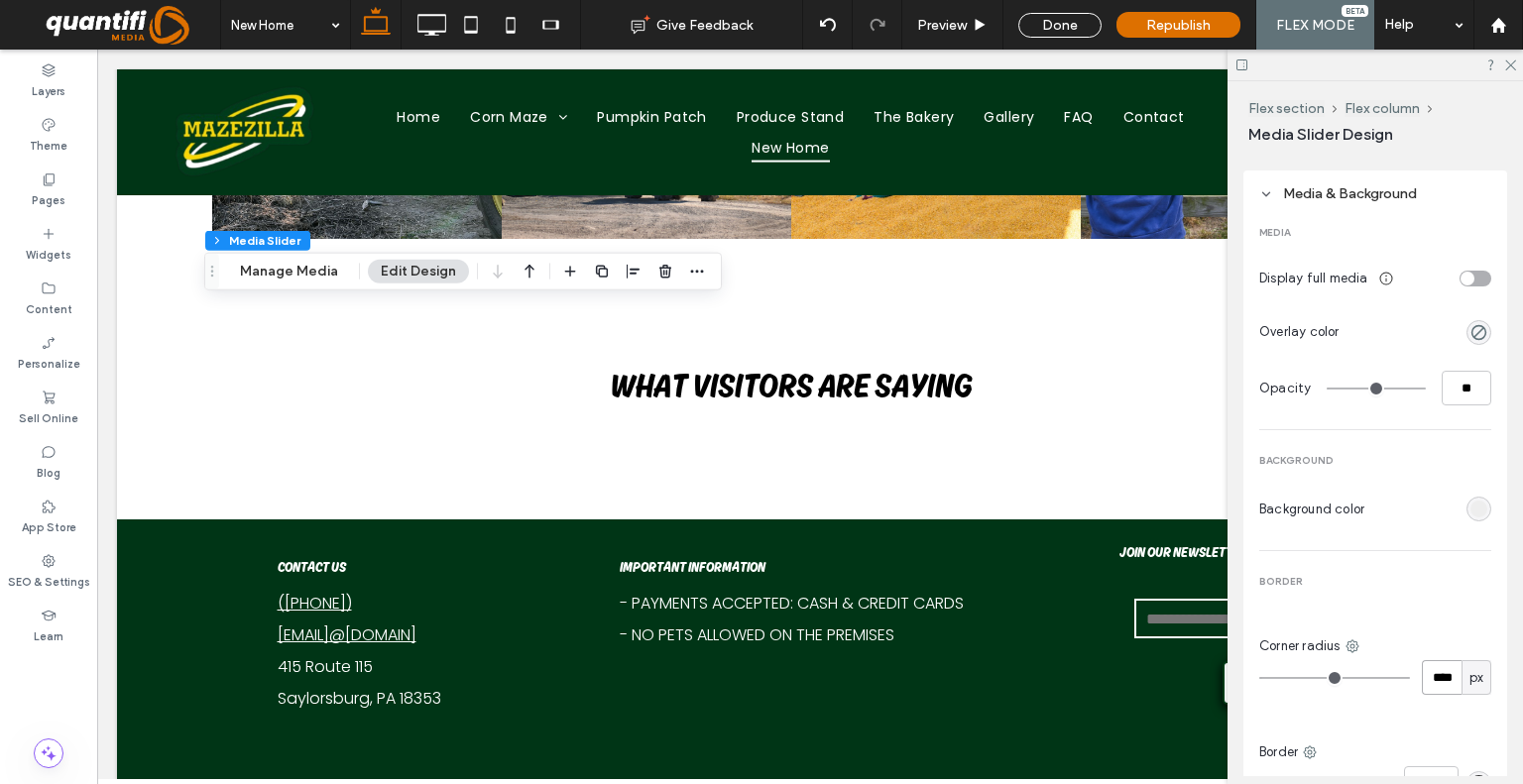 click on "****" at bounding box center [1442, 677] 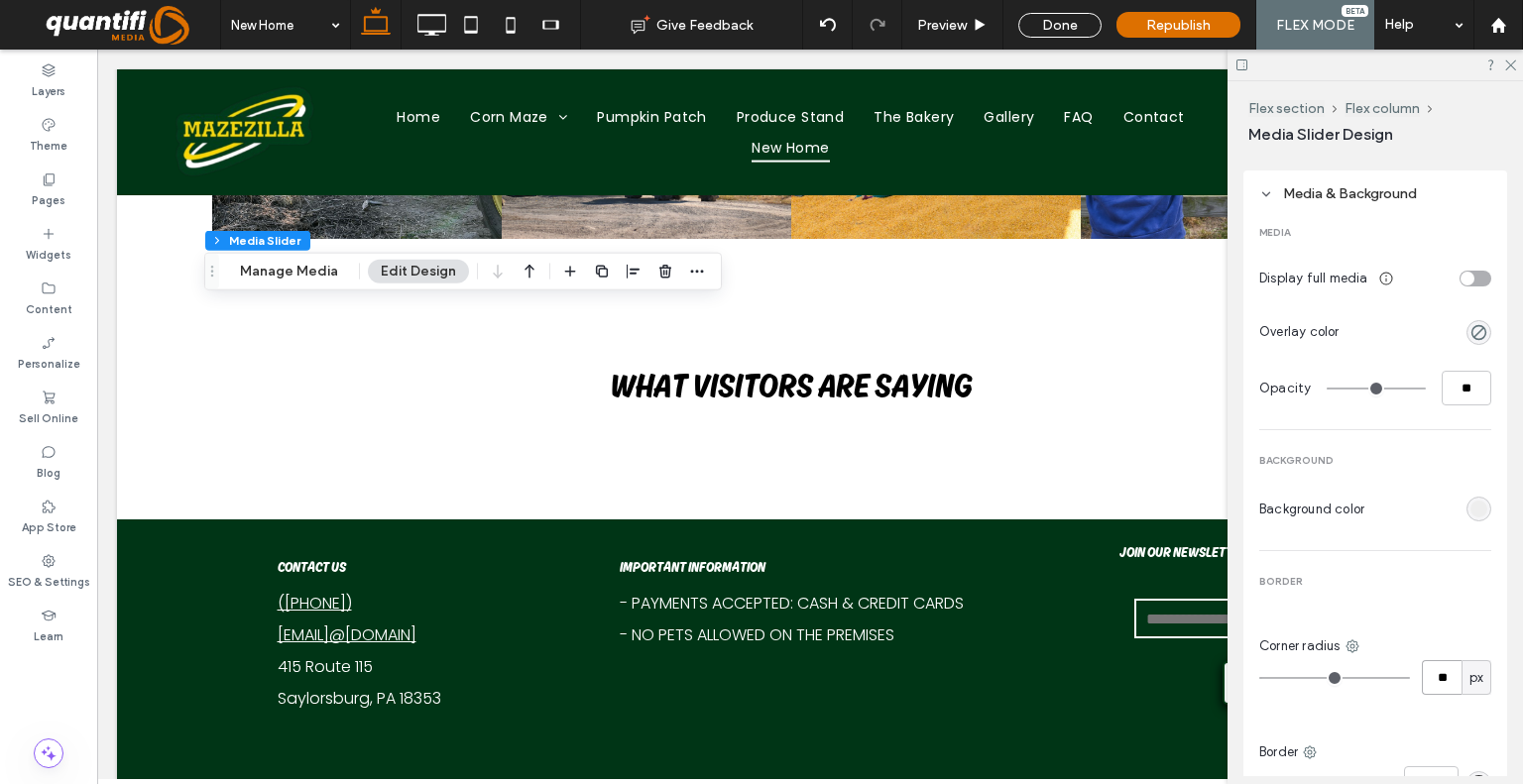 type on "**" 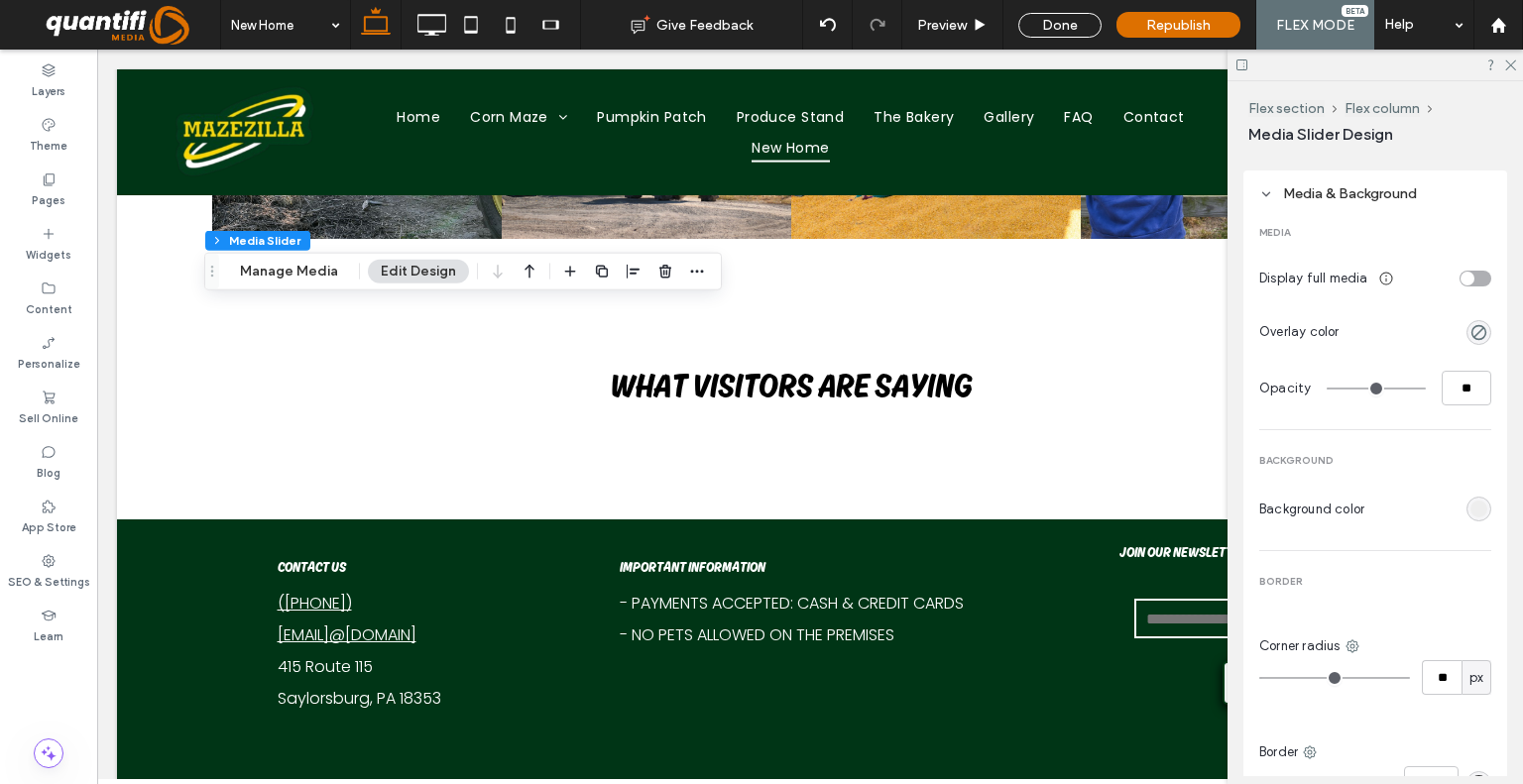 click on "MEDIA Display full media Overlay color Opacity ** BACKGROUND Background color BORDER Corner radius ** px Border ***" at bounding box center [1375, 510] 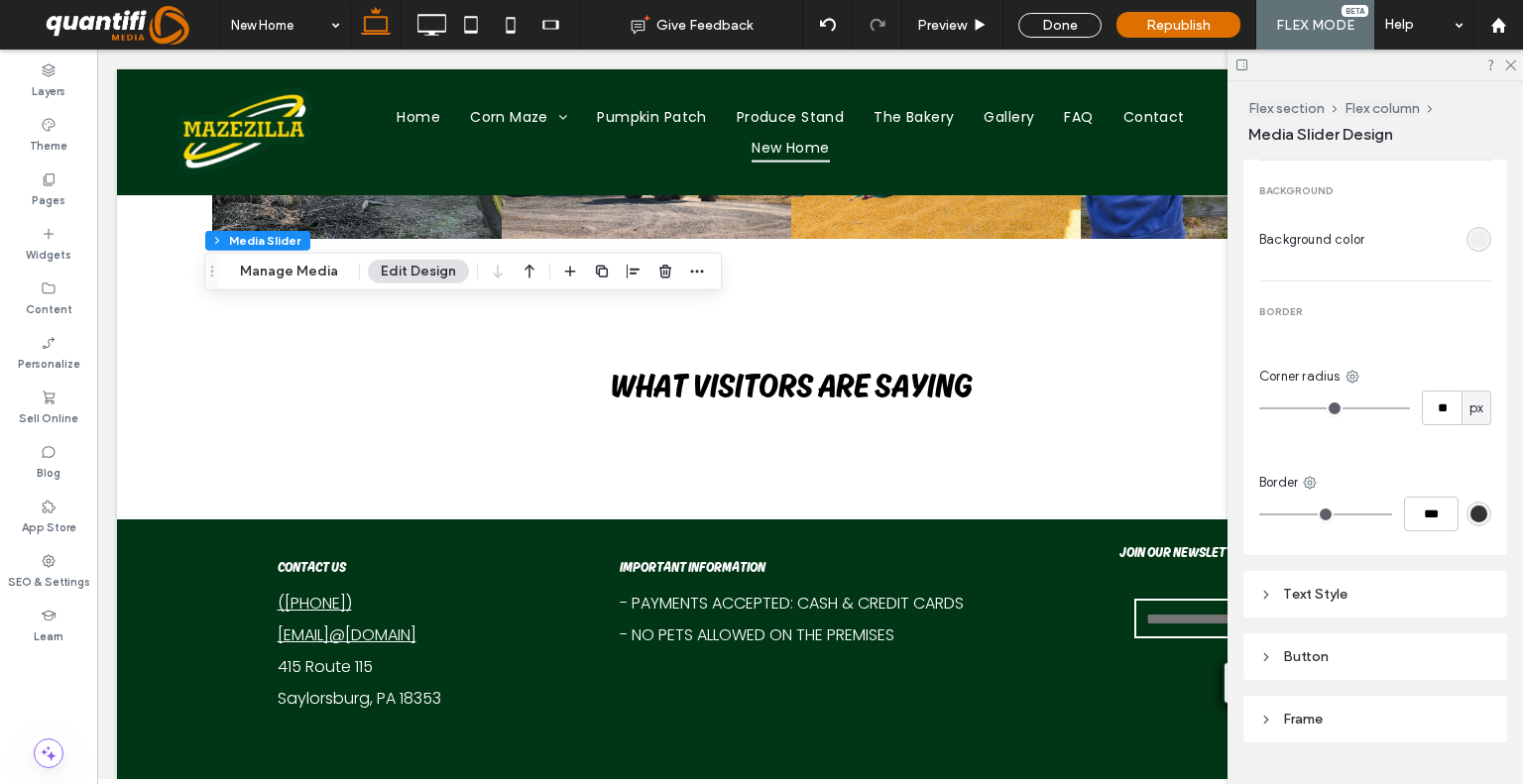 scroll, scrollTop: 1393, scrollLeft: 0, axis: vertical 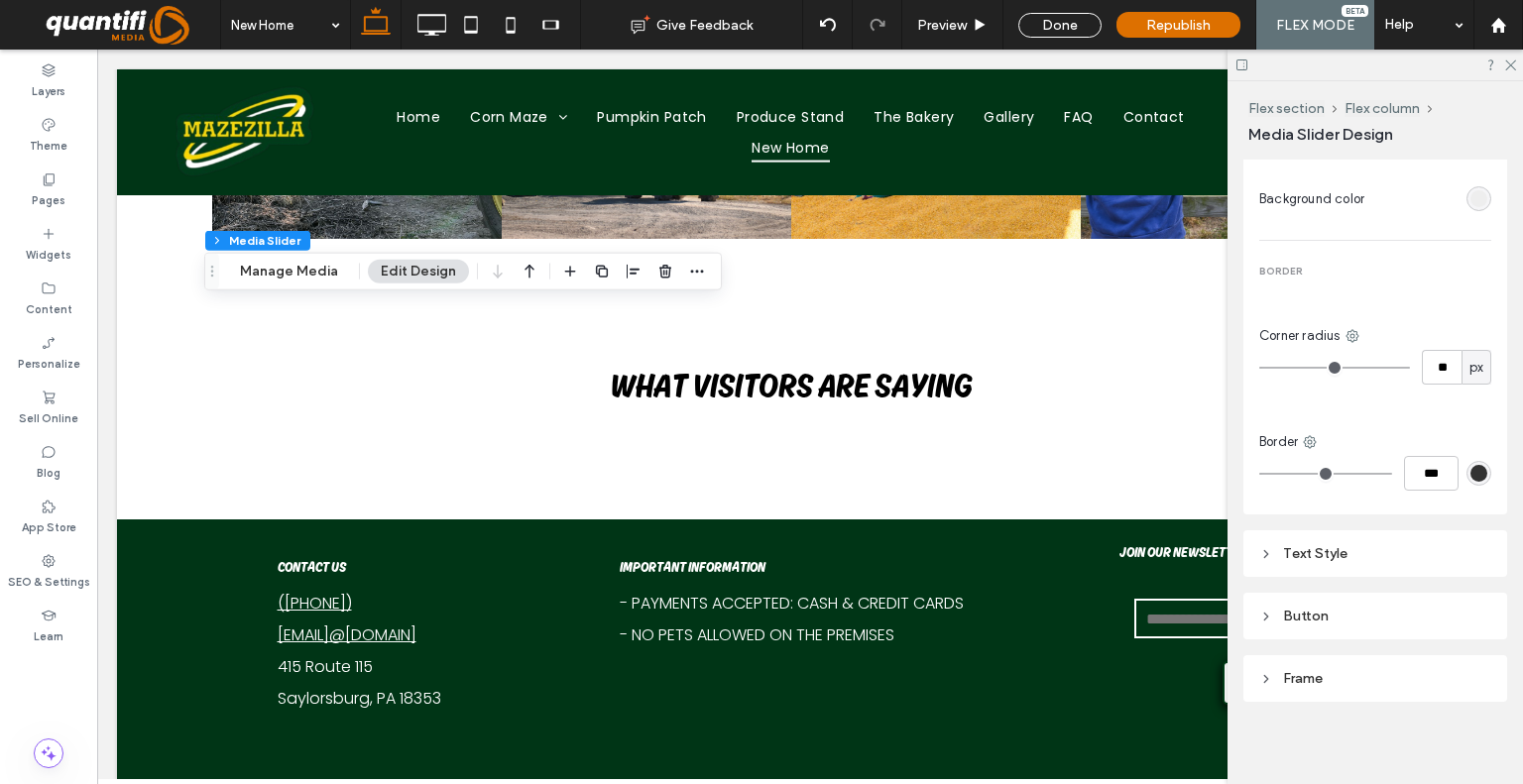 click on "Text Style" at bounding box center [1375, 553] 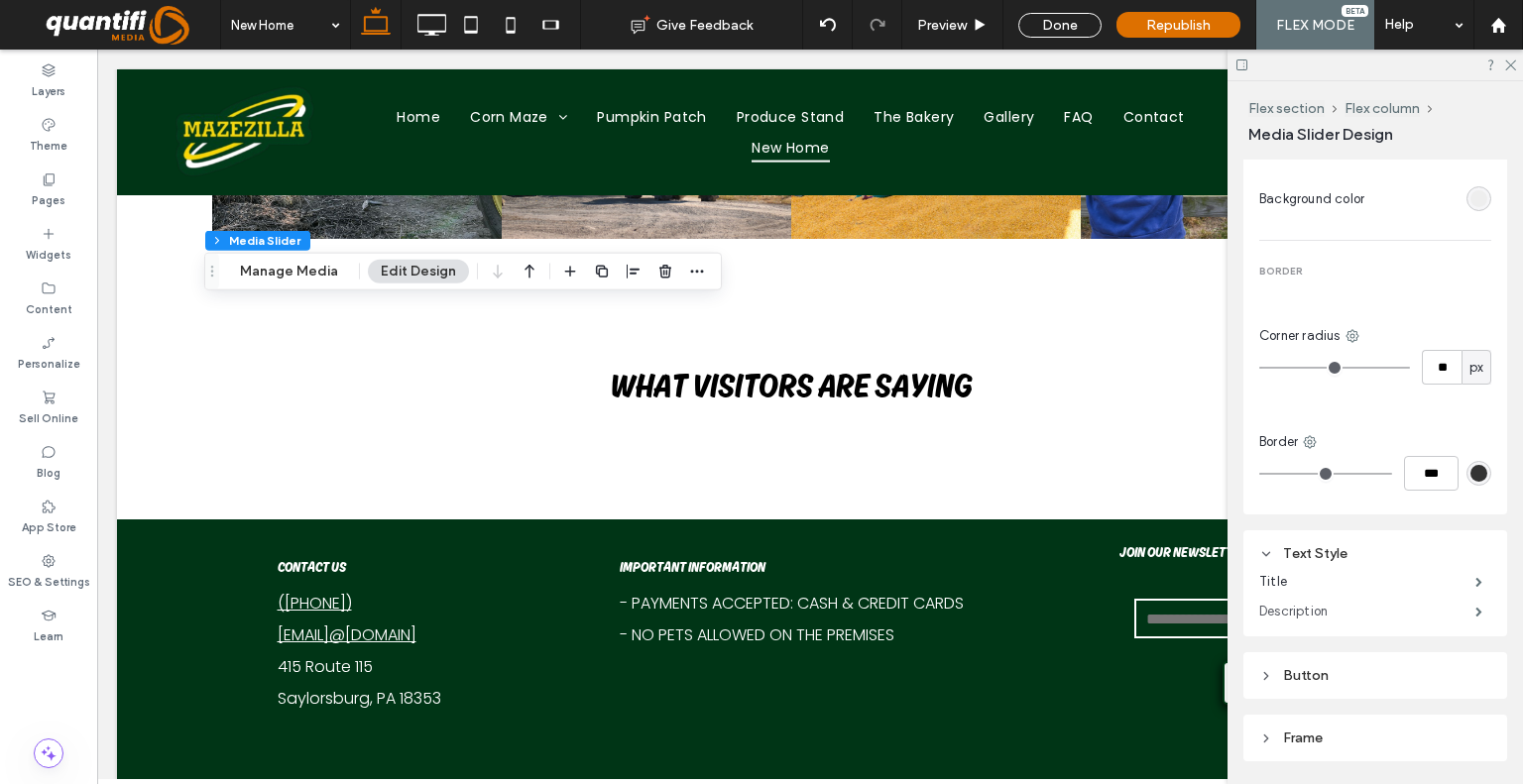 click on "Description" at bounding box center (1367, 612) 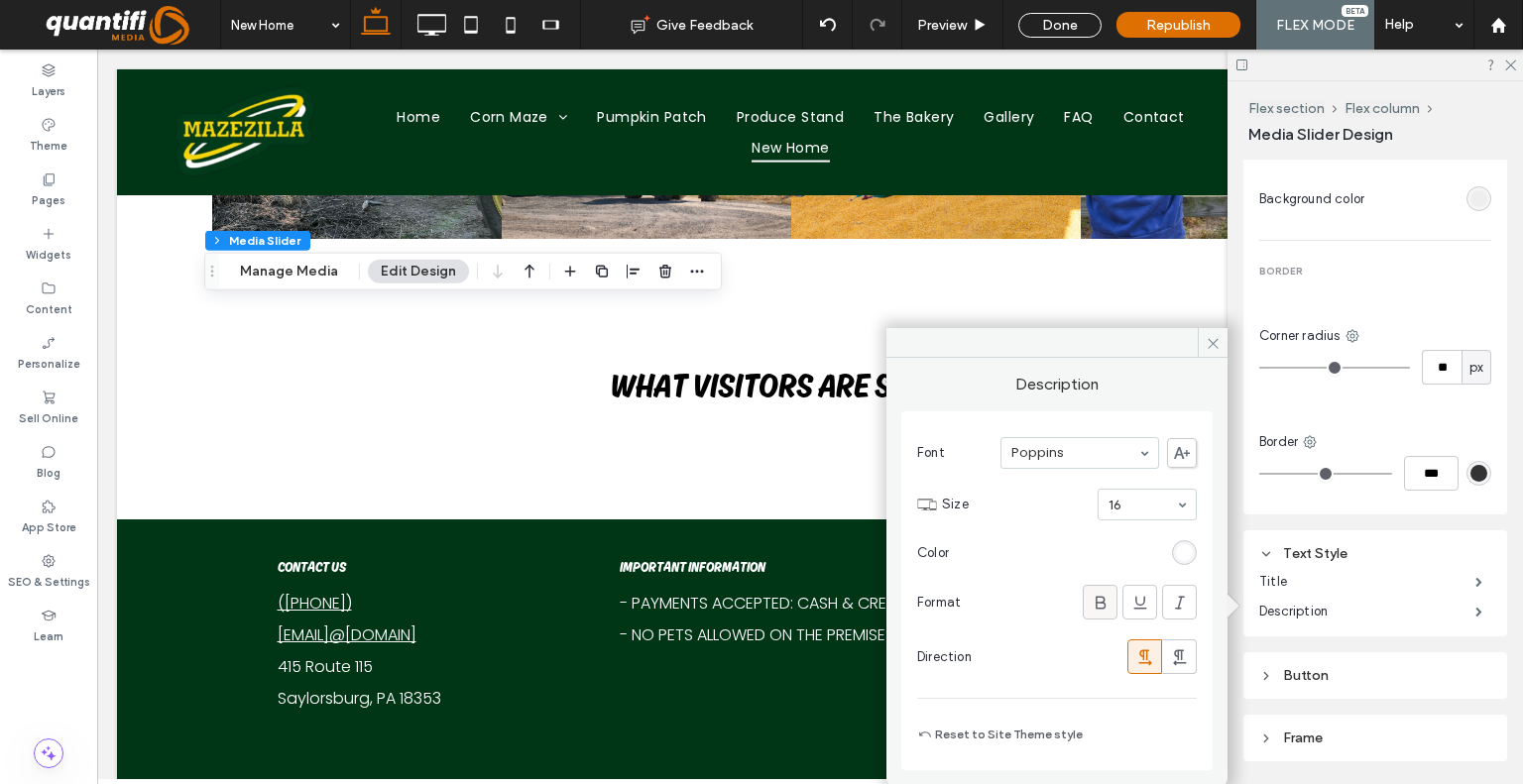 click 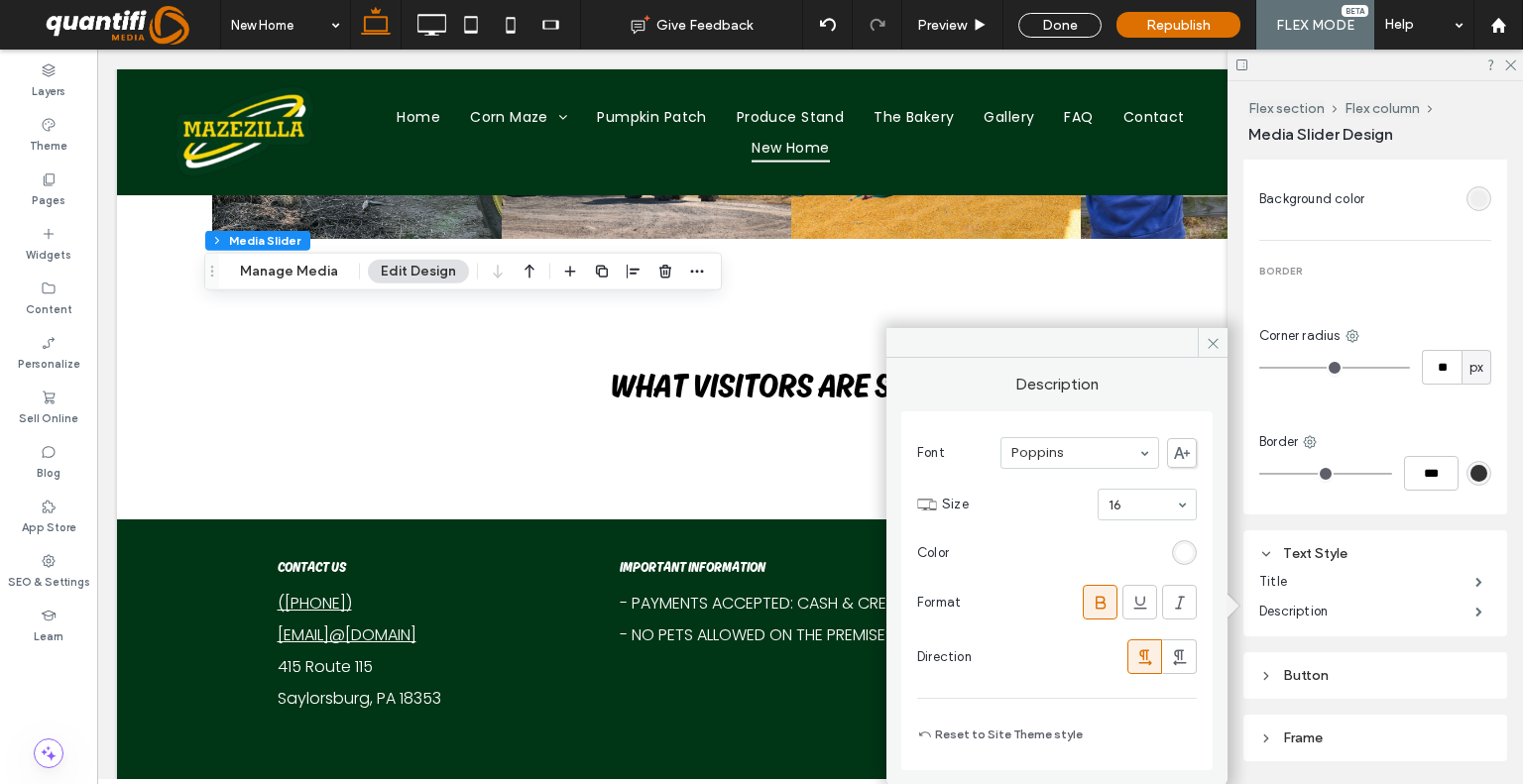 click 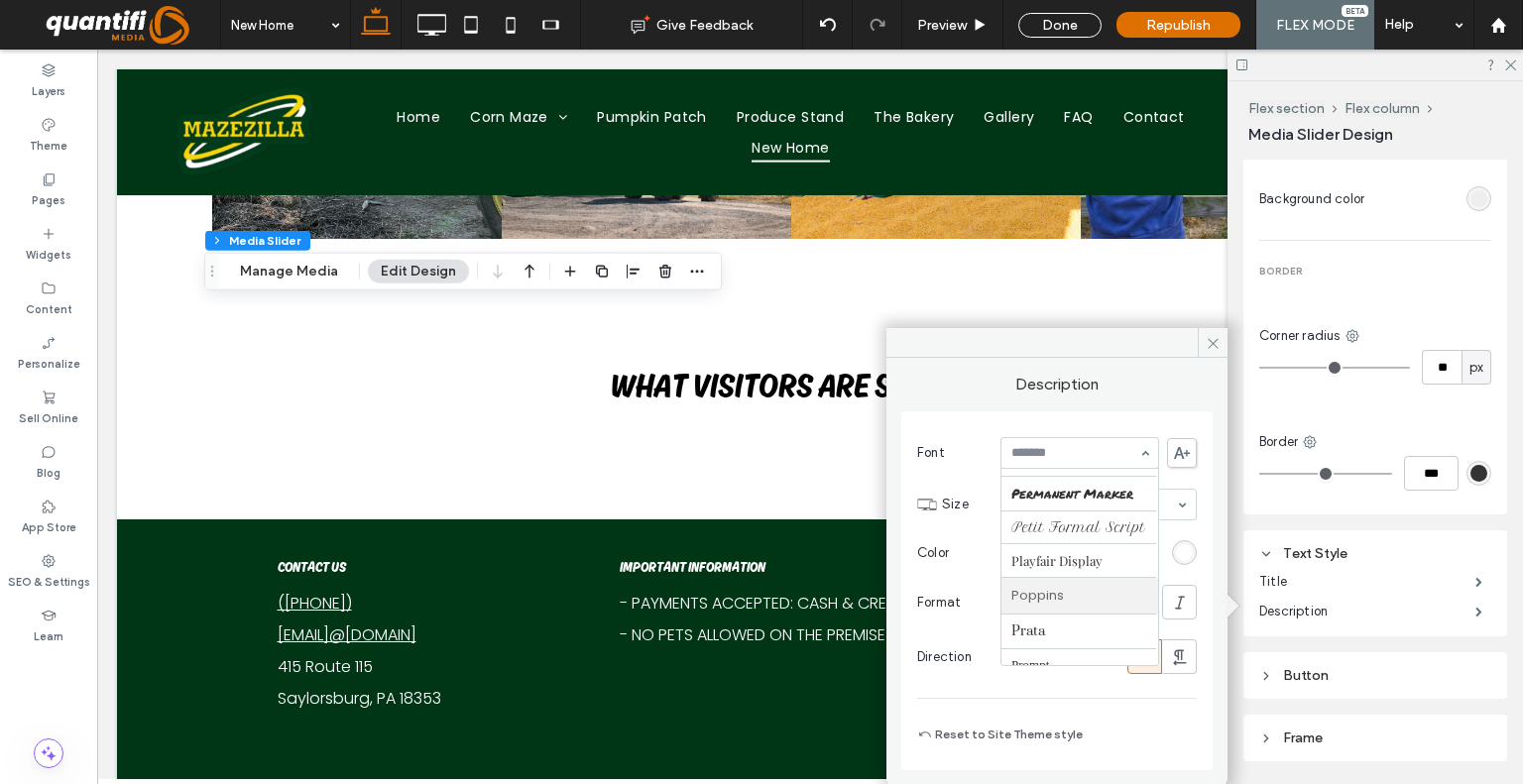 scroll, scrollTop: 1772, scrollLeft: 0, axis: vertical 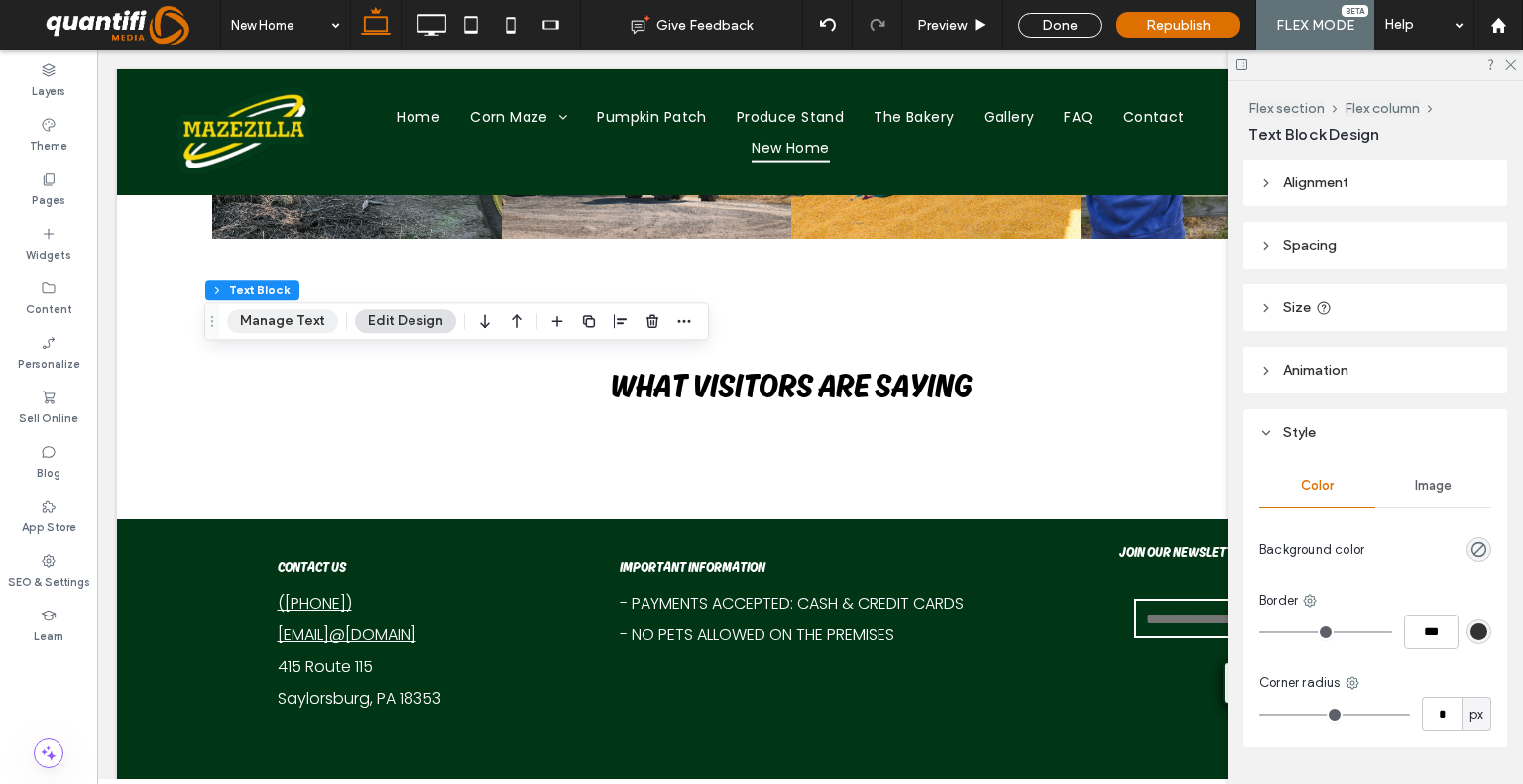 click on "Manage Text" at bounding box center (283, 321) 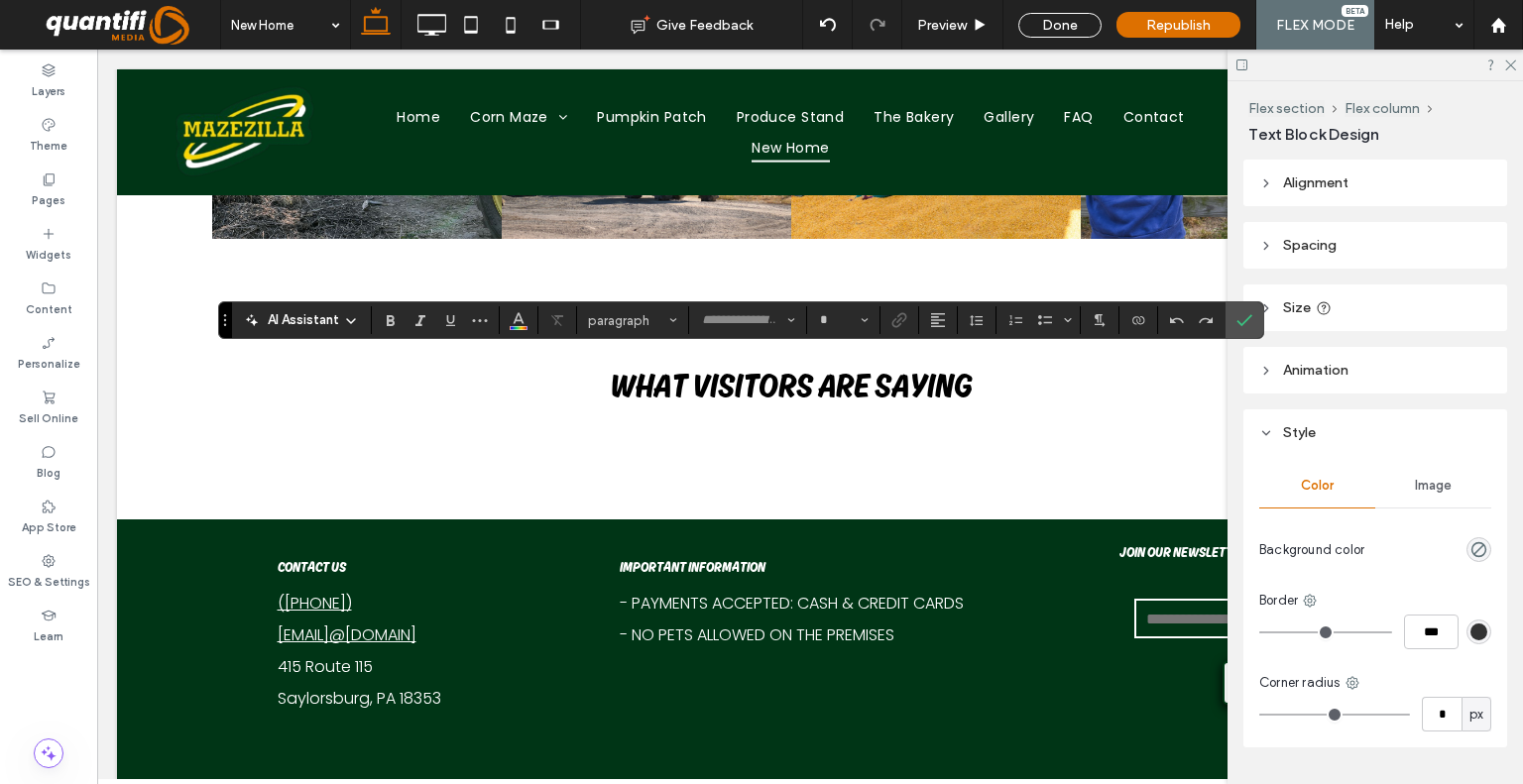 type on "*******" 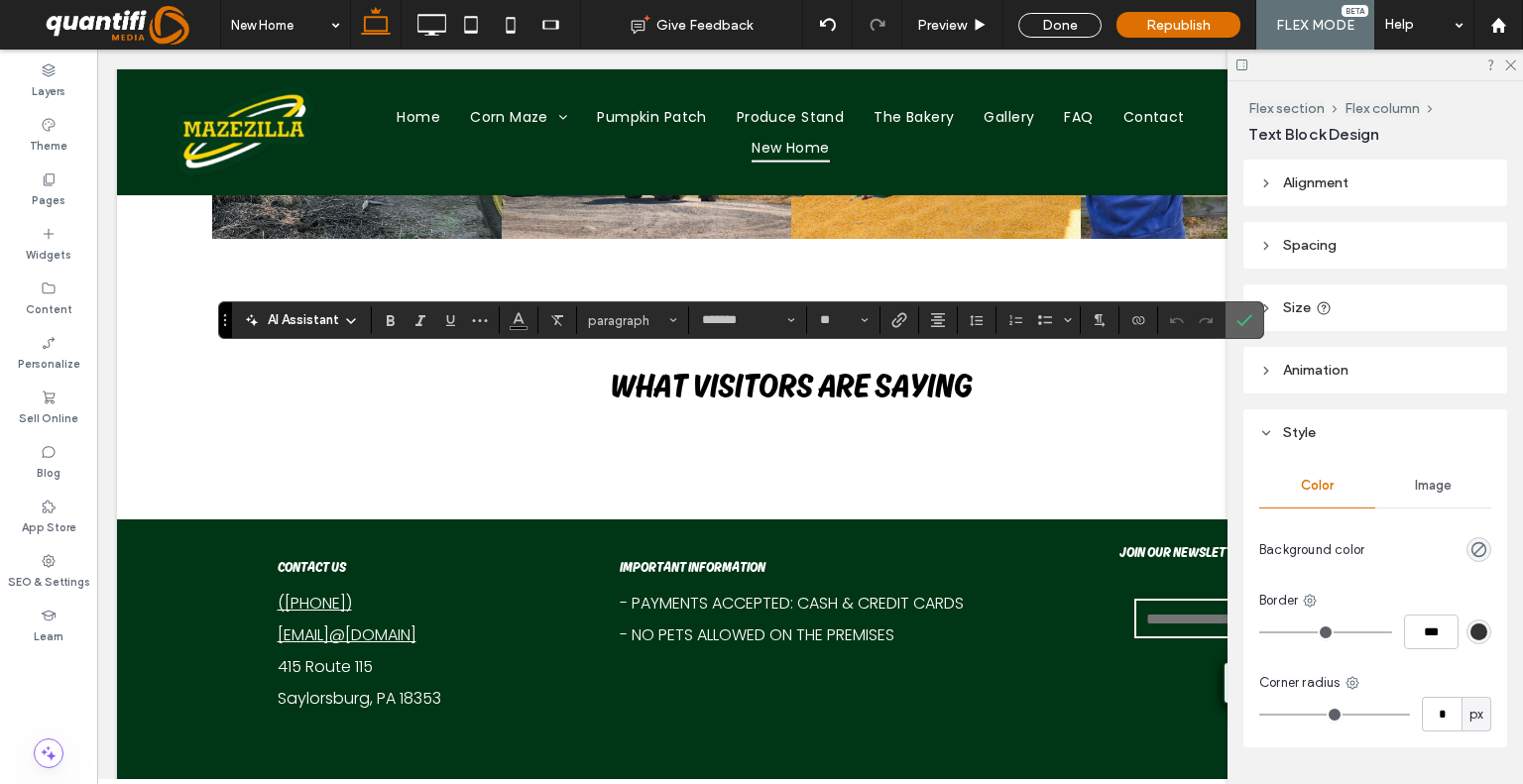 click 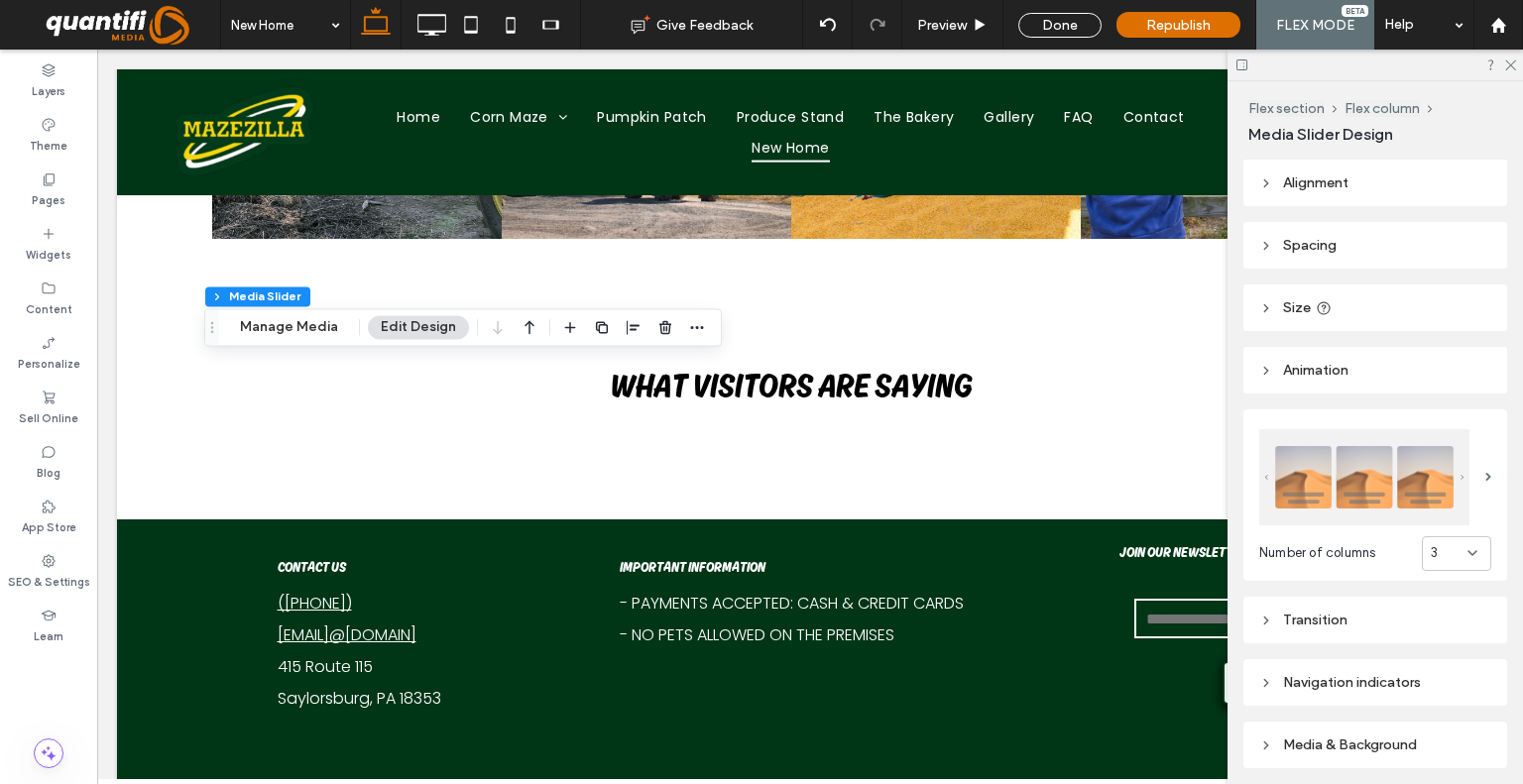 scroll, scrollTop: 256, scrollLeft: 0, axis: vertical 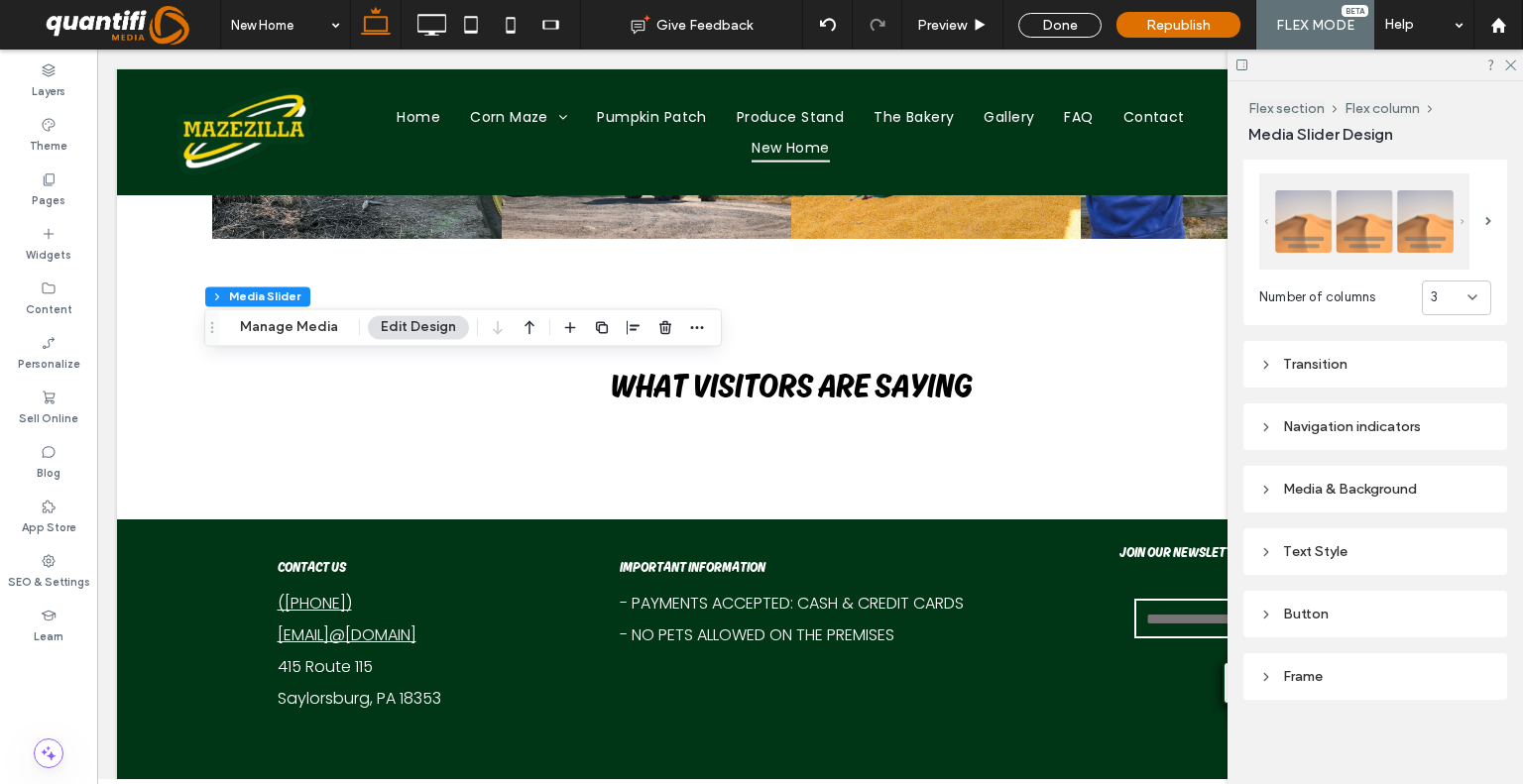 click on "Text Style" at bounding box center (1375, 551) 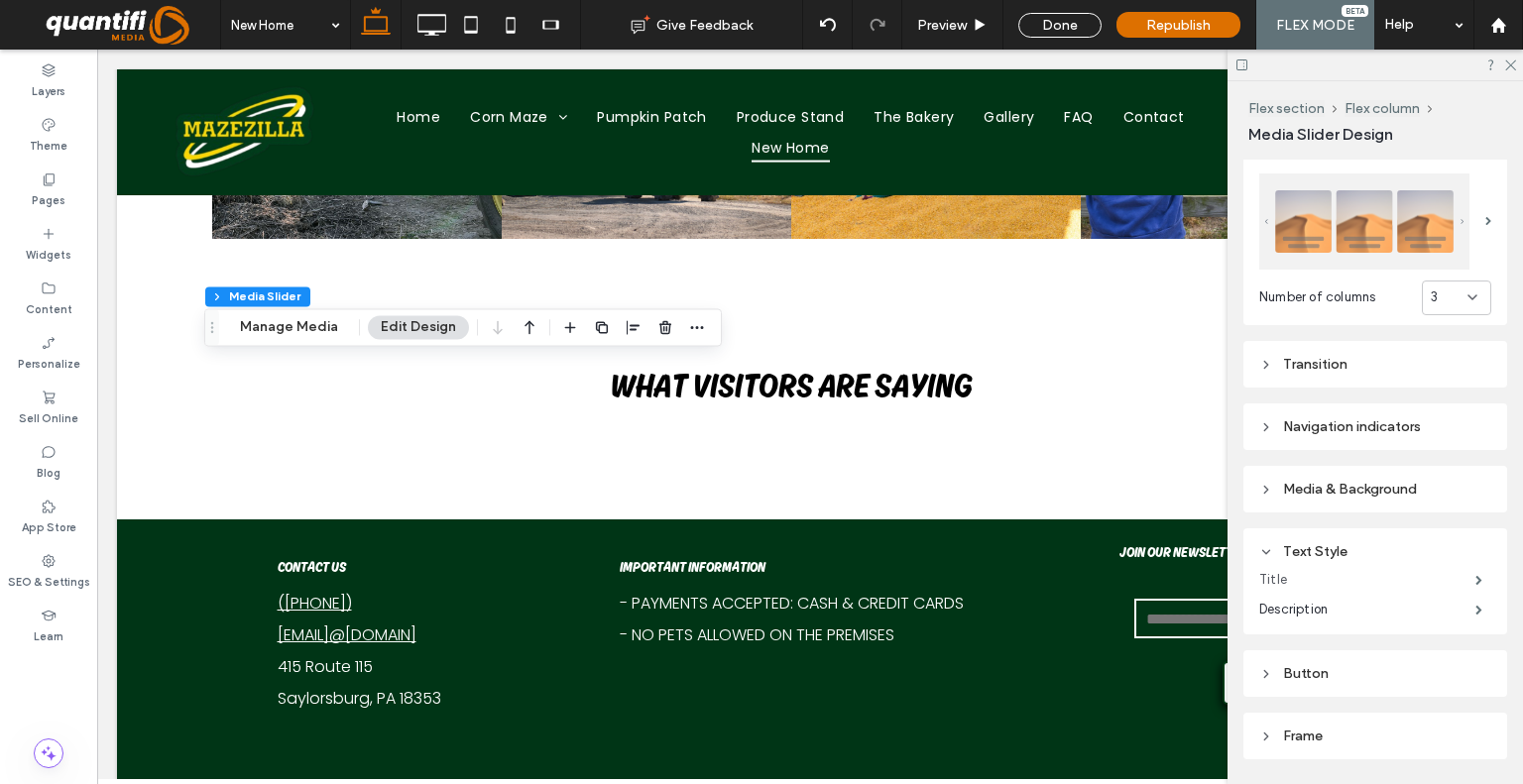 click on "Title" at bounding box center (1367, 580) 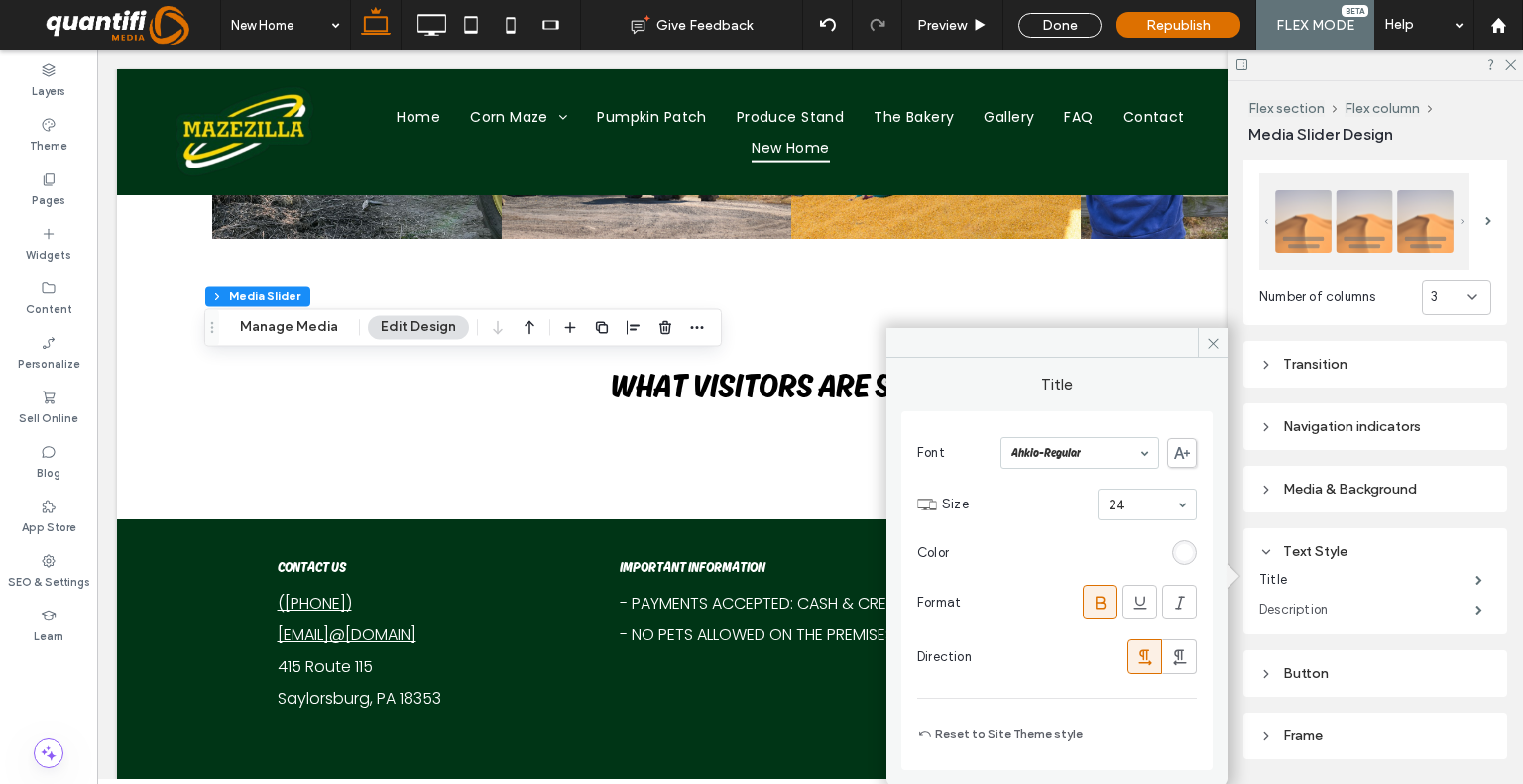 click on "Description" at bounding box center [1367, 610] 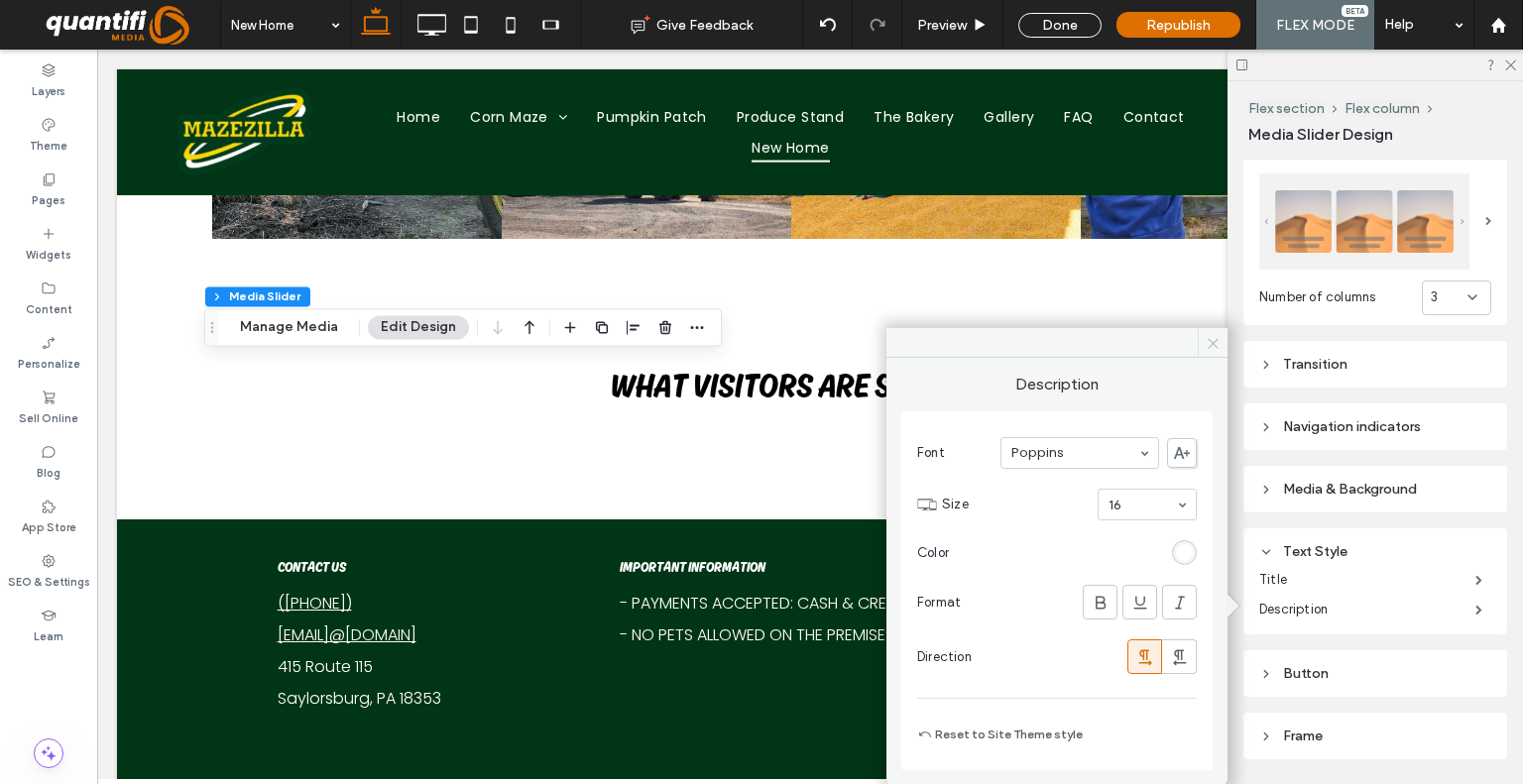 click 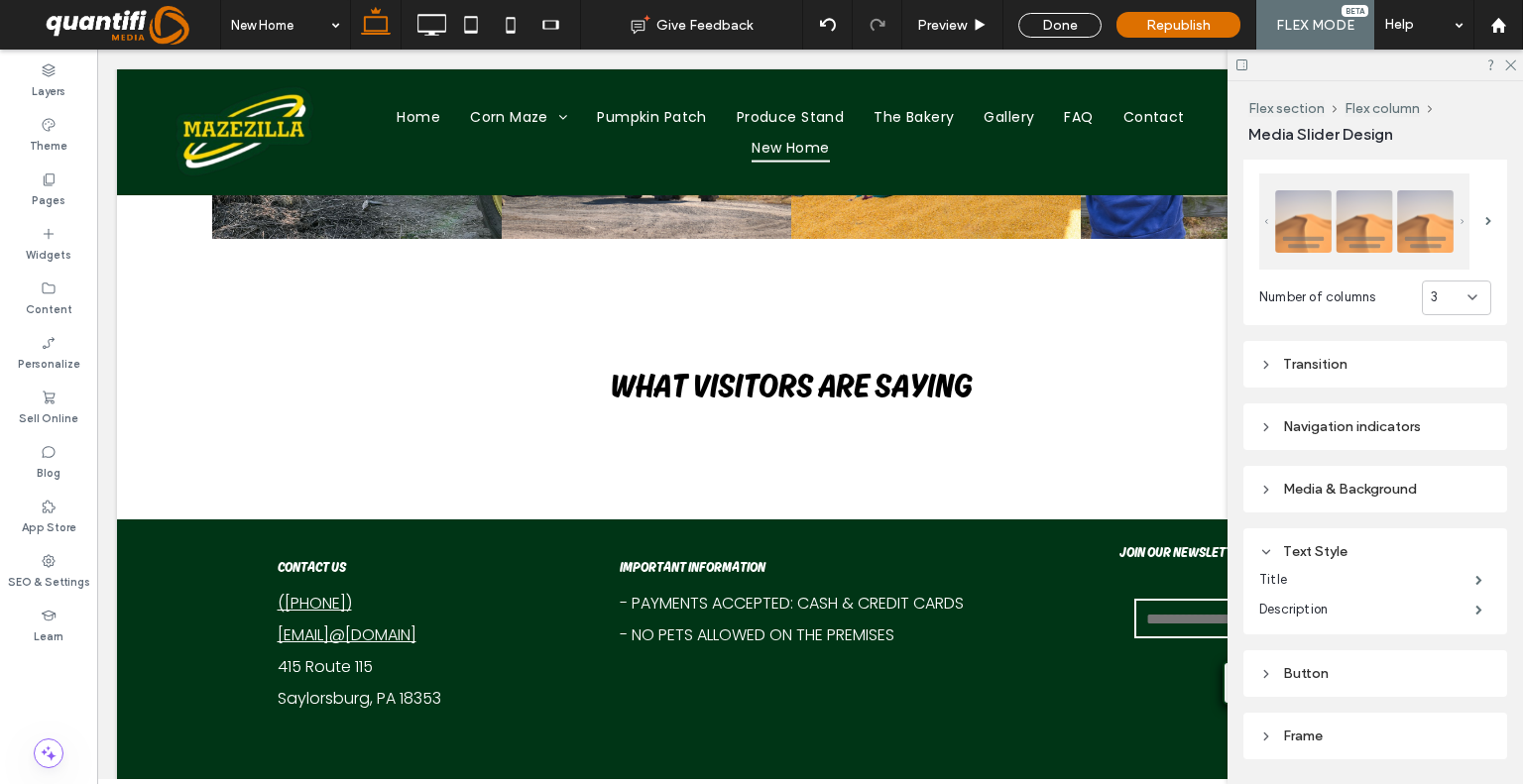 type on "***" 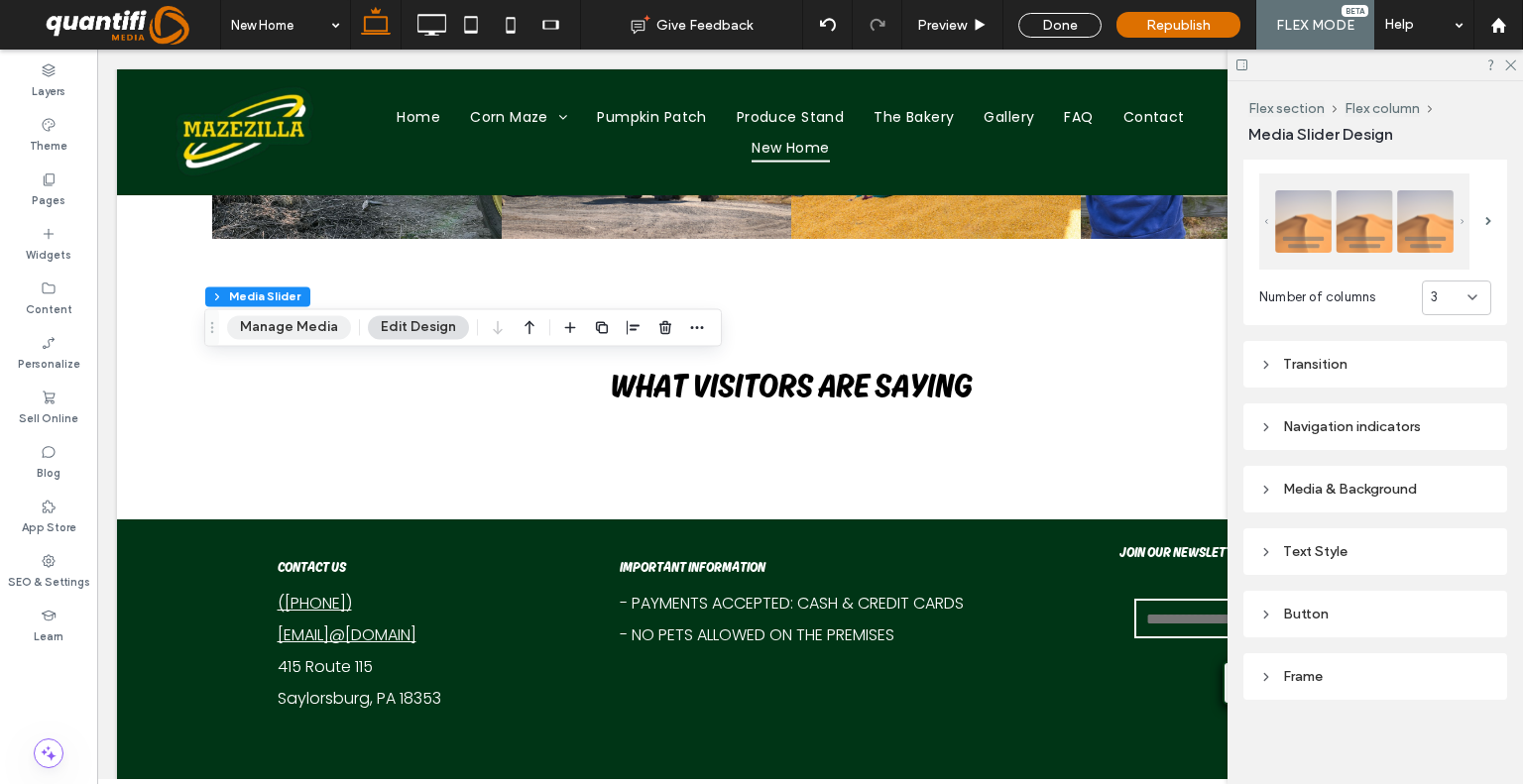click on "Manage Media" at bounding box center [289, 327] 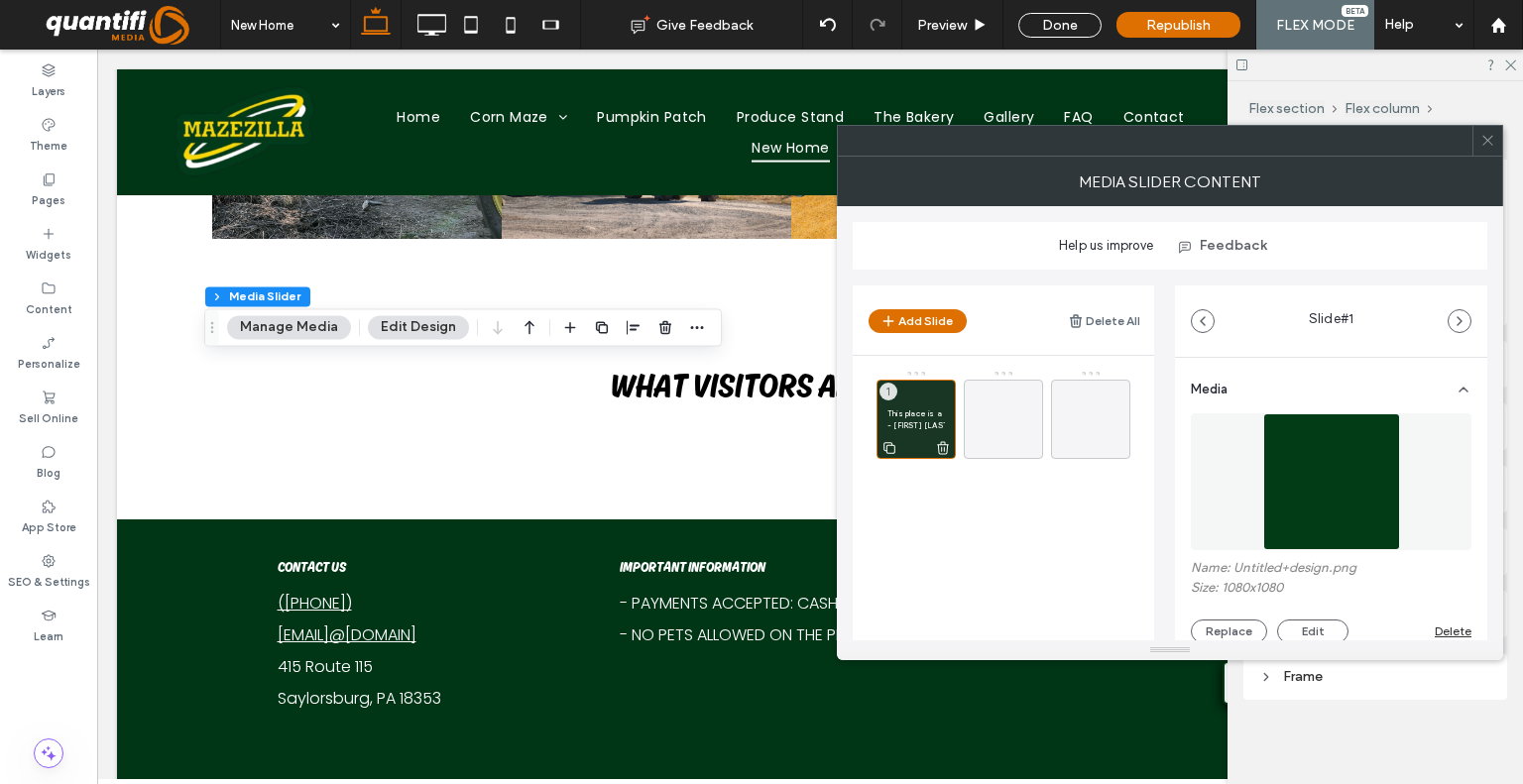 click on "This place is a staple for fall activities, from the corn pit to the huge slides to the maze. There's something for everyone to do no matter what age. I haven't been home for fall season in years and all the fun that we had at this place as a family reminded me of how special it is. So very grateful to have a place like this to come to" at bounding box center (916, 413) 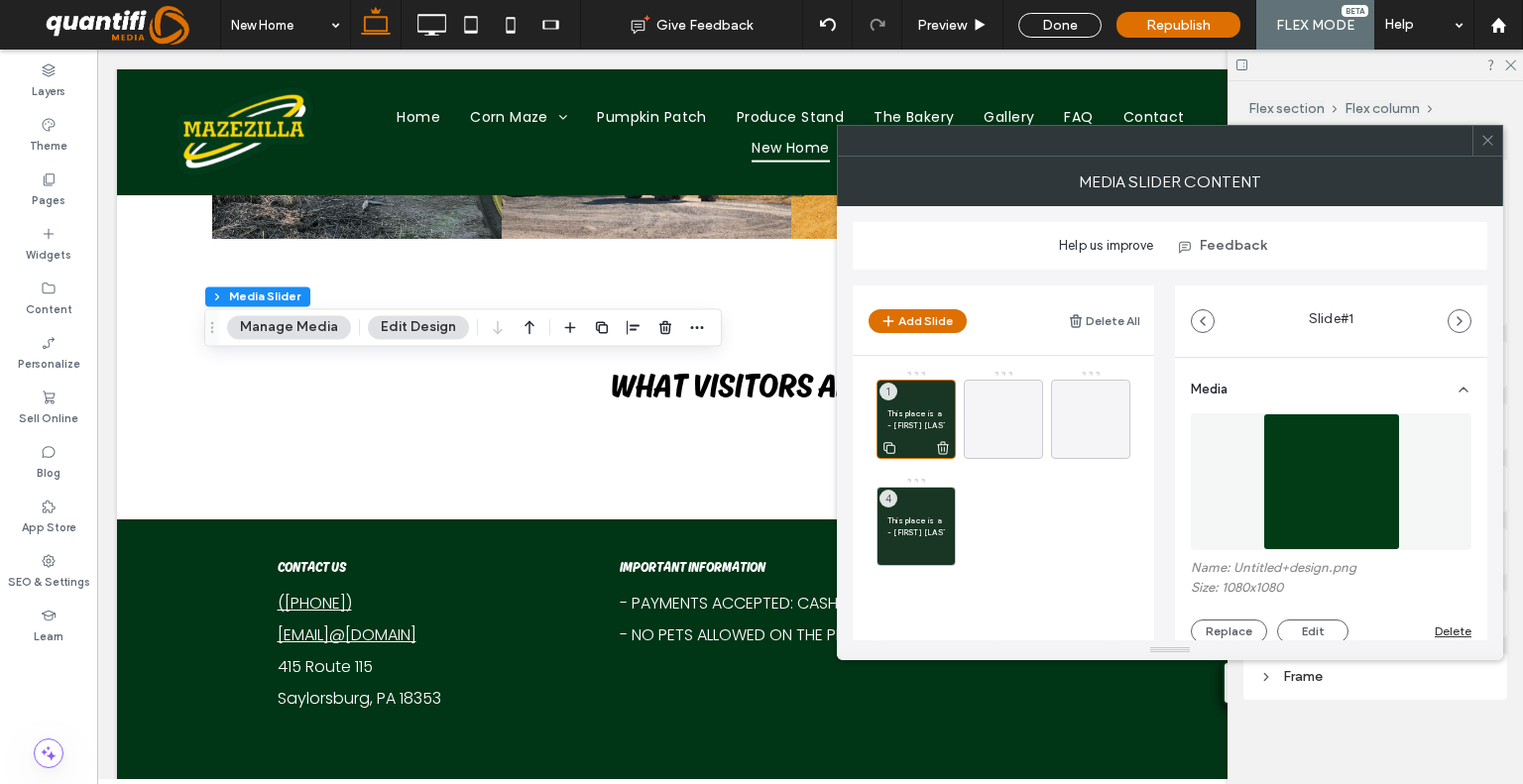 click 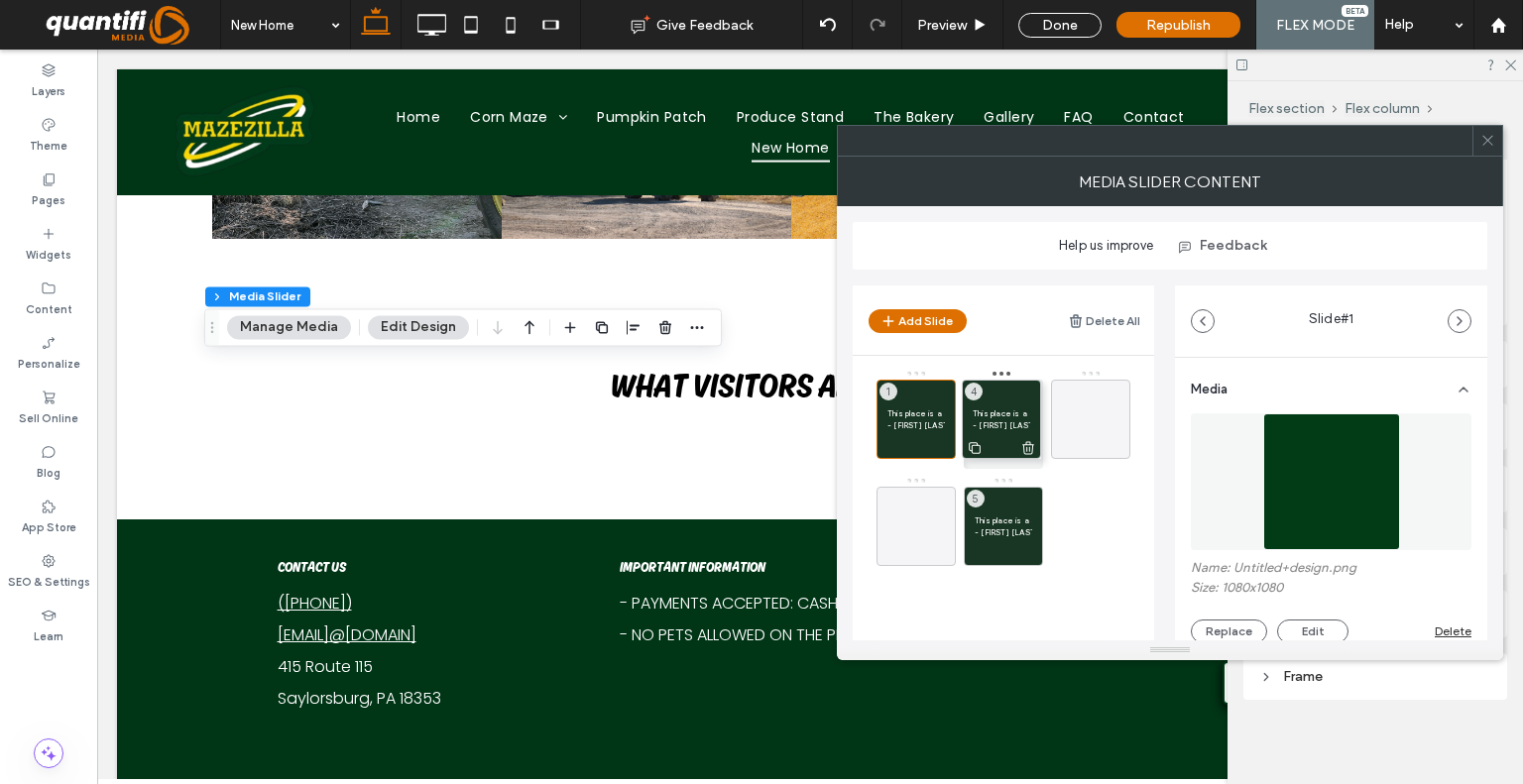 drag, startPoint x: 932, startPoint y: 508, endPoint x: 1017, endPoint y: 401, distance: 136.65284 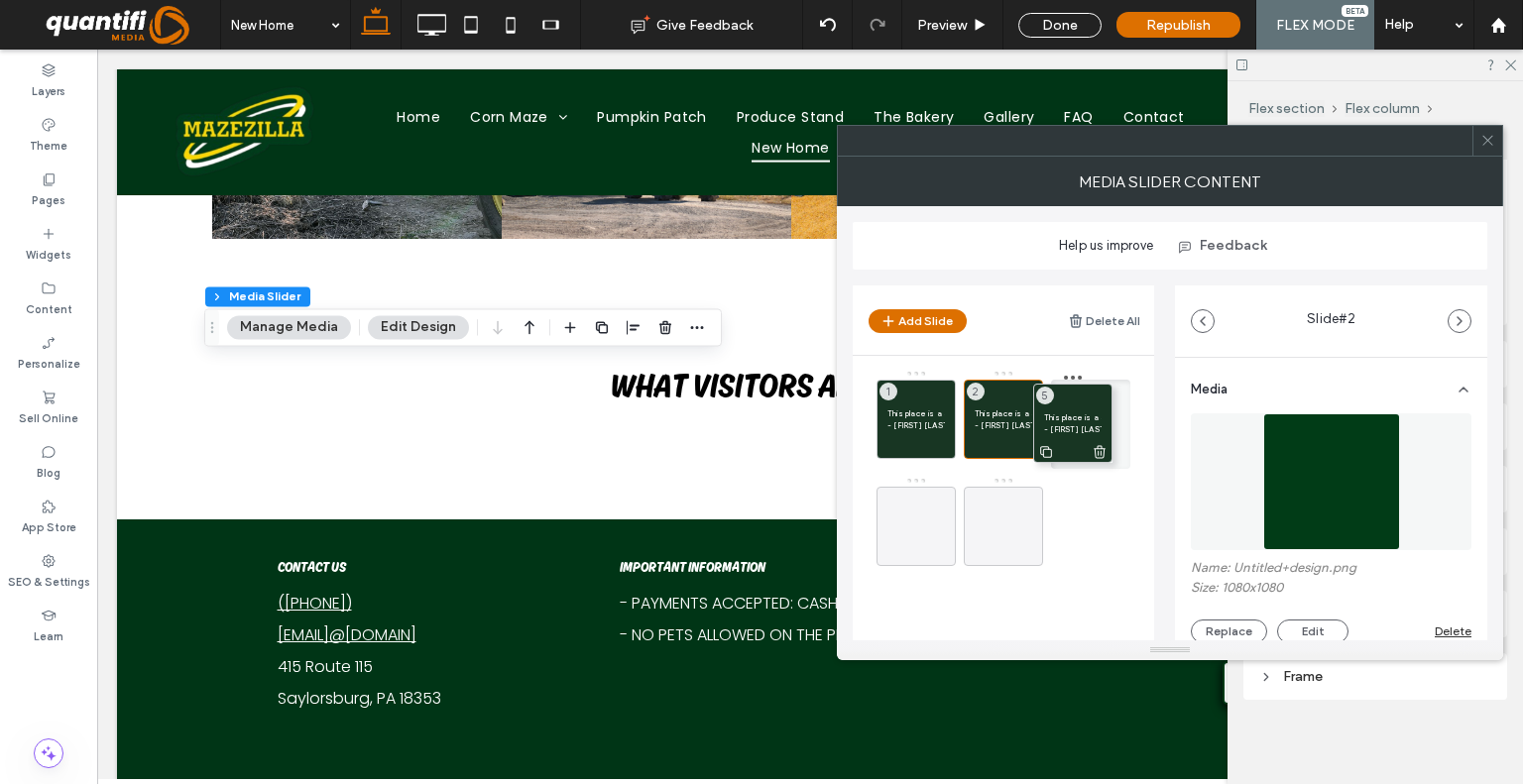 drag, startPoint x: 1016, startPoint y: 524, endPoint x: 1090, endPoint y: 416, distance: 130.91982 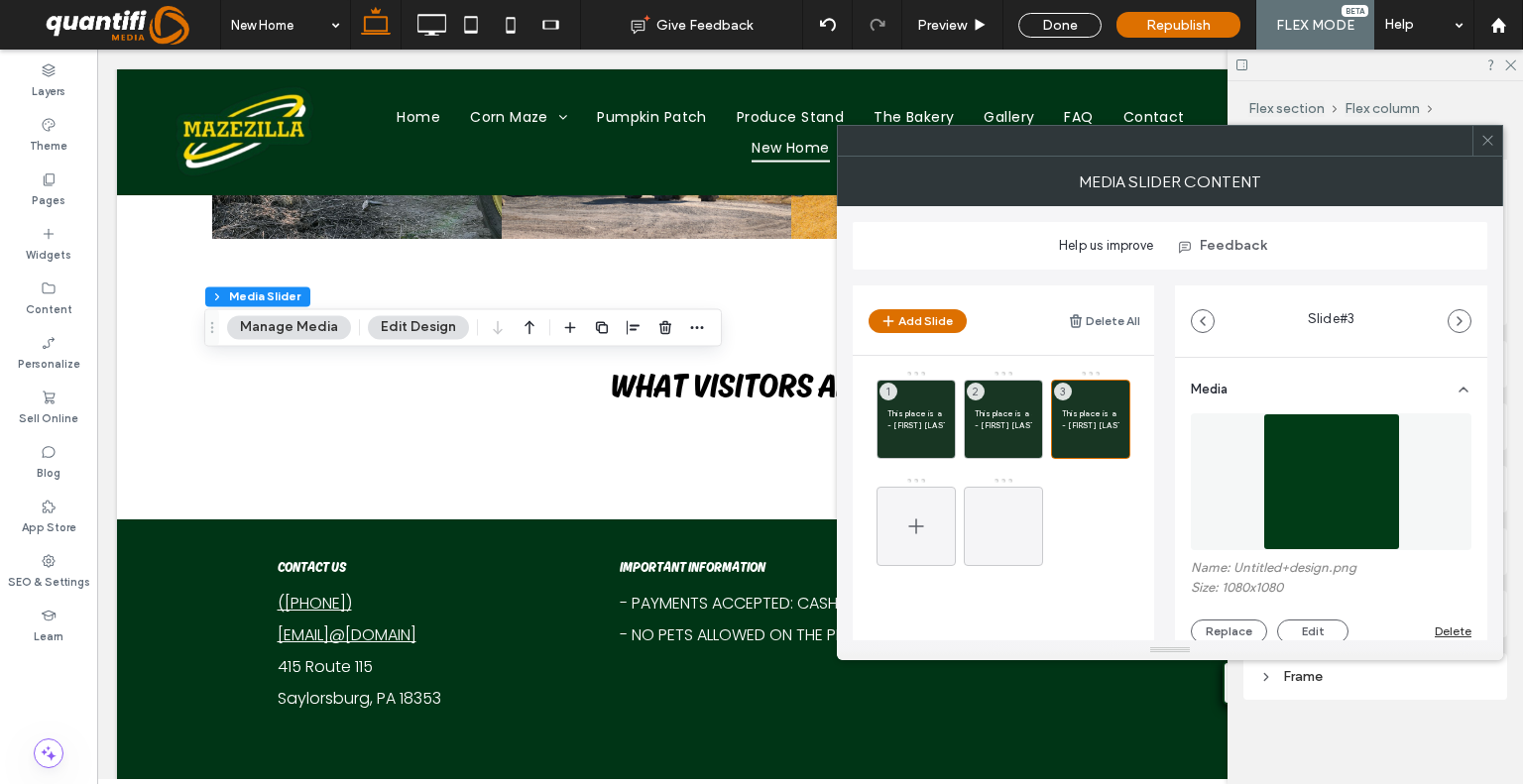 click 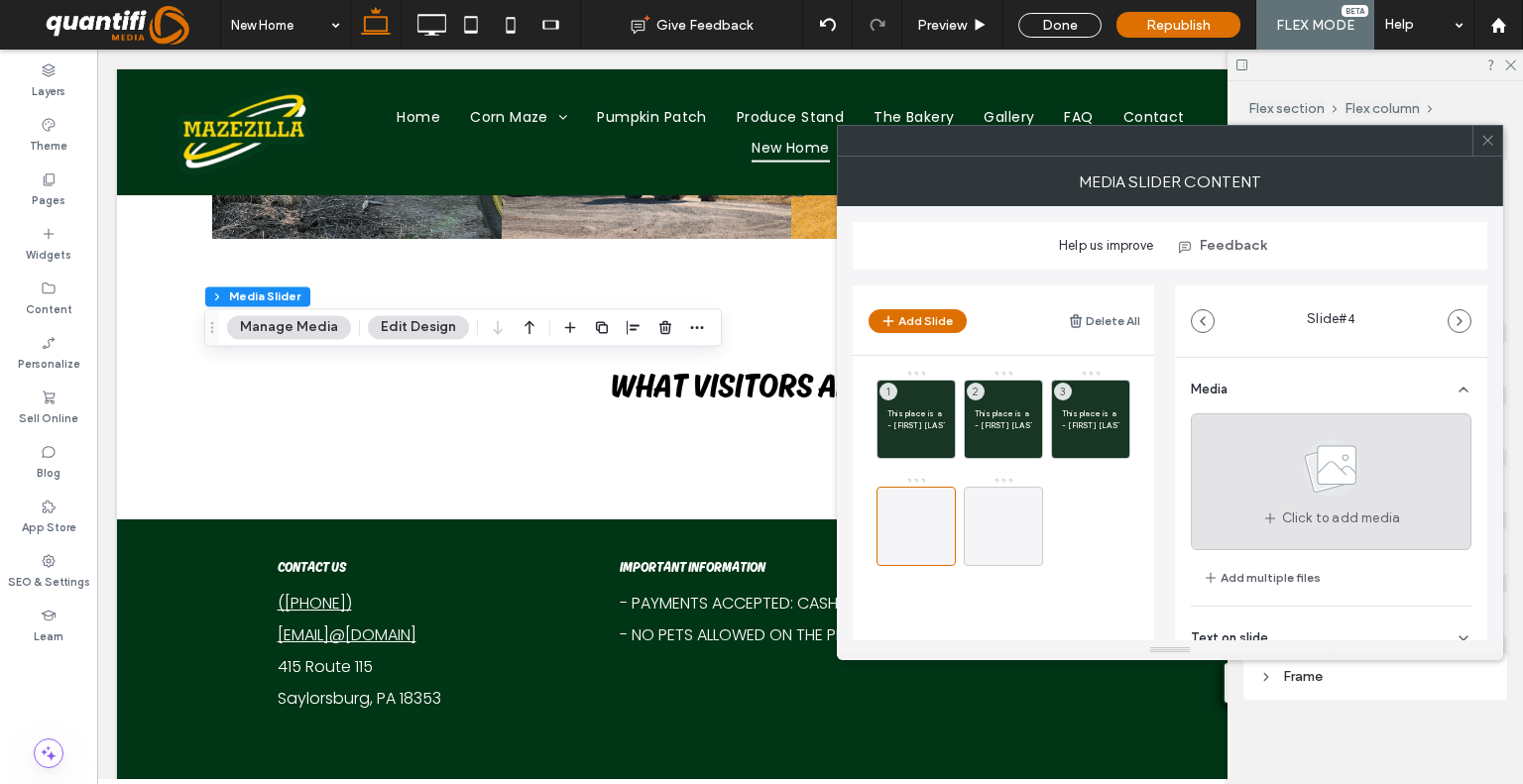 click 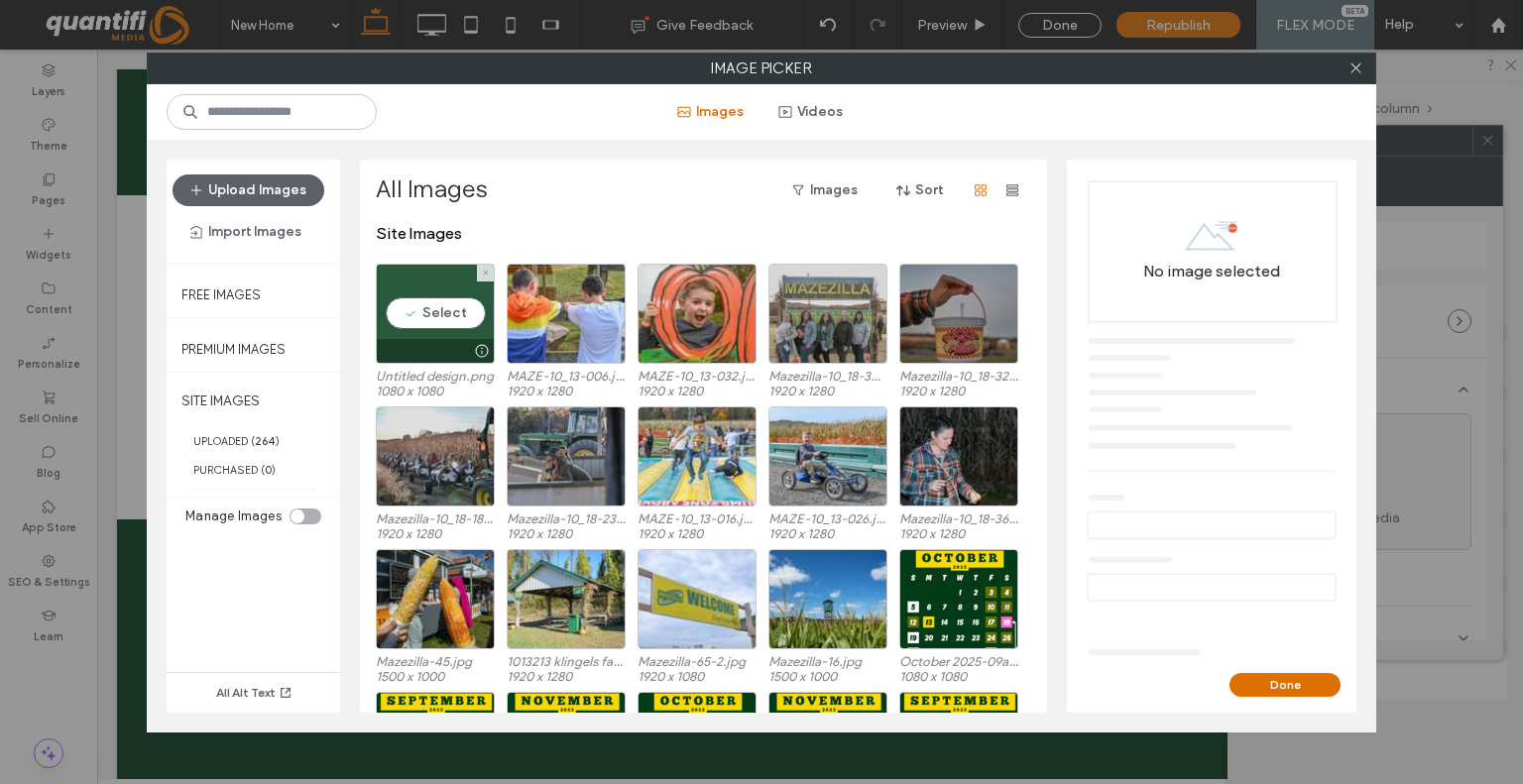 click on "Select" at bounding box center (435, 313) 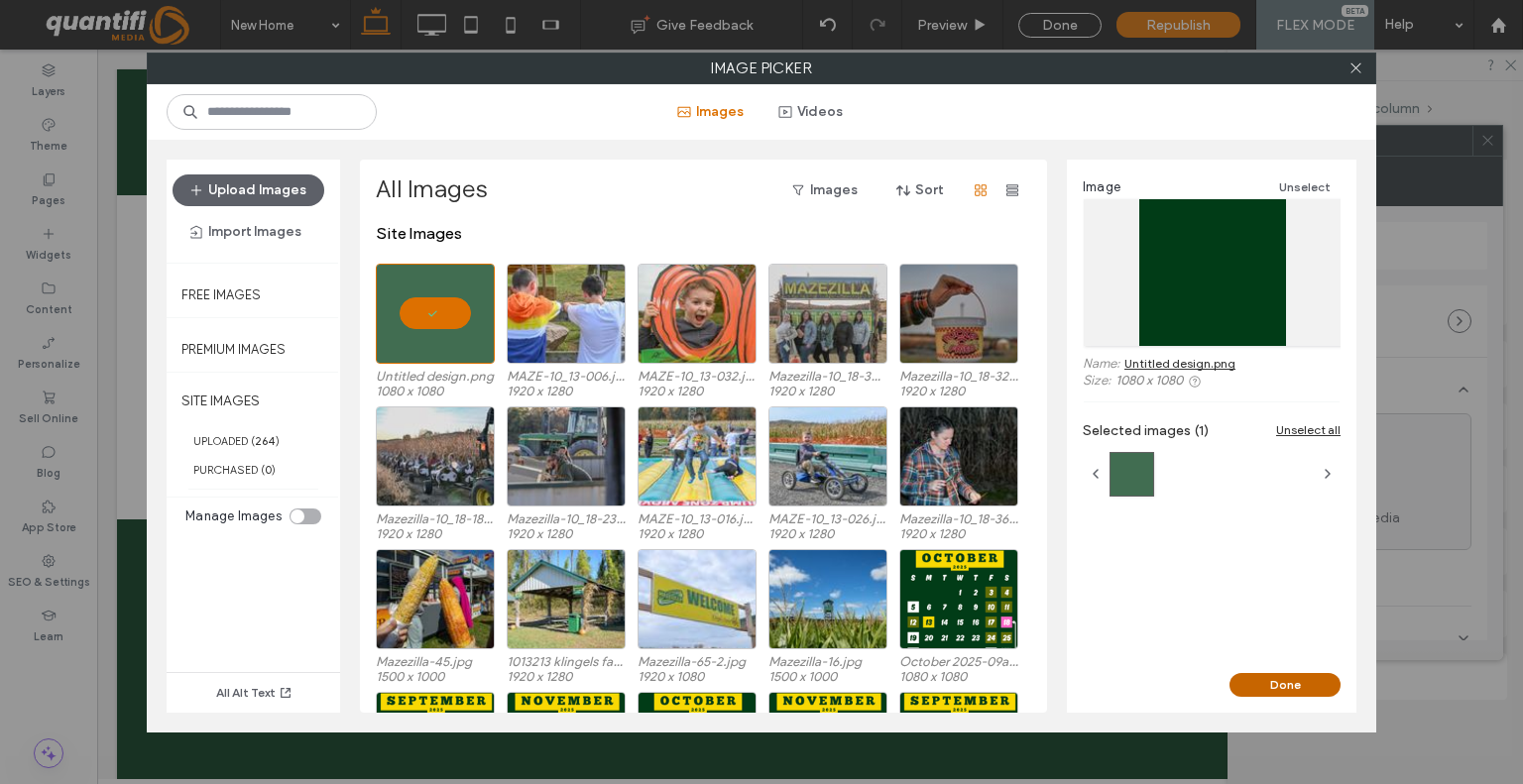 click on "Done" at bounding box center [1285, 685] 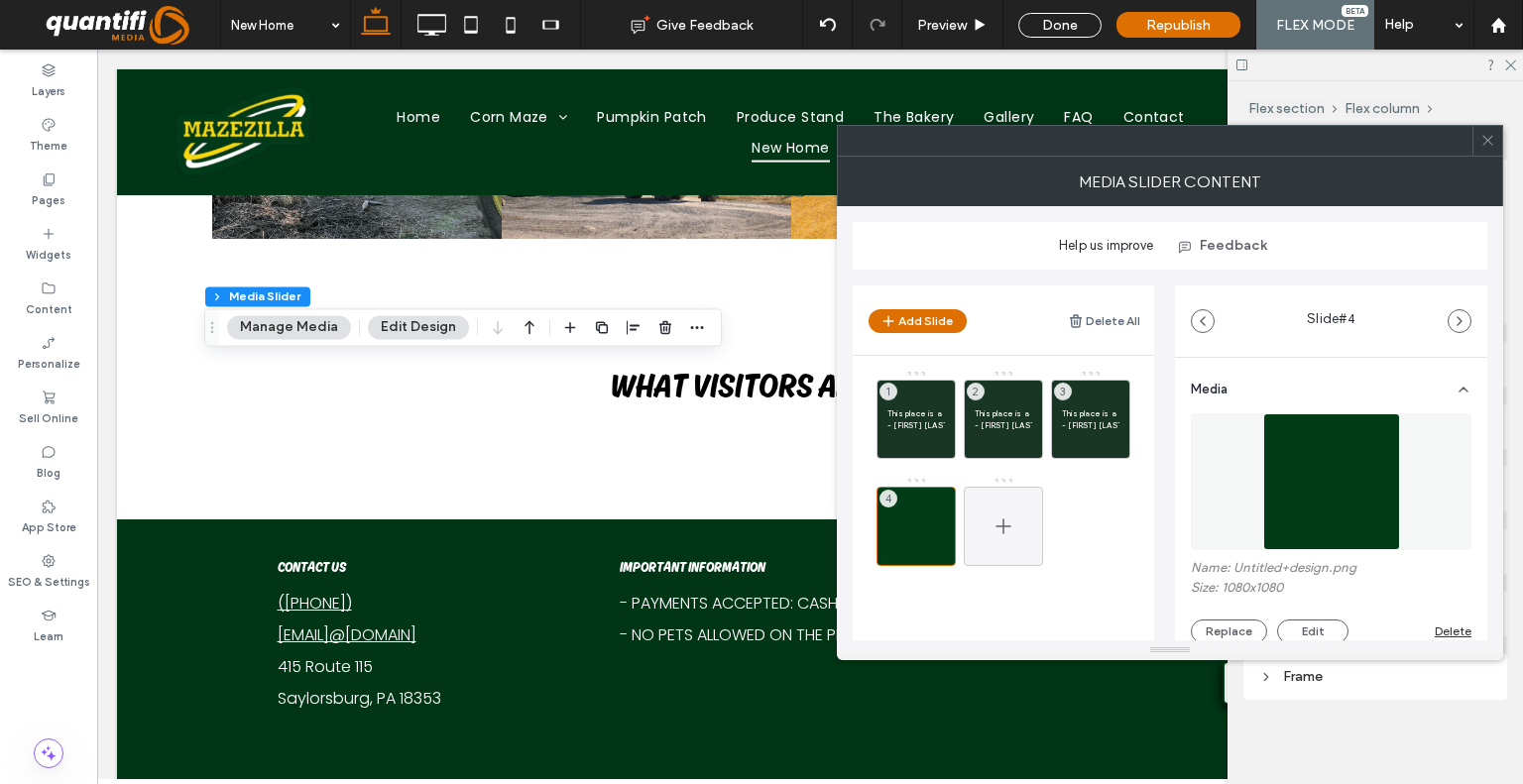 click at bounding box center [1003, 526] 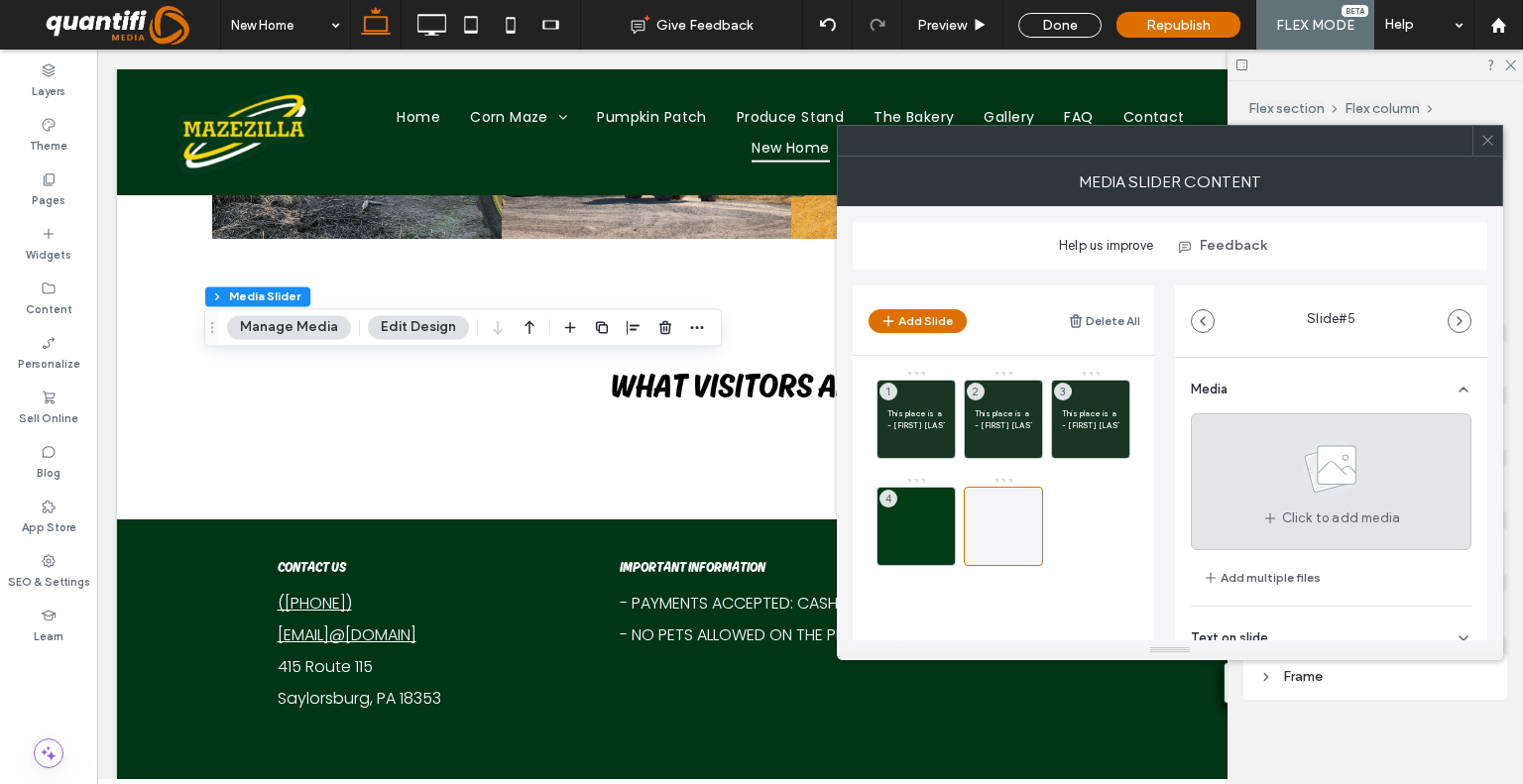 click on "Click to add media" at bounding box center (1331, 482) 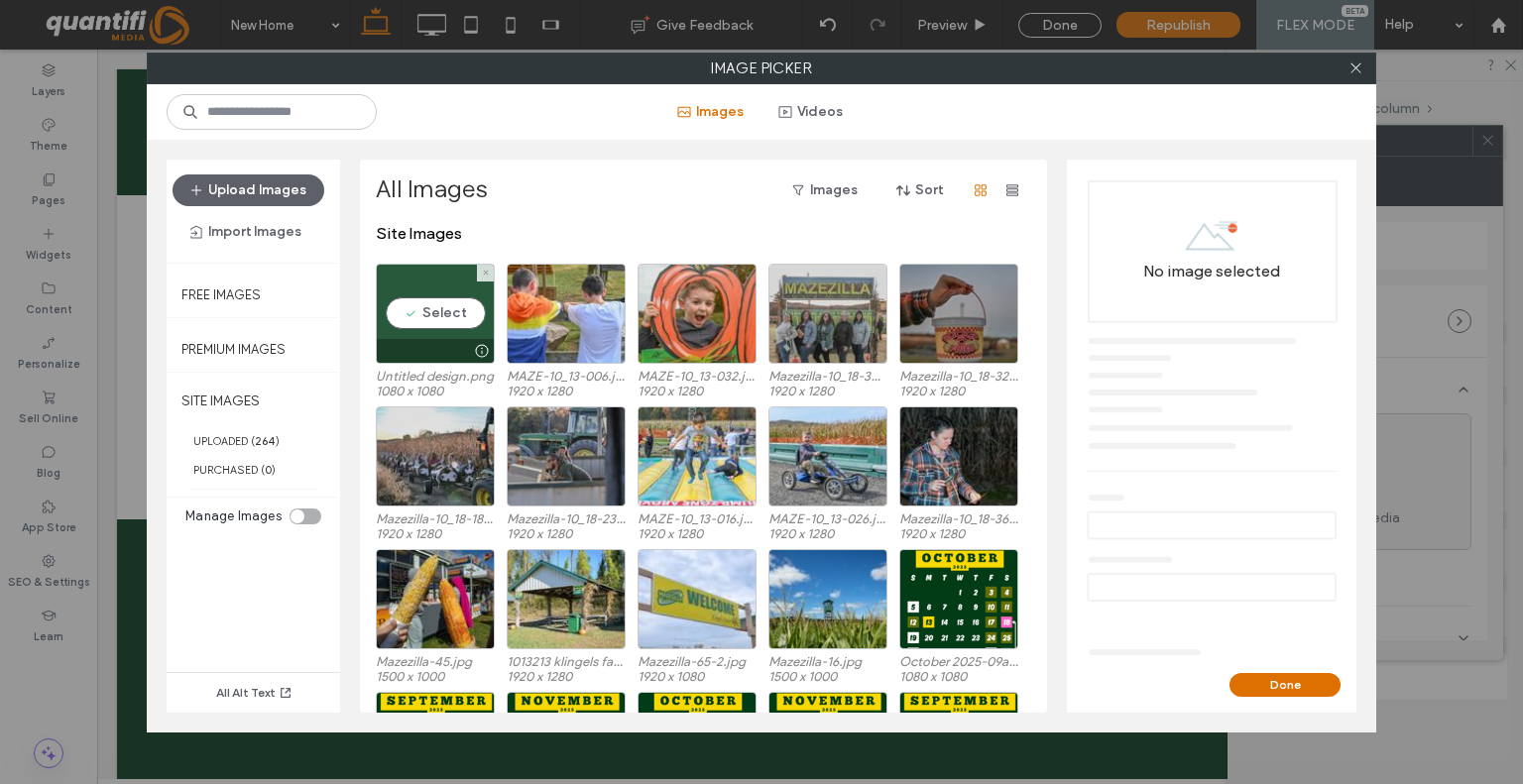 click on "Select" at bounding box center (435, 313) 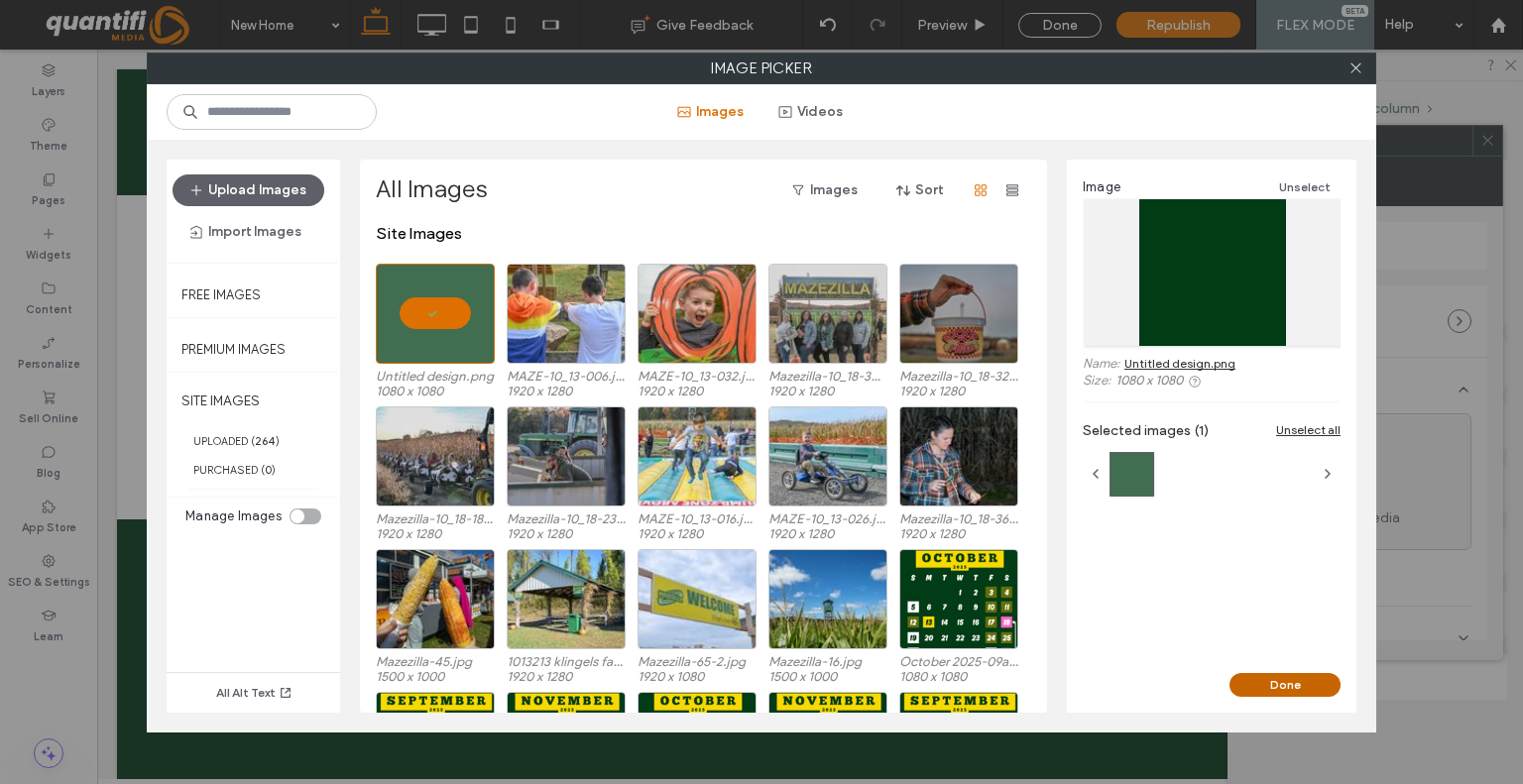 click on "Done" at bounding box center [1285, 685] 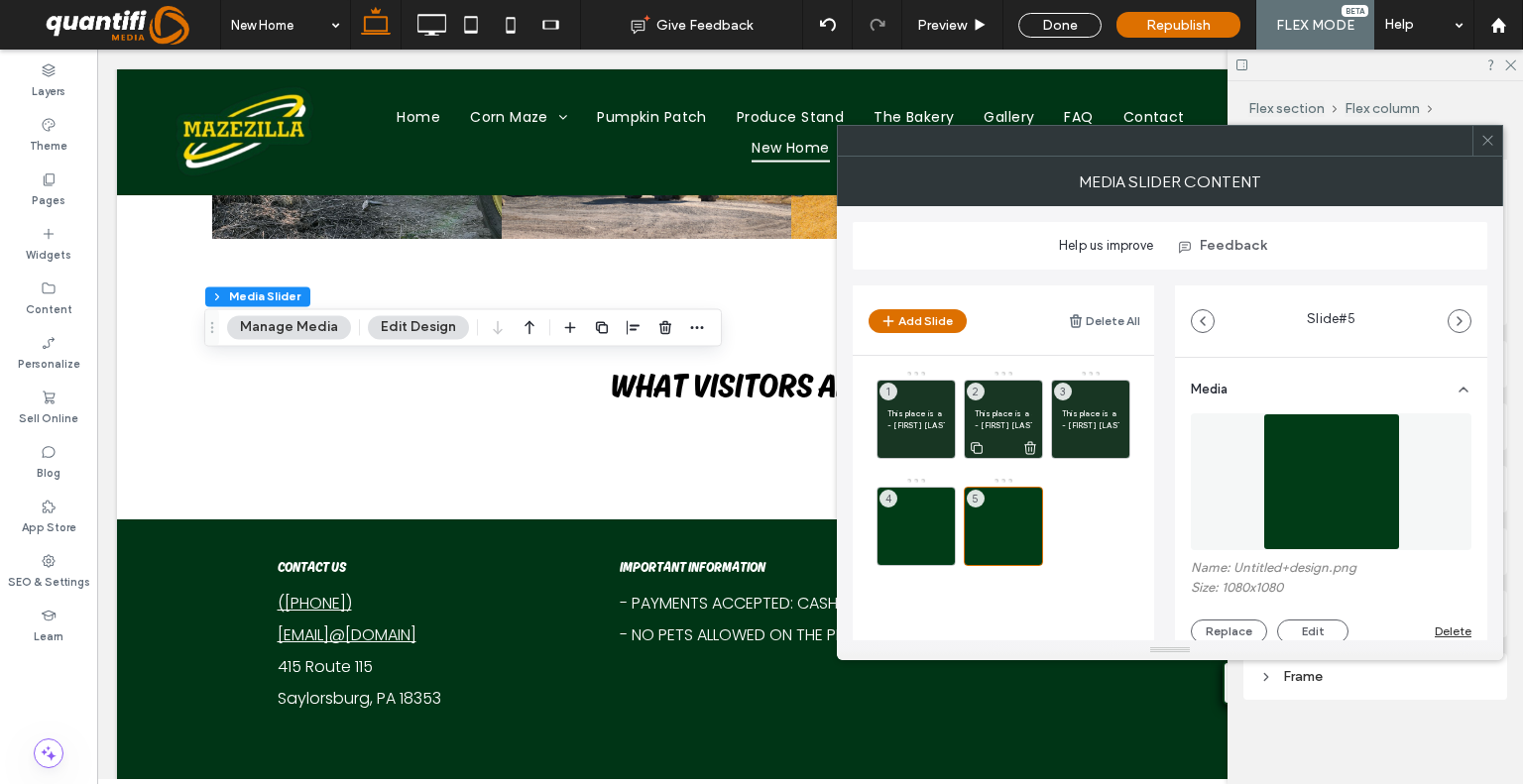 click on "- Katie M." at bounding box center (1003, 425) 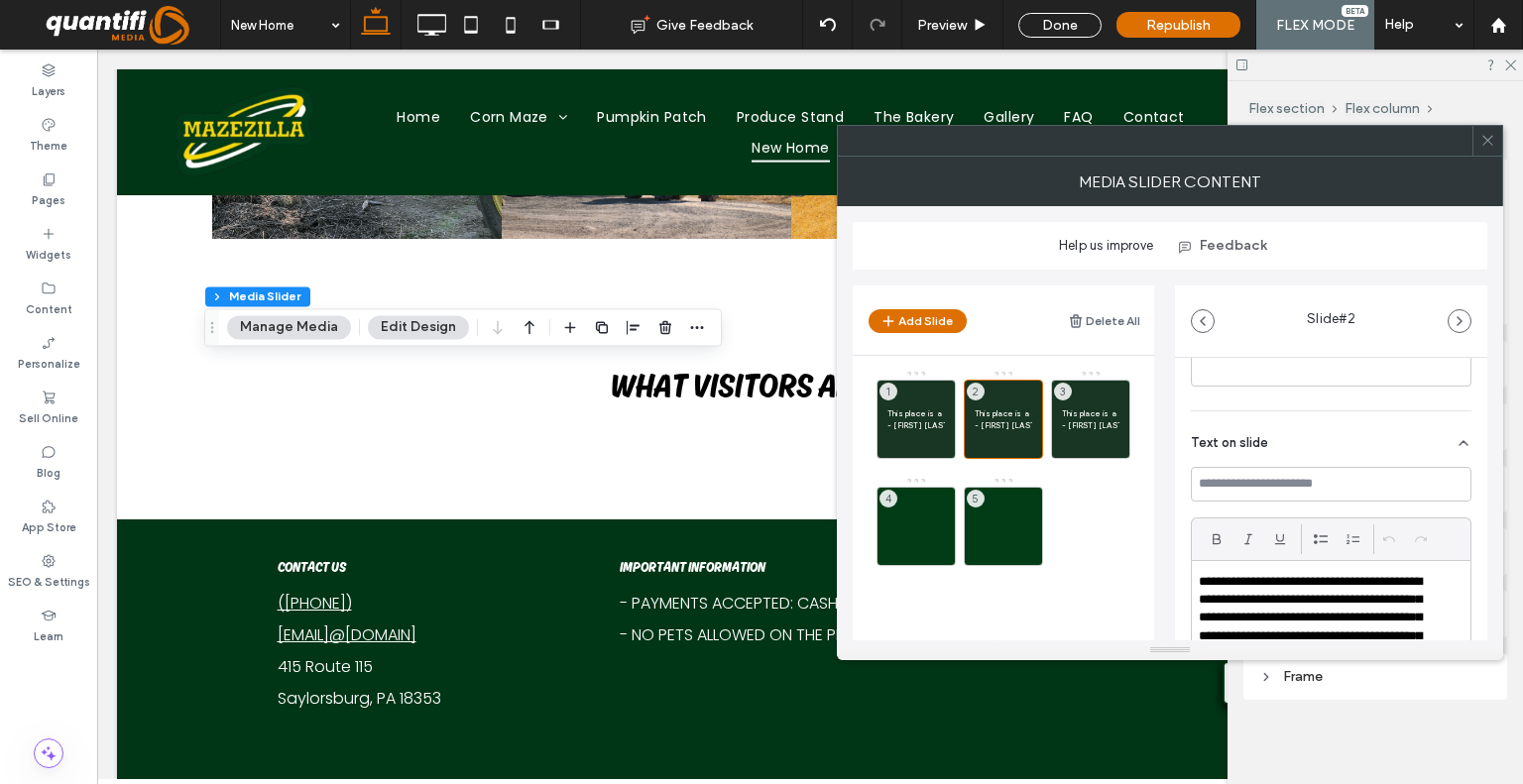 scroll, scrollTop: 496, scrollLeft: 0, axis: vertical 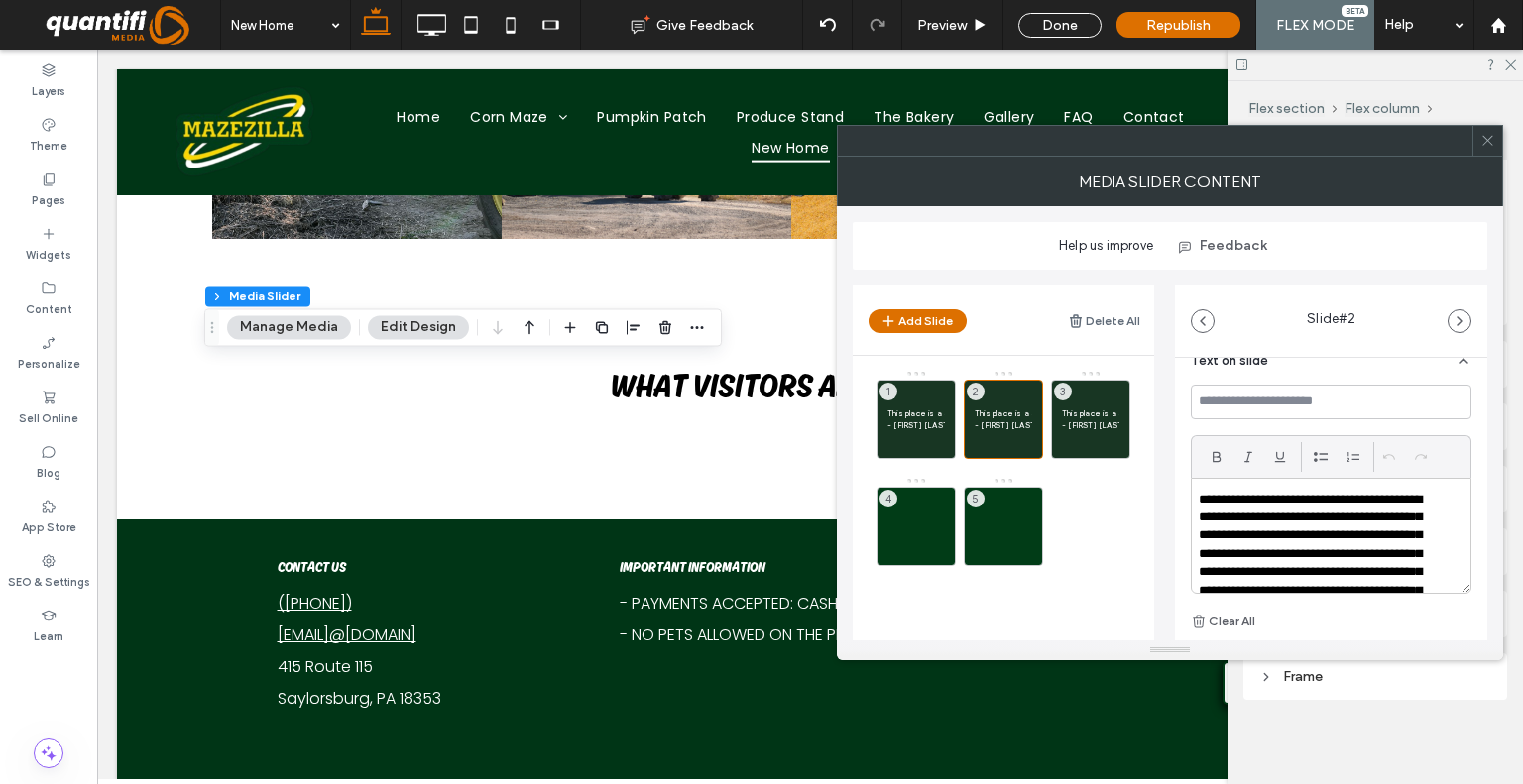 click on "**********" at bounding box center [1318, 573] 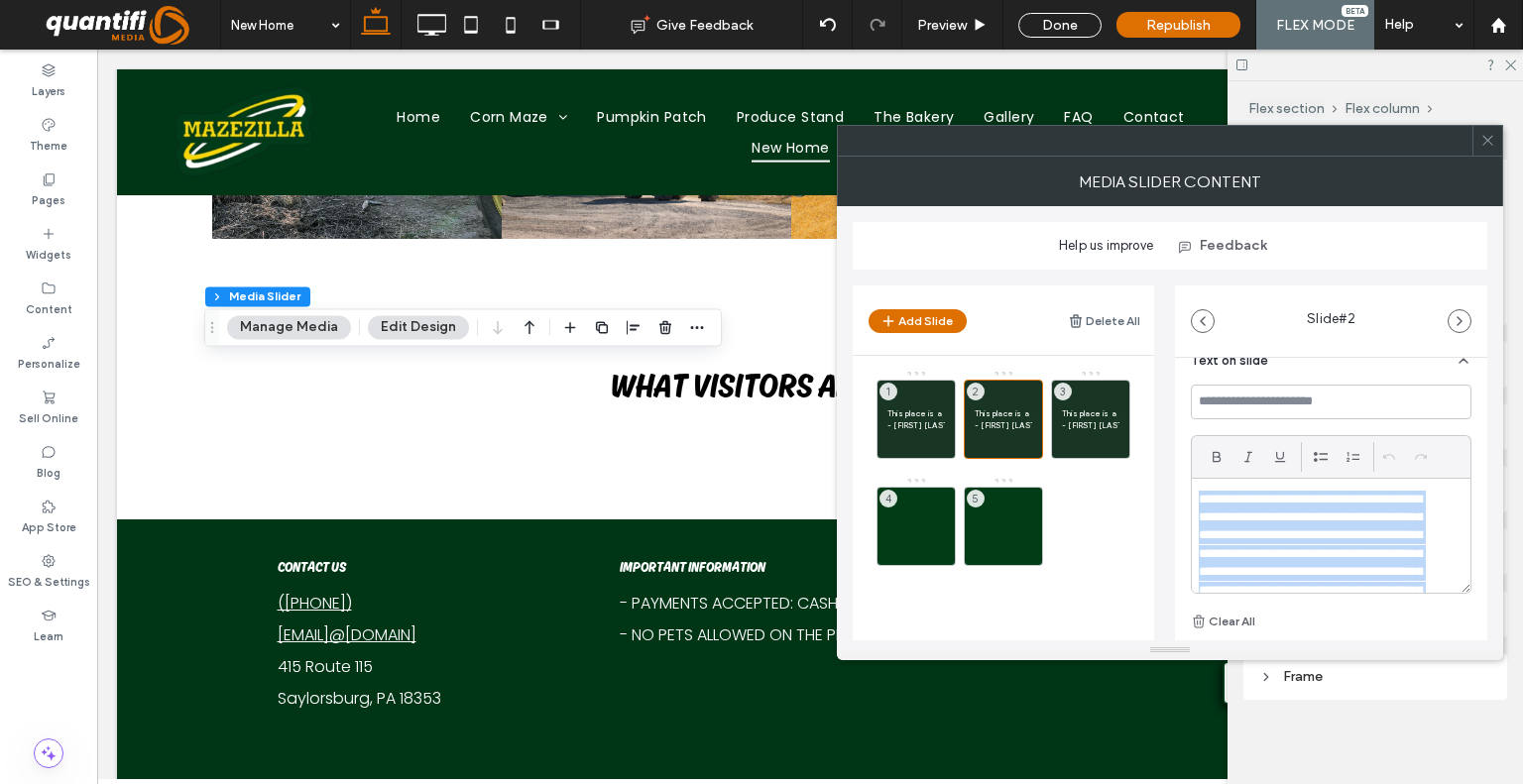 paste 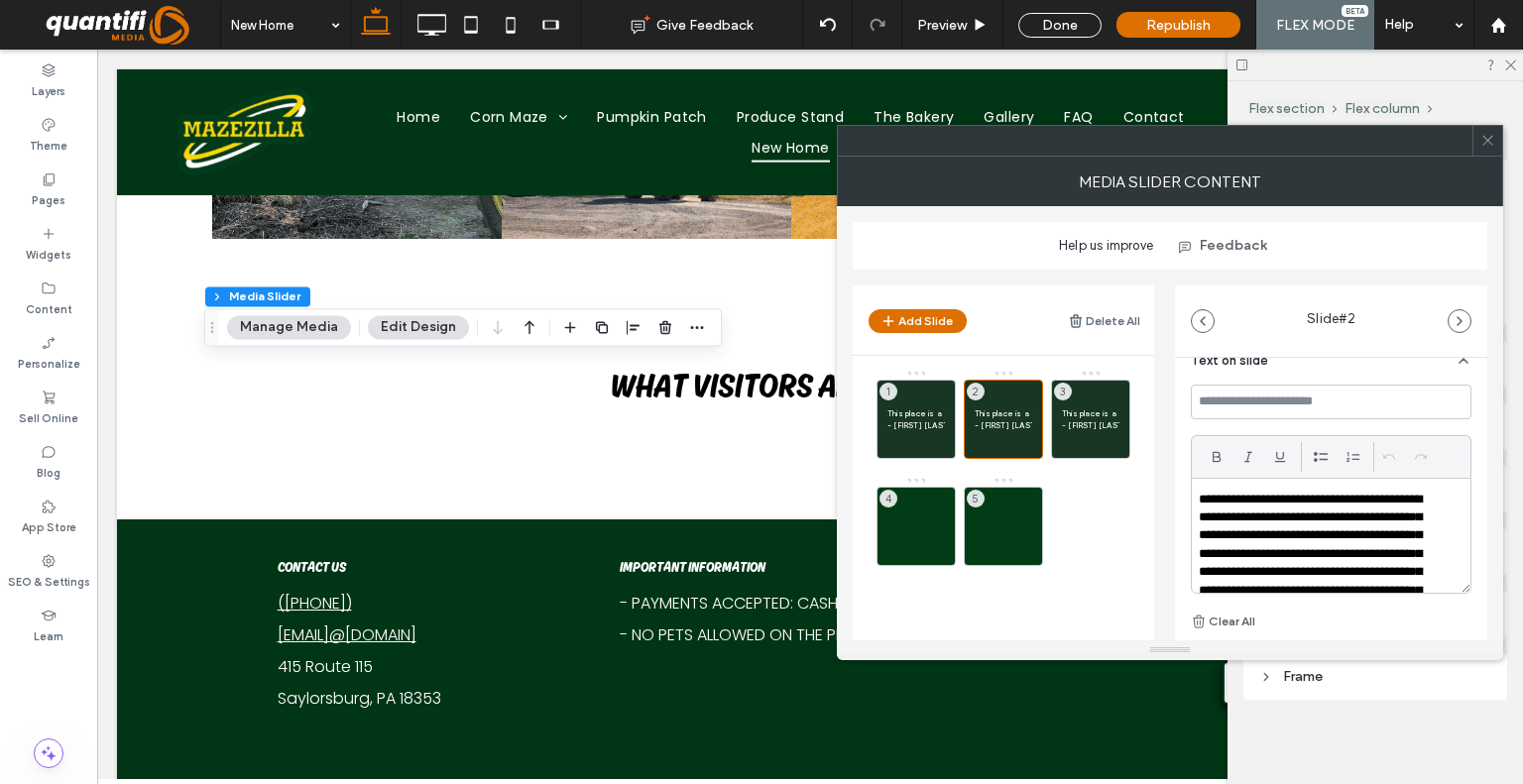 scroll, scrollTop: 0, scrollLeft: 0, axis: both 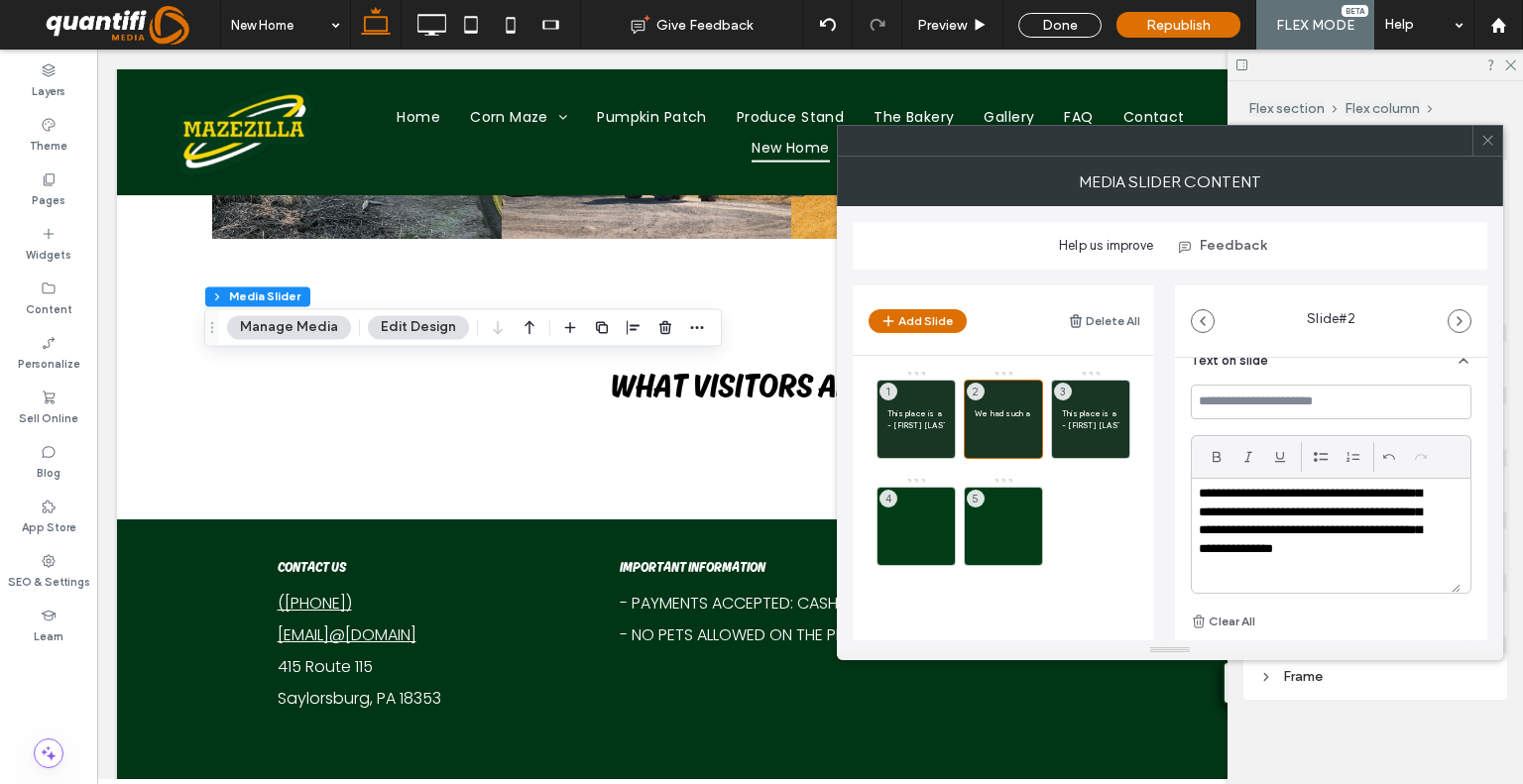 type 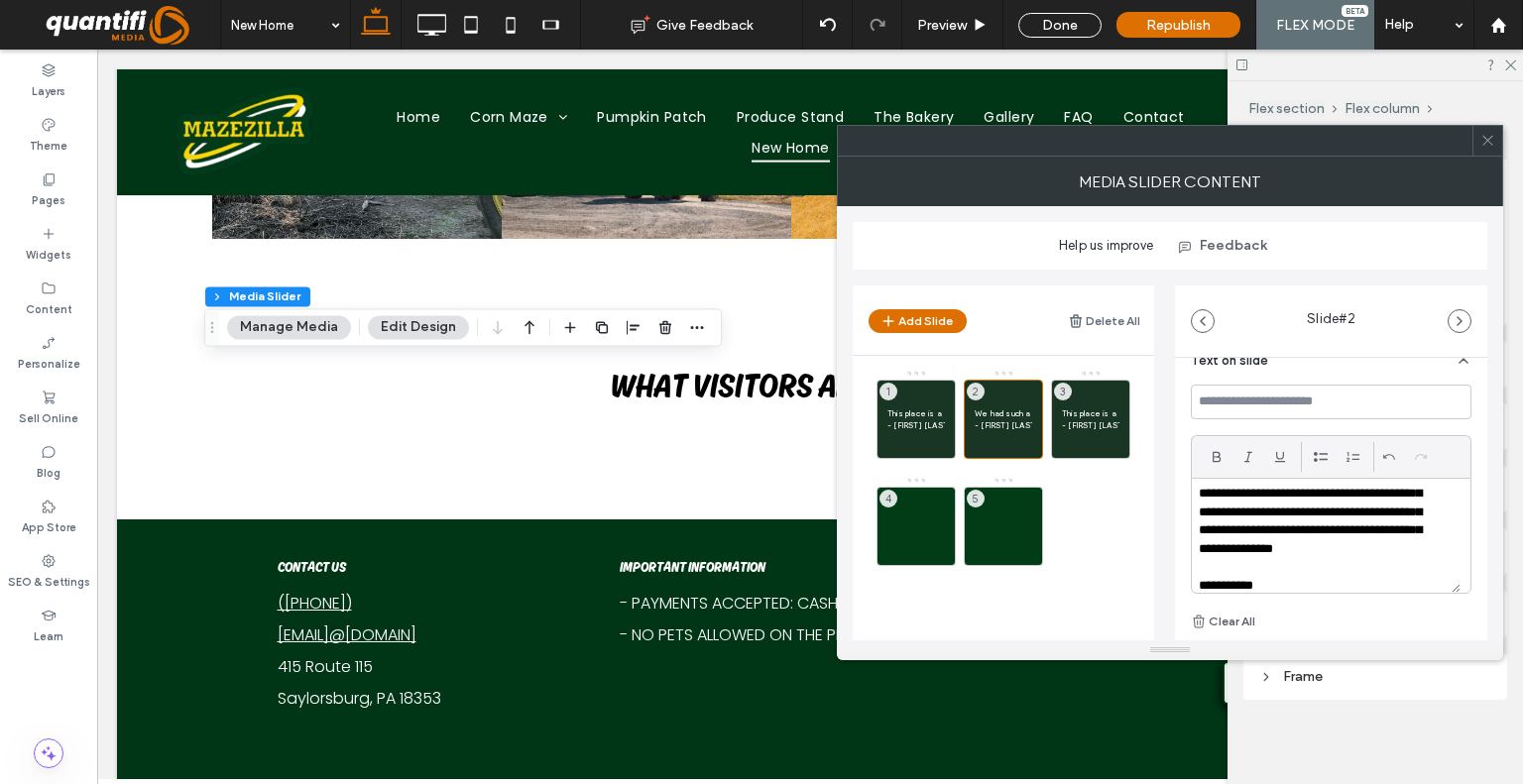 click on "**********" at bounding box center (1318, 512) 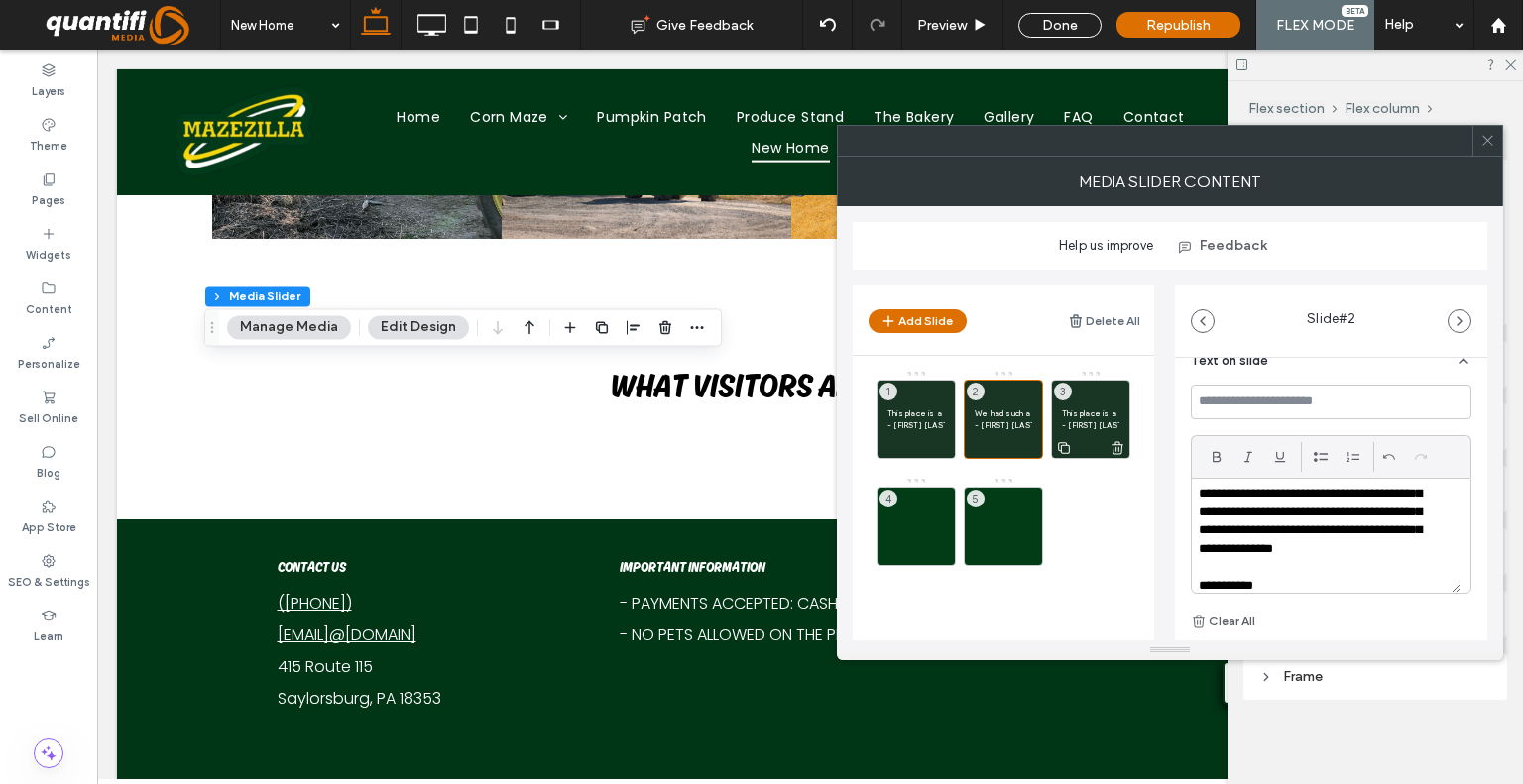 click on "This place is a staple for fall activities, from the corn pit to the huge slides to the maze. There's something for everyone to do no matter what age. I haven't been home for fall season in years and all the fun that we had at this place as a family reminded me of how special it is. So very grateful to have a place like this to come to" at bounding box center [1091, 413] 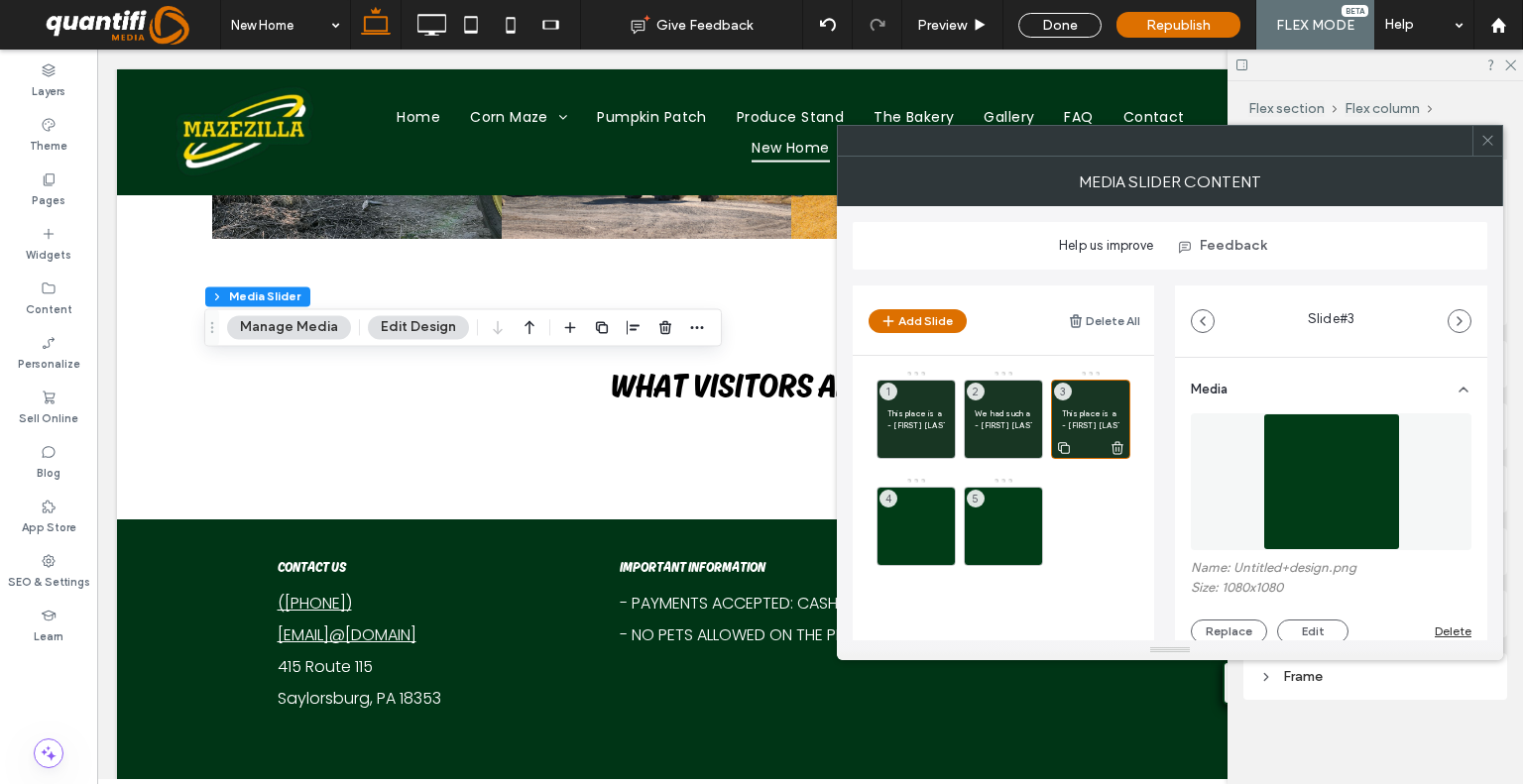 click on "This place is a staple for fall activities, from the corn pit to the huge slides to the maze. There's something for everyone to do no matter what age. I haven't been home for fall season in years and all the fun that we had at this place as a family reminded me of how special it is. So very grateful to have a place like this to come to" at bounding box center (1091, 413) 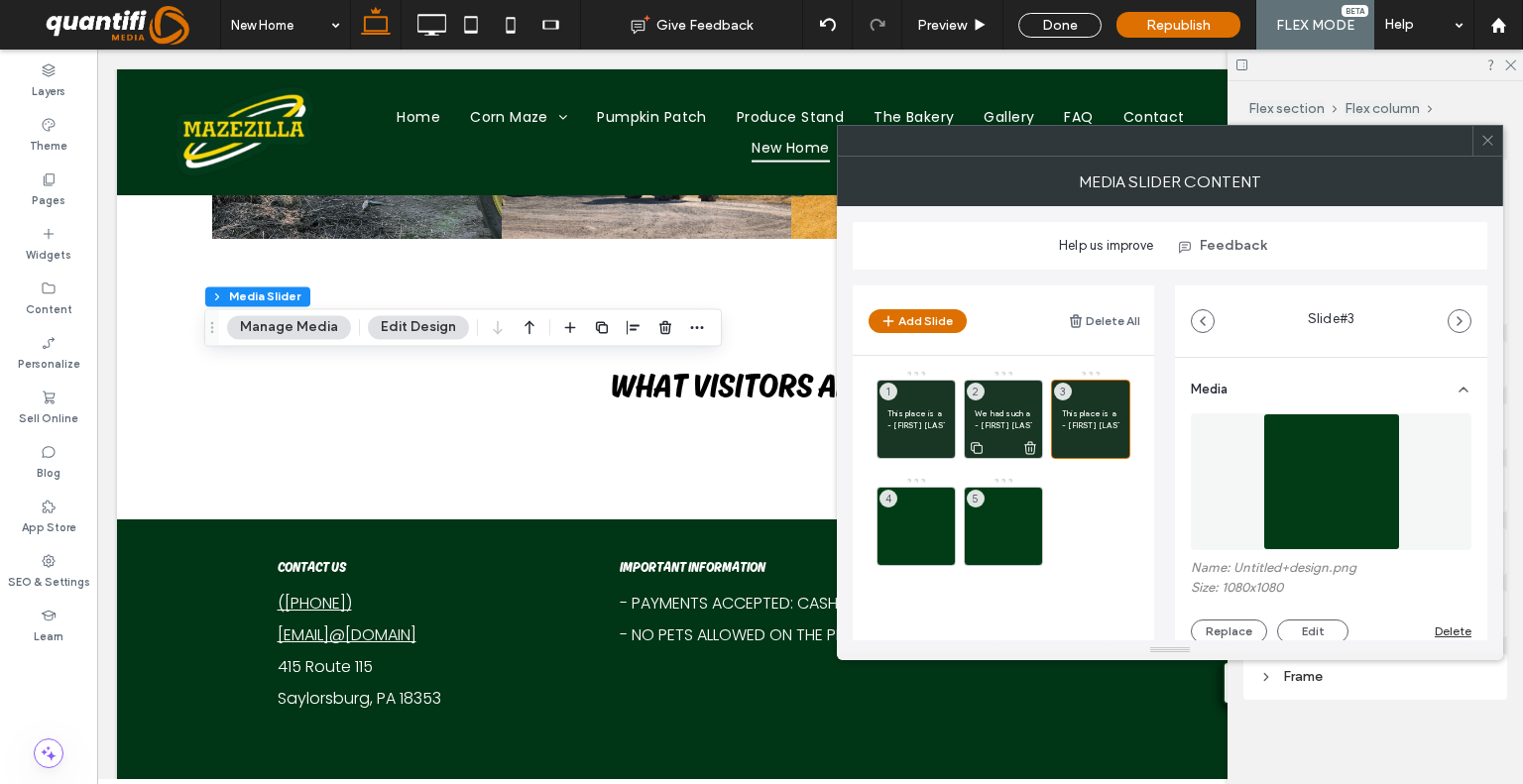 click on "We had such a great time! There’s a good mix of paid and free options, we enjoyed the food, animals, corn pit and the farm still with fresh options. Shout out to Sharon who greeted us, showed us the ropes and helped take some family photos!" at bounding box center [1003, 413] 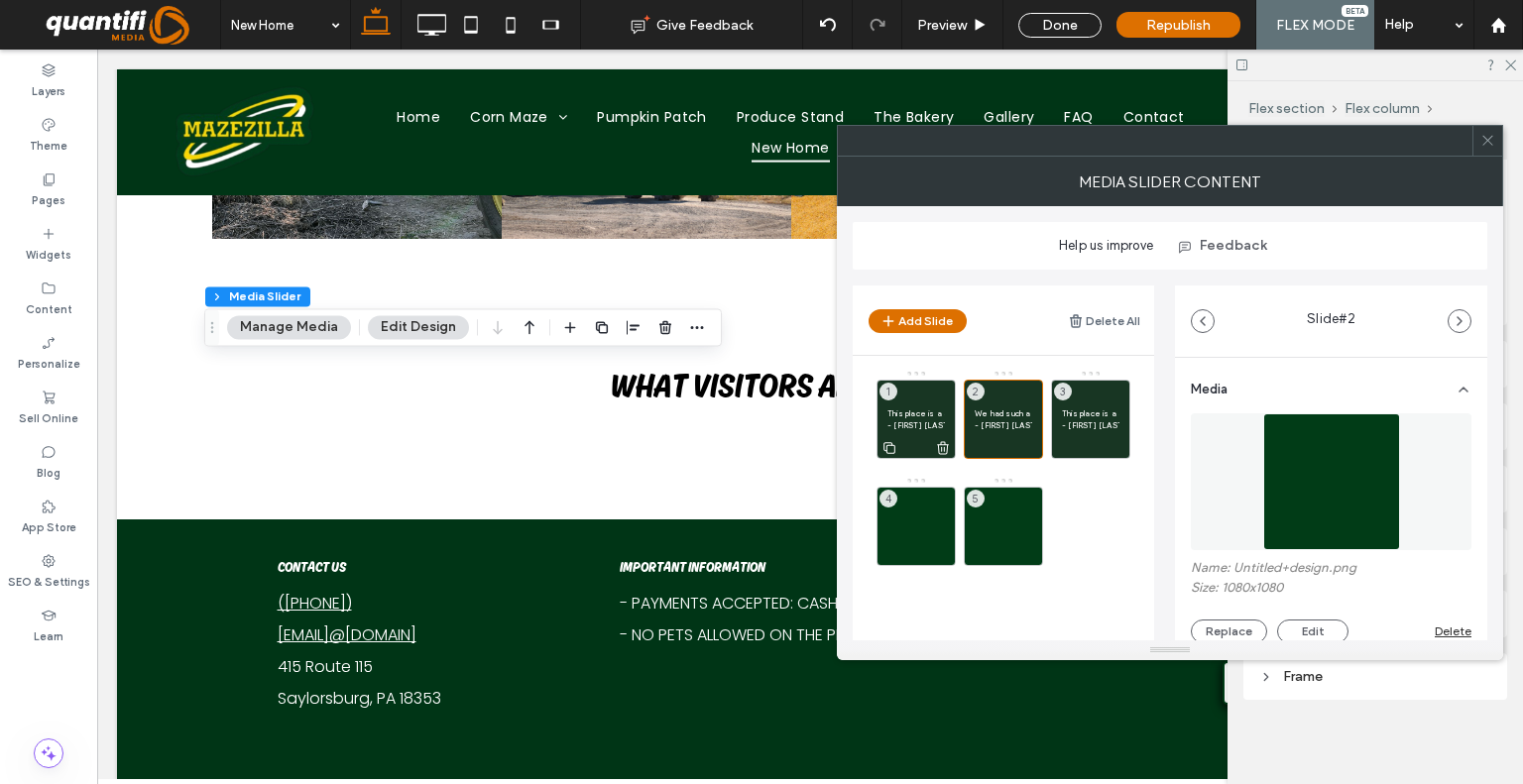 click on "- Katie M." at bounding box center [916, 425] 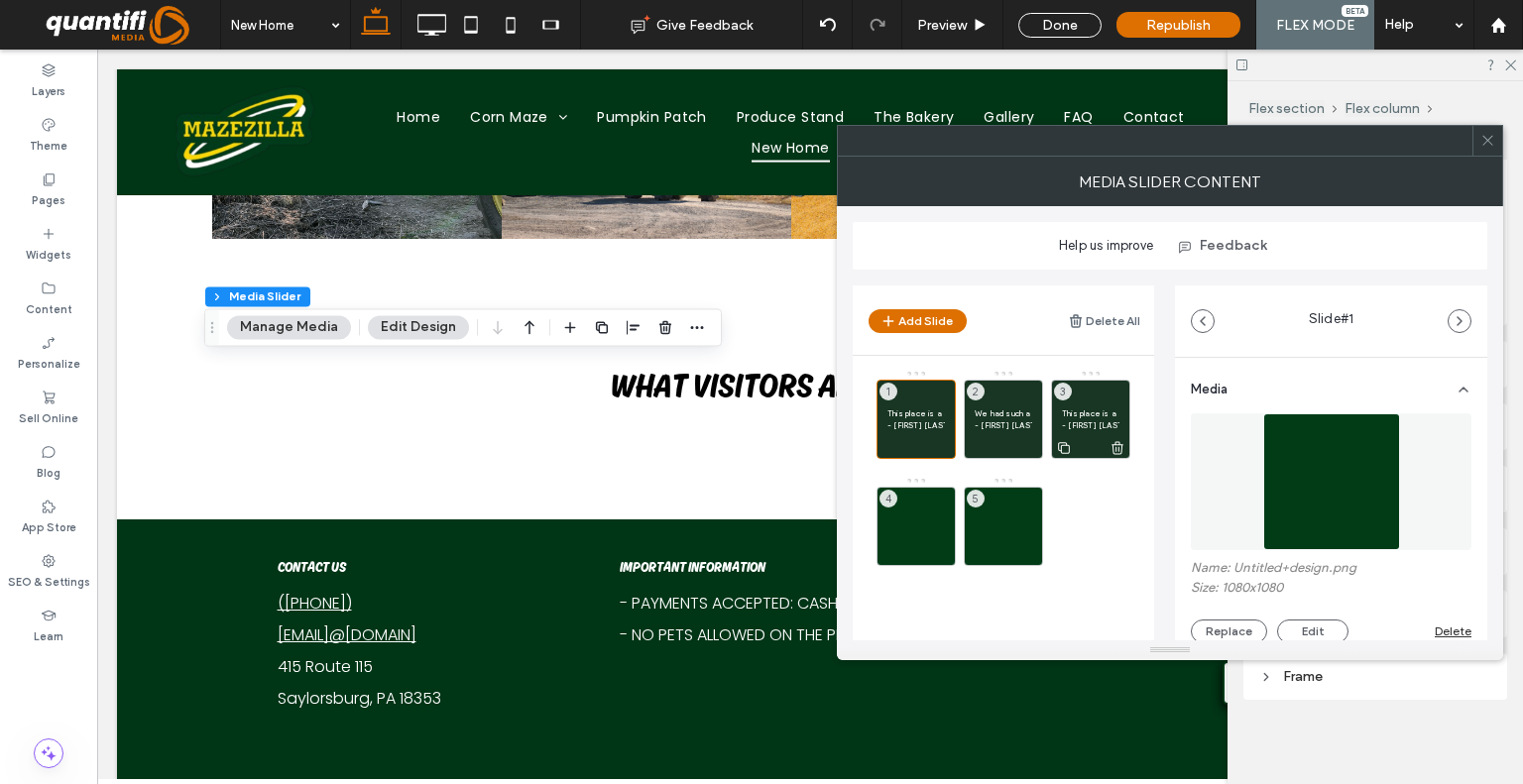 click on "This place is a staple for fall activities, from the corn pit to the huge slides to the maze. There's something for everyone to do no matter what age. I haven't been home for fall season in years and all the fun that we had at this place as a family reminded me of how special it is. So very grateful to have a place like this to come to" at bounding box center (1091, 413) 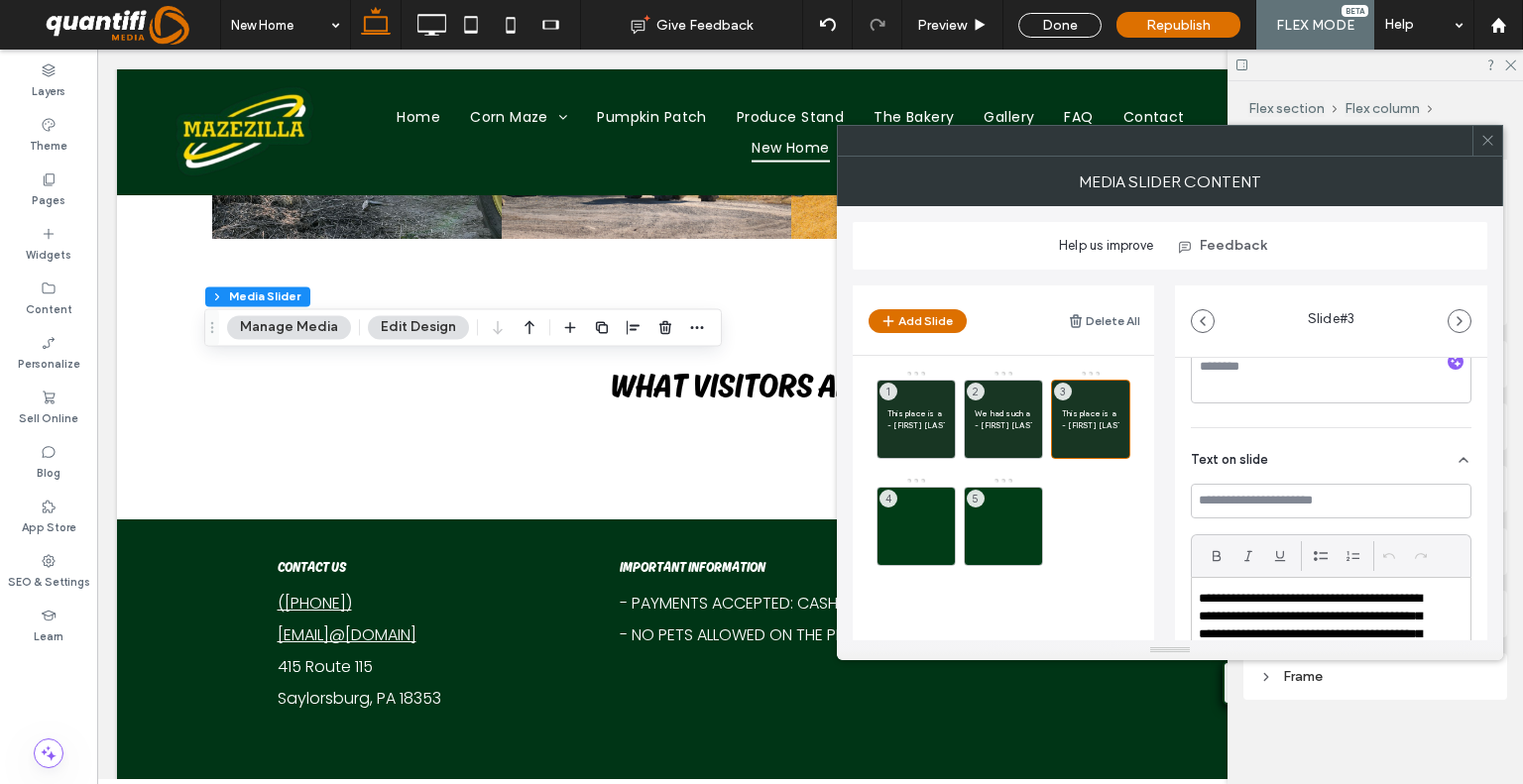scroll, scrollTop: 496, scrollLeft: 0, axis: vertical 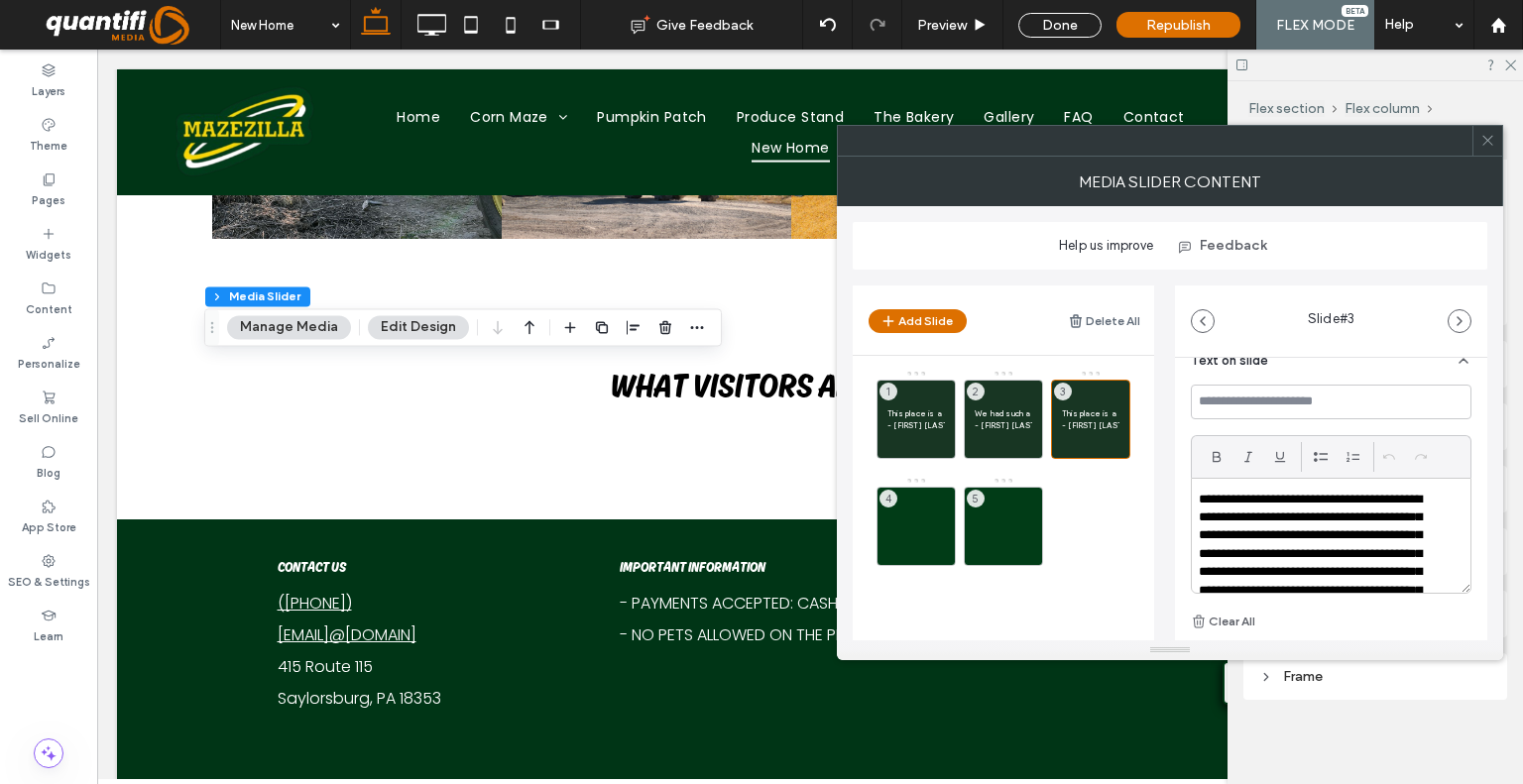 click on "**********" at bounding box center [1318, 573] 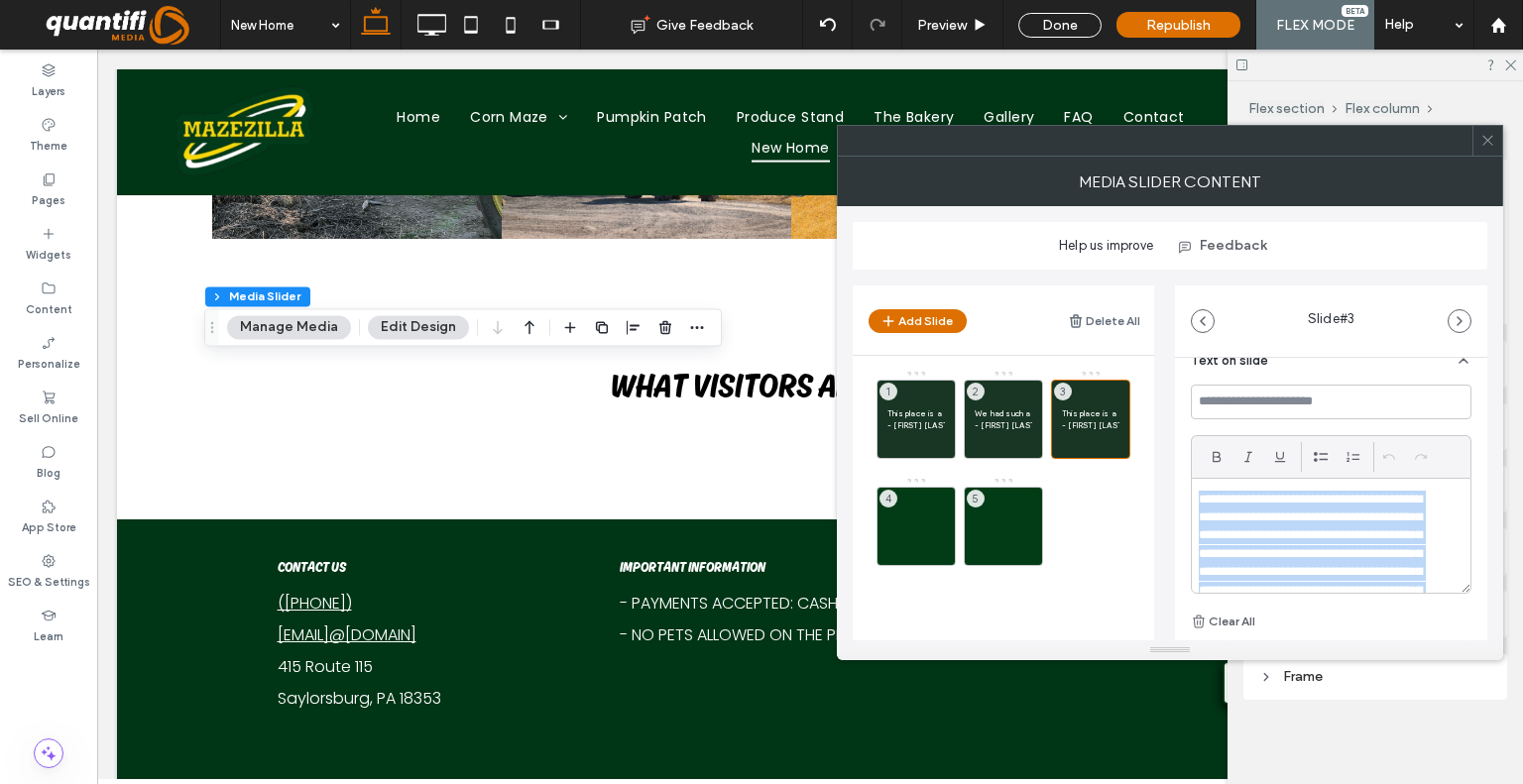 paste 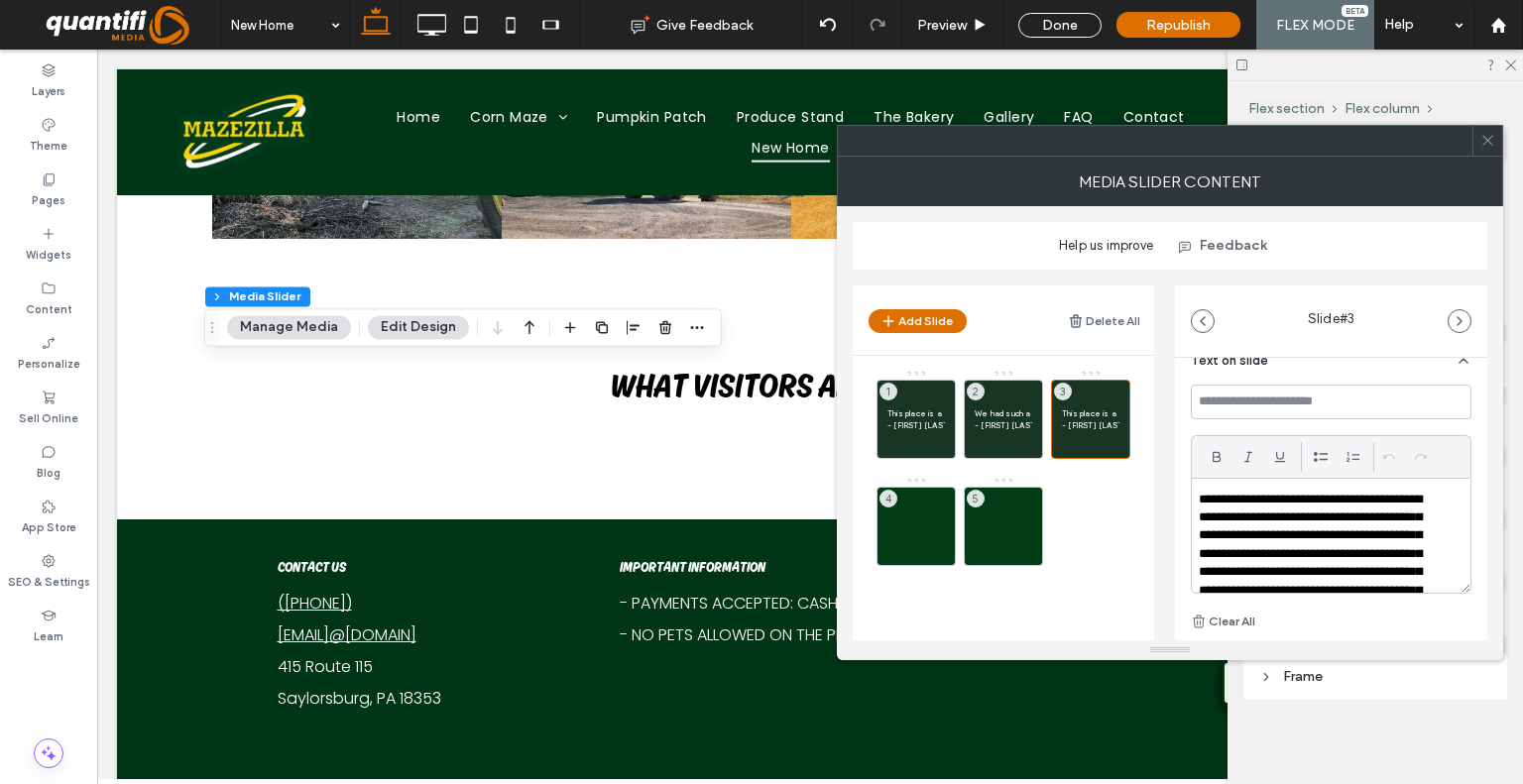 scroll, scrollTop: 0, scrollLeft: 0, axis: both 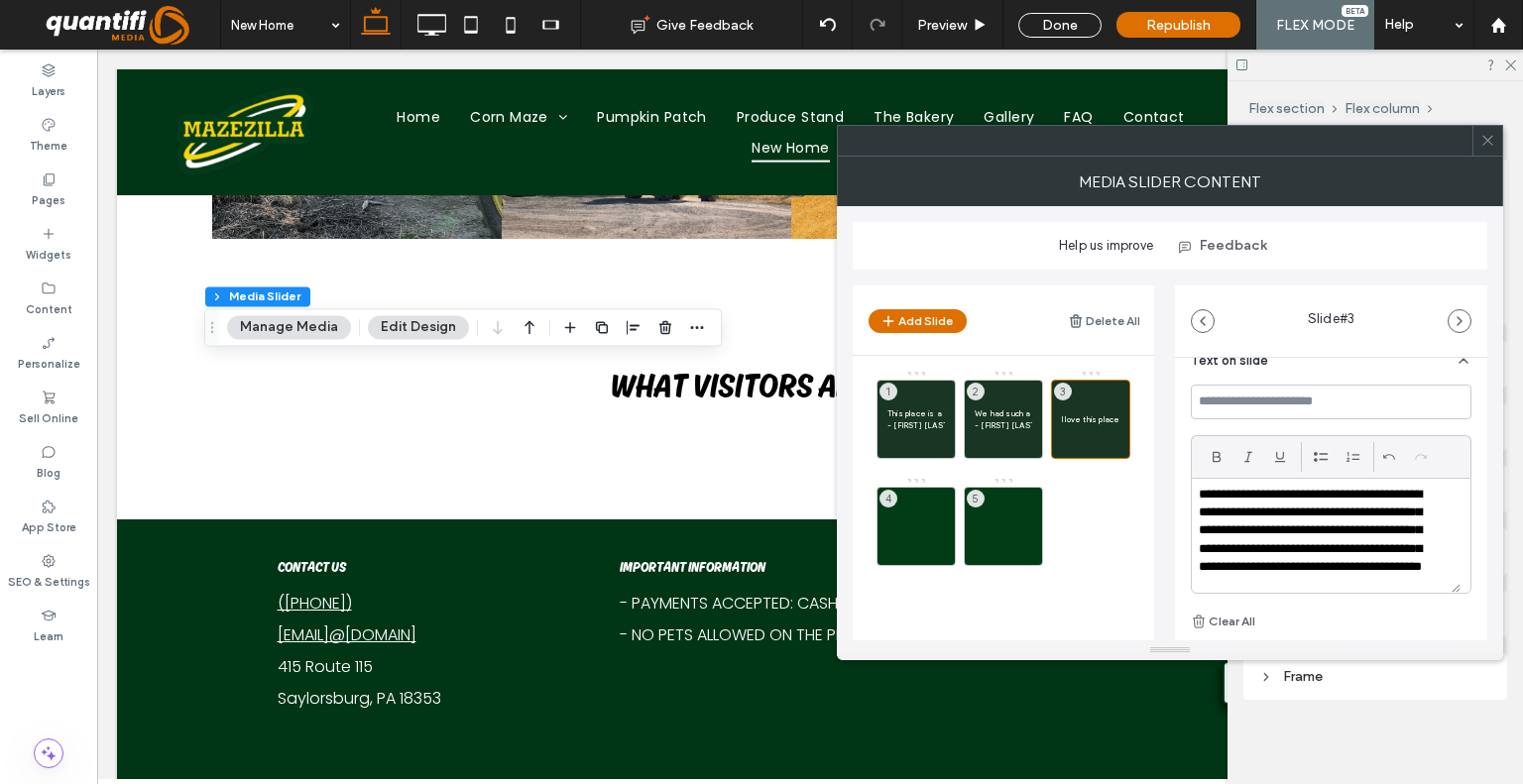 click on "**********" at bounding box center [1318, 540] 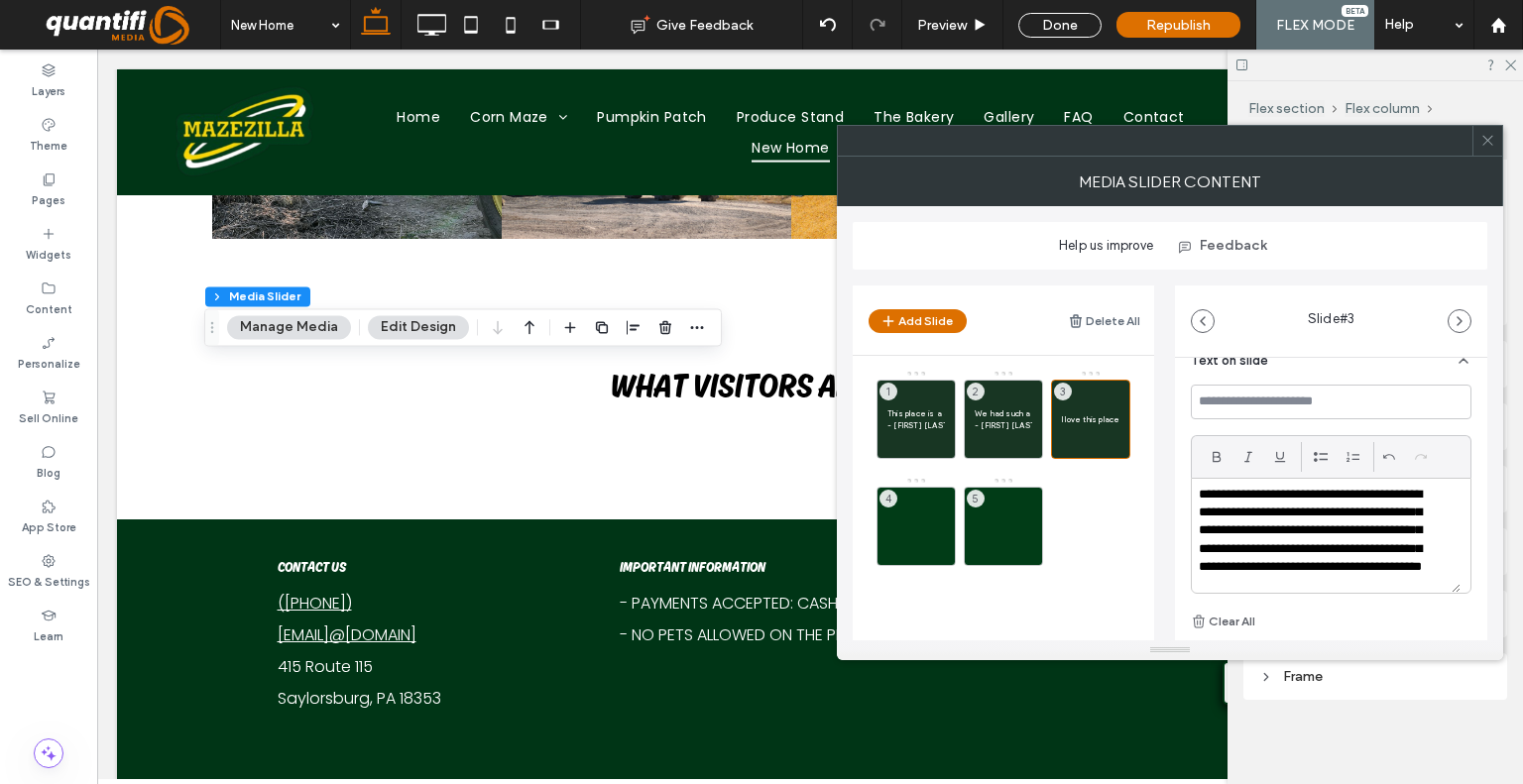 type 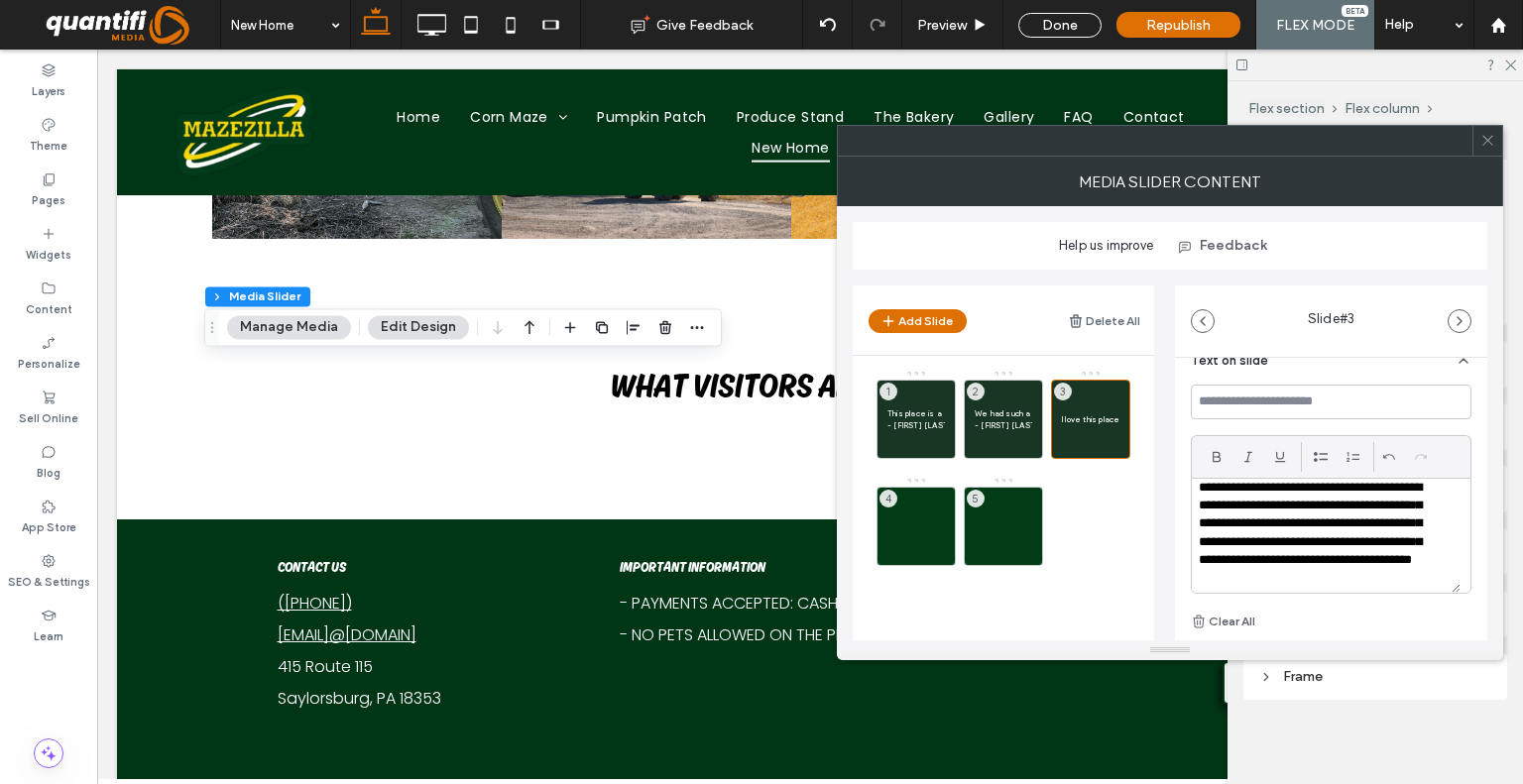 scroll, scrollTop: 19, scrollLeft: 0, axis: vertical 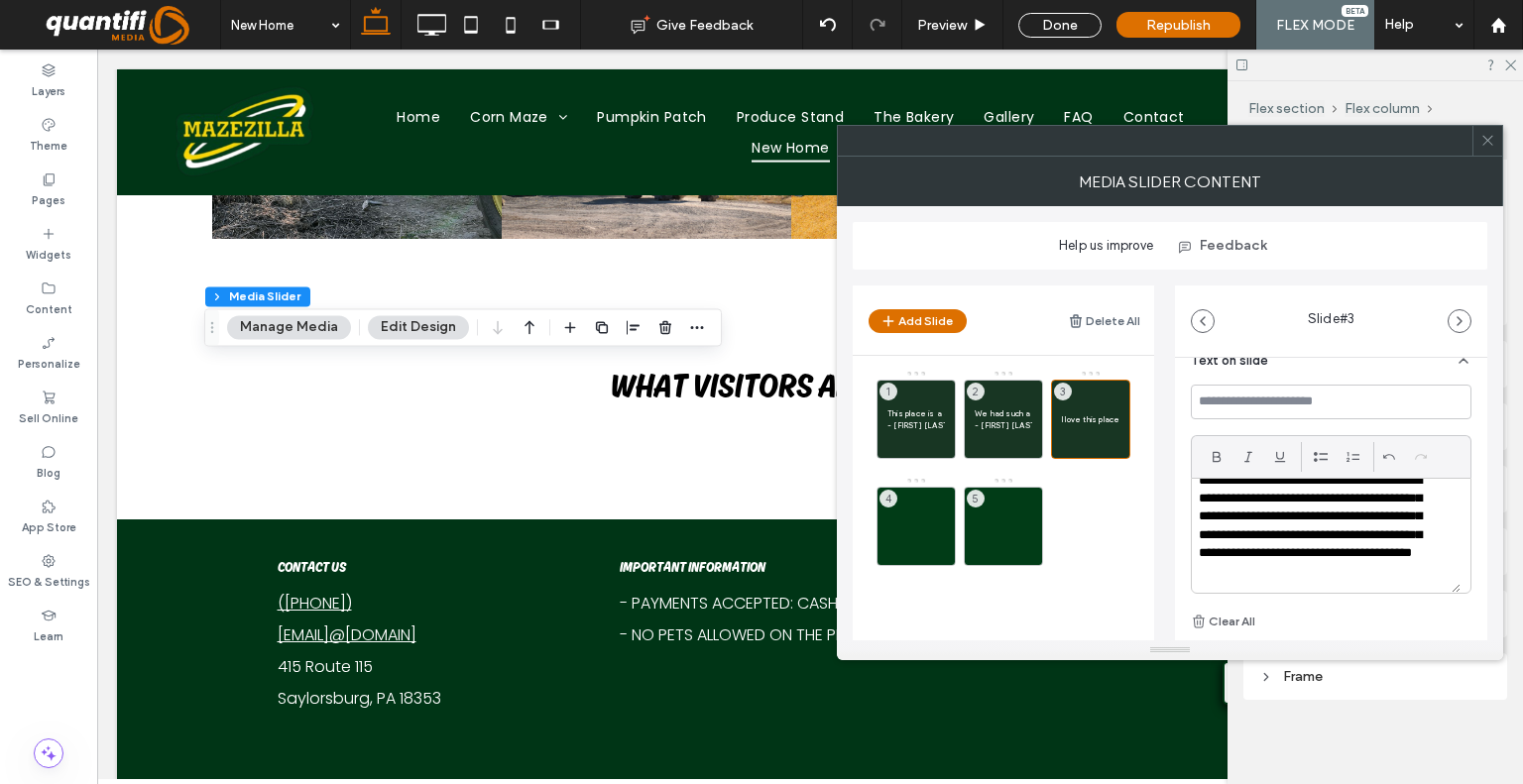 click on "**********" at bounding box center (1318, 526) 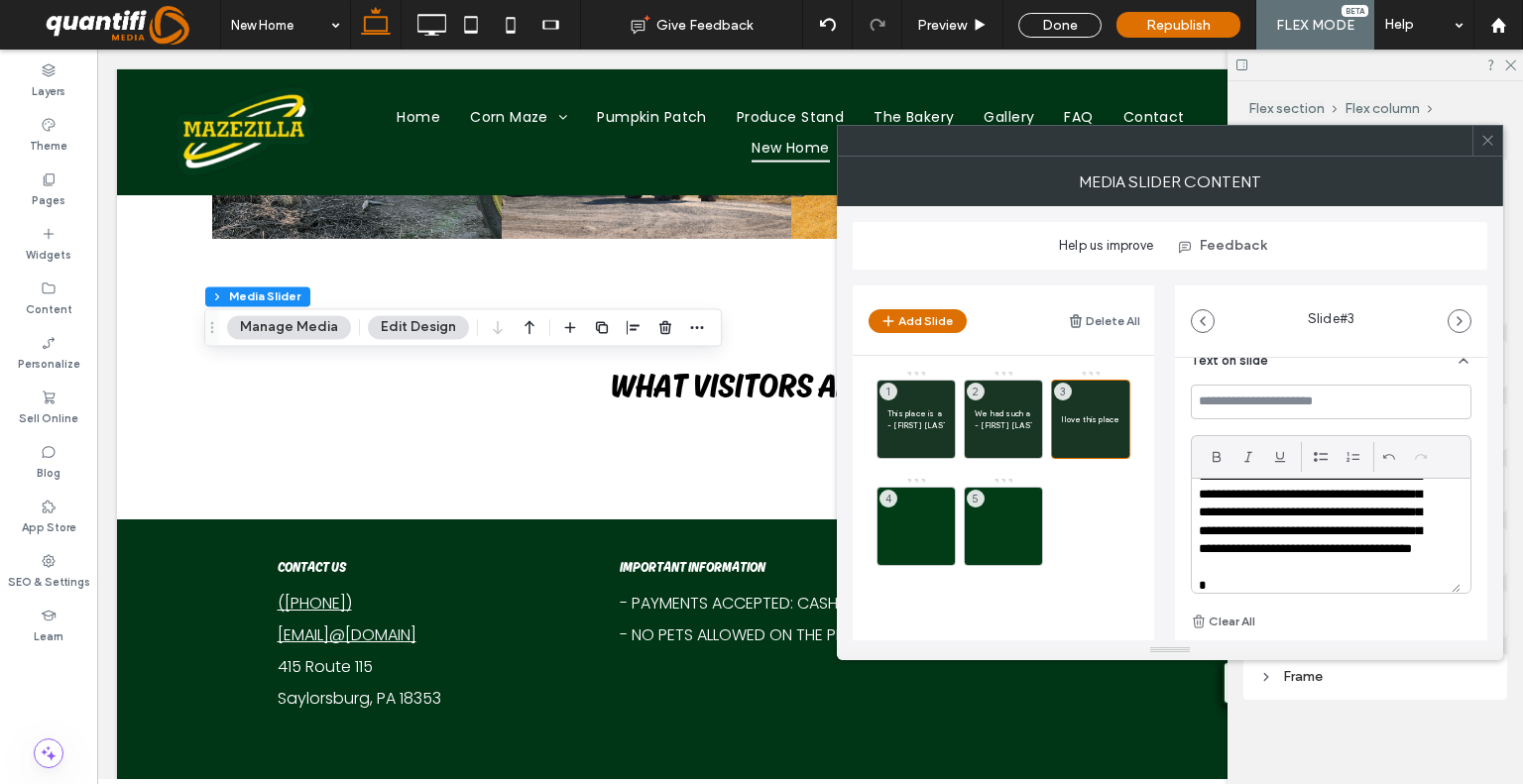 scroll, scrollTop: 24, scrollLeft: 0, axis: vertical 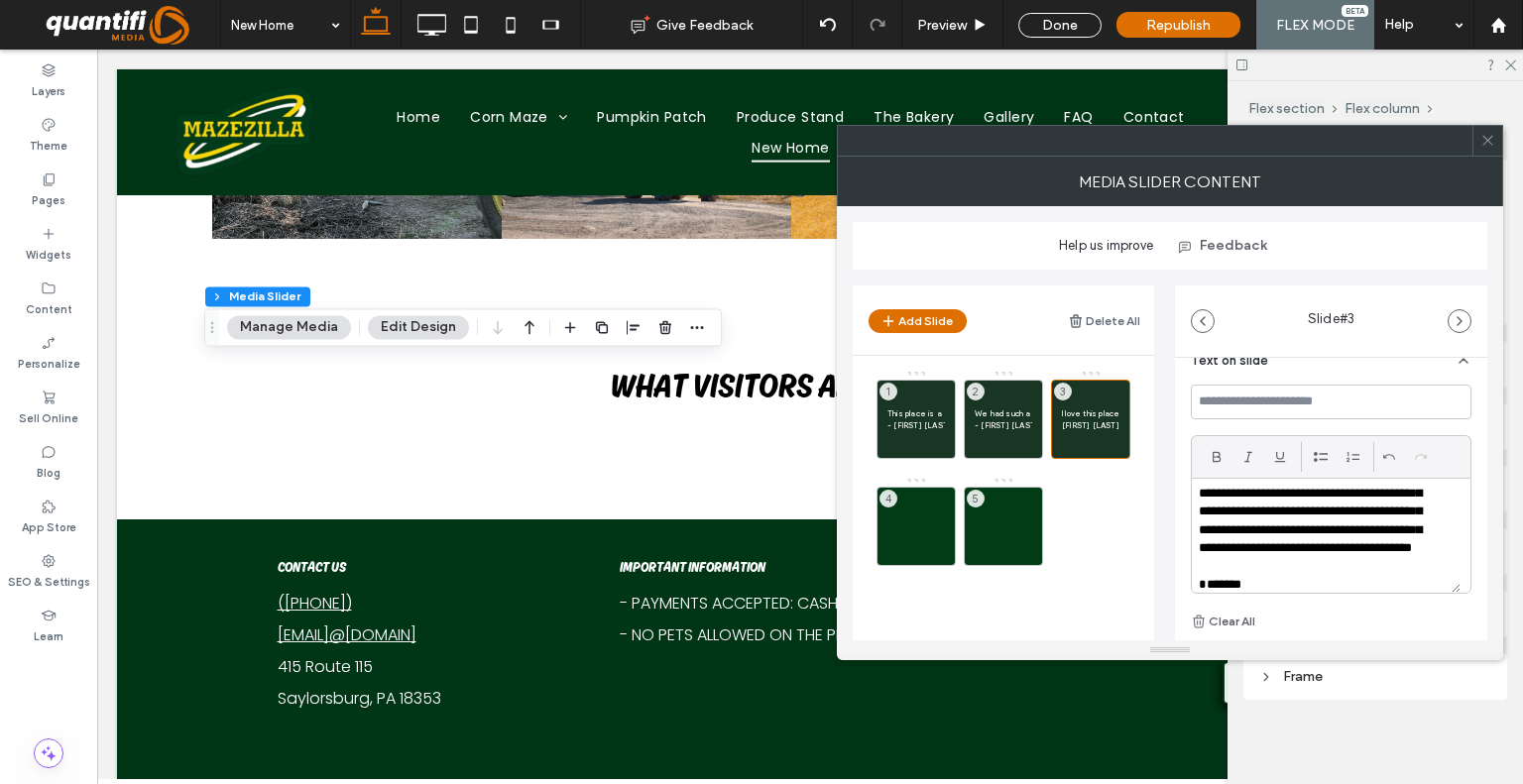 click on "*******" at bounding box center (1318, 585) 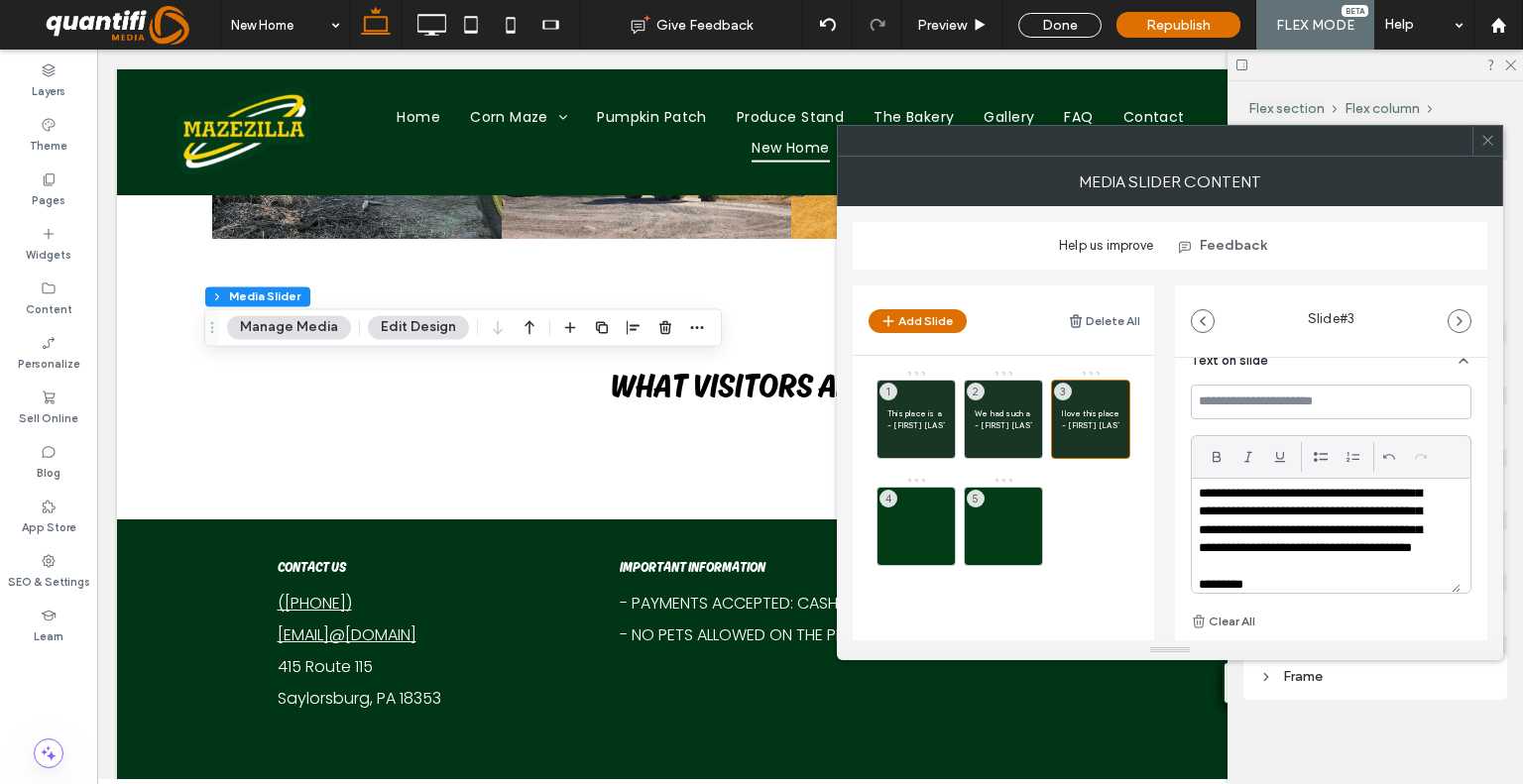 click on "*********" at bounding box center [1318, 585] 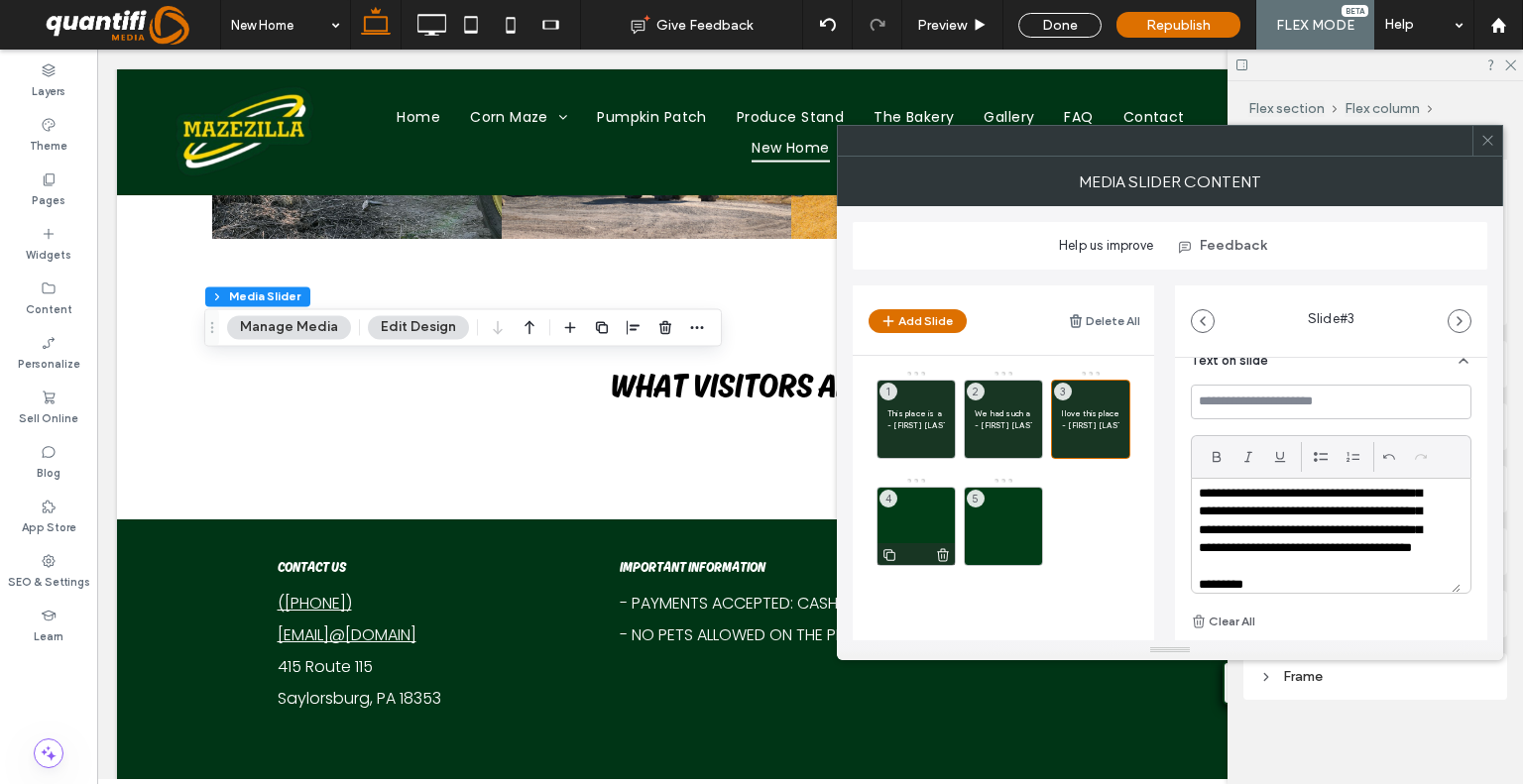click on "4" at bounding box center [916, 526] 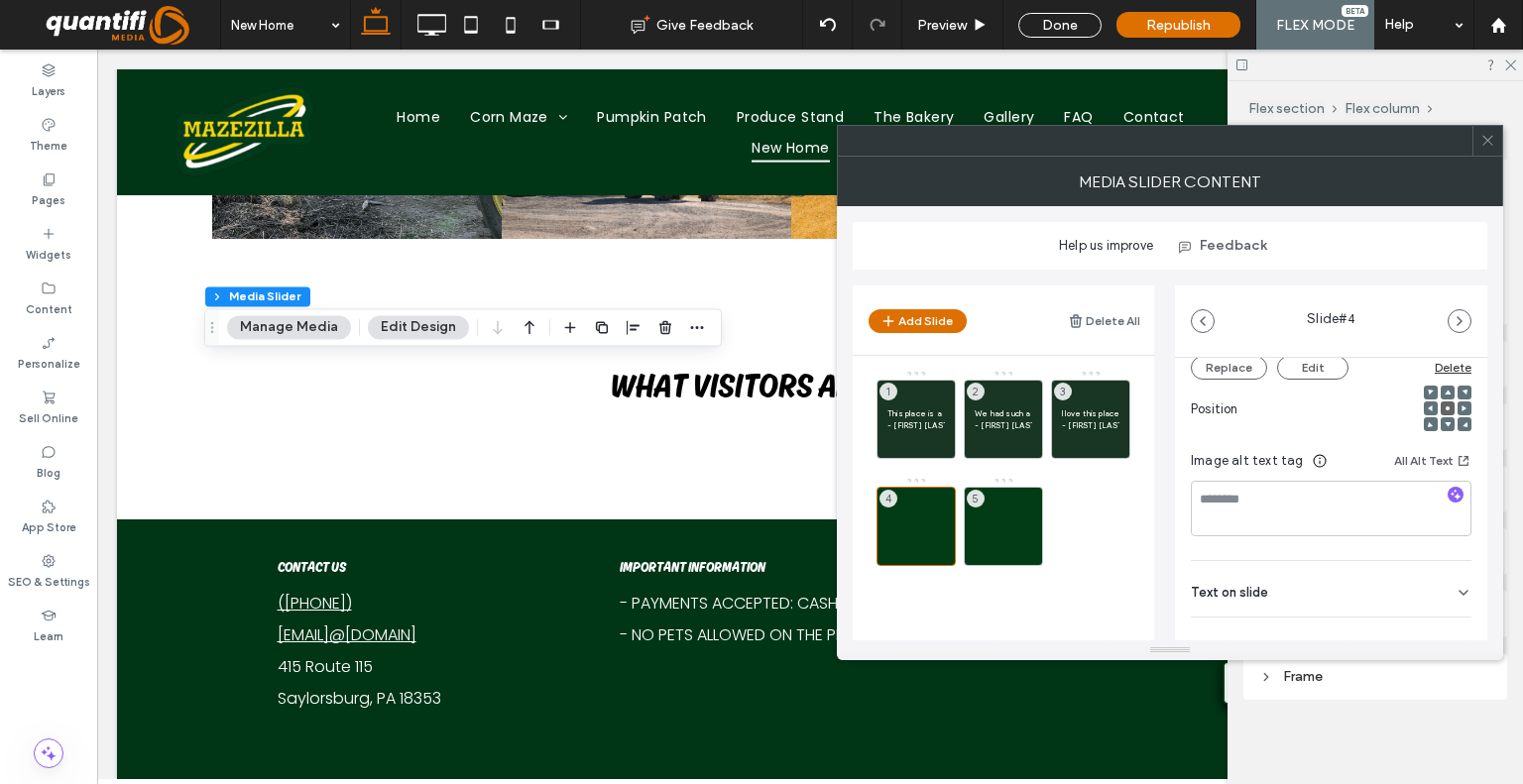 scroll, scrollTop: 297, scrollLeft: 0, axis: vertical 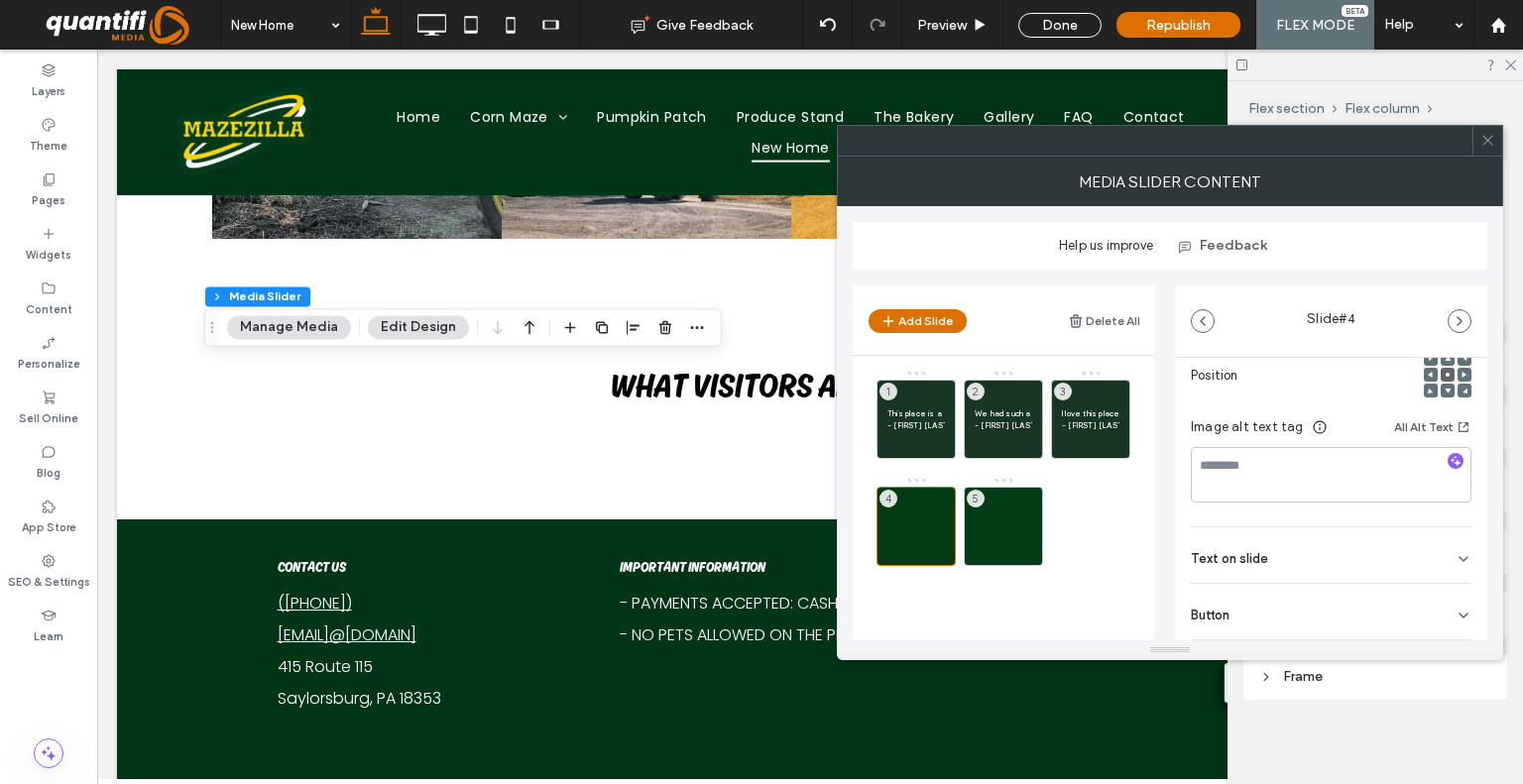 click on "Text on slide" at bounding box center [1331, 555] 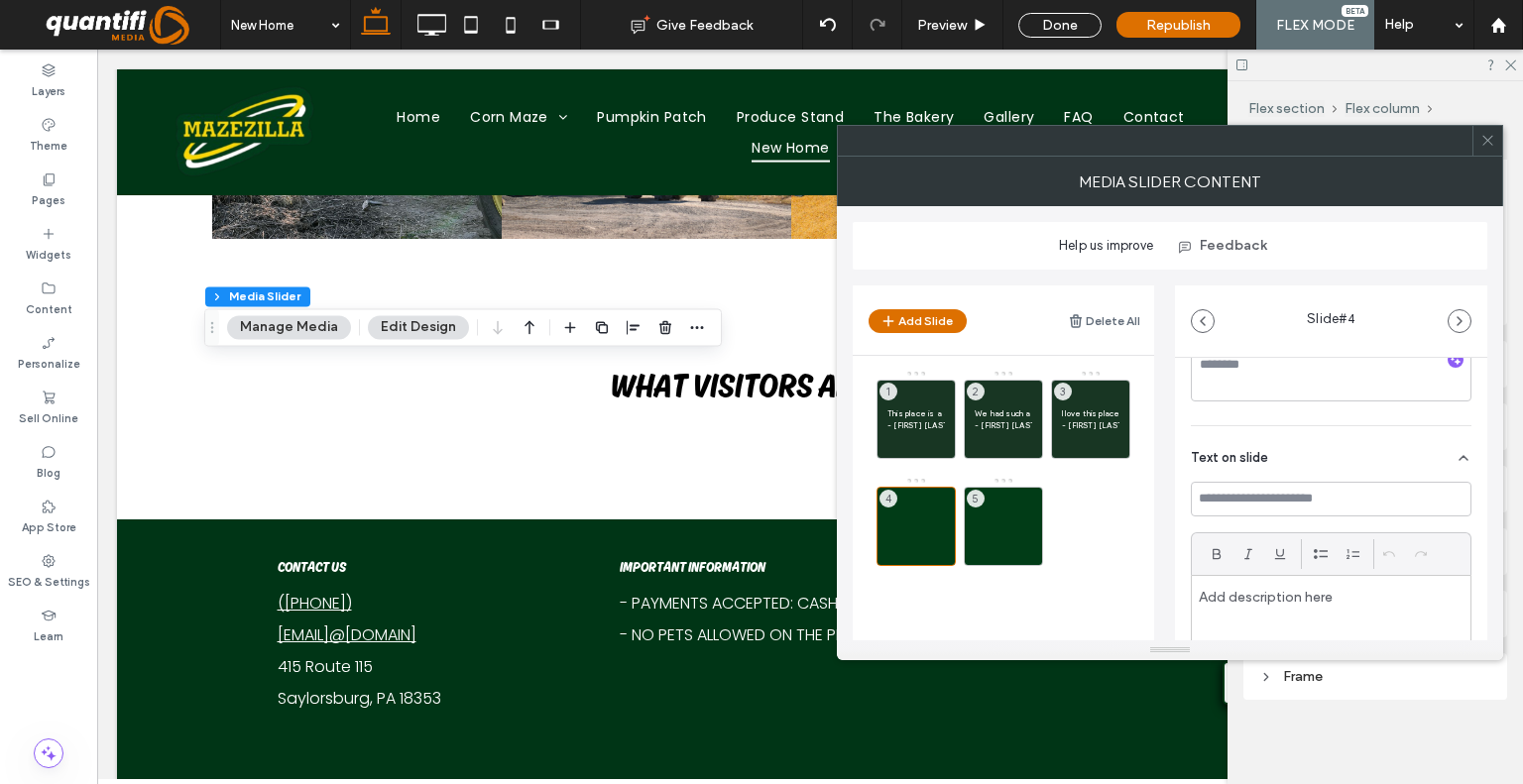 scroll, scrollTop: 496, scrollLeft: 0, axis: vertical 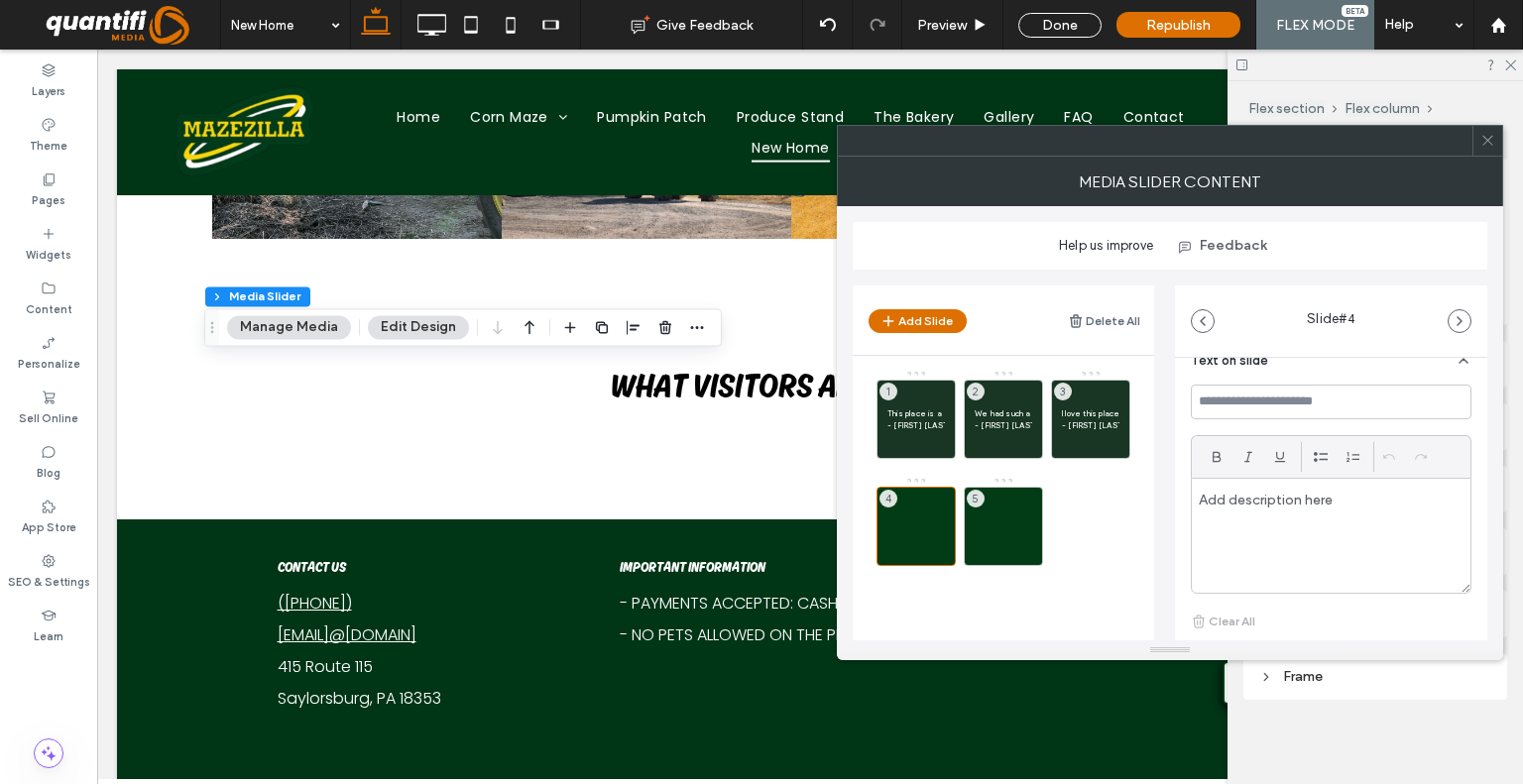 click at bounding box center (1331, 535) 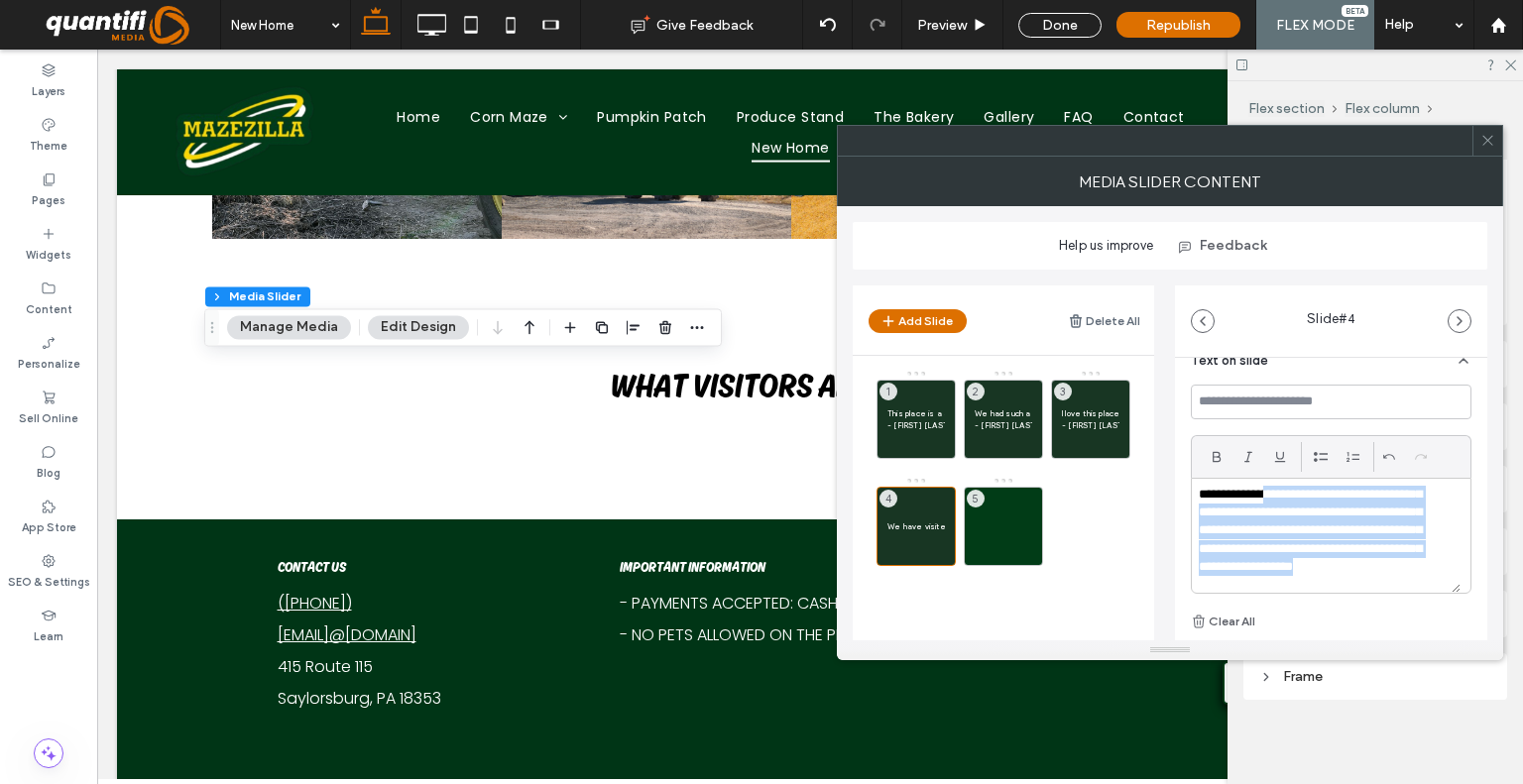 drag, startPoint x: 1426, startPoint y: 583, endPoint x: 1300, endPoint y: 518, distance: 141.778 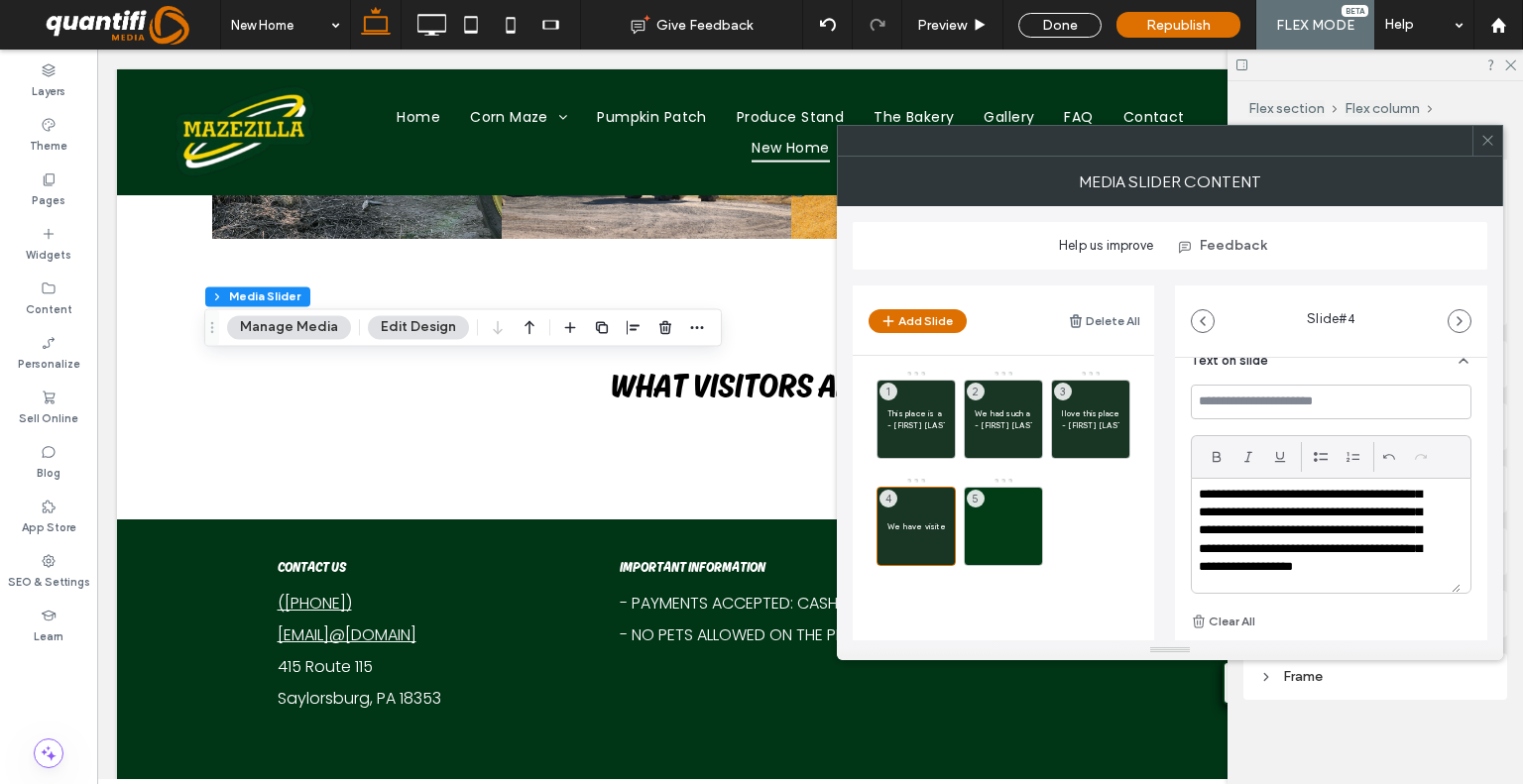 scroll, scrollTop: 110, scrollLeft: 0, axis: vertical 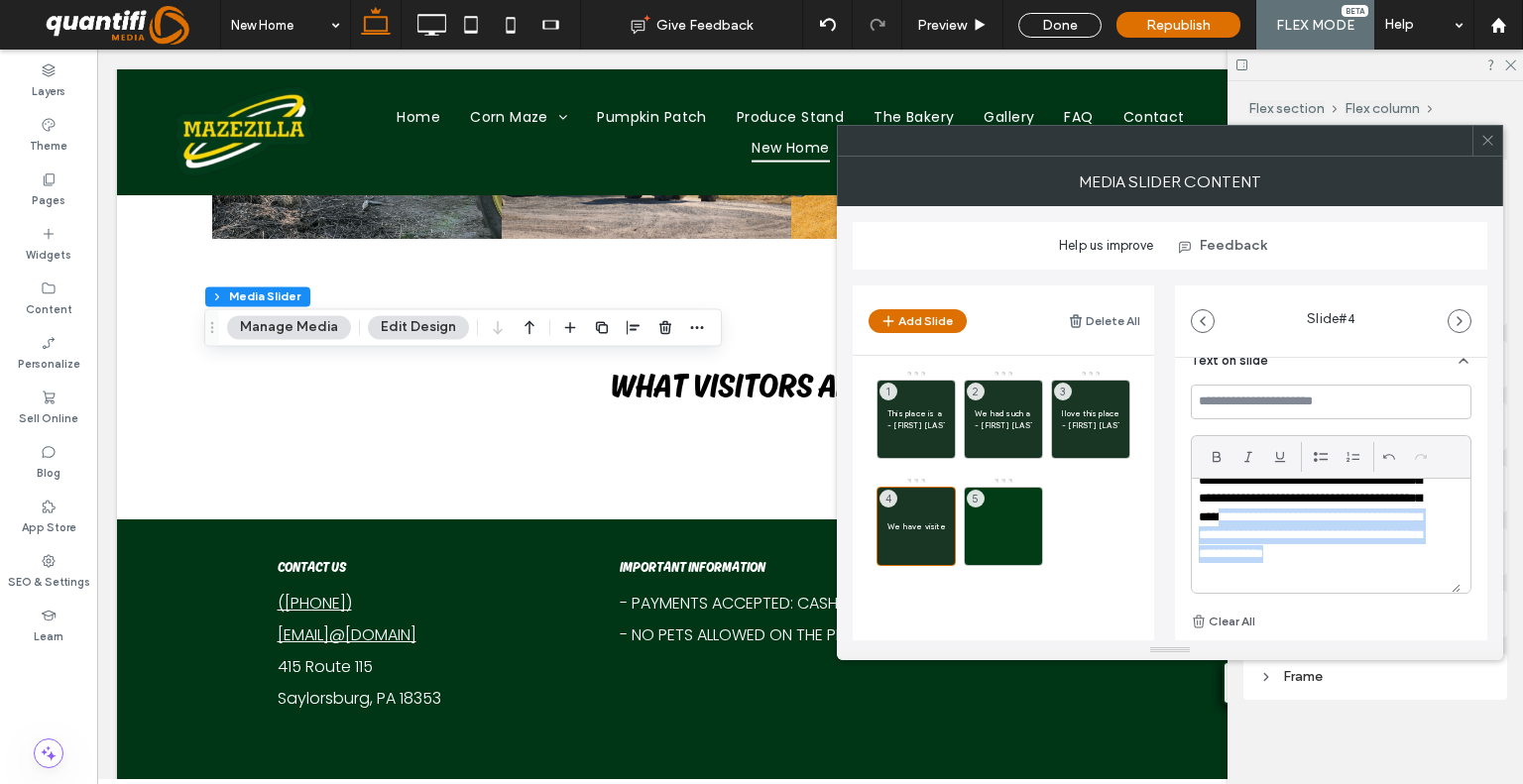 drag, startPoint x: 1339, startPoint y: 577, endPoint x: 1196, endPoint y: 543, distance: 146.98639 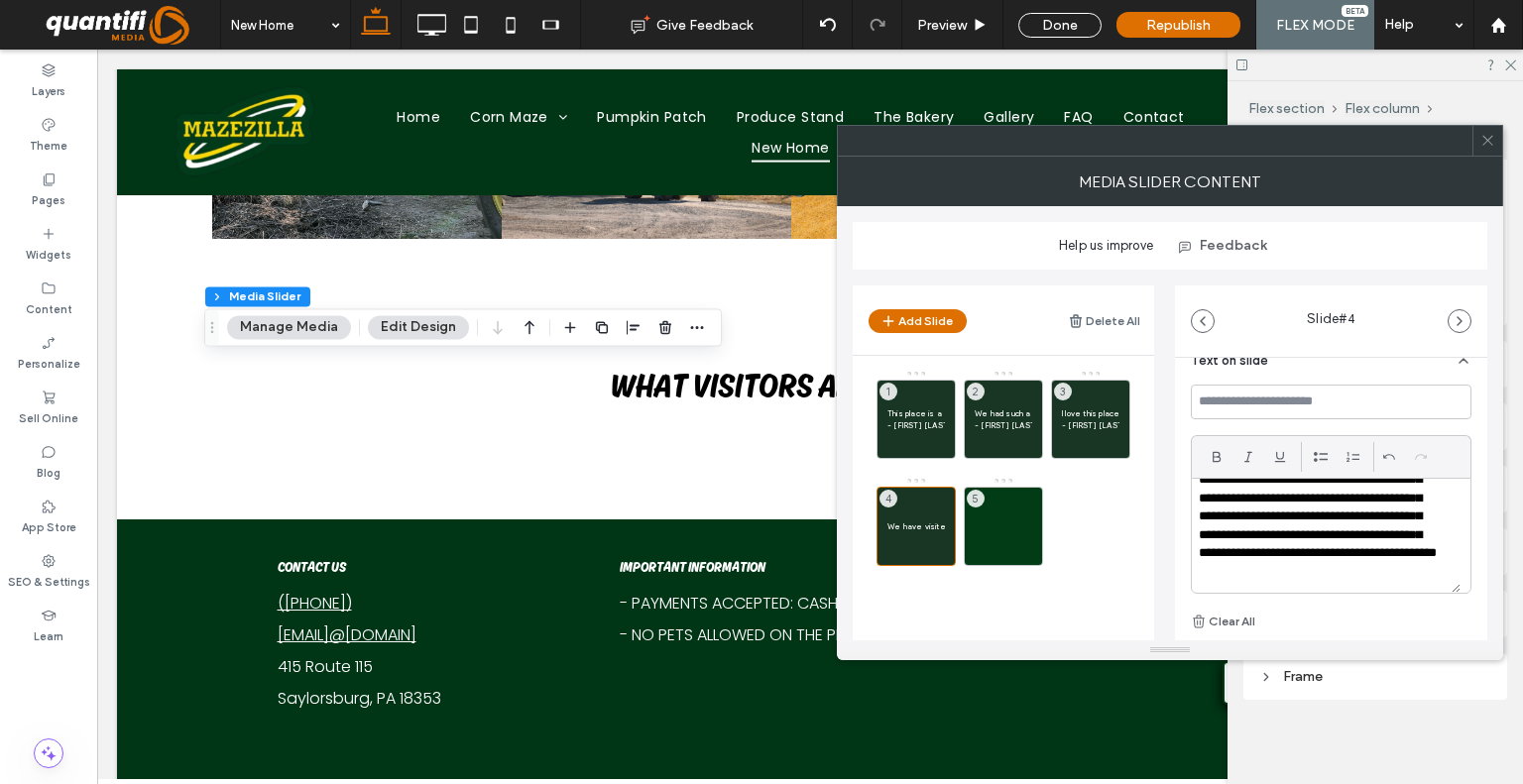 scroll, scrollTop: 59, scrollLeft: 0, axis: vertical 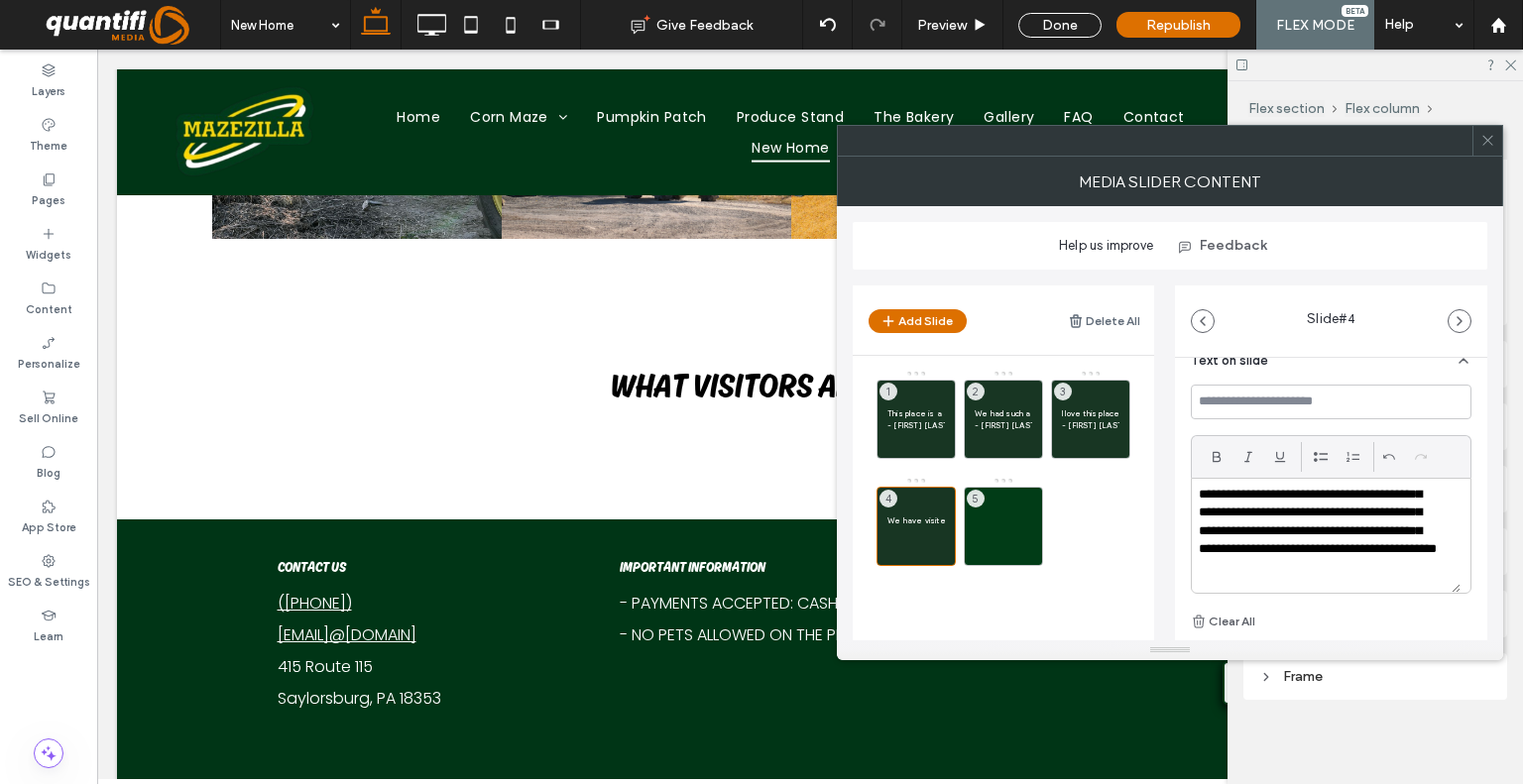 type on "***" 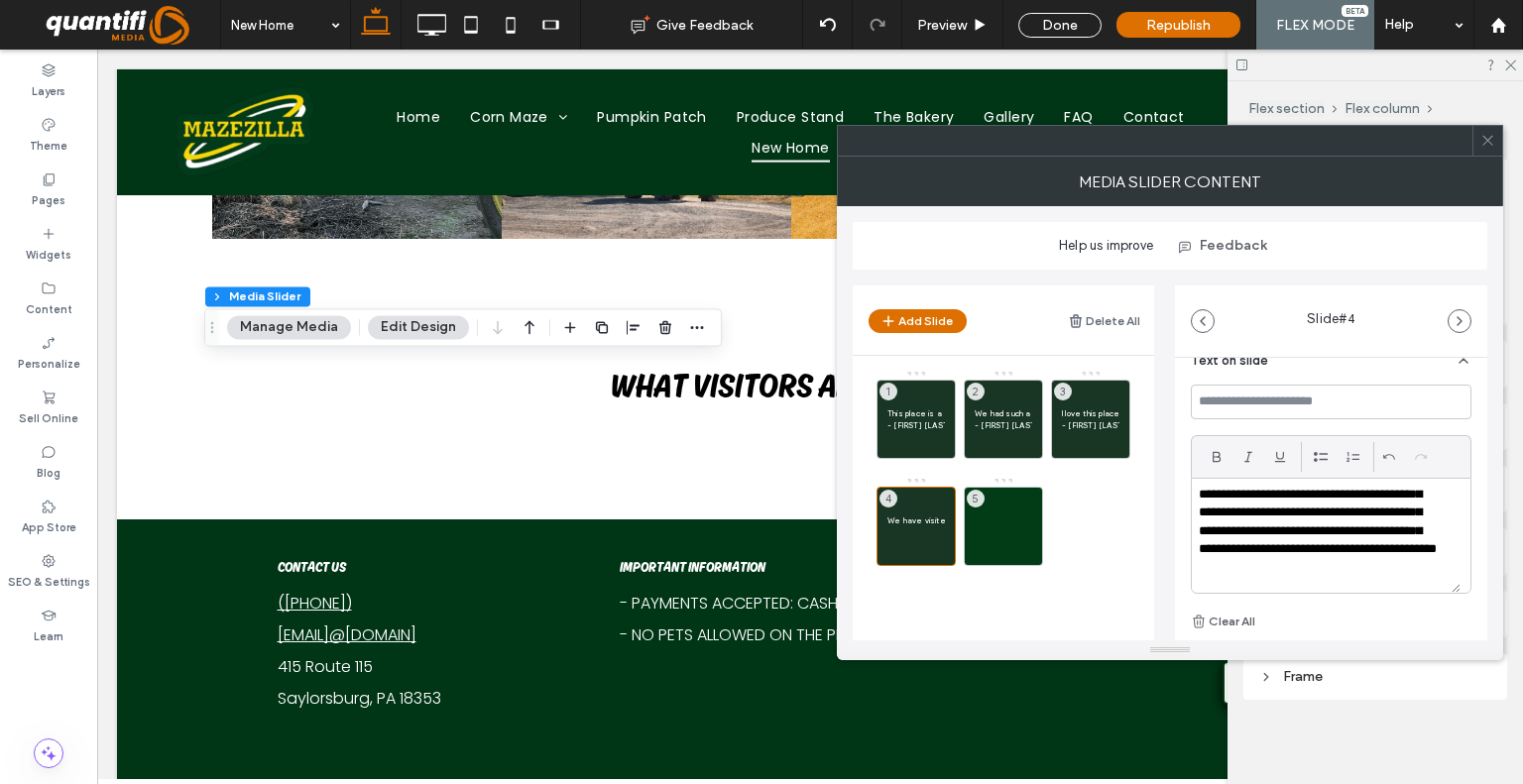 scroll, scrollTop: 56, scrollLeft: 0, axis: vertical 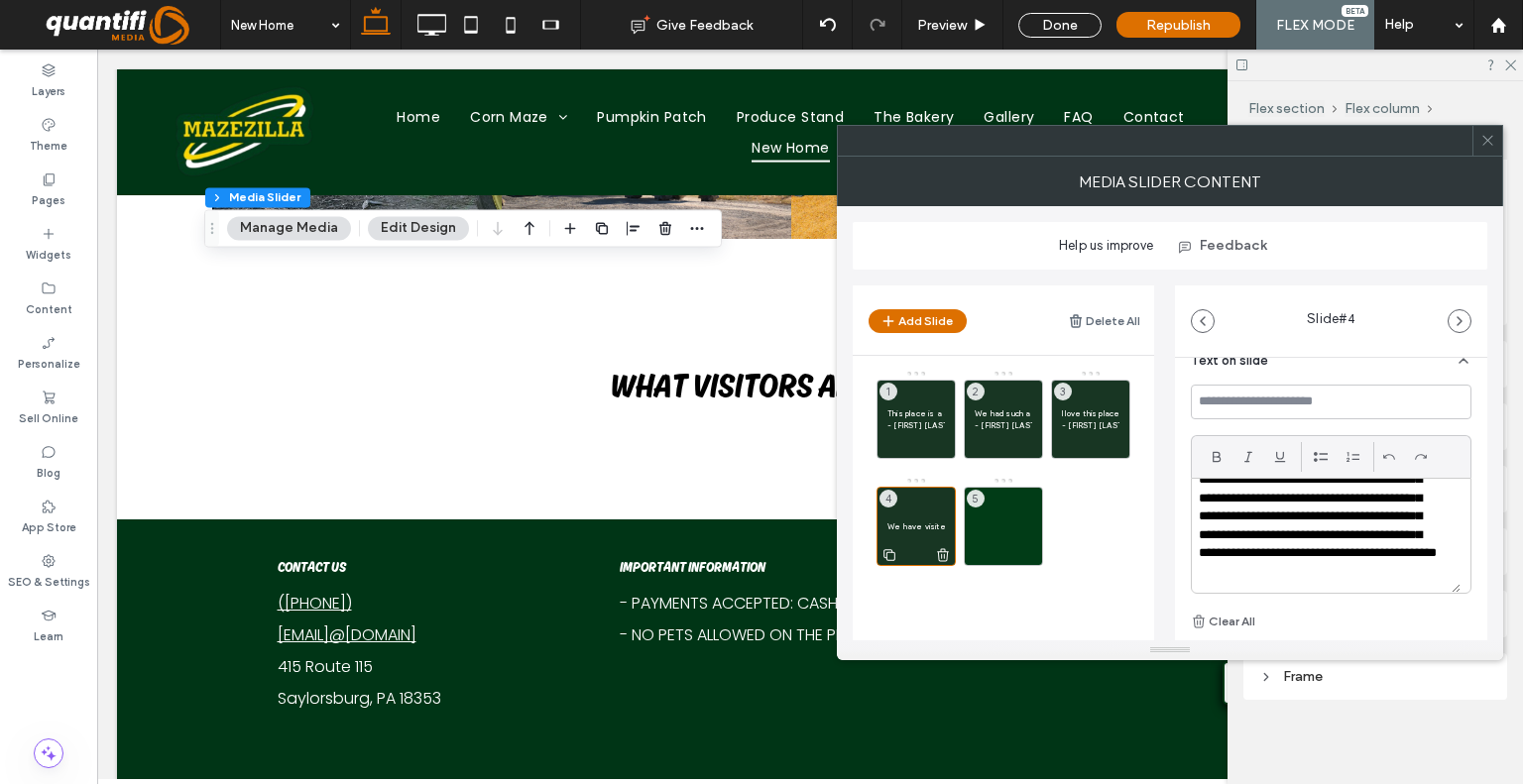 click on "We have visited Mazezilla 4 times in the past. Plenty of free parking. Reasonably priced. Carnival type food trucks are usually available. Port-a-potties are available. Plenty of fun things to do for young kids besides the maze. The maze itself is always awesome and much bigger than it looks from the top of the hill." at bounding box center [916, 526] 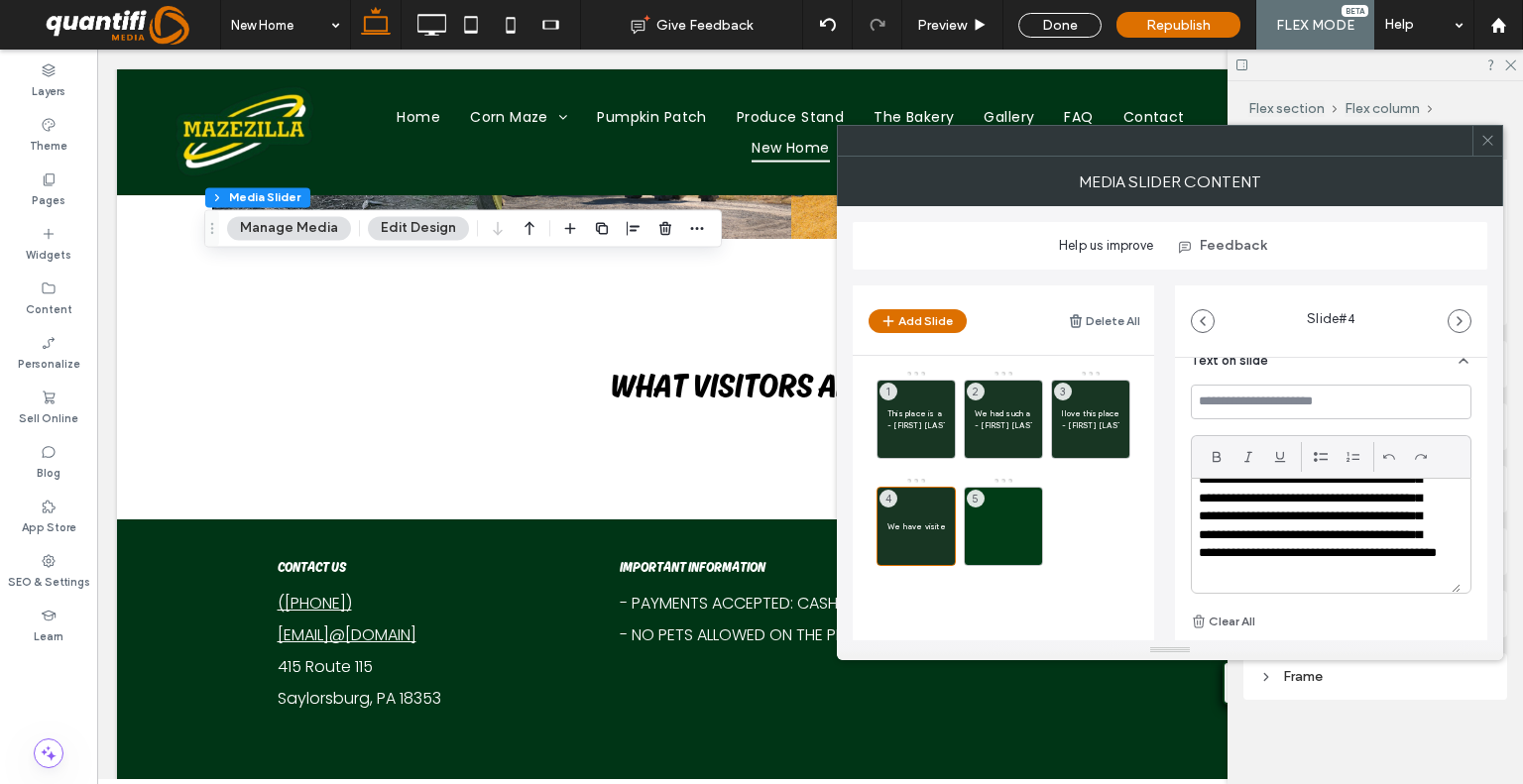 scroll, scrollTop: 595, scrollLeft: 0, axis: vertical 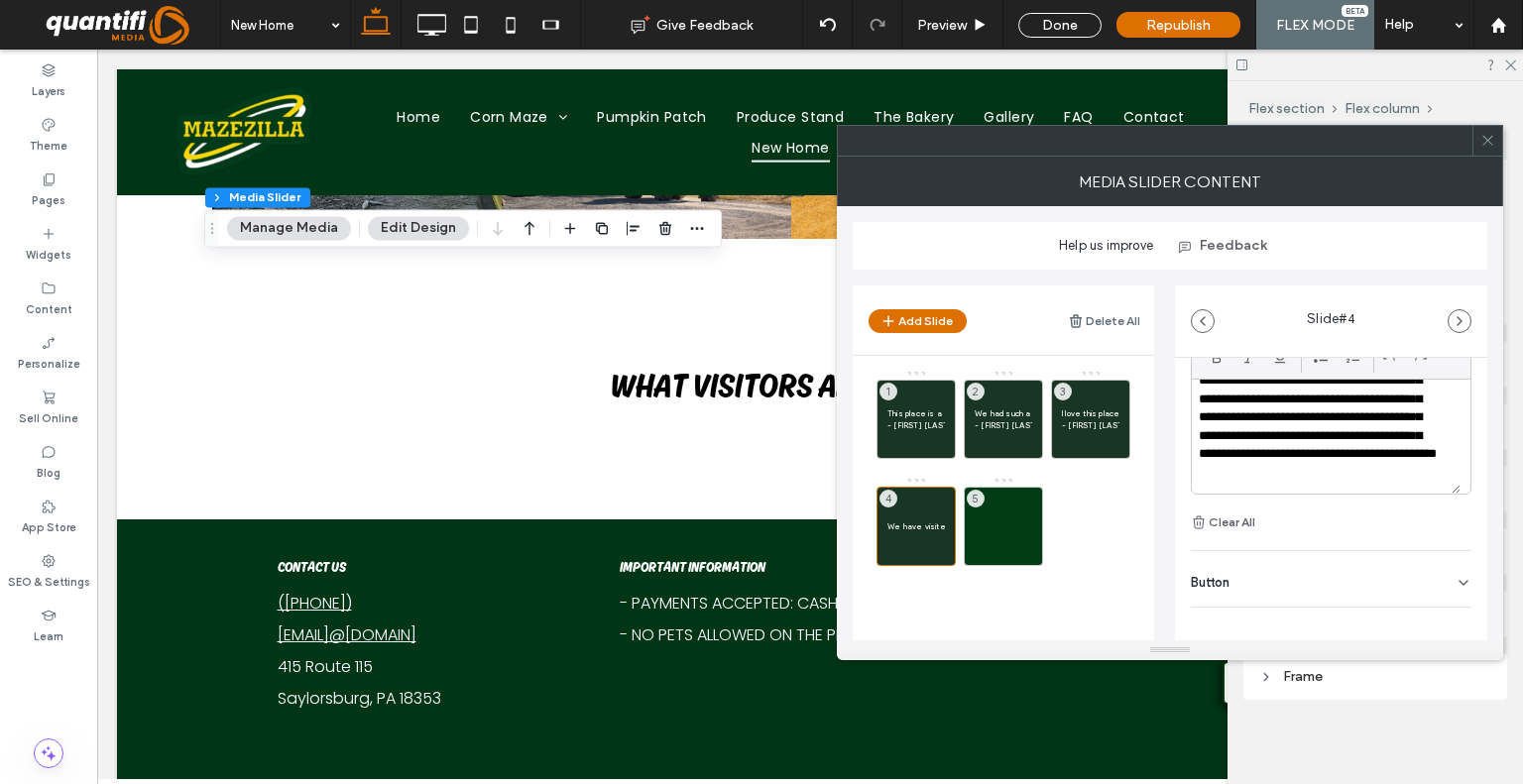click on "**********" at bounding box center [1318, 409] 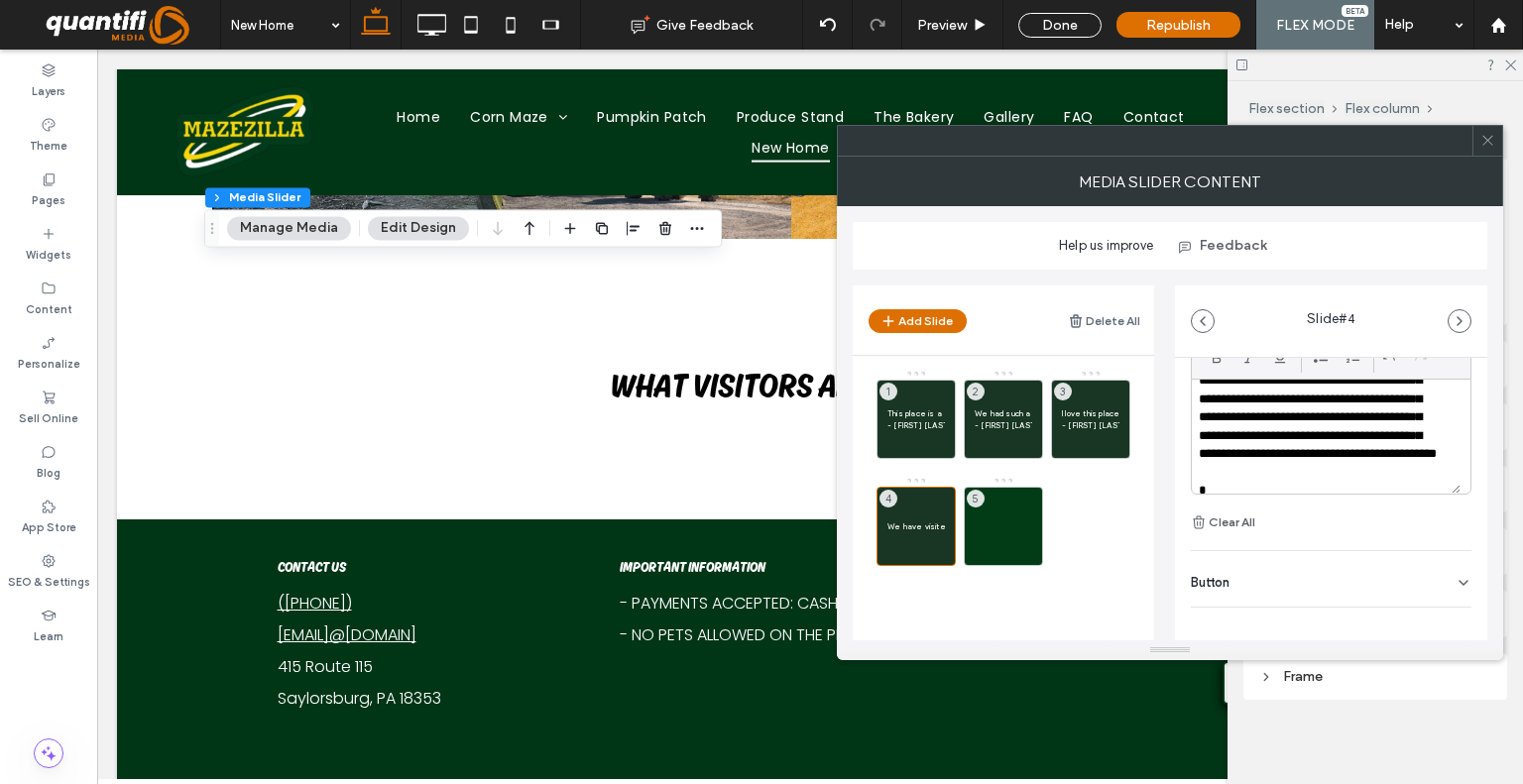 scroll, scrollTop: 59, scrollLeft: 0, axis: vertical 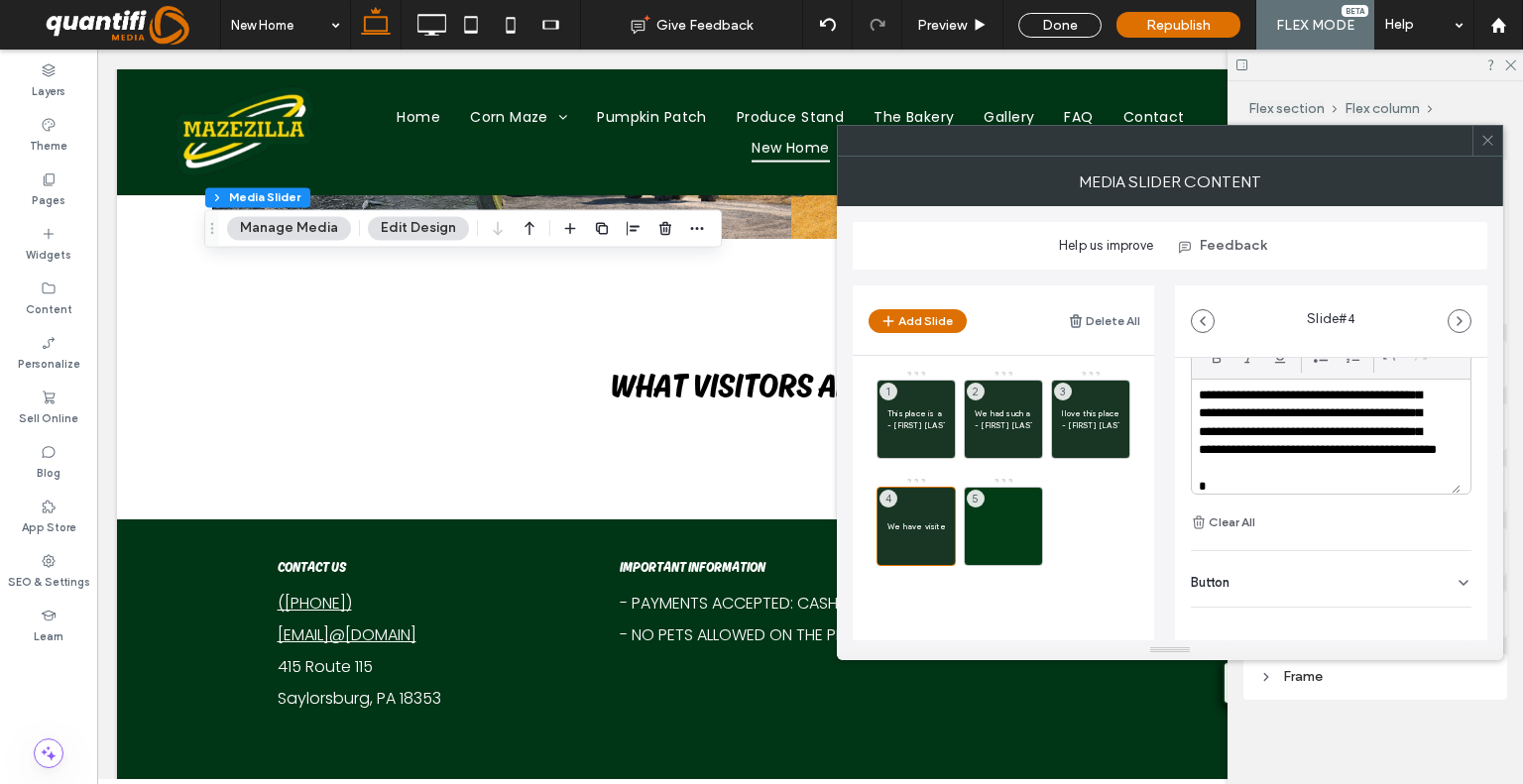 type 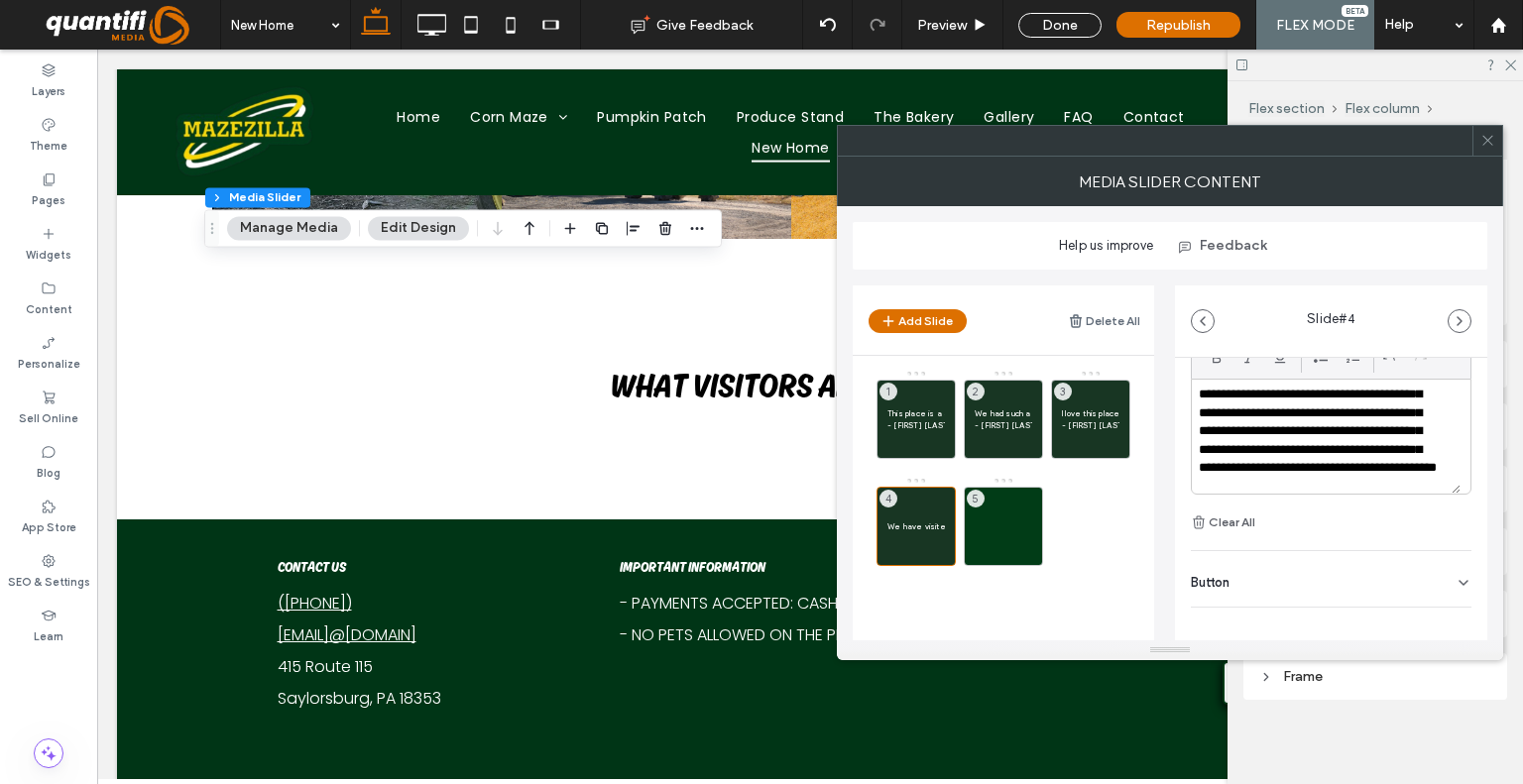 click on "**********" at bounding box center [1318, 423] 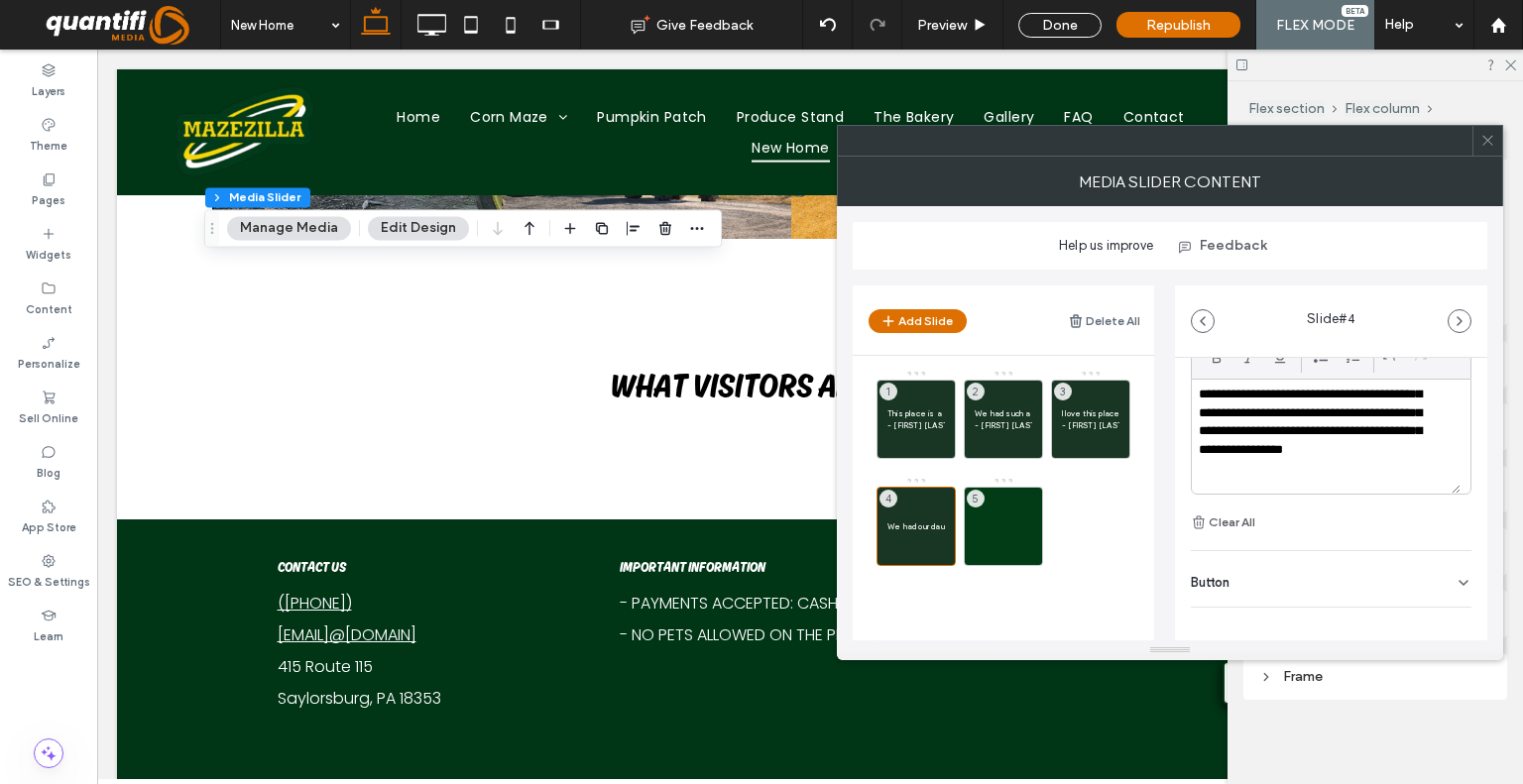 scroll, scrollTop: 0, scrollLeft: 0, axis: both 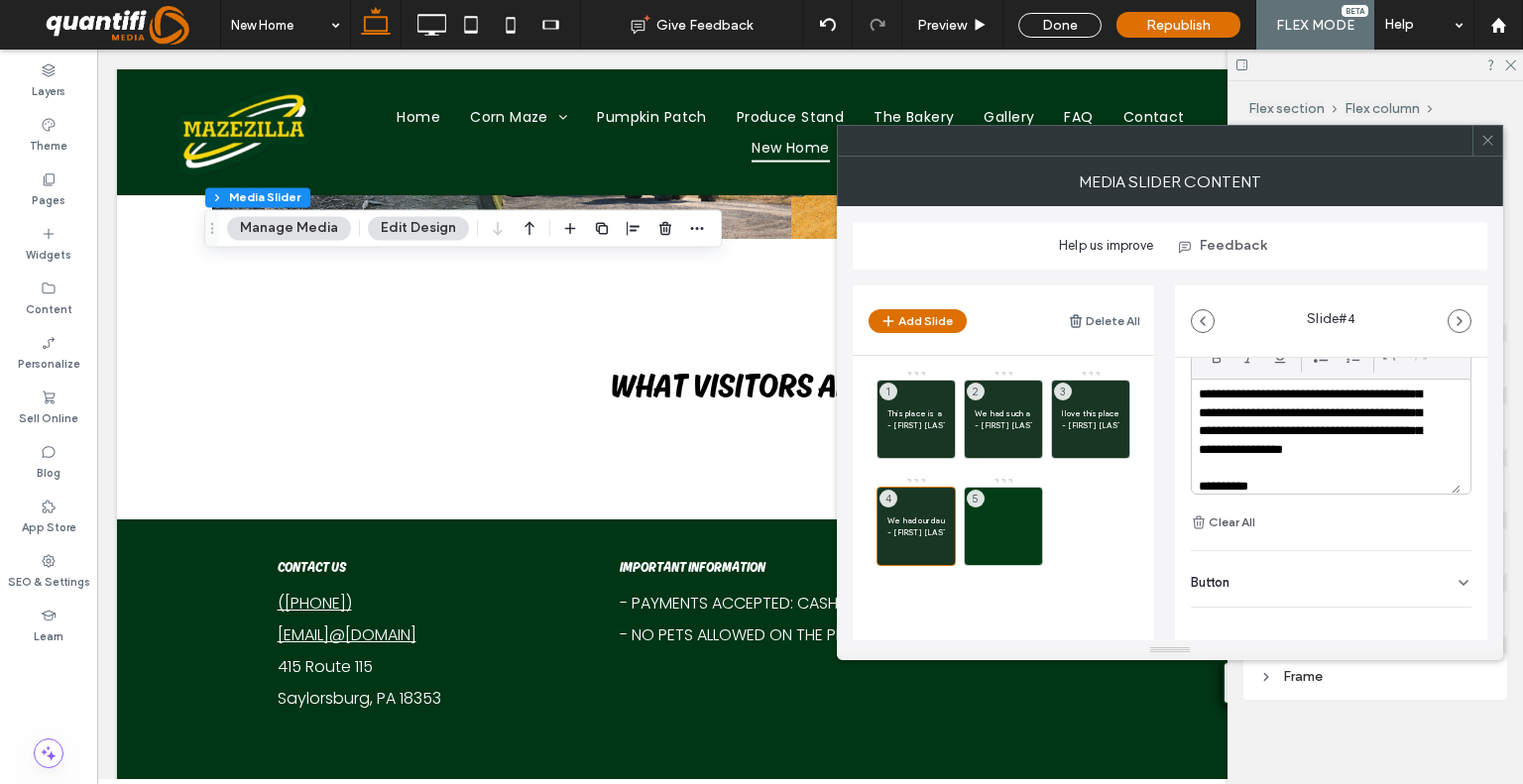 click on "This place is a staple for fall activities, from the corn pit to the huge slides to the maze. There's something for everyone to do no matter what age. I haven't been home for fall season in years and all the fun that we had at this place as a family reminded me of how special it is. So very grateful to have a place like this to come to - Katie M. 1 We had such a great time! There’s a good mix of paid and free options, we enjoyed the food, animals, corn pit and the farm still with fresh options. Shout out to Sharon who greeted us, showed us the ropes and helped take some family photos! - Jackie P. 2 I love this place, it’s been around for years and I still thoroughly enjoy myself every Fall. The staff are super nice, there’s tons of stuff to do, lots of good food, but my favorite is the corn maze. 10/10 would recommend - Nina P. 3 - Jenna G. 4 5" at bounding box center [1015, 473] 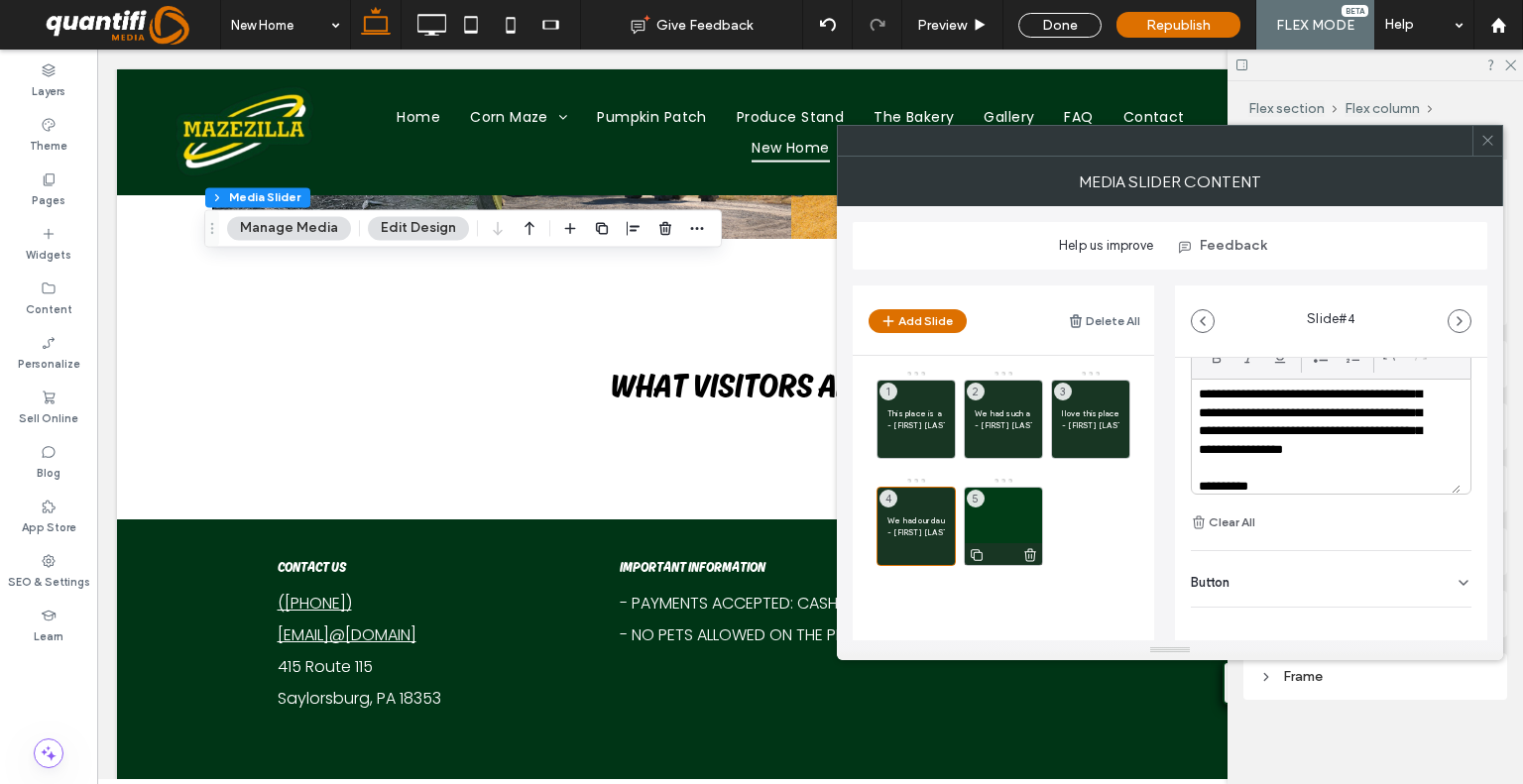 click on "5" at bounding box center [1003, 526] 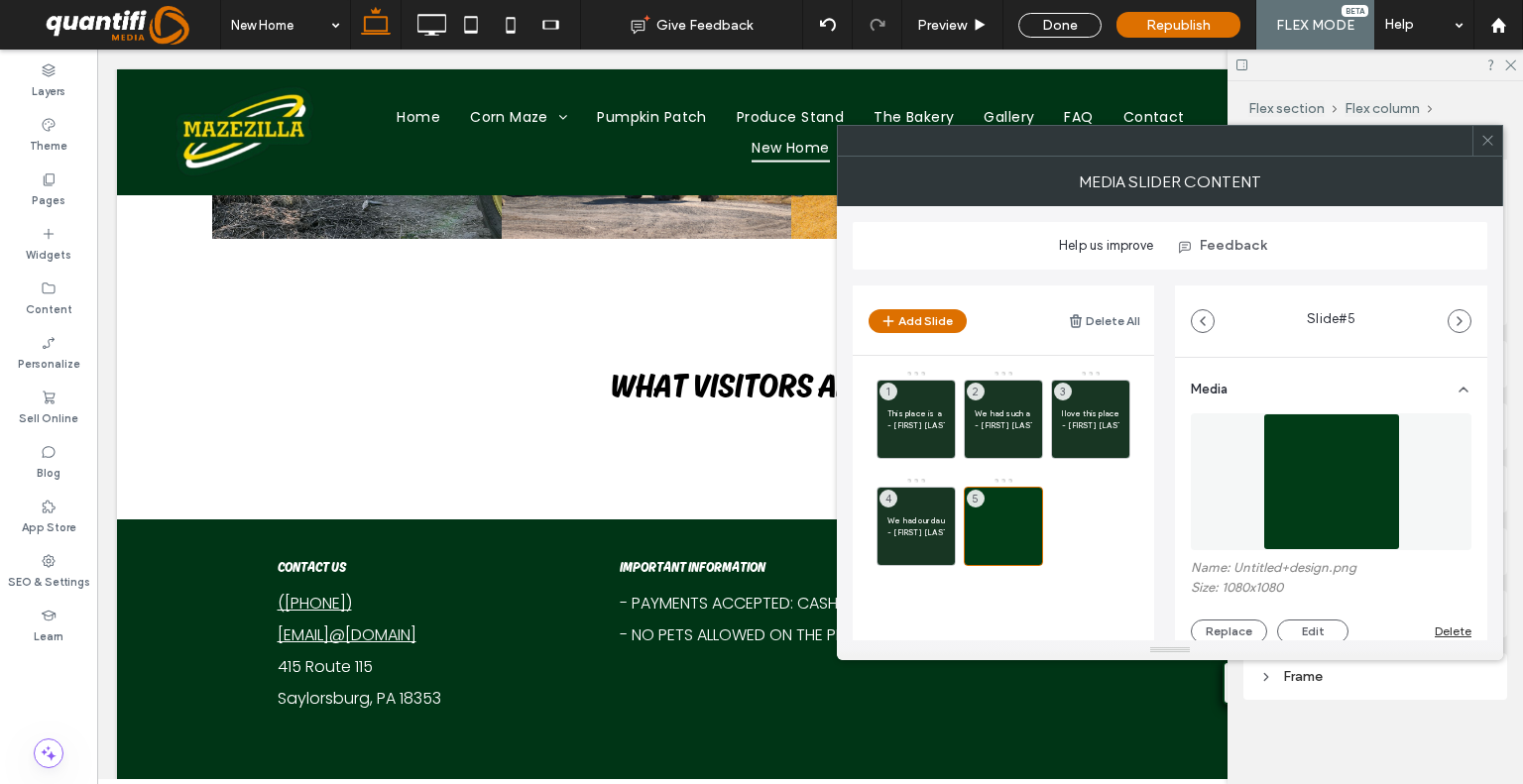 type on "***" 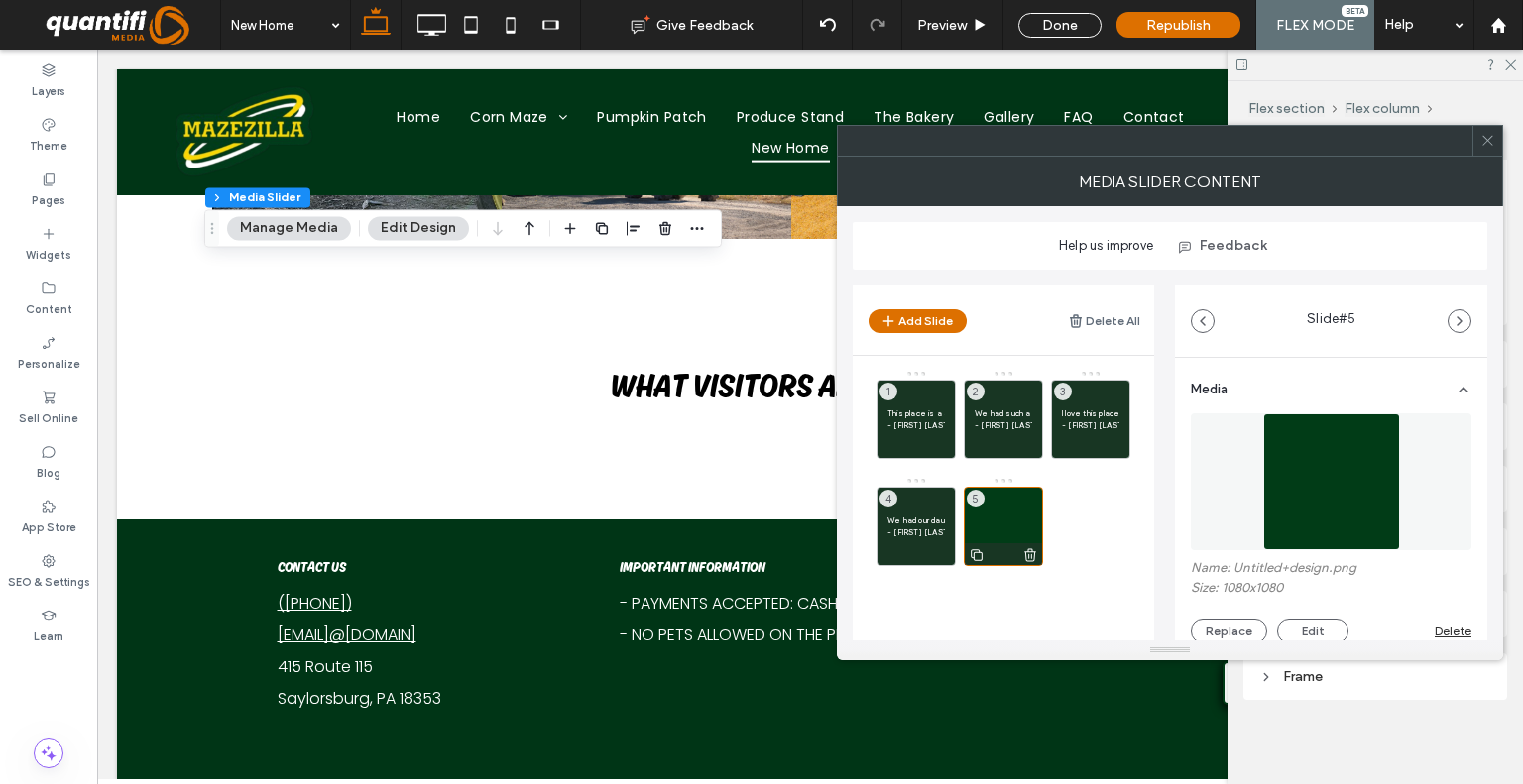 click on "5" at bounding box center [1003, 526] 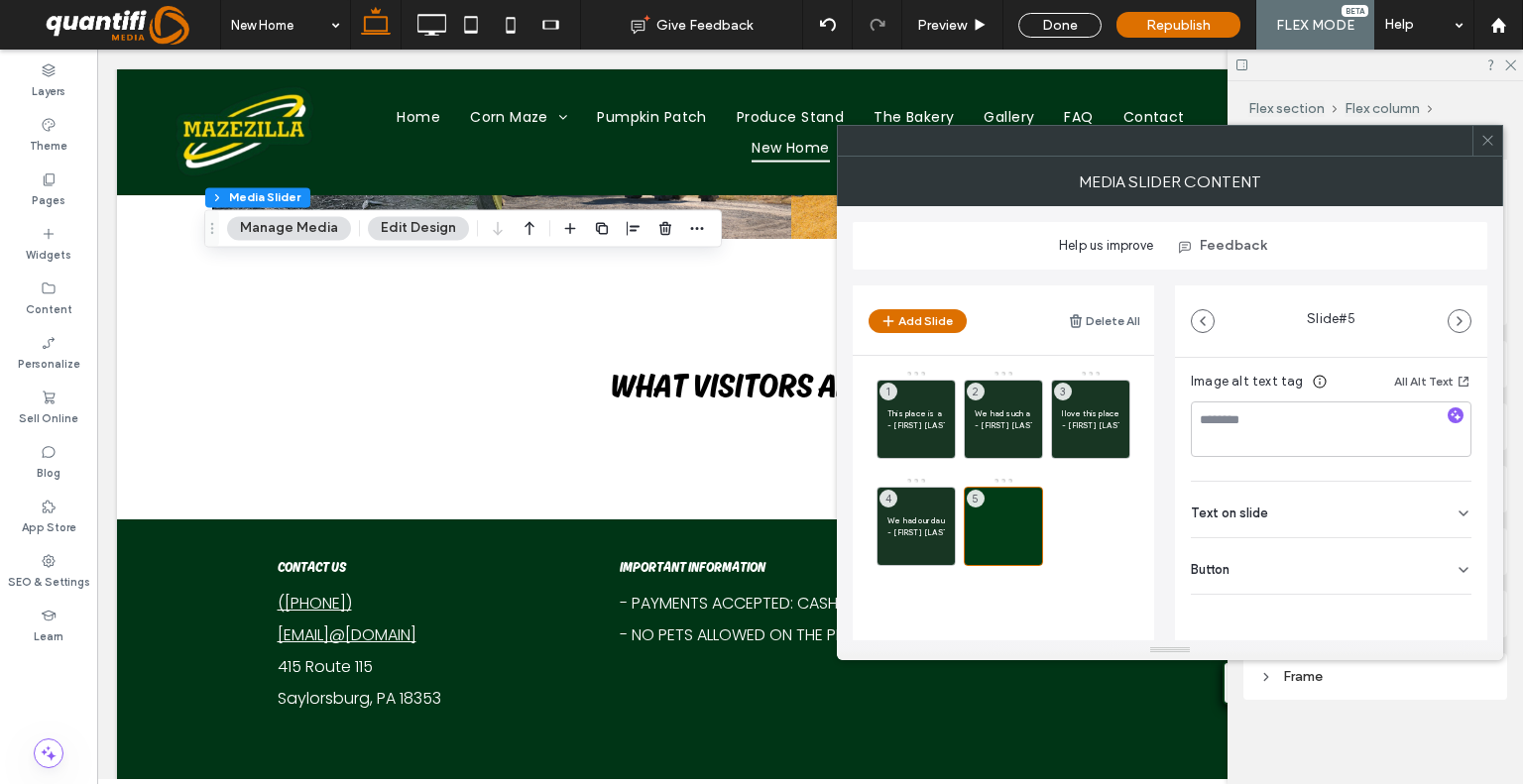 click on "Text on slide" at bounding box center [1331, 509] 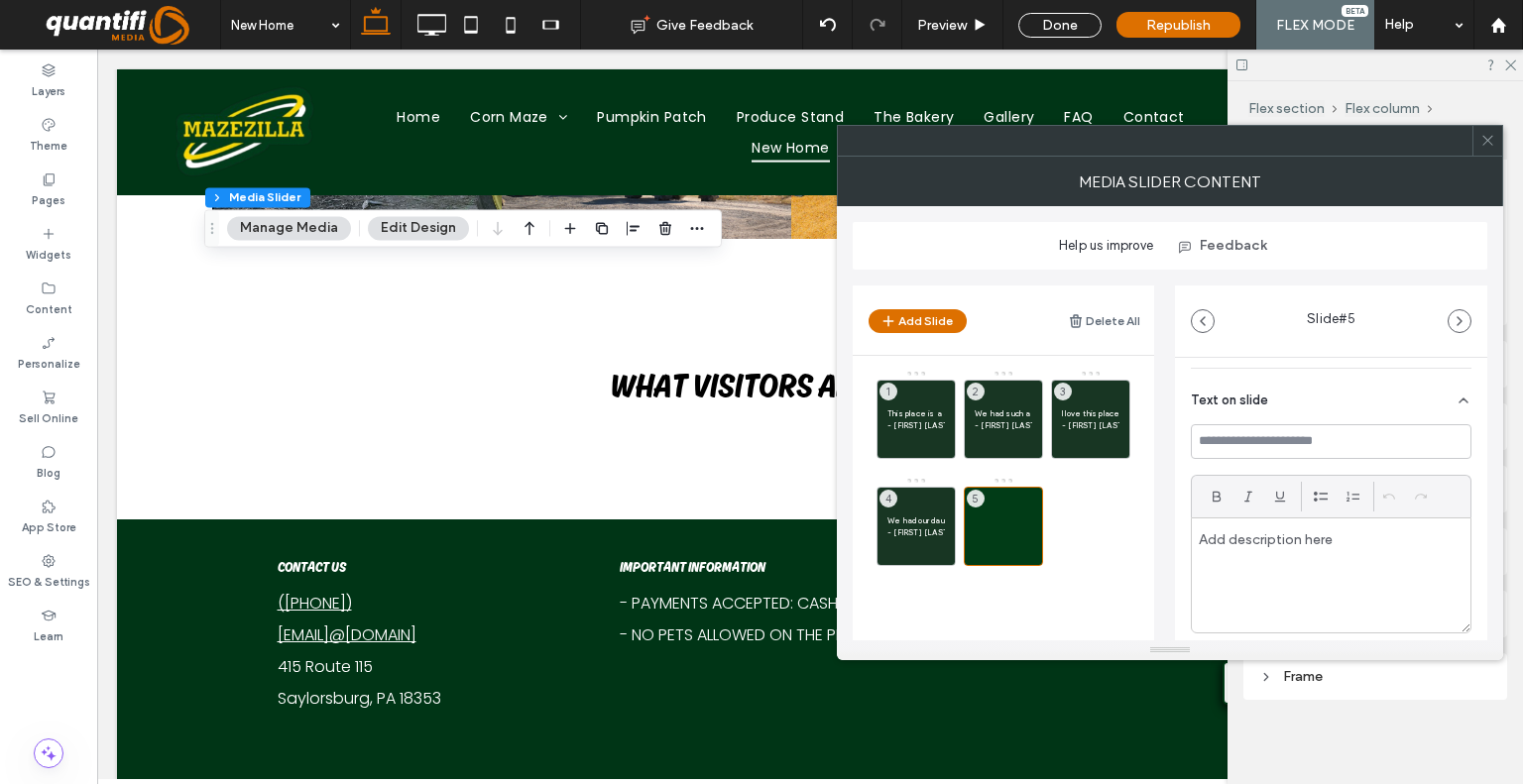 scroll, scrollTop: 541, scrollLeft: 0, axis: vertical 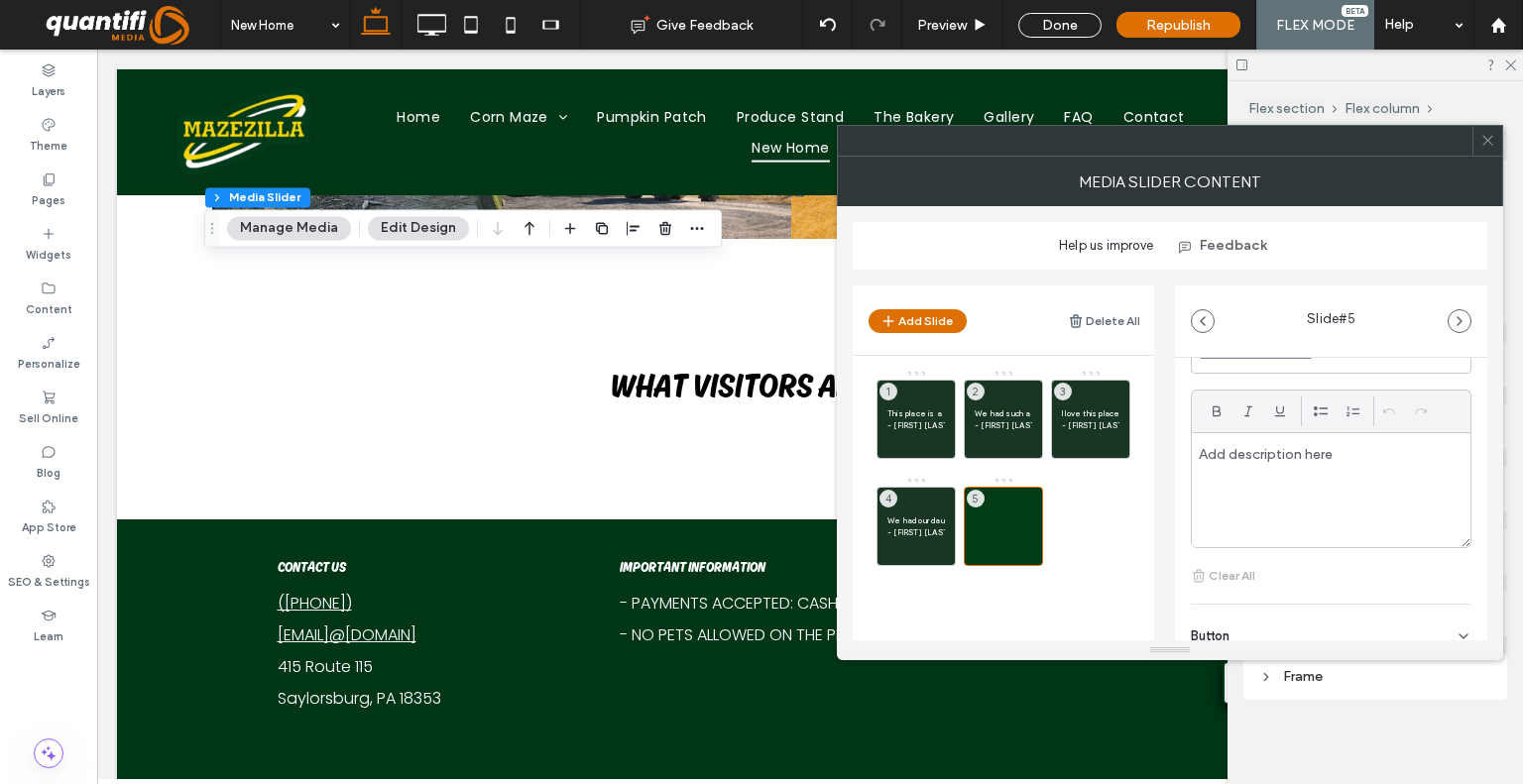 click at bounding box center (1331, 490) 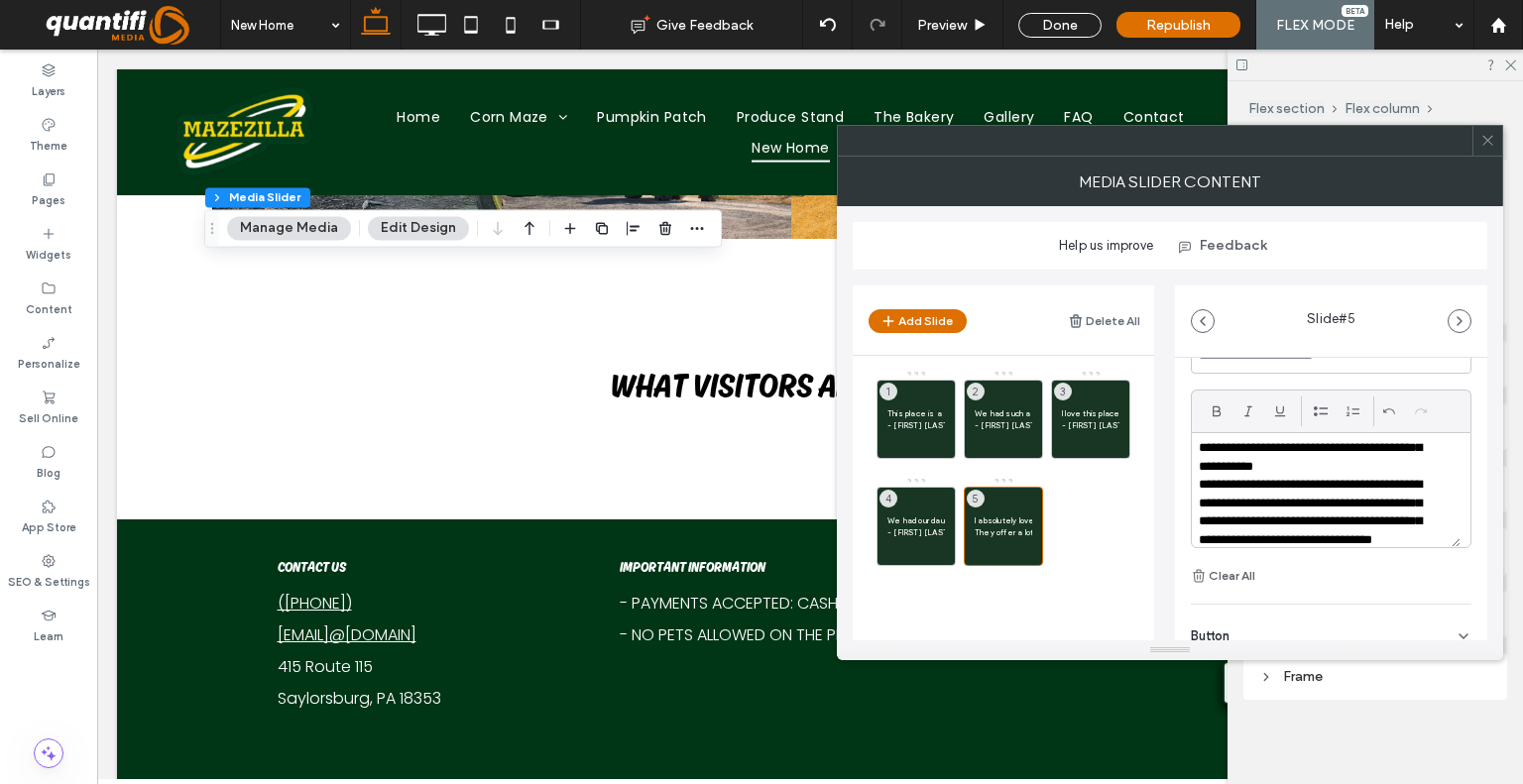 click on "**********" at bounding box center [1318, 440] 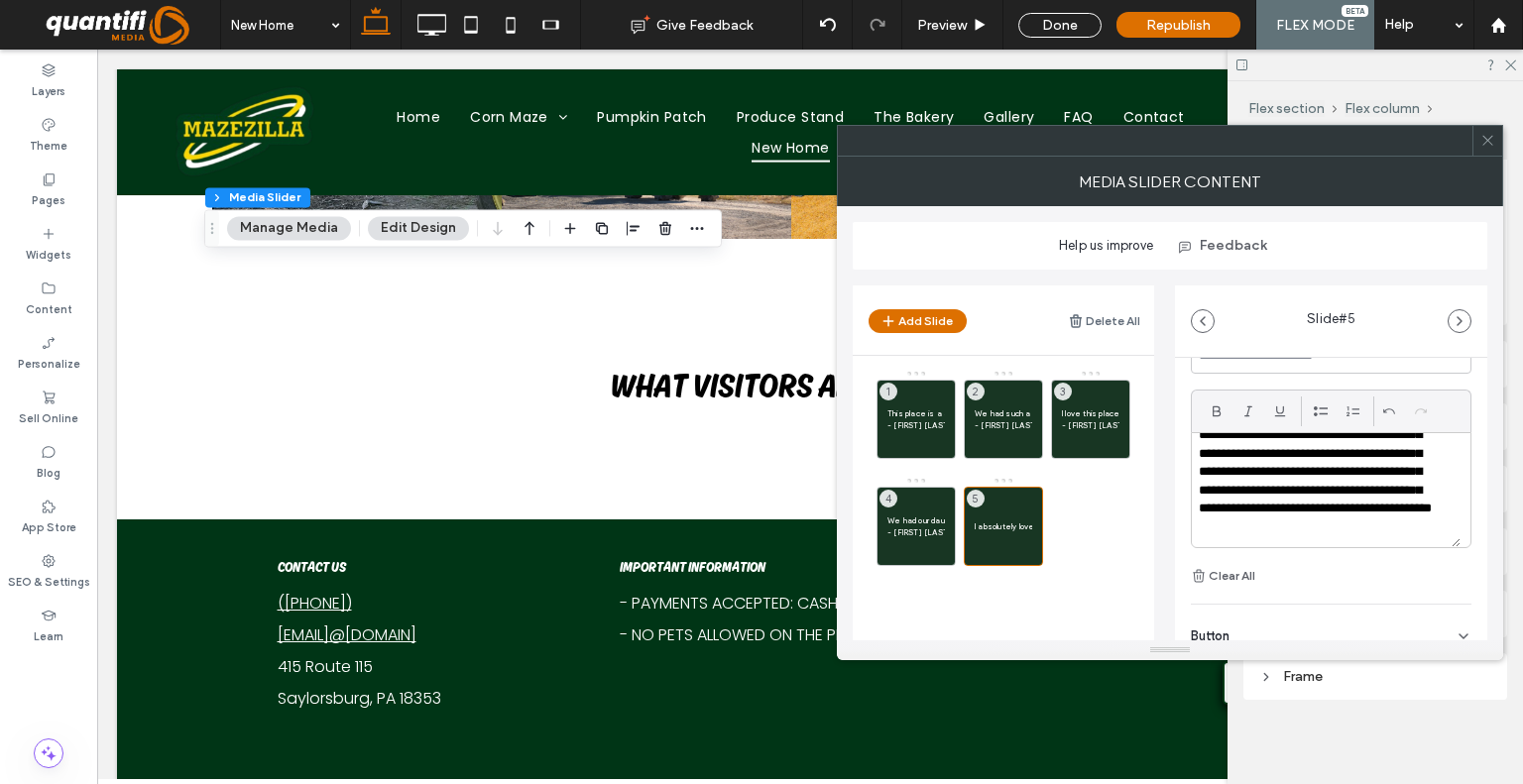 scroll, scrollTop: 56, scrollLeft: 0, axis: vertical 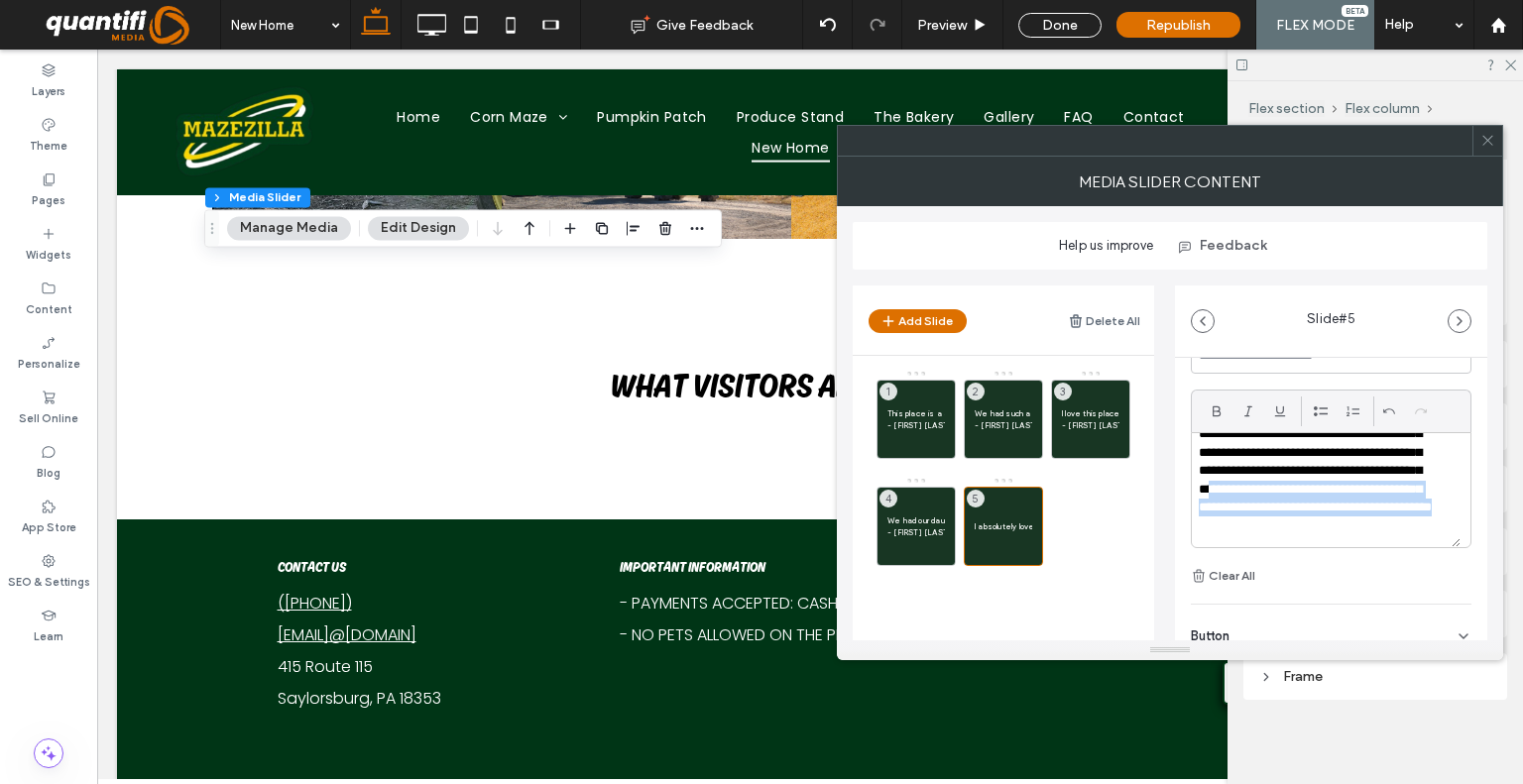 drag, startPoint x: 1382, startPoint y: 520, endPoint x: 1296, endPoint y: 494, distance: 89.84431 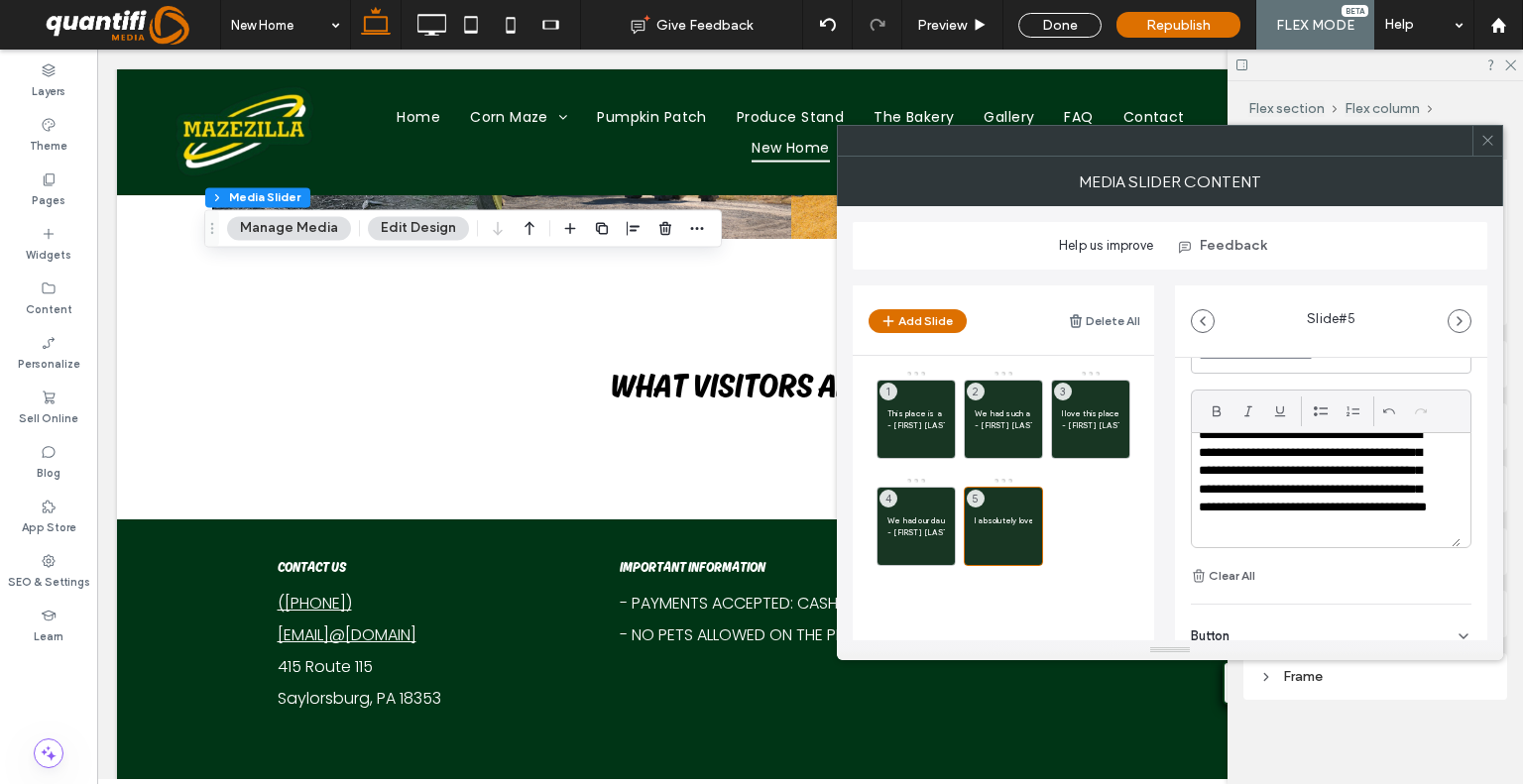 scroll, scrollTop: 37, scrollLeft: 0, axis: vertical 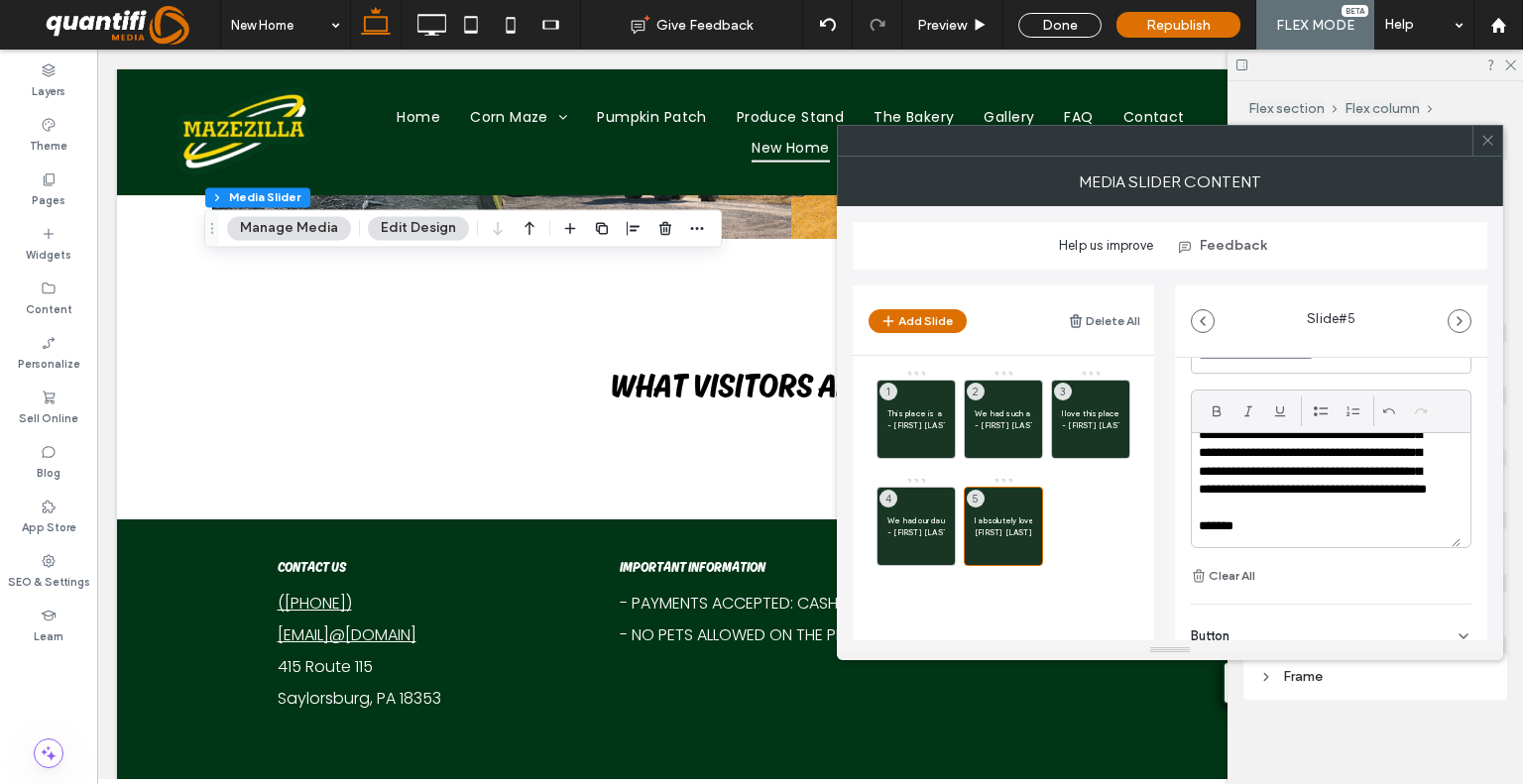 click on "*******" at bounding box center (1318, 526) 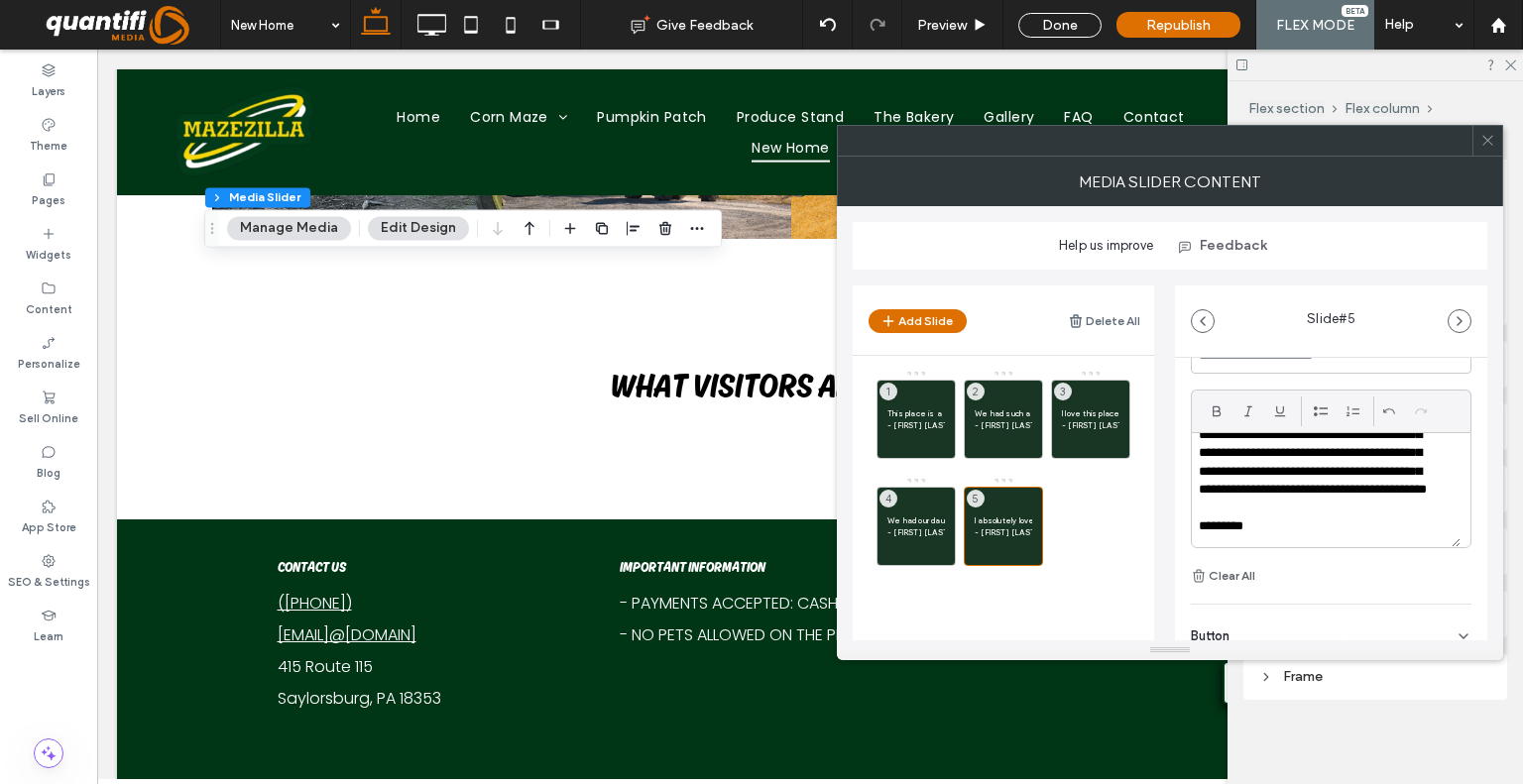 click on "**********" at bounding box center [1331, 463] 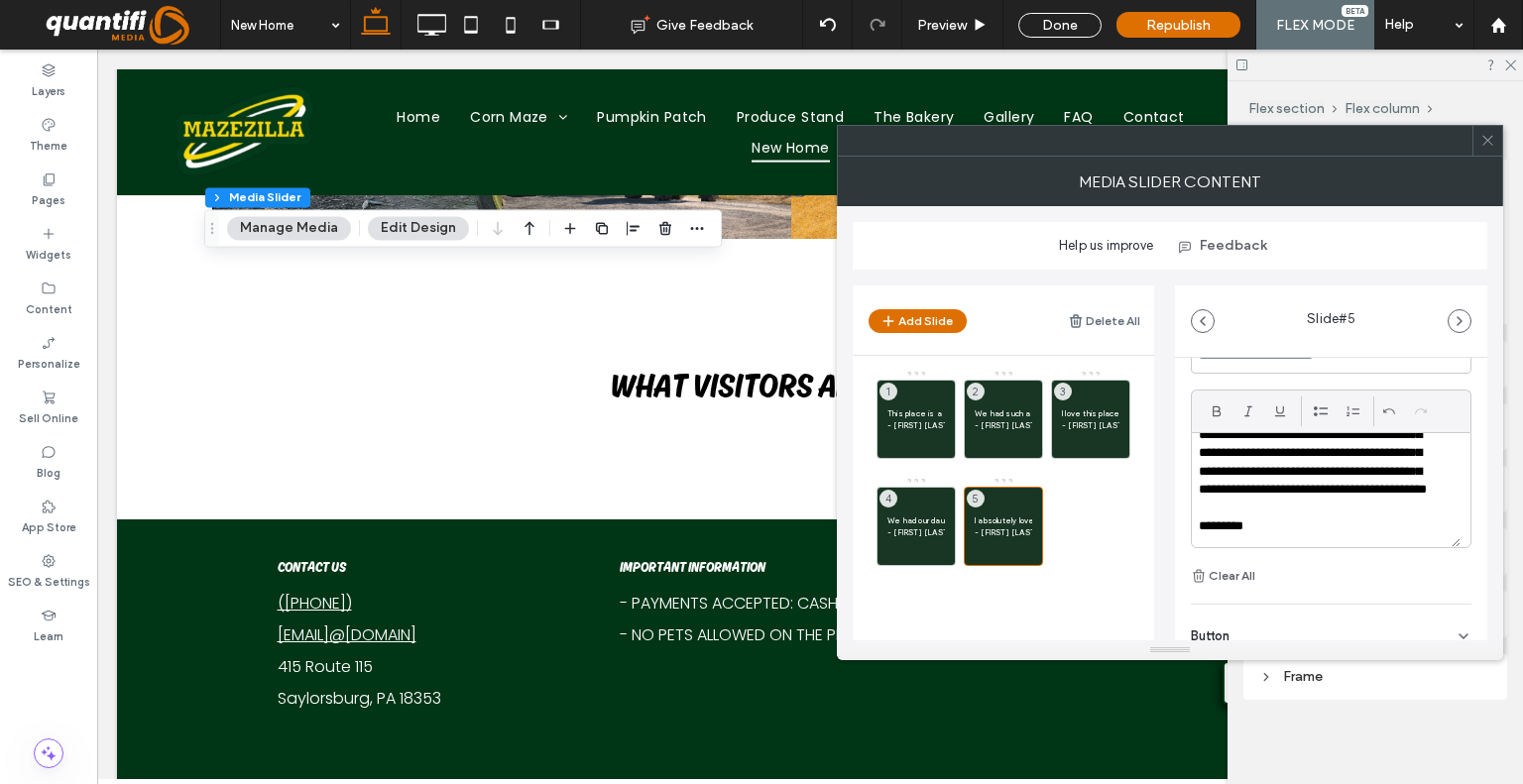 click 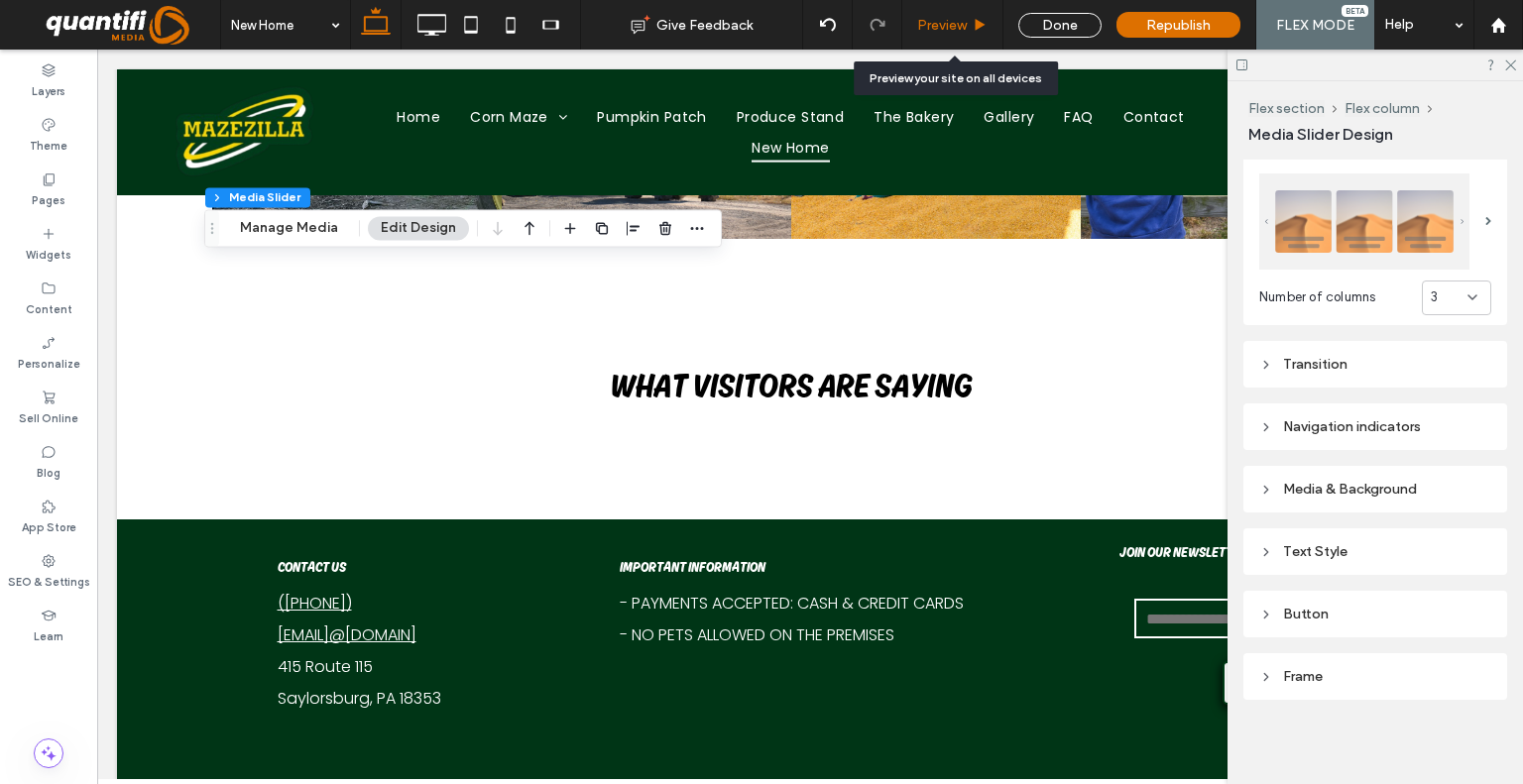 click on "Preview" at bounding box center (952, 25) 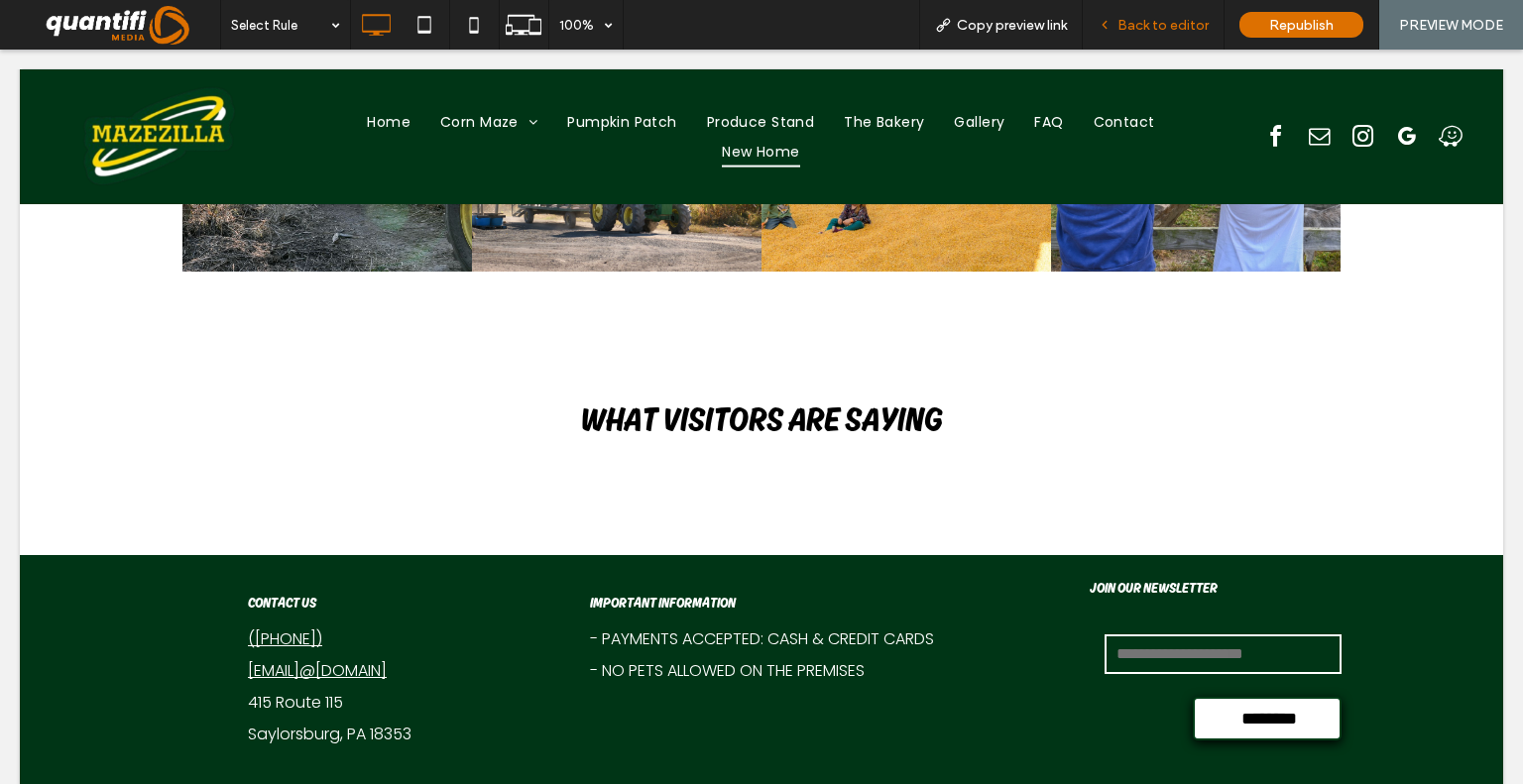 click on "Back to editor" at bounding box center [1163, 25] 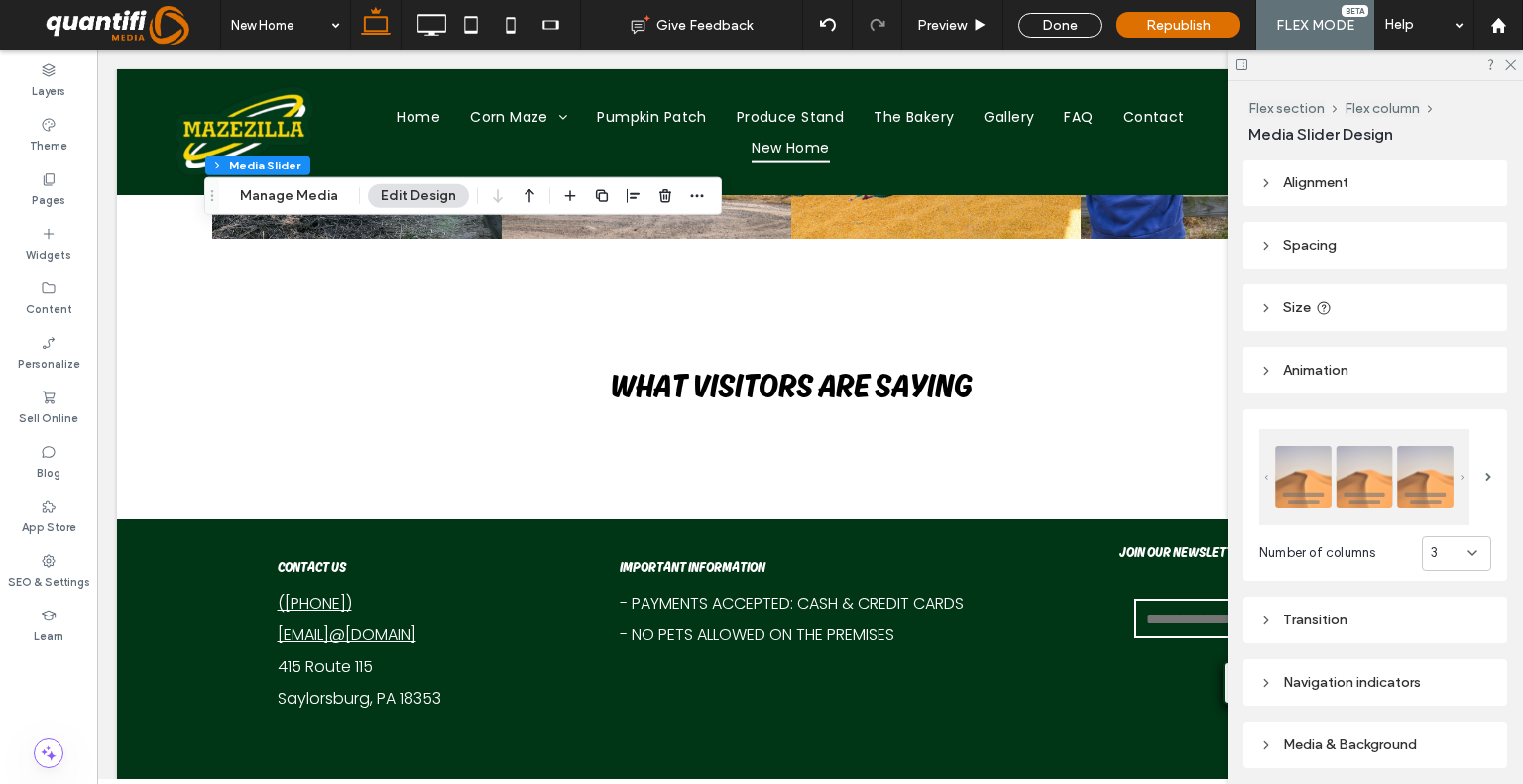 click on "Alignment" at bounding box center (1316, 182) 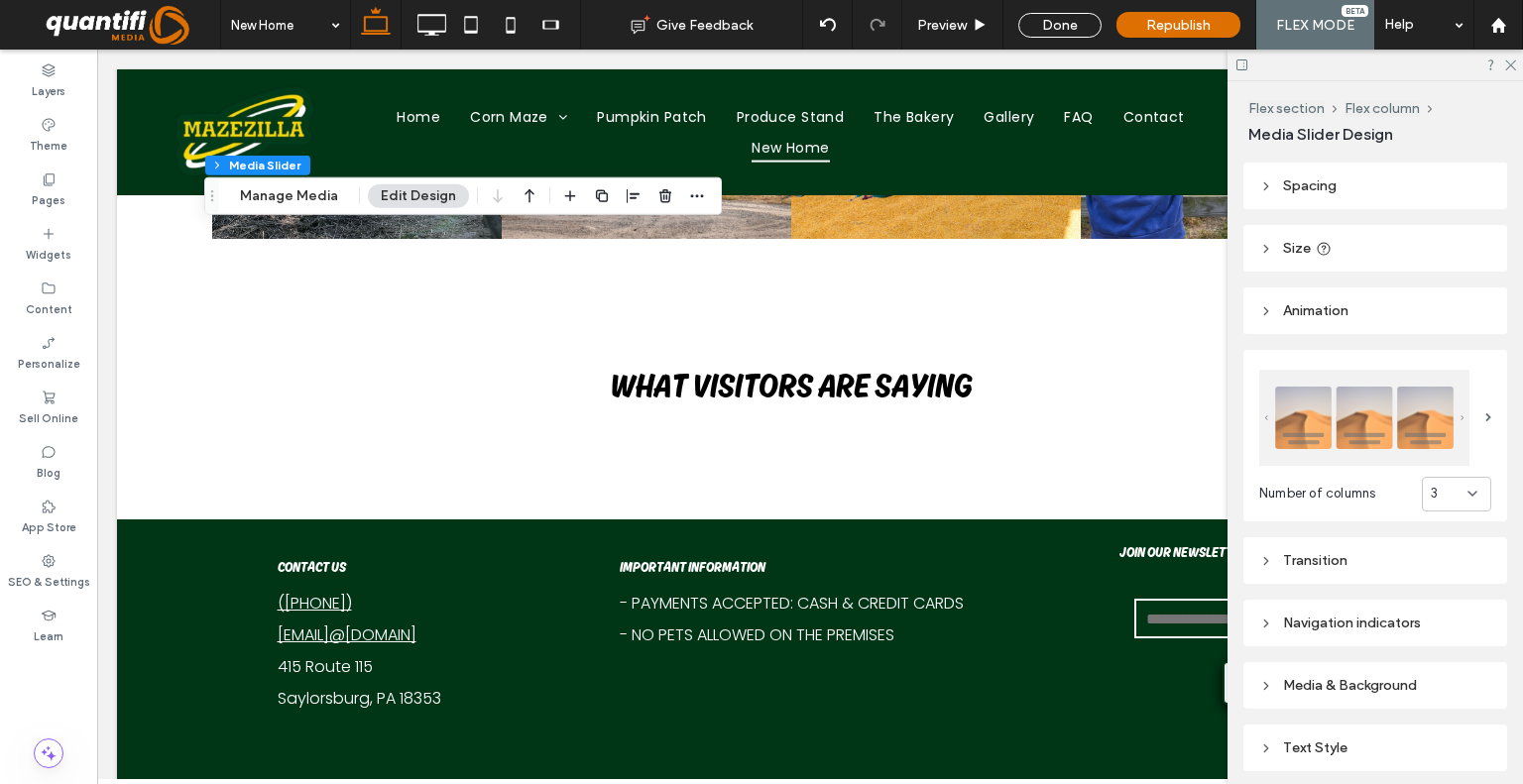 scroll, scrollTop: 297, scrollLeft: 0, axis: vertical 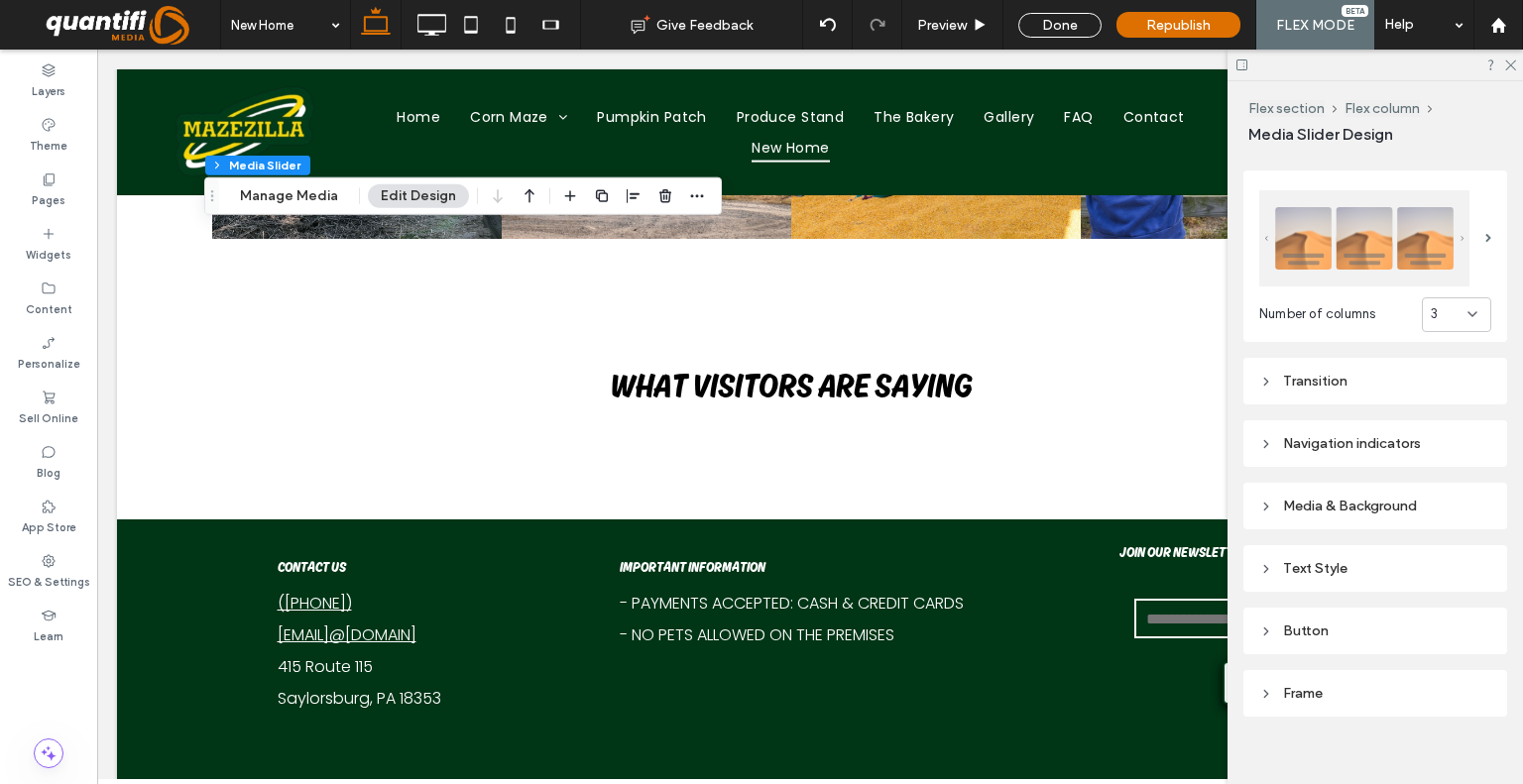 click on "Transition" at bounding box center [1375, 381] 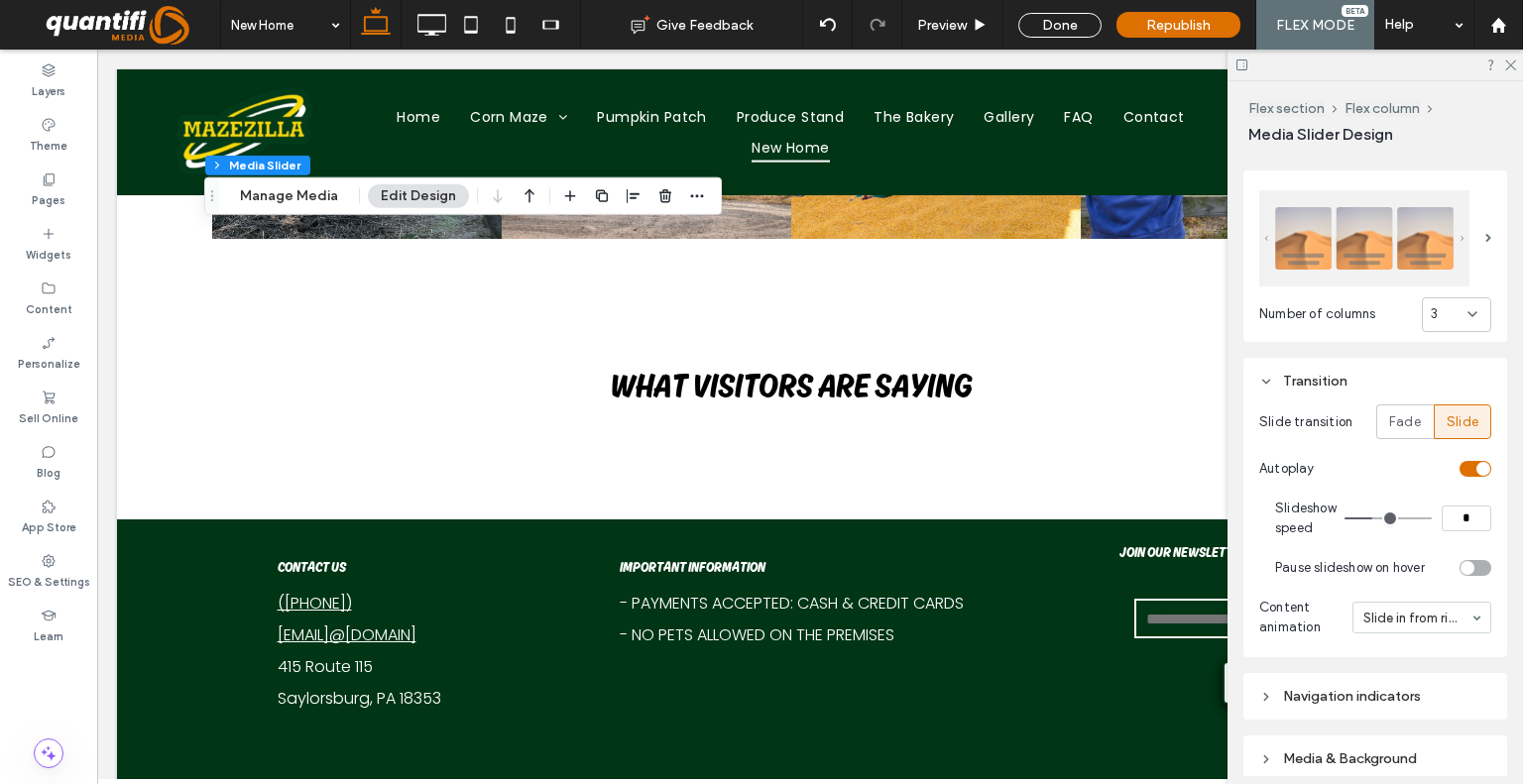 click on "Navigation indicators" at bounding box center (1375, 696) 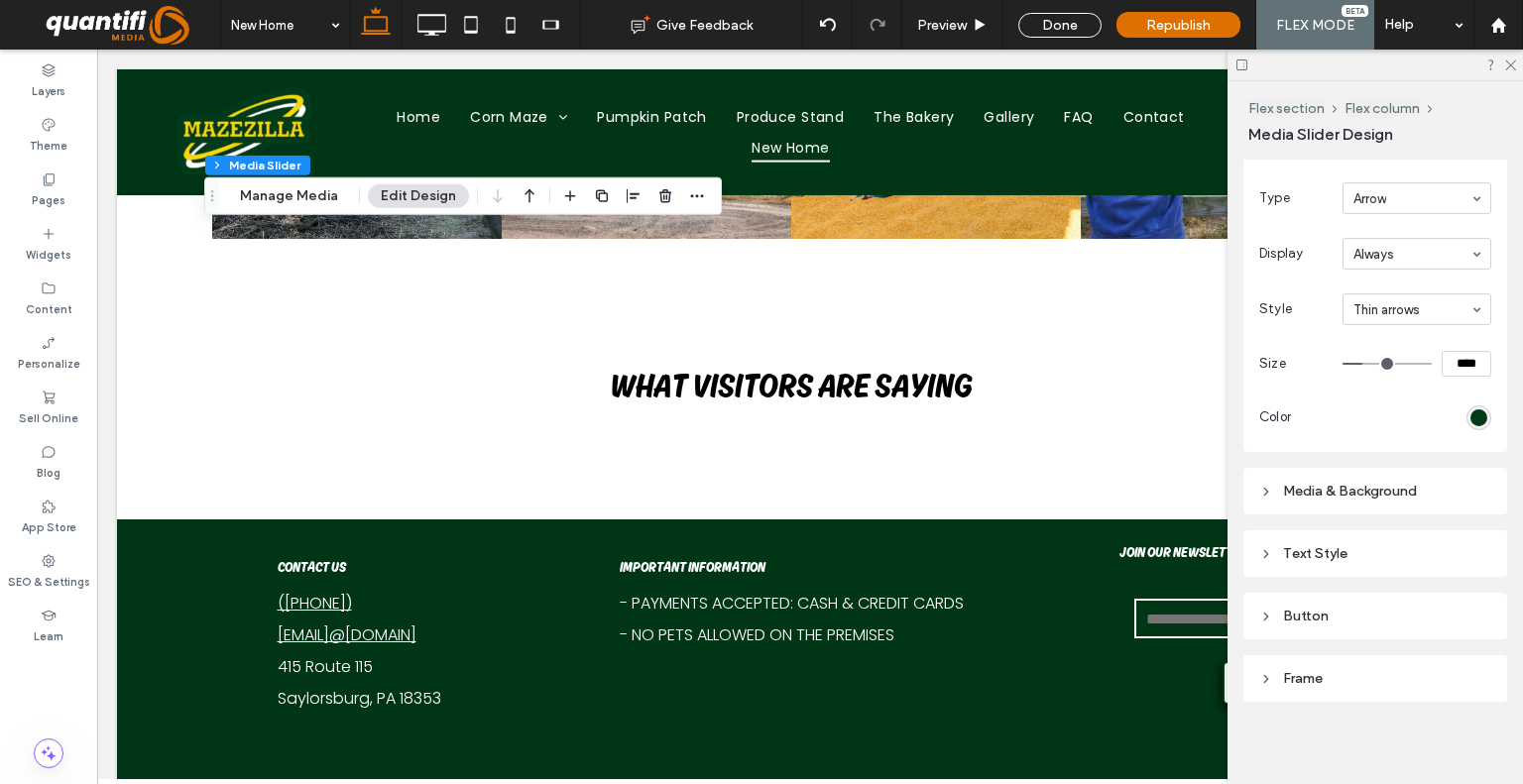 click on "Media & Background" at bounding box center [1375, 491] 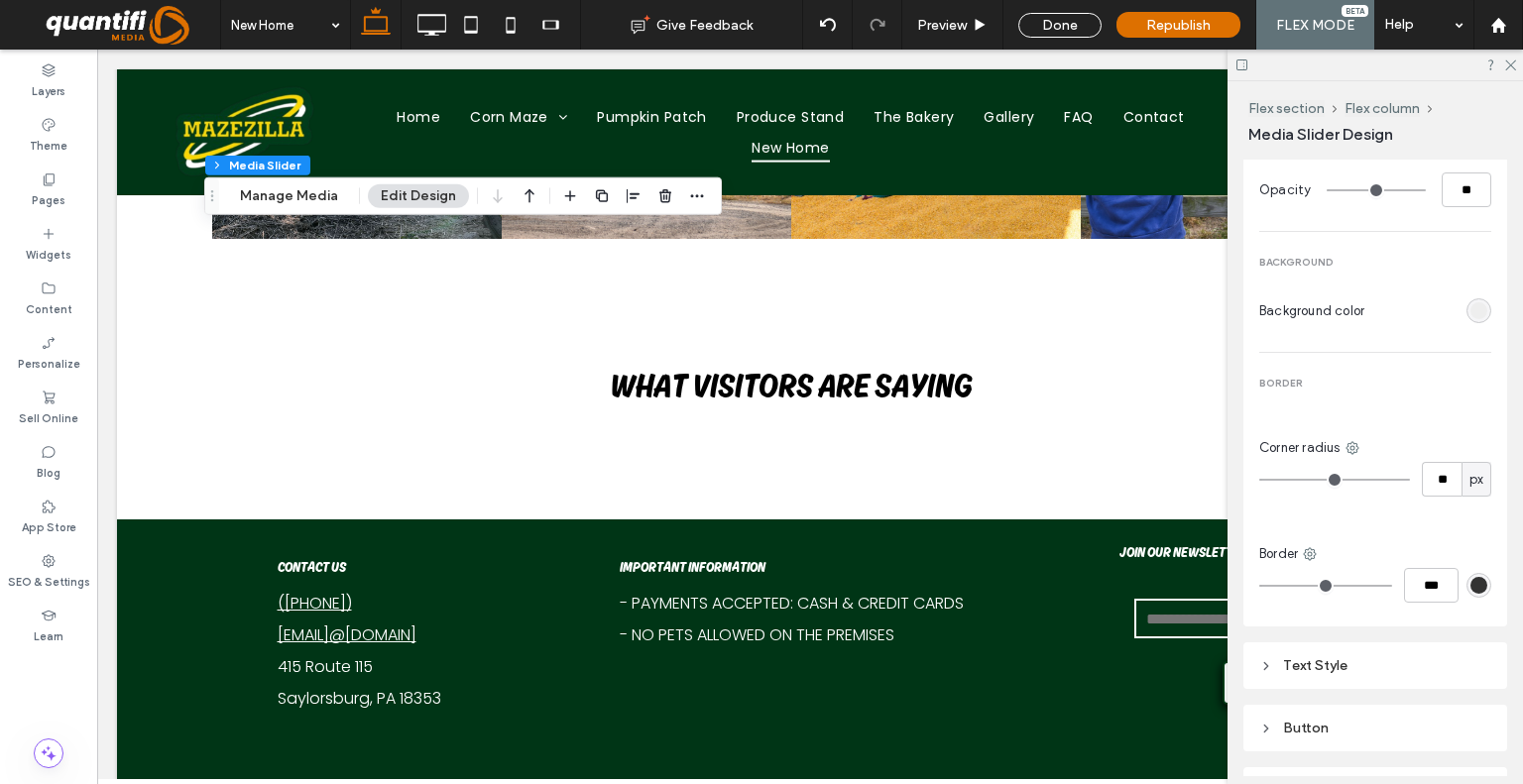 scroll, scrollTop: 1451, scrollLeft: 0, axis: vertical 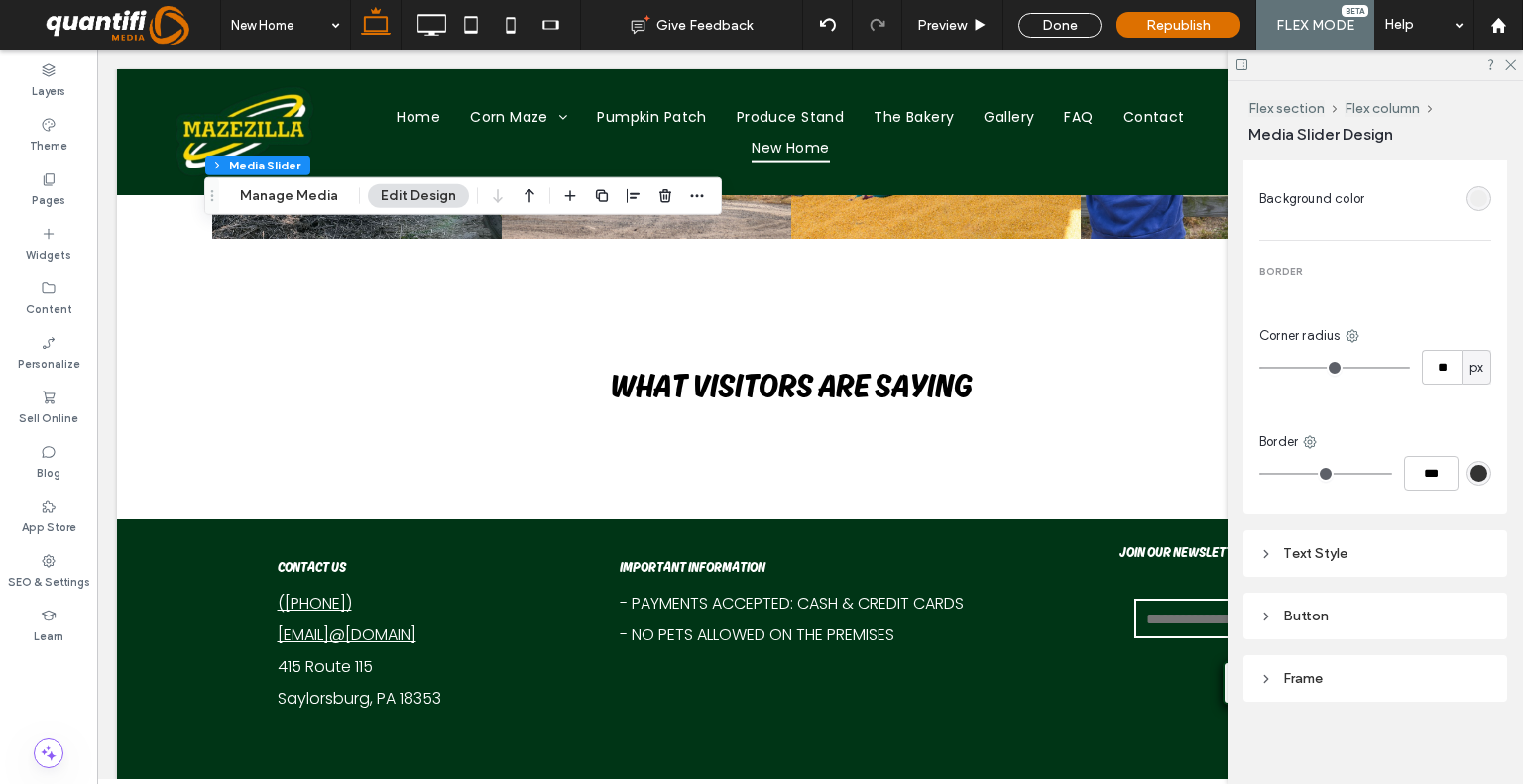 click on "Text Style" at bounding box center [1375, 553] 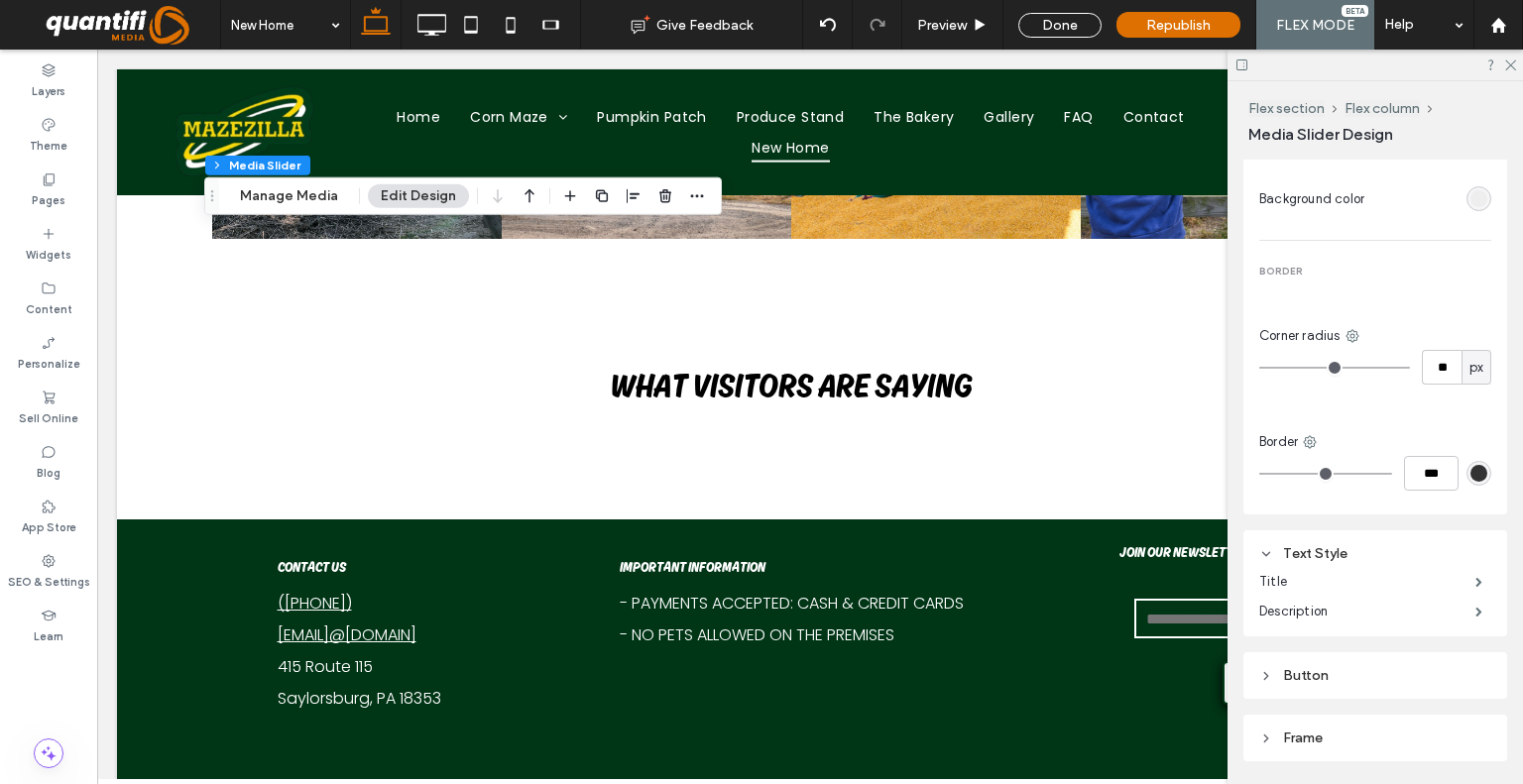 scroll, scrollTop: 1511, scrollLeft: 0, axis: vertical 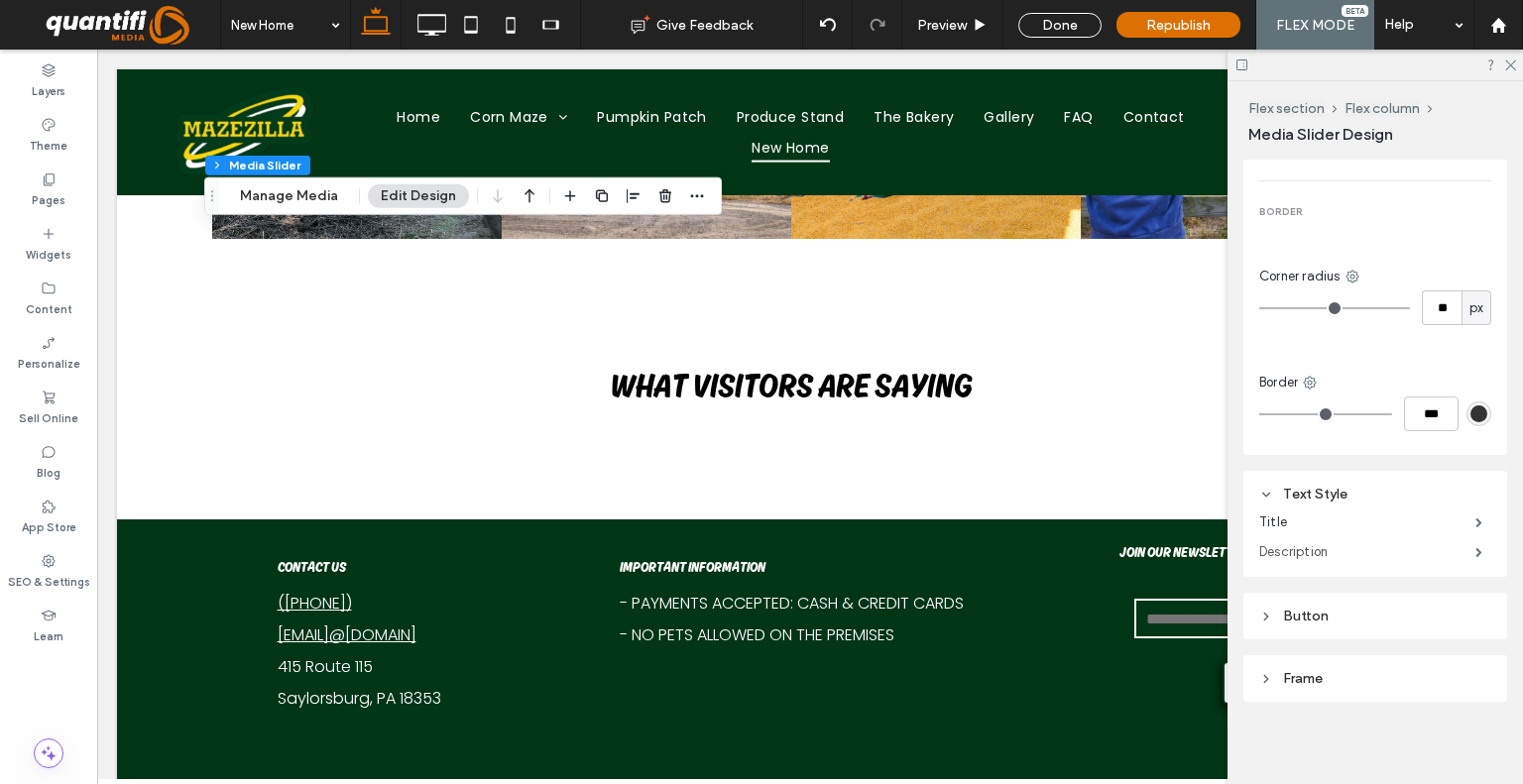 click on "Description" at bounding box center [1367, 552] 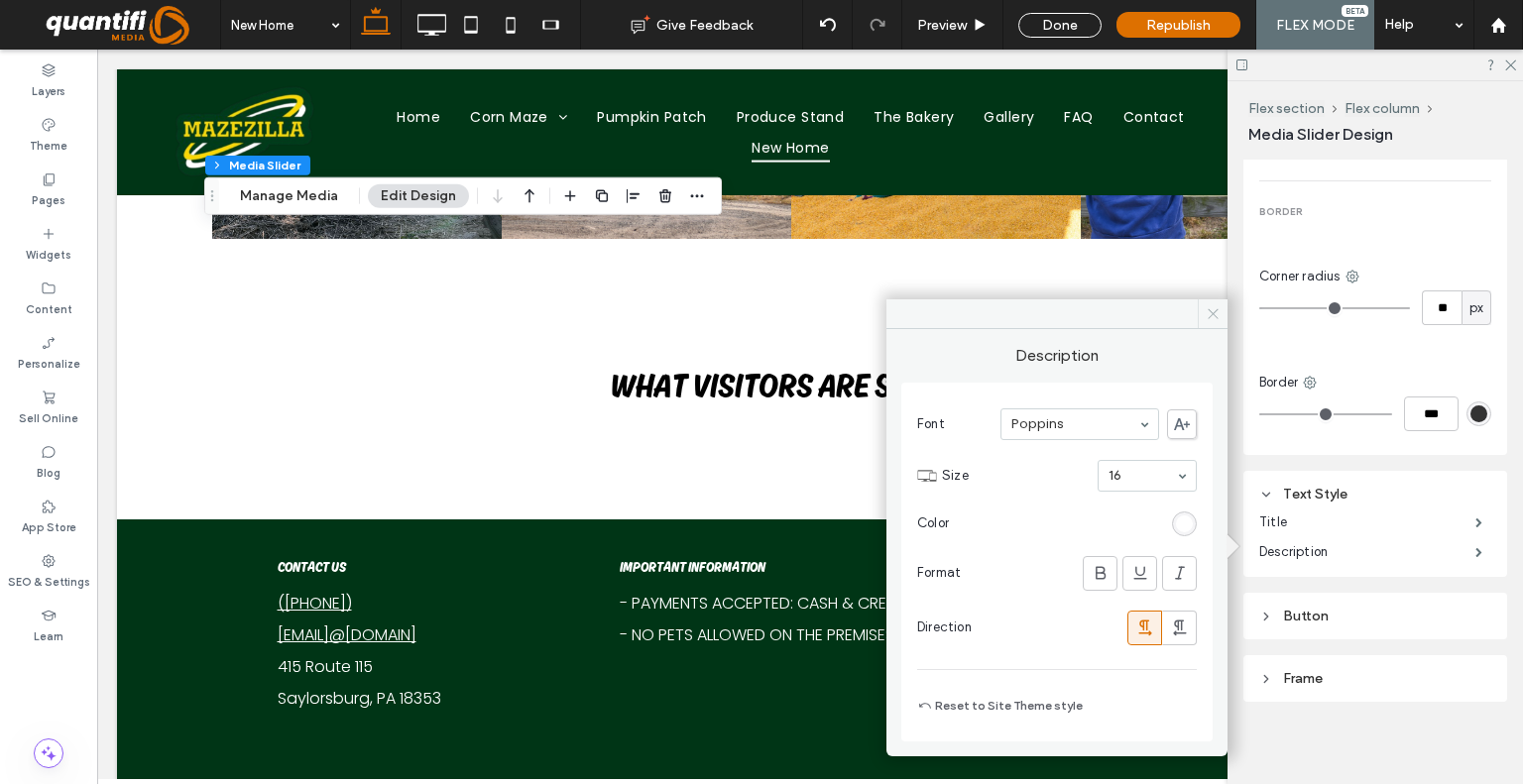 click 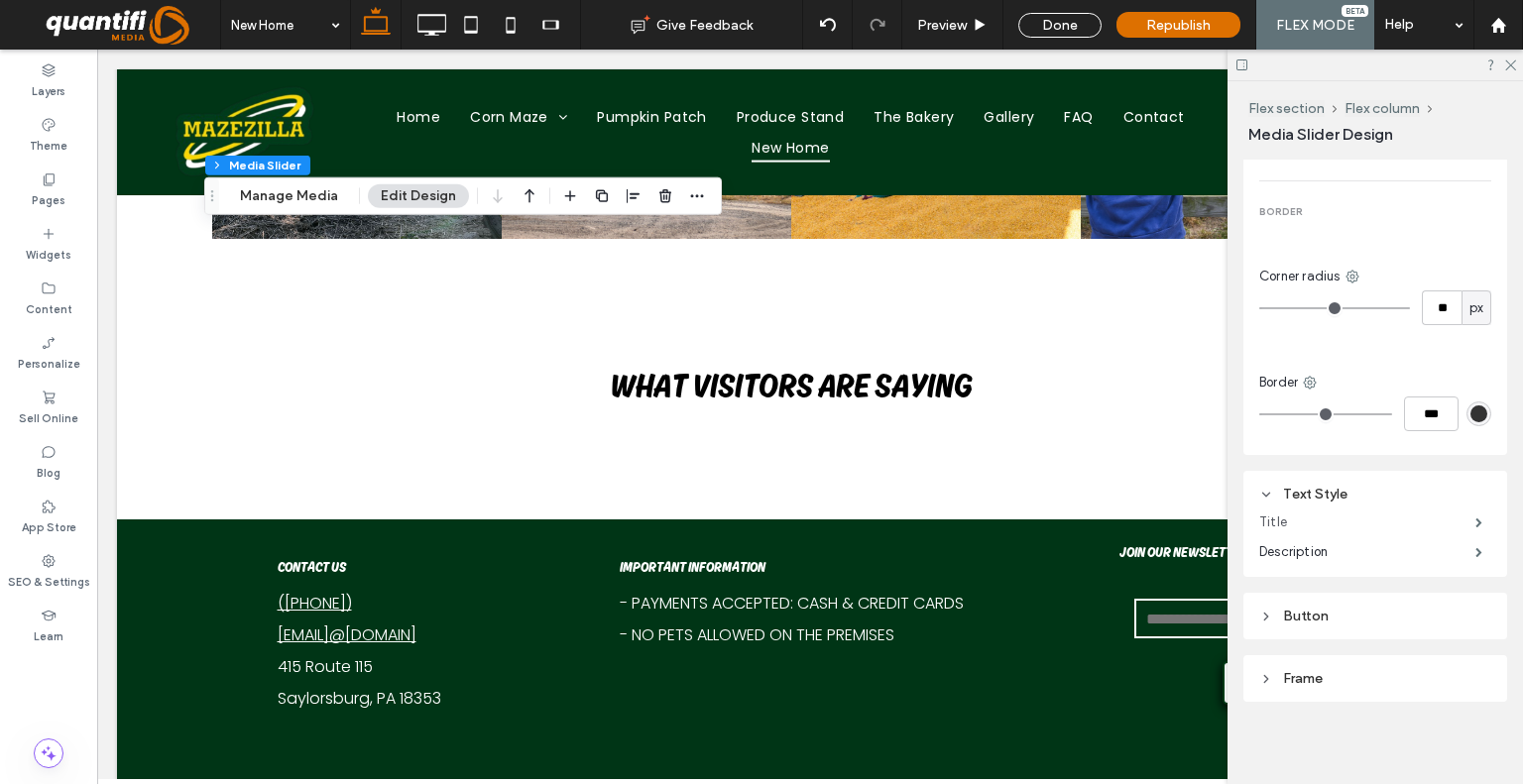 click on "Title" at bounding box center [1367, 522] 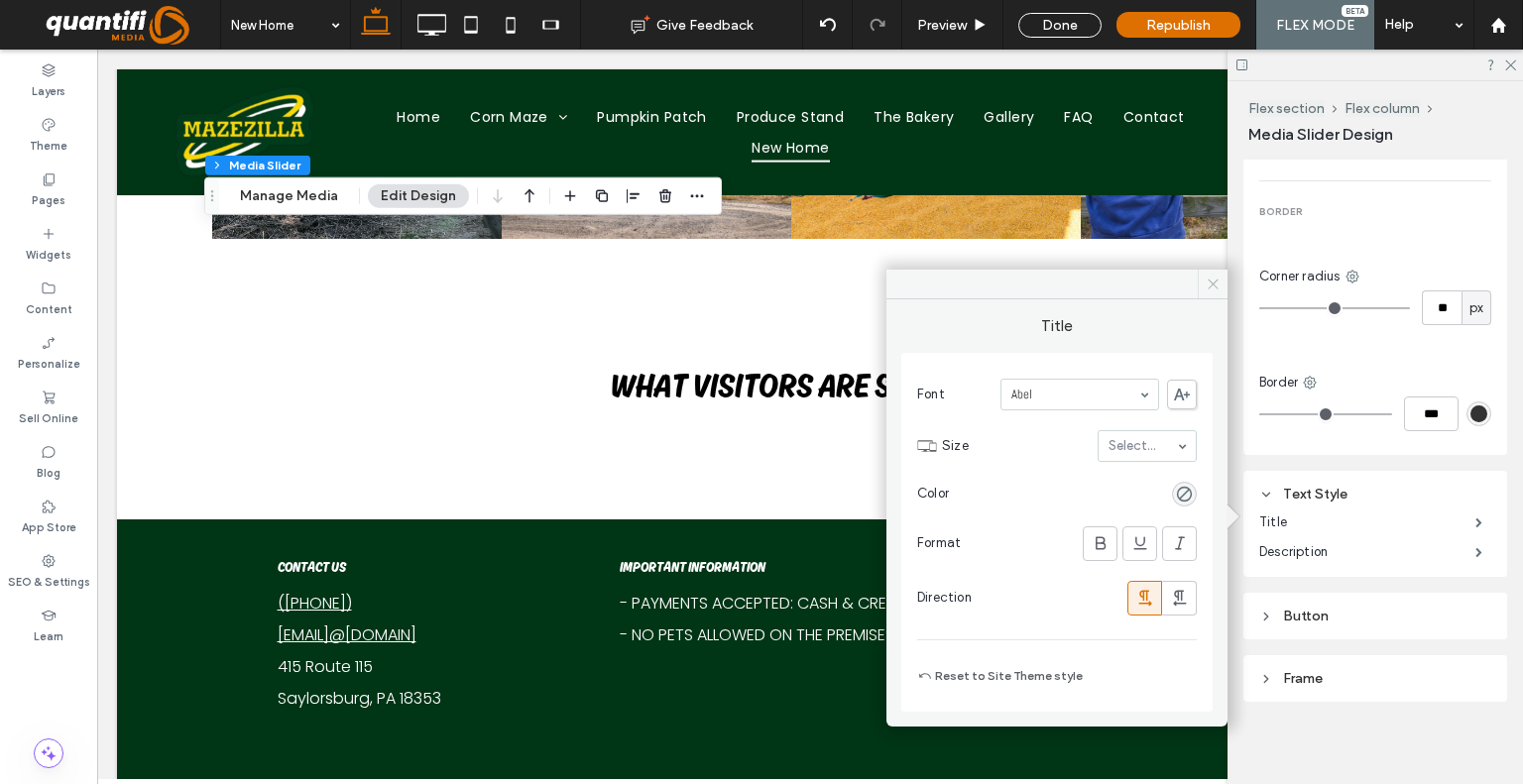 click 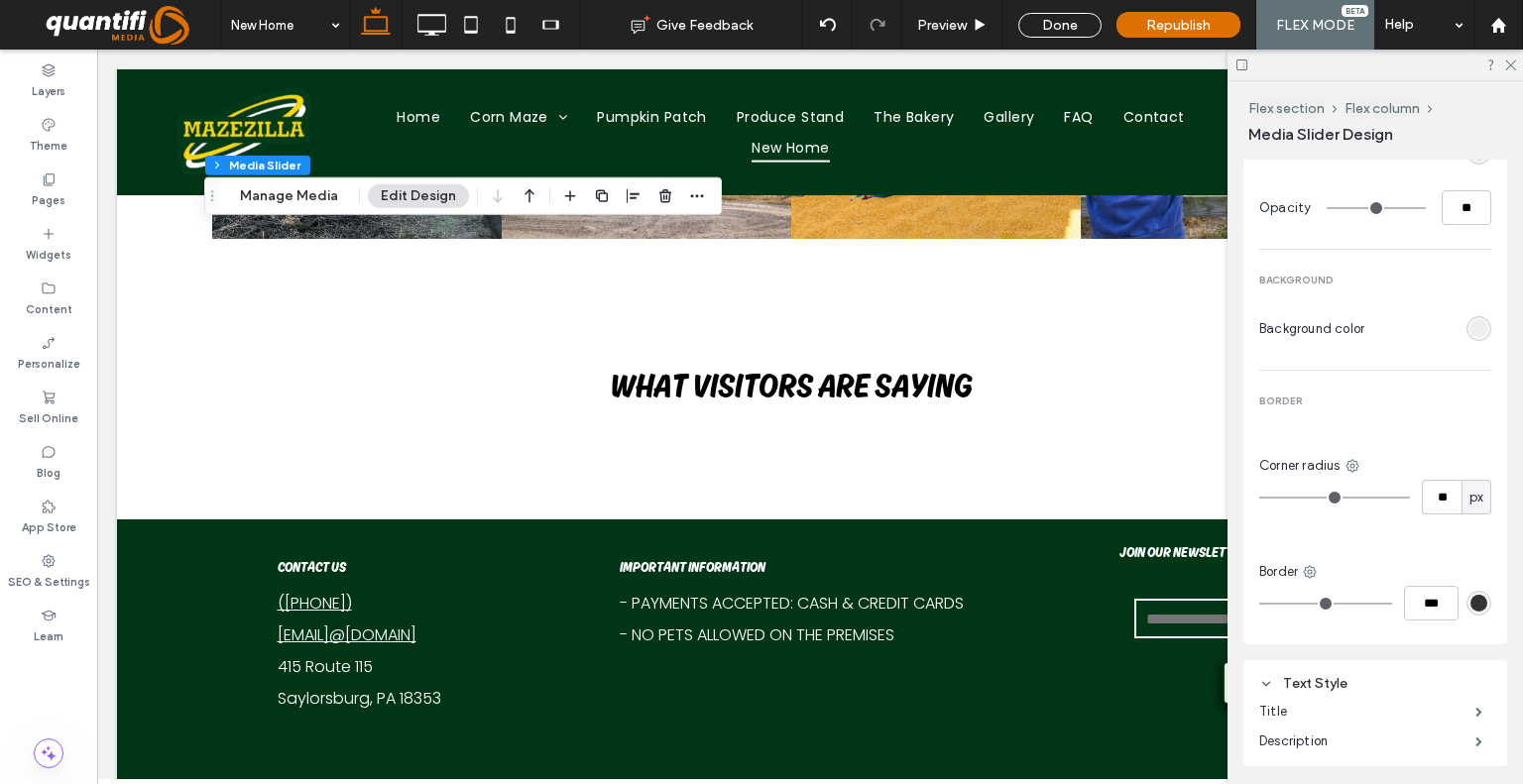 scroll, scrollTop: 1312, scrollLeft: 0, axis: vertical 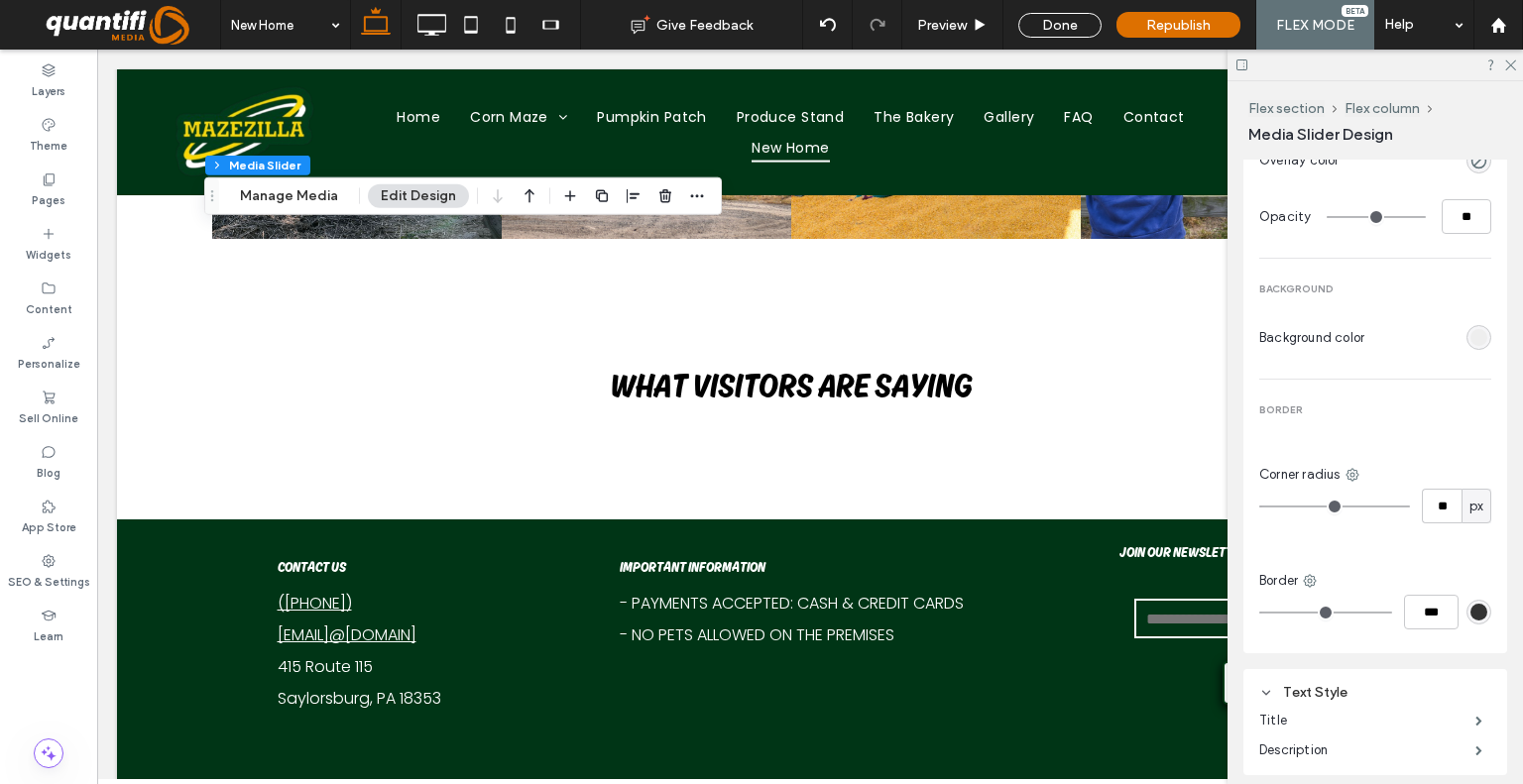 click on "Text Style" at bounding box center [1375, 692] 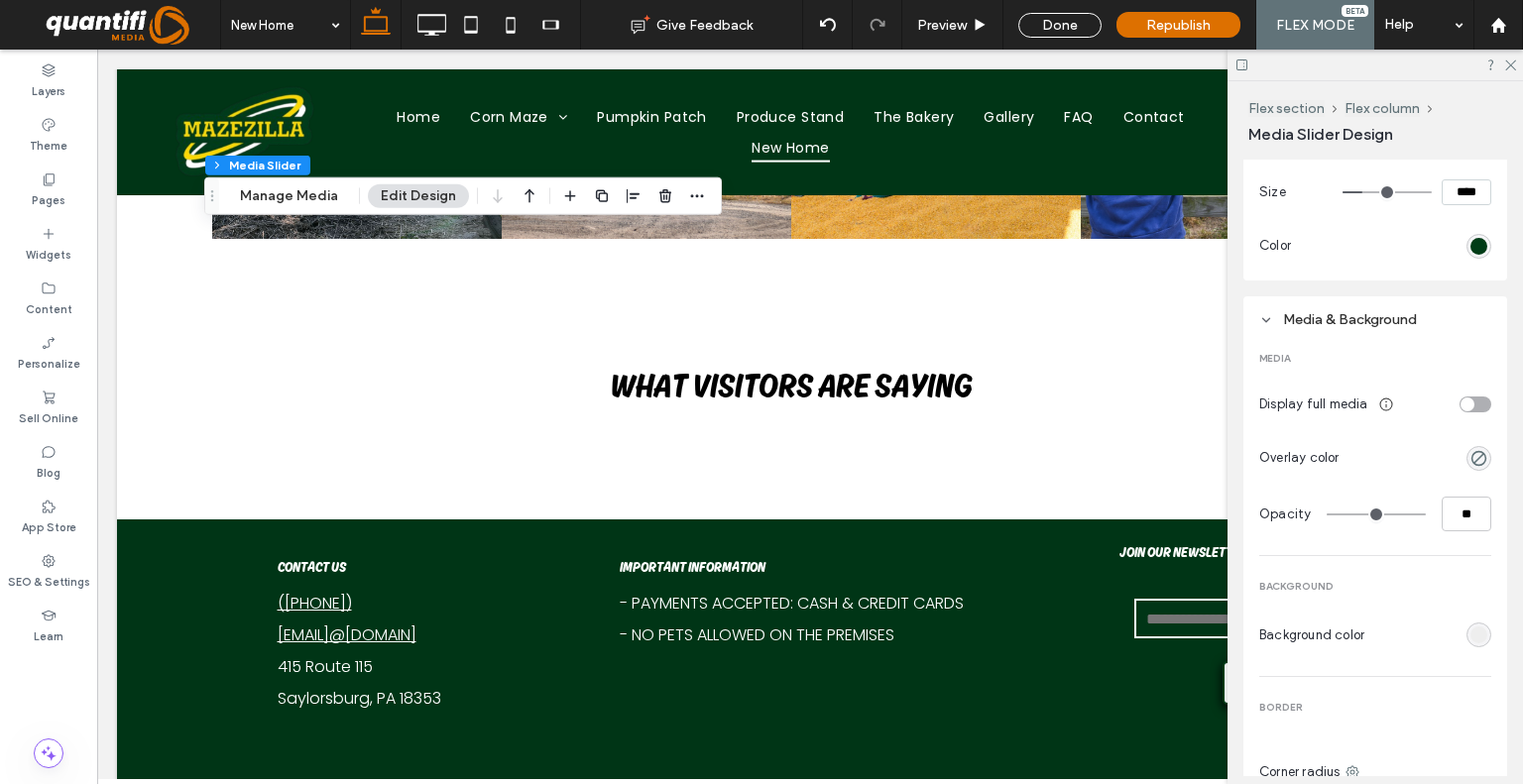 click on "Media & Background" at bounding box center [1375, 319] 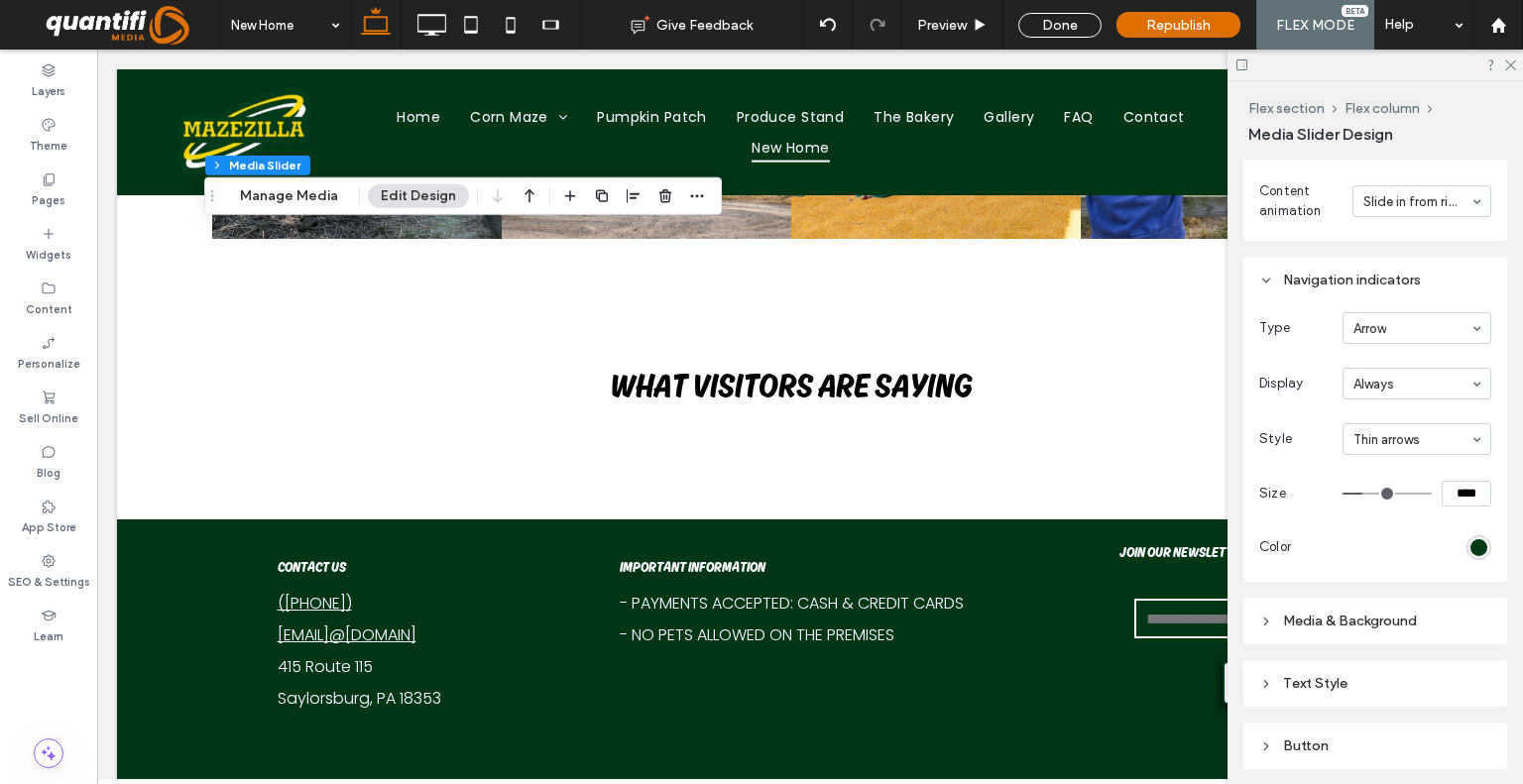 scroll, scrollTop: 546, scrollLeft: 0, axis: vertical 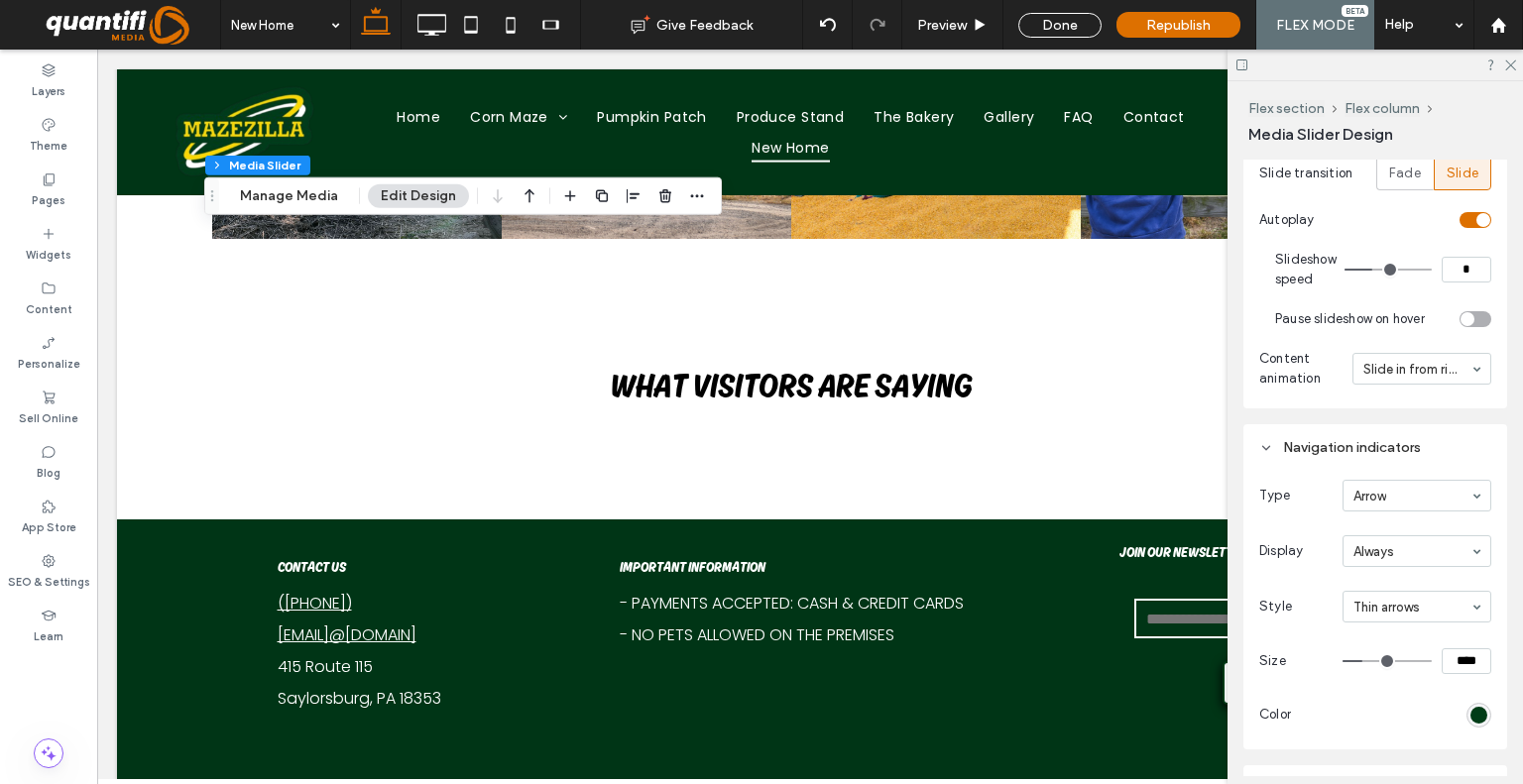click on "Navigation indicators" at bounding box center [1375, 447] 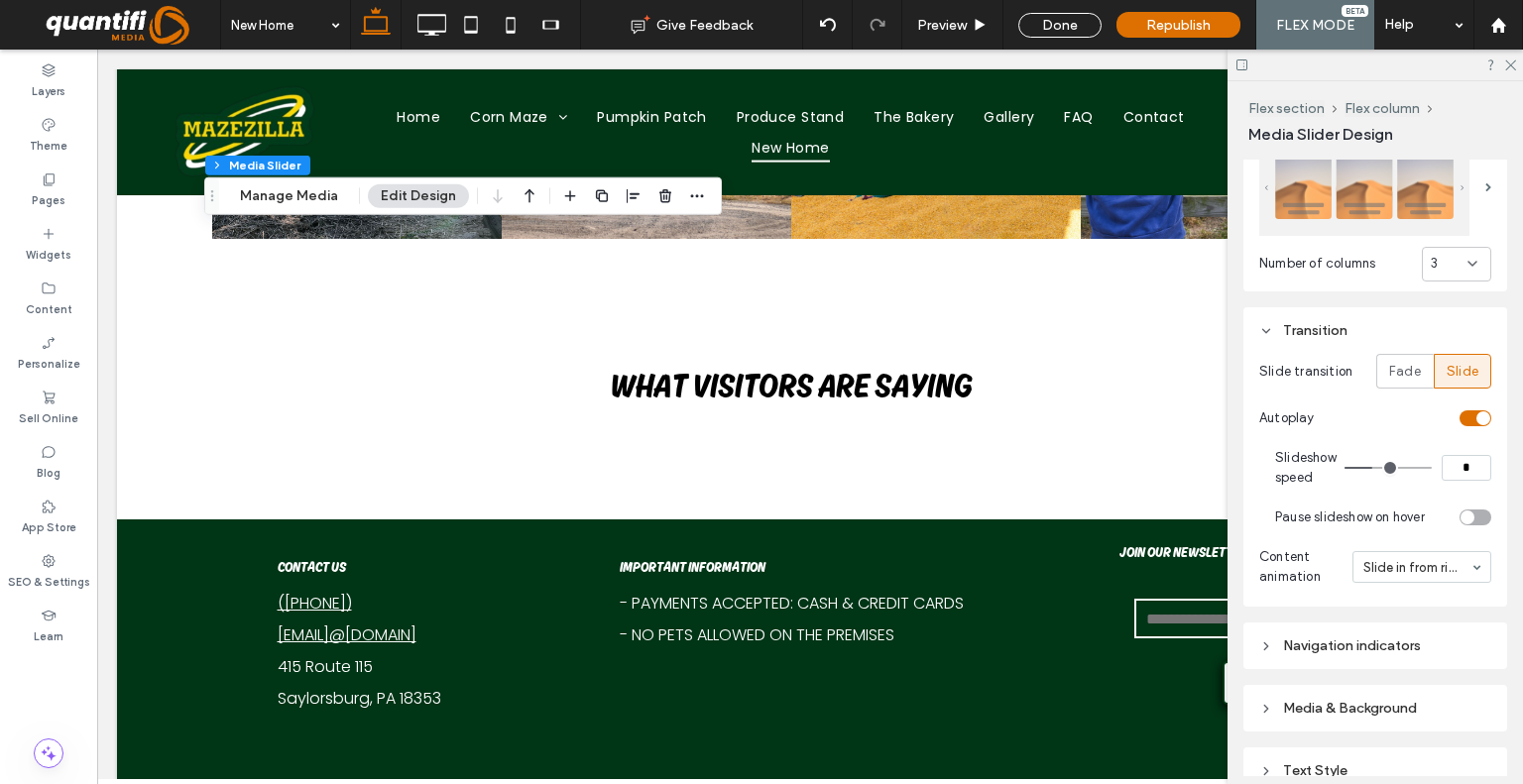 click on "Transition" at bounding box center (1375, 330) 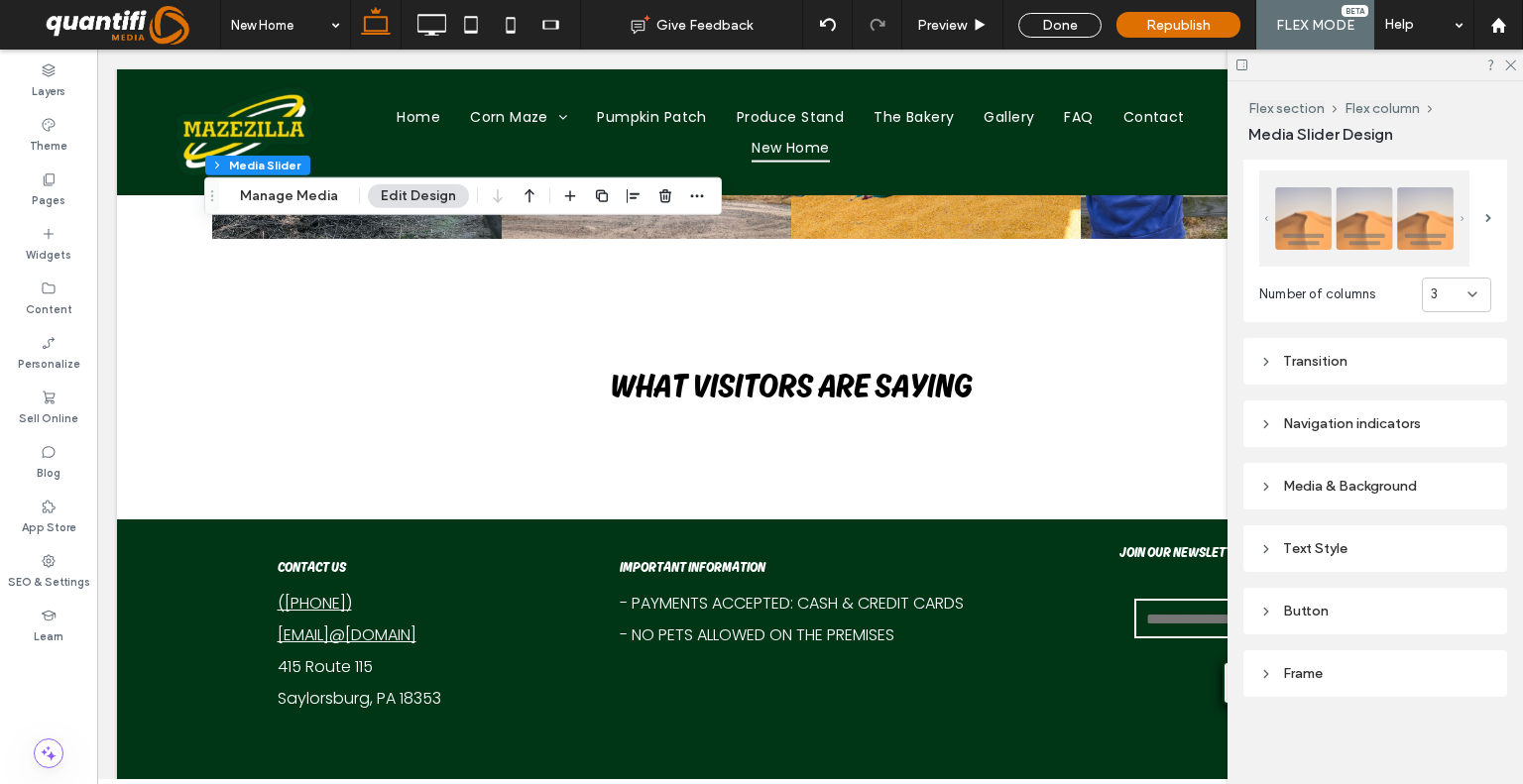 scroll, scrollTop: 313, scrollLeft: 0, axis: vertical 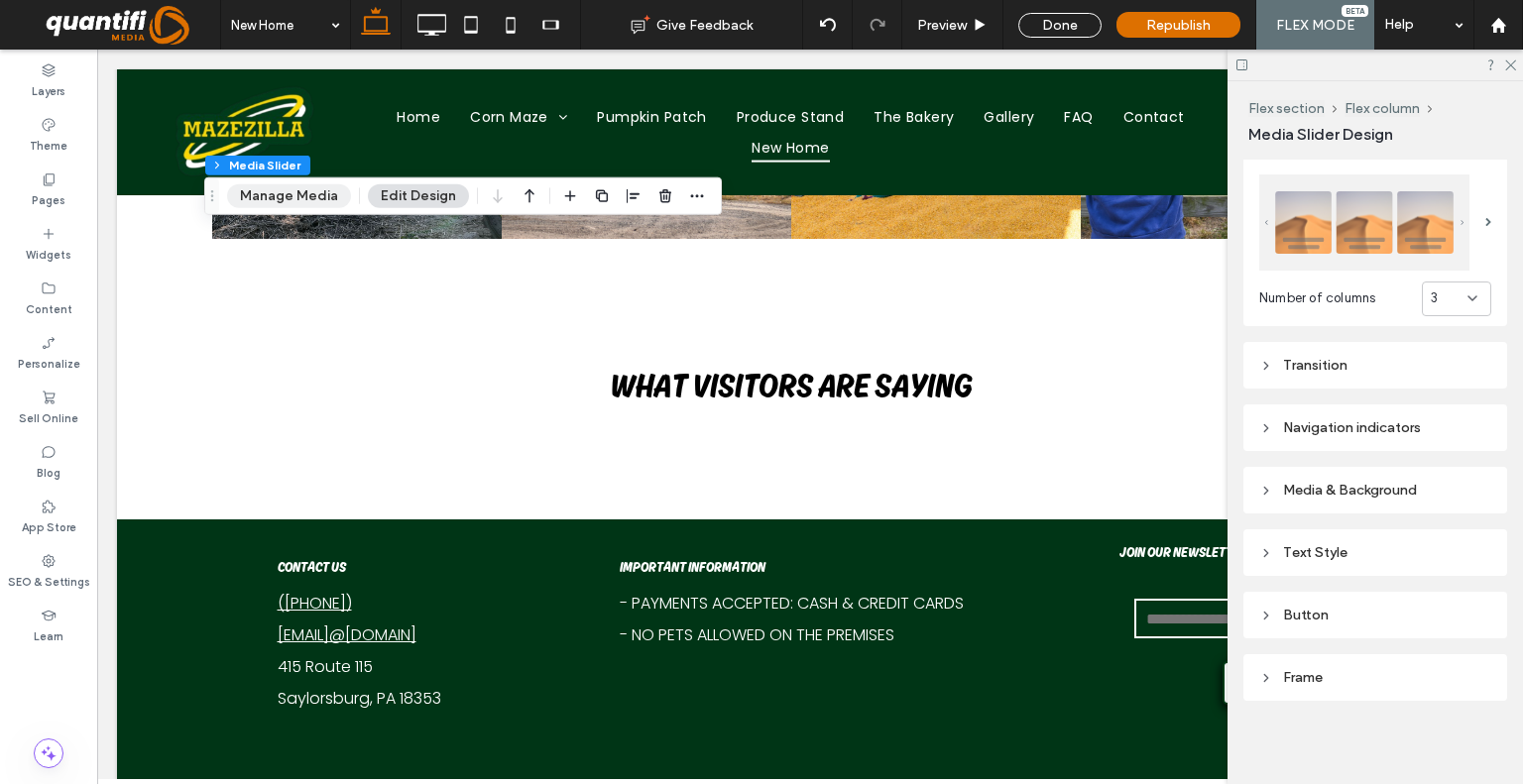 click on "Manage Media" at bounding box center [289, 196] 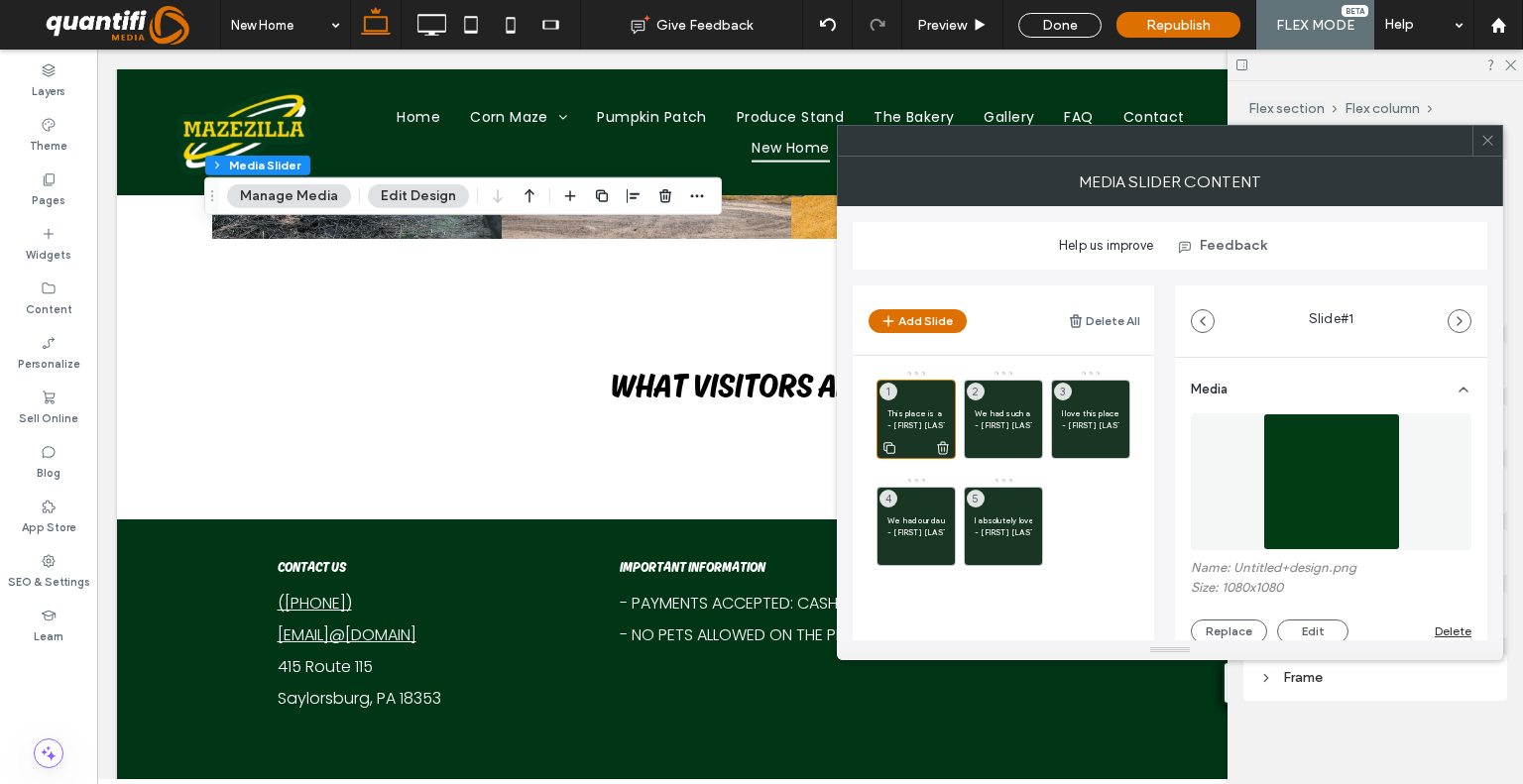 click on "This place is a staple for fall activities, from the corn pit to the huge slides to the maze. There's something for everyone to do no matter what age. I haven't been home for fall season in years and all the fun that we had at this place as a family reminded me of how special it is. So very grateful to have a place like this to come to" at bounding box center (916, 413) 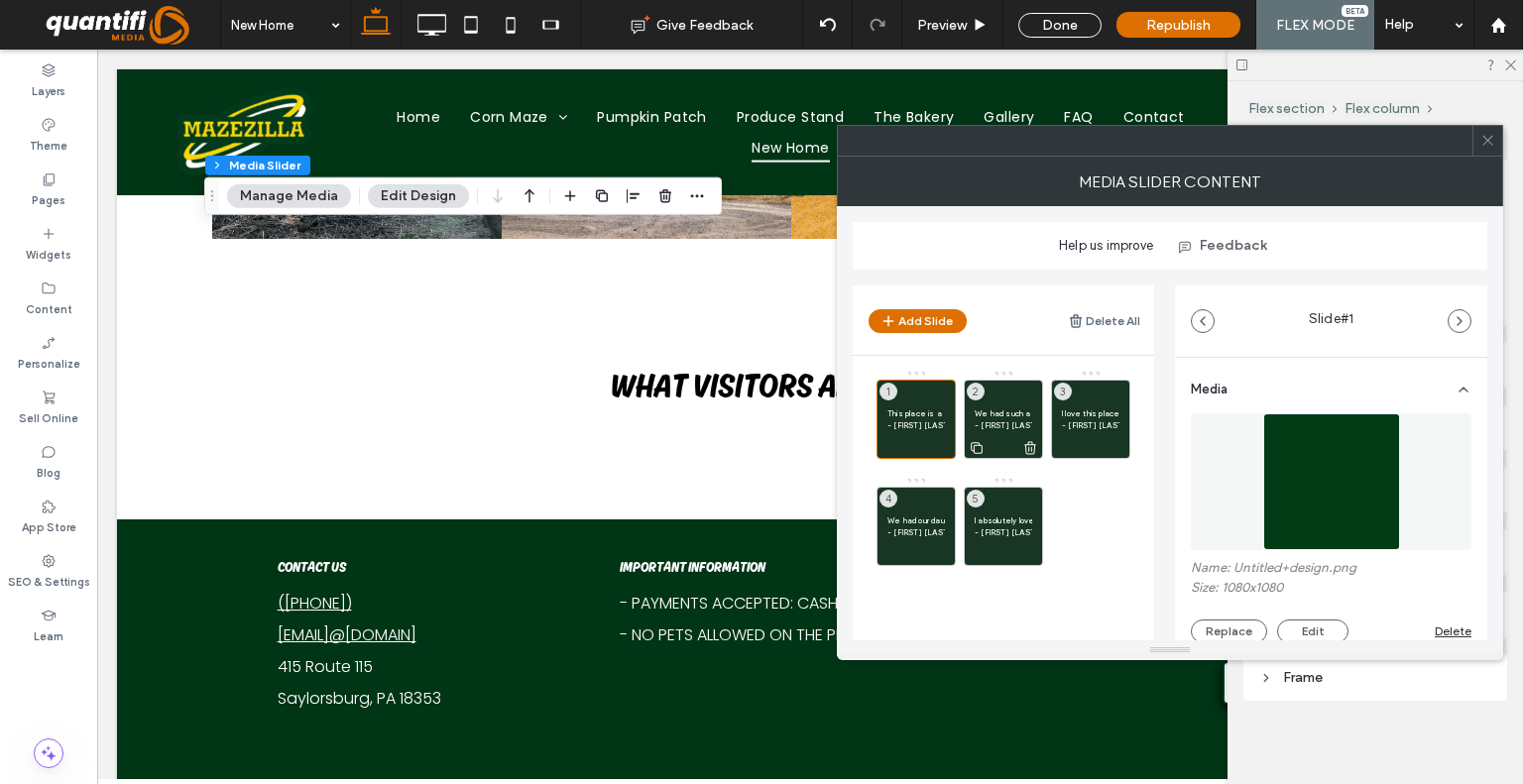 click on "We had such a great time! There’s a good mix of paid and free options, we enjoyed the food, animals, corn pit and the farm still with fresh options. Shout out to Sharon who greeted us, showed us the ropes and helped take some family photos! - Jackie P. 2" at bounding box center [1003, 419] 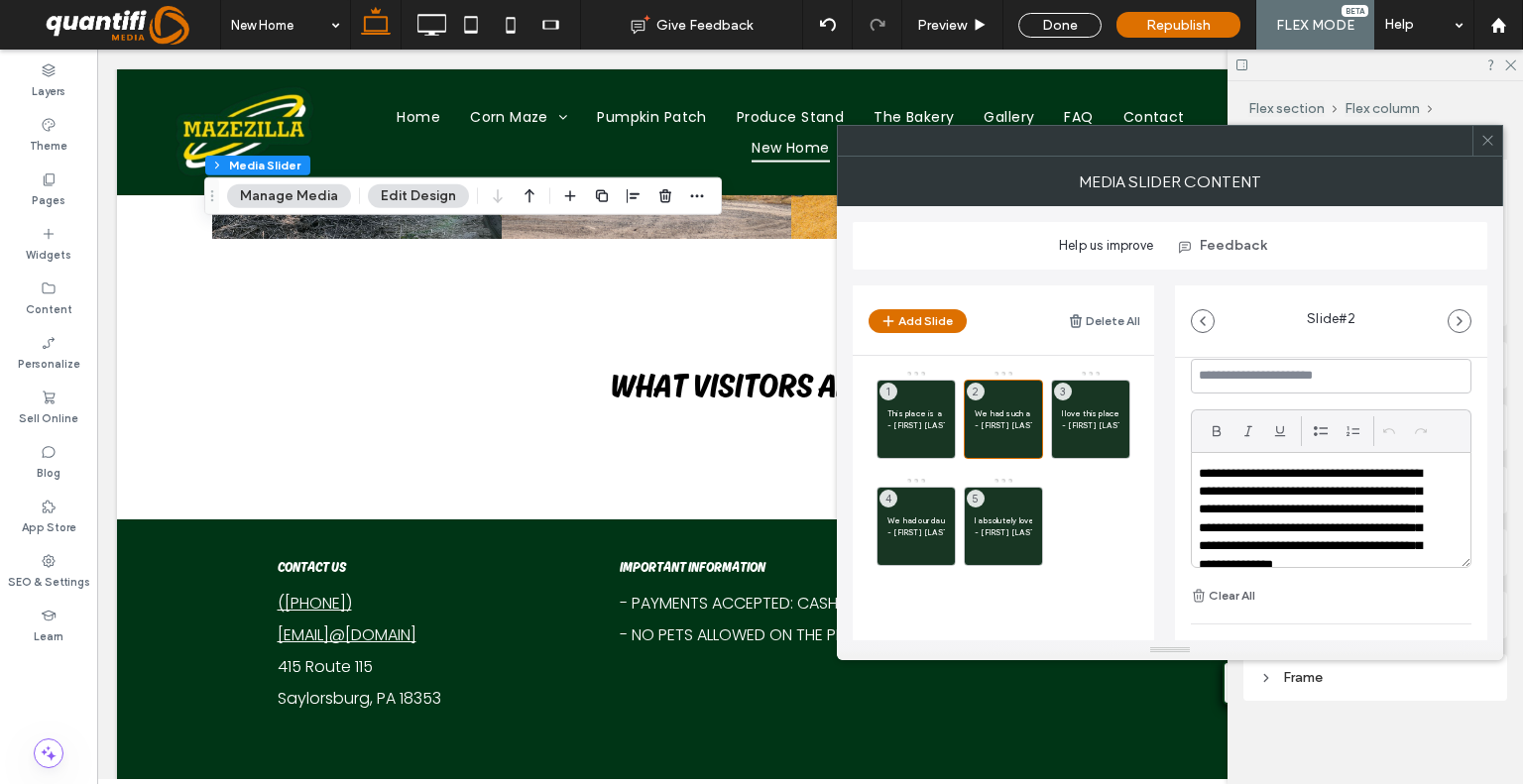 scroll, scrollTop: 496, scrollLeft: 0, axis: vertical 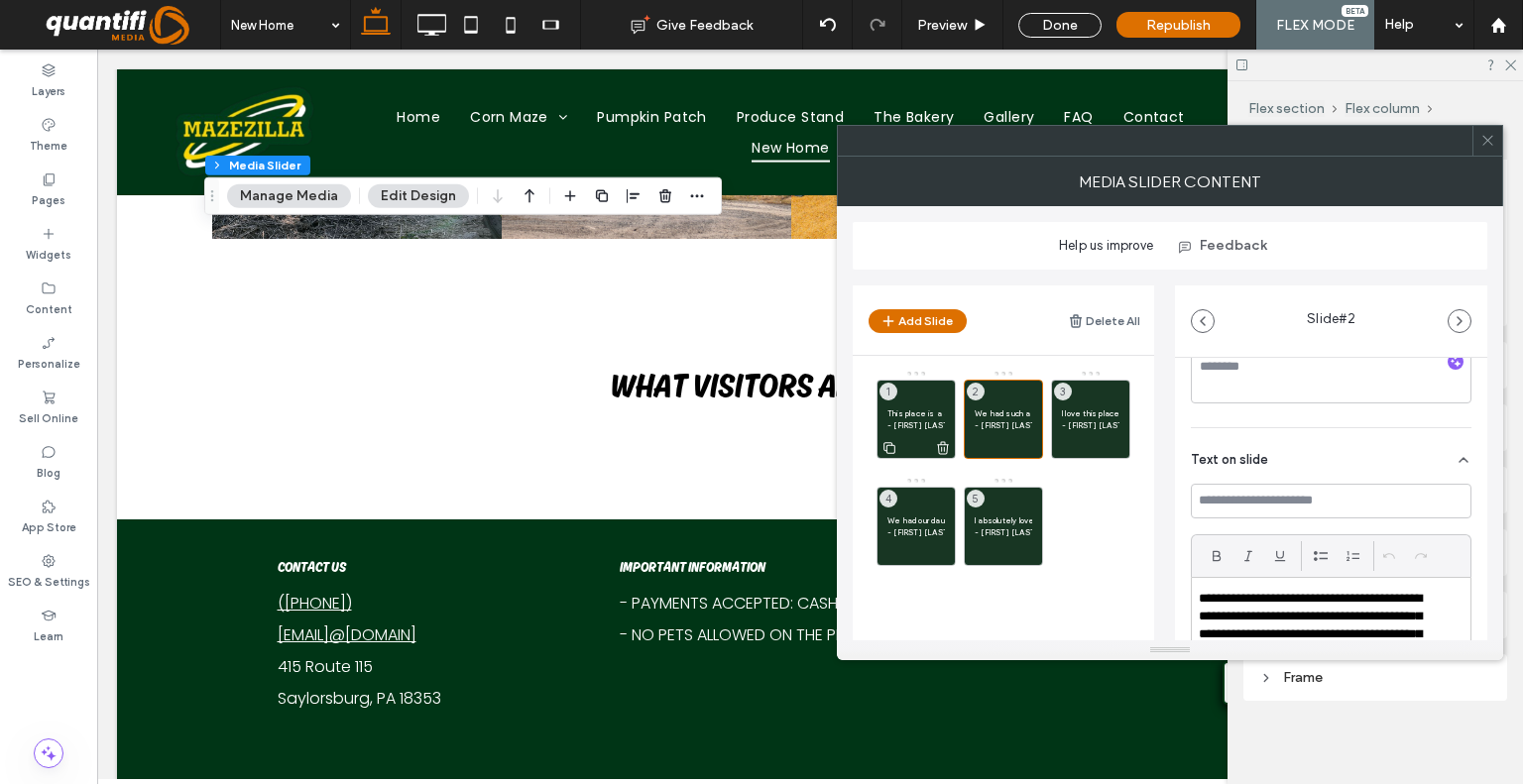 click on "This place is a staple for fall activities, from the corn pit to the huge slides to the maze. There's something for everyone to do no matter what age. I haven't been home for fall season in years and all the fun that we had at this place as a family reminded me of how special it is. So very grateful to have a place like this to come to - Katie M. 1" at bounding box center (916, 419) 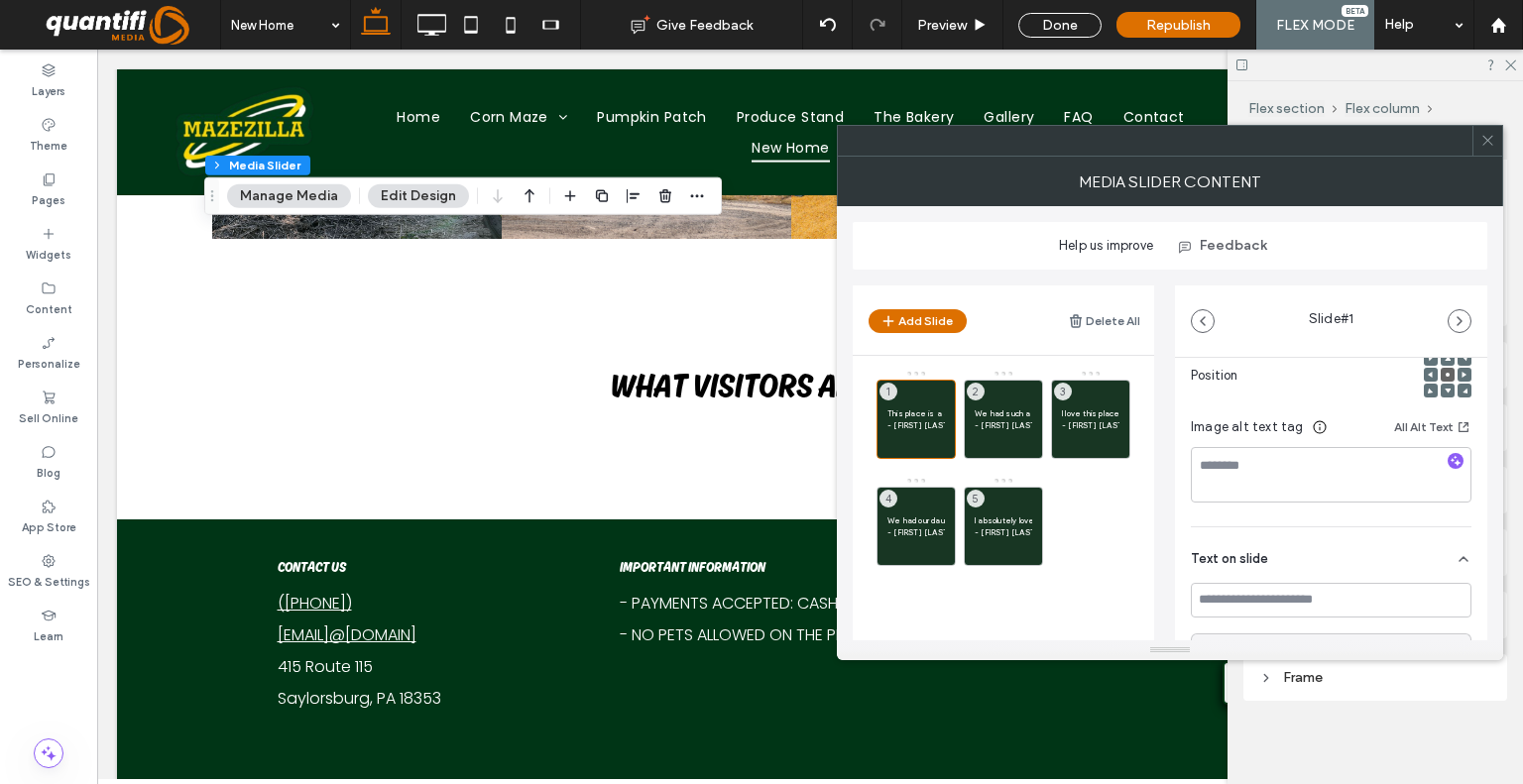 scroll, scrollTop: 595, scrollLeft: 0, axis: vertical 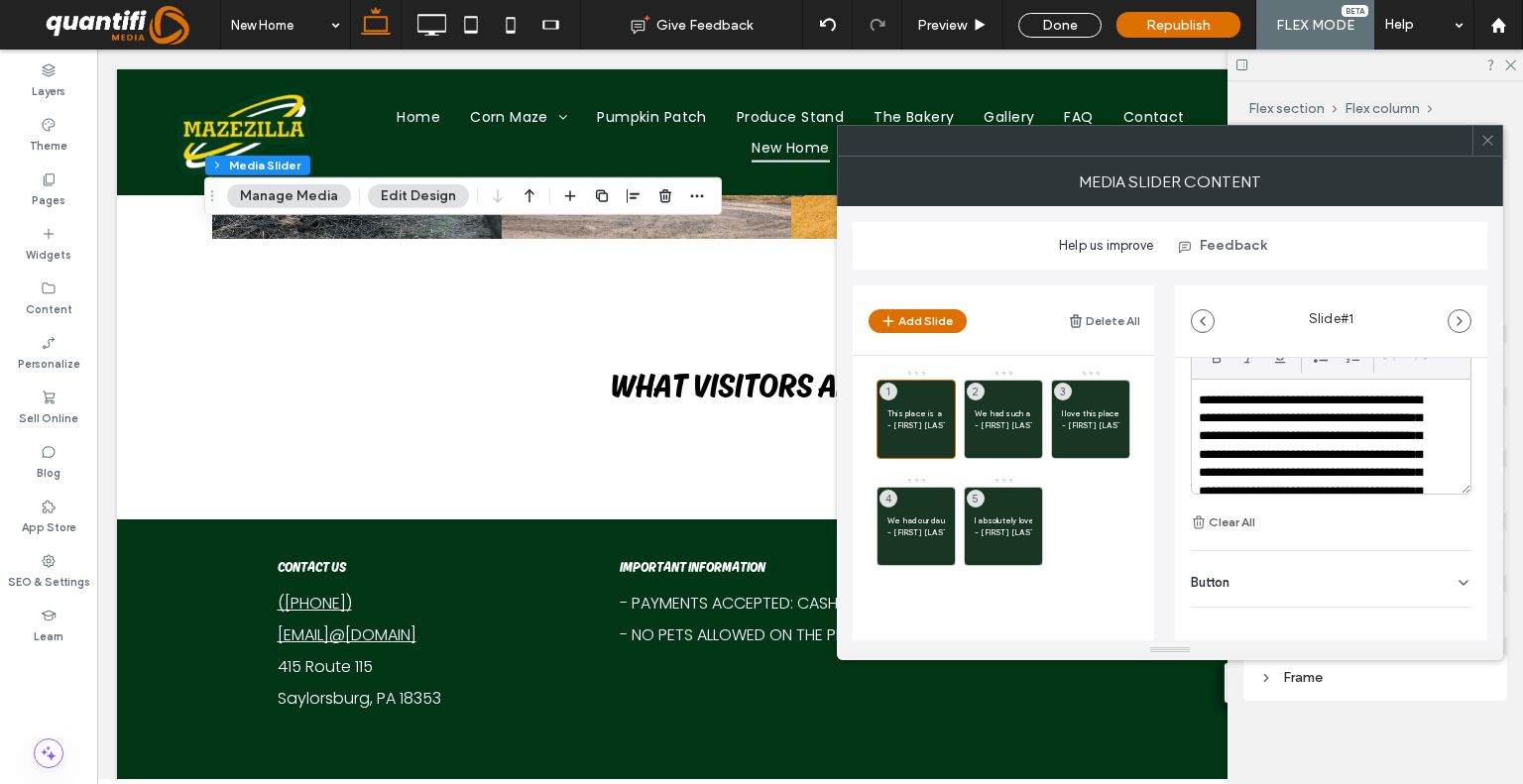 click on "**********" at bounding box center (1318, 474) 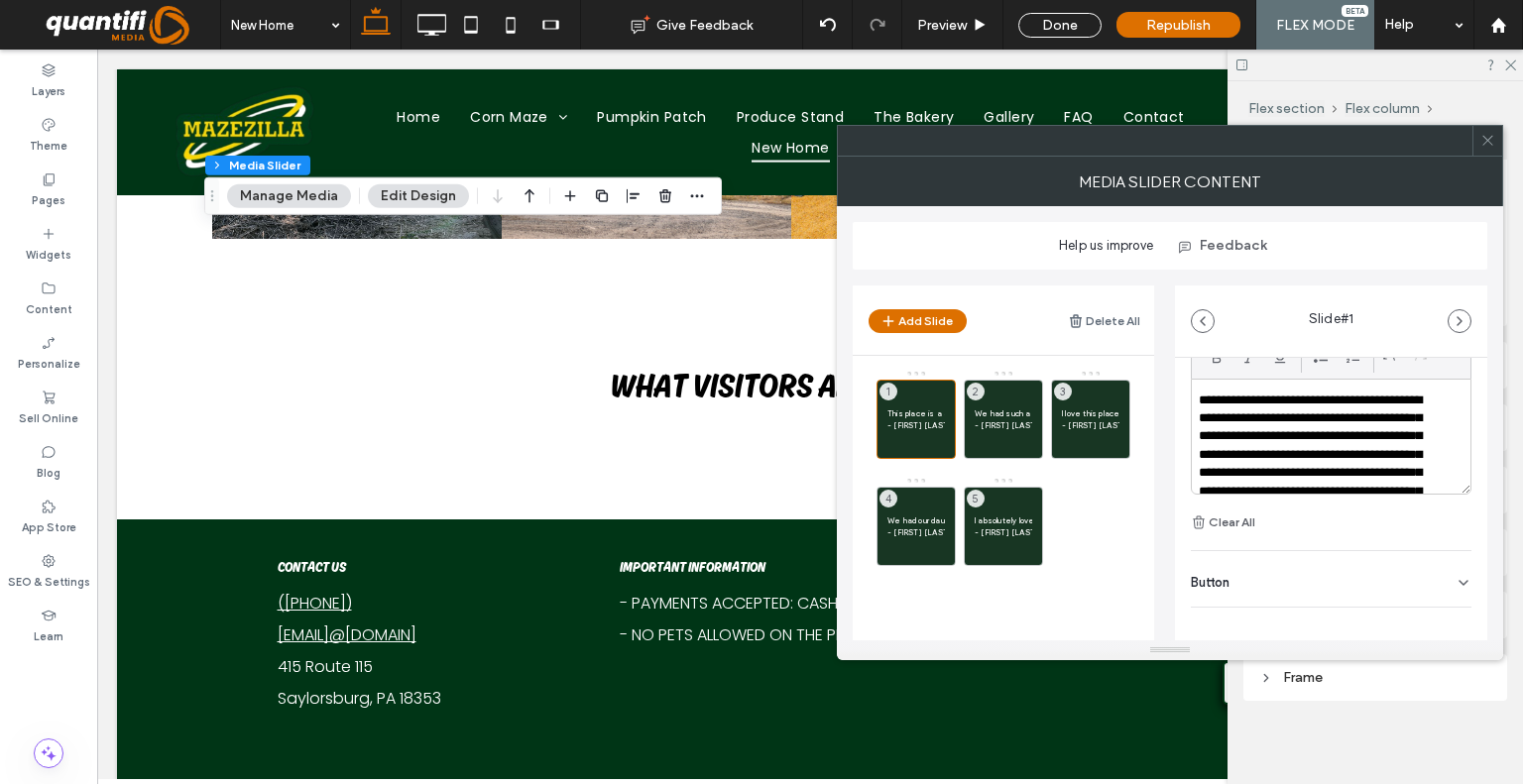click on "**********" at bounding box center [1331, 245] 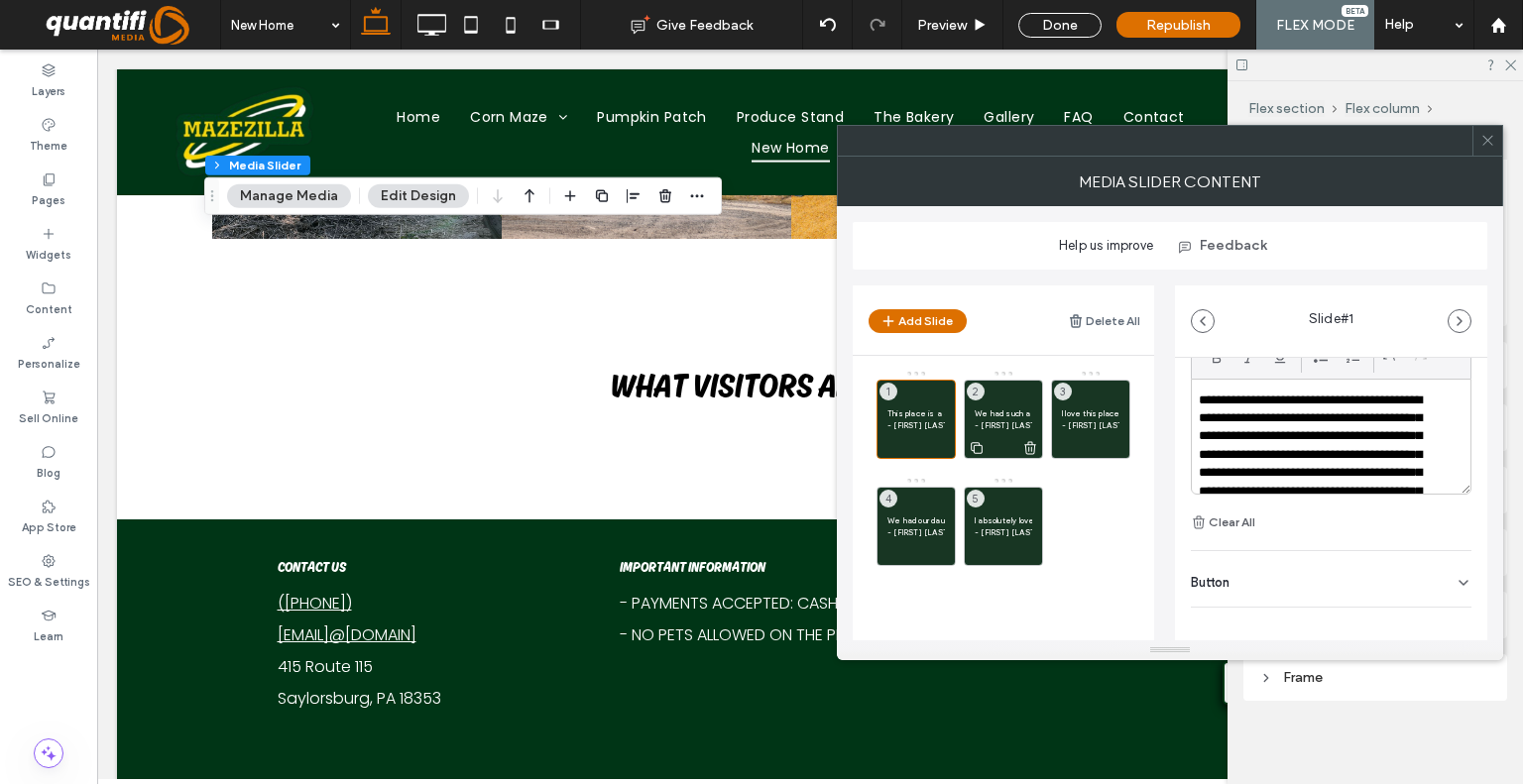 click on "We had such a great time! There’s a good mix of paid and free options, we enjoyed the food, animals, corn pit and the farm still with fresh options. Shout out to Sharon who greeted us, showed us the ropes and helped take some family photos!" at bounding box center [1003, 413] 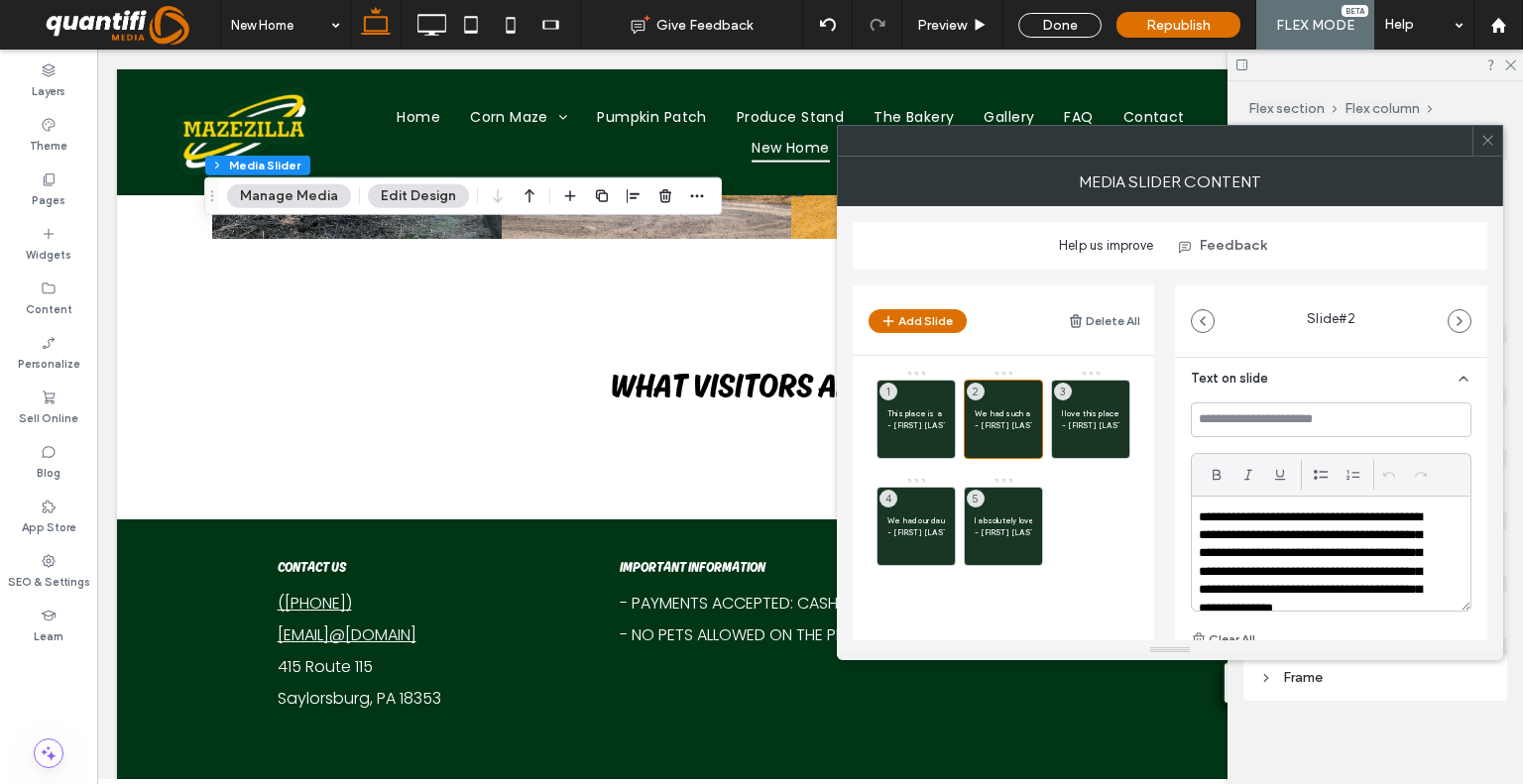 scroll, scrollTop: 496, scrollLeft: 0, axis: vertical 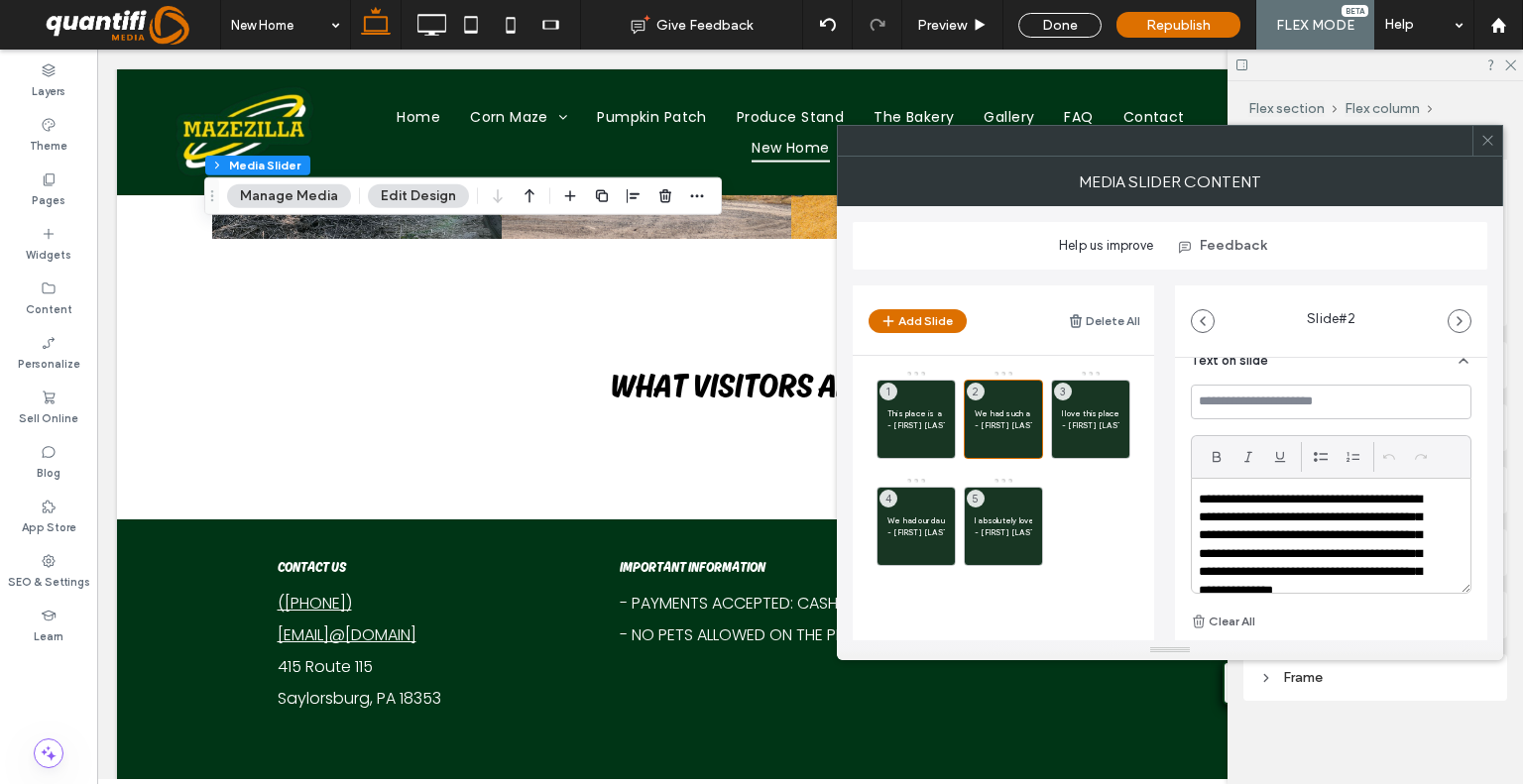 click on "**********" at bounding box center (1318, 554) 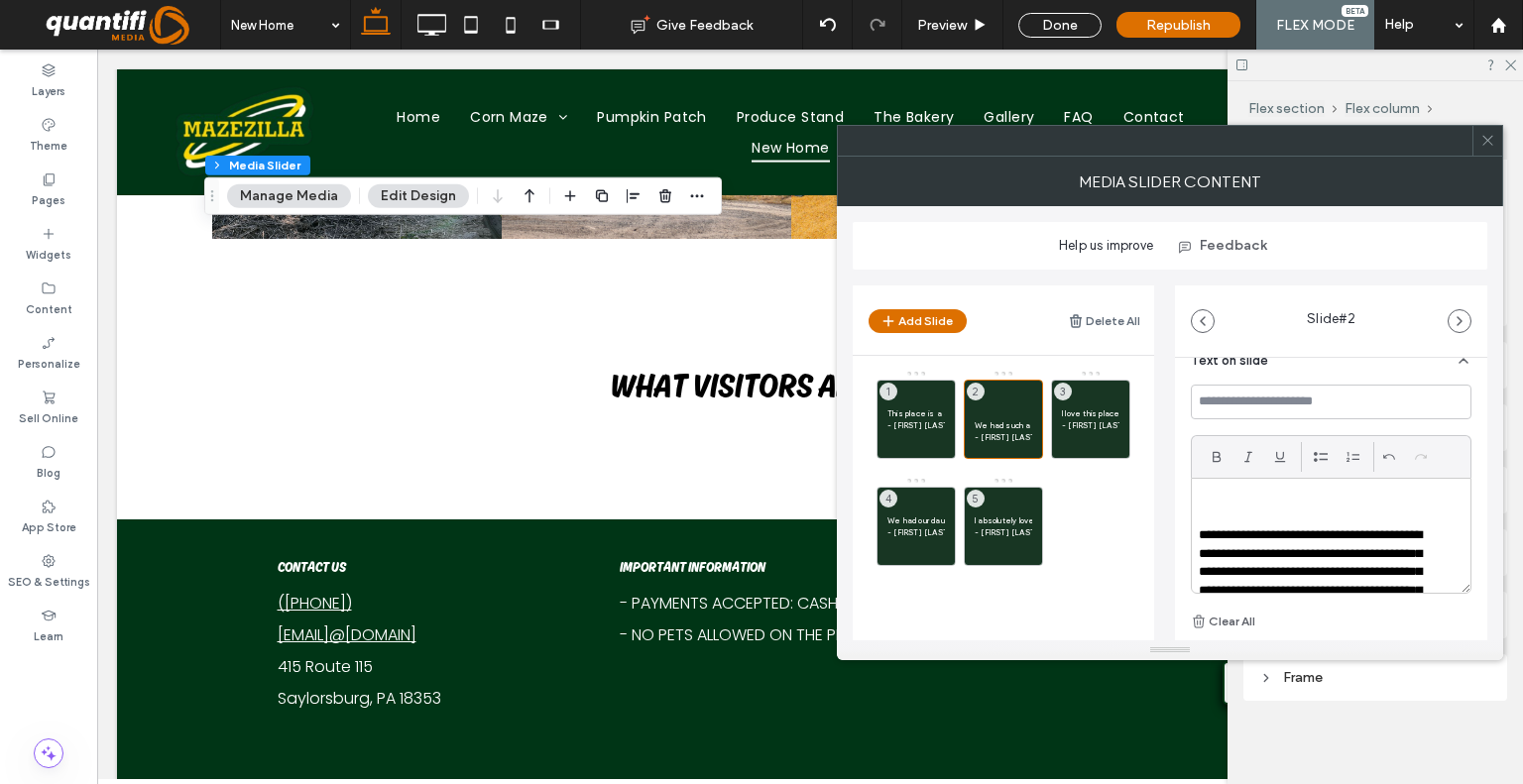 click on "**********" at bounding box center [1331, 344] 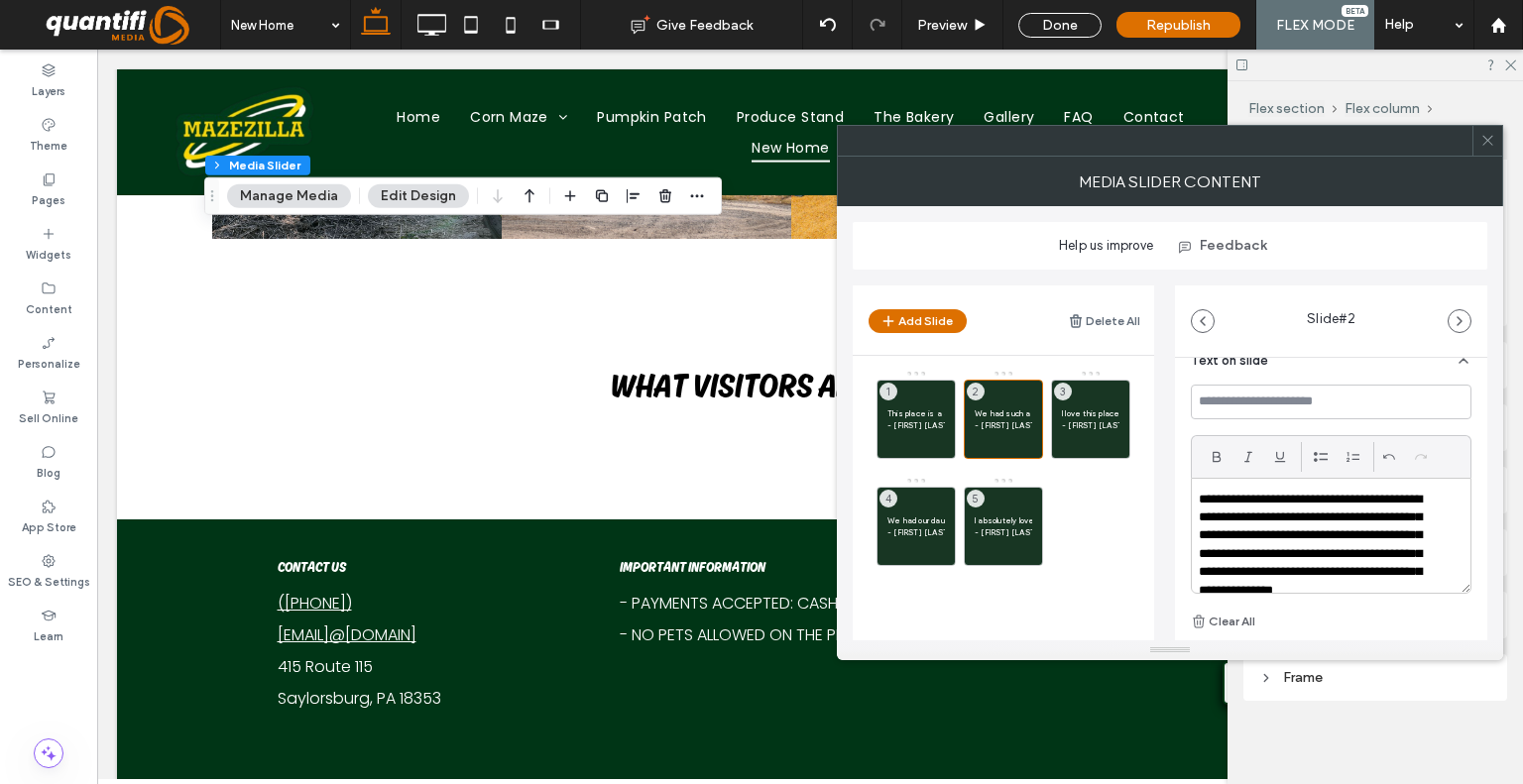 click on "Add Slide Delete All This place is a staple for fall activities, from the corn pit to the huge slides to the maze. There's something for everyone to do no matter what age. I haven't been home for fall season in years and all the fun that we had at this place as a family reminded me of how special it is. So very grateful to have a place like this to come to - Katie M. 1 We had such a great time! There’s a good mix of paid and free options, we enjoyed the food, animals, corn pit and the farm still with fresh options. Shout out to Sharon who greeted us, showed us the ropes and helped take some family photos! - Jackie P. 2 I love this place, it’s been around for years and I still thoroughly enjoy myself every Fall. The staff are super nice, there’s tons of stuff to do, lots of good food, but my favorite is the corn maze. 10/10 would recommend - Nina P. 3 - Jenna G. 4 - Lisa S. 5 Slide  # 2 Media Name: Untitled+design.png Size: 1080x1080 Replace Edit Delete Position Image alt text tag All Alt Text Clear All" at bounding box center (1170, 455) 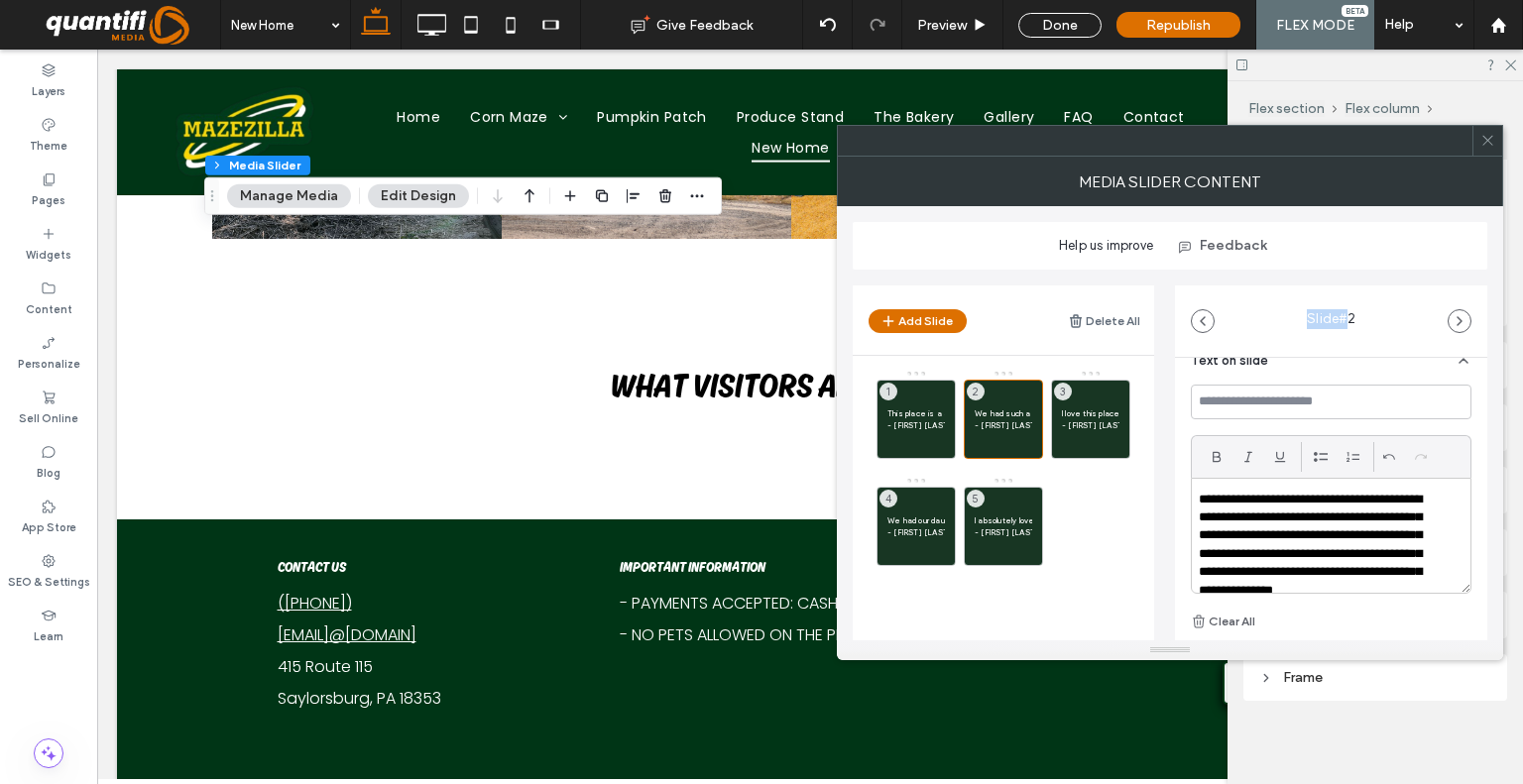 click on "Add Slide Delete All This place is a staple for fall activities, from the corn pit to the huge slides to the maze. There's something for everyone to do no matter what age. I haven't been home for fall season in years and all the fun that we had at this place as a family reminded me of how special it is. So very grateful to have a place like this to come to - Katie M. 1 We had such a great time! There’s a good mix of paid and free options, we enjoyed the food, animals, corn pit and the farm still with fresh options. Shout out to Sharon who greeted us, showed us the ropes and helped take some family photos! - Jackie P. 2 I love this place, it’s been around for years and I still thoroughly enjoy myself every Fall. The staff are super nice, there’s tons of stuff to do, lots of good food, but my favorite is the corn maze. 10/10 would recommend - Nina P. 3 - Jenna G. 4 - Lisa S. 5 Slide  # 2 Media Name: Untitled+design.png Size: 1080x1080 Replace Edit Delete Position Image alt text tag All Alt Text Clear All" at bounding box center (1170, 455) 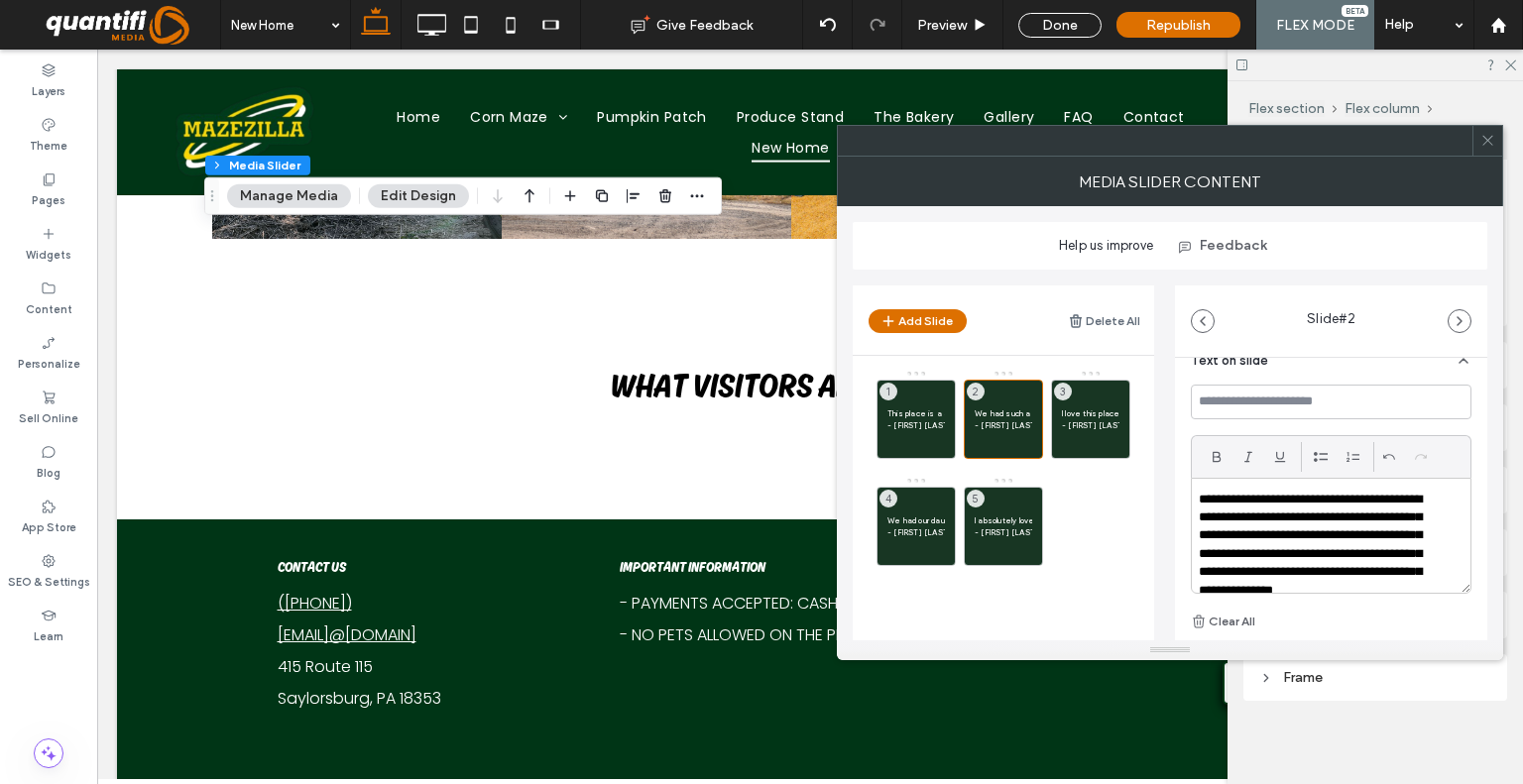 click on "Add Slide Delete All This place is a staple for fall activities, from the corn pit to the huge slides to the maze. There's something for everyone to do no matter what age. I haven't been home for fall season in years and all the fun that we had at this place as a family reminded me of how special it is. So very grateful to have a place like this to come to - Katie M. 1 We had such a great time! There’s a good mix of paid and free options, we enjoyed the food, animals, corn pit and the farm still with fresh options. Shout out to Sharon who greeted us, showed us the ropes and helped take some family photos! - Jackie P. 2 I love this place, it’s been around for years and I still thoroughly enjoy myself every Fall. The staff are super nice, there’s tons of stuff to do, lots of good food, but my favorite is the corn maze. 10/10 would recommend - Nina P. 3 - Jenna G. 4 - Lisa S. 5 Slide  # 2 Media Name: Untitled+design.png Size: 1080x1080 Replace Edit Delete Position Image alt text tag All Alt Text Clear All" at bounding box center (1170, 455) 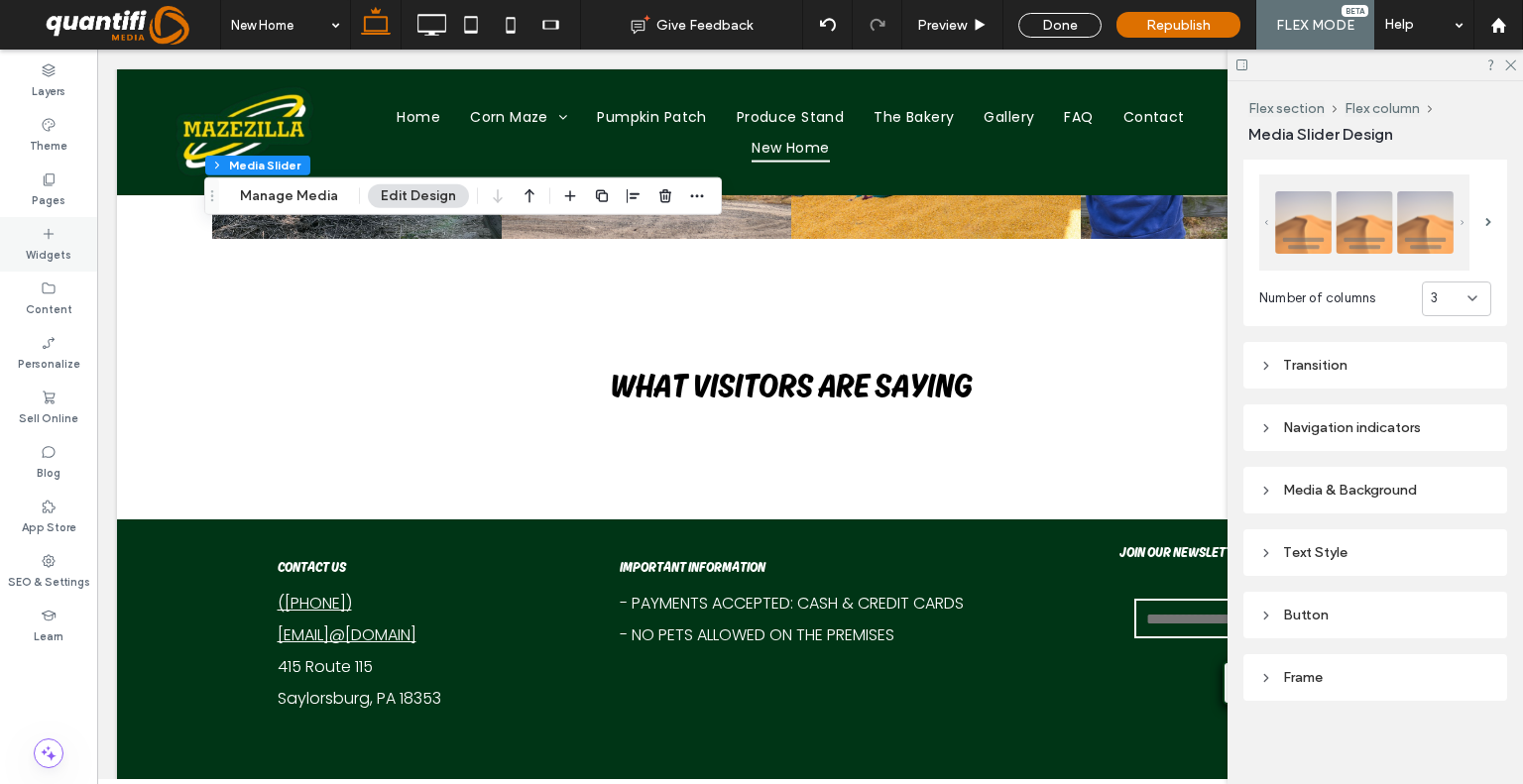 click on "Widgets" at bounding box center [49, 244] 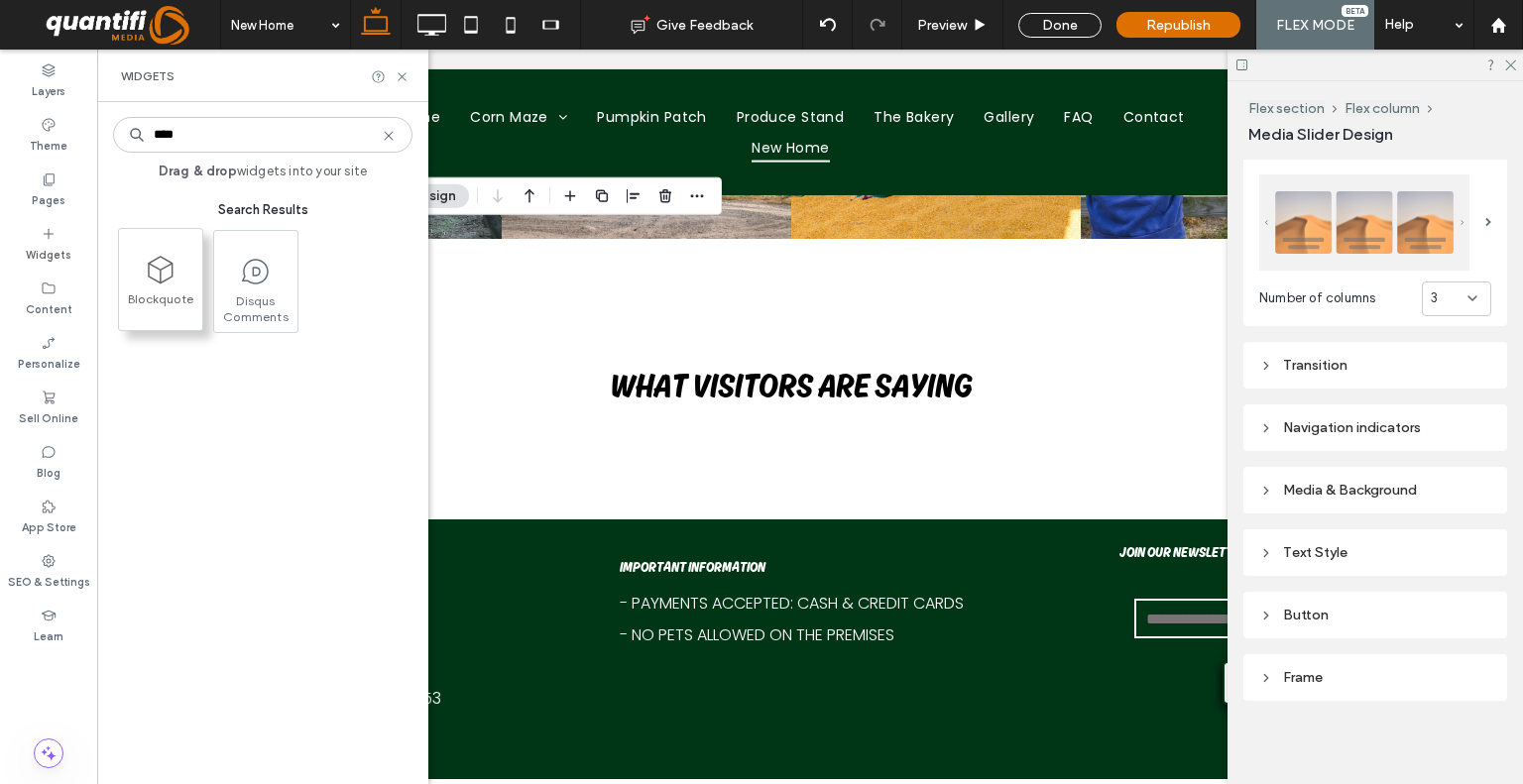 type on "****" 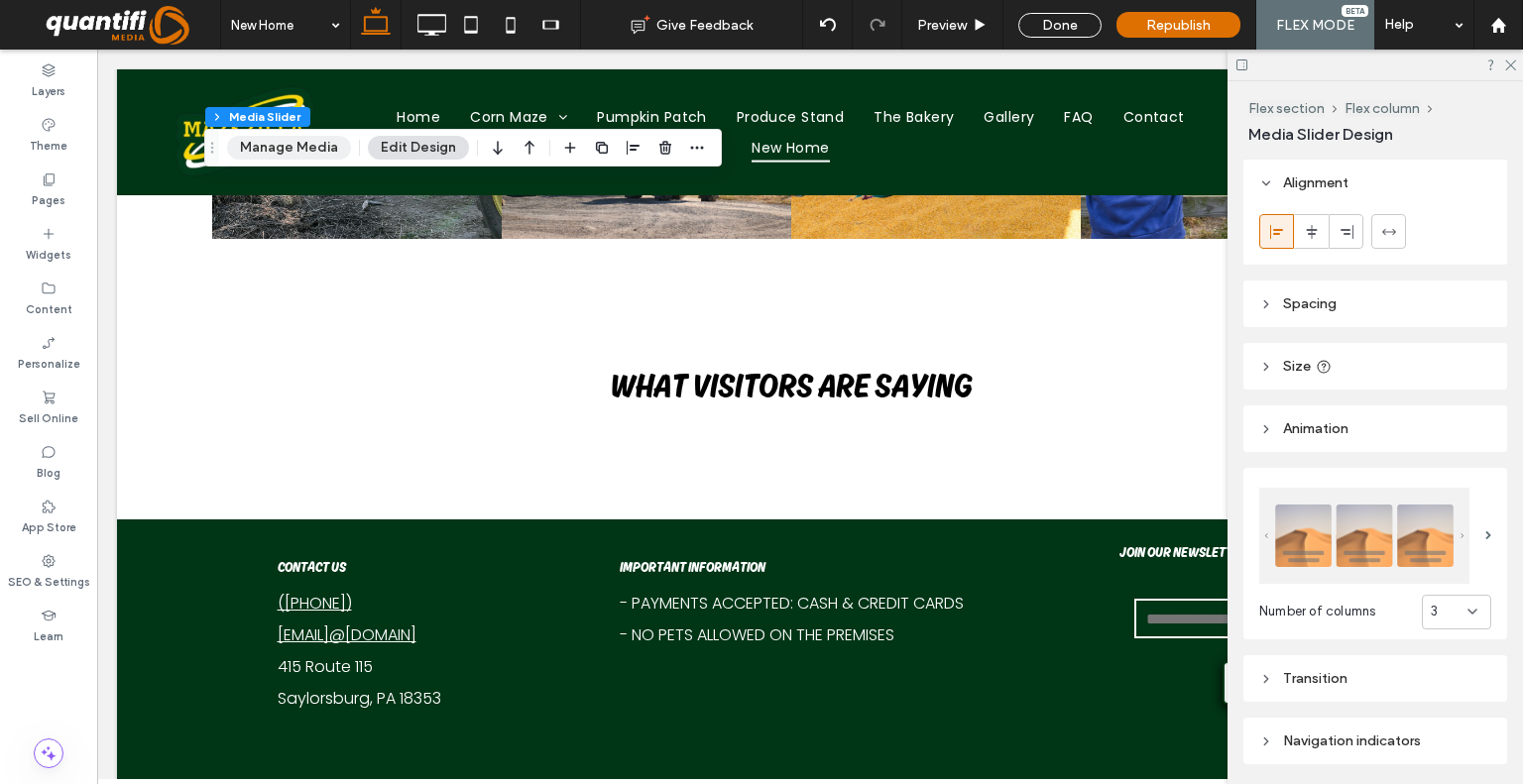 click on "Manage Media" at bounding box center [289, 148] 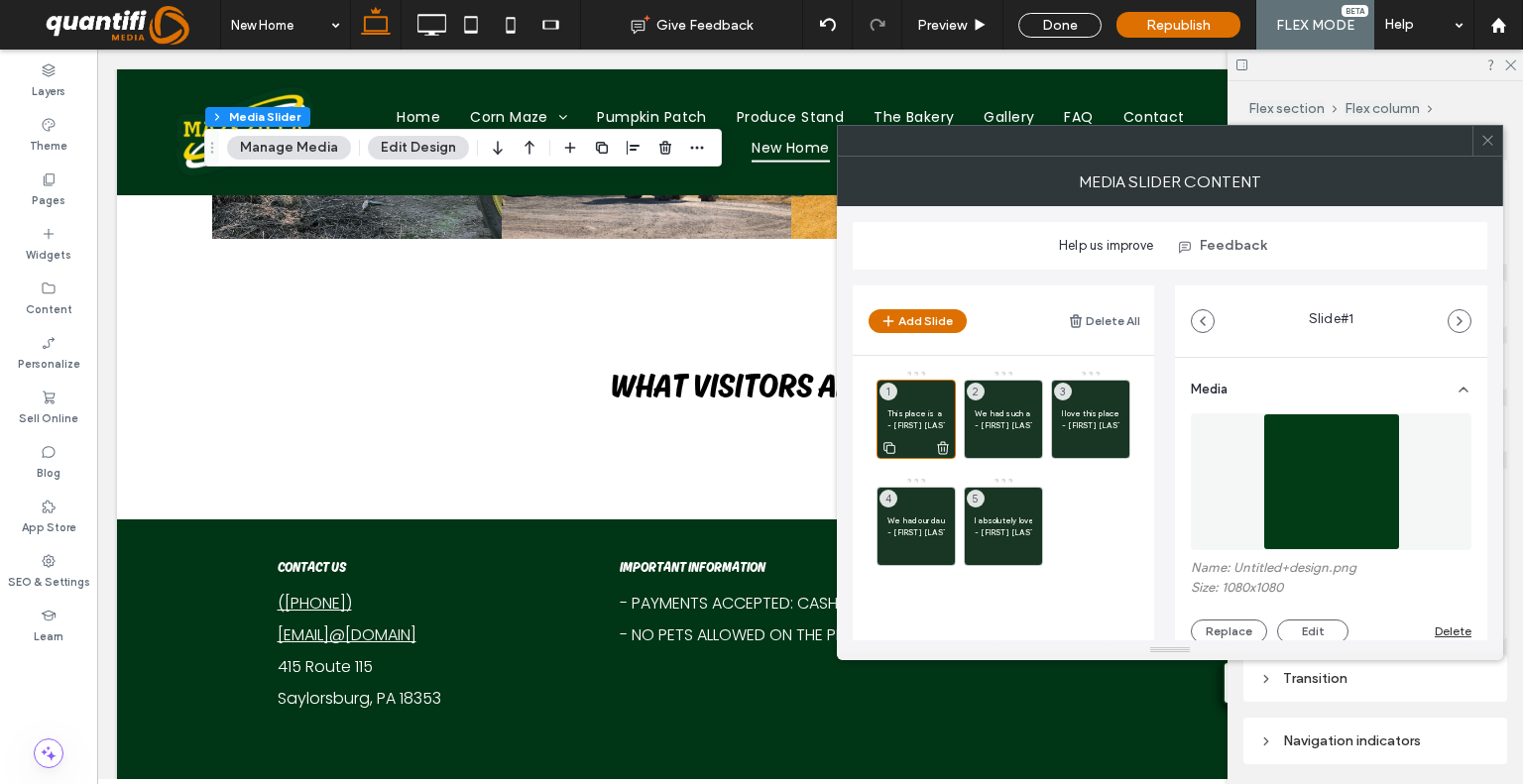 click on "This place is a staple for fall activities, from the corn pit to the huge slides to the maze. There's something for everyone to do no matter what age. I haven't been home for fall season in years and all the fun that we had at this place as a family reminded me of how special it is. So very grateful to have a place like this to come to" at bounding box center [916, 413] 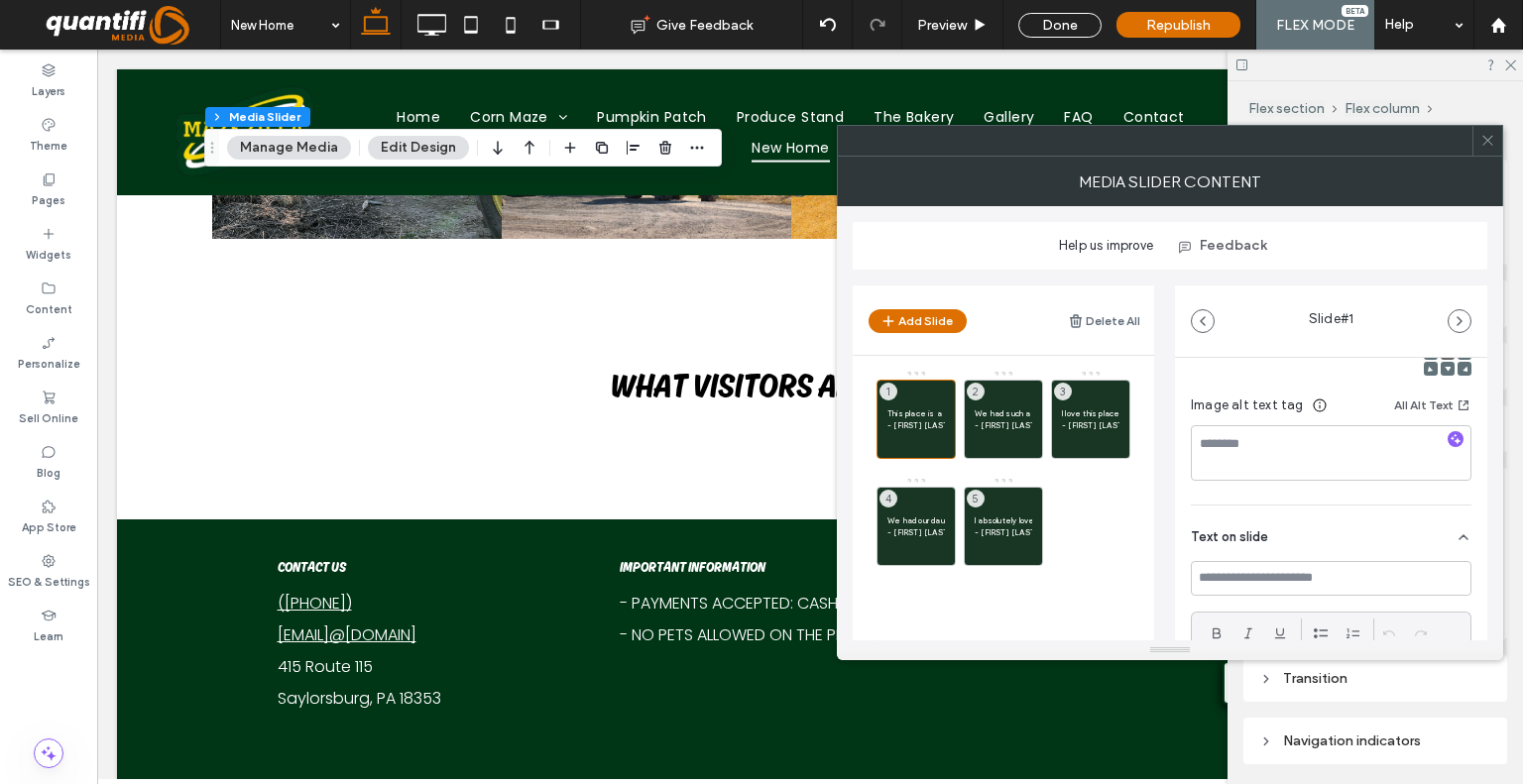 scroll, scrollTop: 396, scrollLeft: 0, axis: vertical 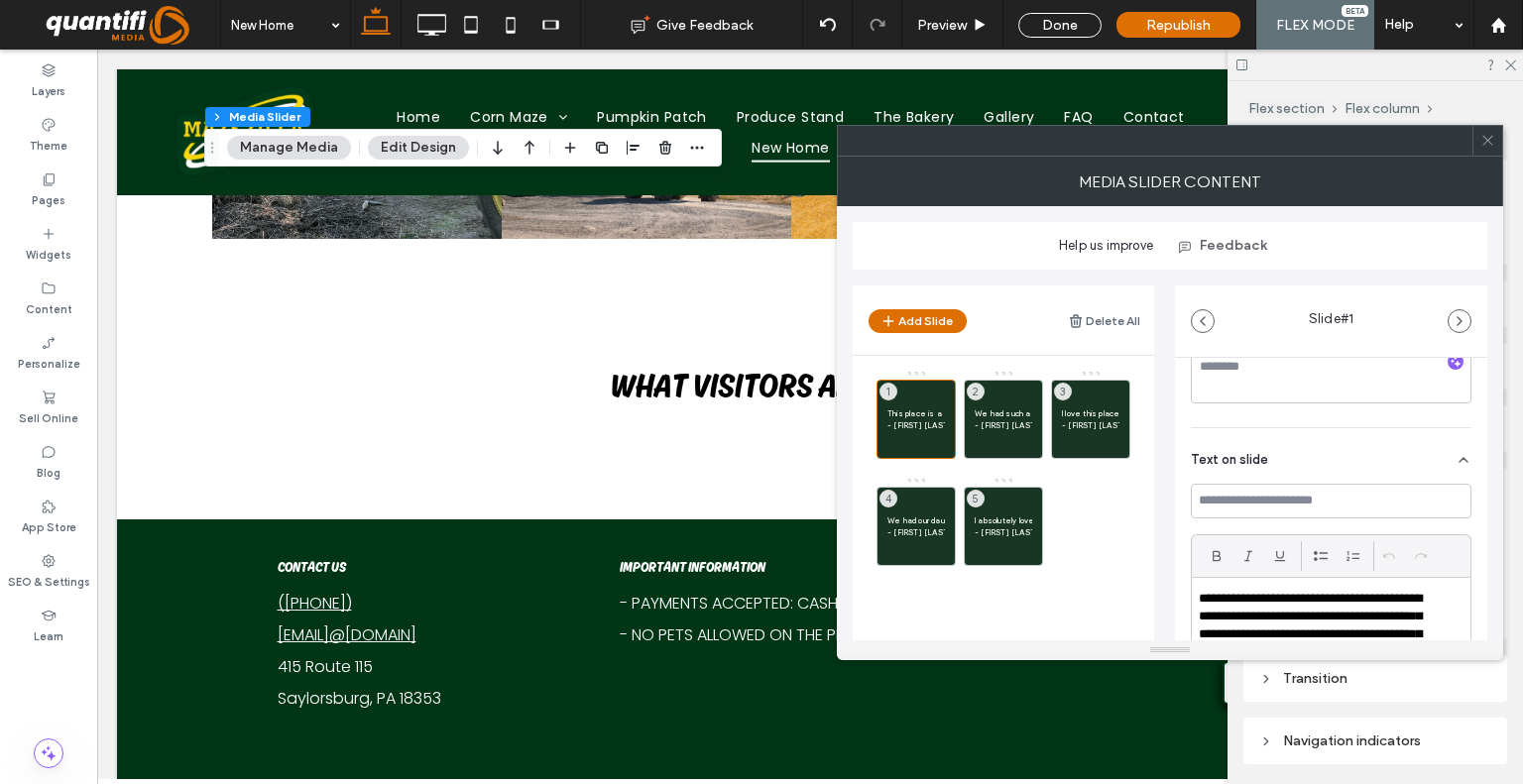 click on "**********" at bounding box center (1318, 672) 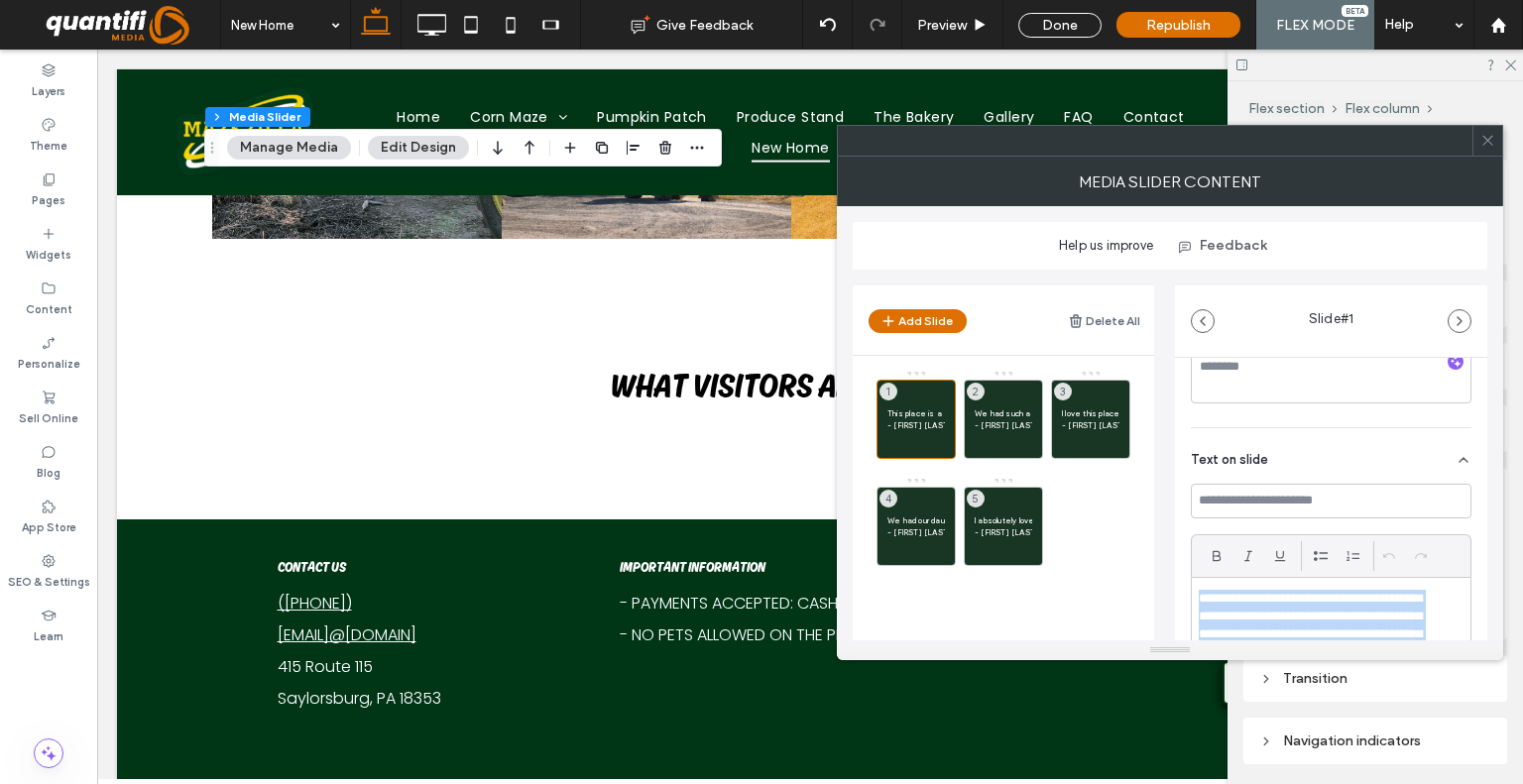 copy on "**********" 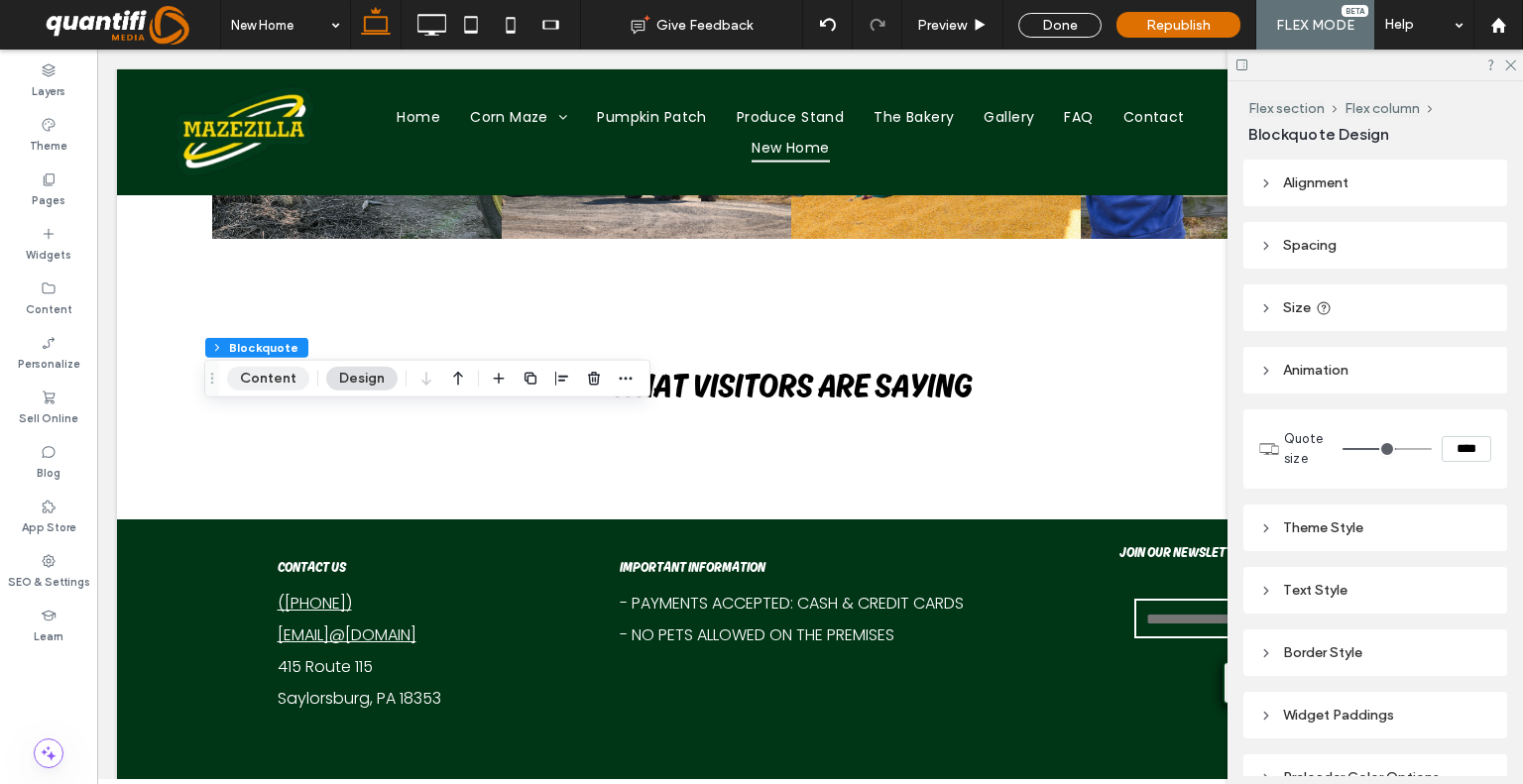 click on "Content" at bounding box center [268, 379] 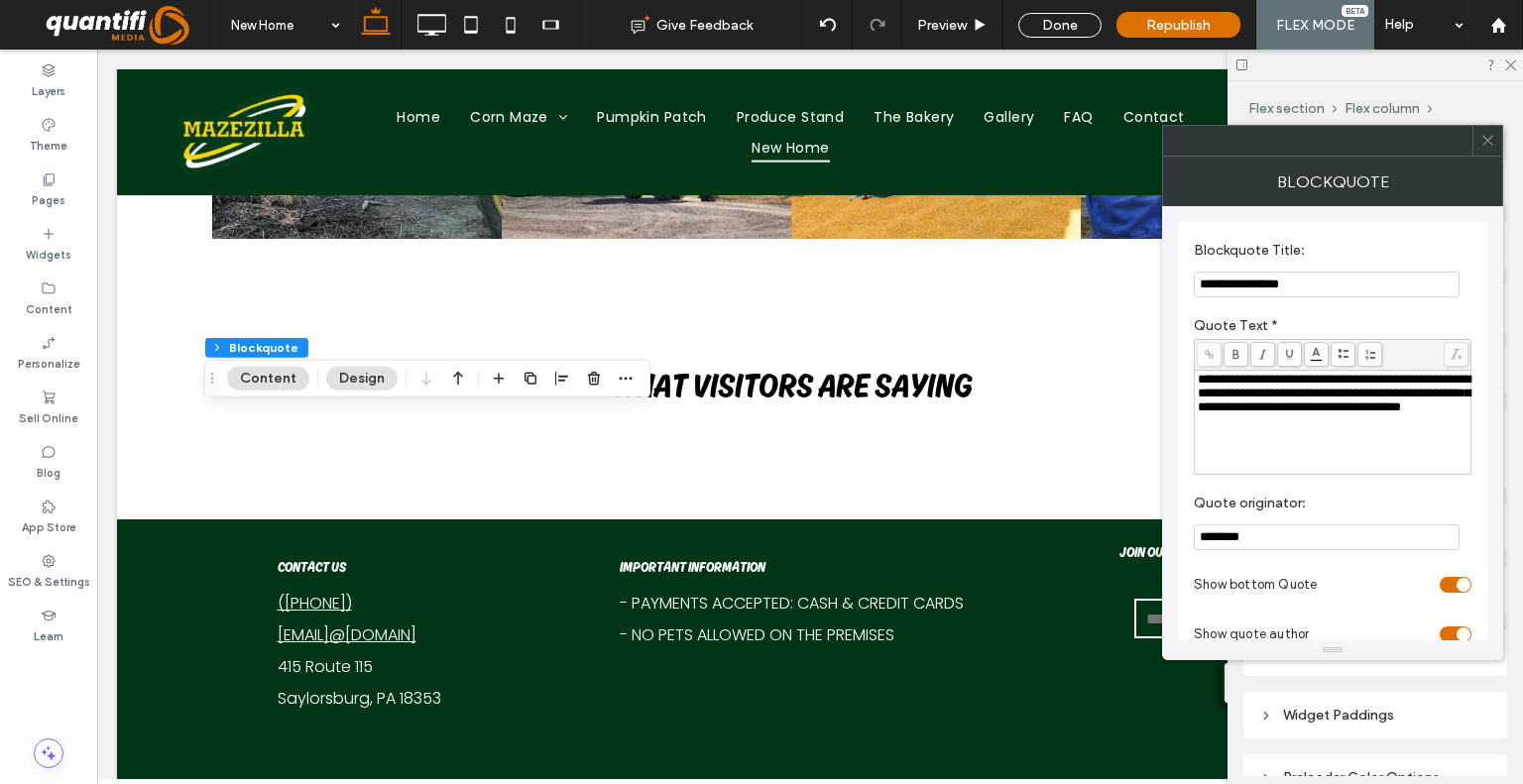 click on "**********" at bounding box center (1334, 392) 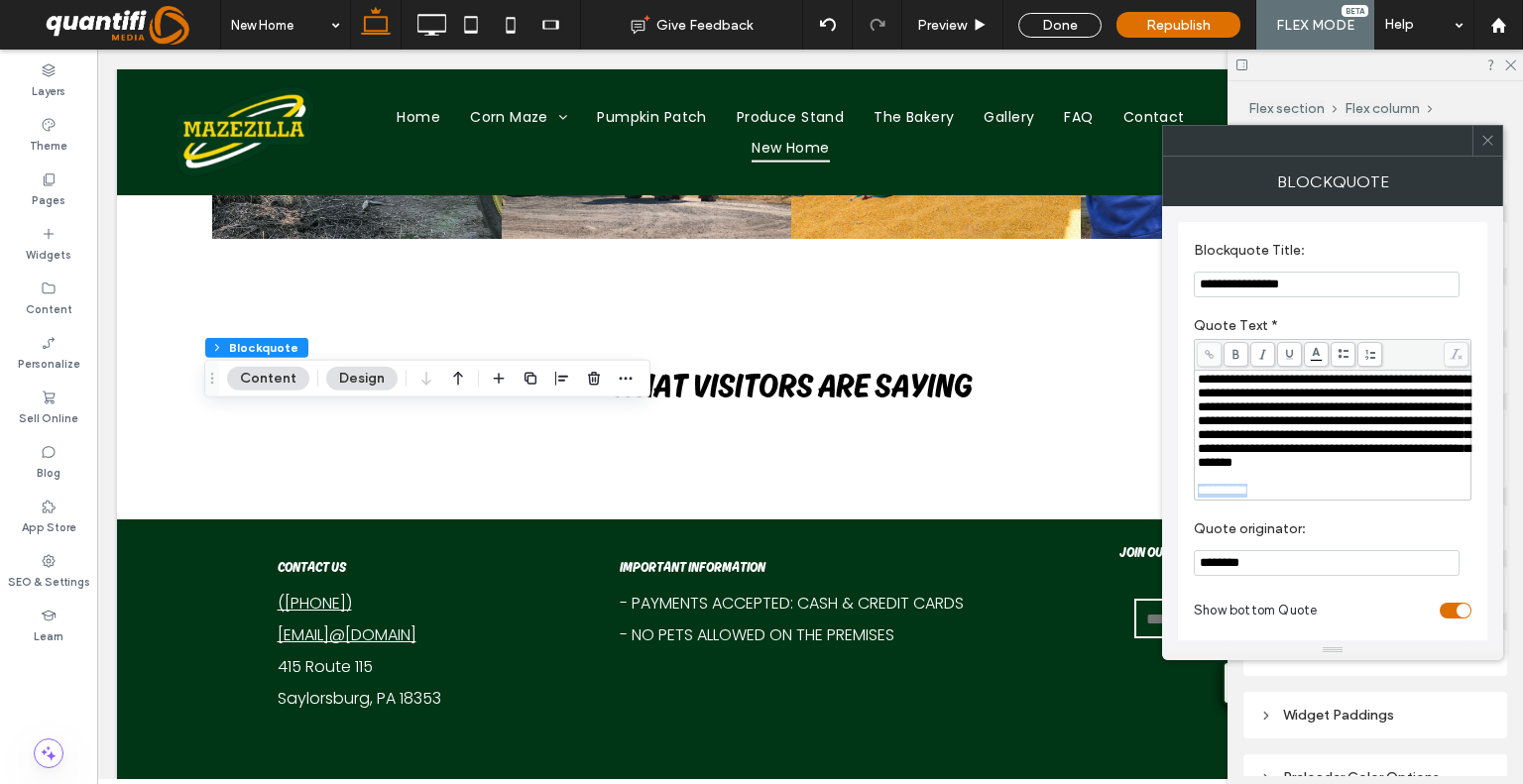drag, startPoint x: 1280, startPoint y: 514, endPoint x: 1184, endPoint y: 511, distance: 96.04686 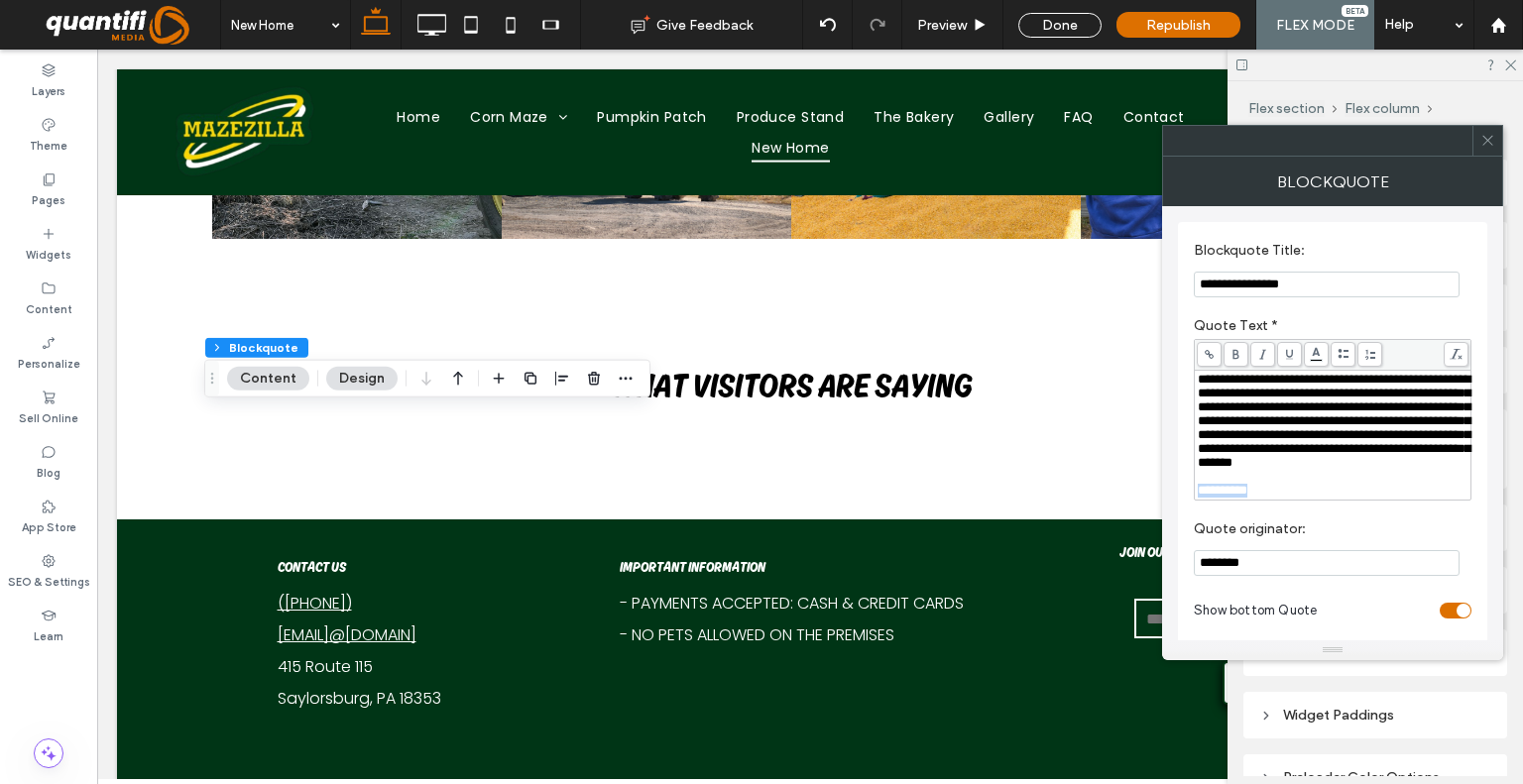 copy on "**********" 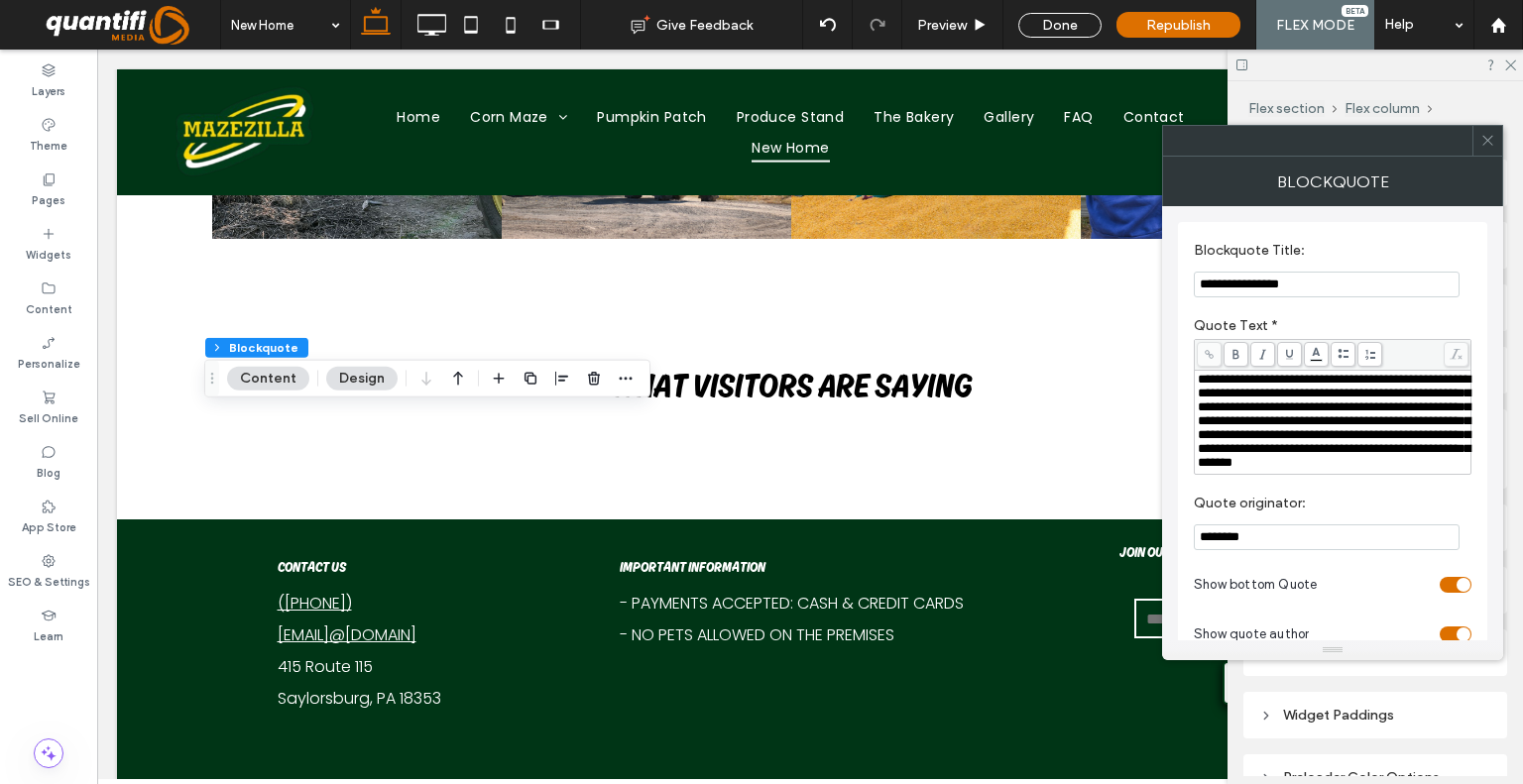 click on "********" at bounding box center (1327, 537) 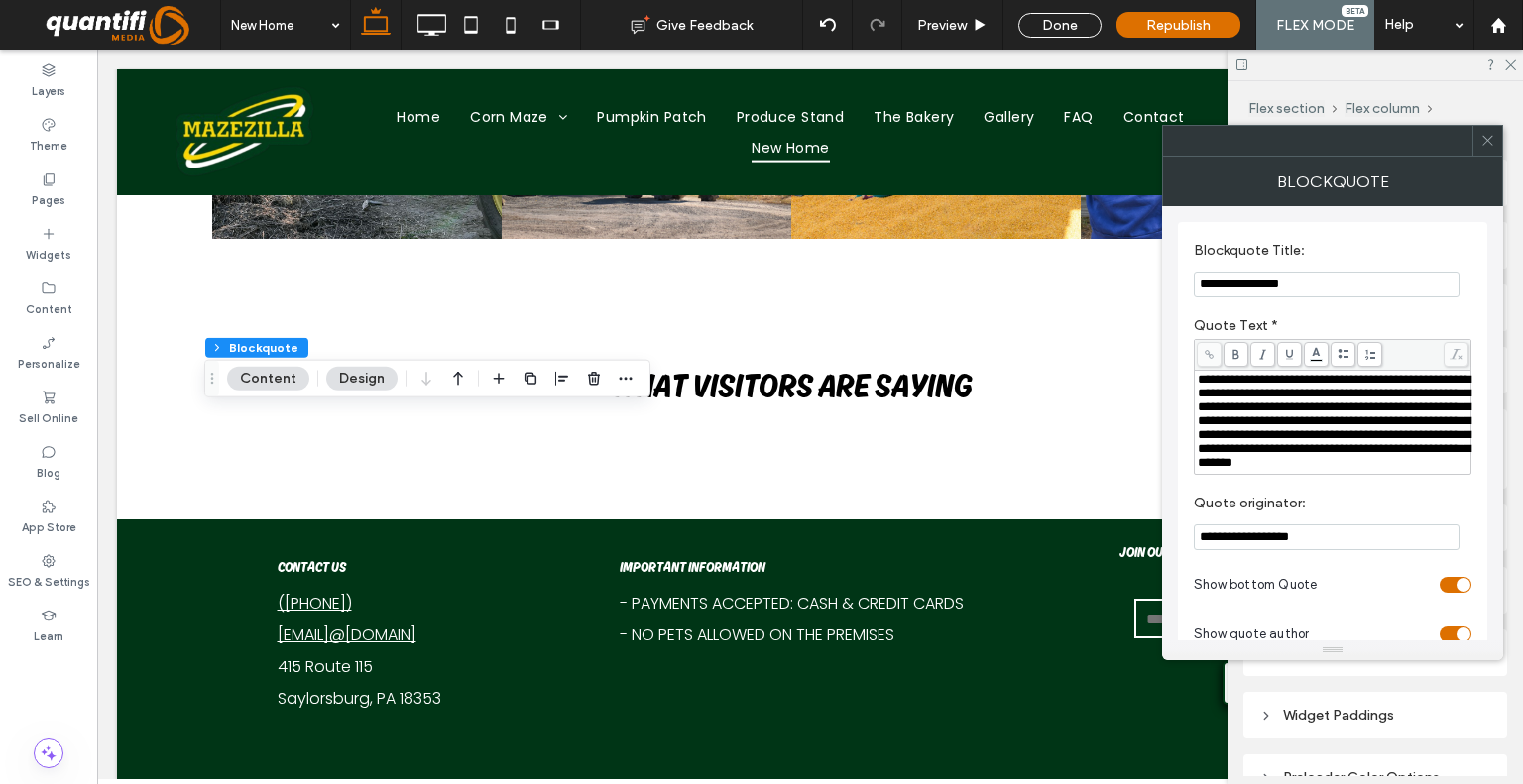 paste 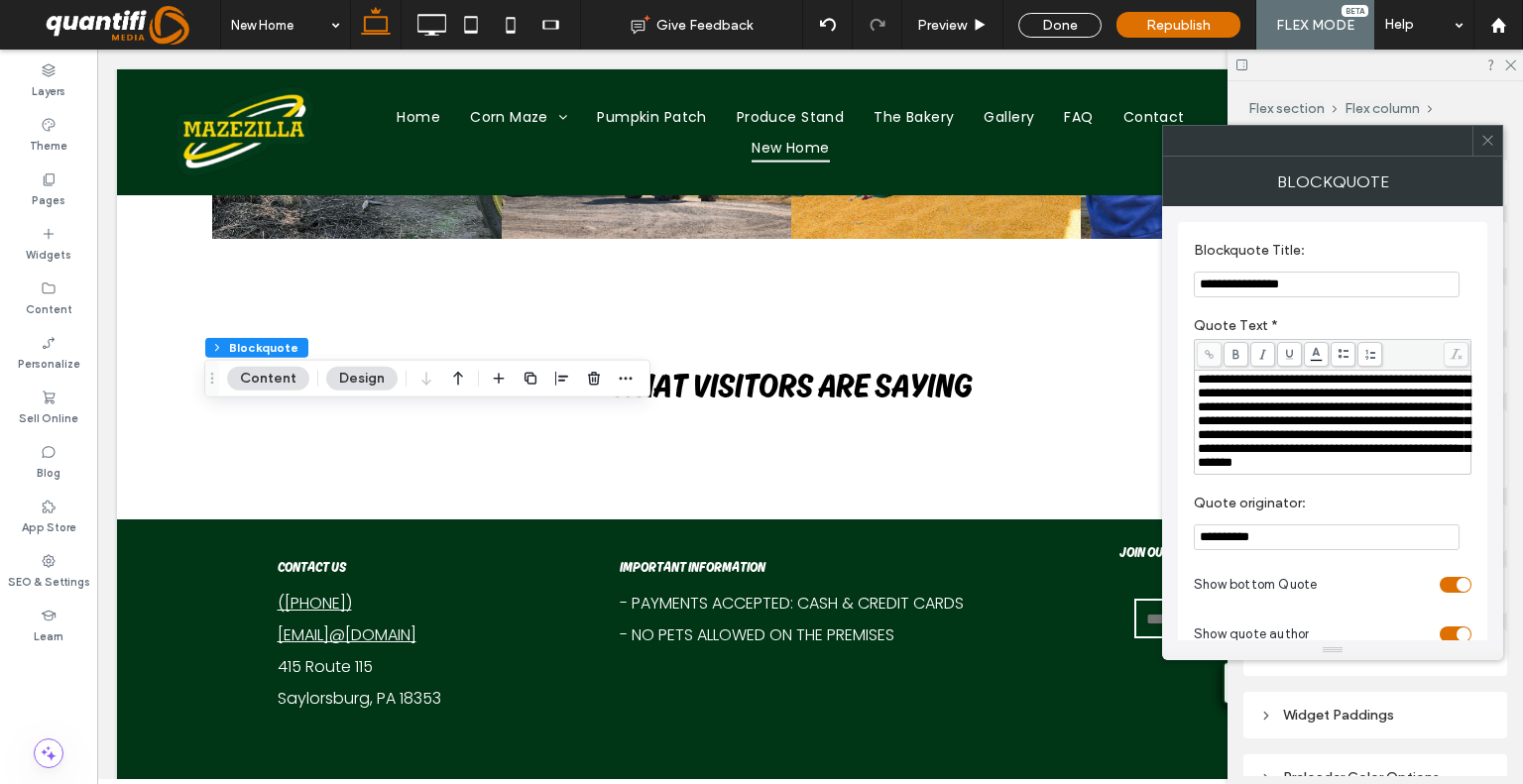 click on "Show bottom Quote" at bounding box center (1333, 585) 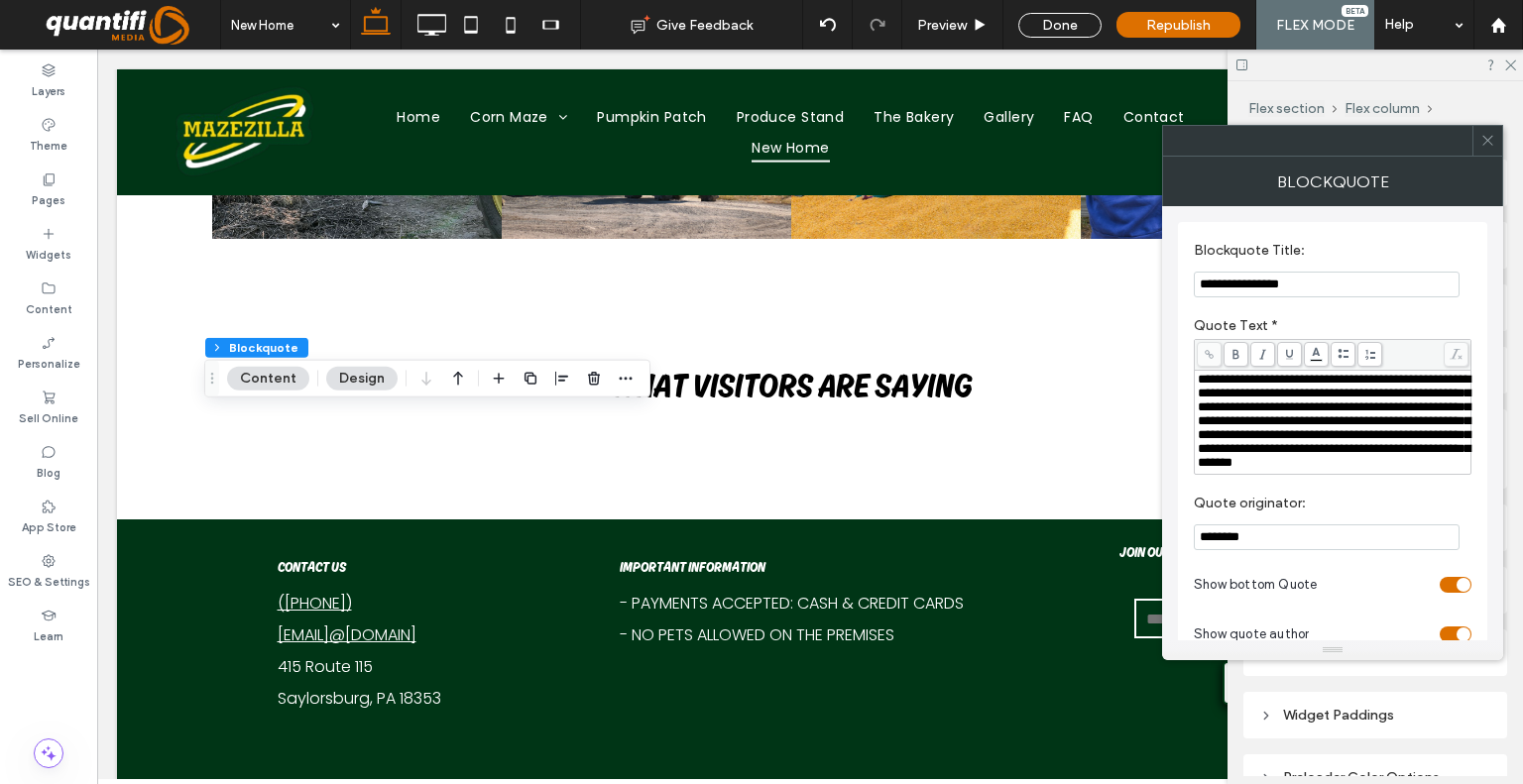 type on "********" 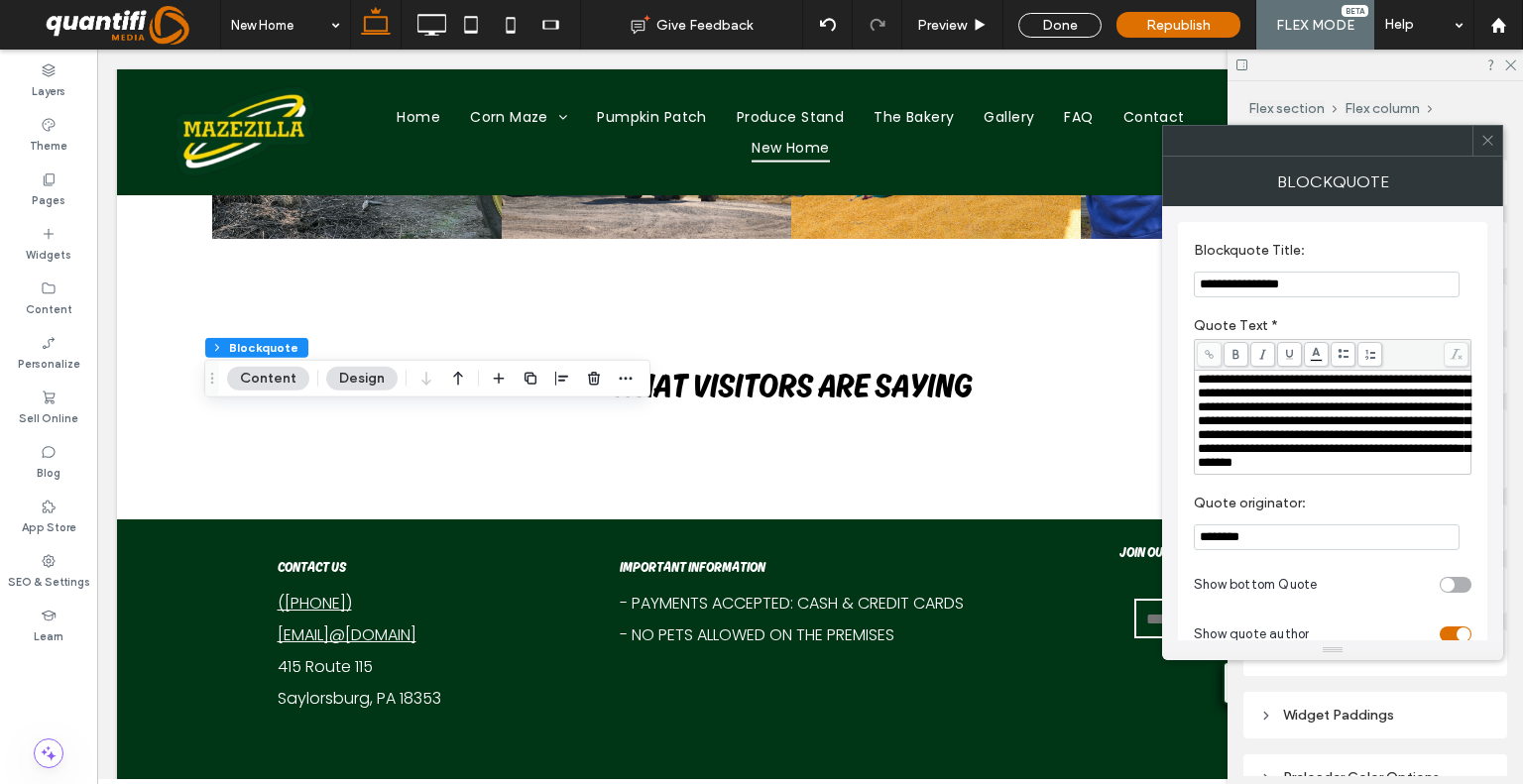 click at bounding box center [1456, 585] 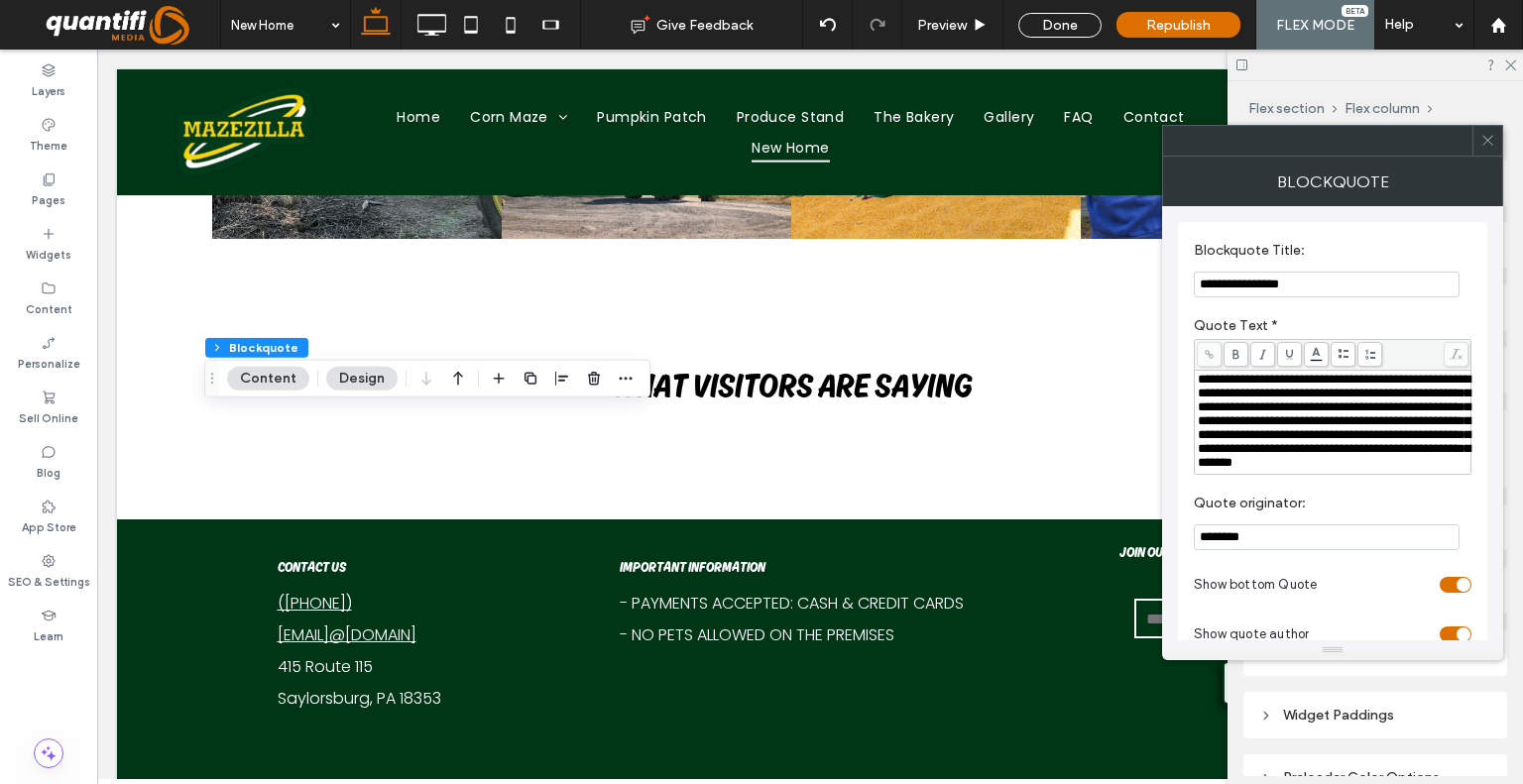 click at bounding box center [1464, 585] 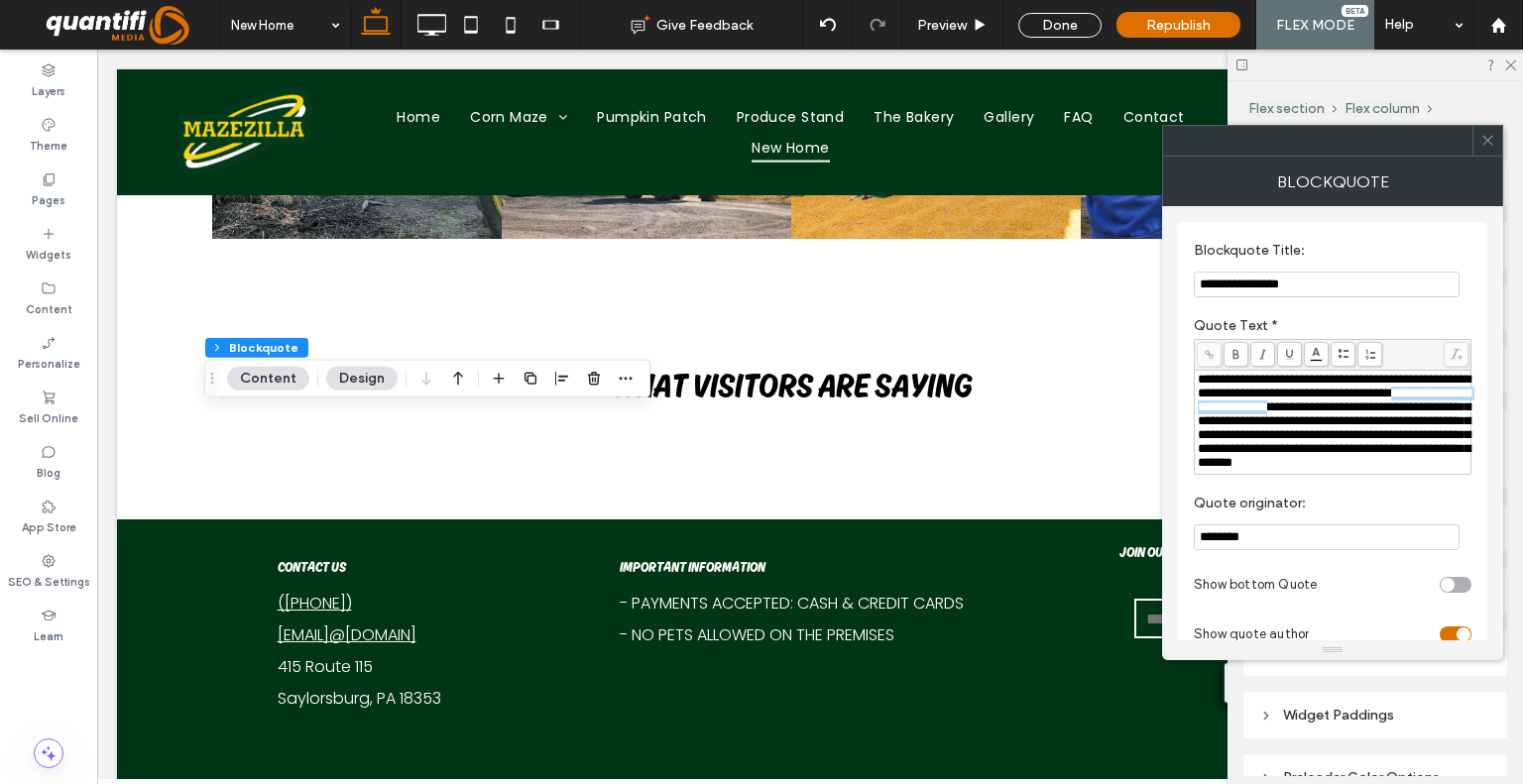 drag, startPoint x: 1200, startPoint y: 410, endPoint x: 1382, endPoint y: 415, distance: 182.06867 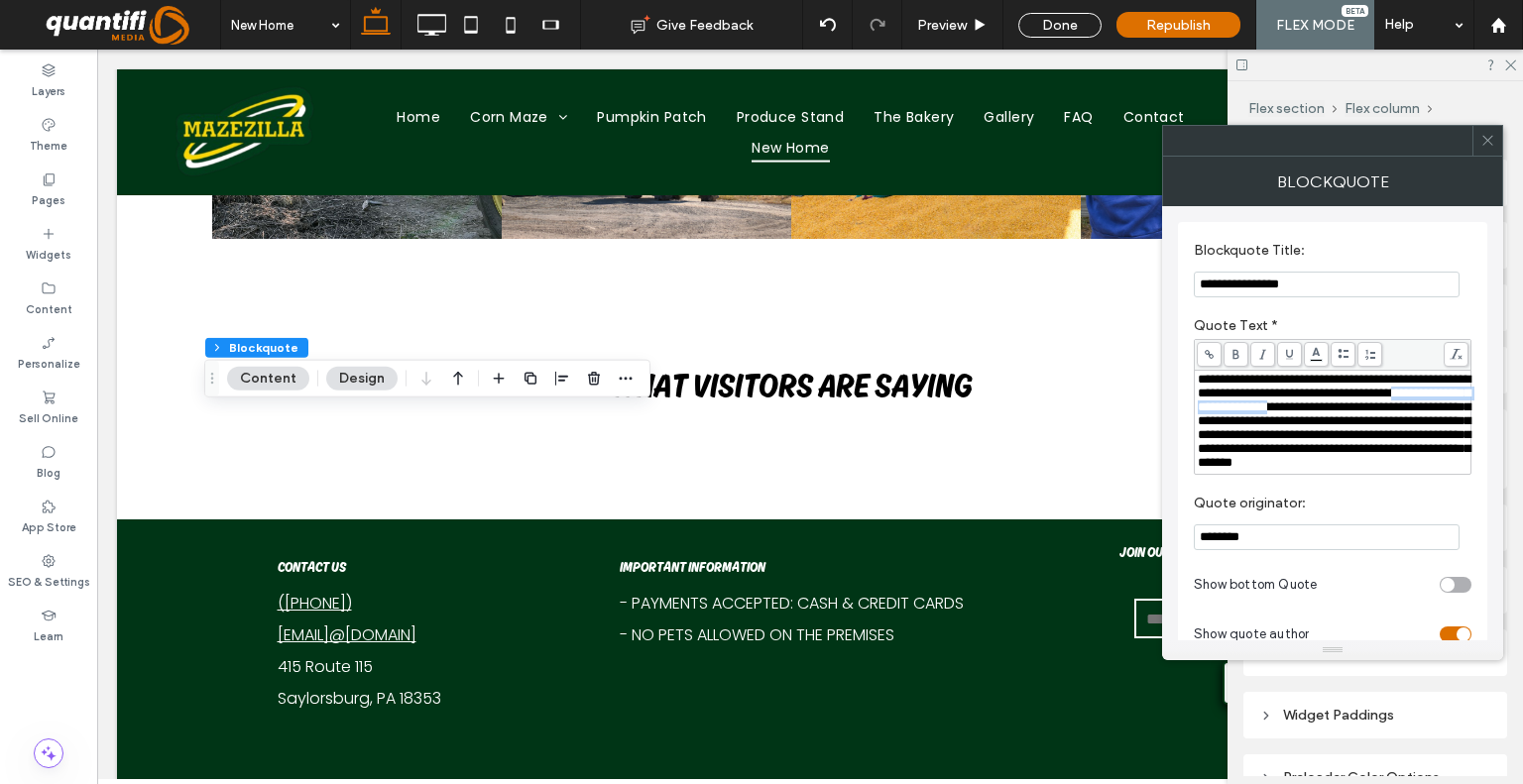 copy on "**********" 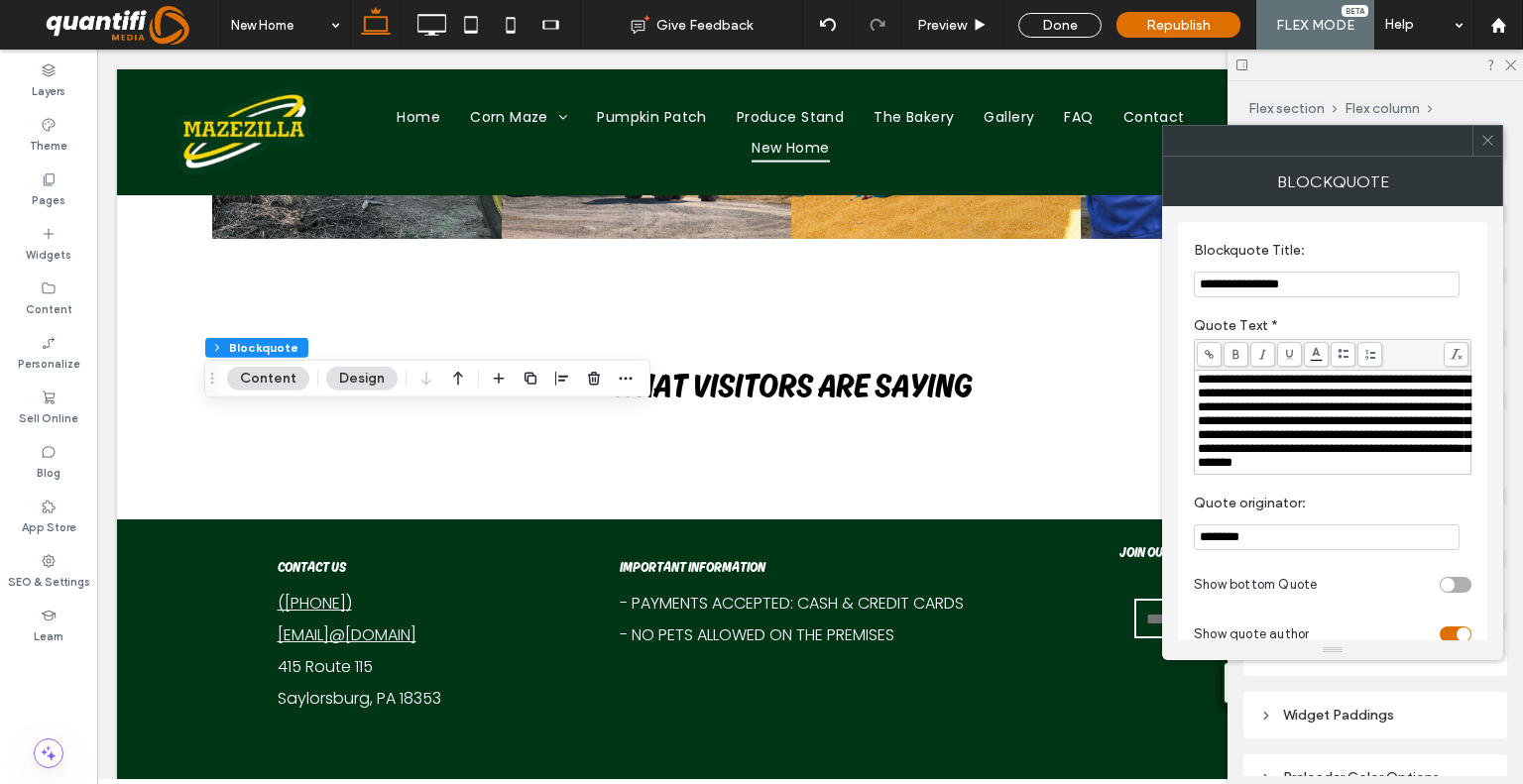 click on "**********" at bounding box center (1327, 284) 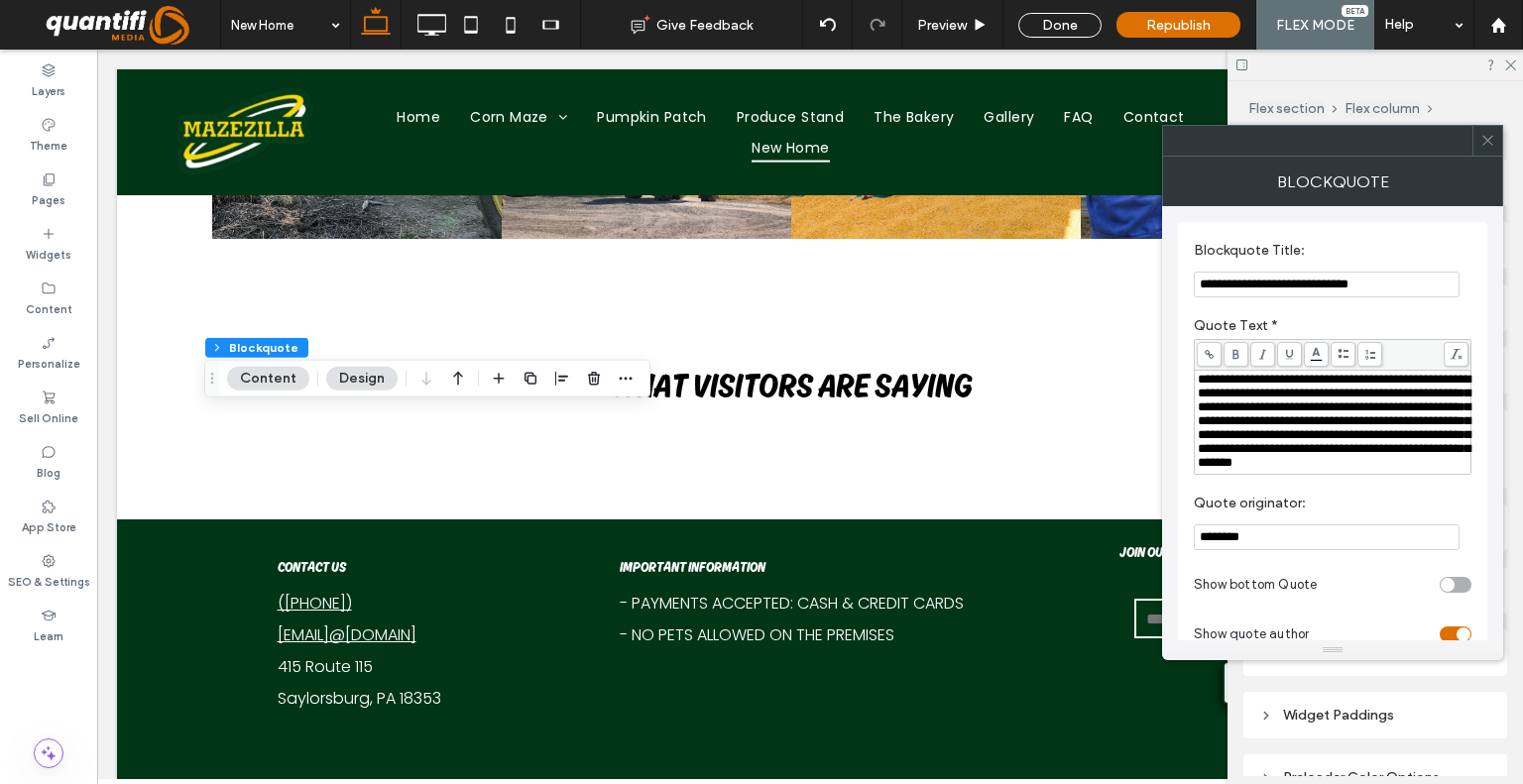 type on "**********" 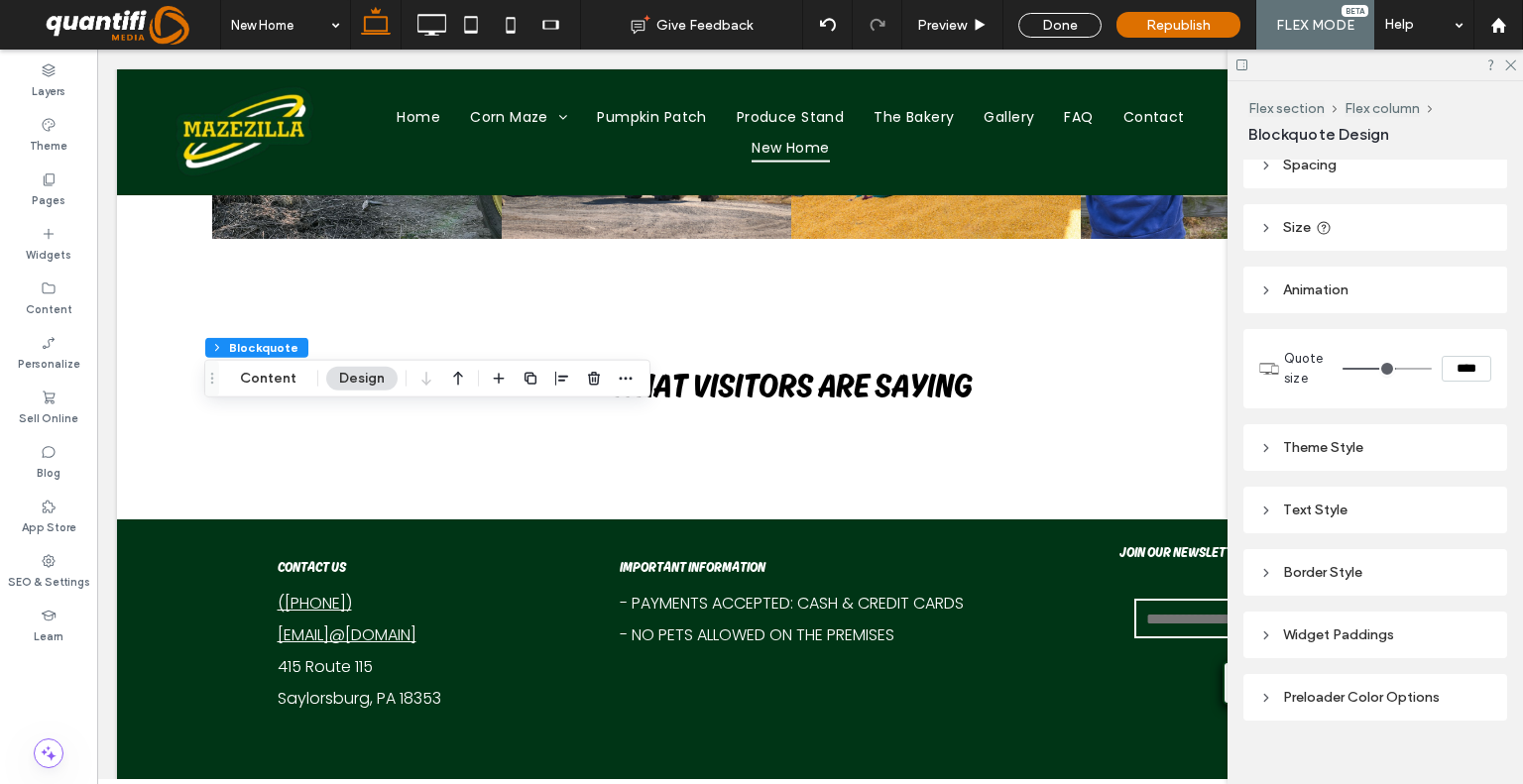 scroll, scrollTop: 115, scrollLeft: 0, axis: vertical 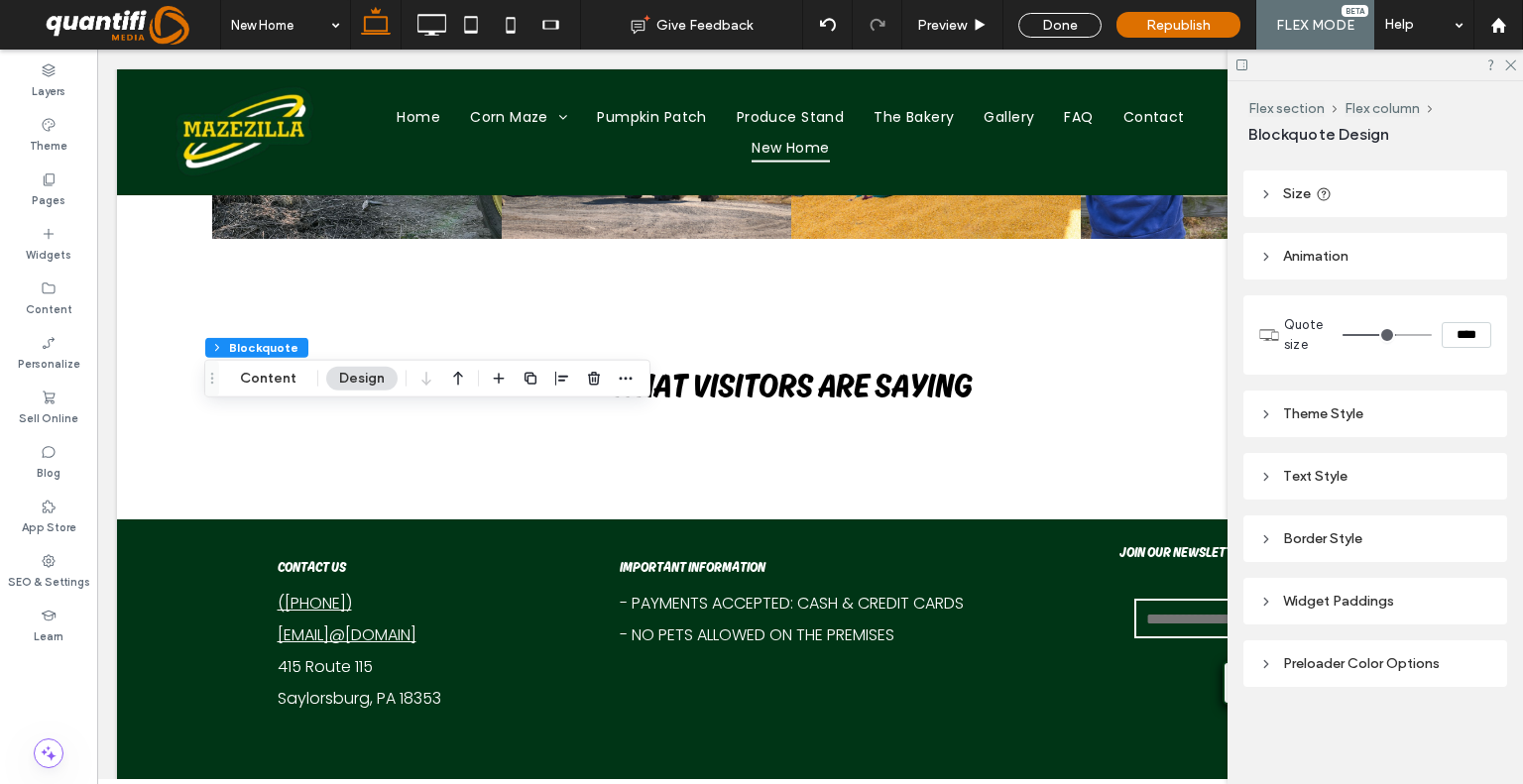 click on "Border Style" at bounding box center (1375, 538) 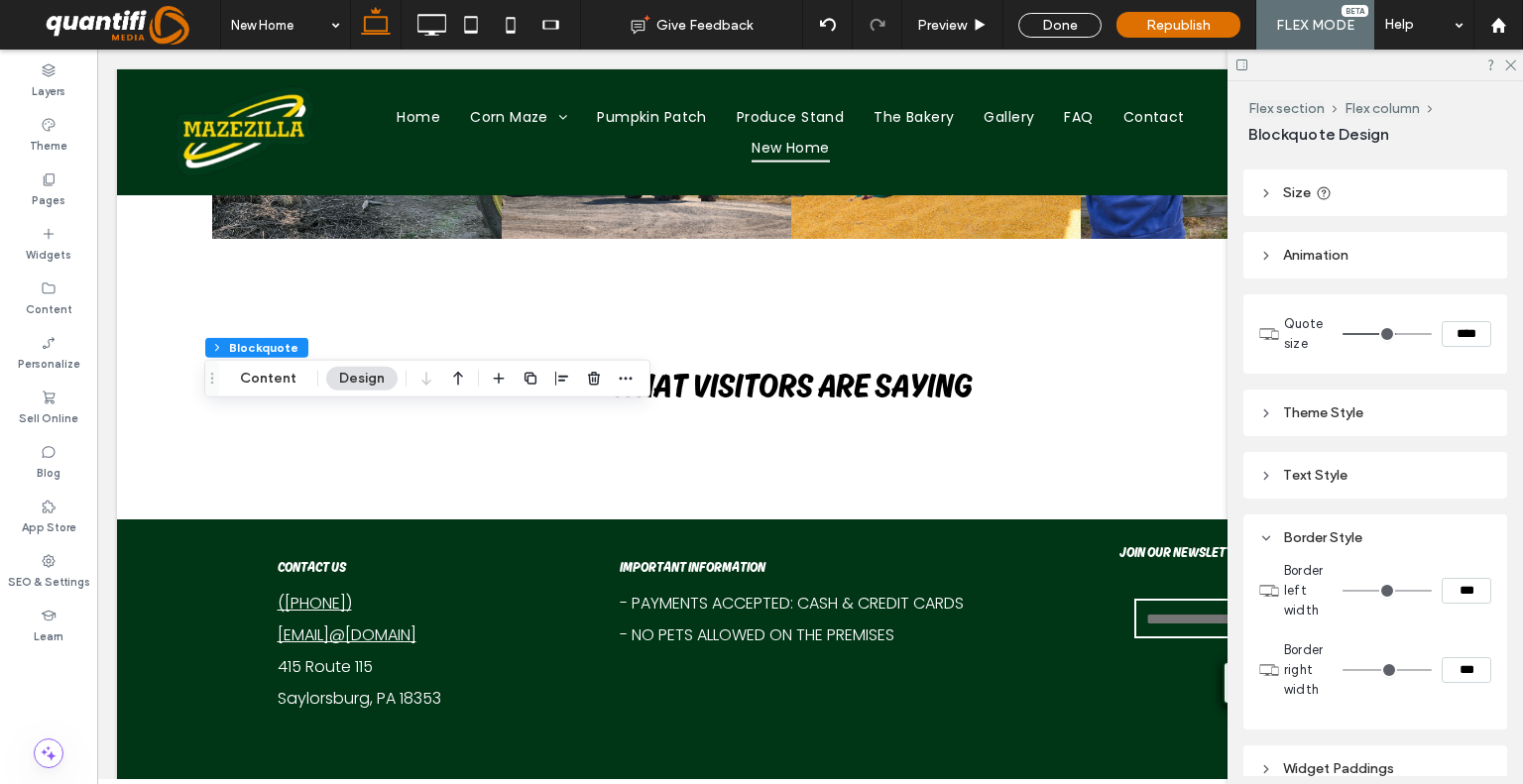 click on "Text Style" at bounding box center [1375, 475] 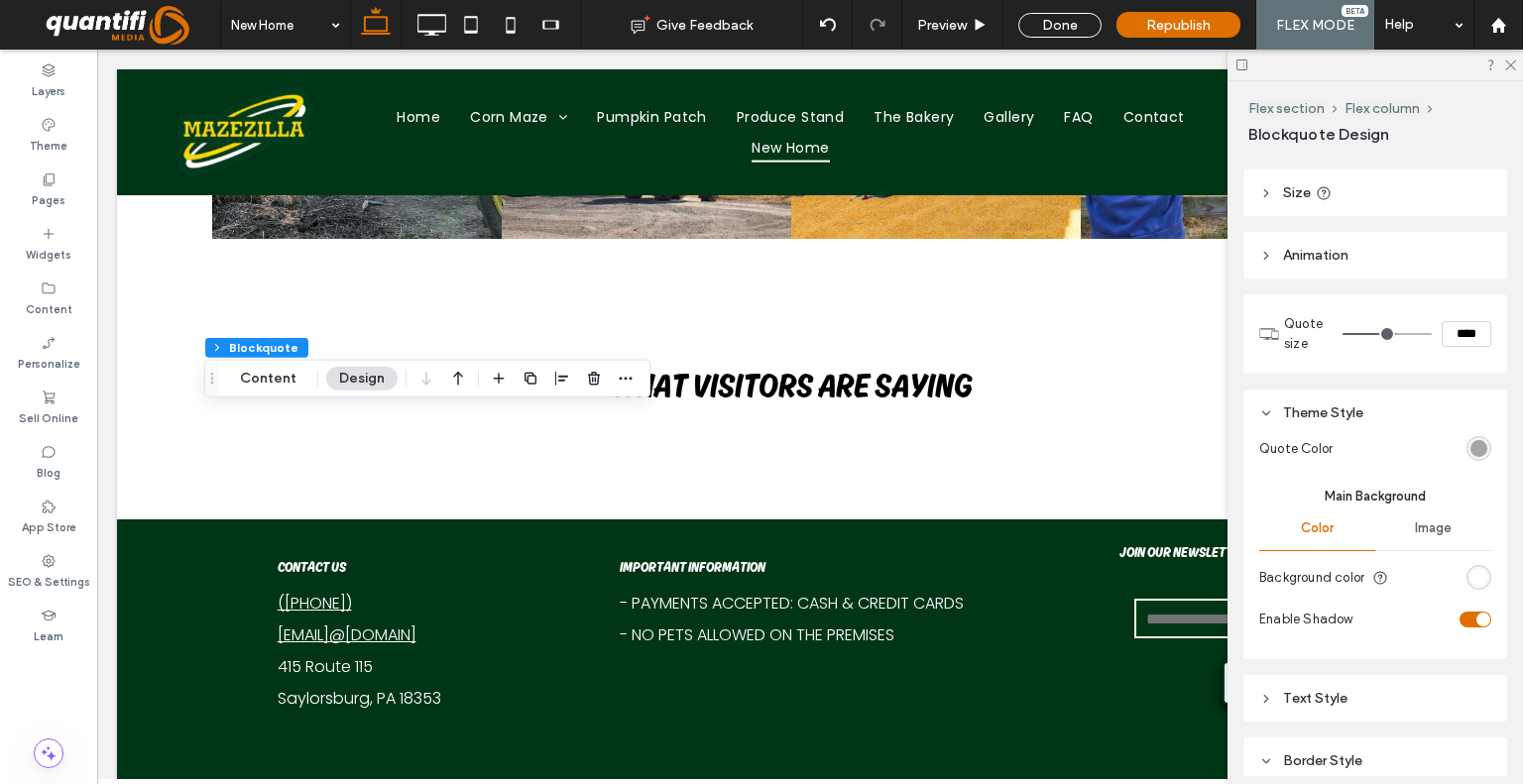 click at bounding box center [1478, 448] 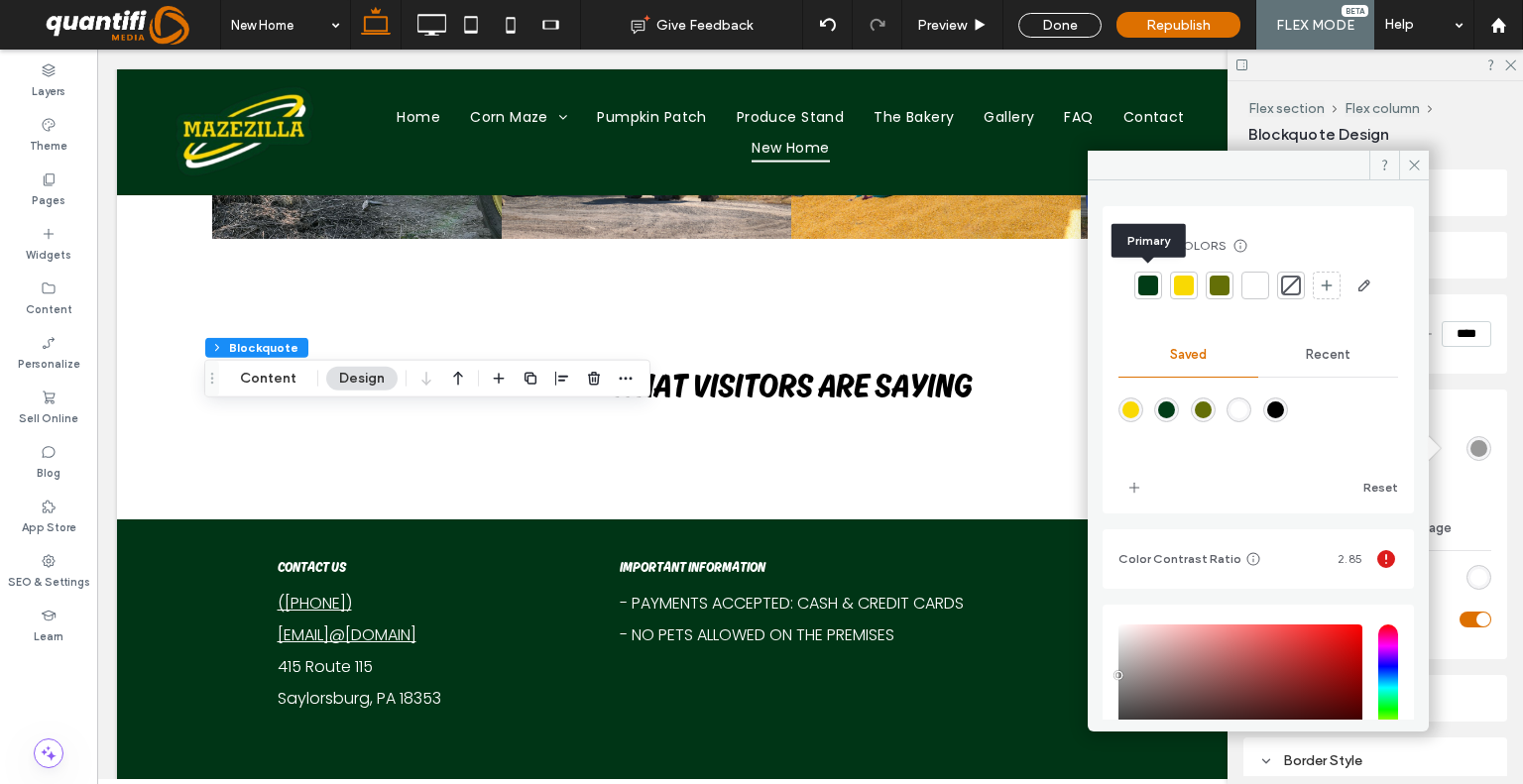 click at bounding box center (1148, 285) 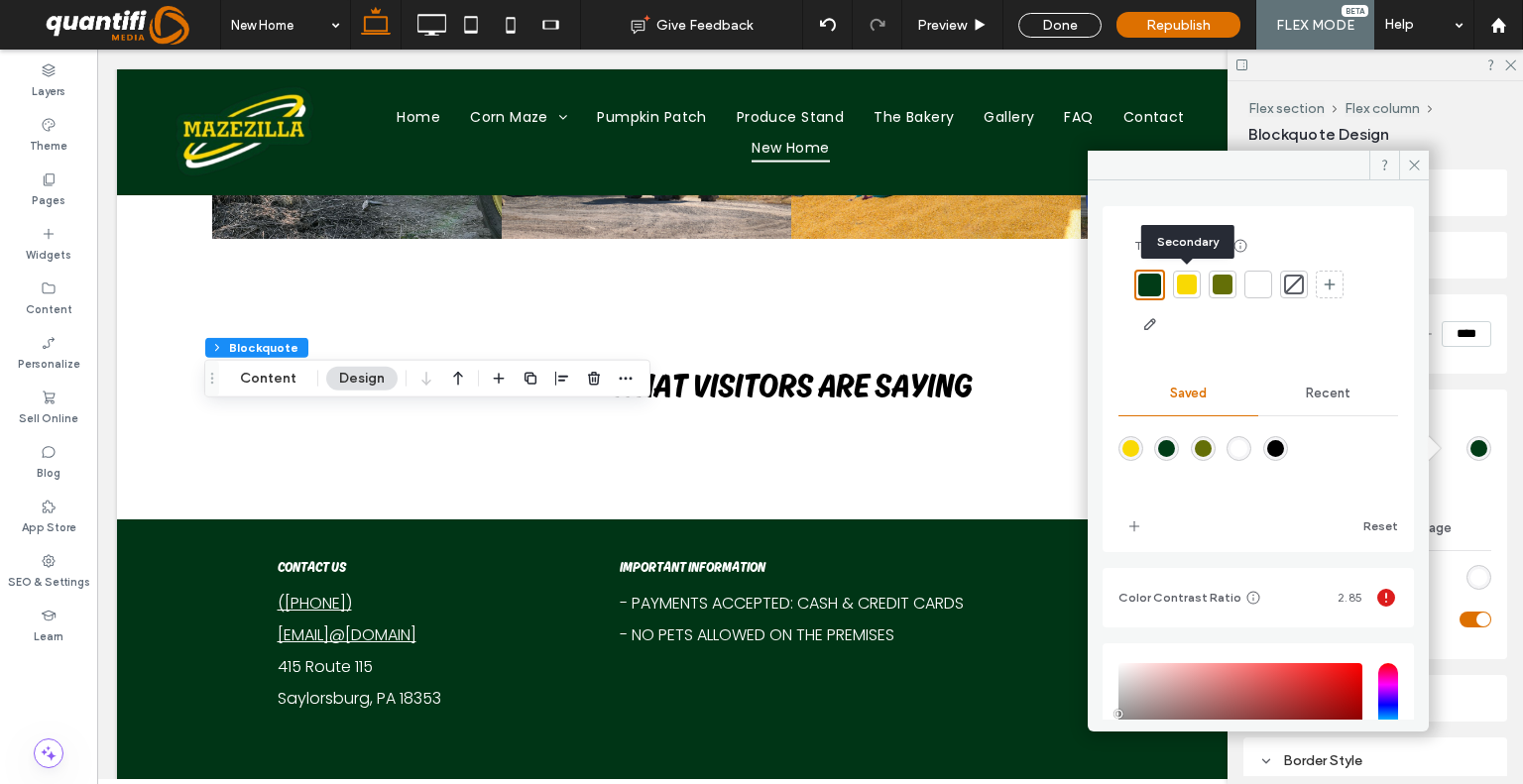 click at bounding box center (1187, 284) 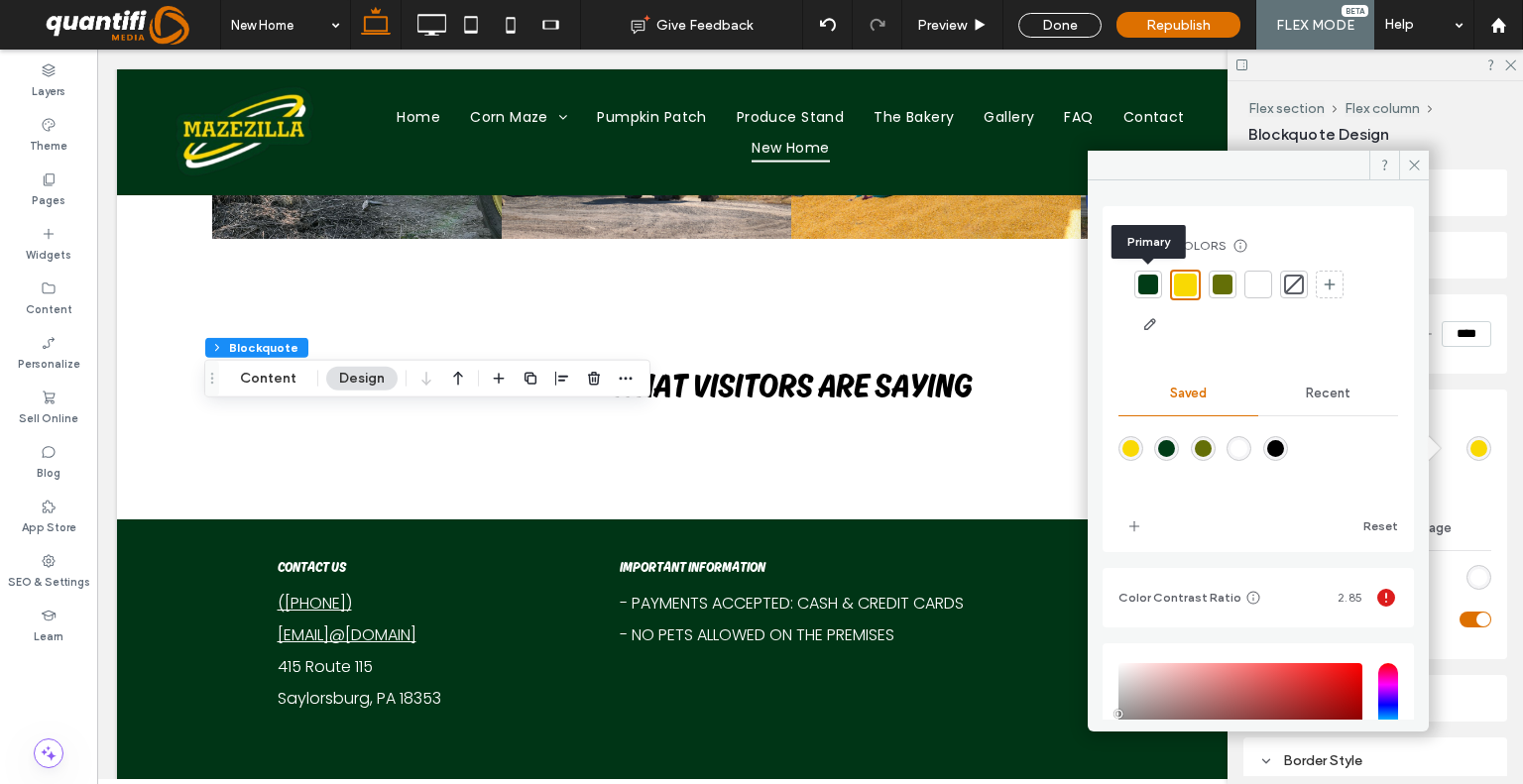 click at bounding box center [1148, 284] 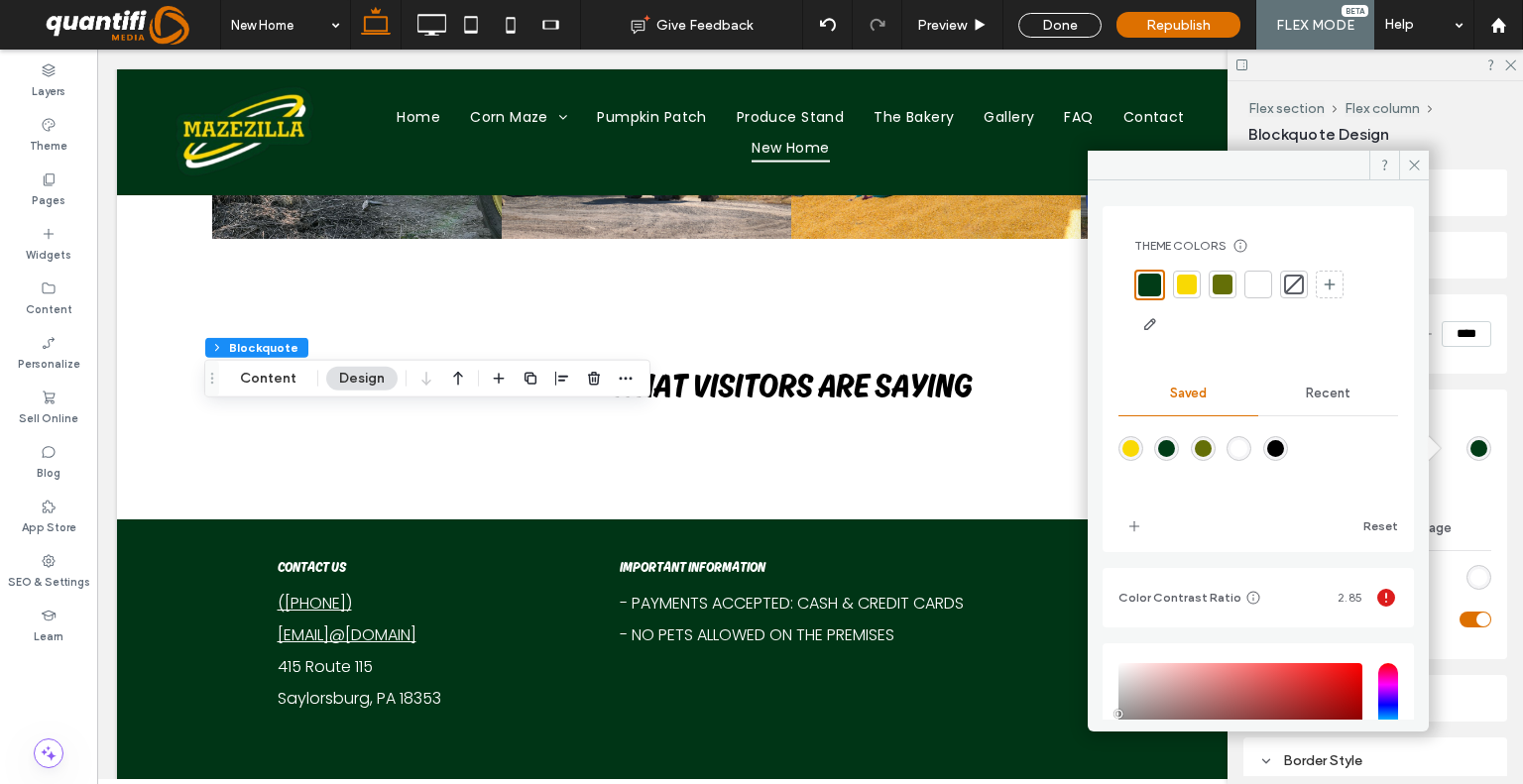 click at bounding box center [1187, 284] 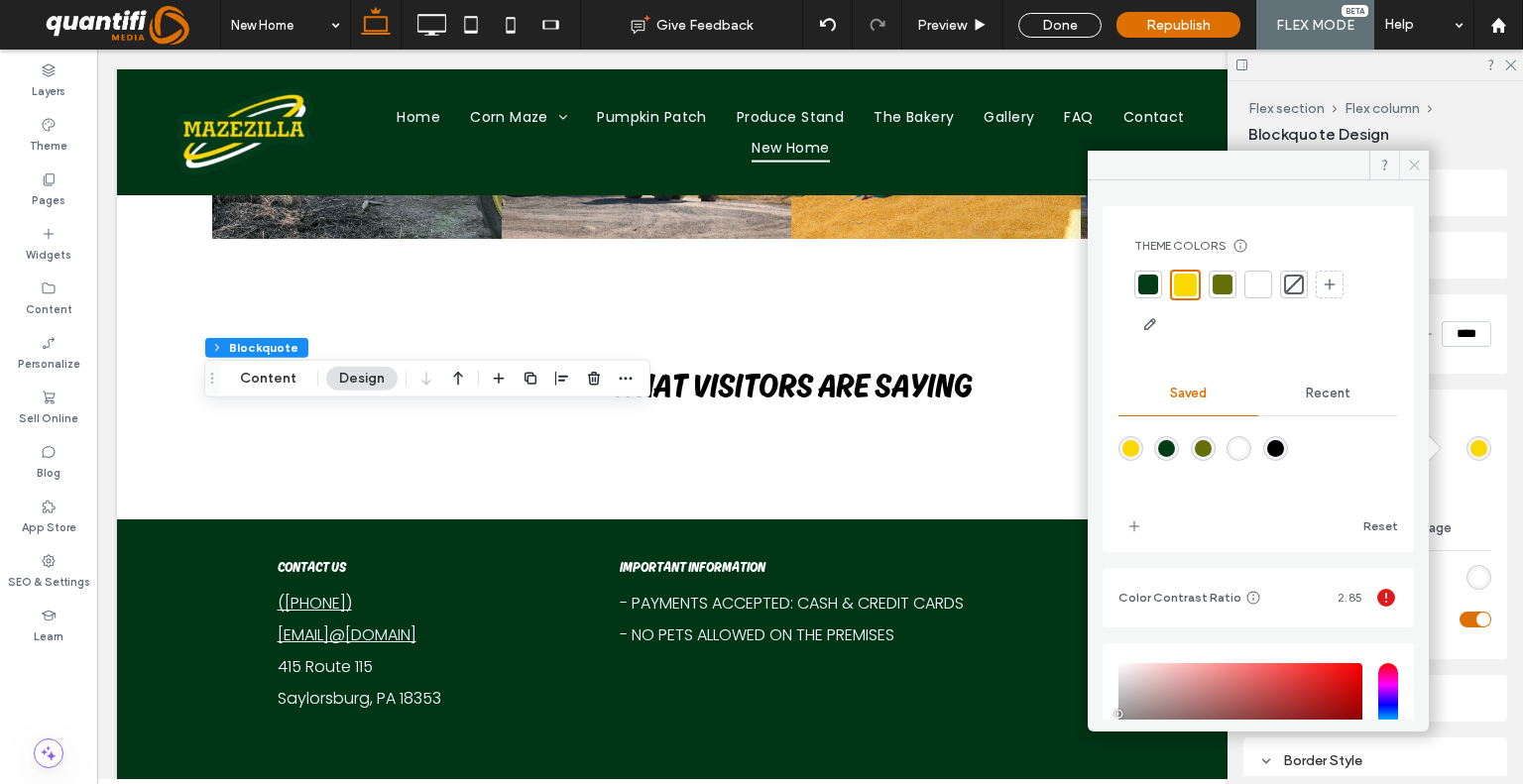 click 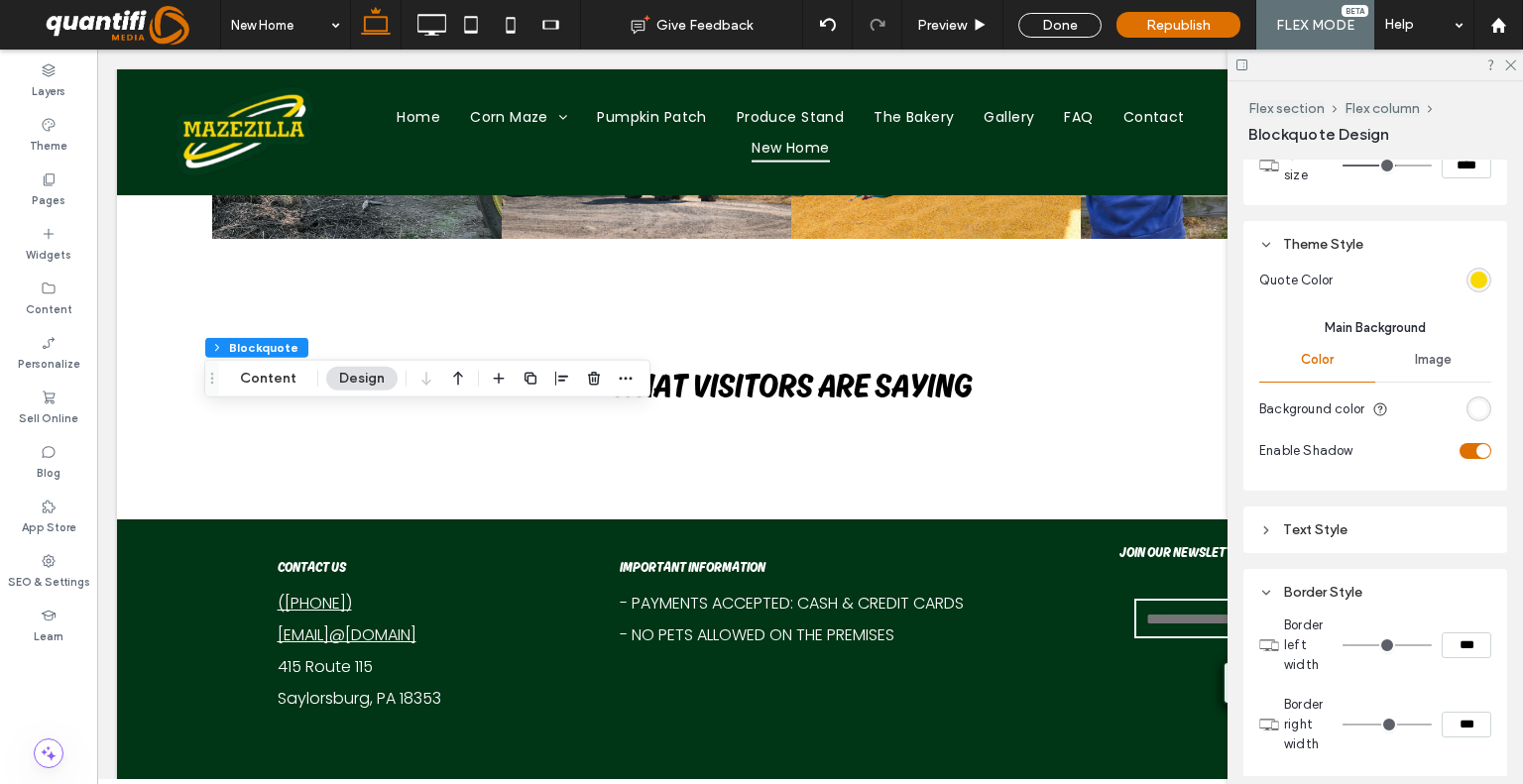 scroll, scrollTop: 313, scrollLeft: 0, axis: vertical 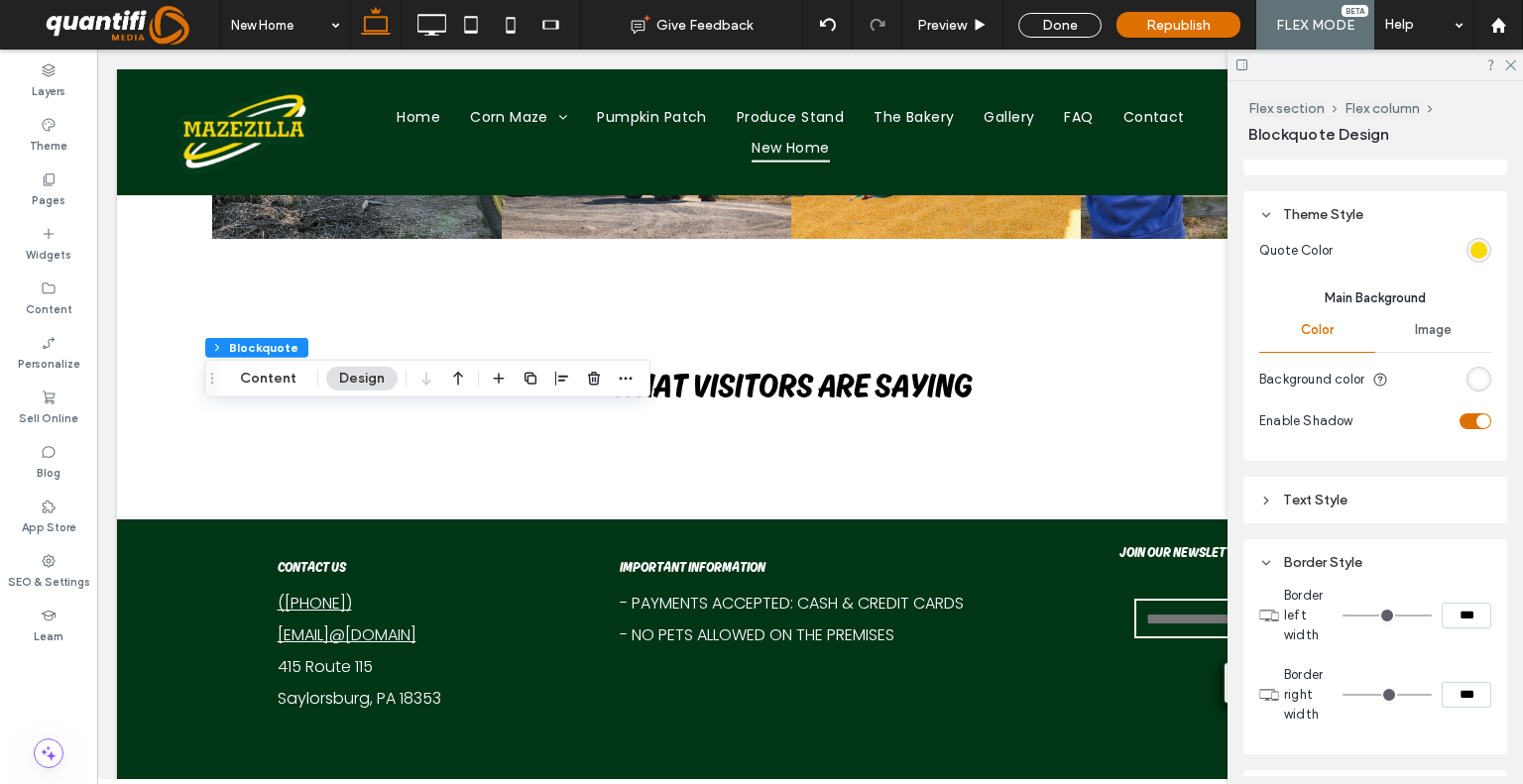 click on "Text Style" at bounding box center [1375, 500] 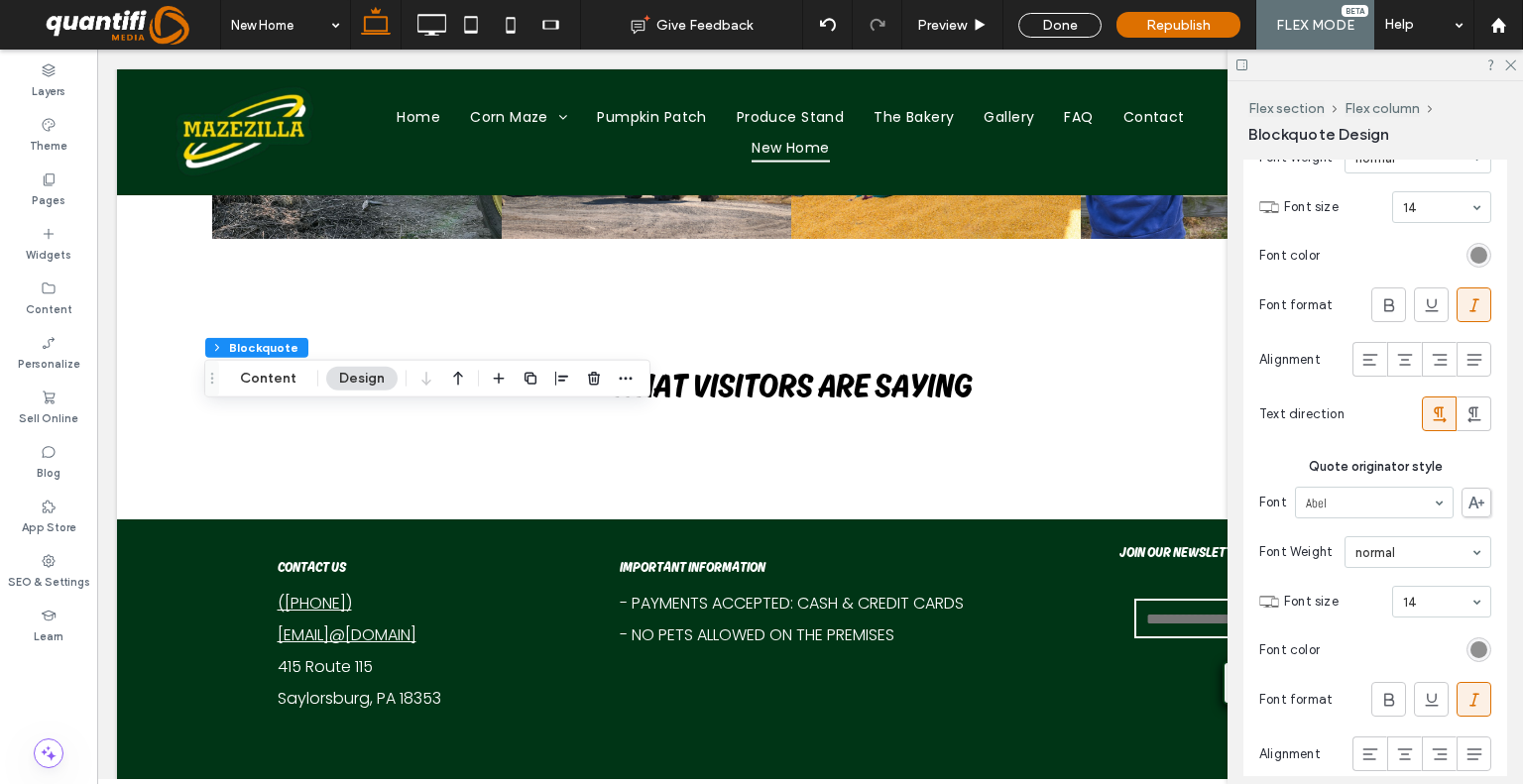 scroll, scrollTop: 1106, scrollLeft: 0, axis: vertical 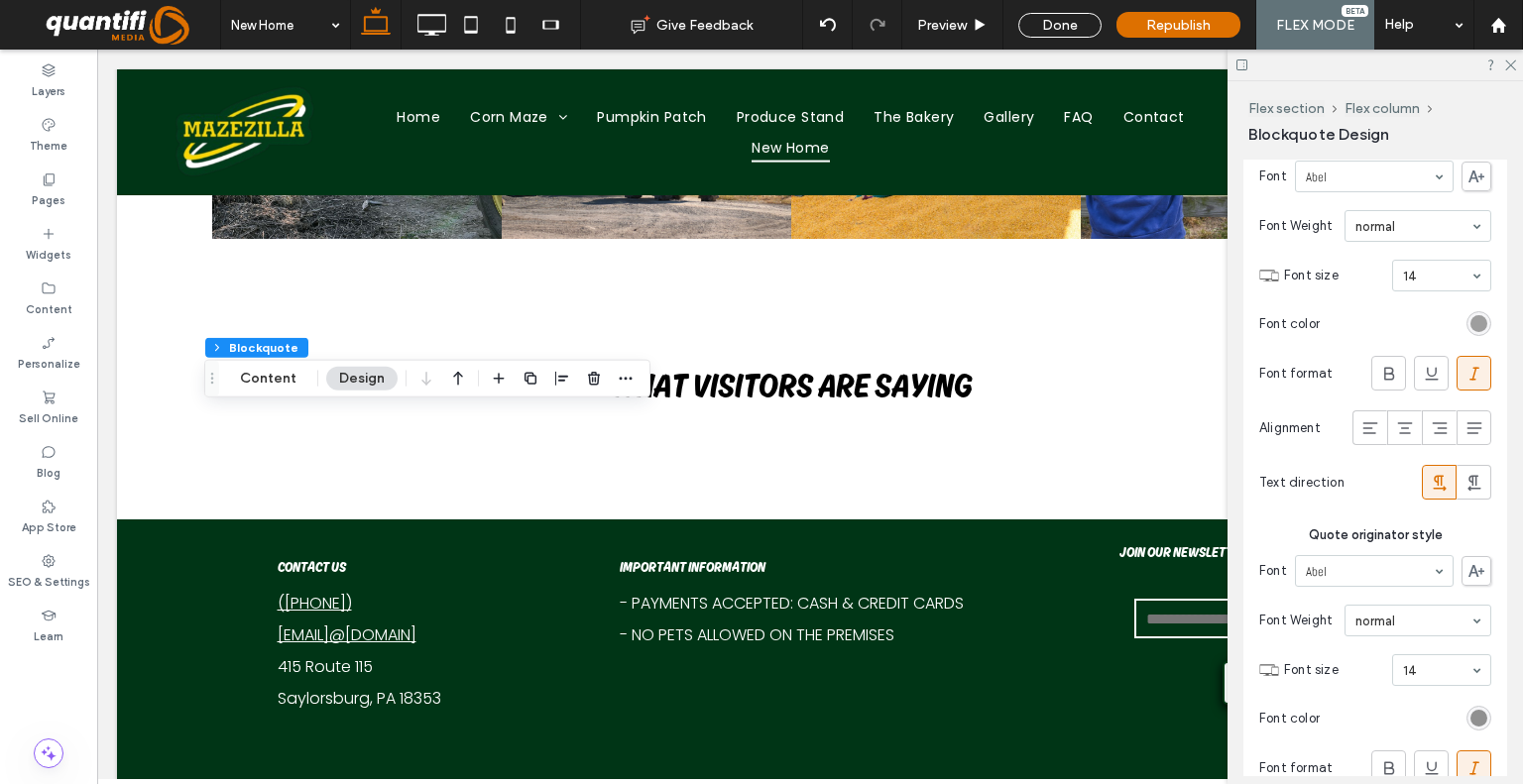 click at bounding box center [1478, 323] 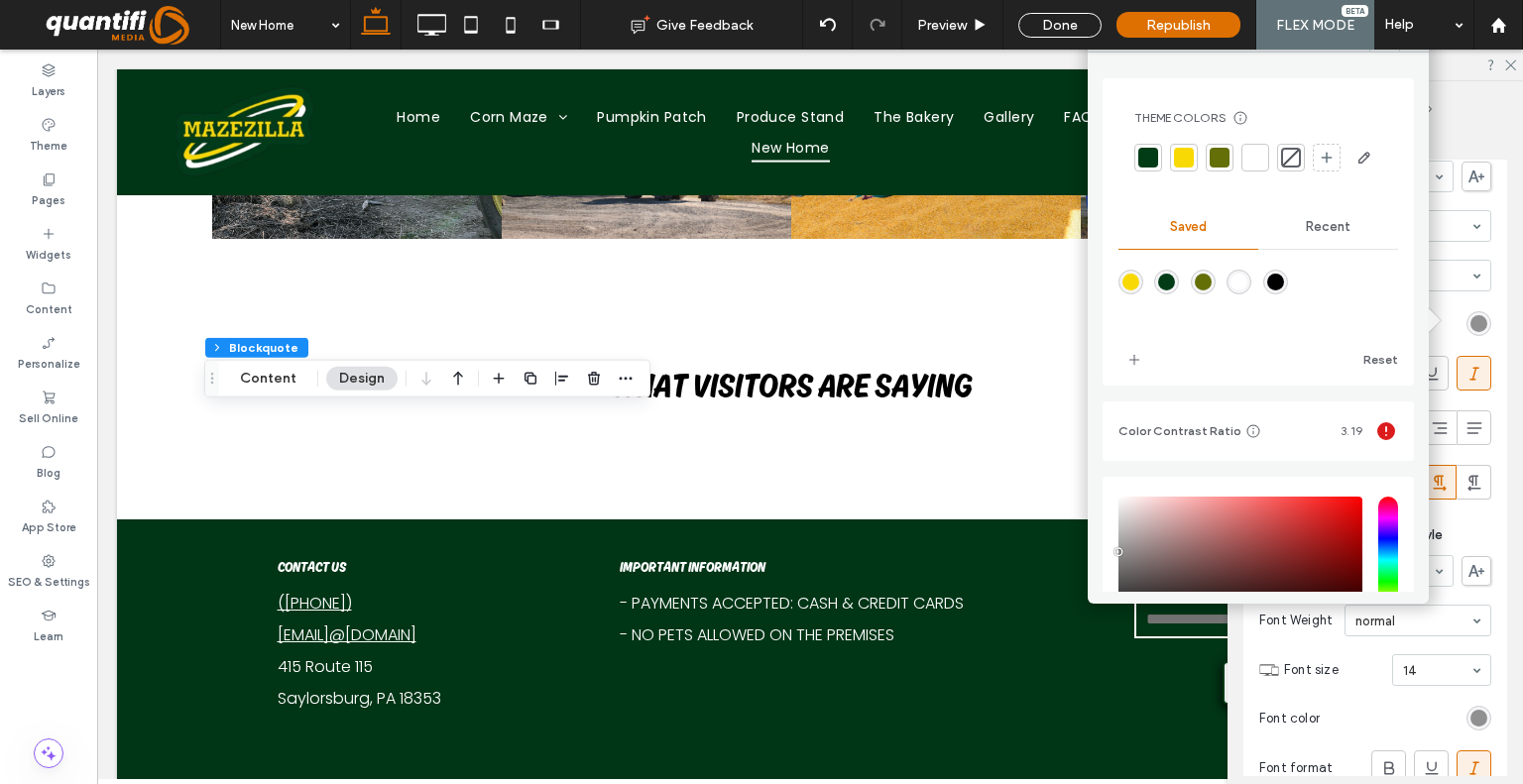 click at bounding box center [1275, 281] 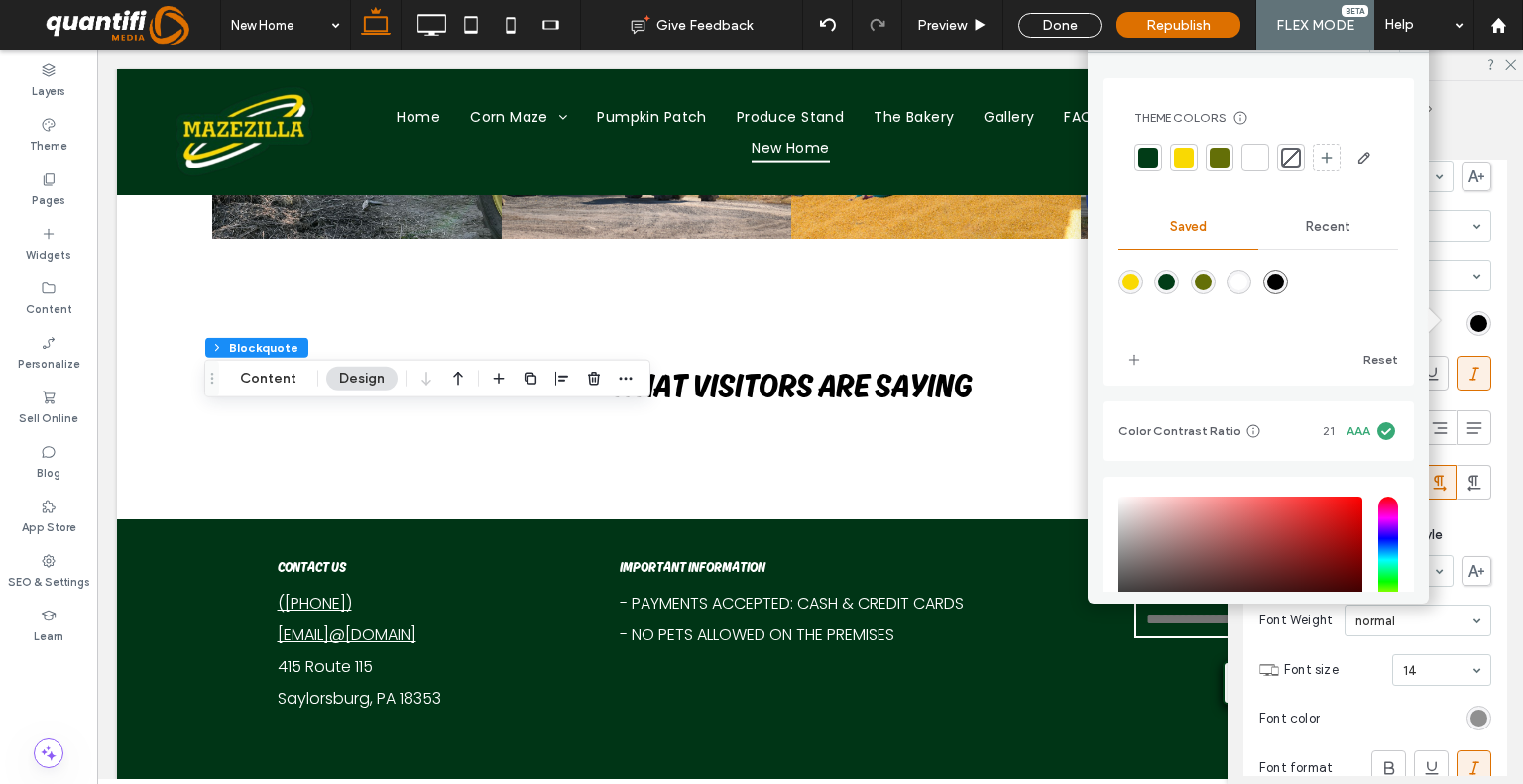 click at bounding box center (1478, 718) 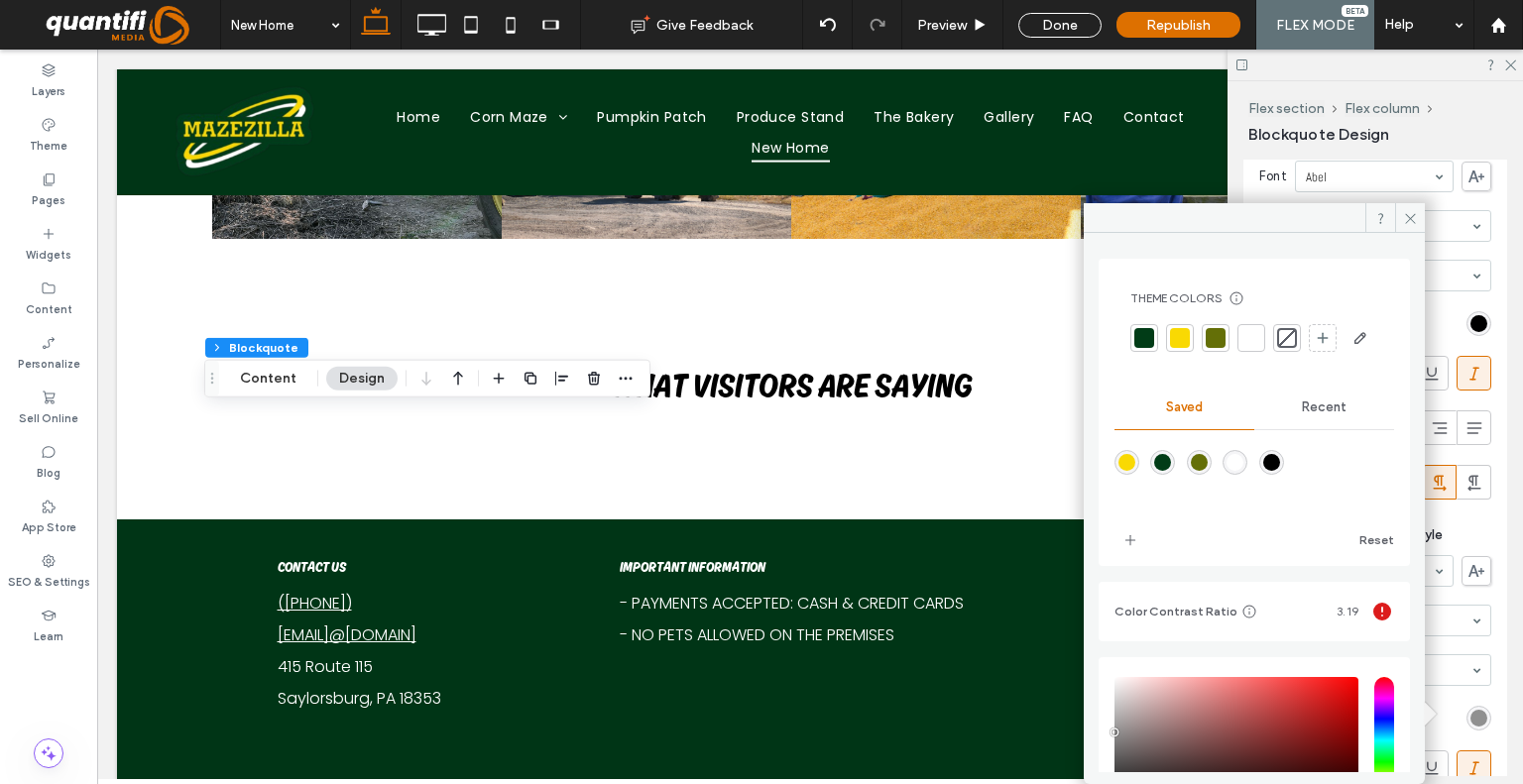 click at bounding box center [1271, 462] 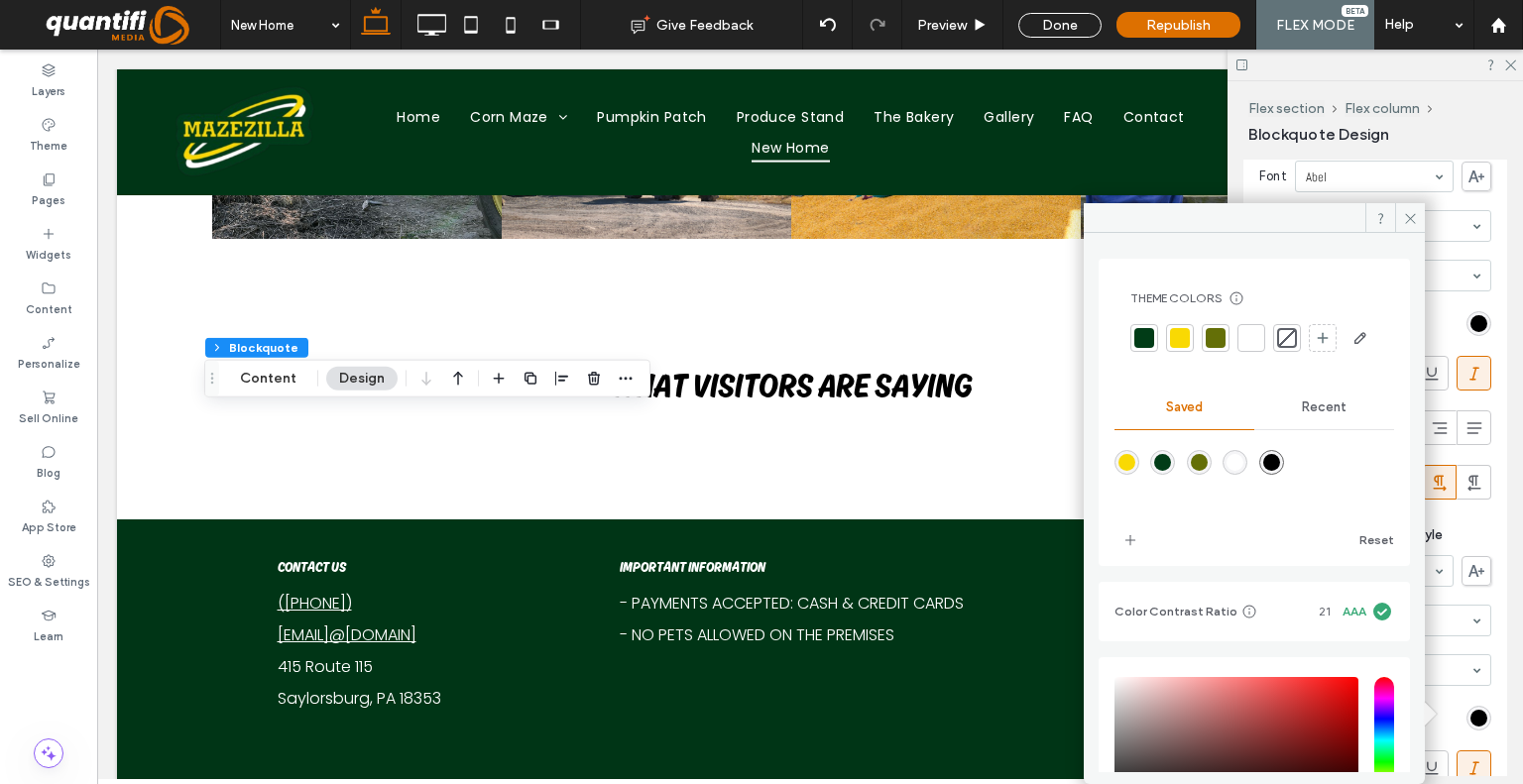click on "Font color" at bounding box center (1375, 323) 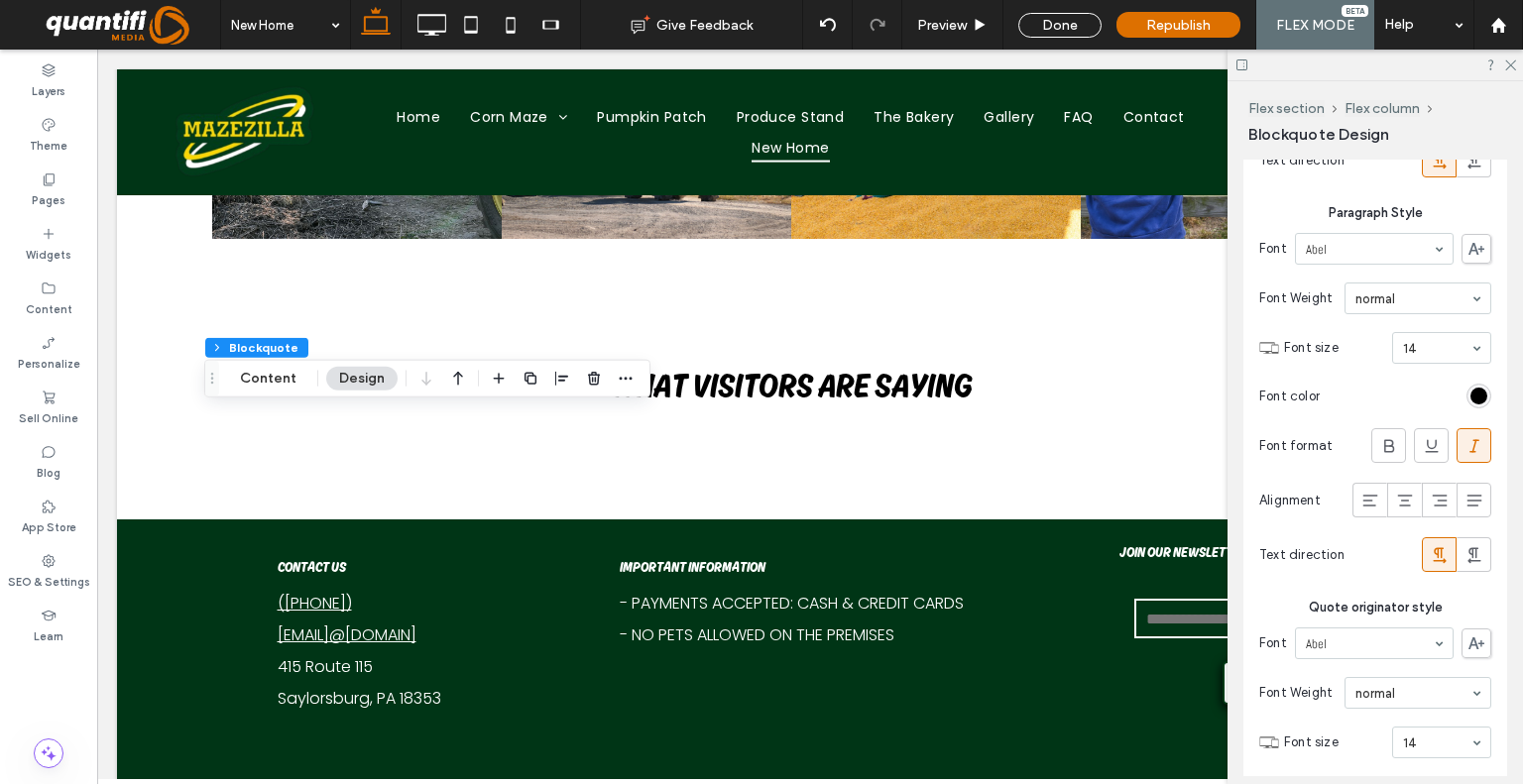 scroll, scrollTop: 1007, scrollLeft: 0, axis: vertical 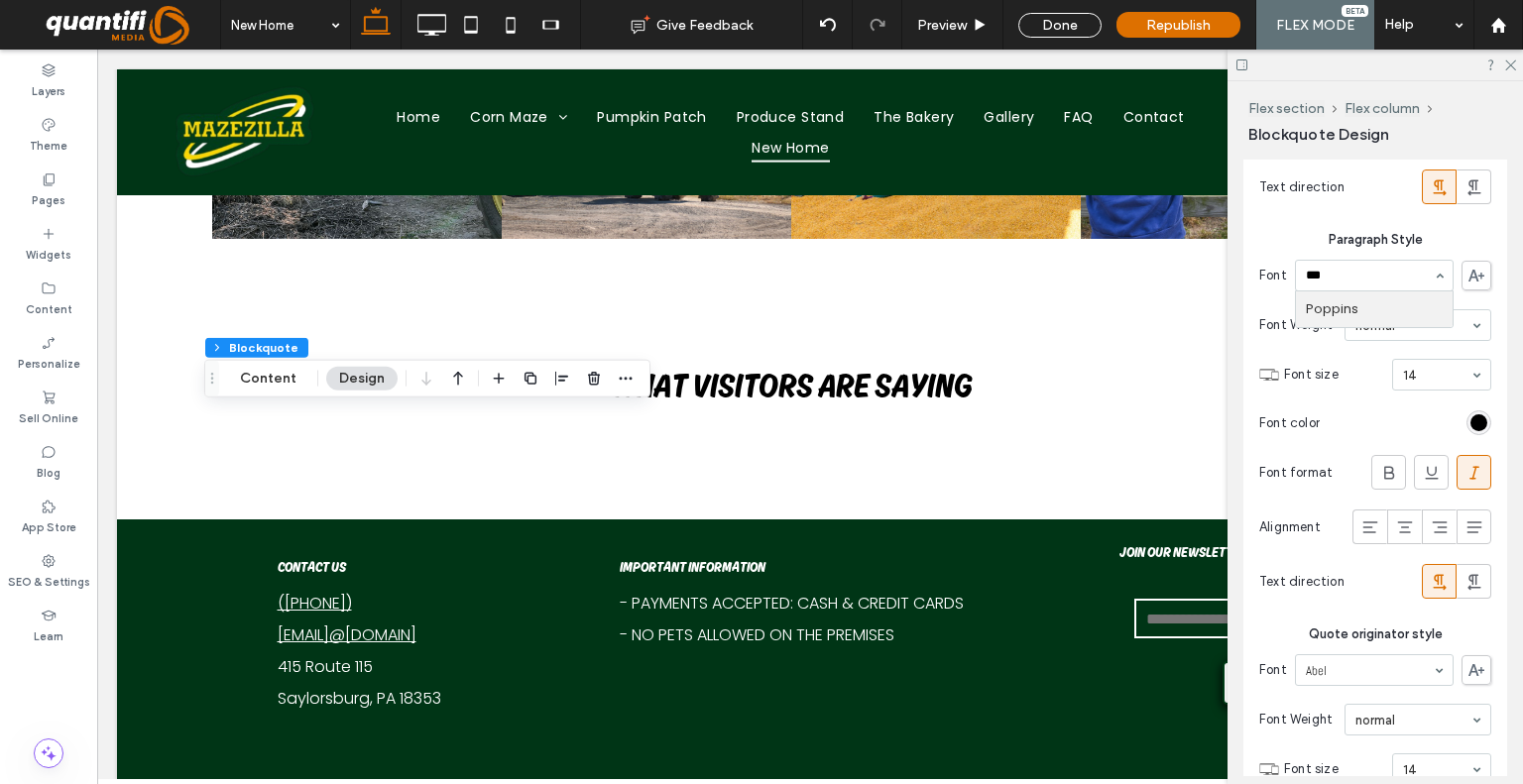 type on "****" 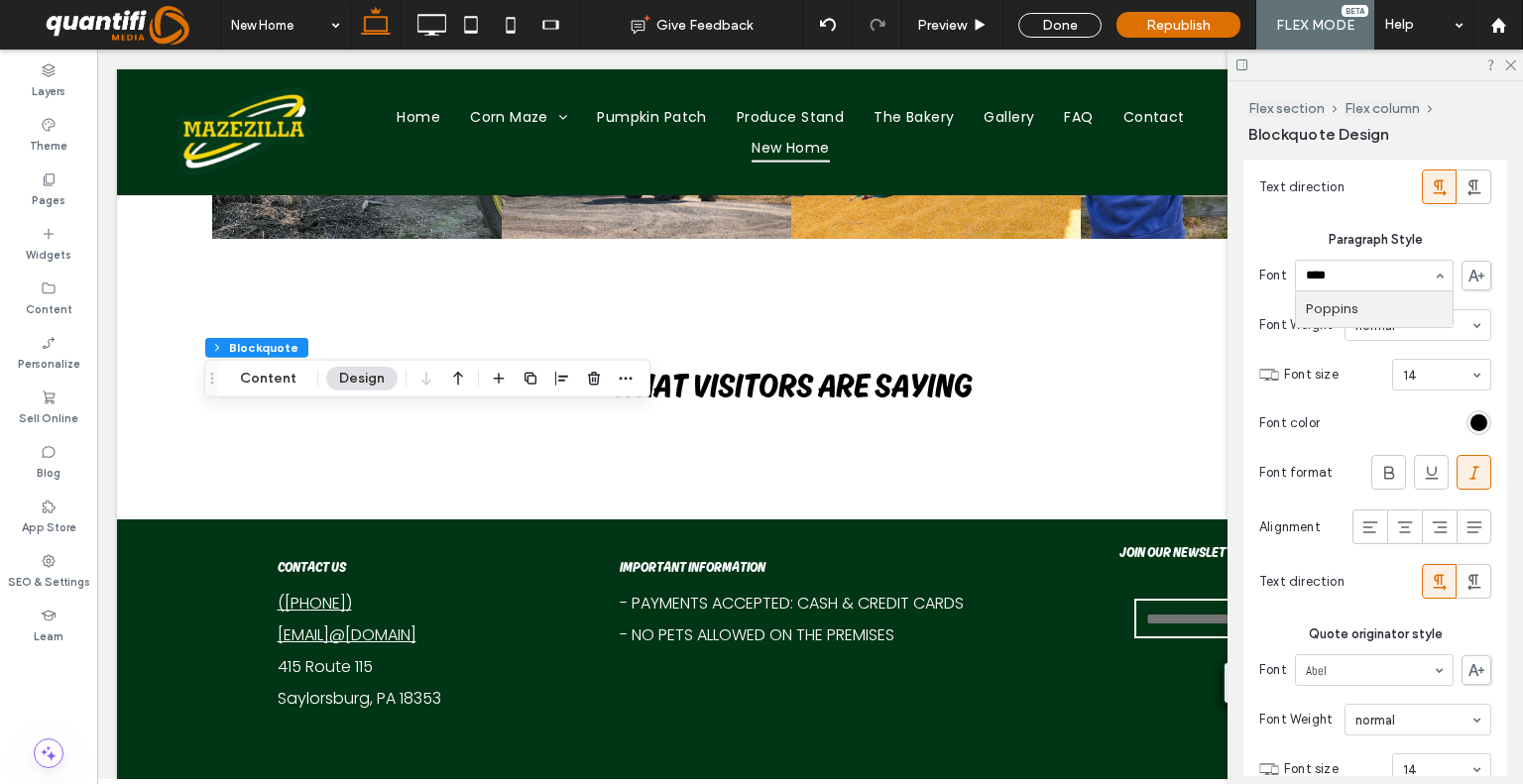 type 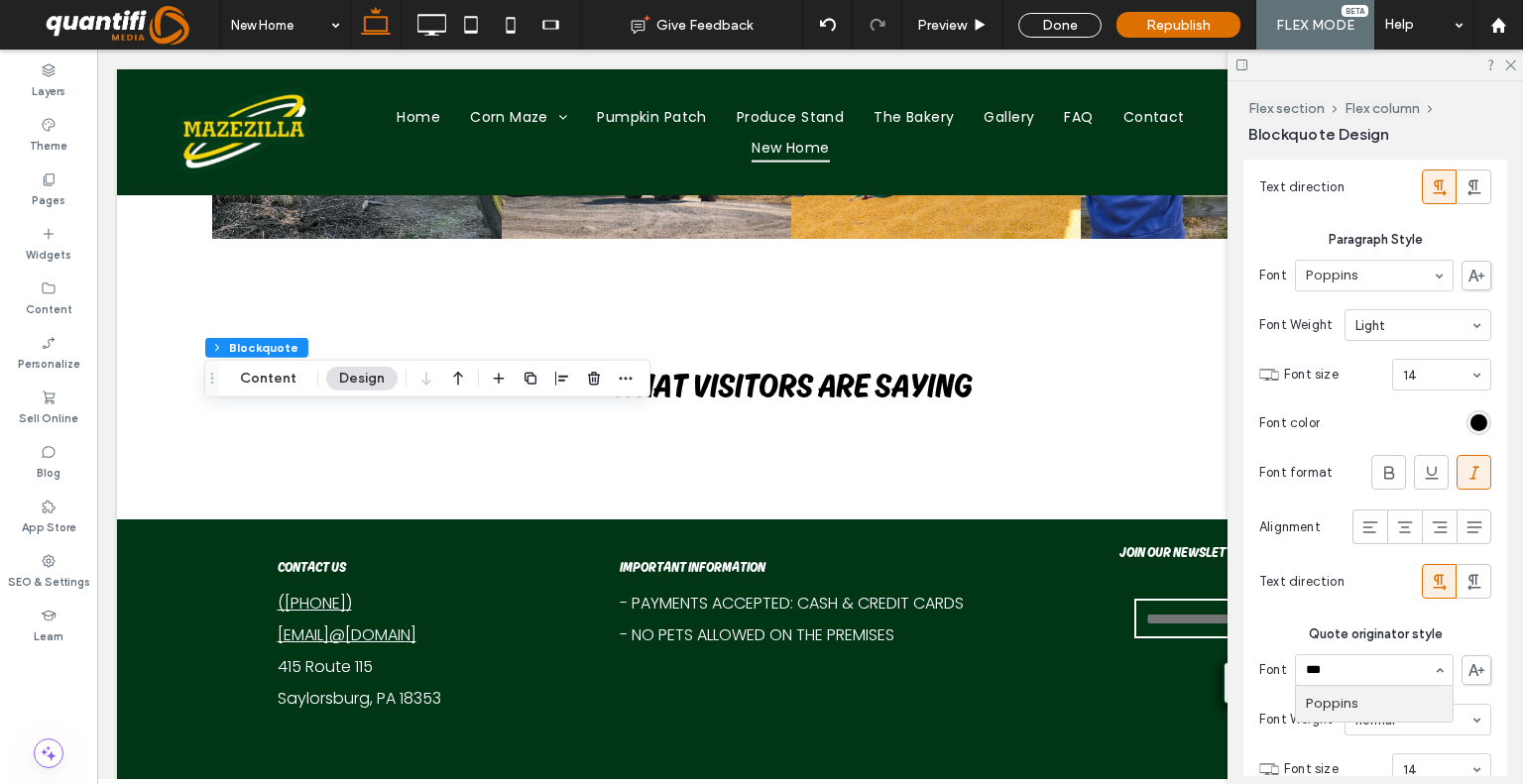 type on "****" 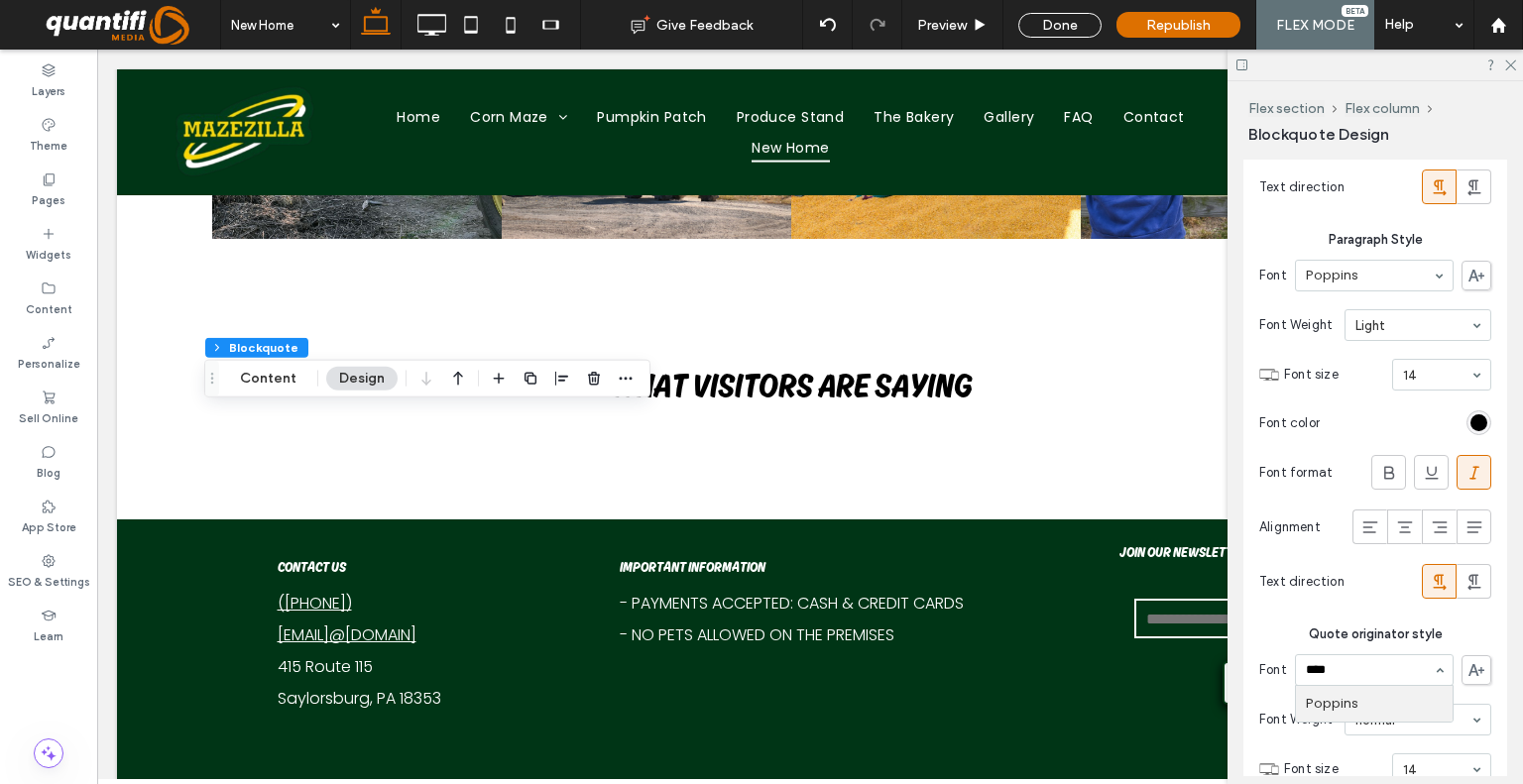 type 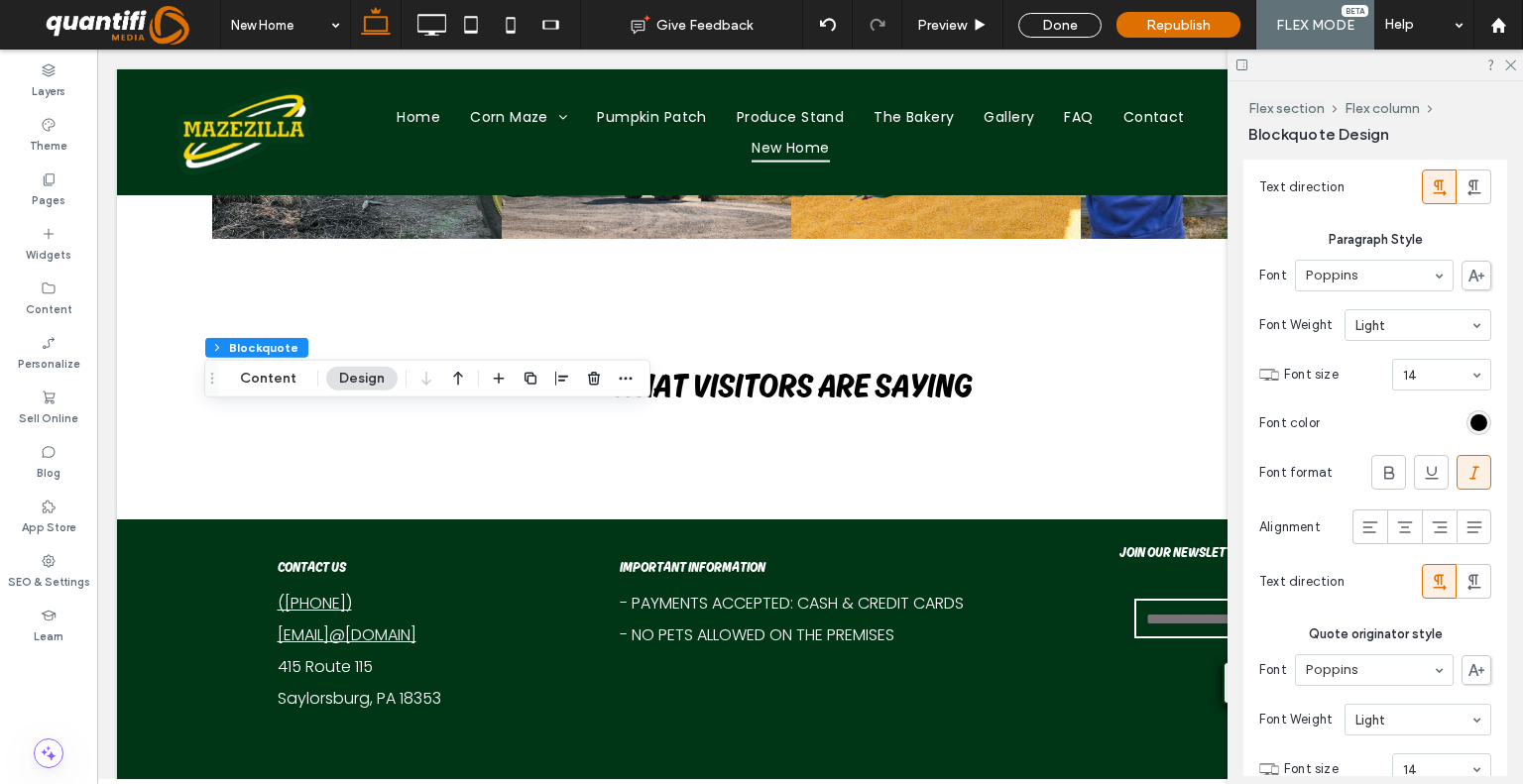 click on "Text direction" at bounding box center (1375, 581) 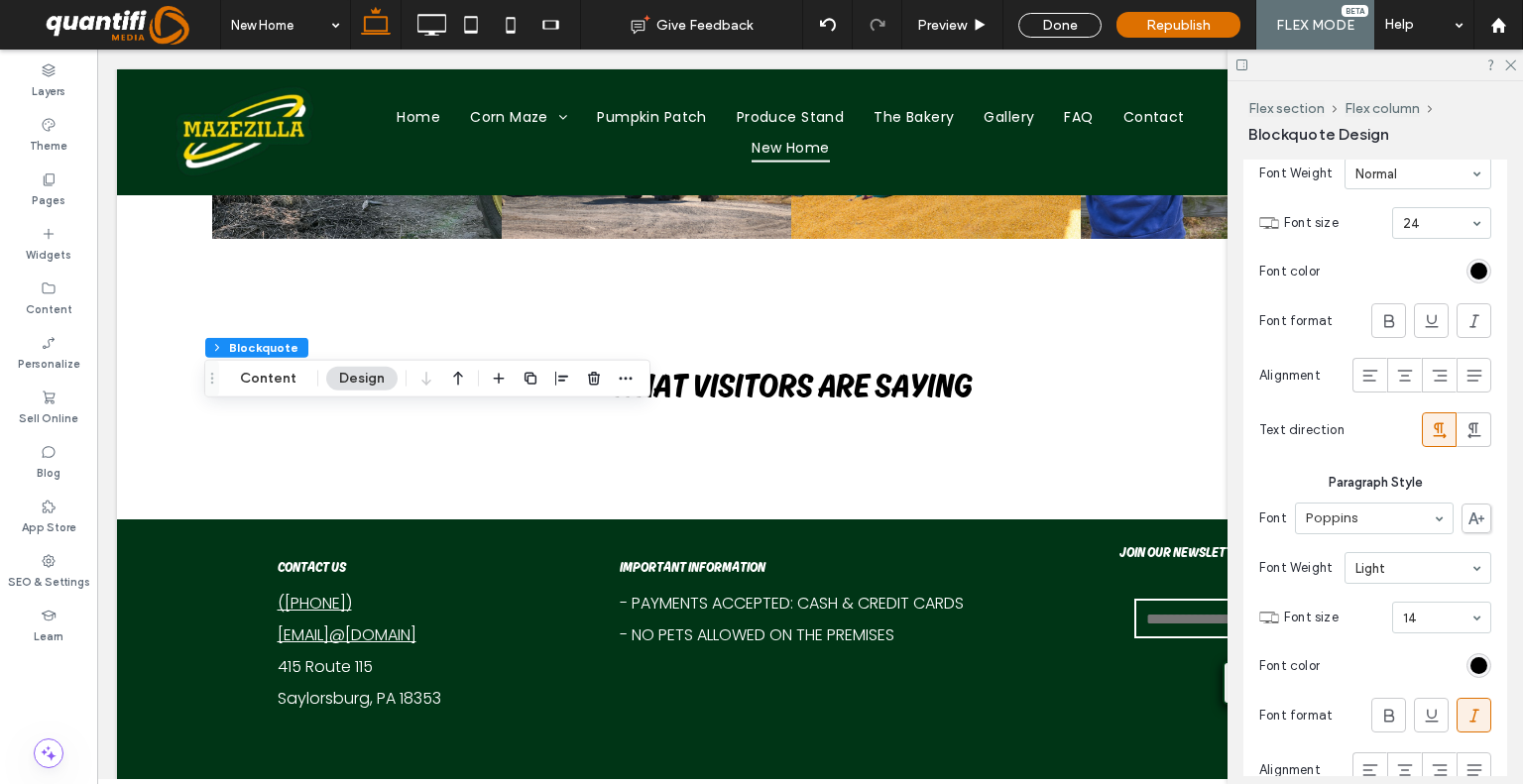 scroll, scrollTop: 710, scrollLeft: 0, axis: vertical 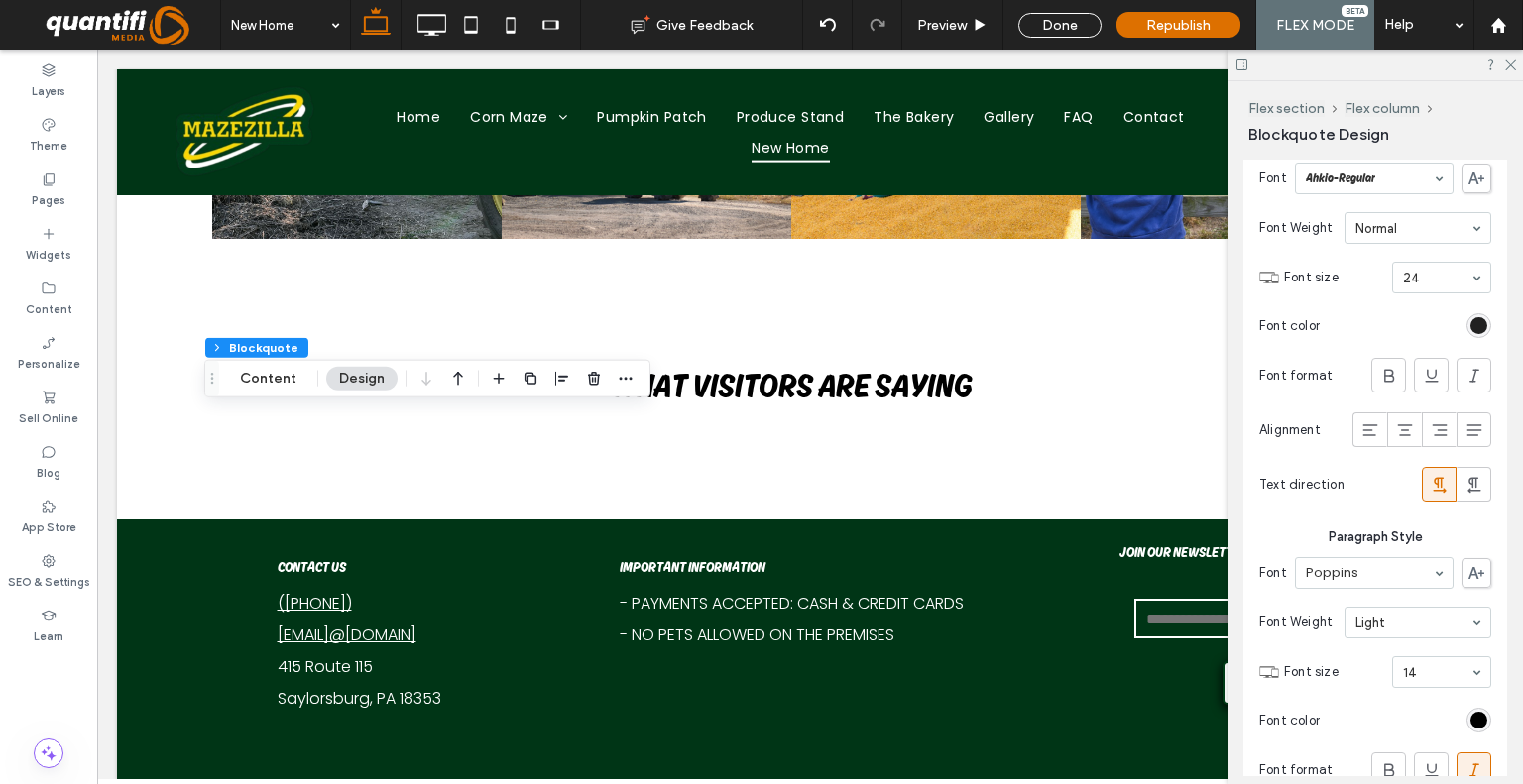 click at bounding box center (1478, 325) 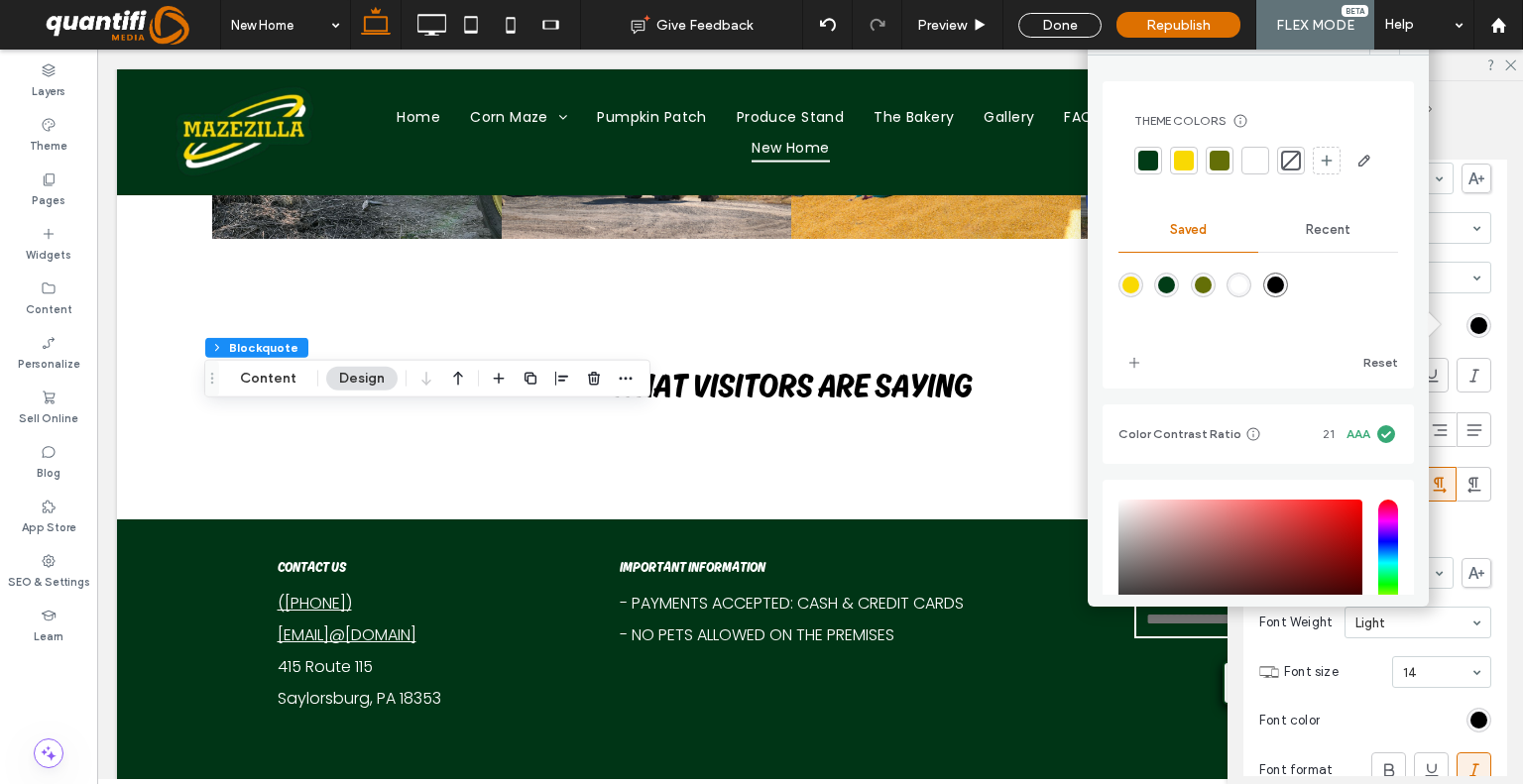 click at bounding box center [1148, 161] 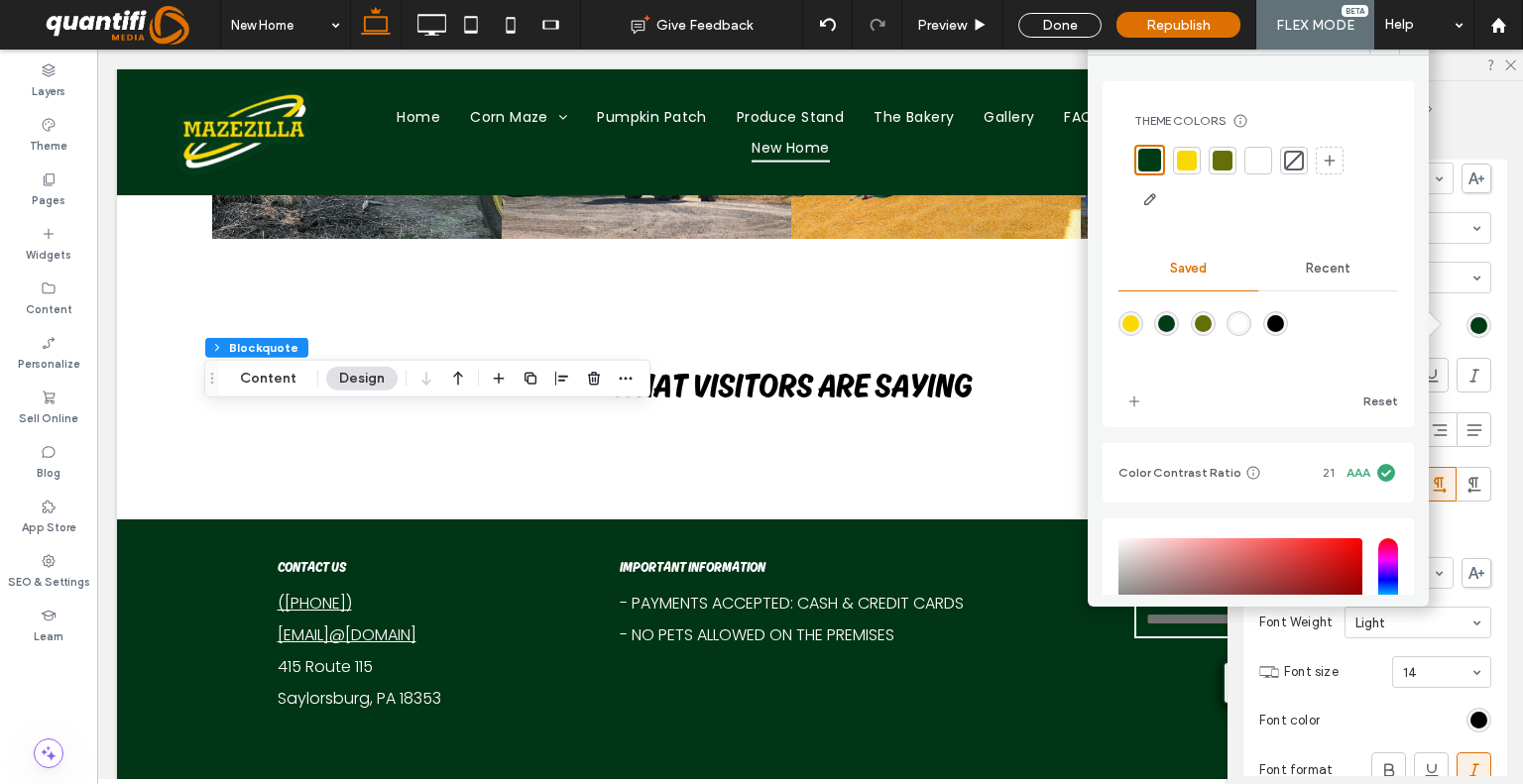 click on "Flex section Flex column" at bounding box center (1377, 108) 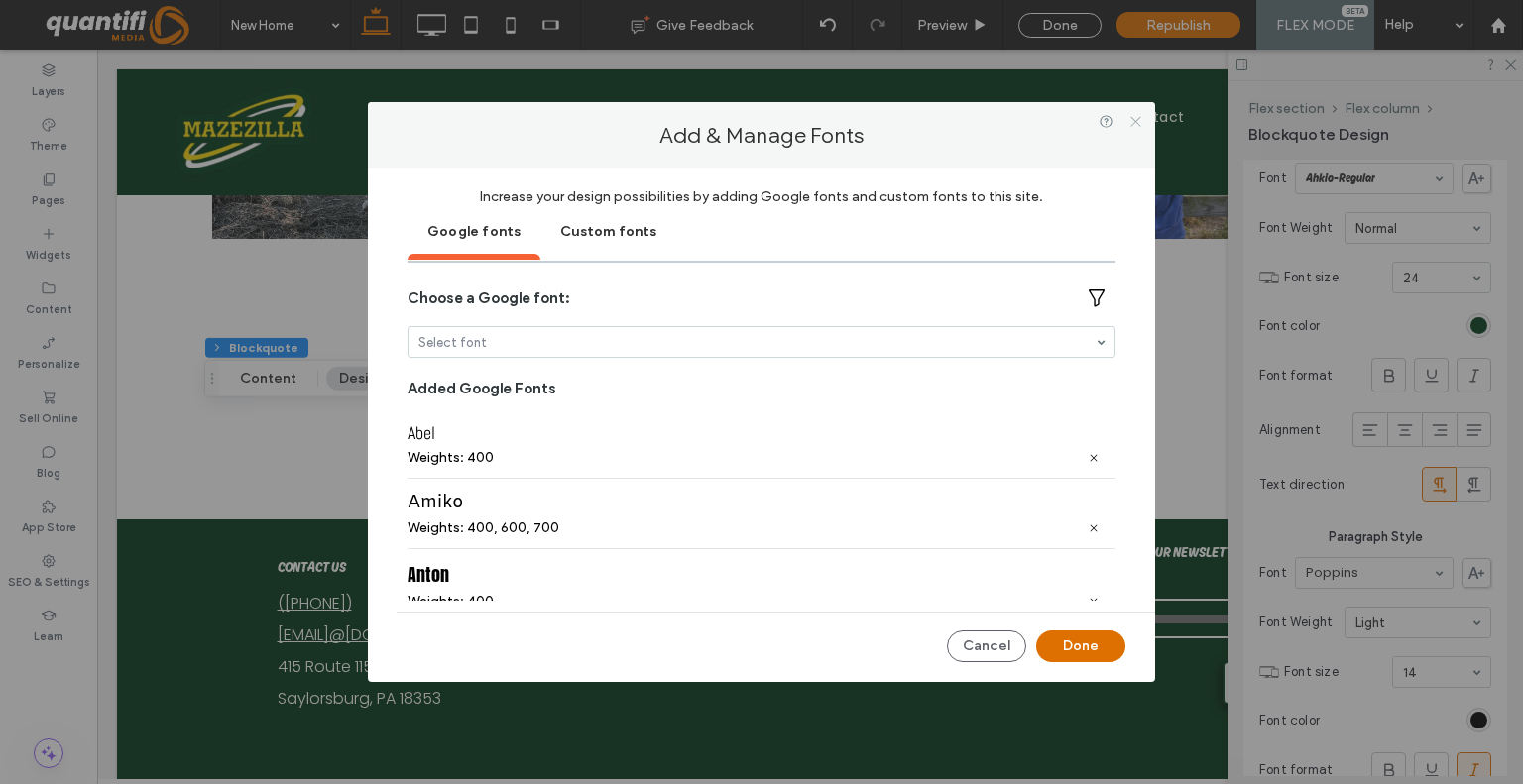click 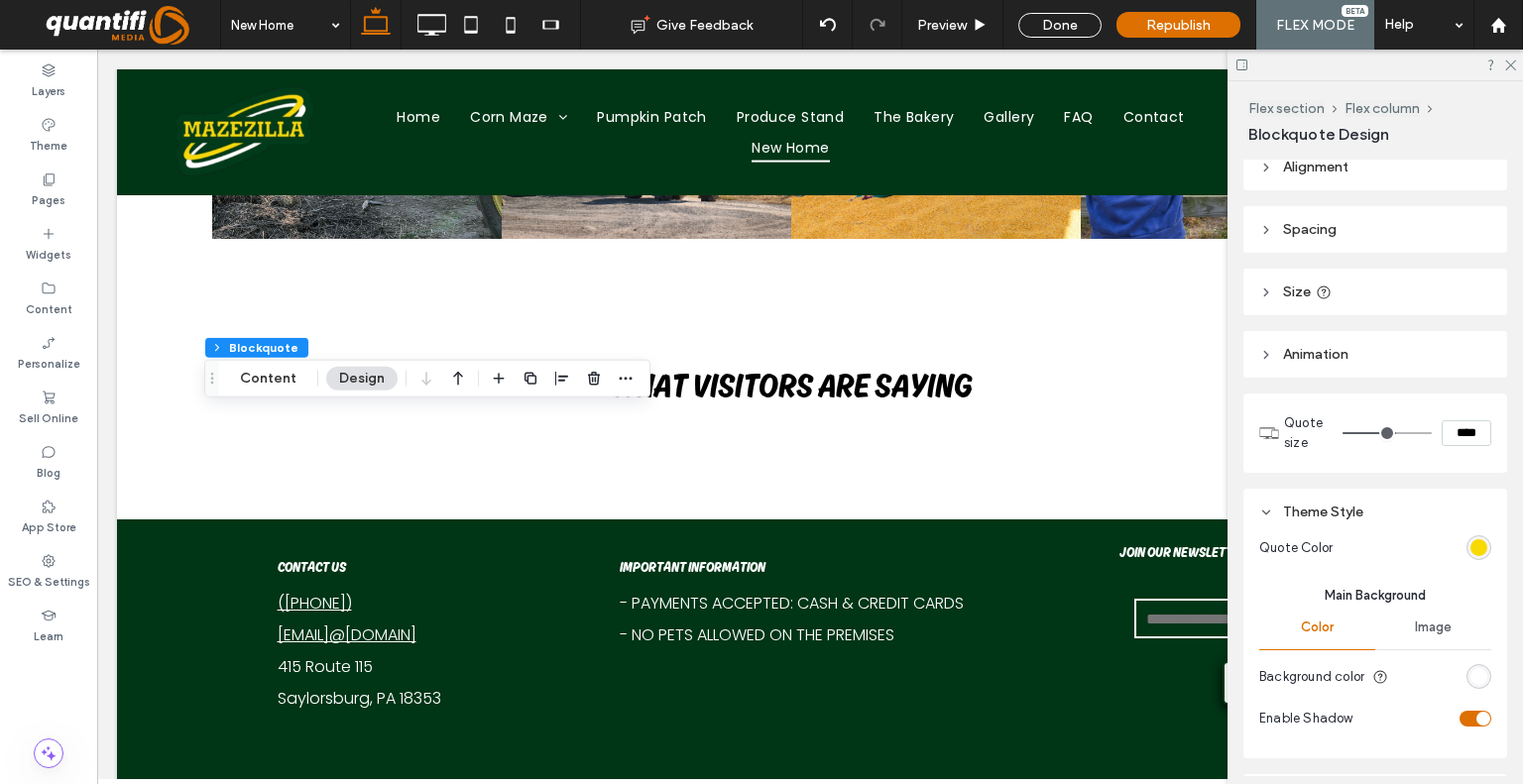 scroll, scrollTop: 0, scrollLeft: 0, axis: both 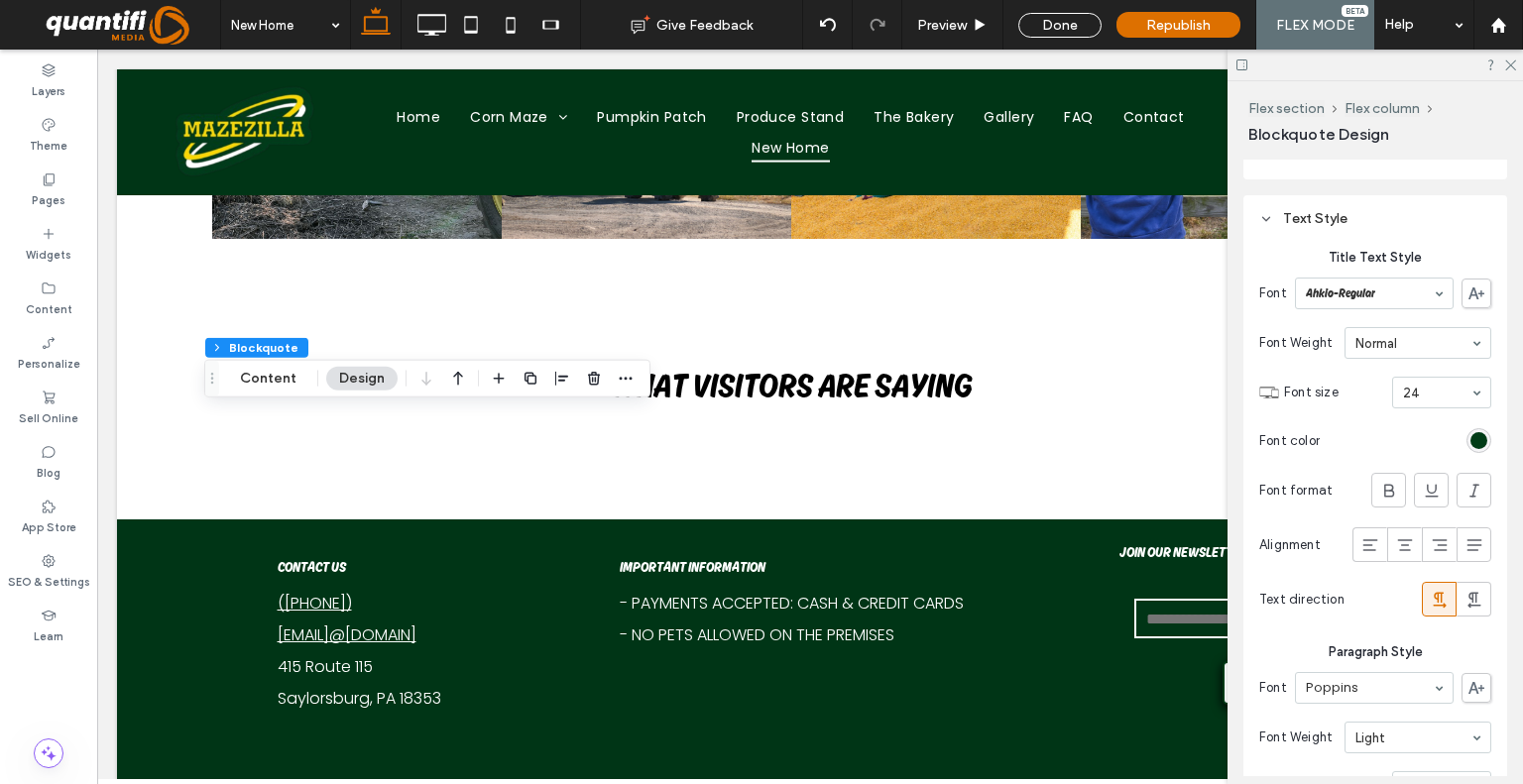 click on "Text Style" at bounding box center (1375, 218) 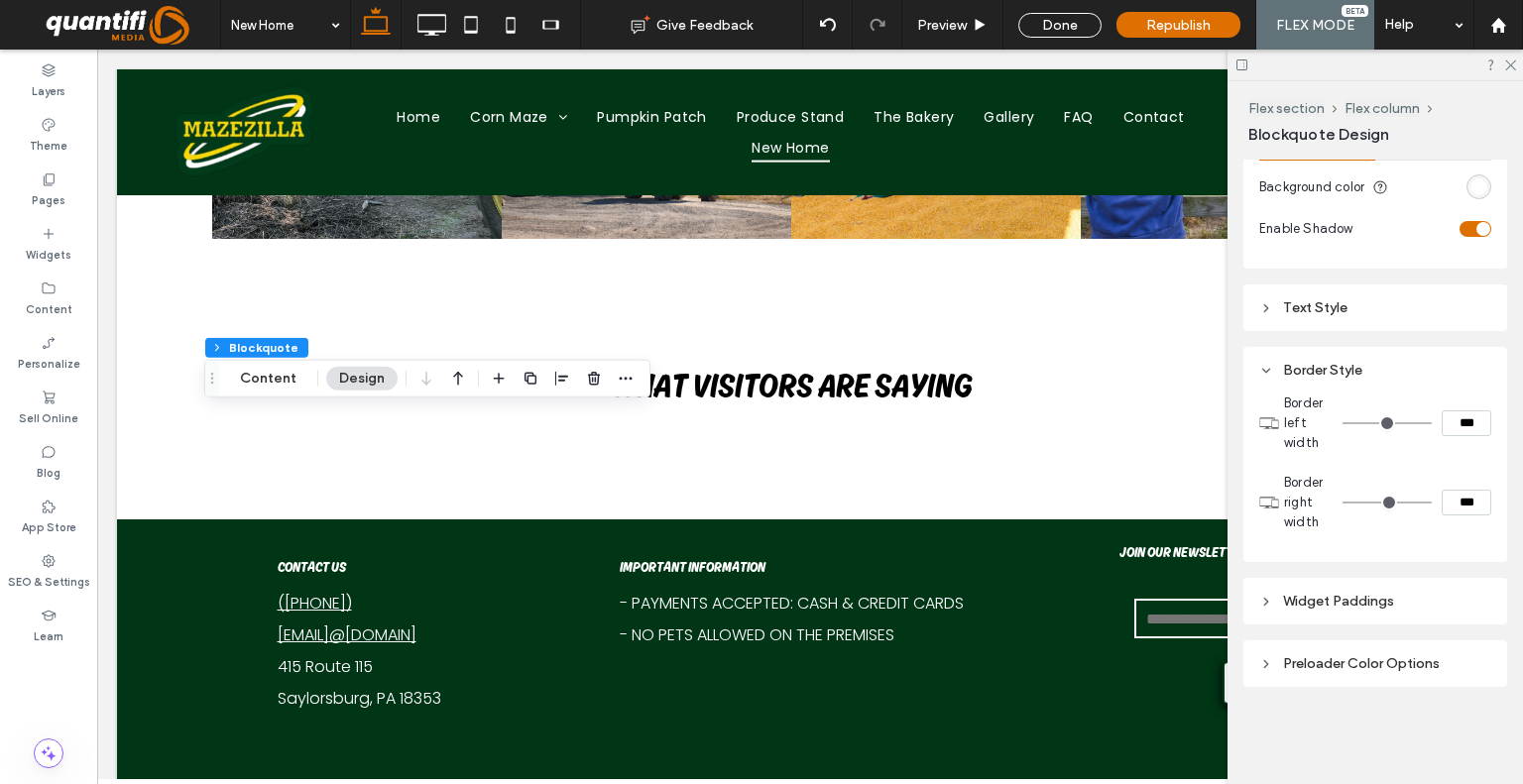 scroll, scrollTop: 505, scrollLeft: 0, axis: vertical 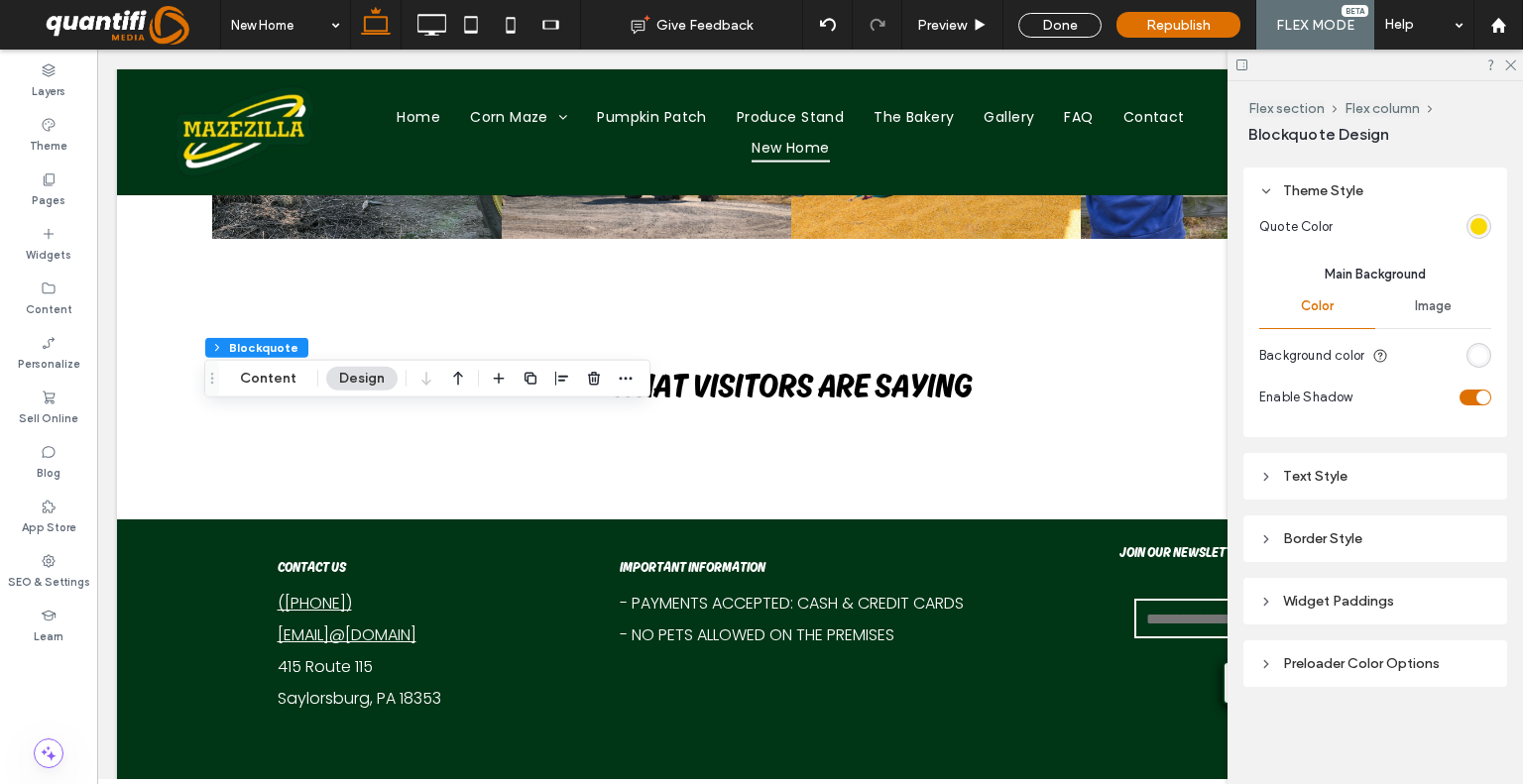 click on "Preloader Color Options" at bounding box center [1375, 663] 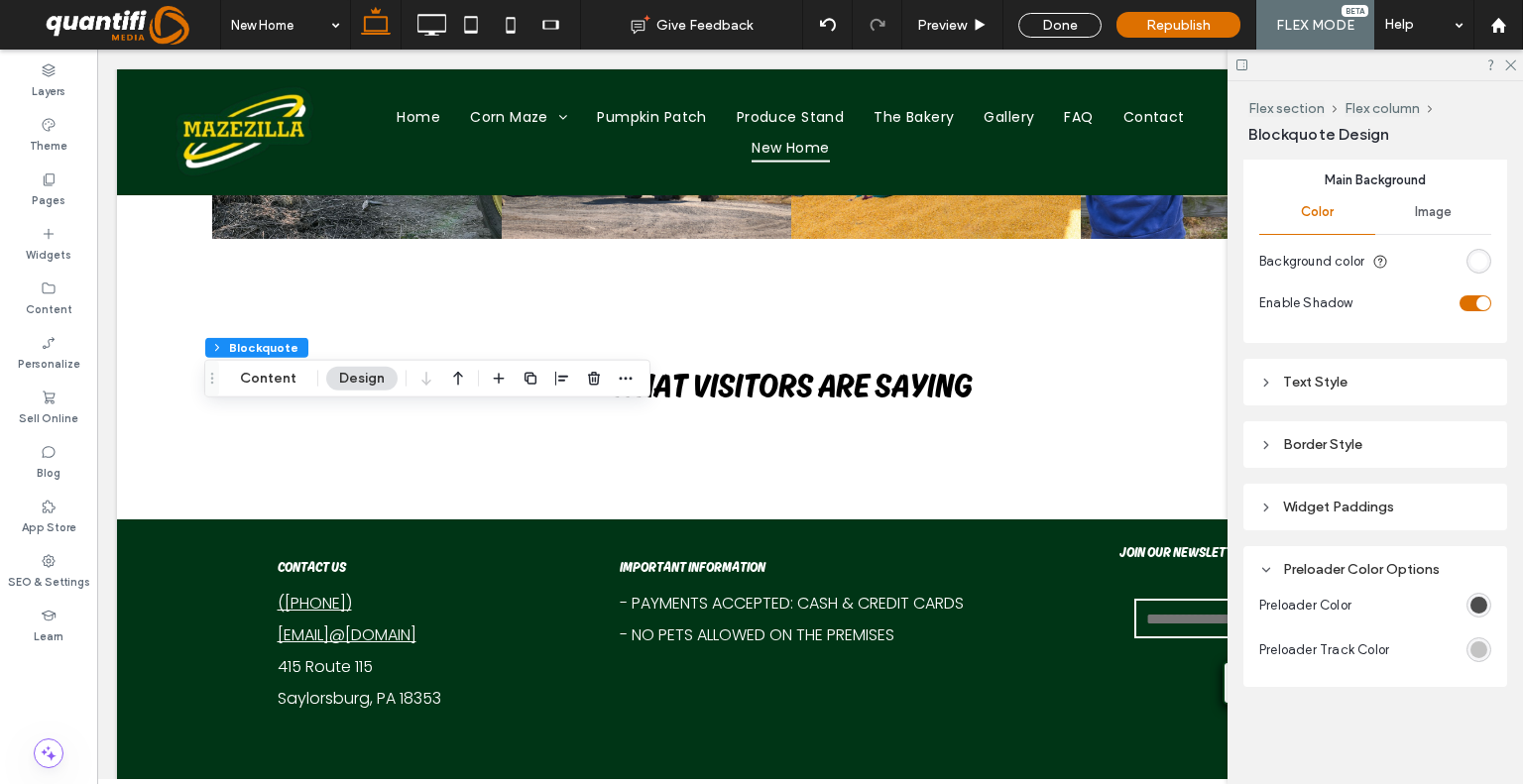 scroll, scrollTop: 436, scrollLeft: 0, axis: vertical 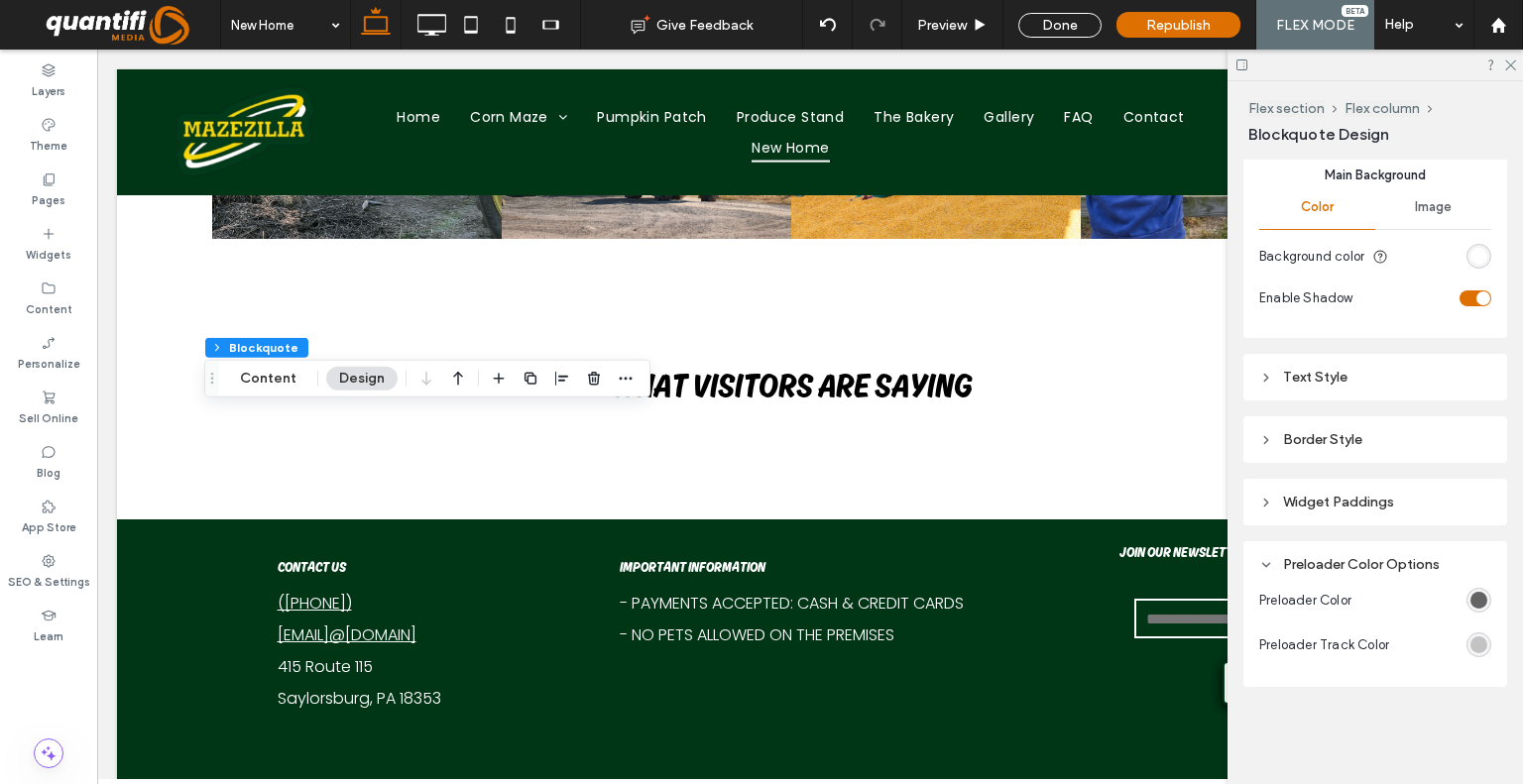 click at bounding box center (1478, 600) 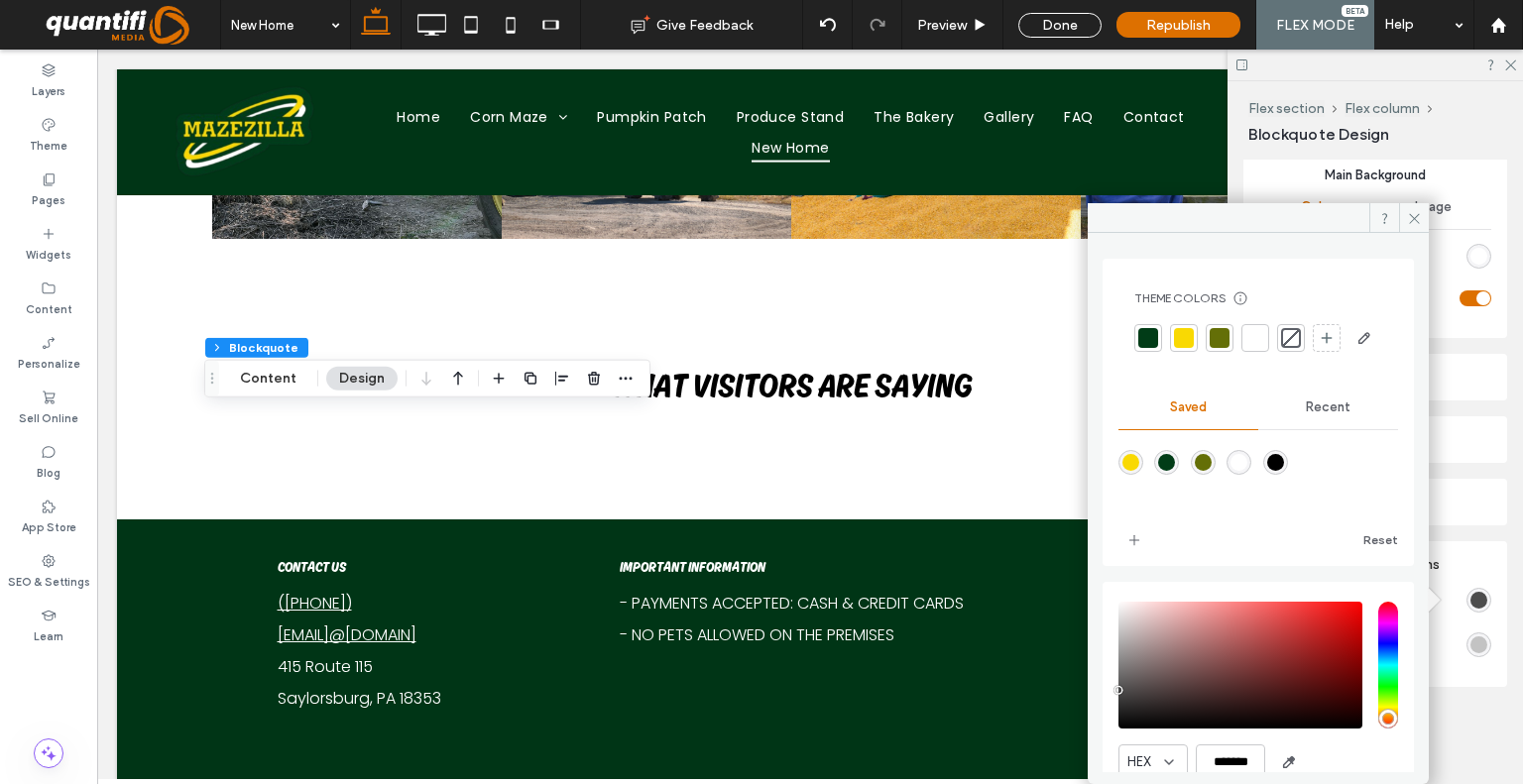 click at bounding box center (1148, 338) 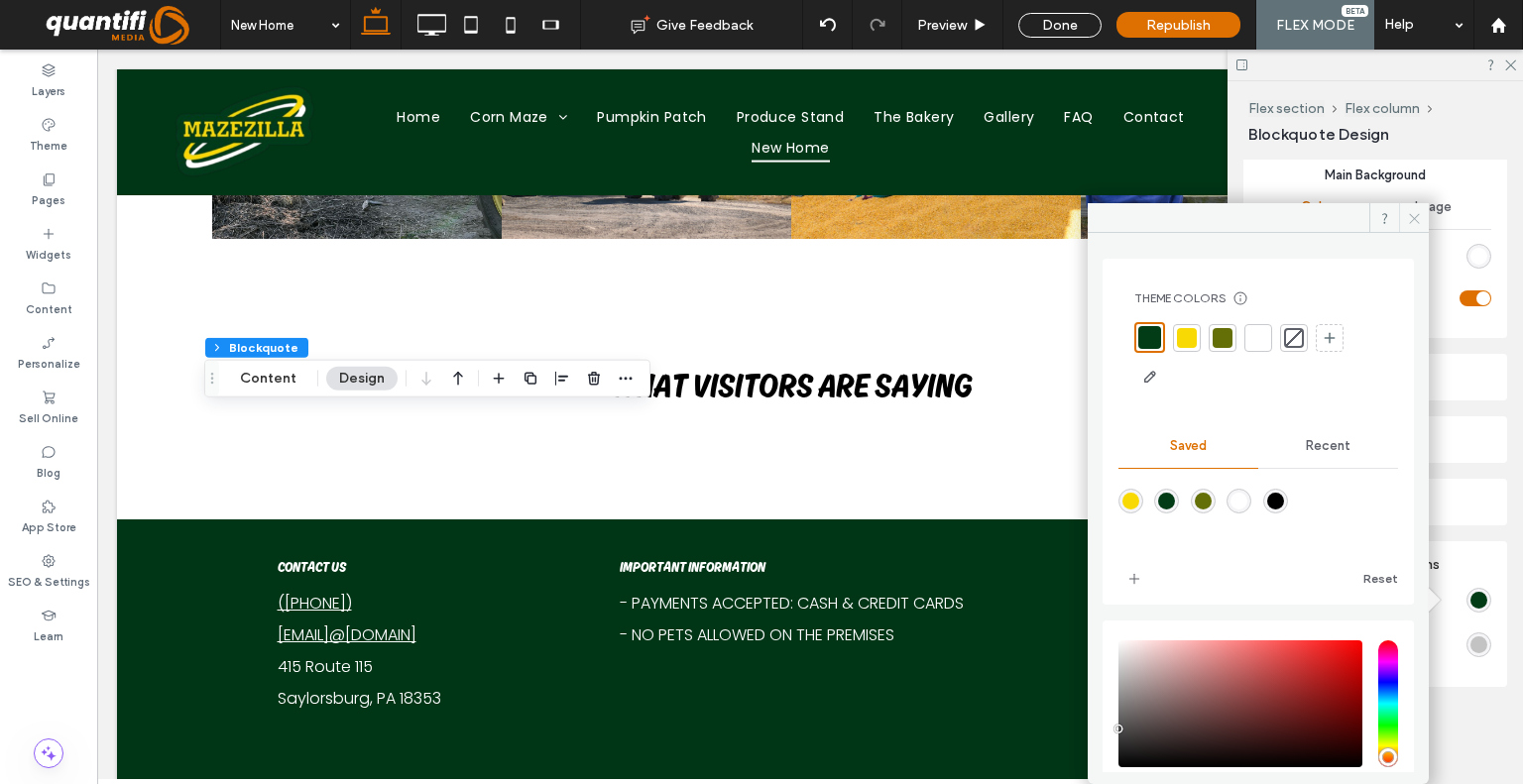 click 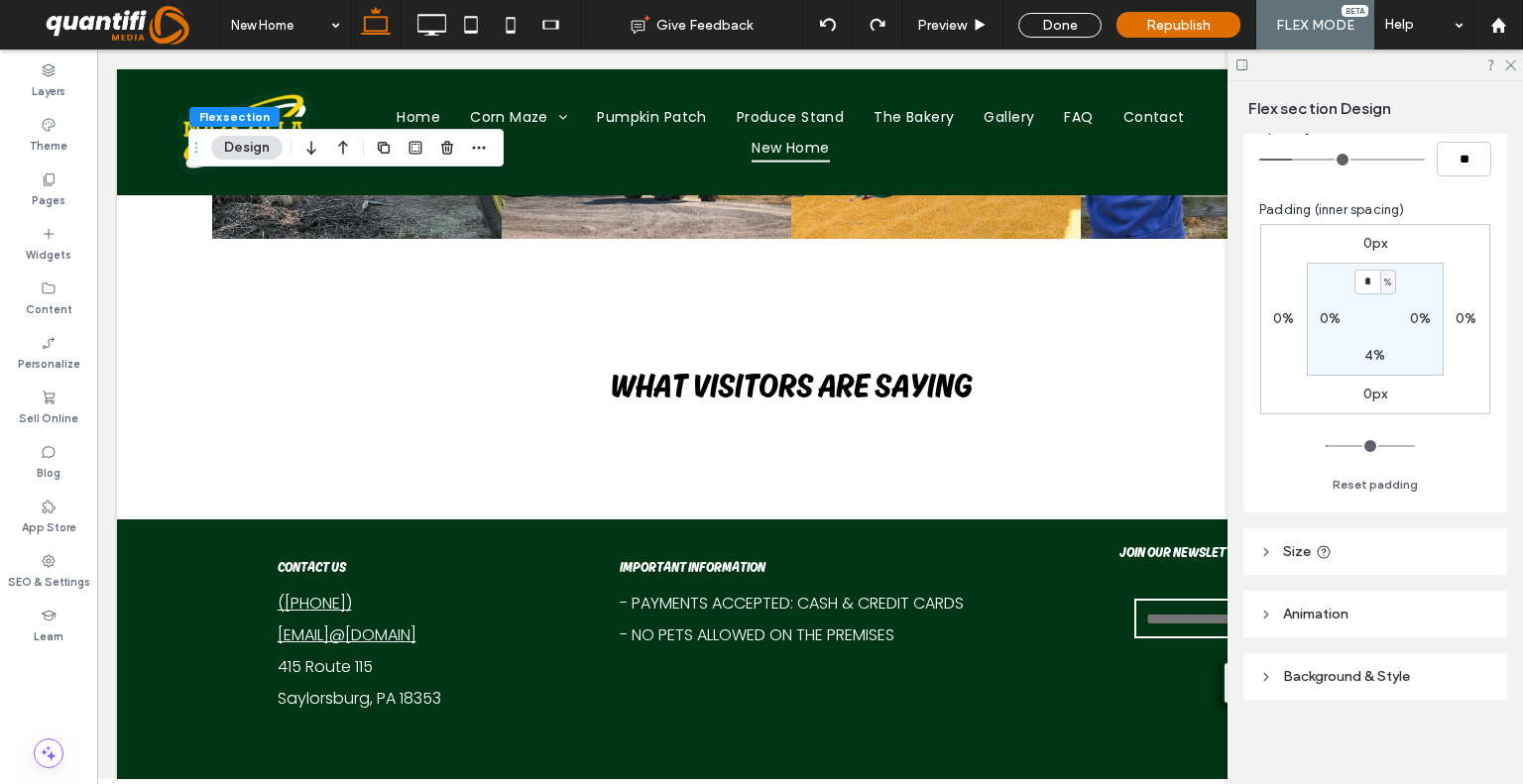 scroll, scrollTop: 289, scrollLeft: 0, axis: vertical 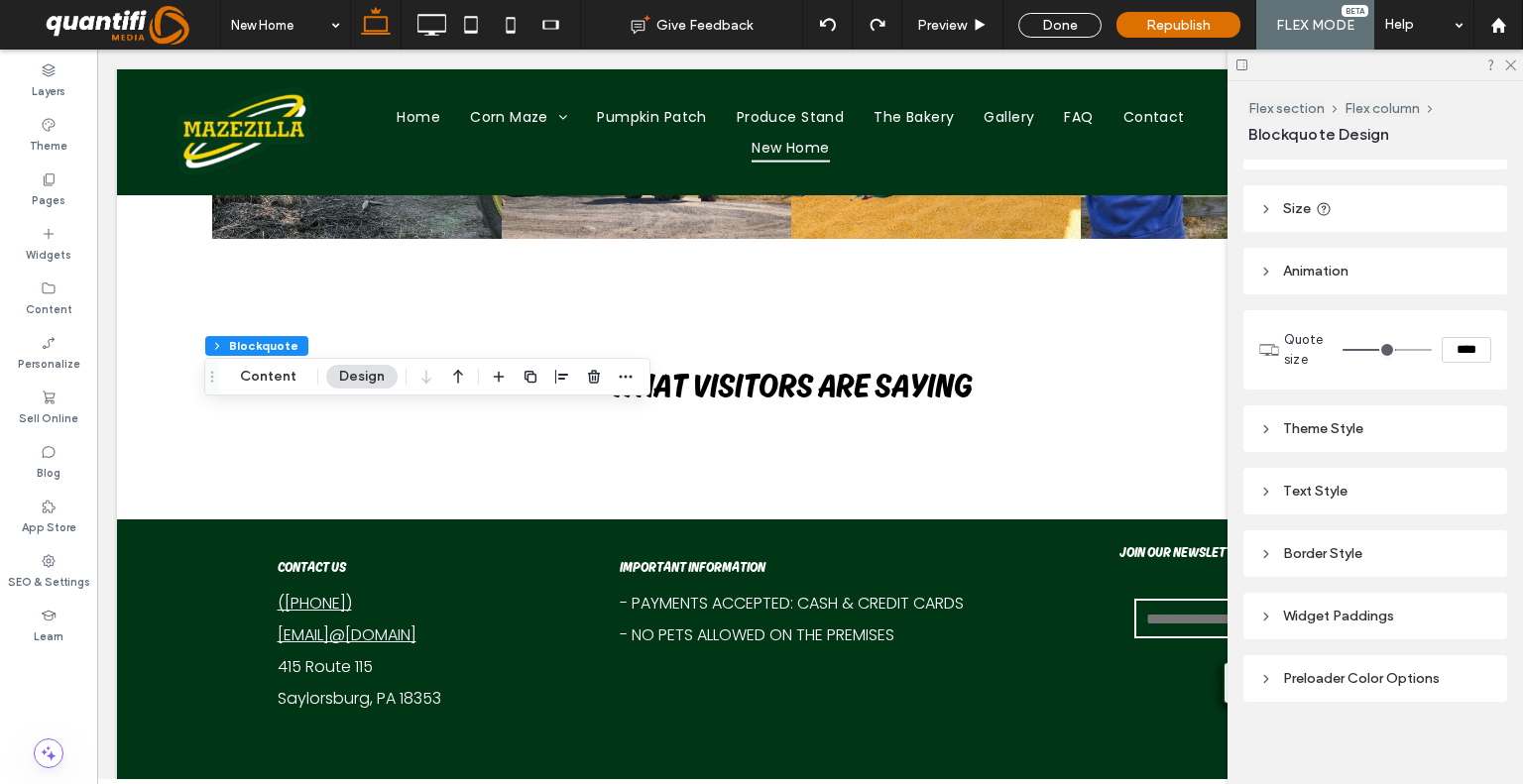 click on "Border Style" at bounding box center (1375, 553) 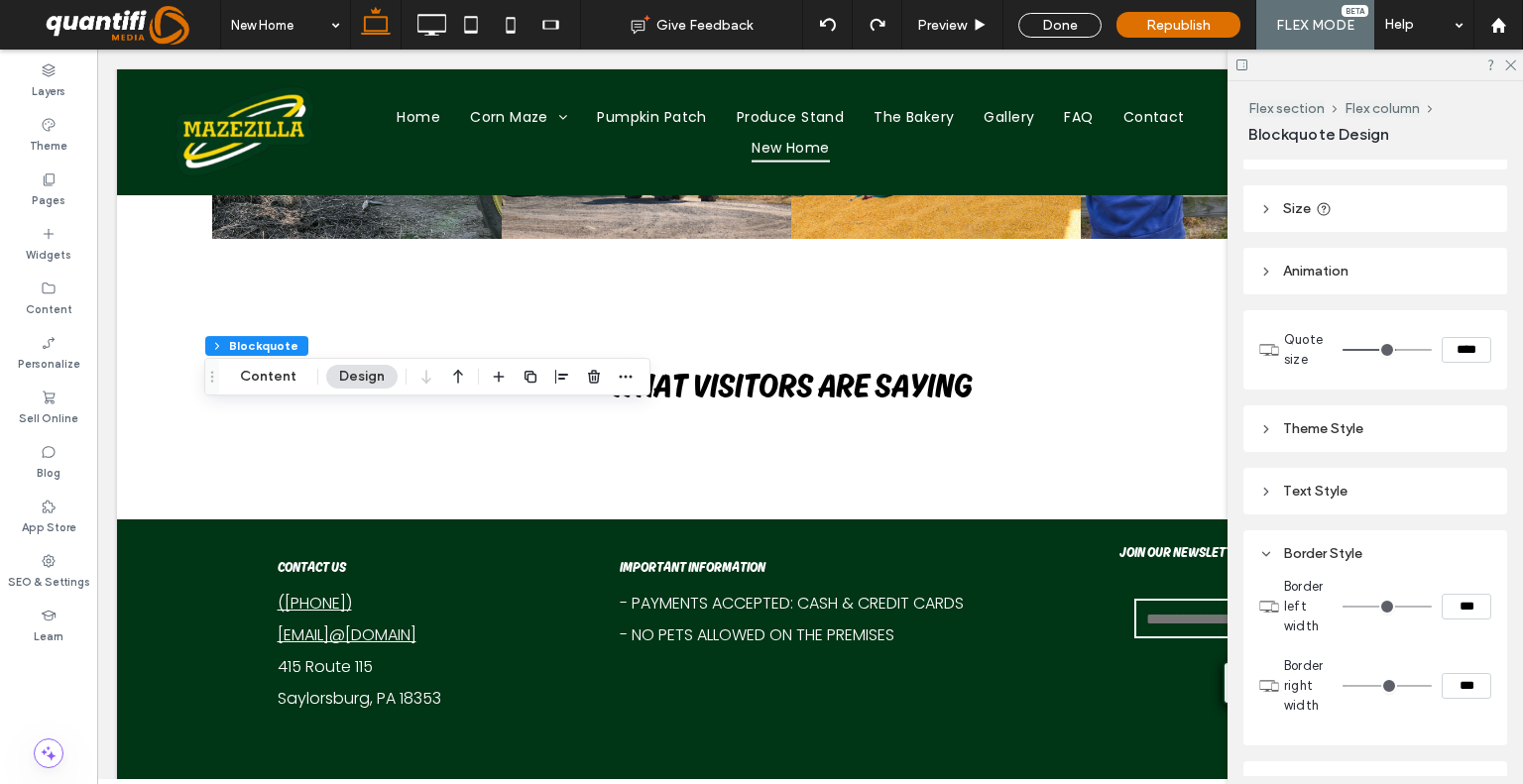 click on "Border Style" at bounding box center (1375, 553) 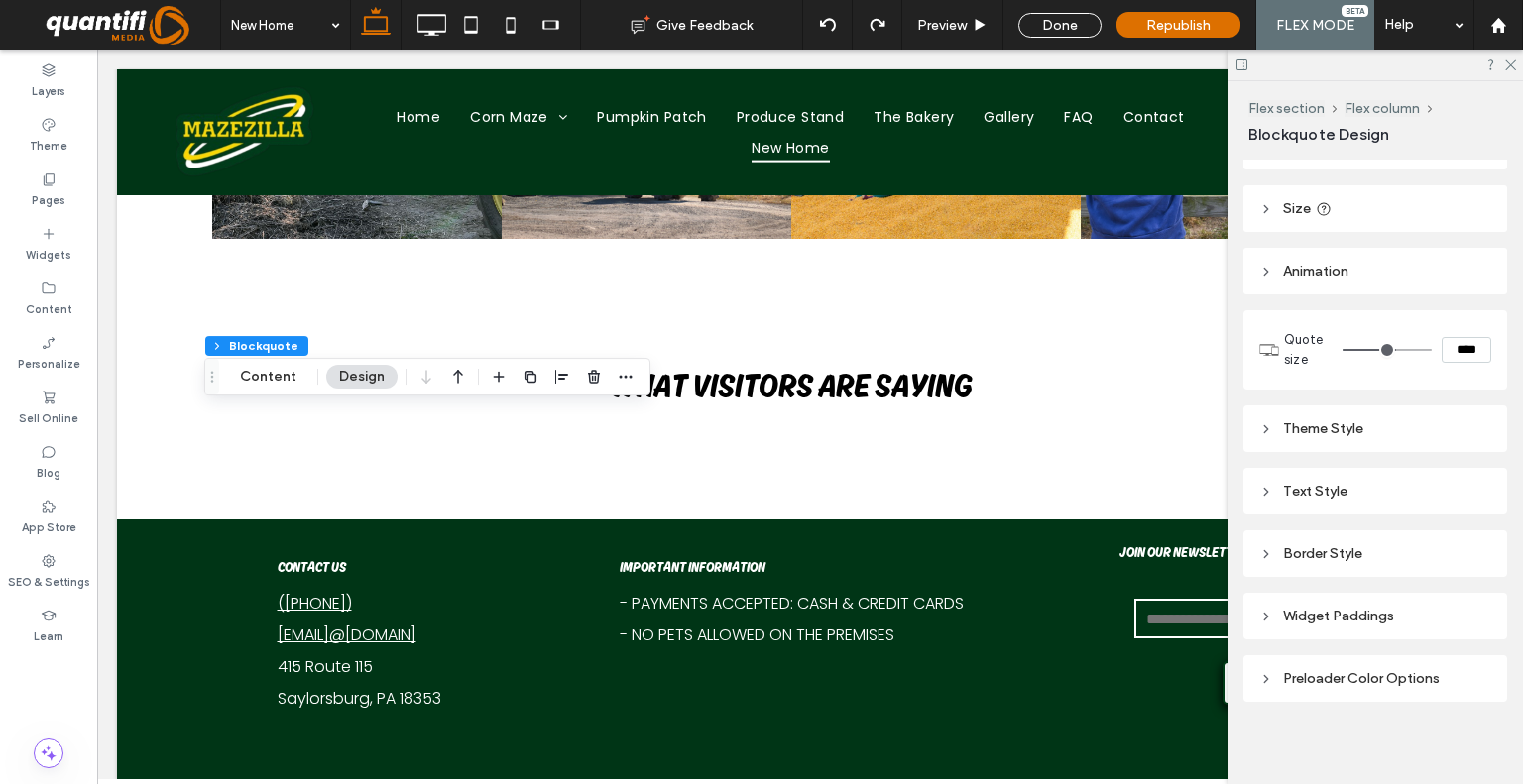 click on "Theme Style" at bounding box center [1375, 428] 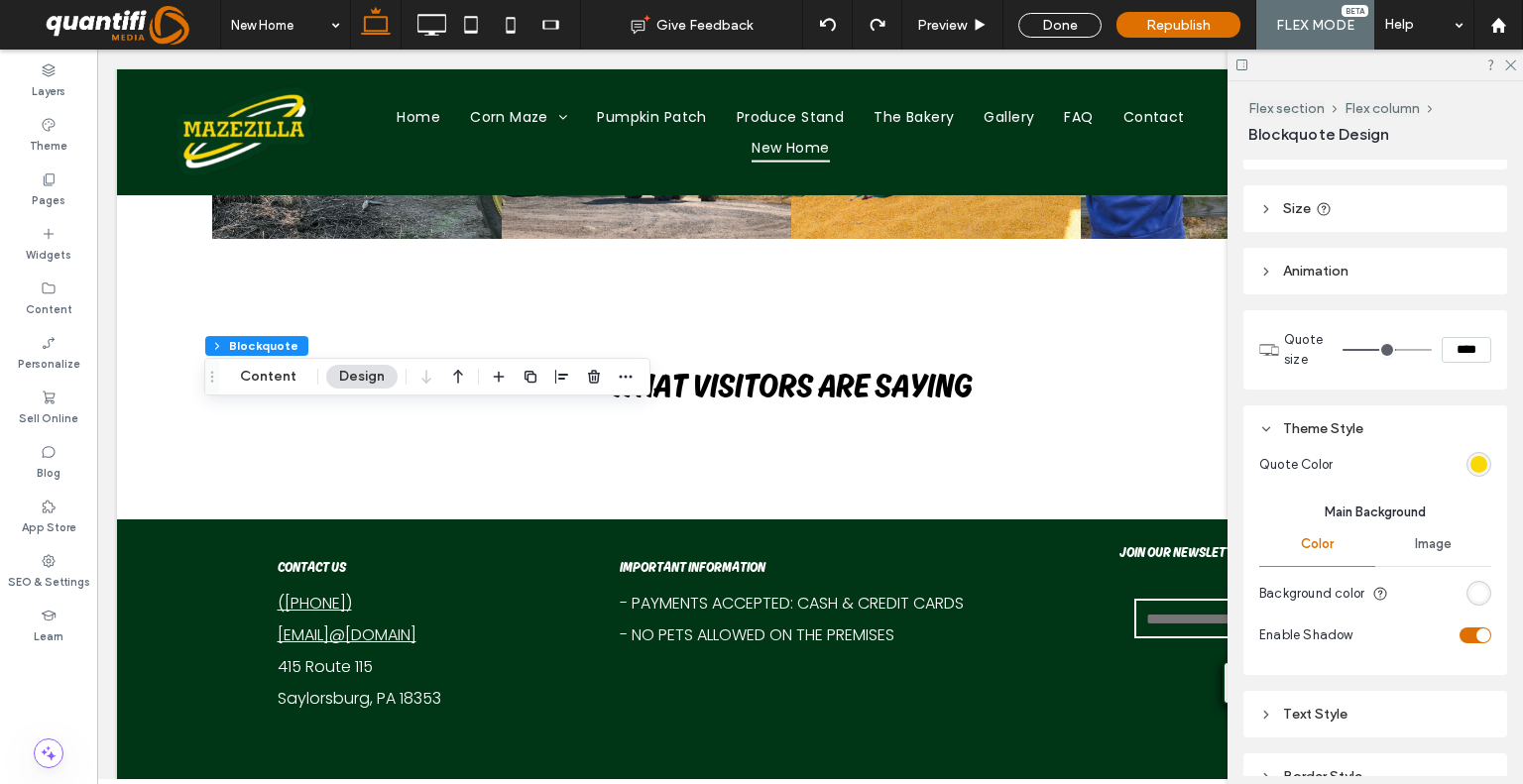 scroll, scrollTop: 198, scrollLeft: 0, axis: vertical 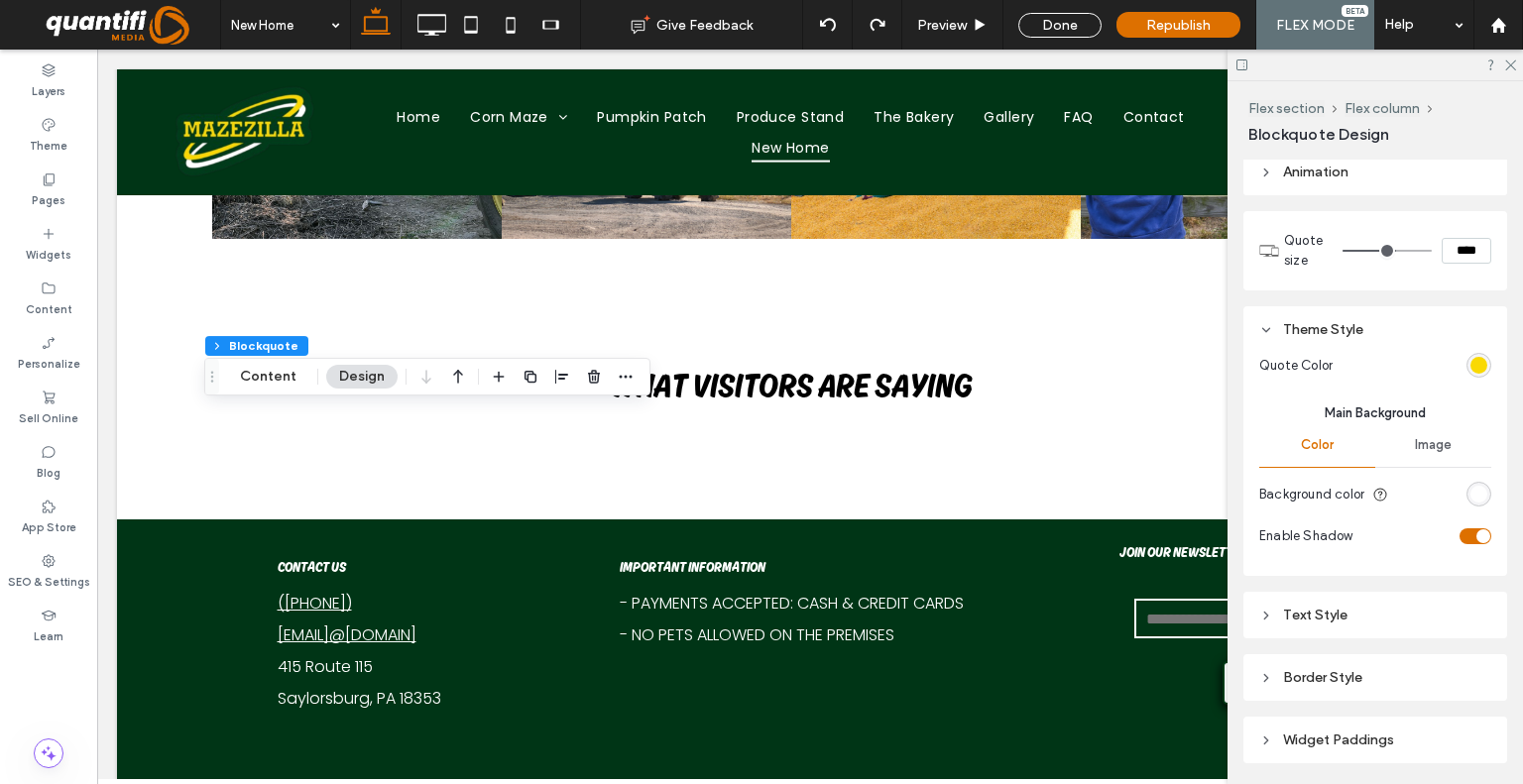 click at bounding box center (1475, 536) 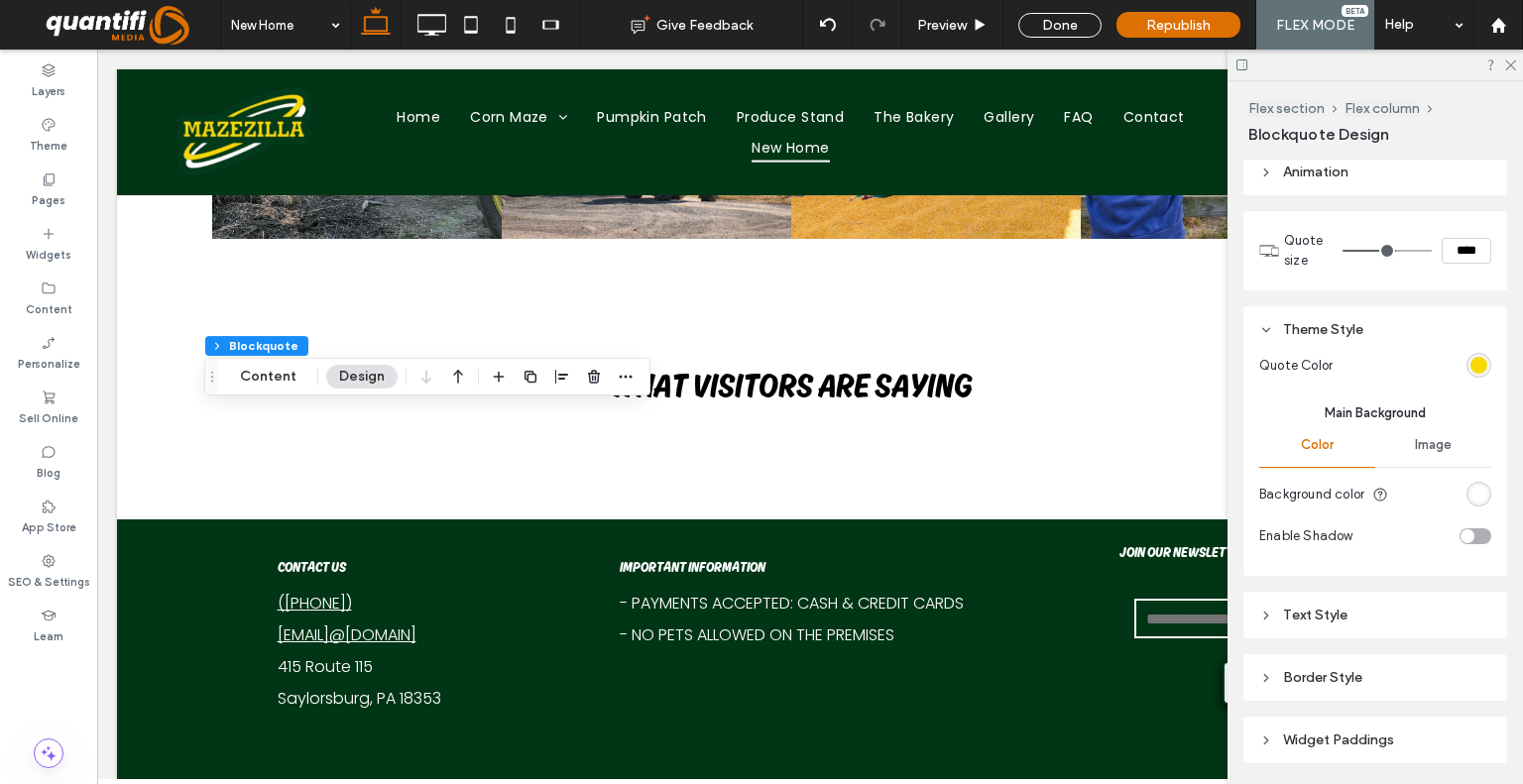 click at bounding box center (1475, 536) 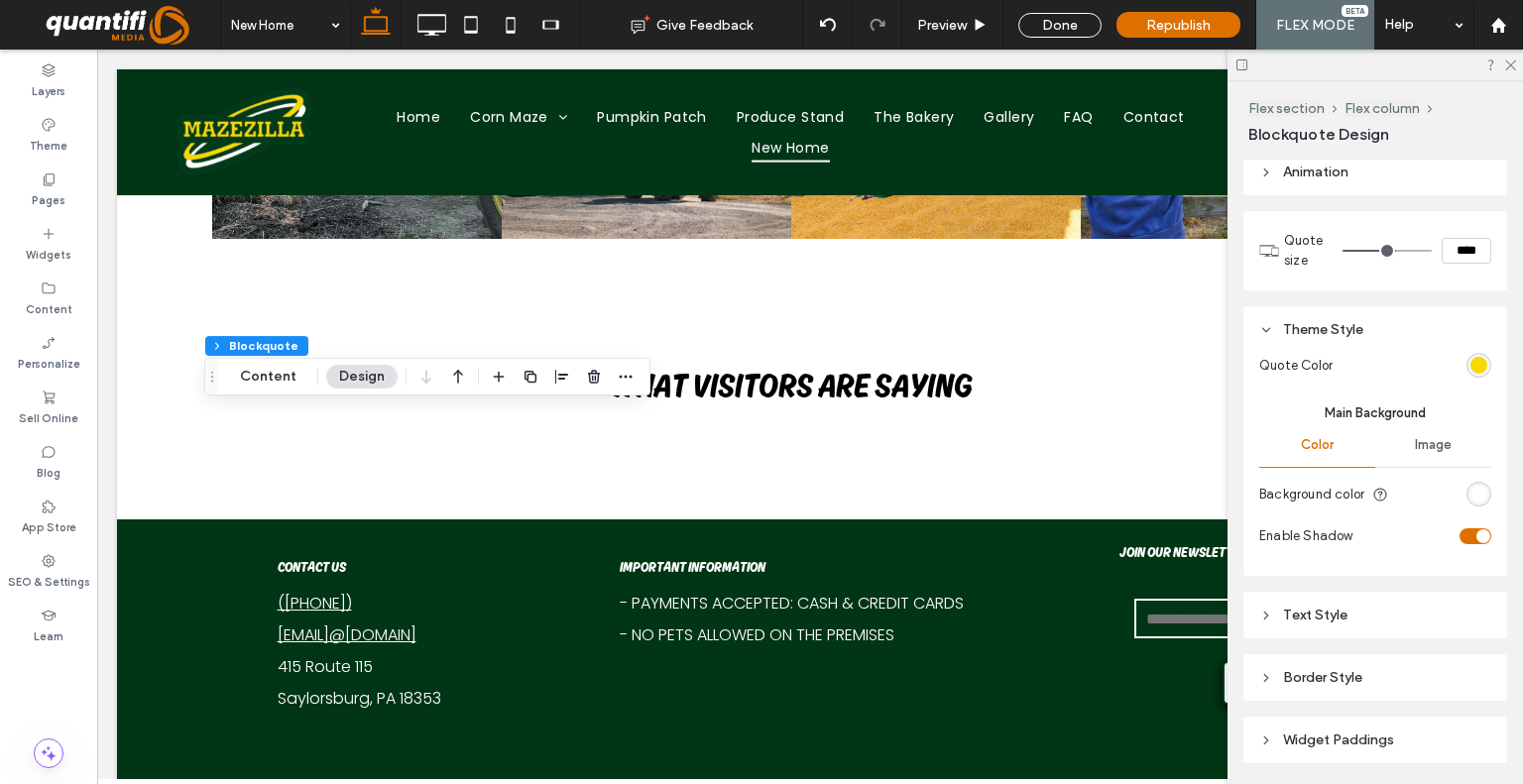 click on "Text Style" at bounding box center (1375, 615) 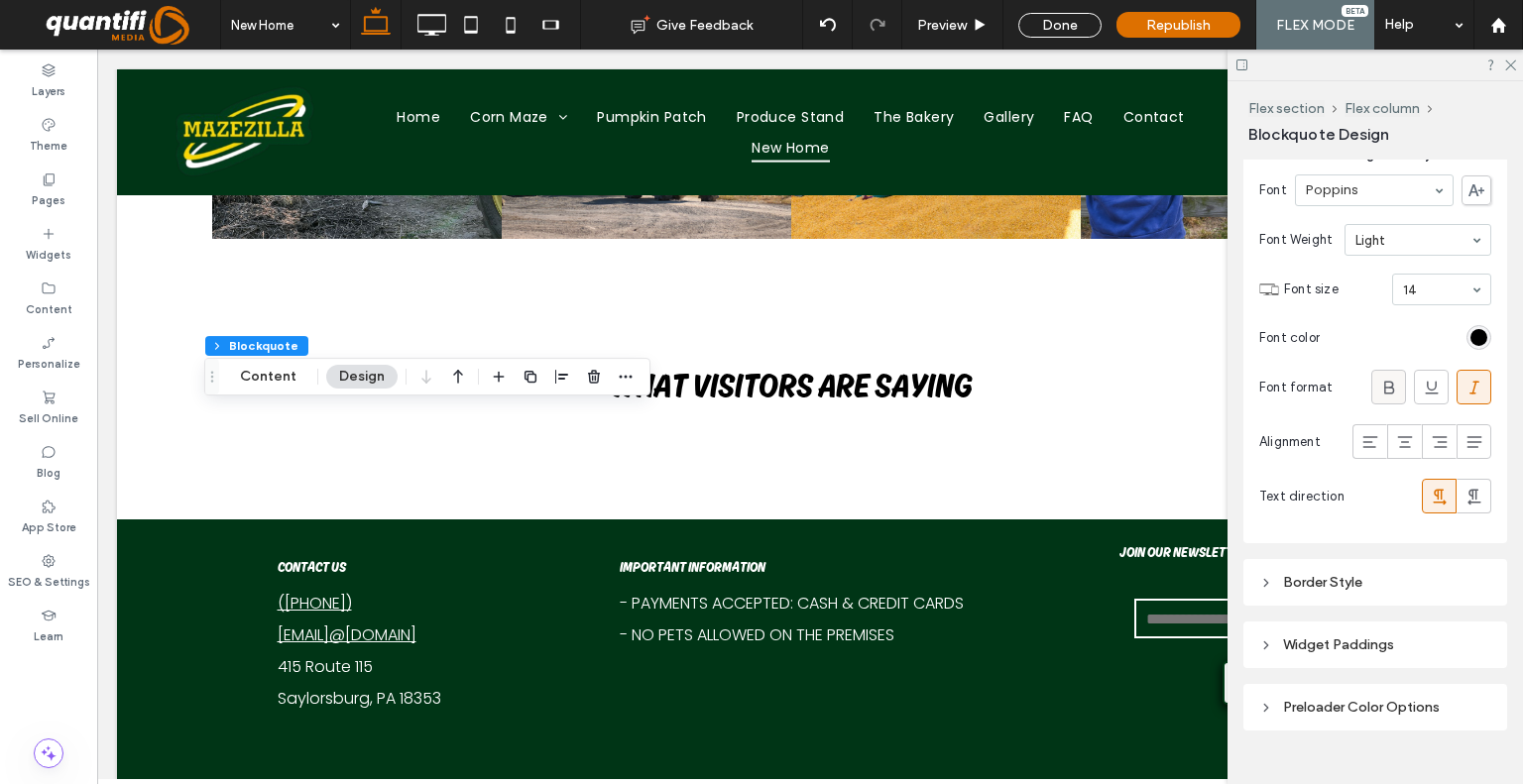 scroll, scrollTop: 1527, scrollLeft: 0, axis: vertical 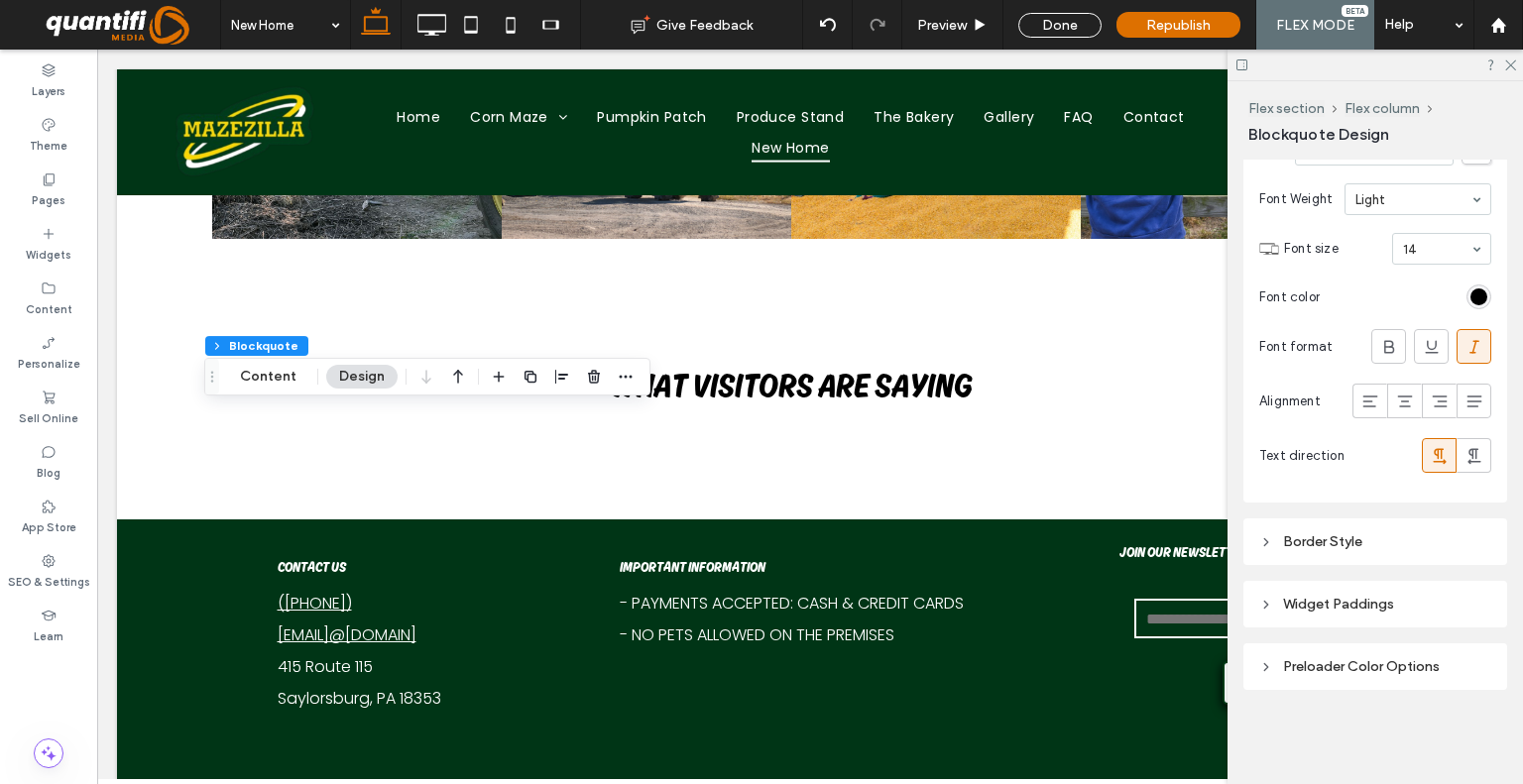 click on "Border Style" at bounding box center (1375, 541) 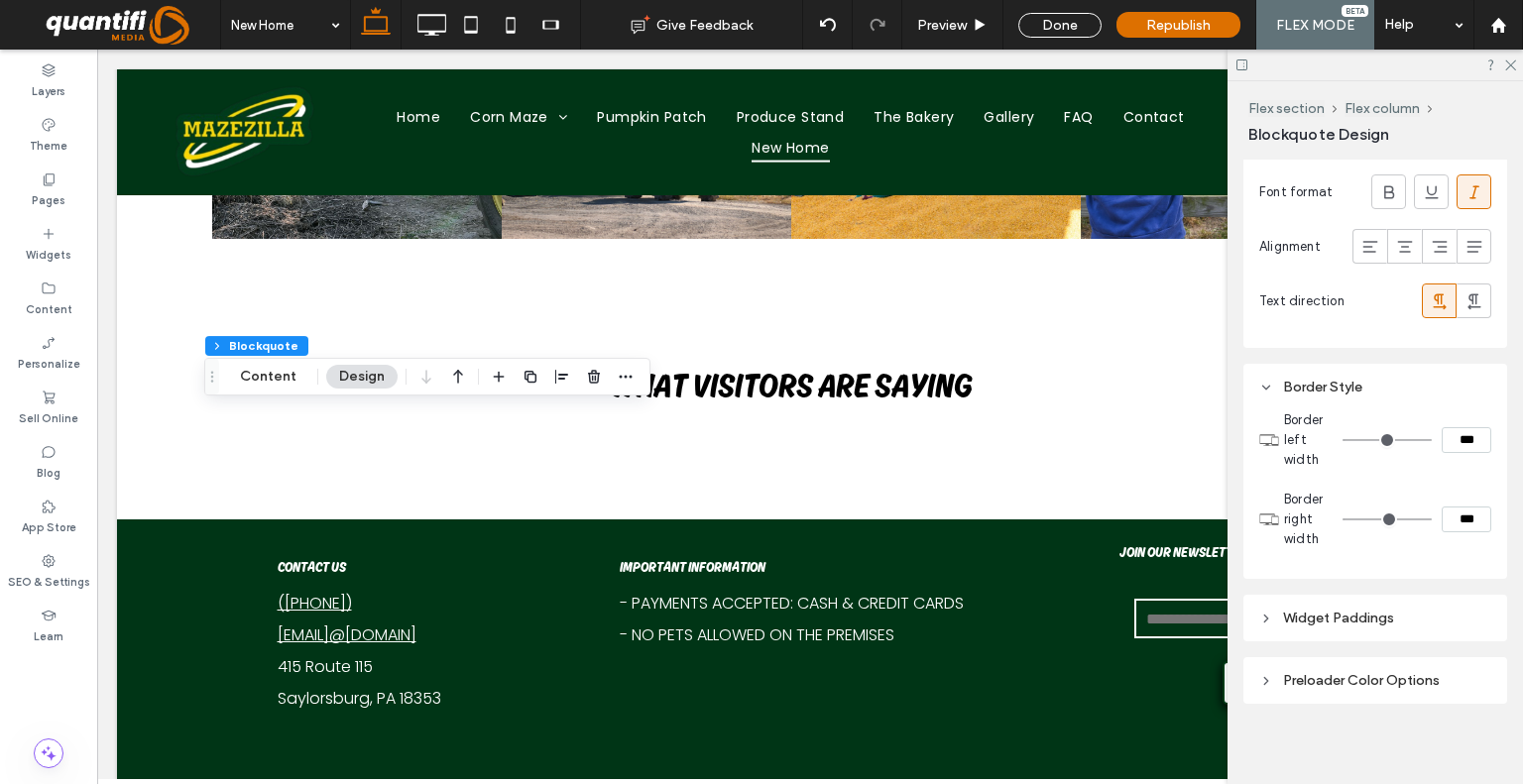 scroll, scrollTop: 1696, scrollLeft: 0, axis: vertical 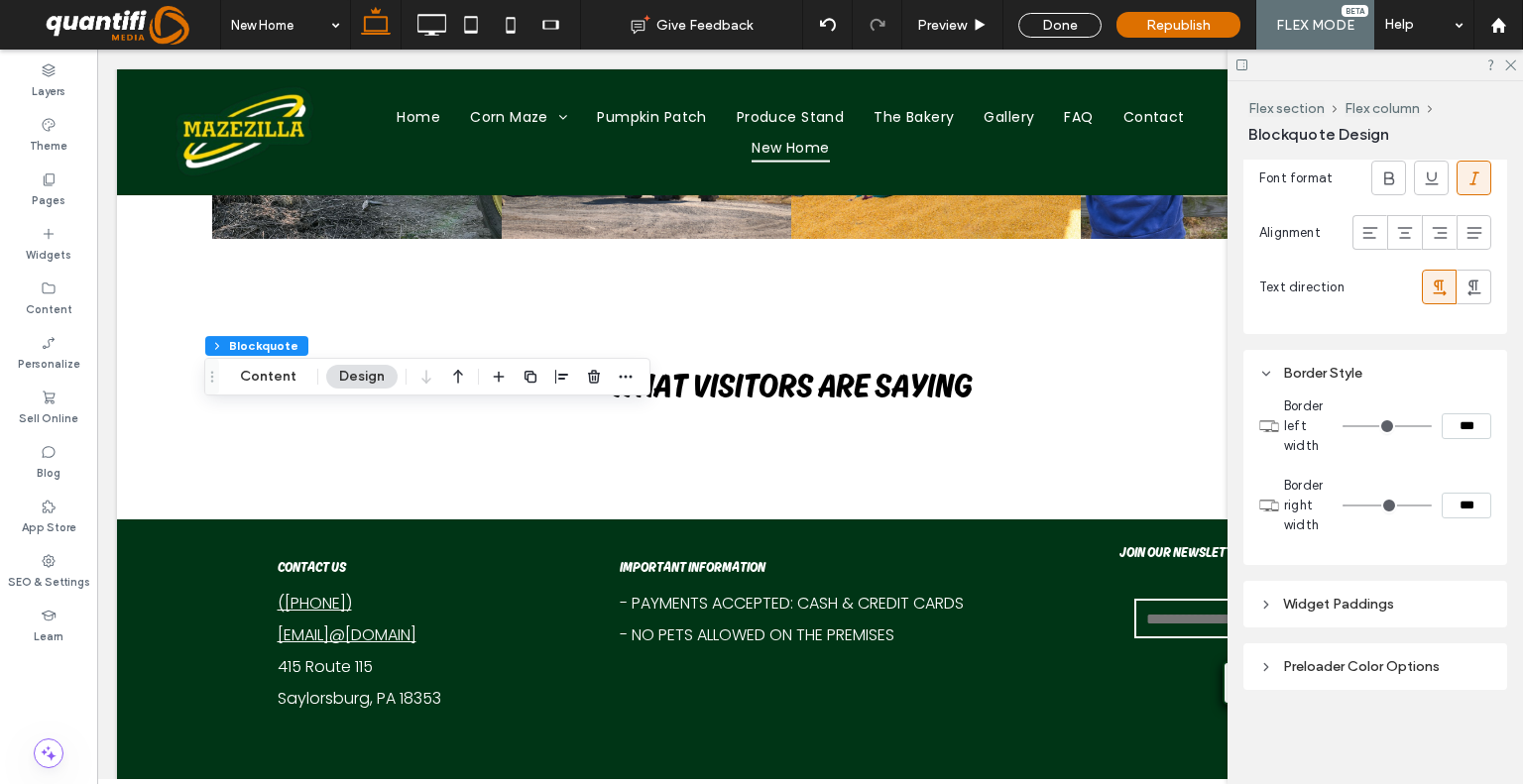 click on "Widget Paddings" at bounding box center (1375, 604) 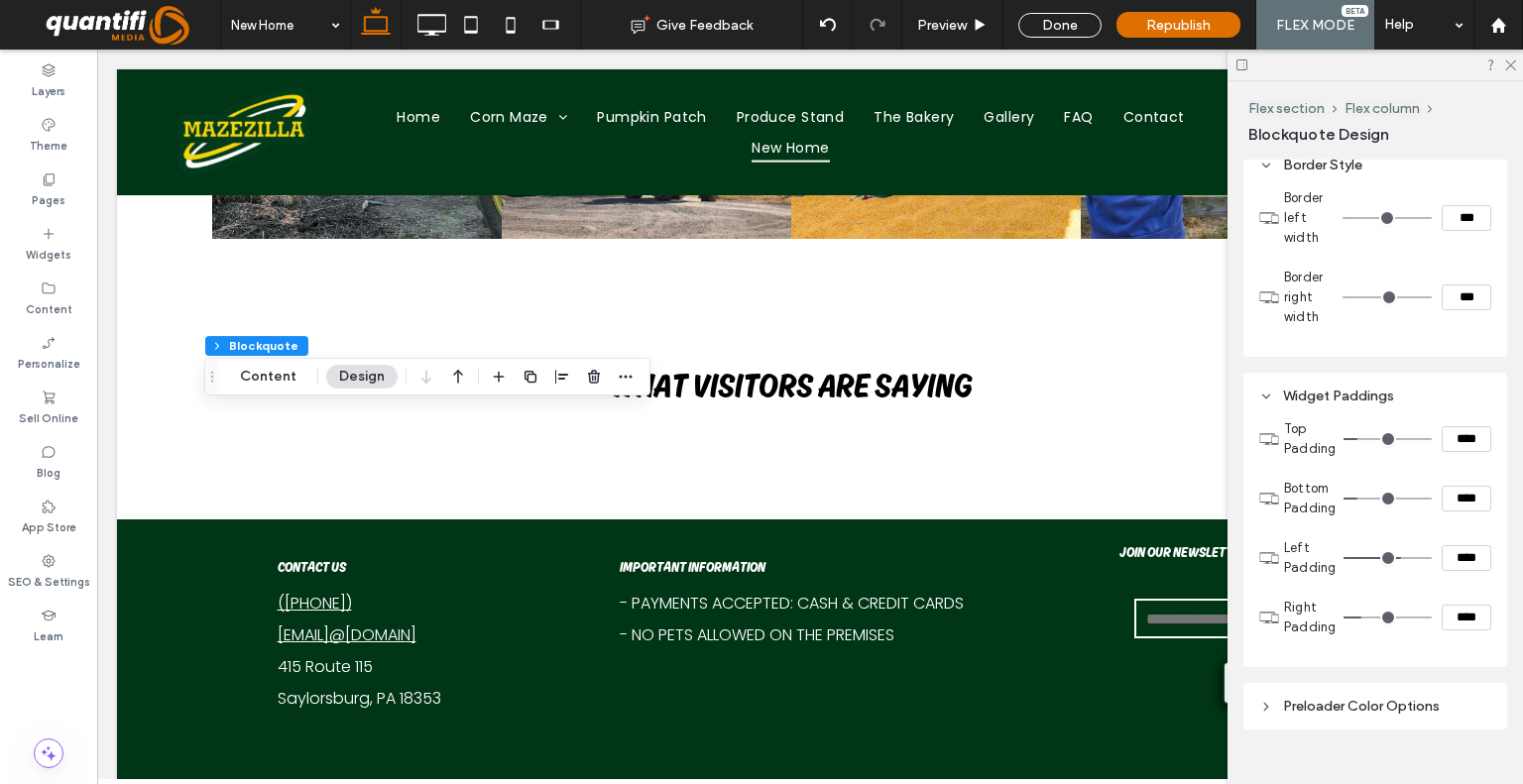 scroll, scrollTop: 1944, scrollLeft: 0, axis: vertical 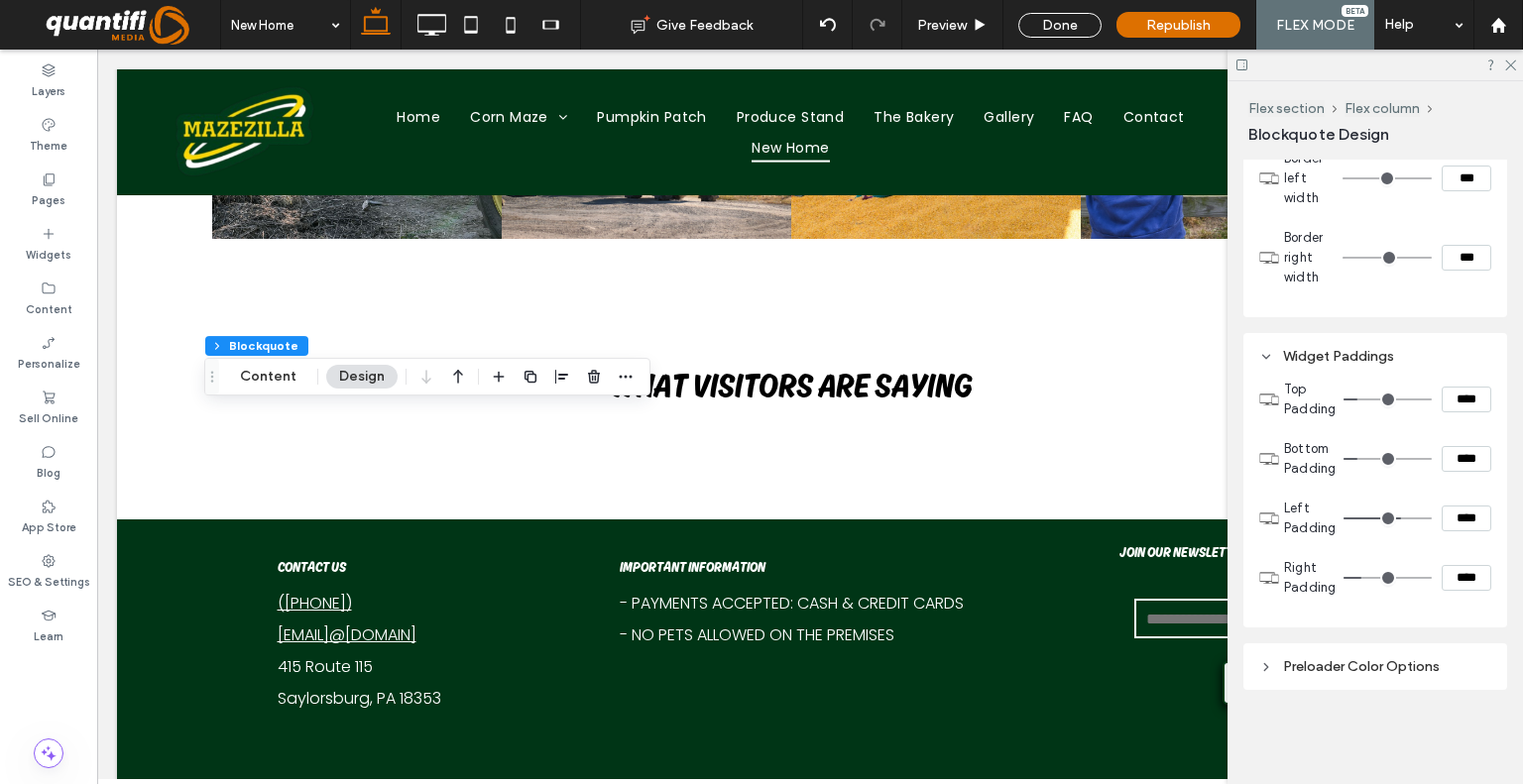click on "Preloader Color Options" at bounding box center [1375, 666] 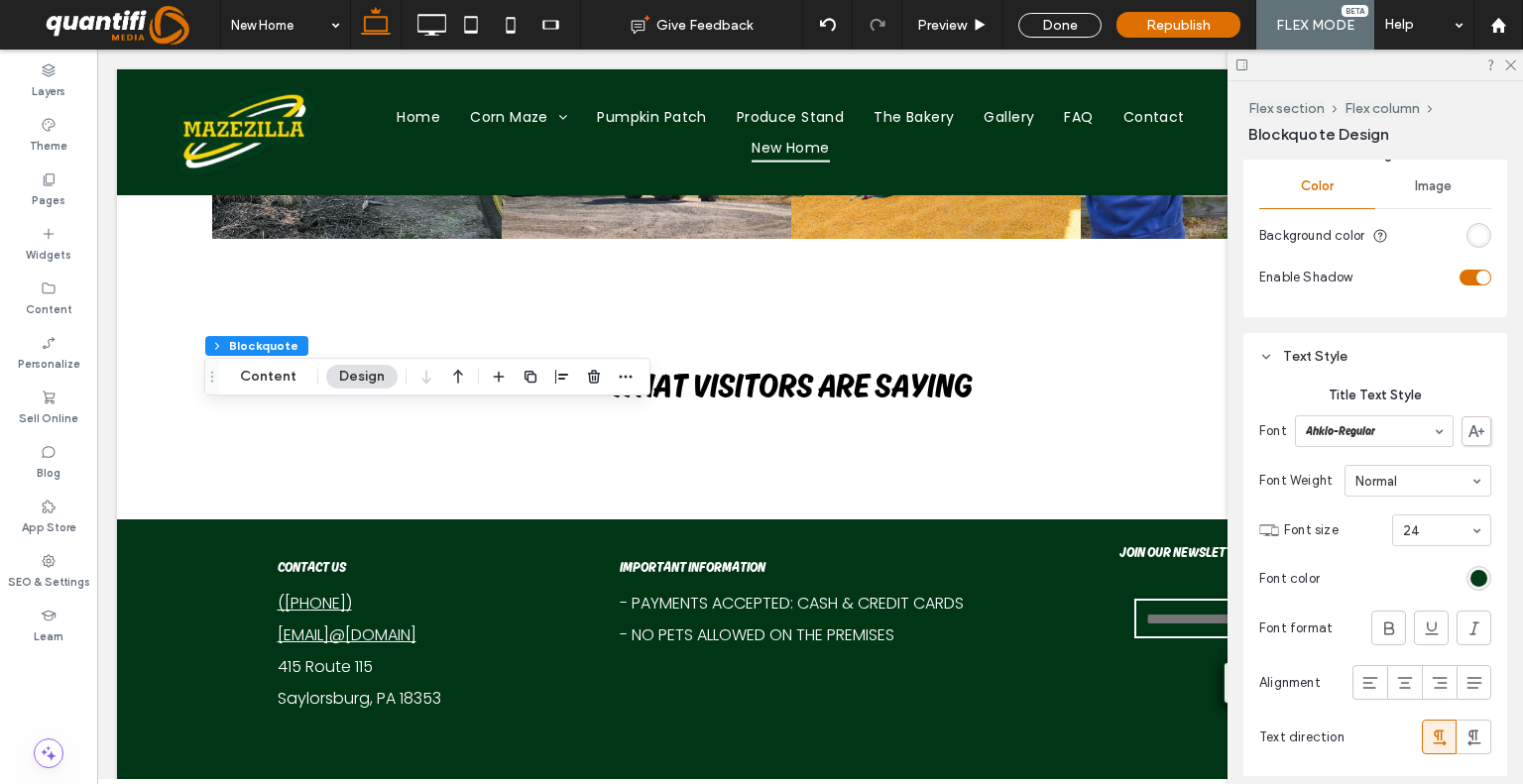 scroll, scrollTop: 60, scrollLeft: 0, axis: vertical 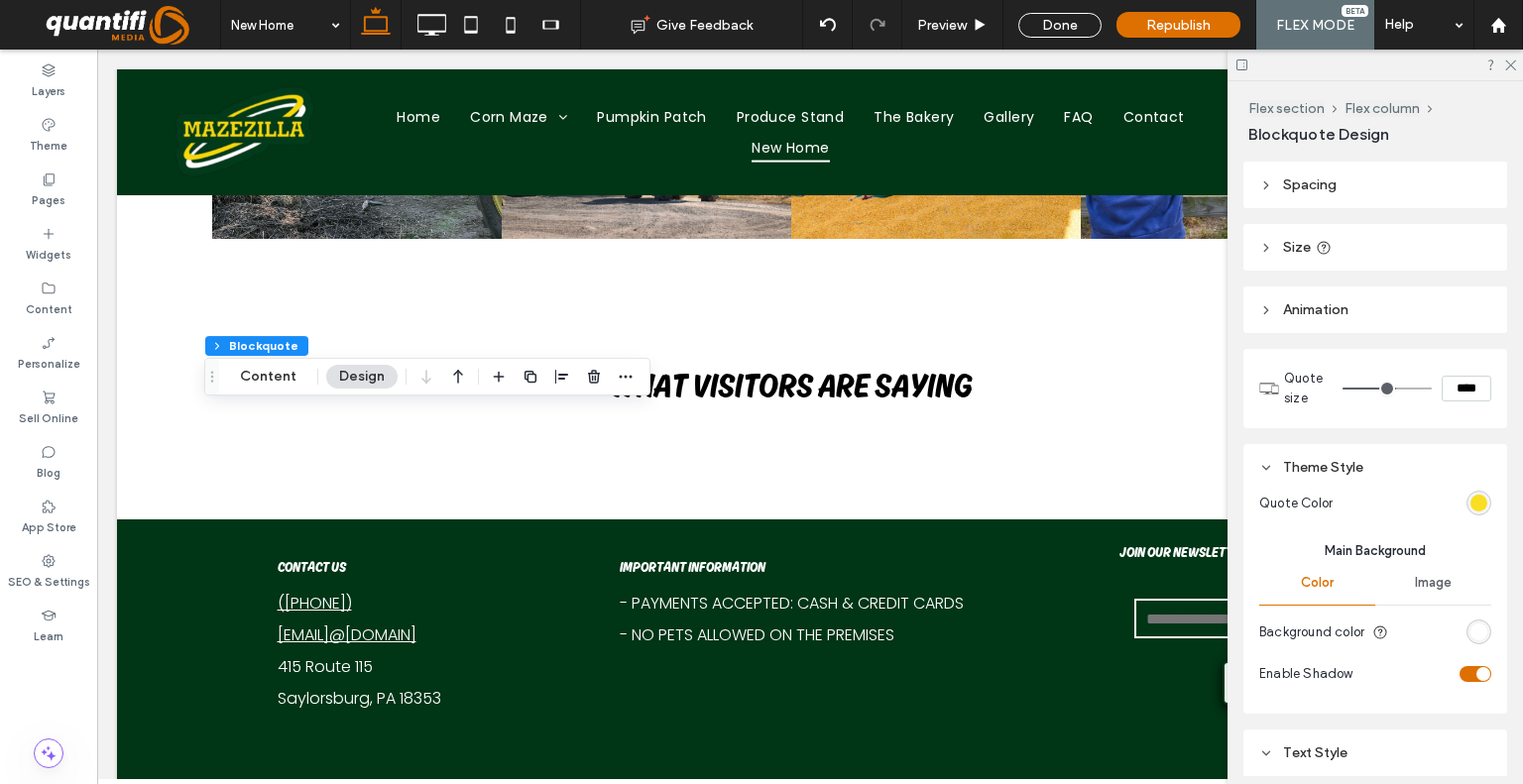 click at bounding box center (1478, 503) 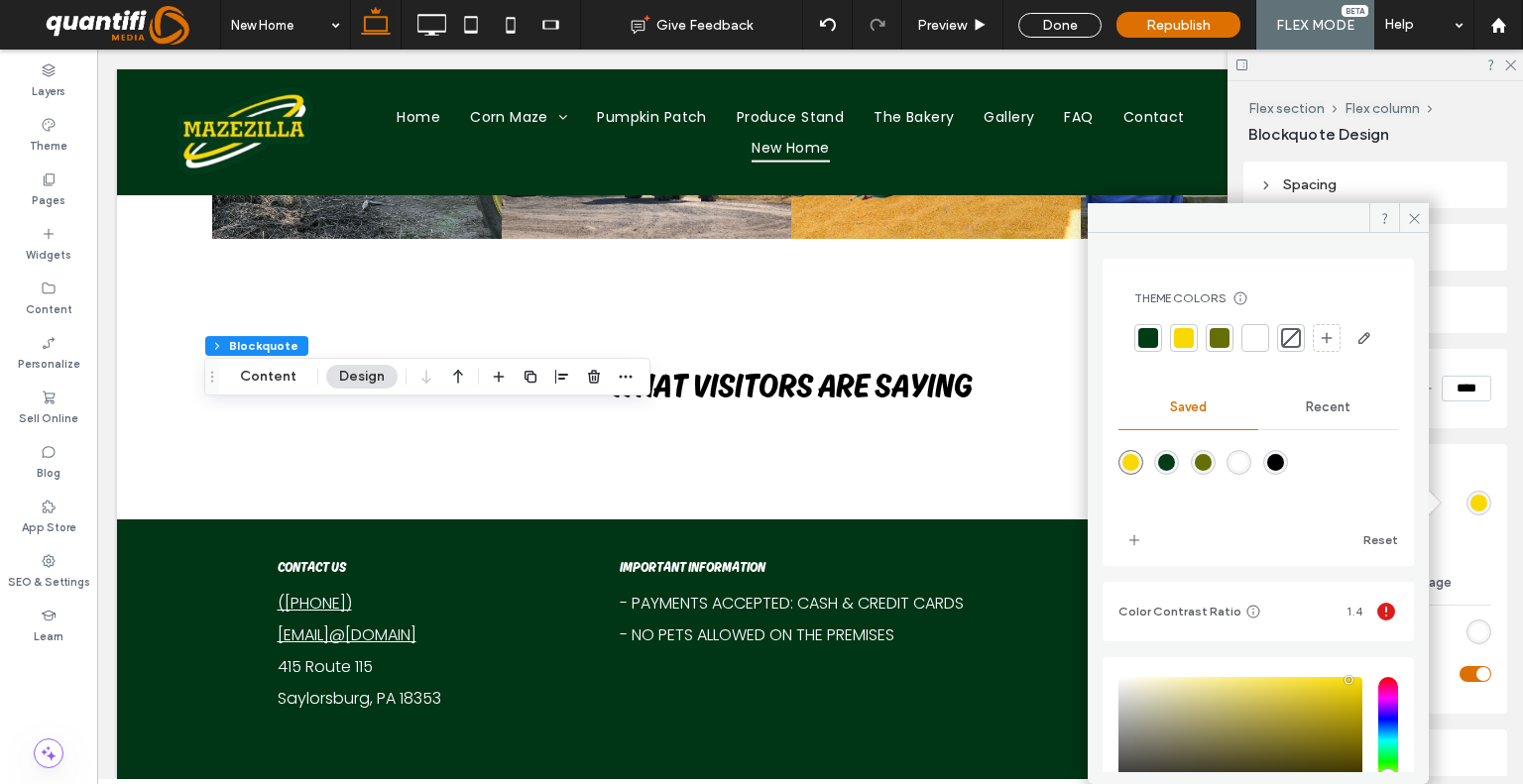click at bounding box center (1148, 338) 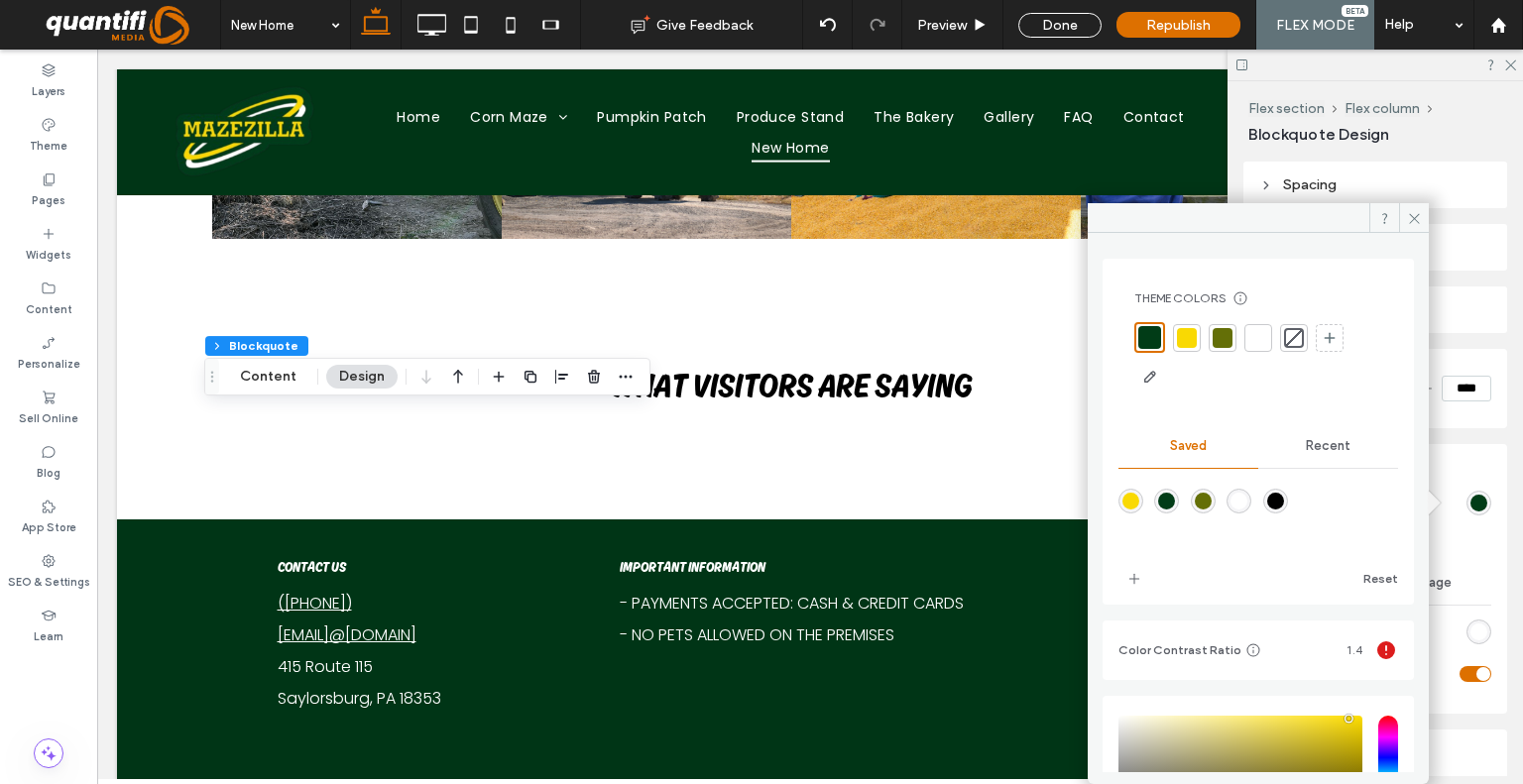 click at bounding box center (1258, 338) 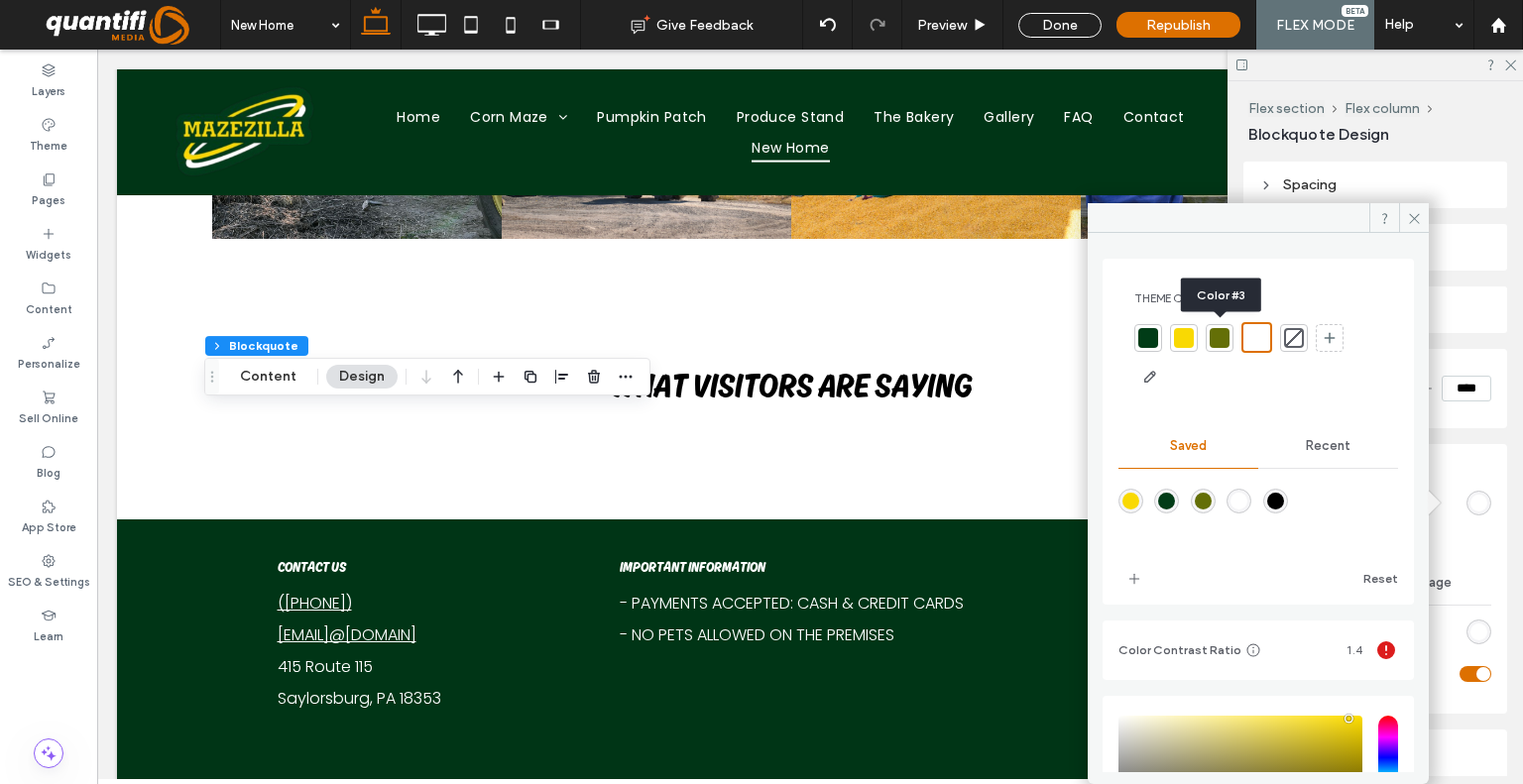 click at bounding box center [1220, 338] 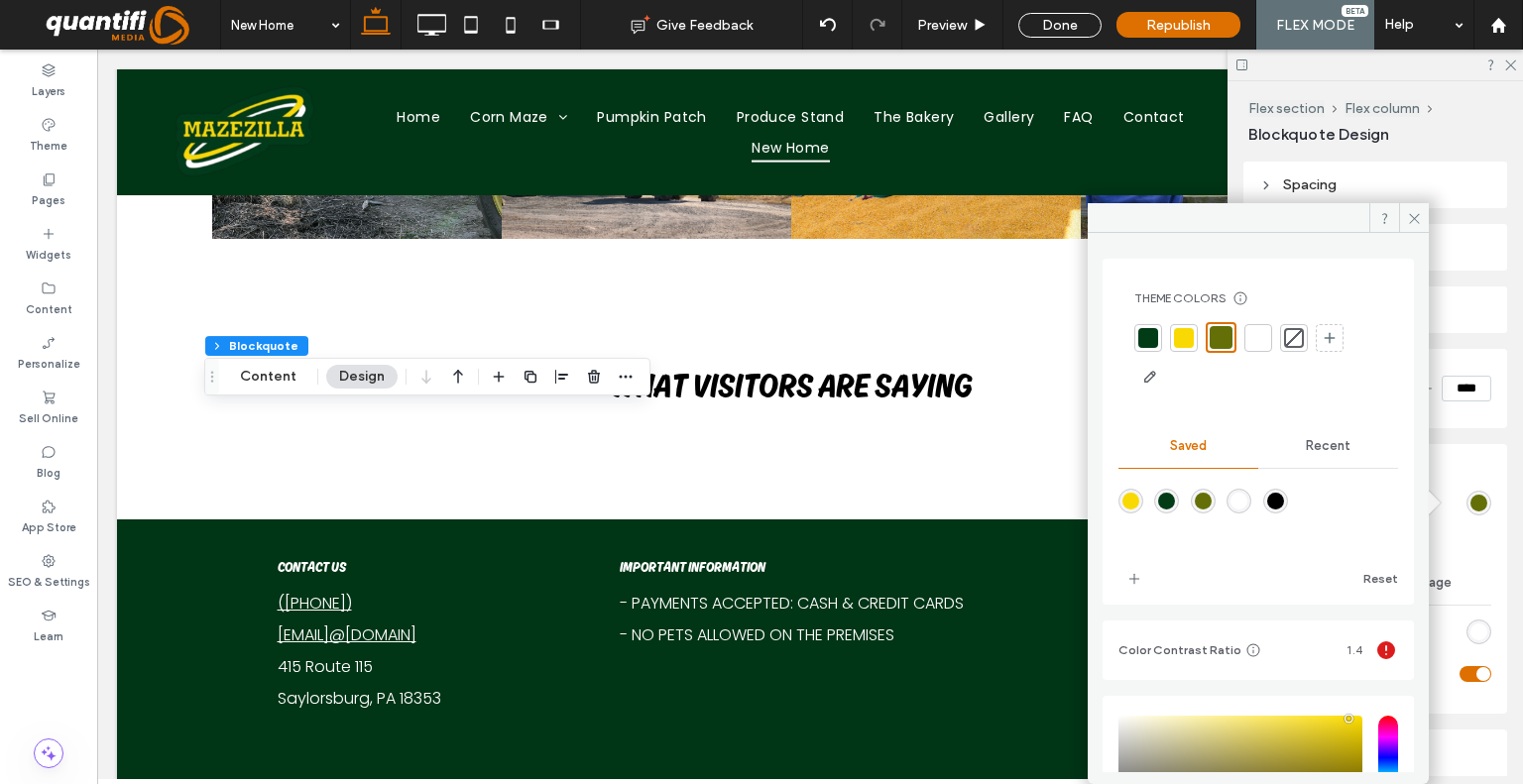 click at bounding box center (1184, 338) 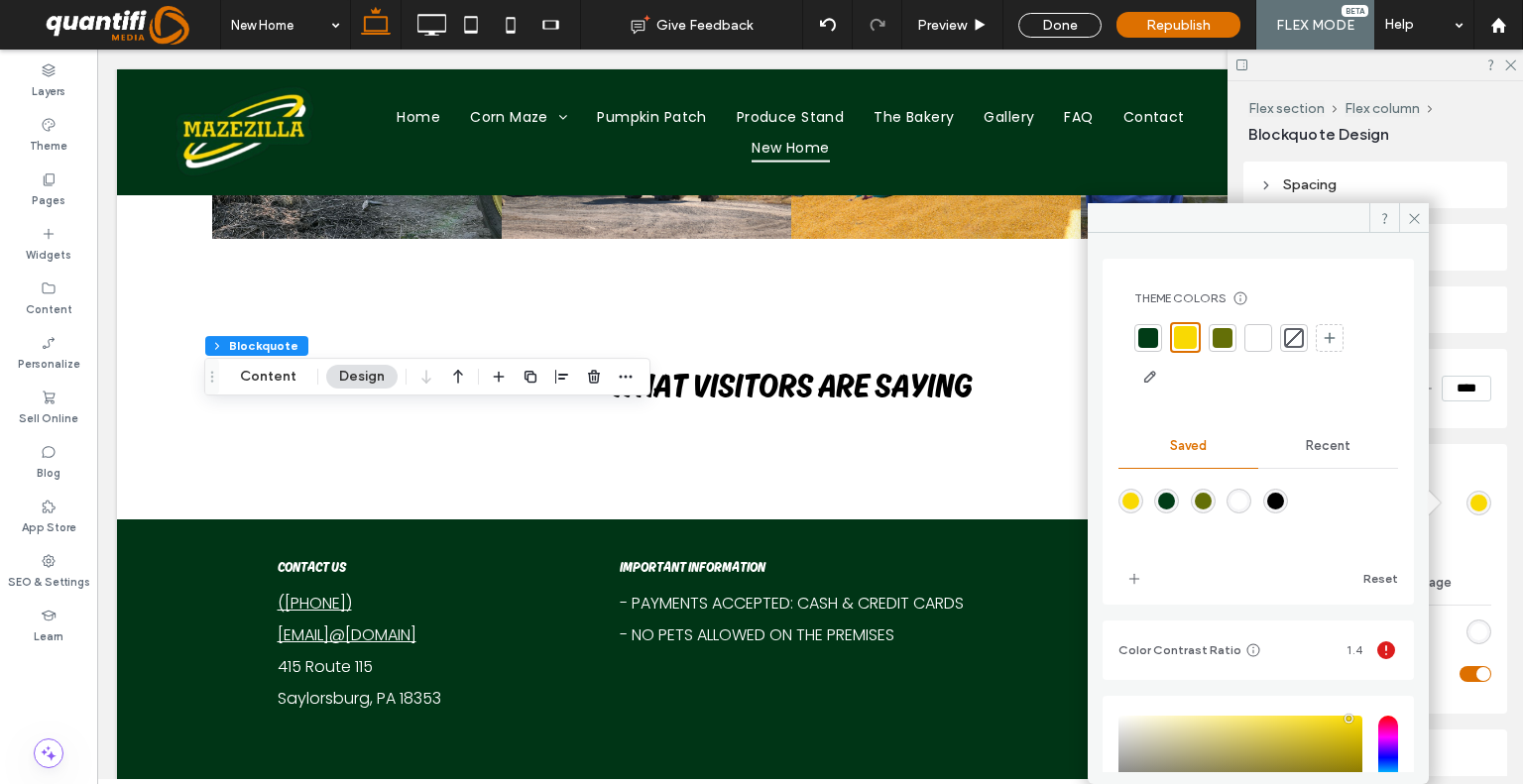 click at bounding box center [1148, 338] 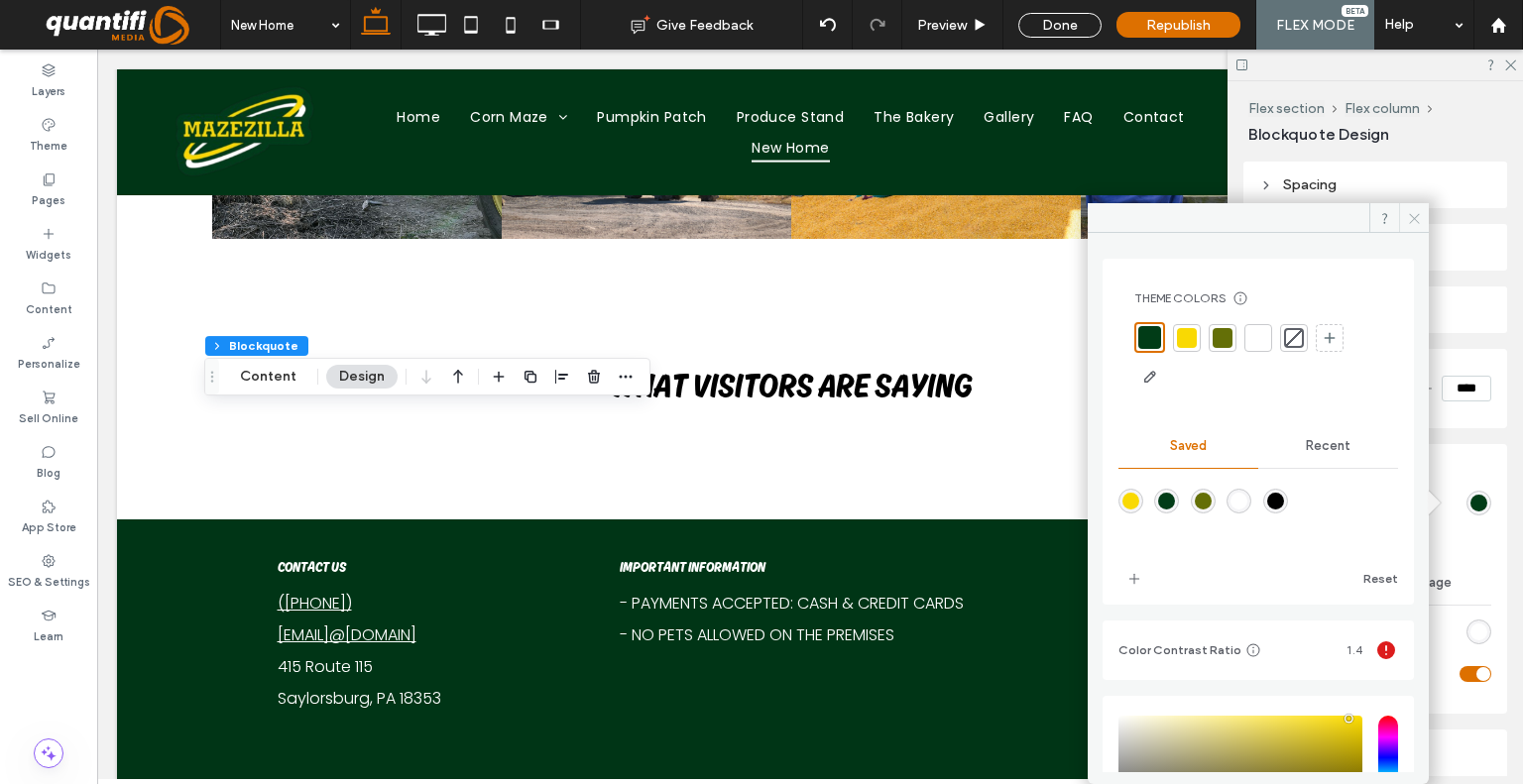click 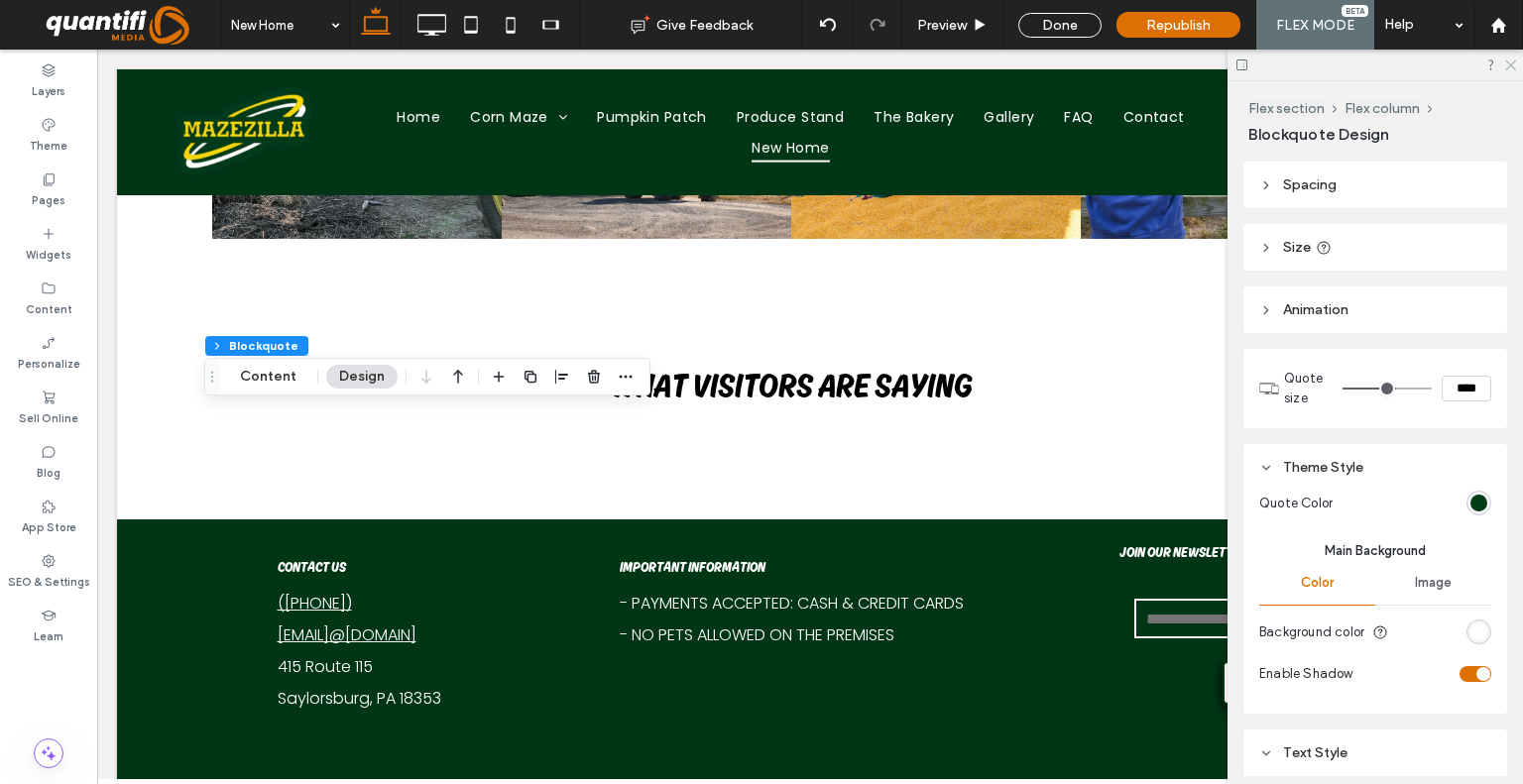 click 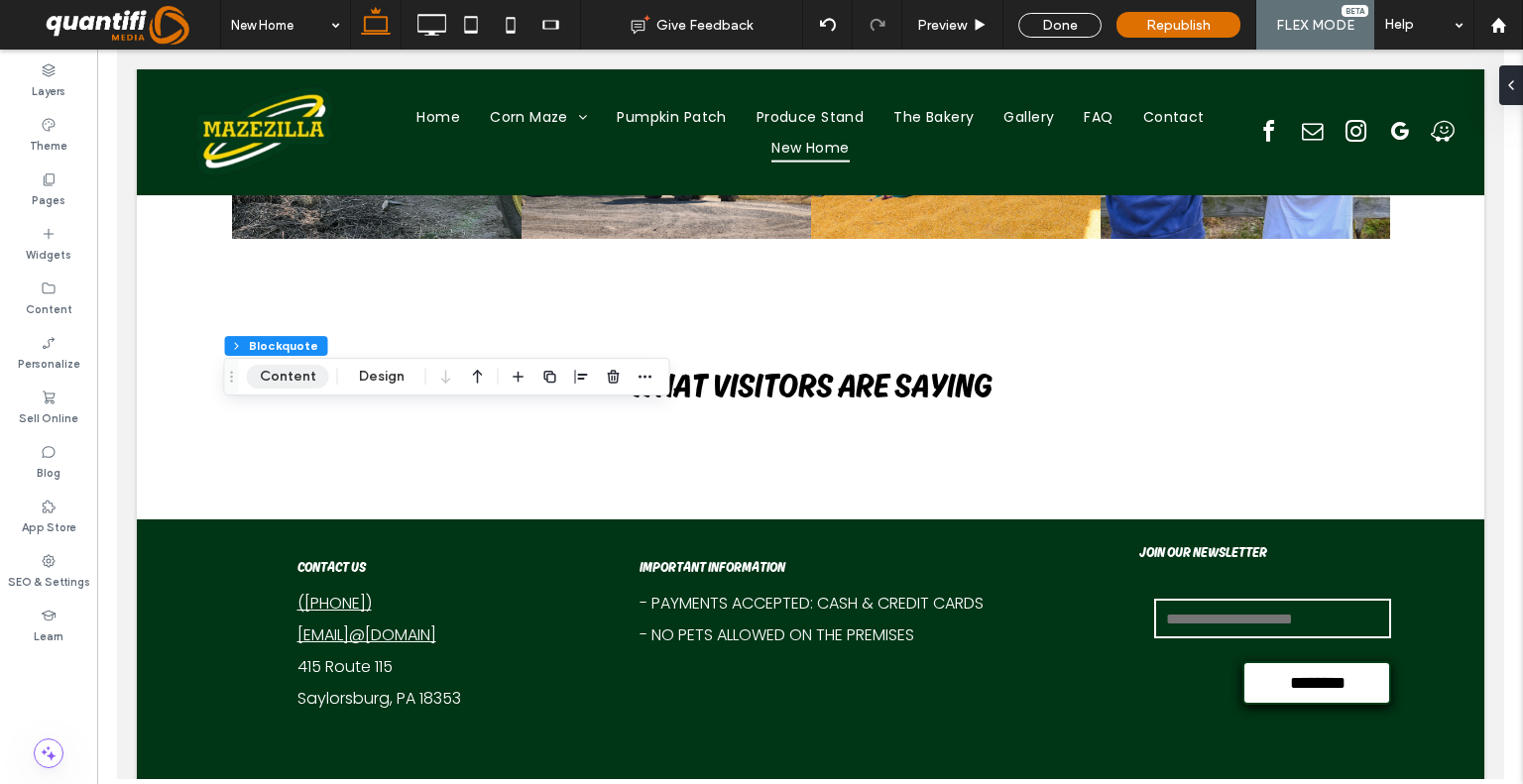 click on "Content" at bounding box center [288, 377] 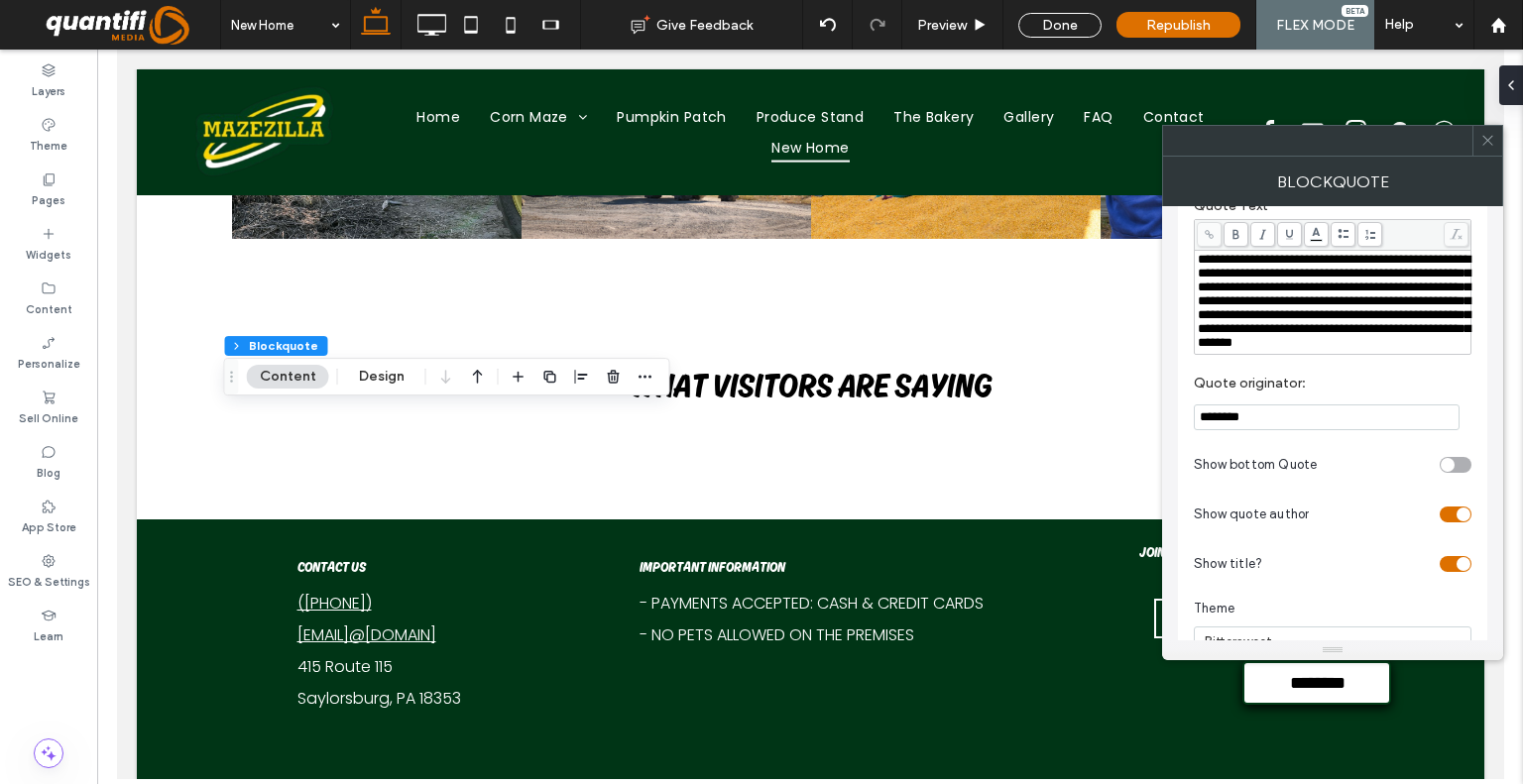 scroll, scrollTop: 203, scrollLeft: 0, axis: vertical 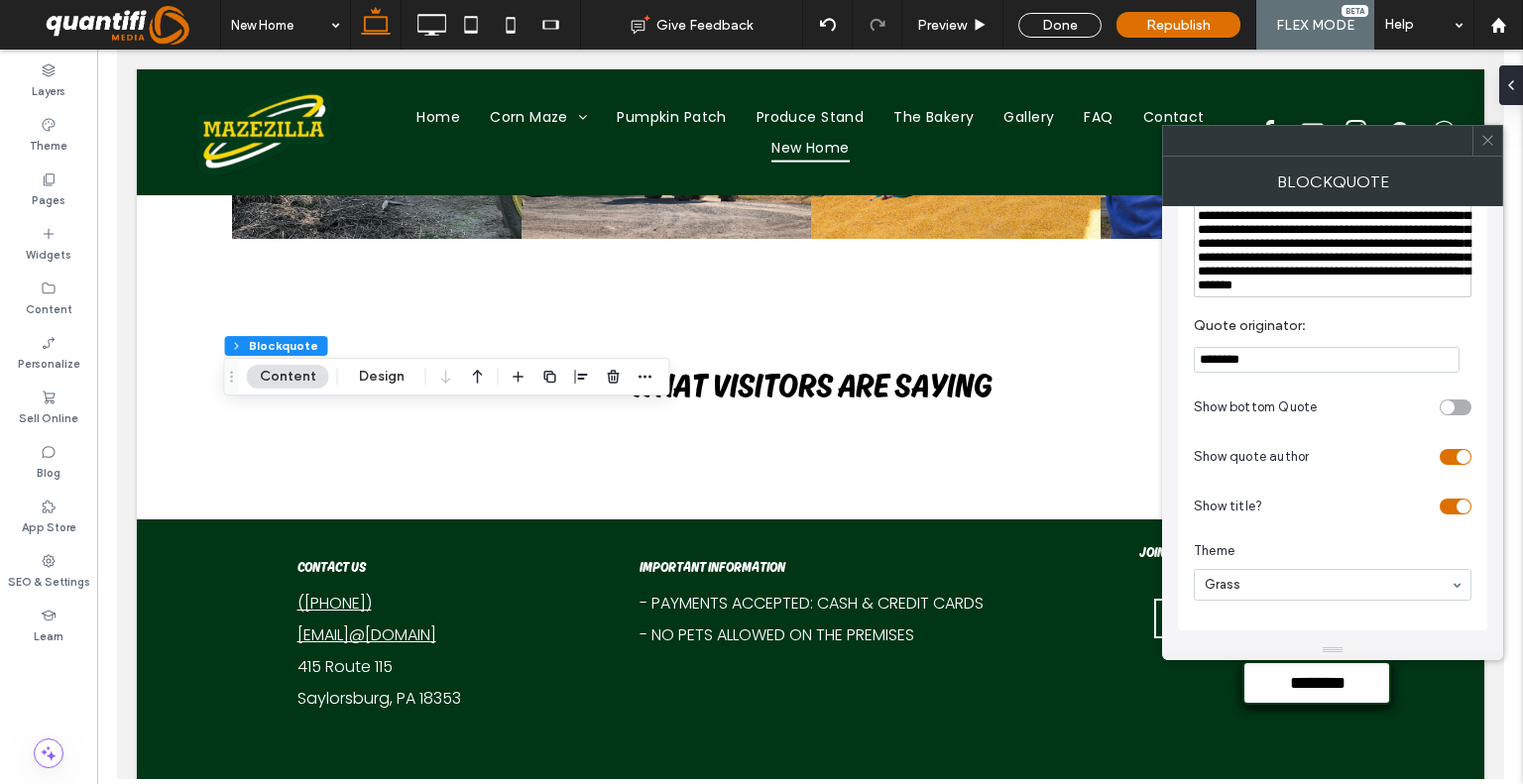 click on "Grass" at bounding box center [1333, 585] 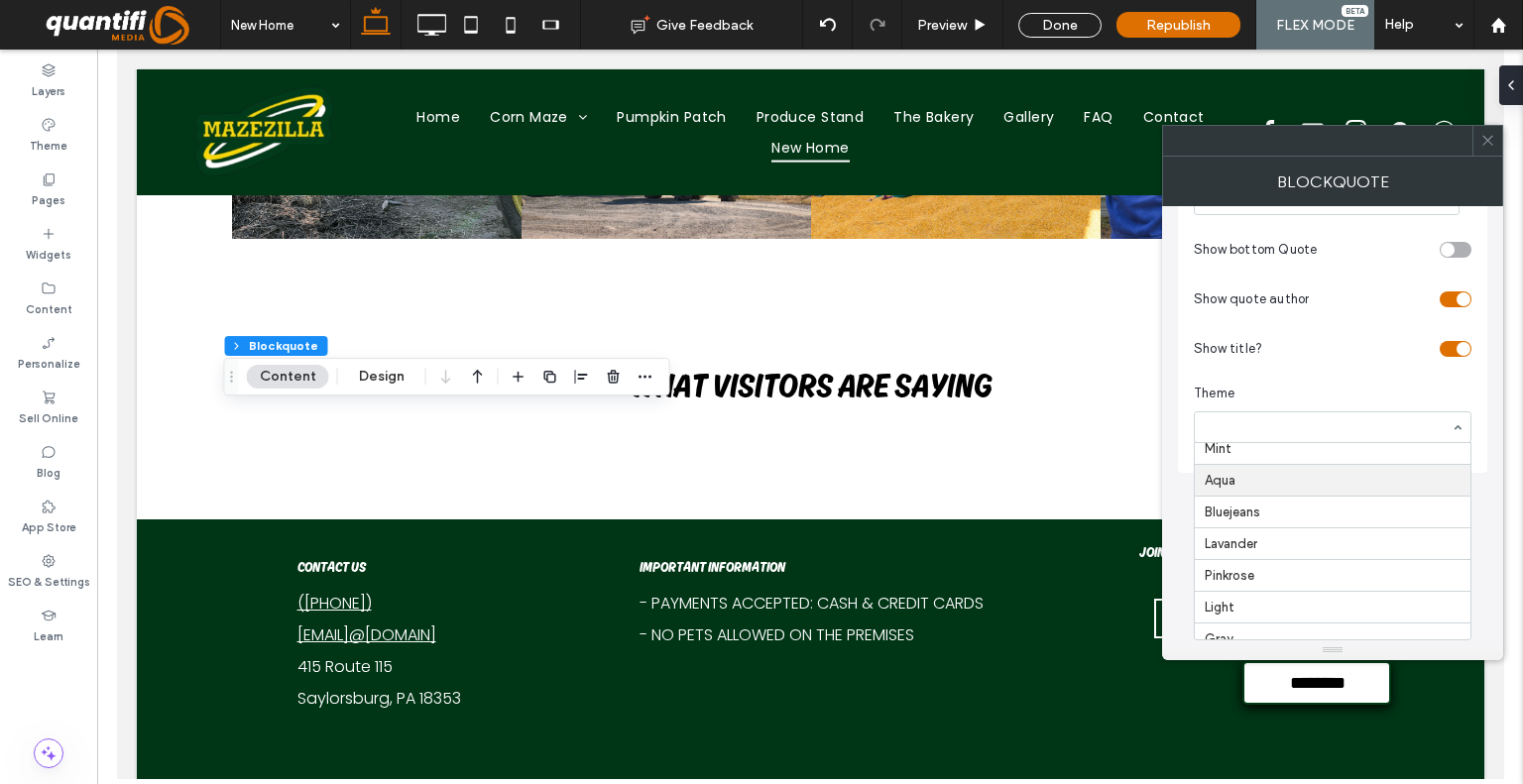 scroll, scrollTop: 156, scrollLeft: 0, axis: vertical 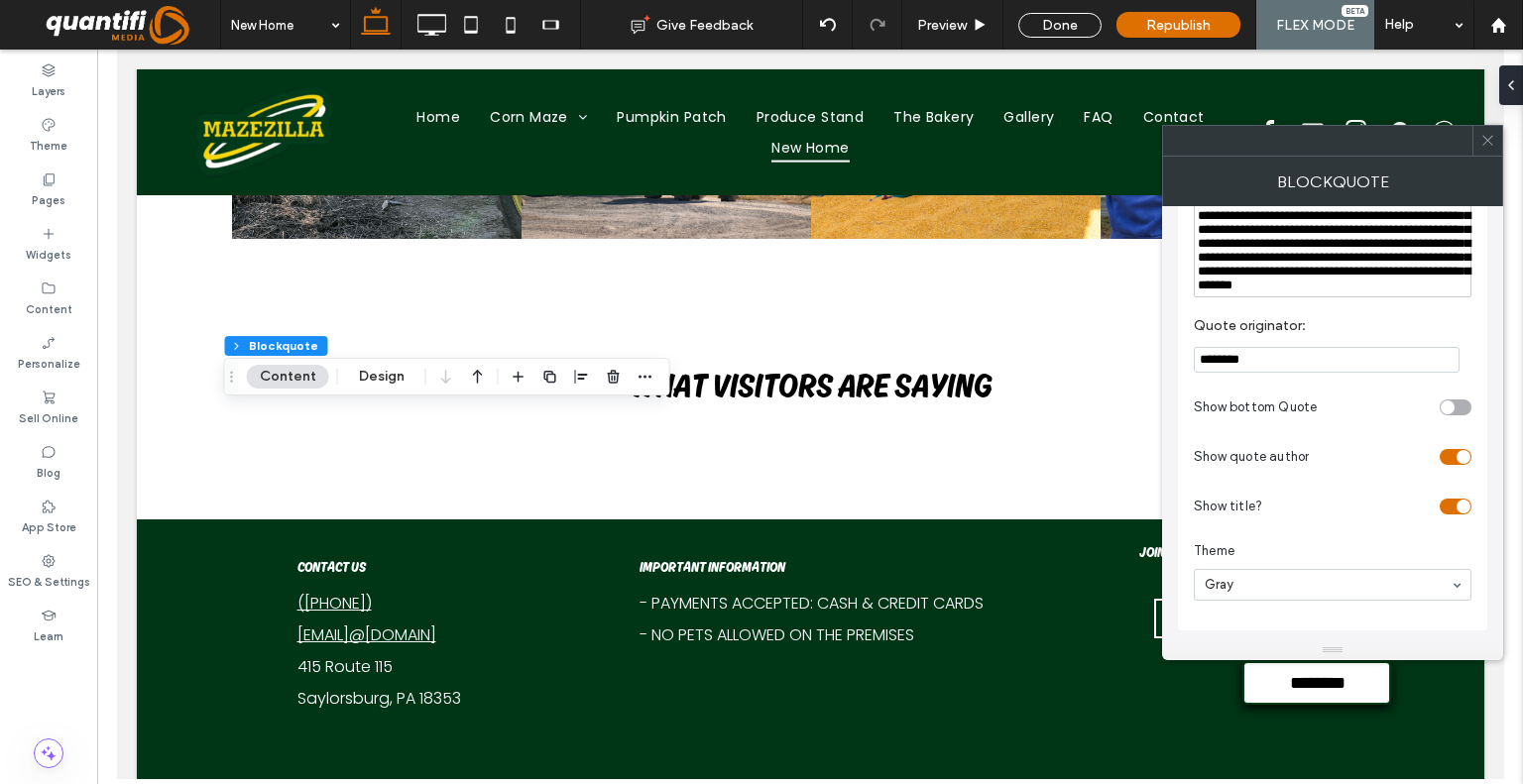 click on "Gray" at bounding box center (1333, 585) 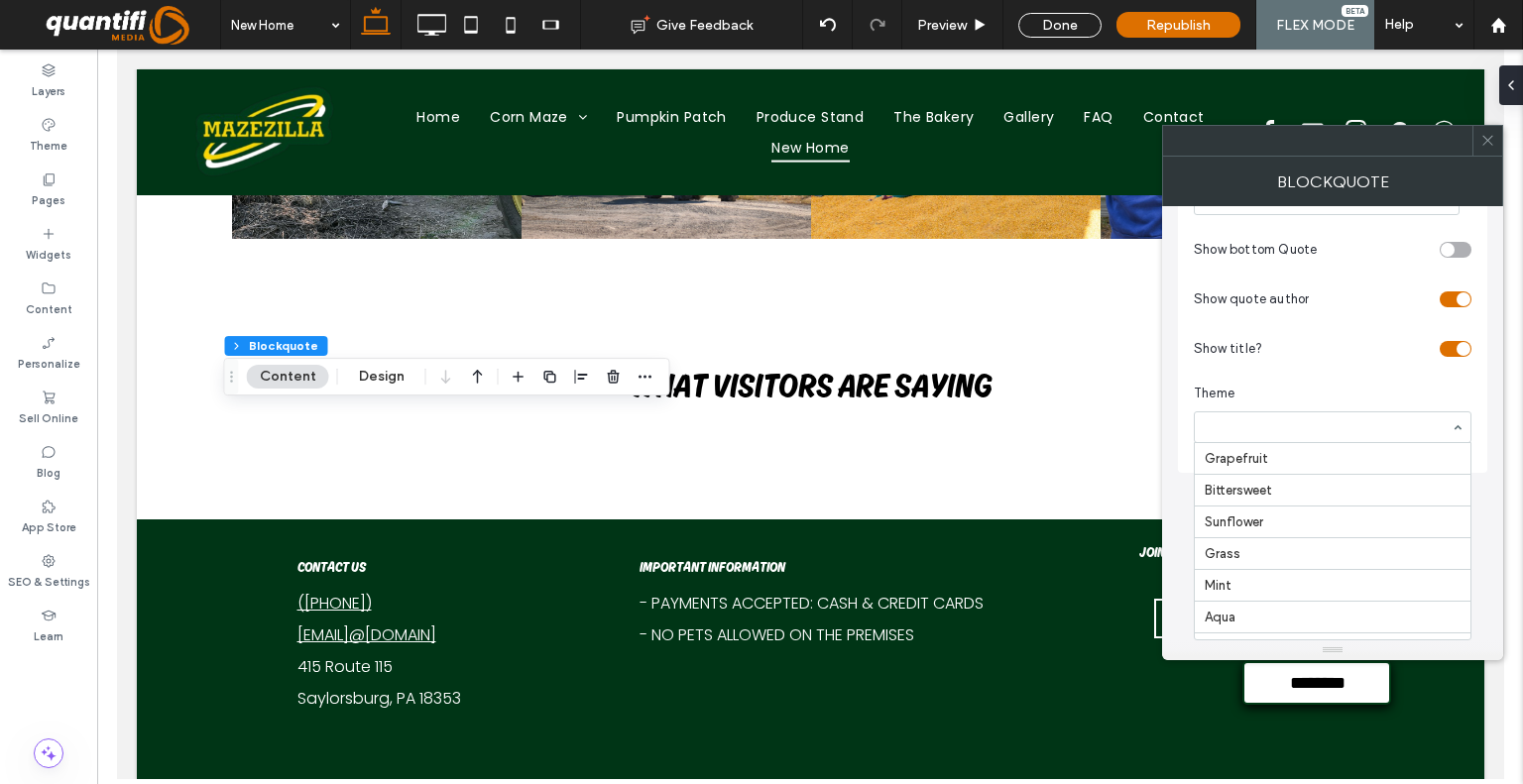 scroll, scrollTop: 156, scrollLeft: 0, axis: vertical 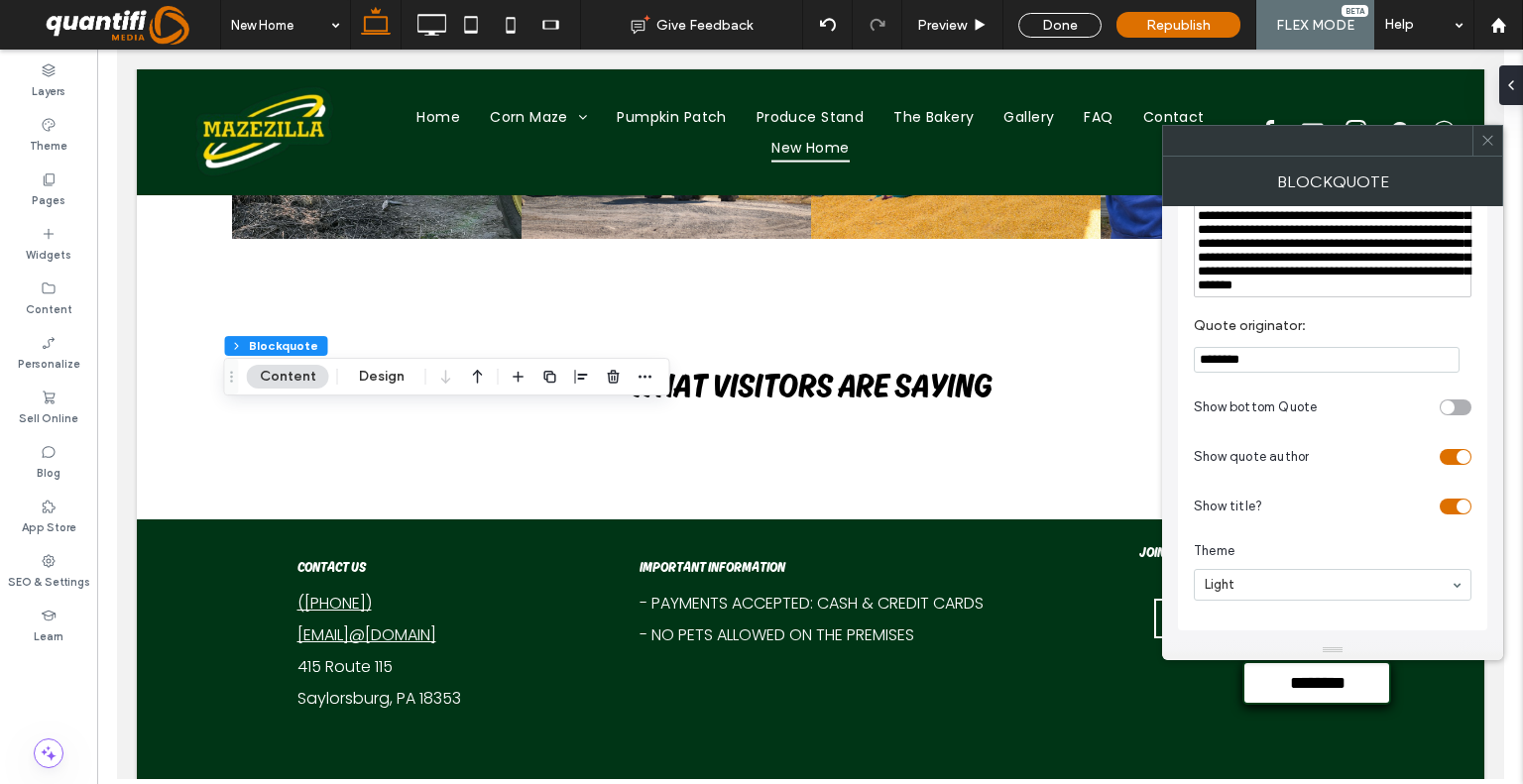 click on "Light" at bounding box center (1333, 585) 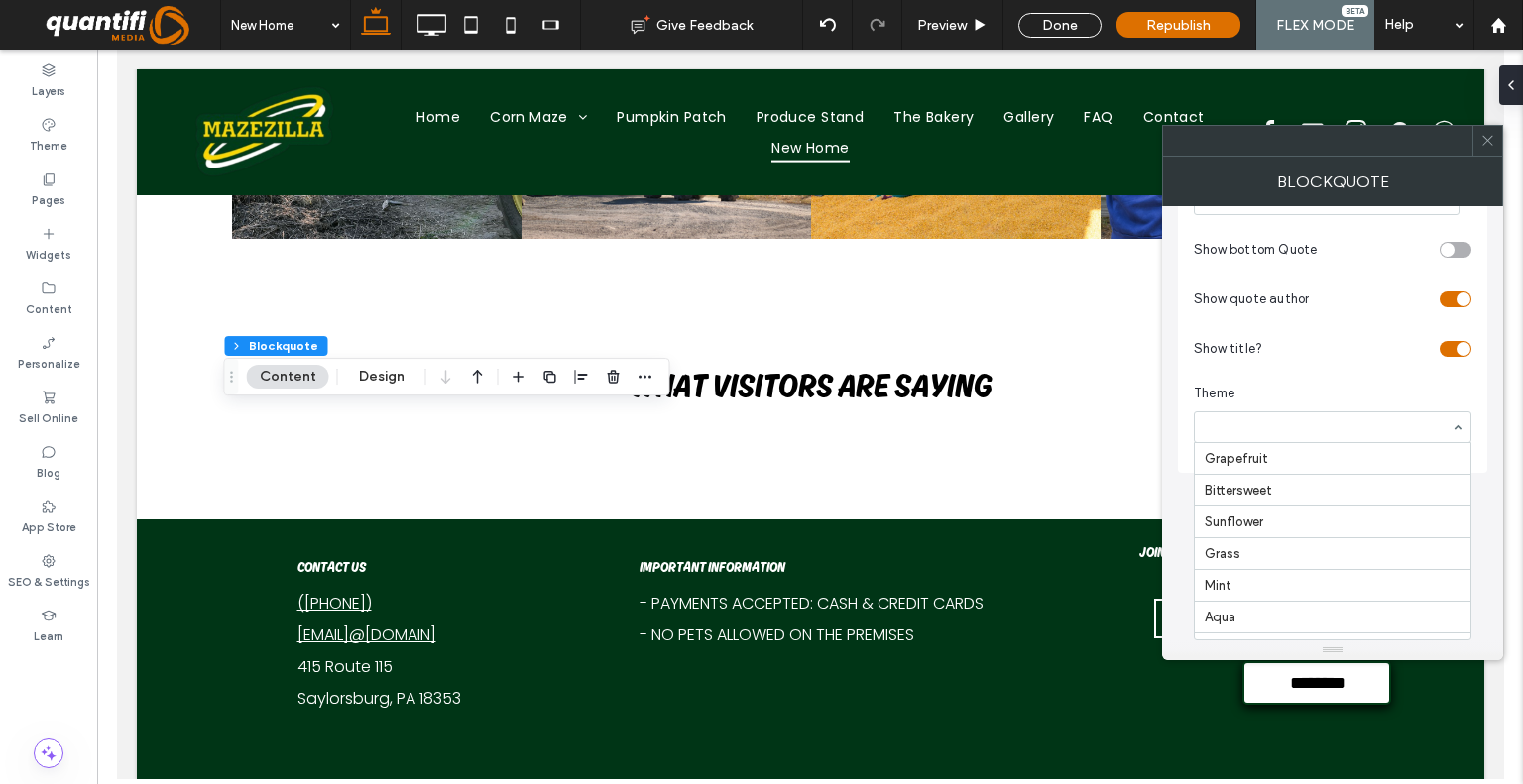 scroll, scrollTop: 156, scrollLeft: 0, axis: vertical 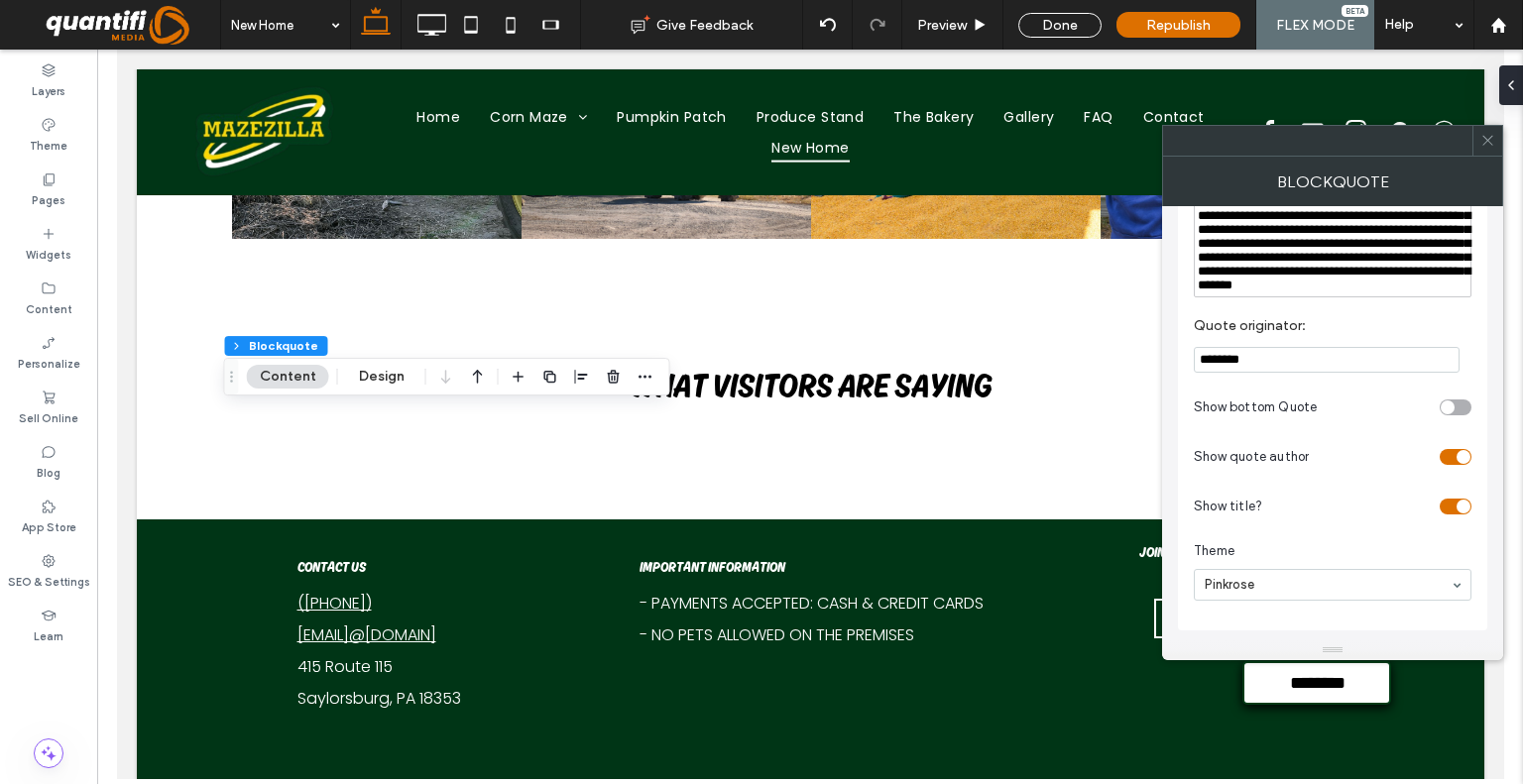 click on "Pinkrose" at bounding box center [1333, 585] 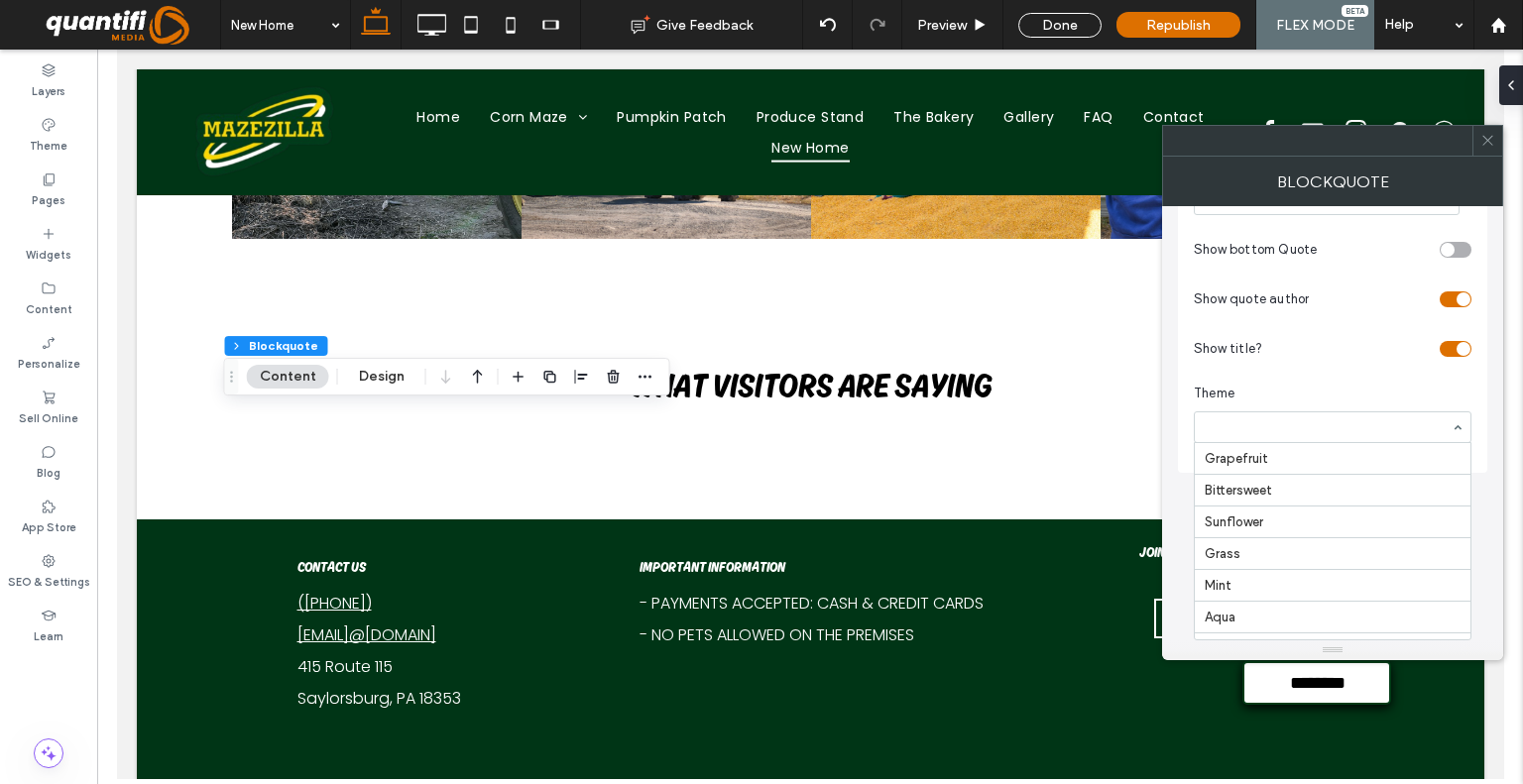 scroll, scrollTop: 156, scrollLeft: 0, axis: vertical 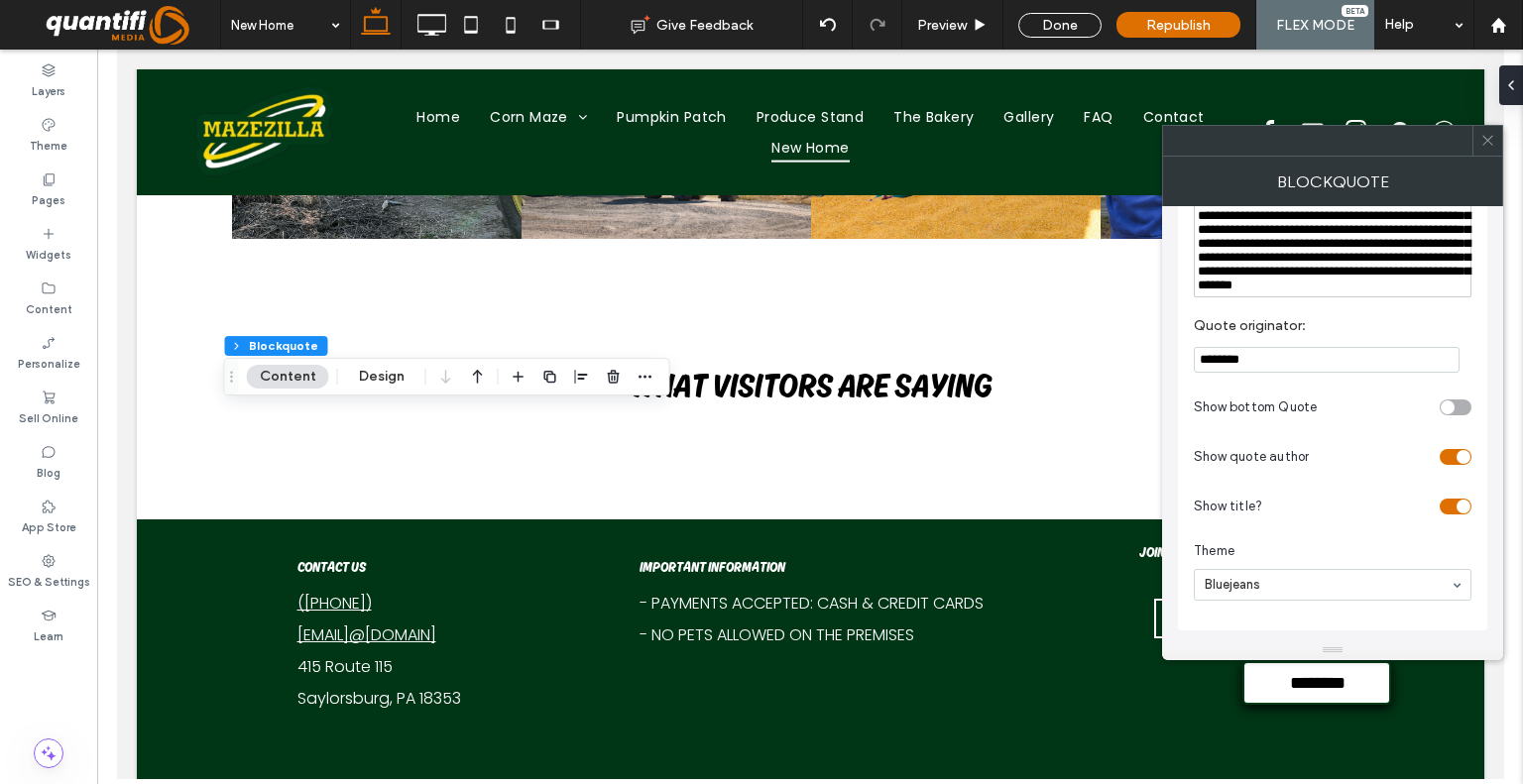 click on "Bluejeans" at bounding box center [1333, 585] 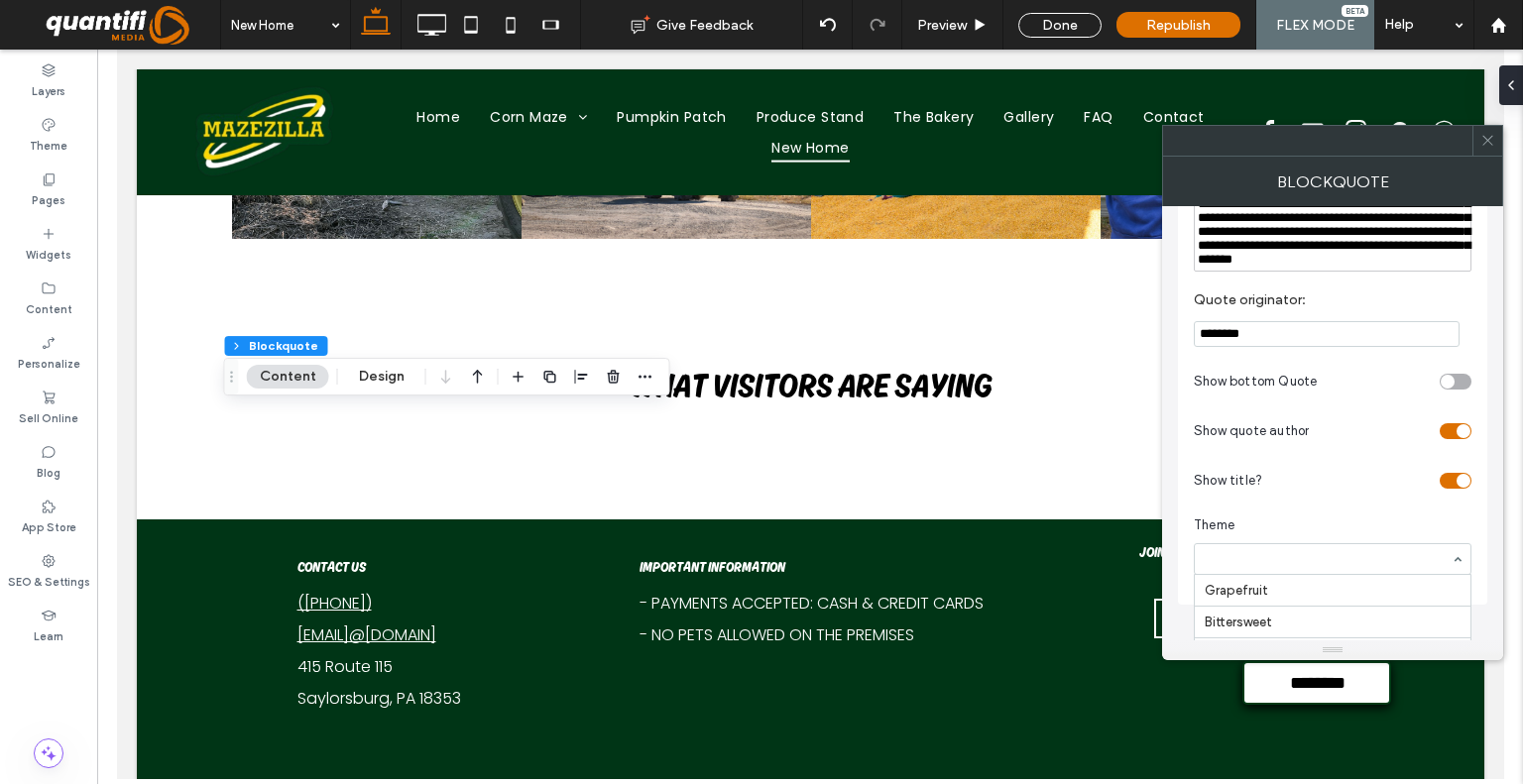 scroll, scrollTop: 361, scrollLeft: 0, axis: vertical 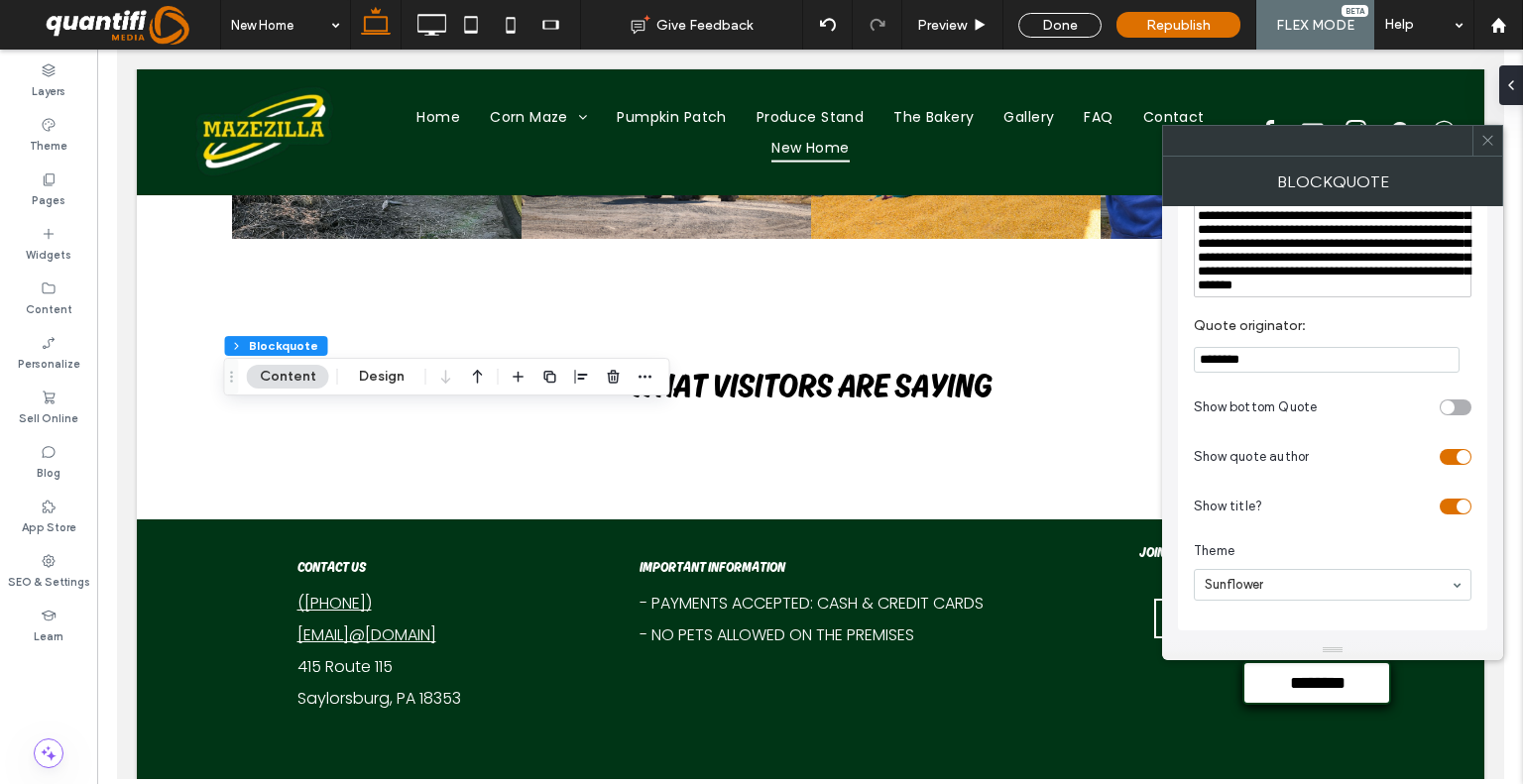 click on "Theme Sunflower" at bounding box center (1333, 571) 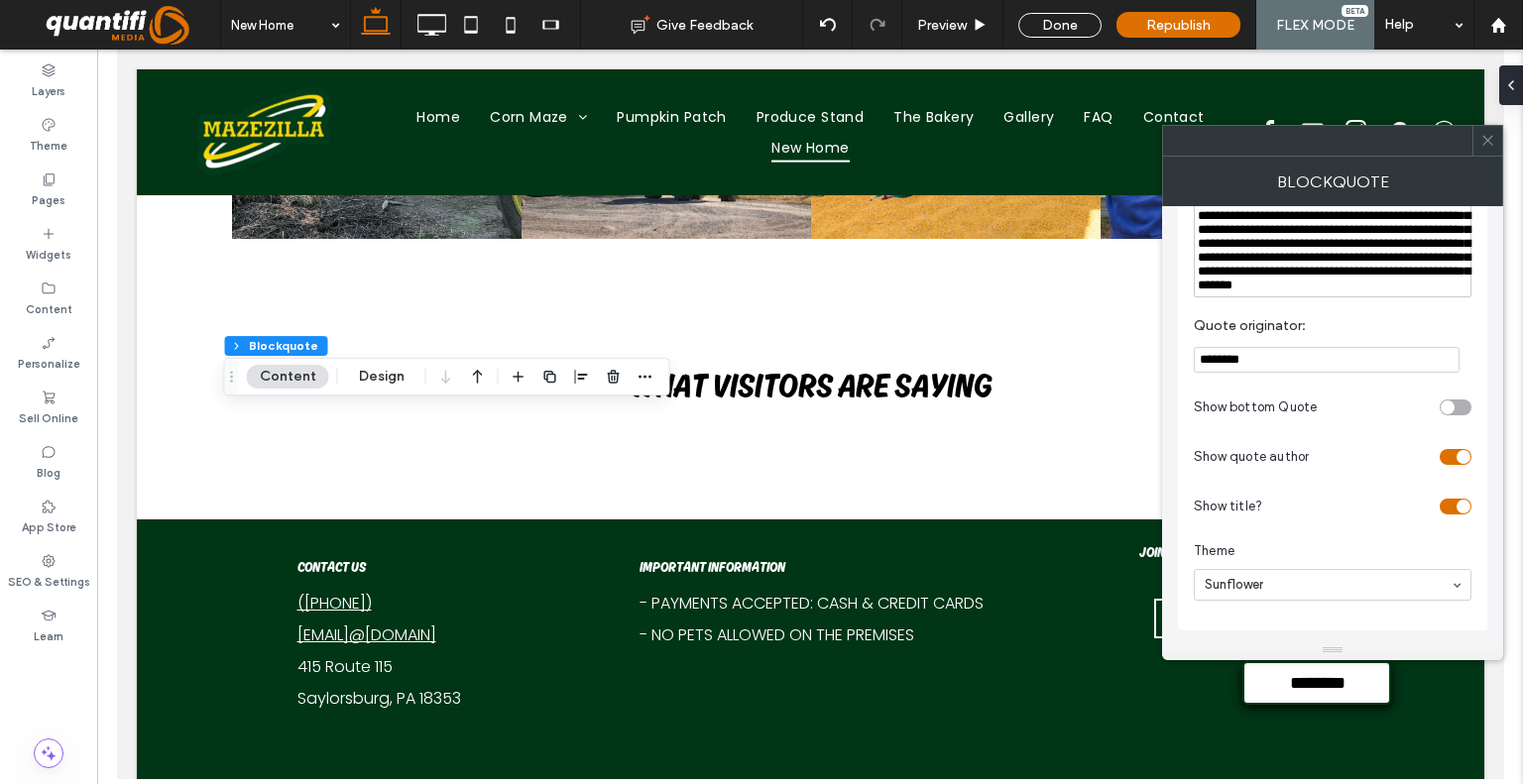 click at bounding box center (1487, 141) 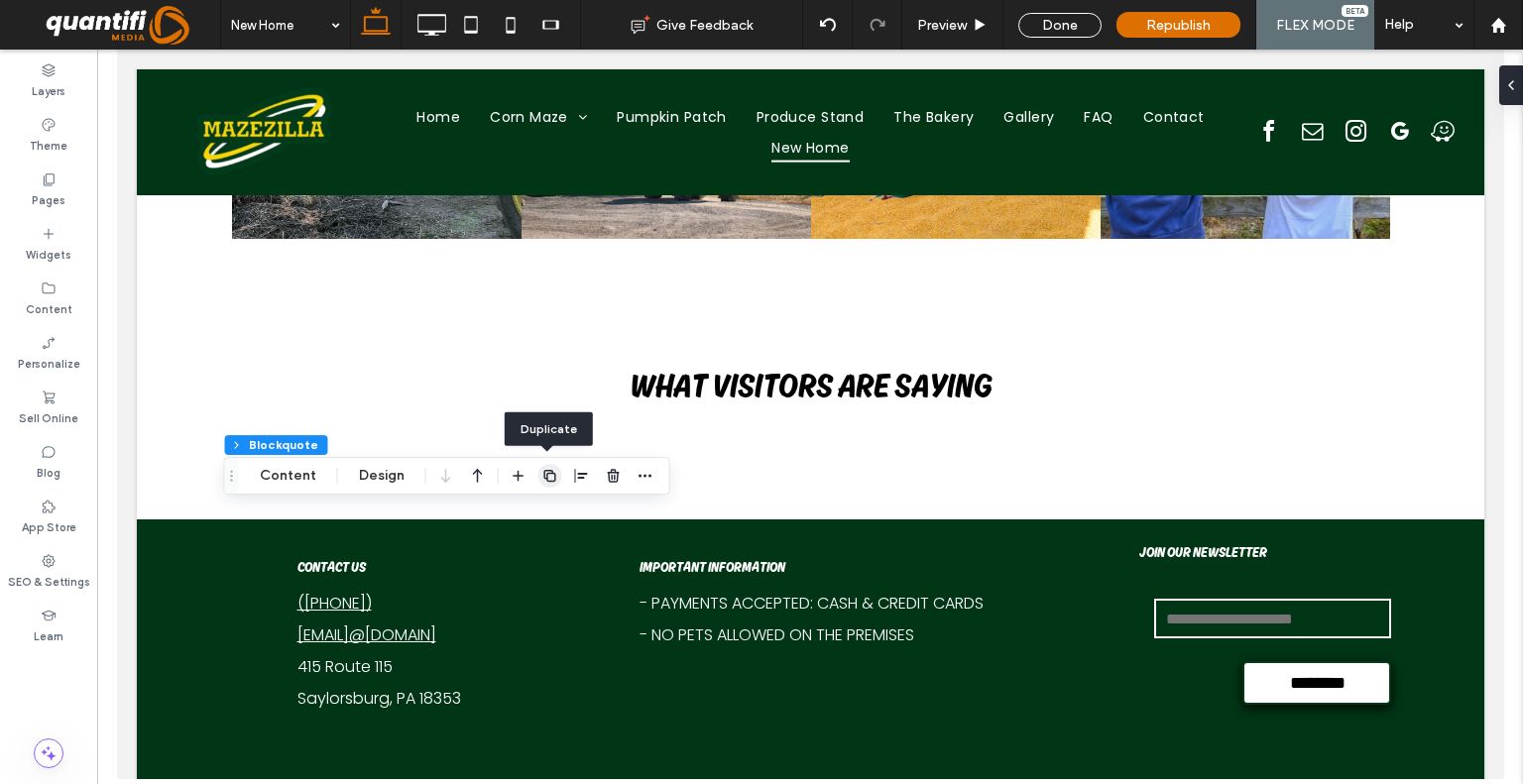 click 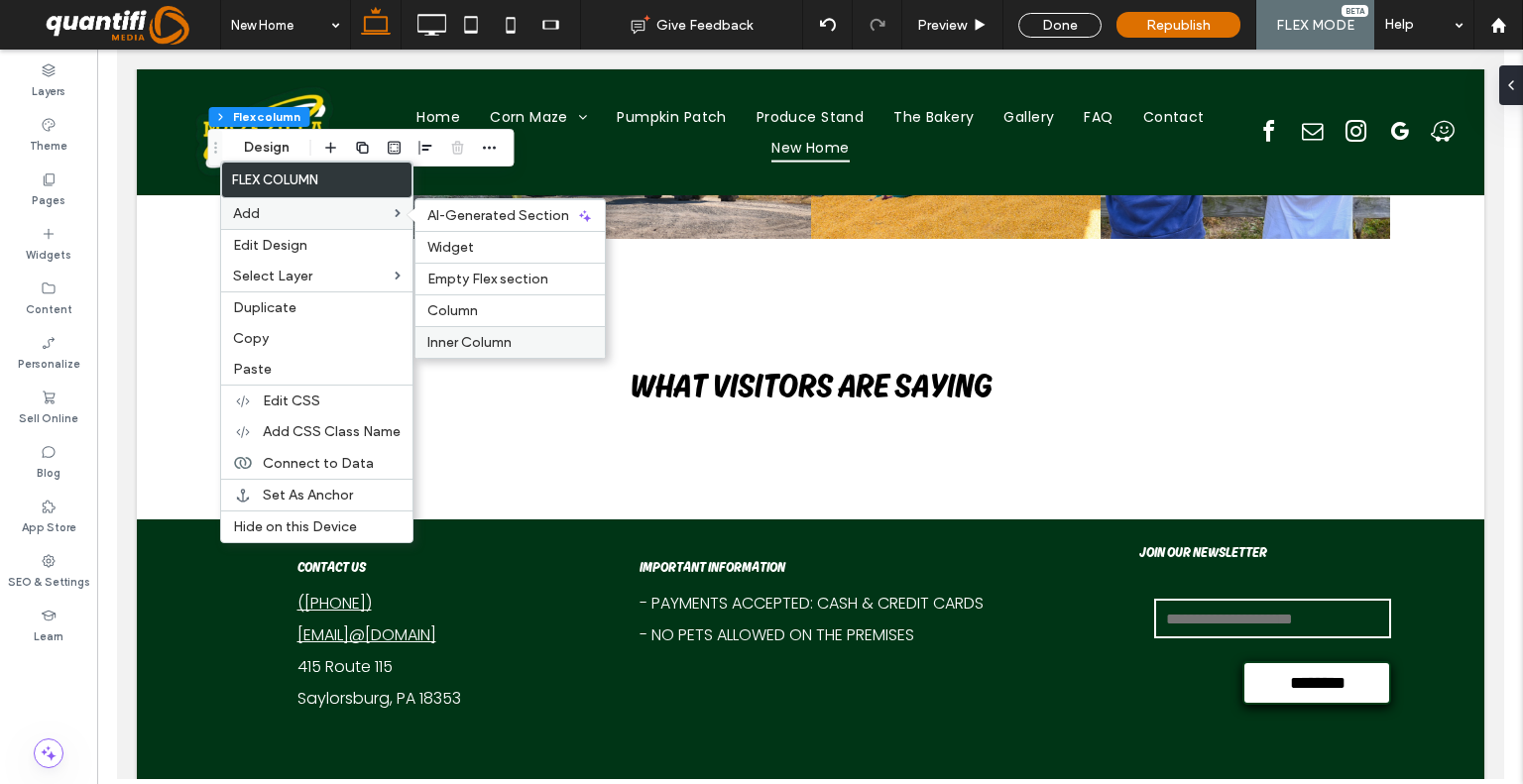 click on "Inner Column" at bounding box center [469, 342] 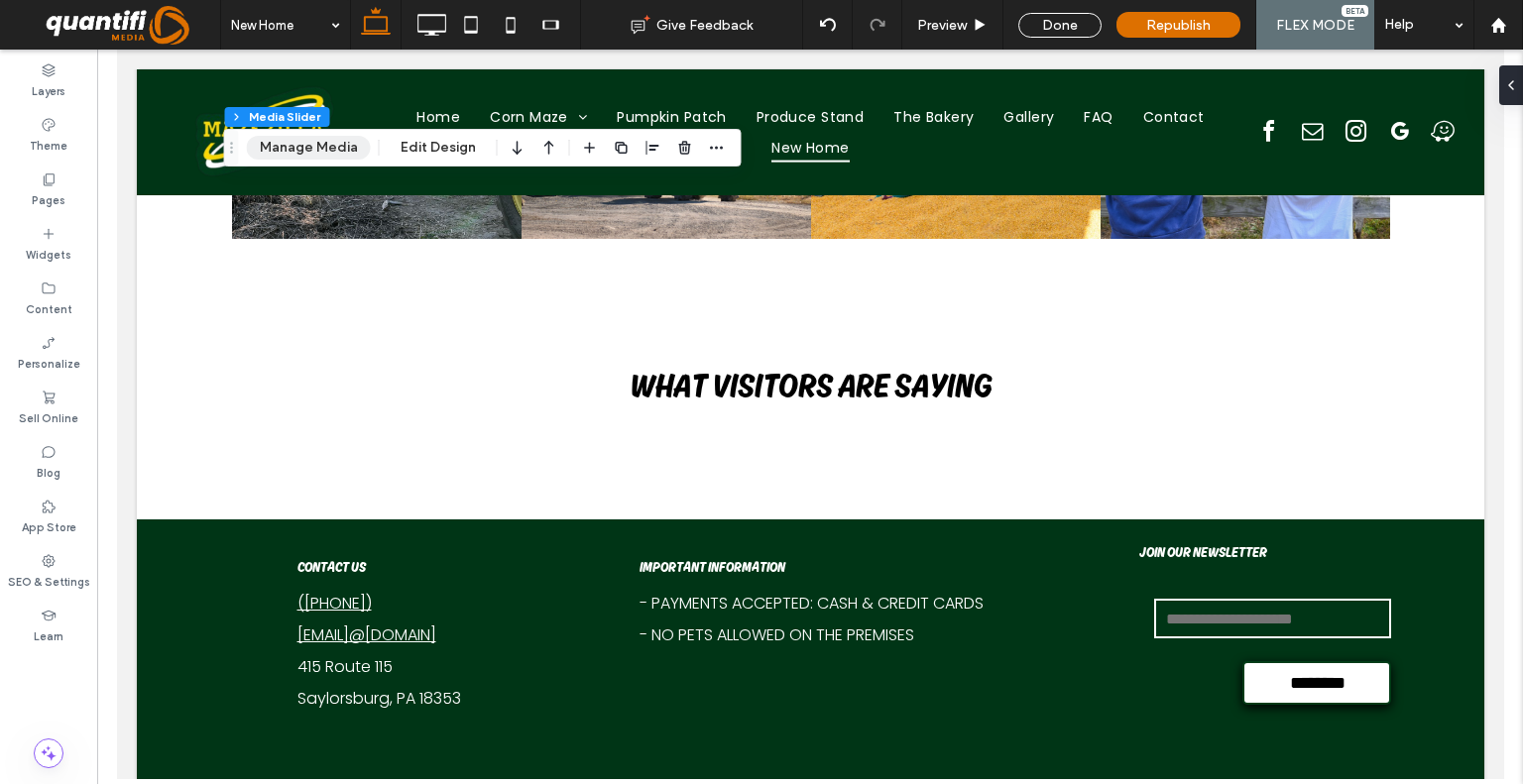 click on "Manage Media" at bounding box center (308, 148) 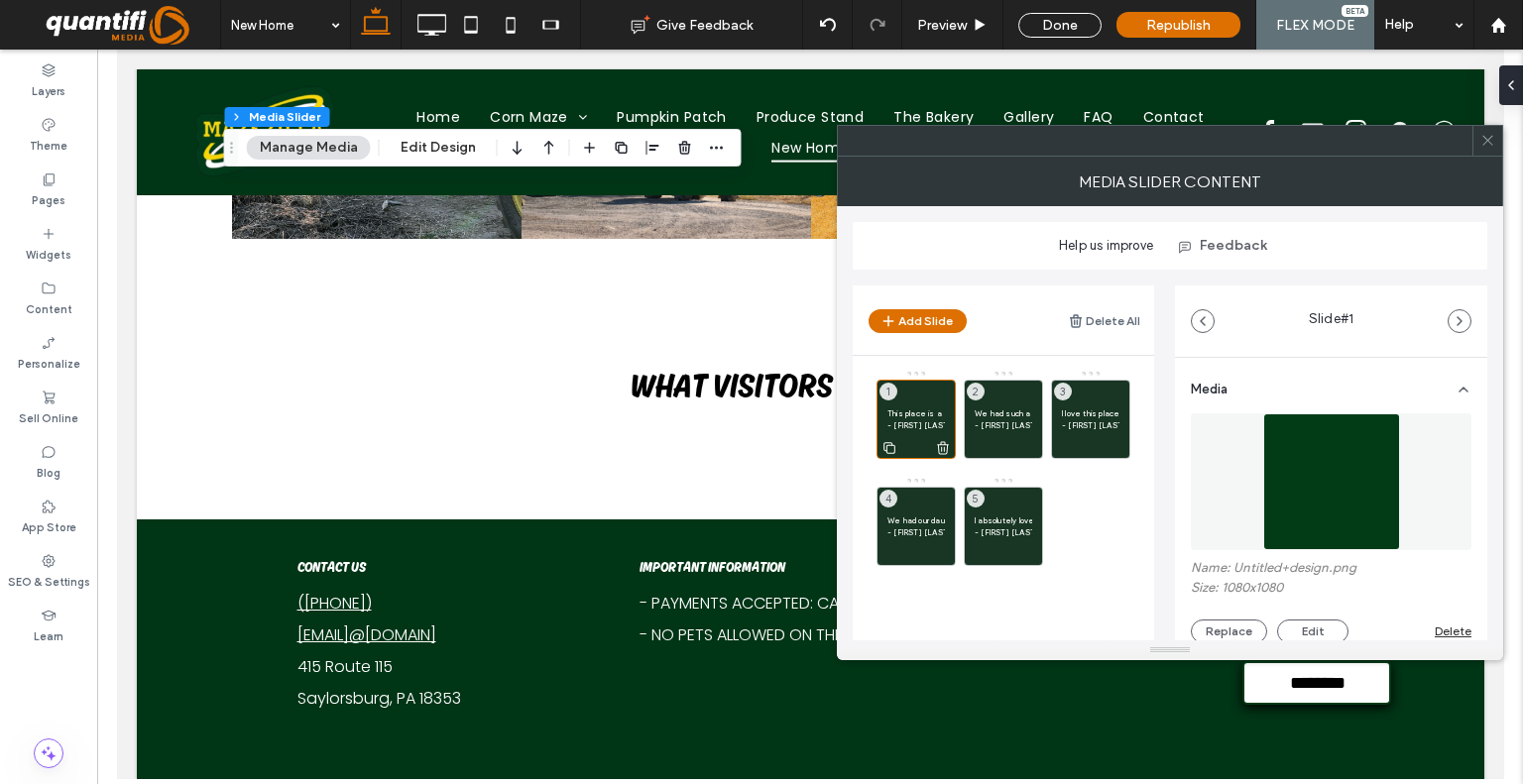 click 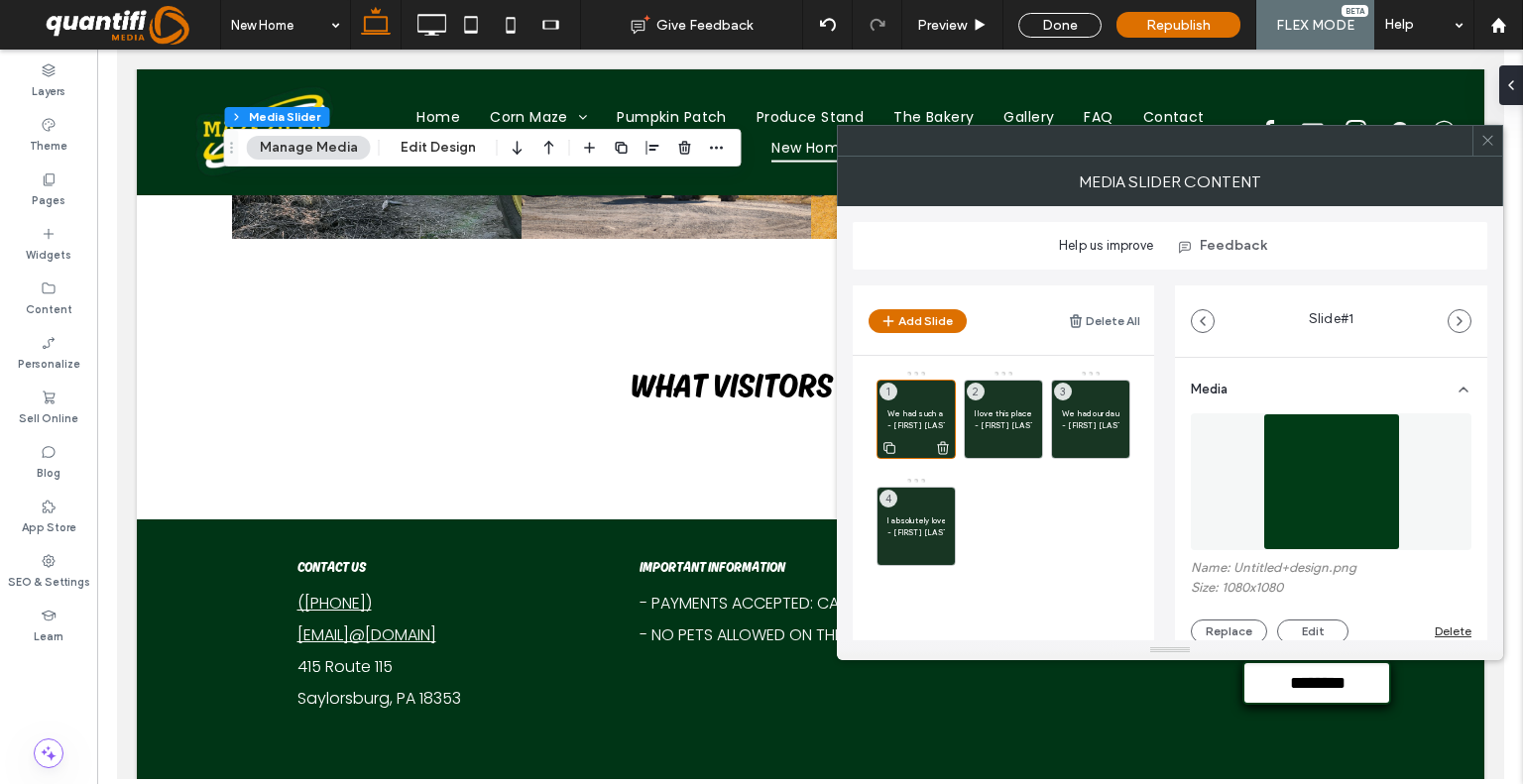 click on "- Jackie P." at bounding box center [916, 425] 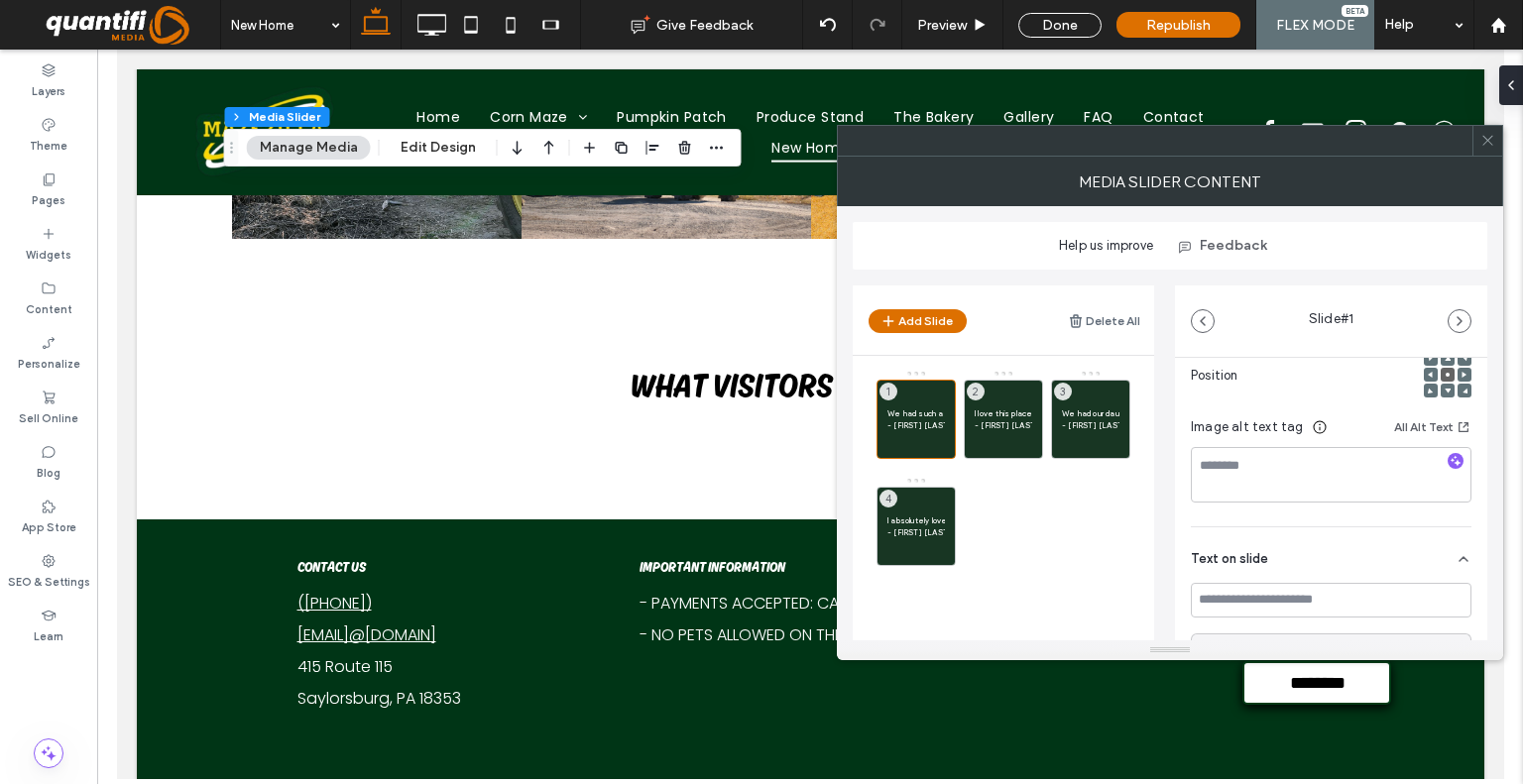 scroll, scrollTop: 496, scrollLeft: 0, axis: vertical 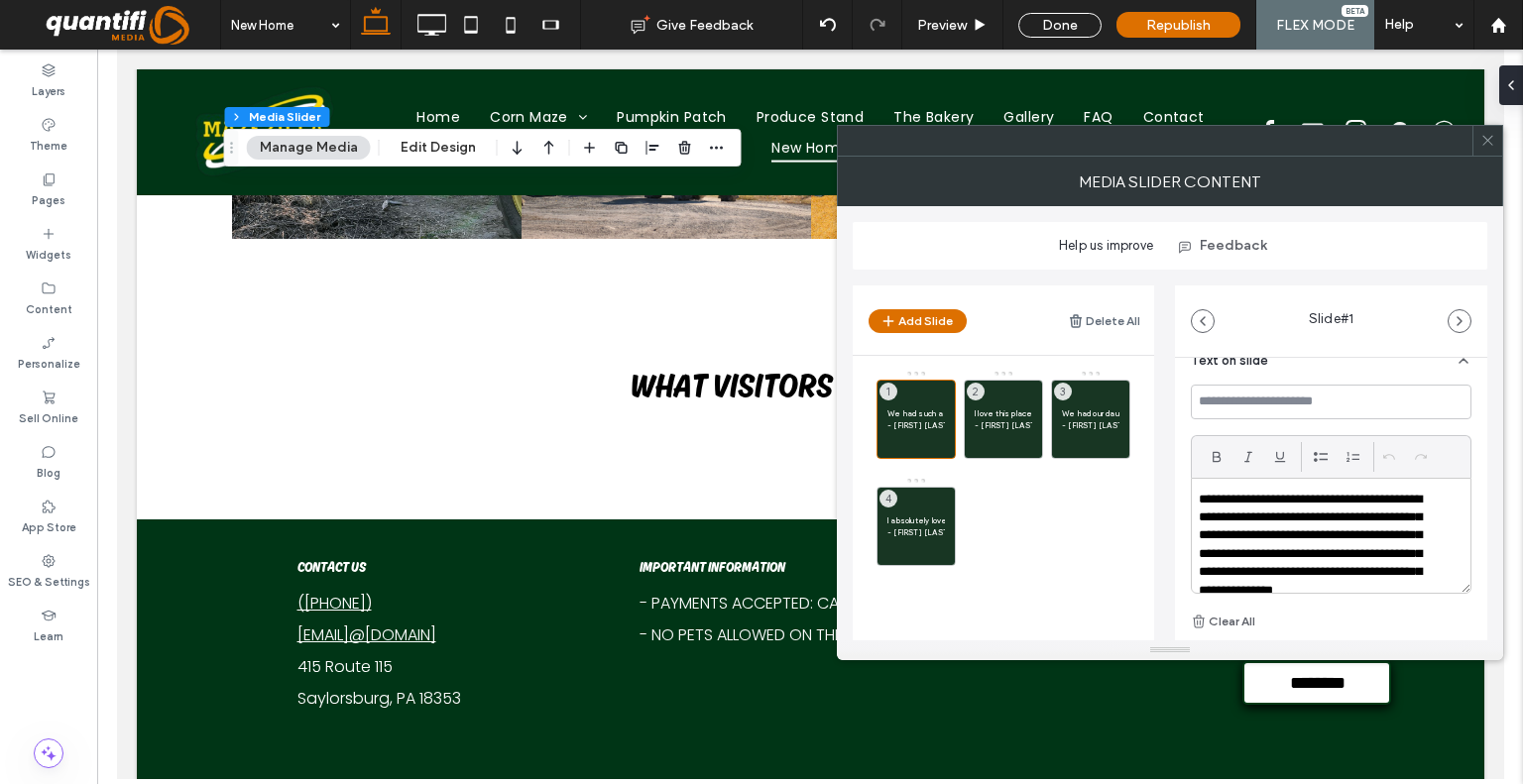 click on "**********" at bounding box center (1318, 554) 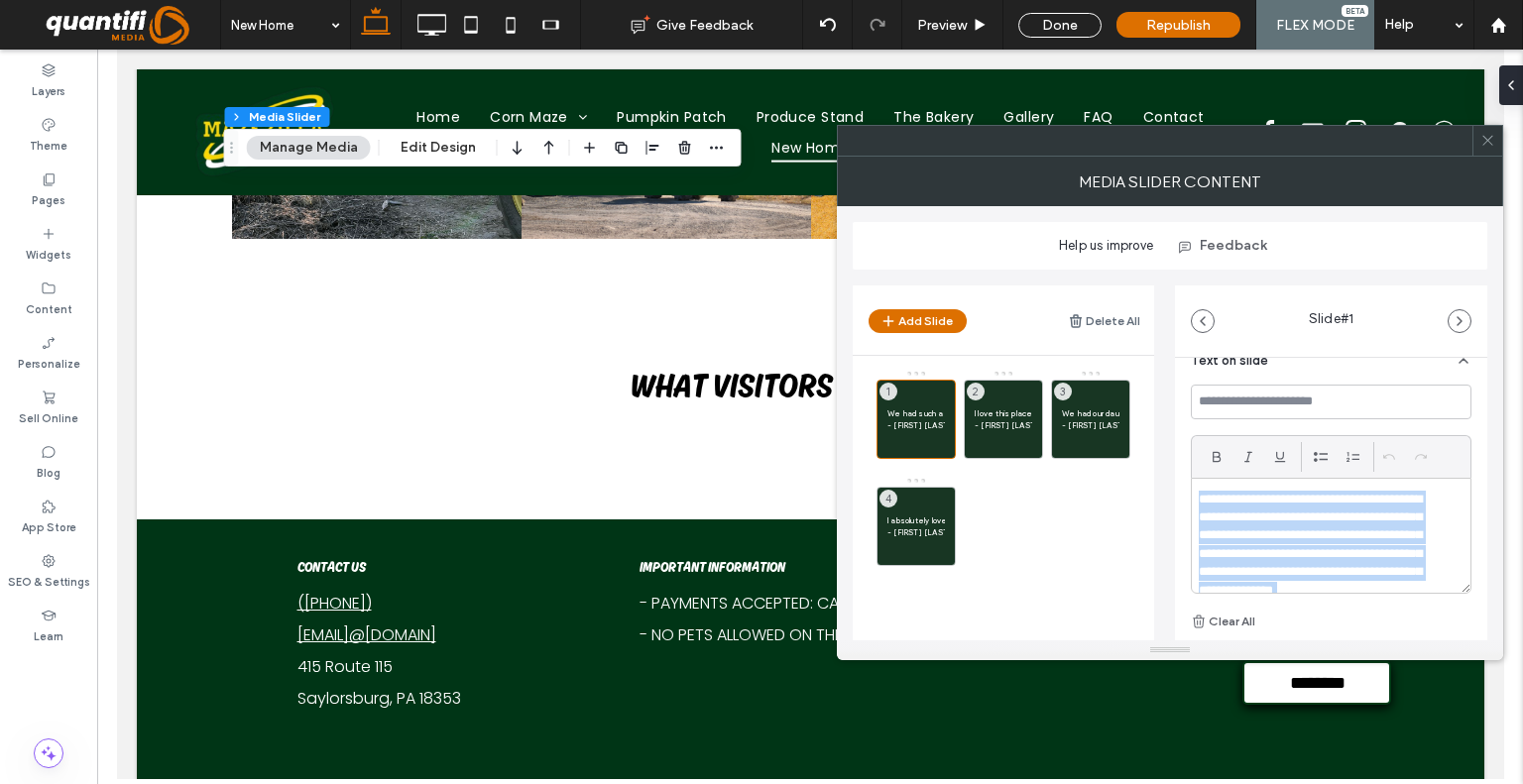 copy on "**********" 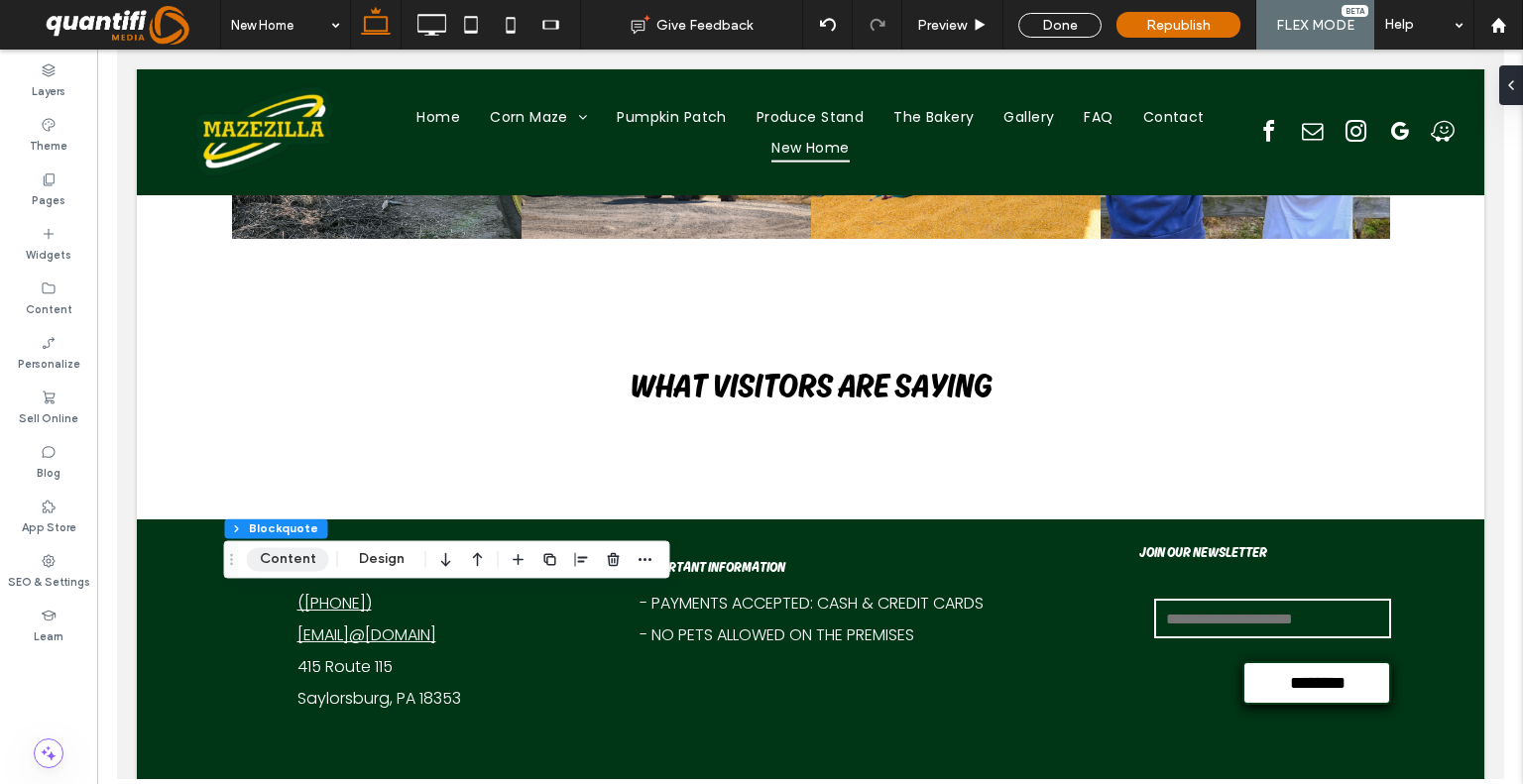click on "Content" at bounding box center [288, 559] 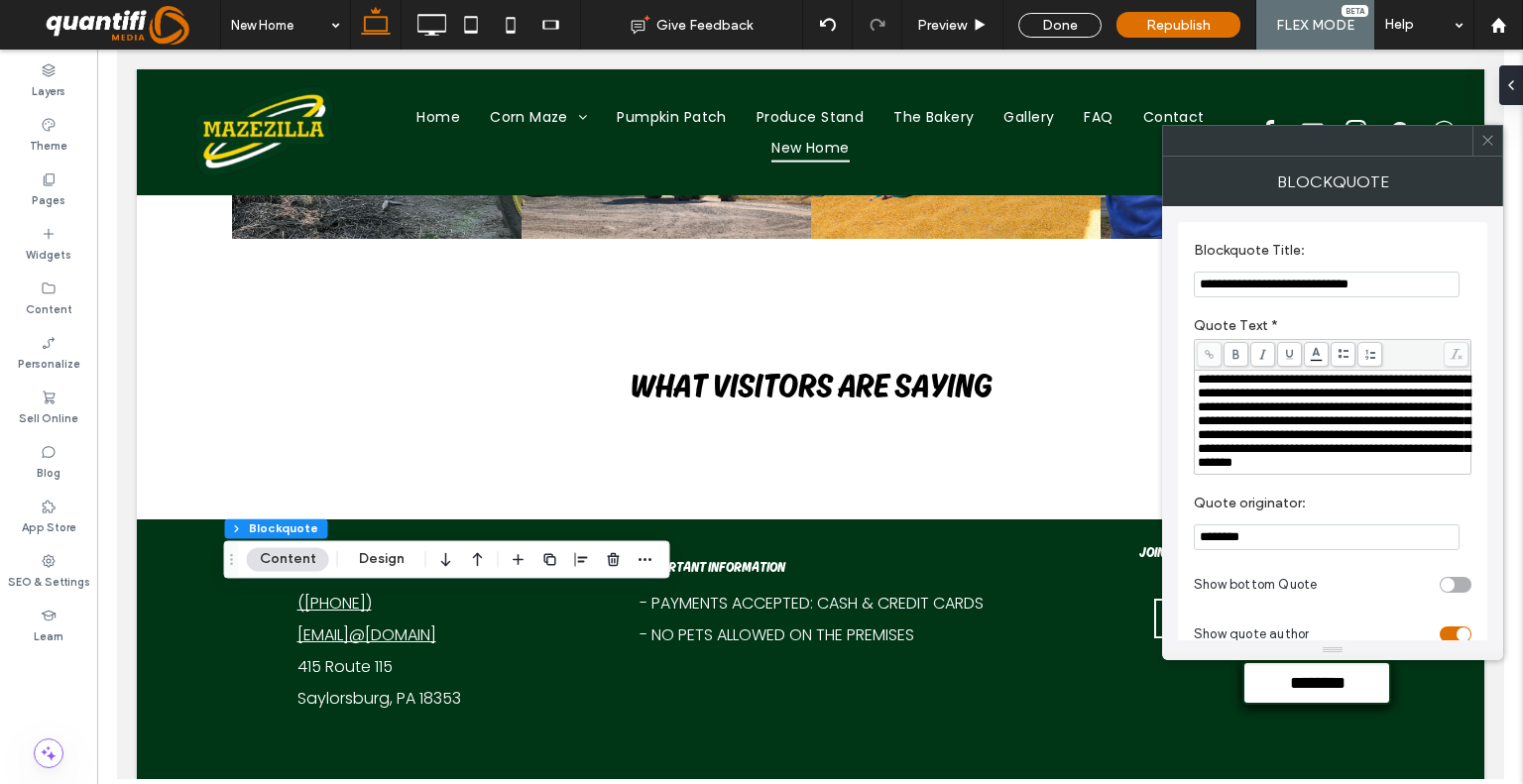 click on "**********" at bounding box center [1334, 420] 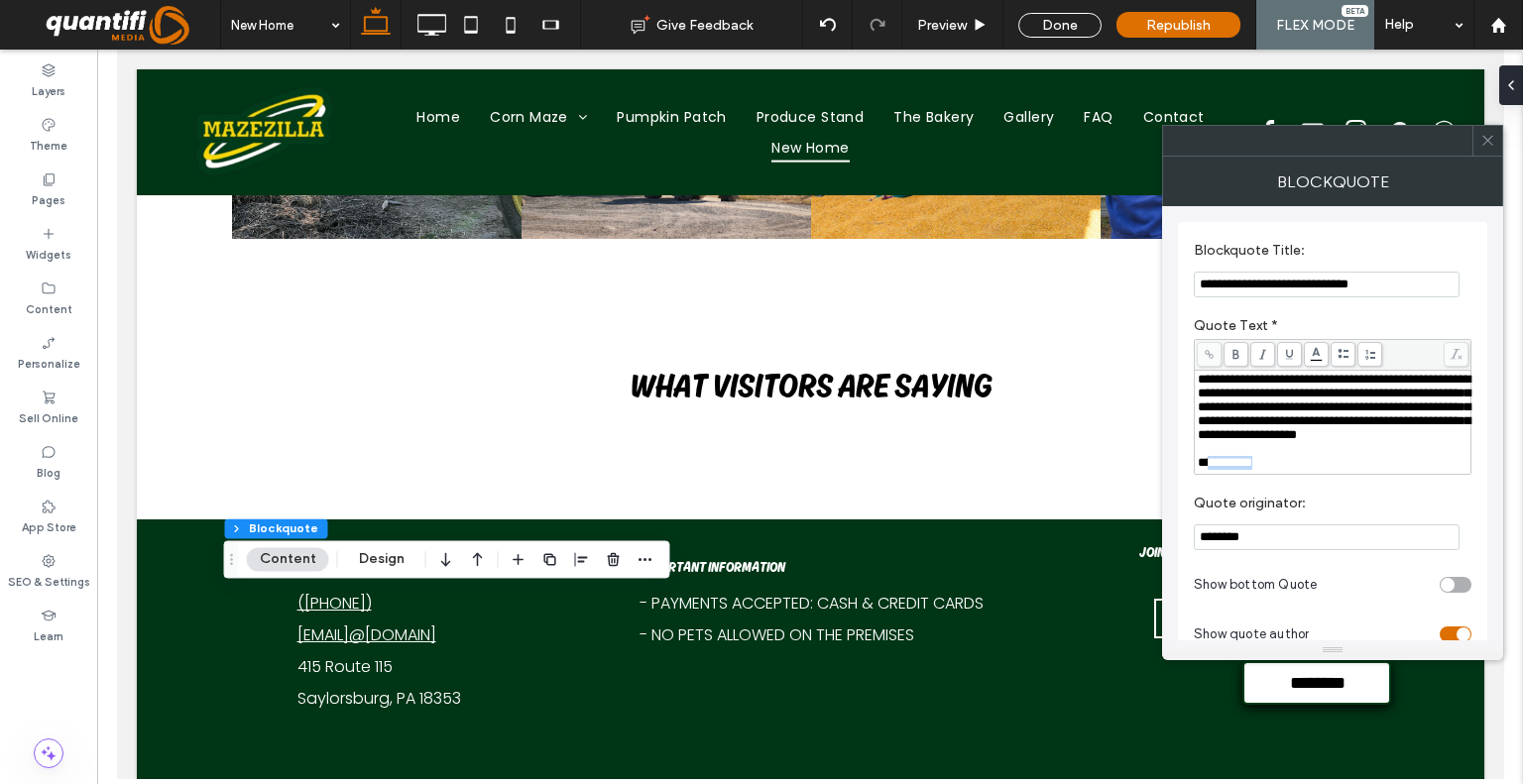 drag, startPoint x: 1284, startPoint y: 488, endPoint x: 1208, endPoint y: 497, distance: 76.53104 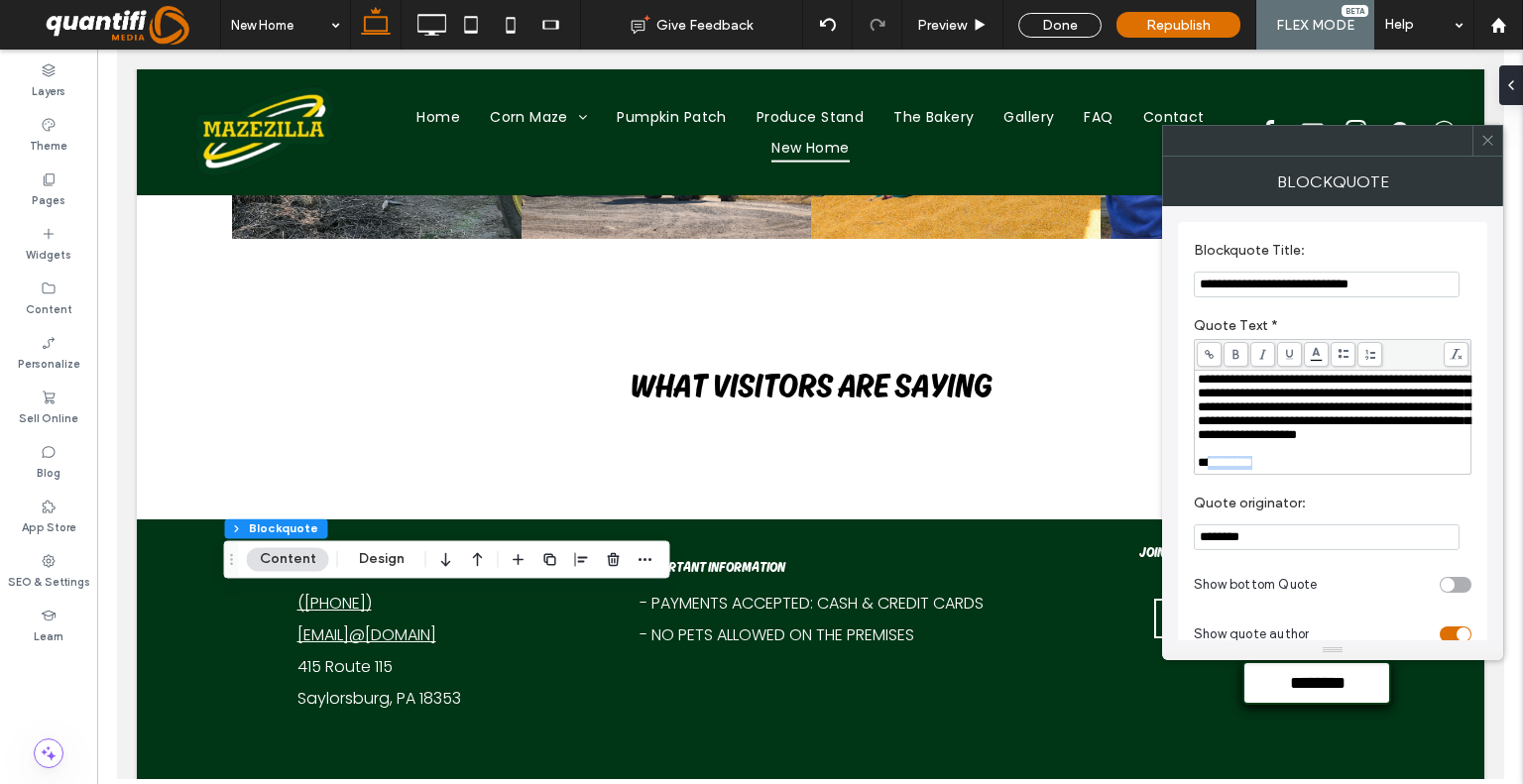 copy on "*********" 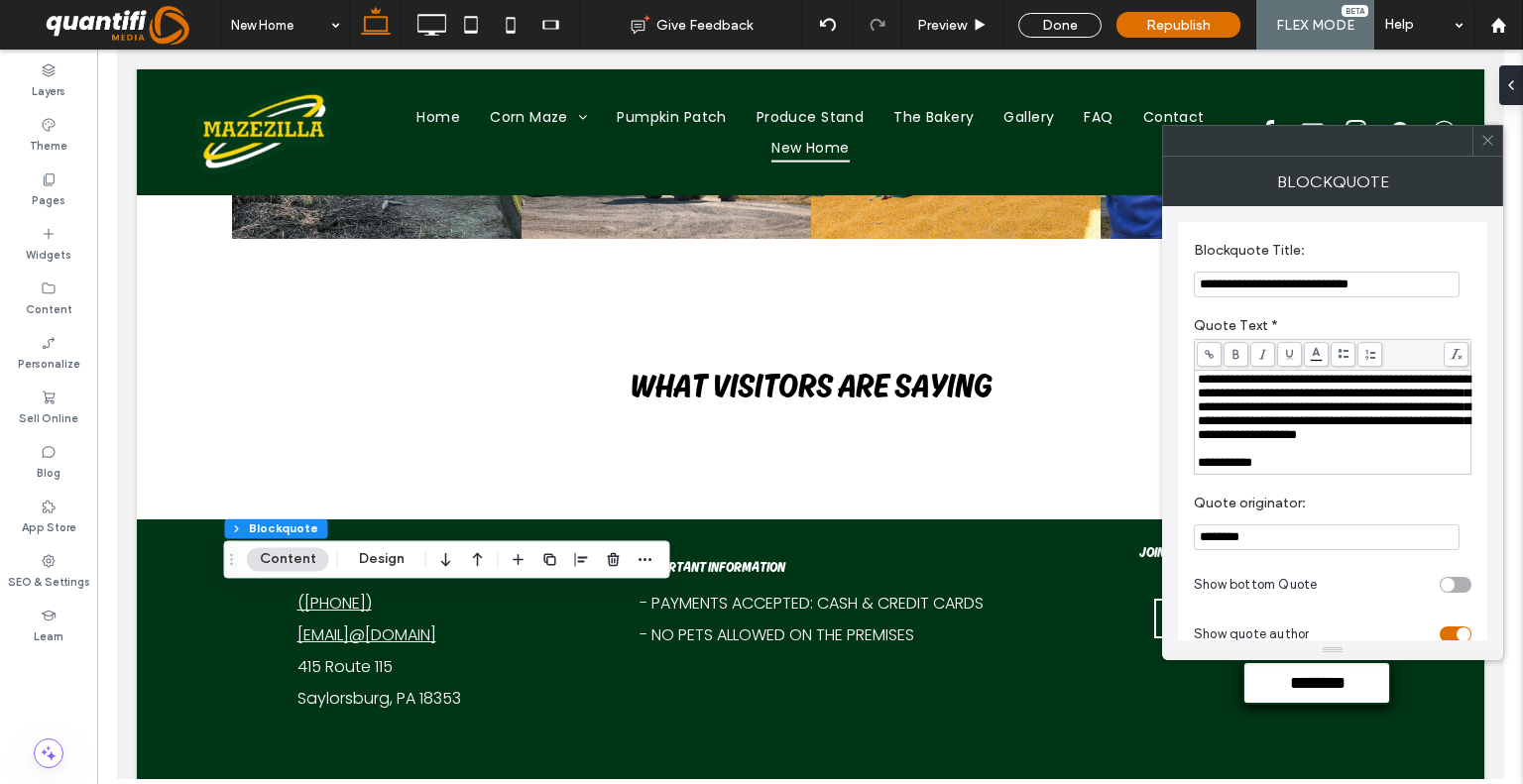 click on "********" at bounding box center [1327, 537] 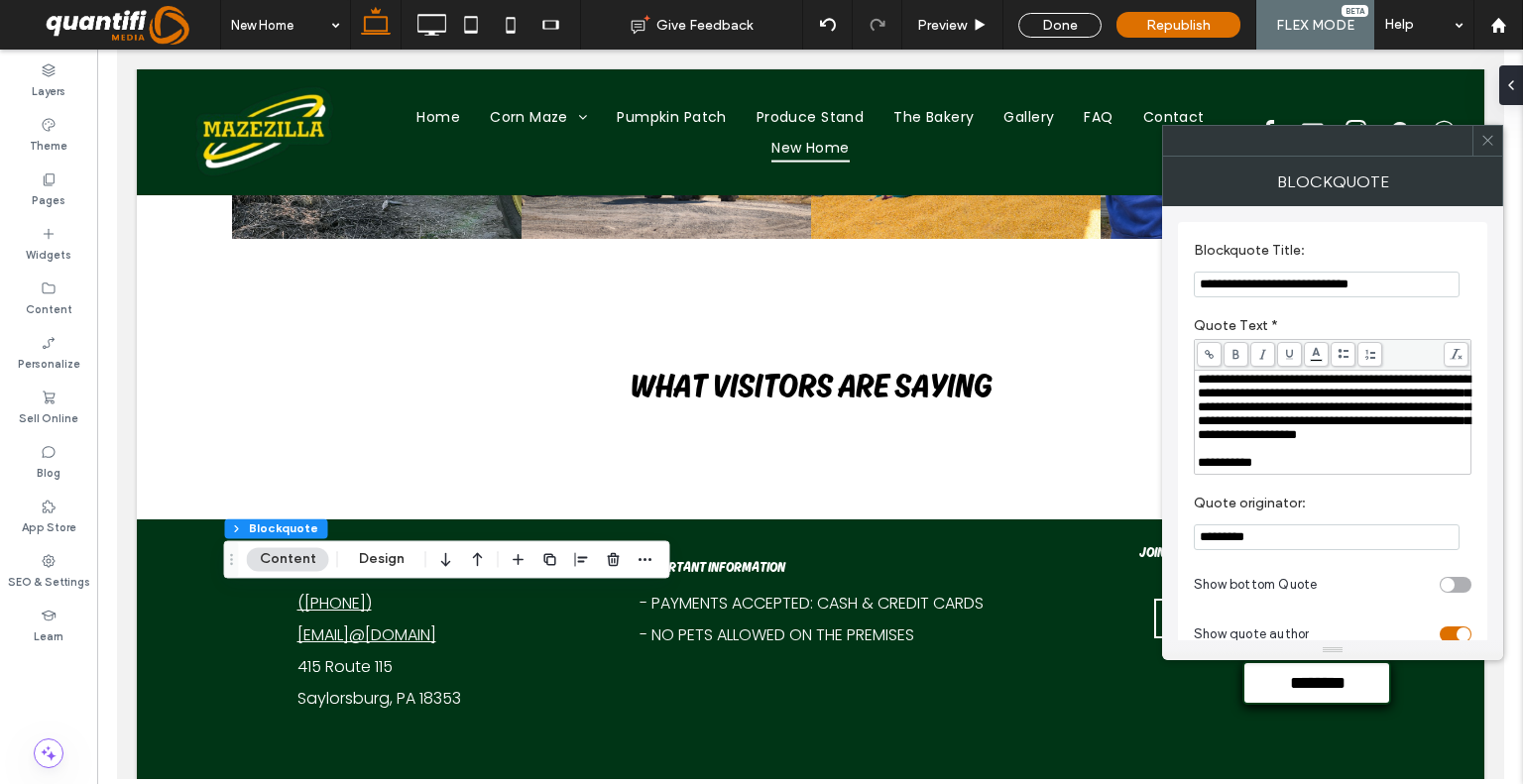 type on "*********" 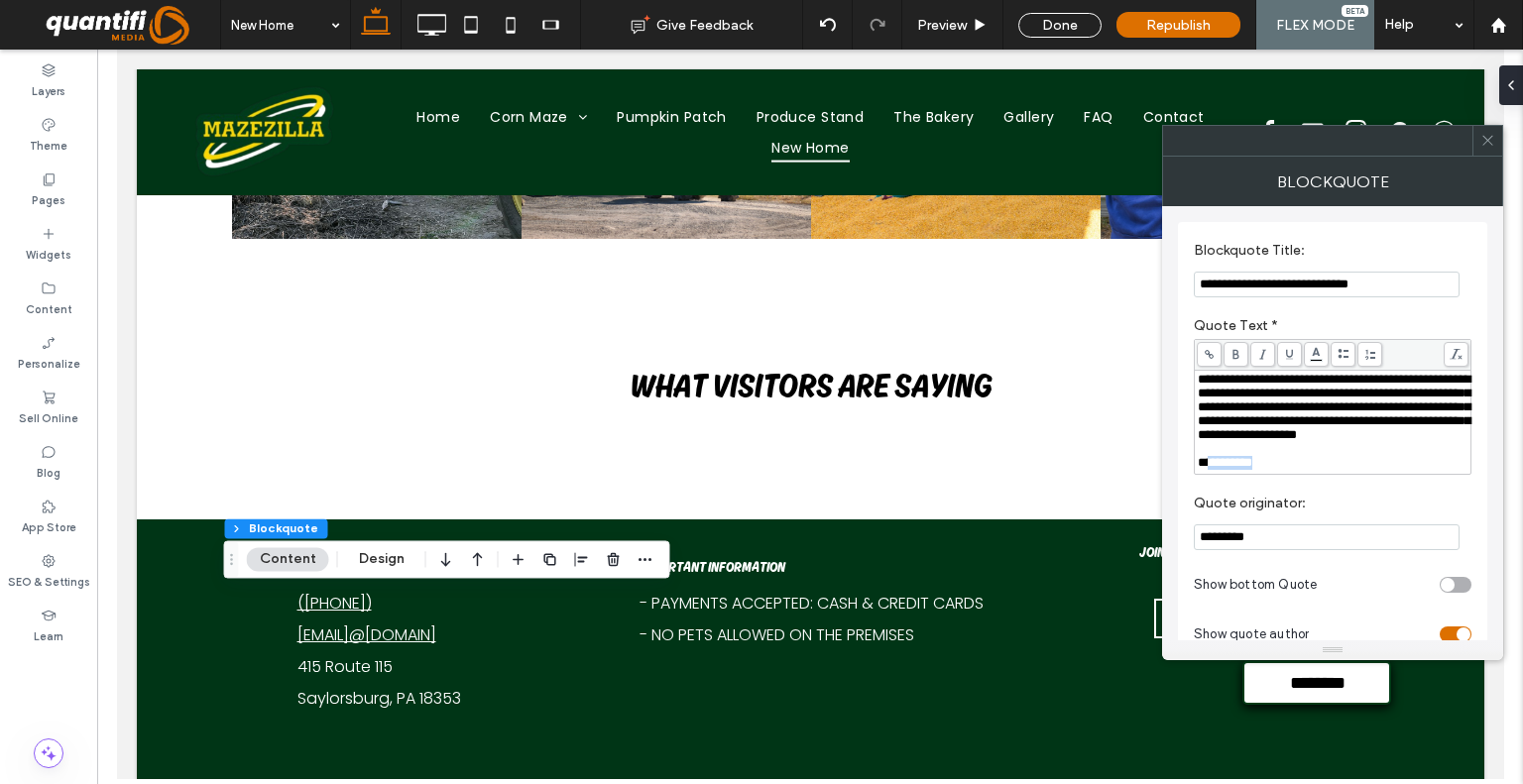 click on "**********" at bounding box center [1333, 463] 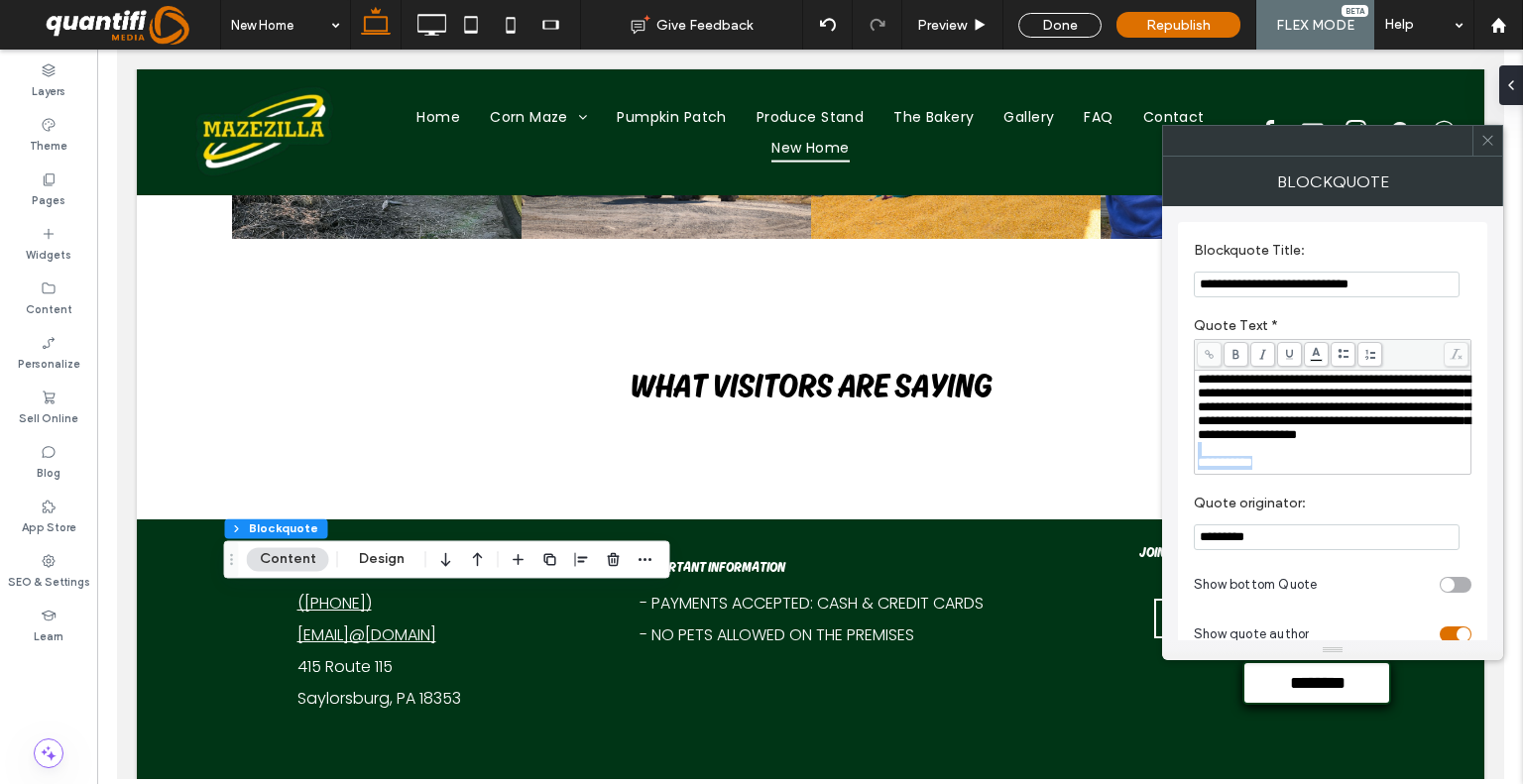 drag, startPoint x: 1289, startPoint y: 483, endPoint x: 1292, endPoint y: 460, distance: 23.194827 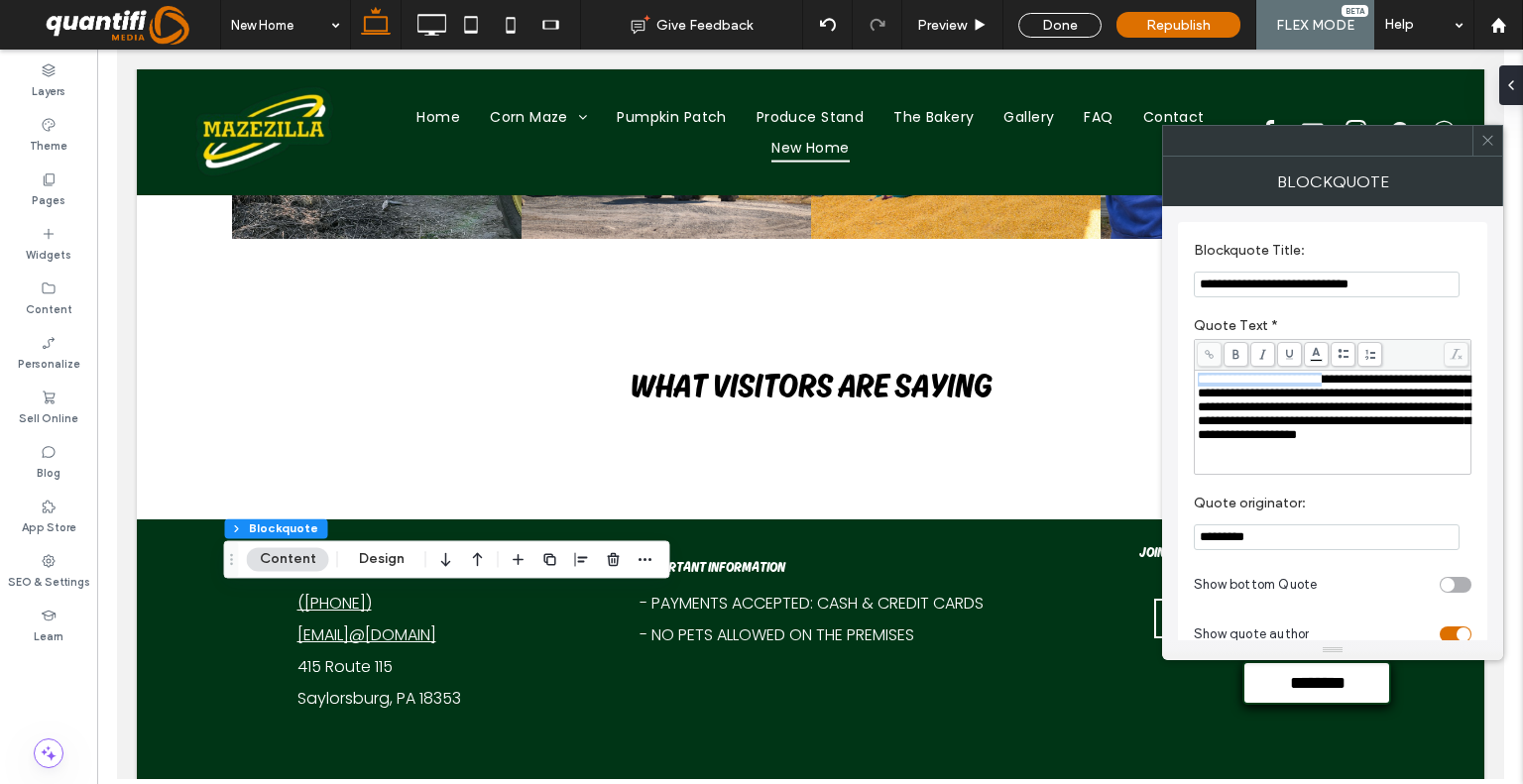 drag, startPoint x: 1198, startPoint y: 382, endPoint x: 1349, endPoint y: 388, distance: 151.1192 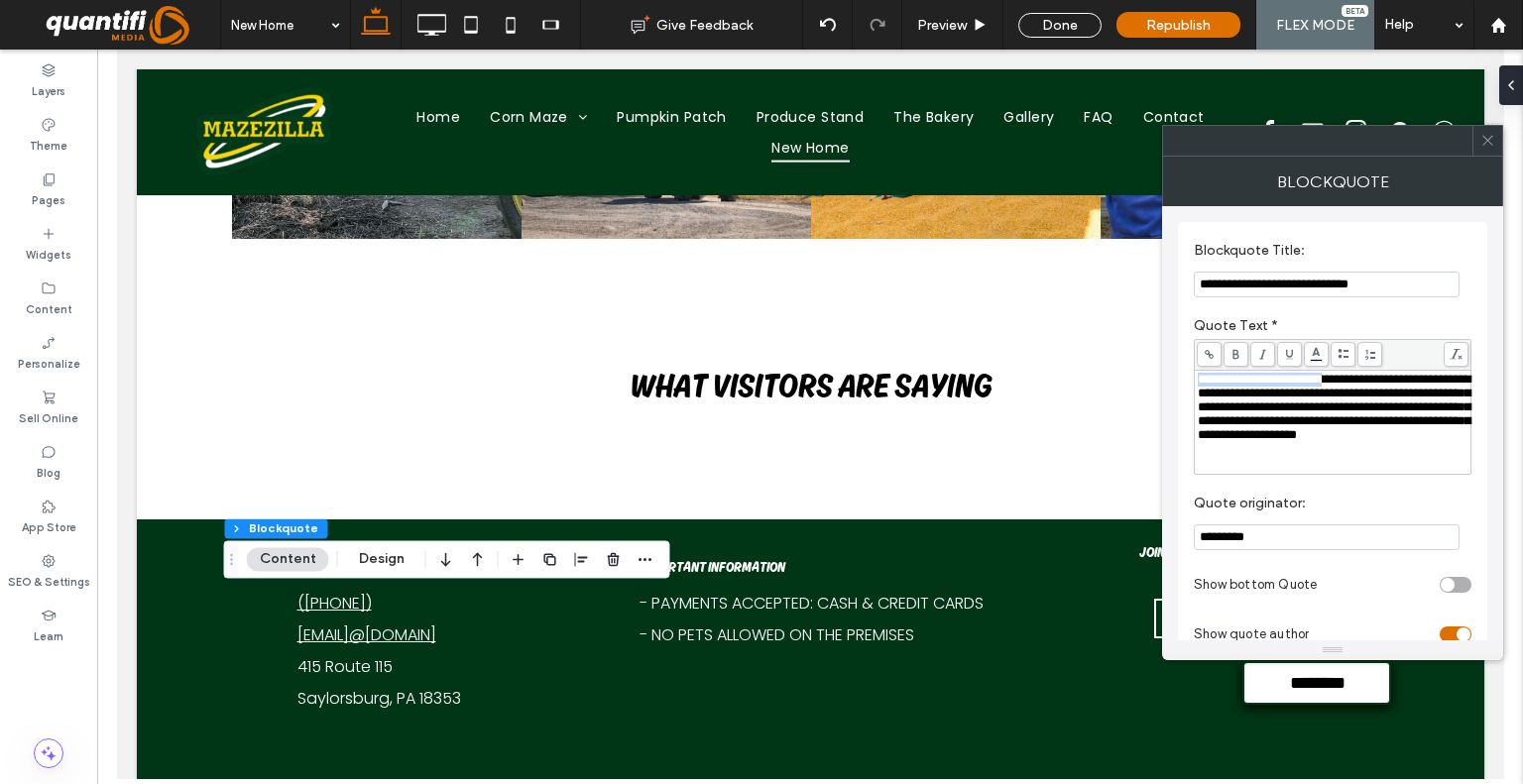 copy on "**********" 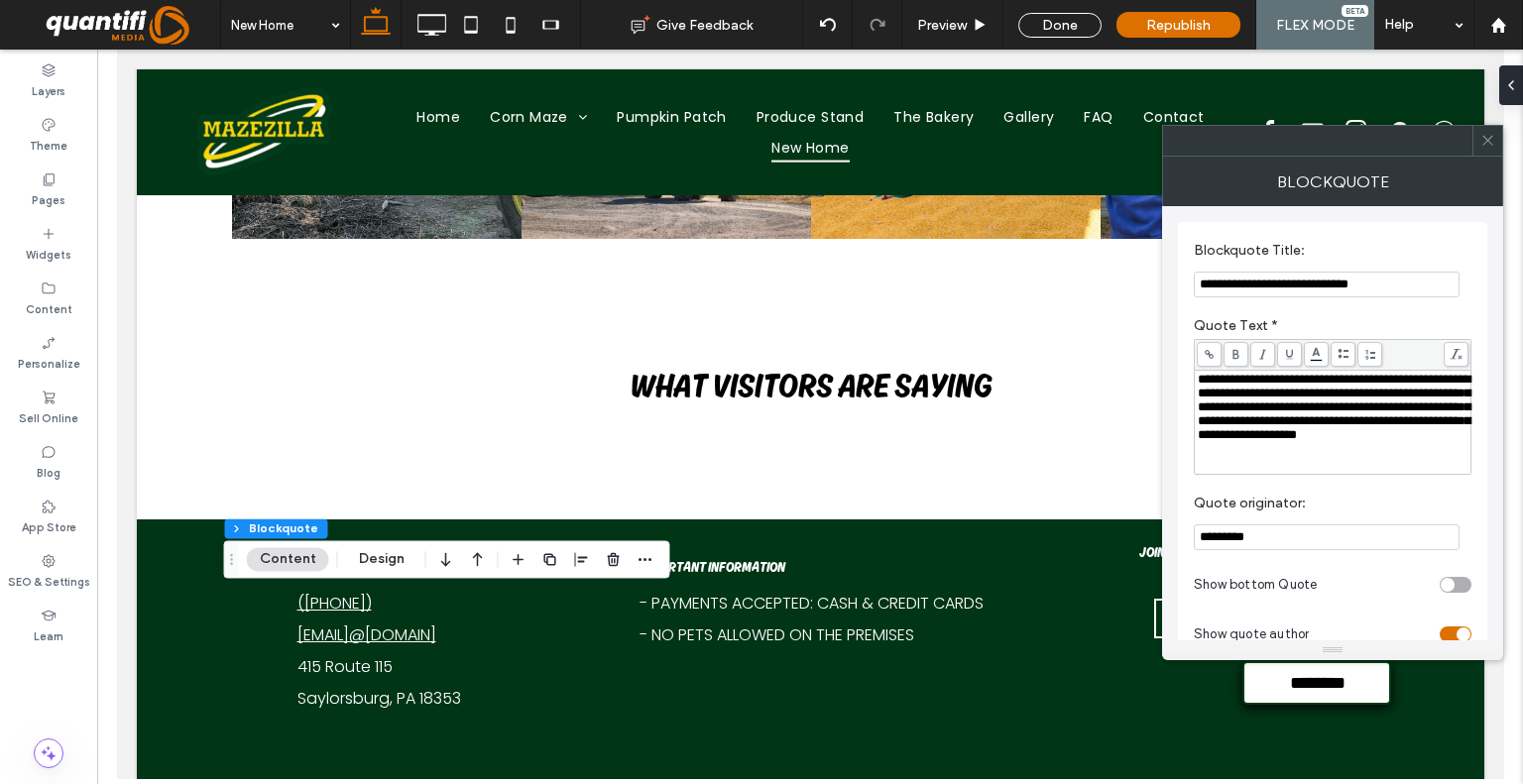 click on "**********" at bounding box center [1327, 284] 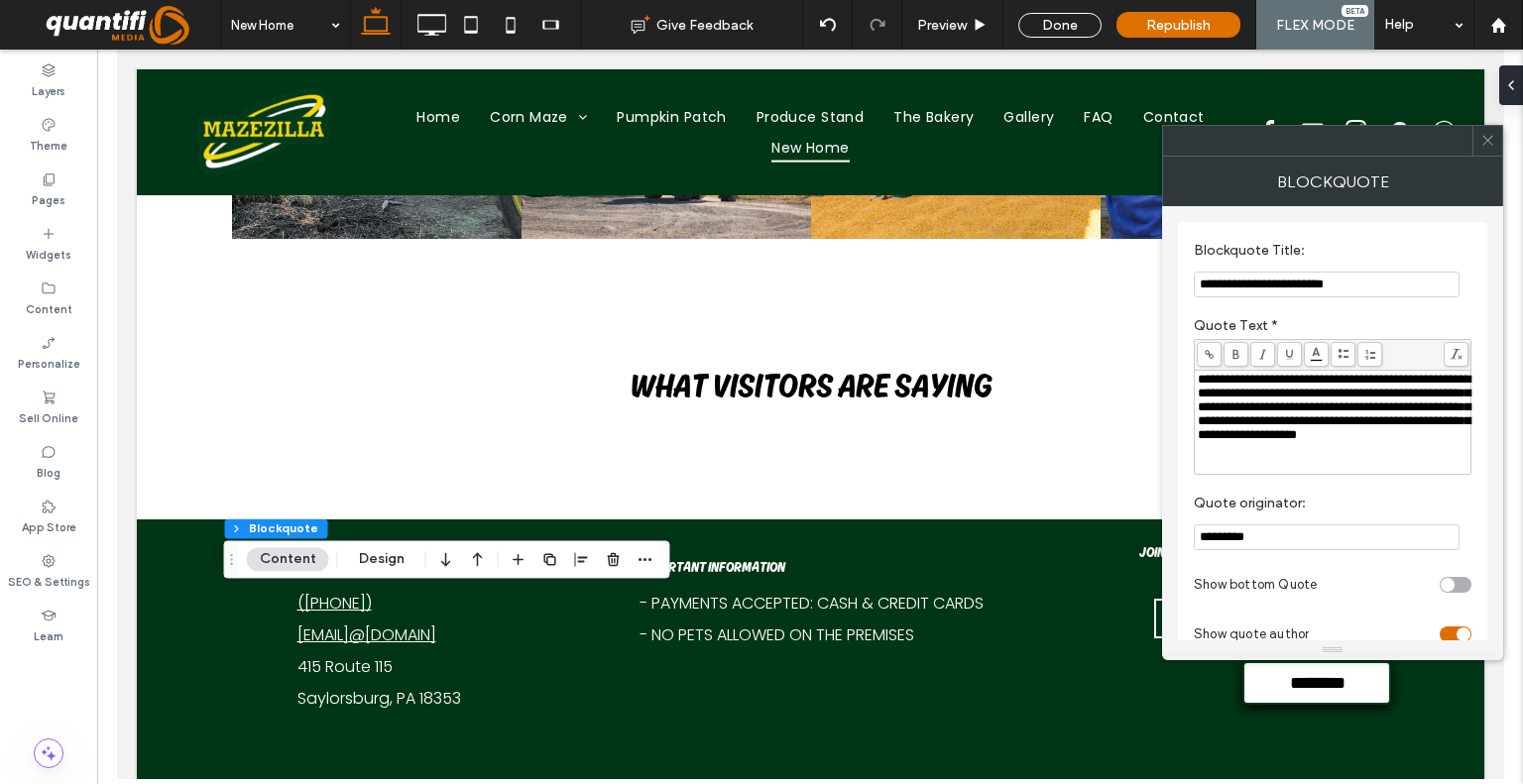 type on "**********" 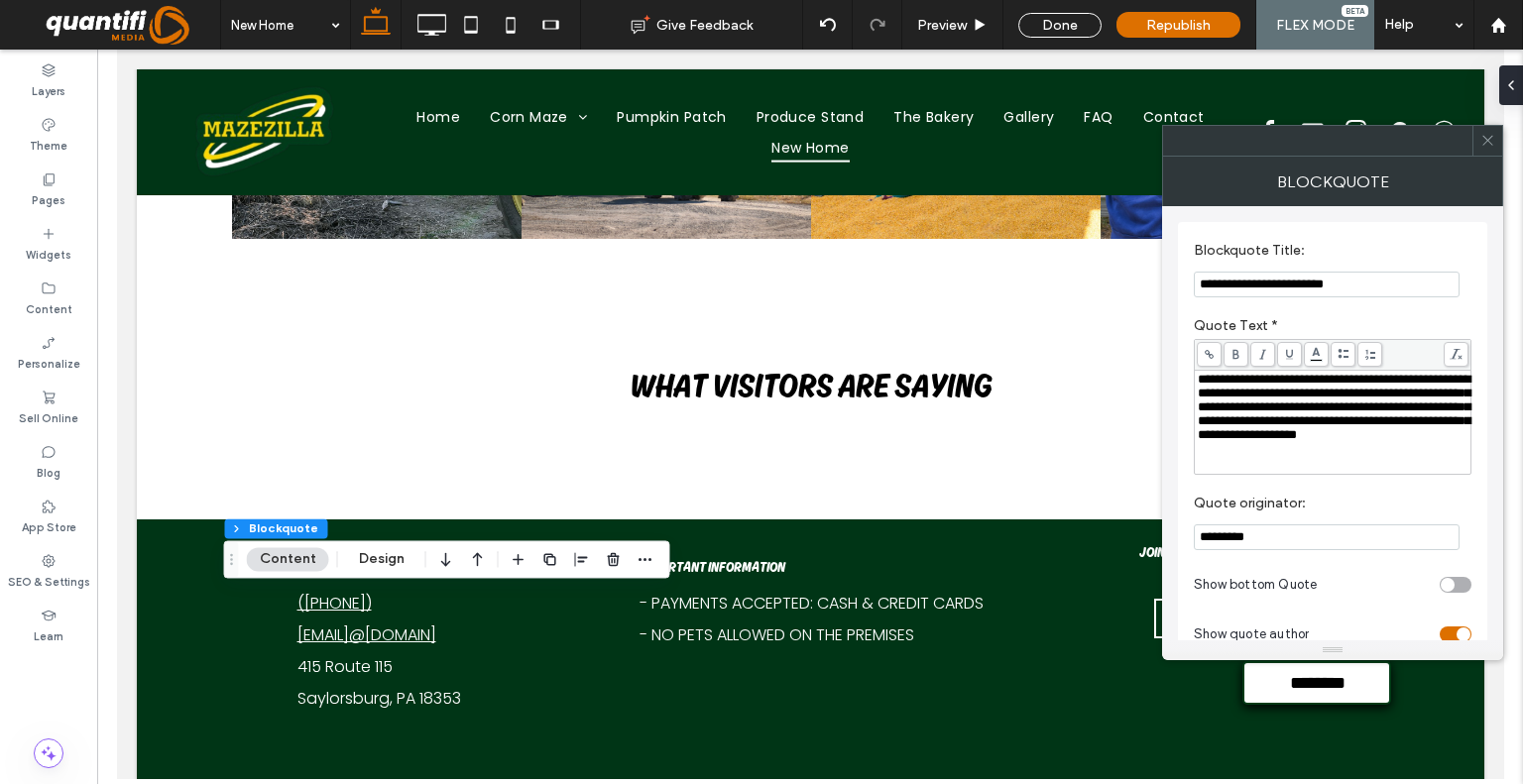 click 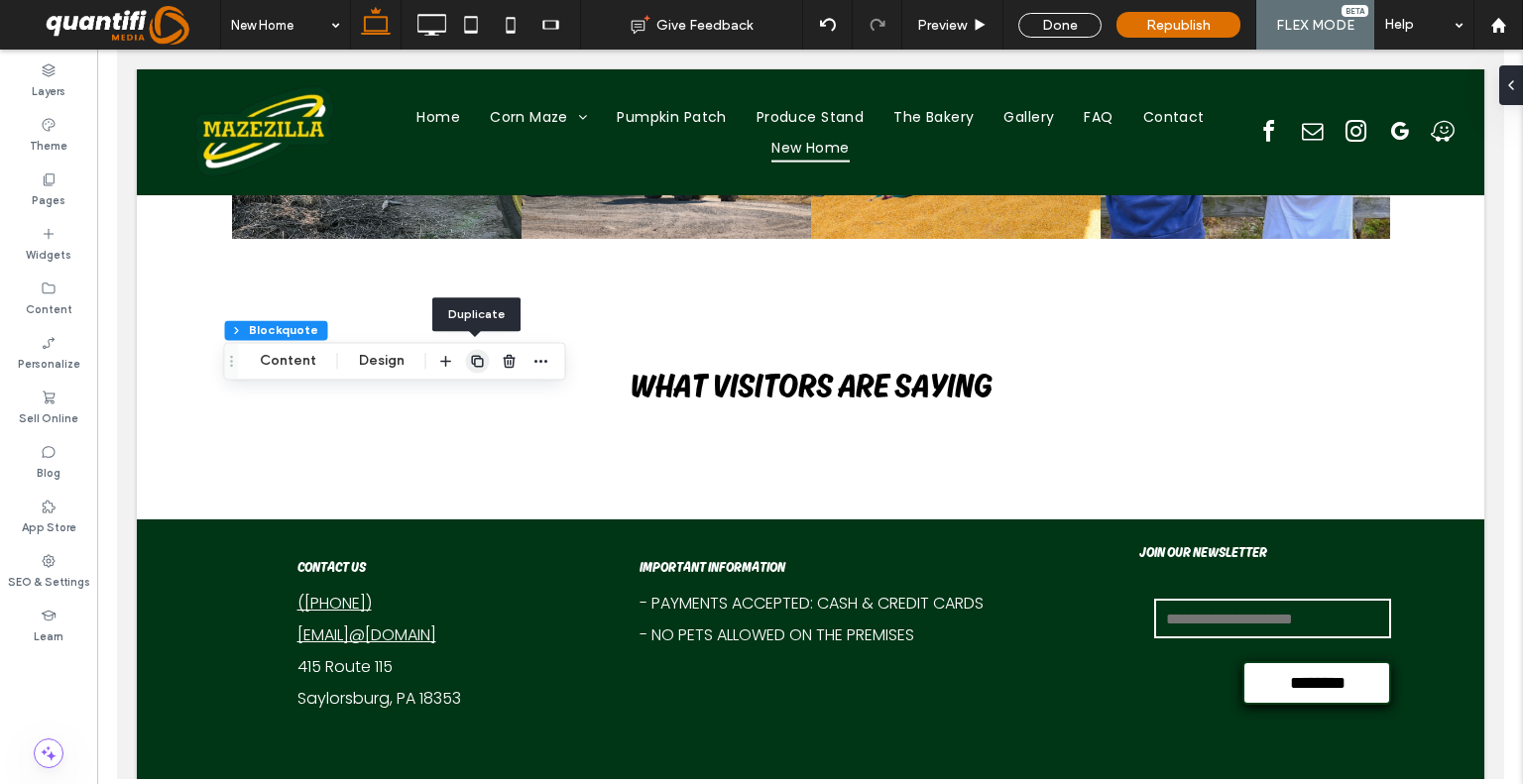 click 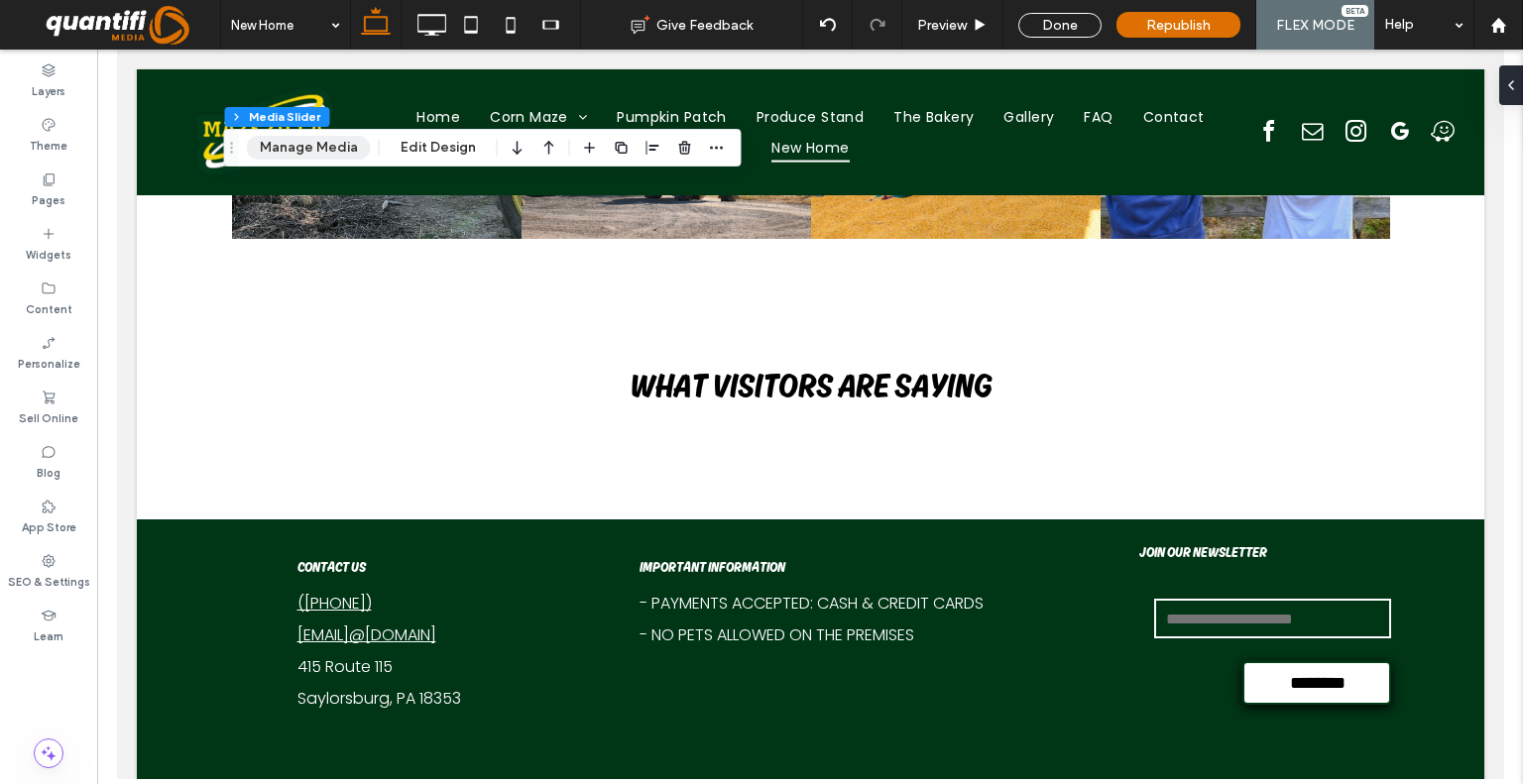 click on "Manage Media" at bounding box center [308, 148] 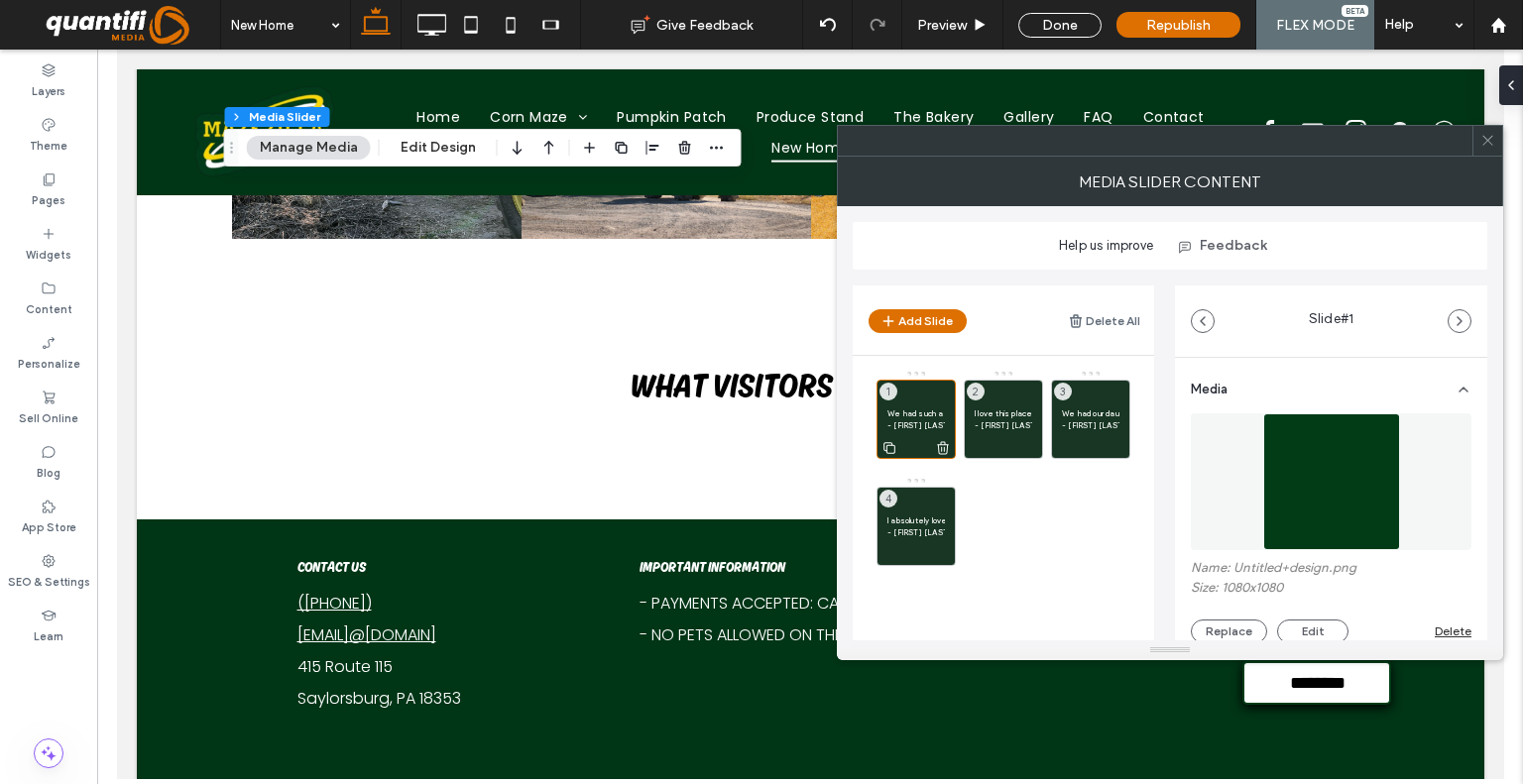 click 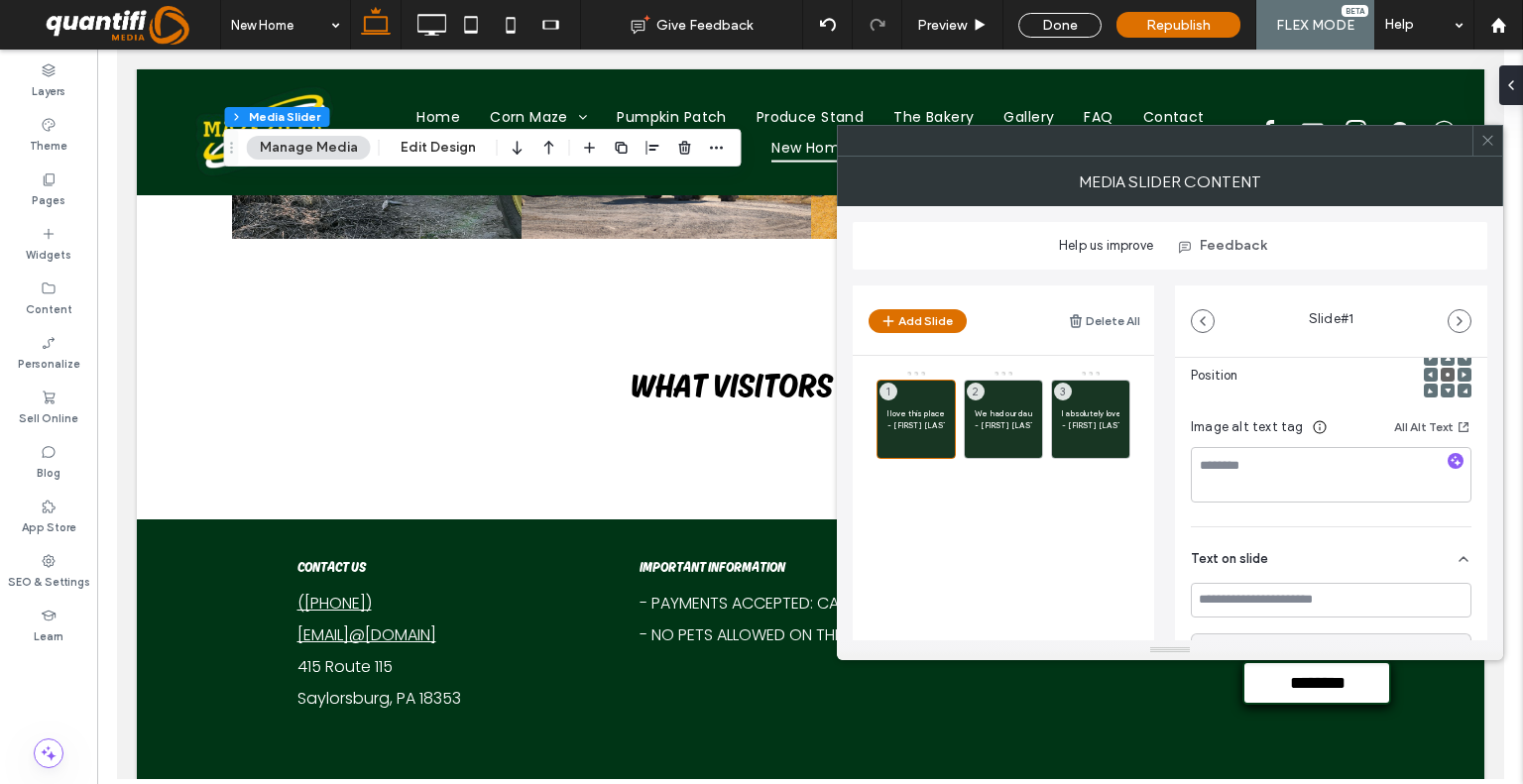 scroll, scrollTop: 396, scrollLeft: 0, axis: vertical 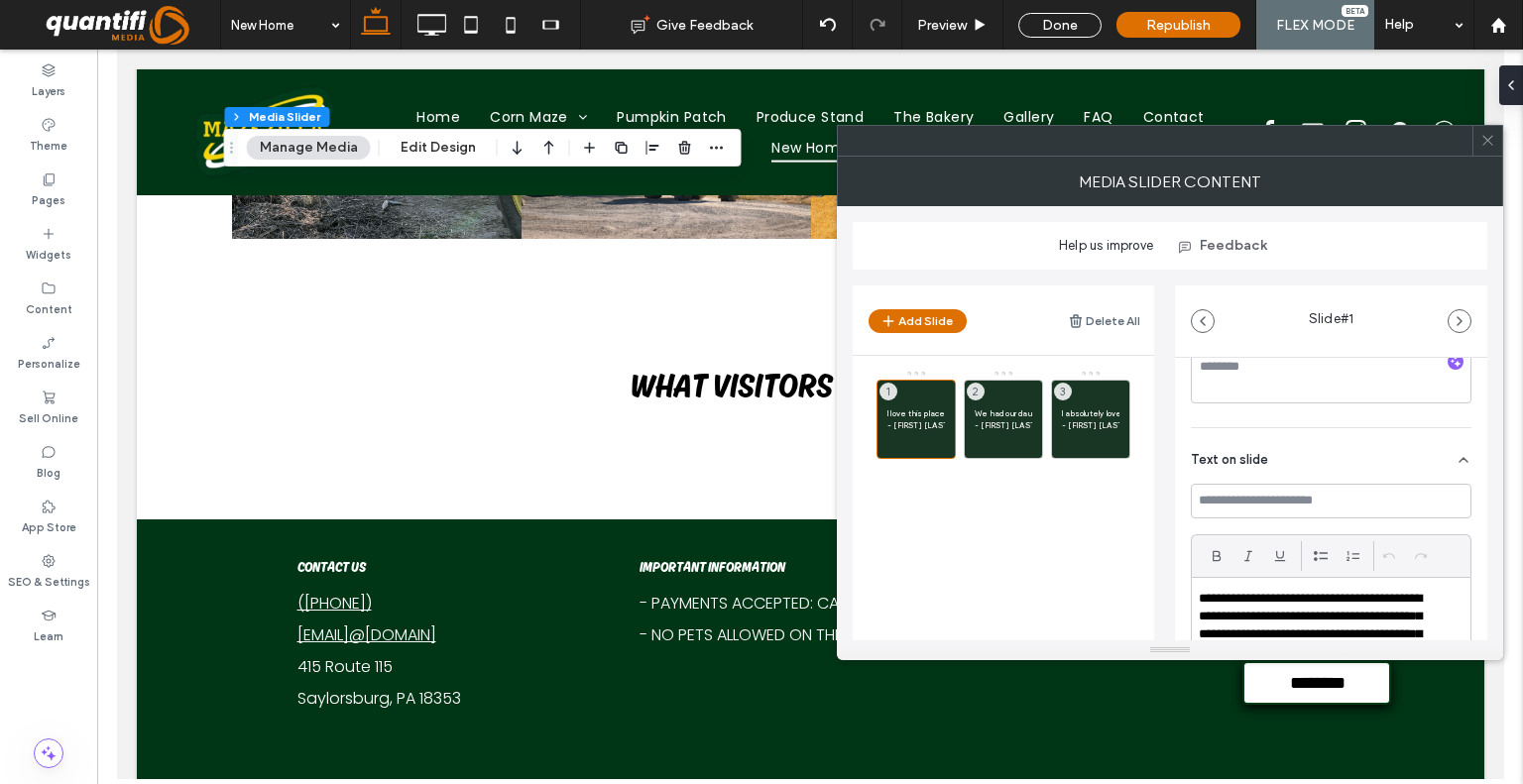 click on "**********" at bounding box center (1318, 644) 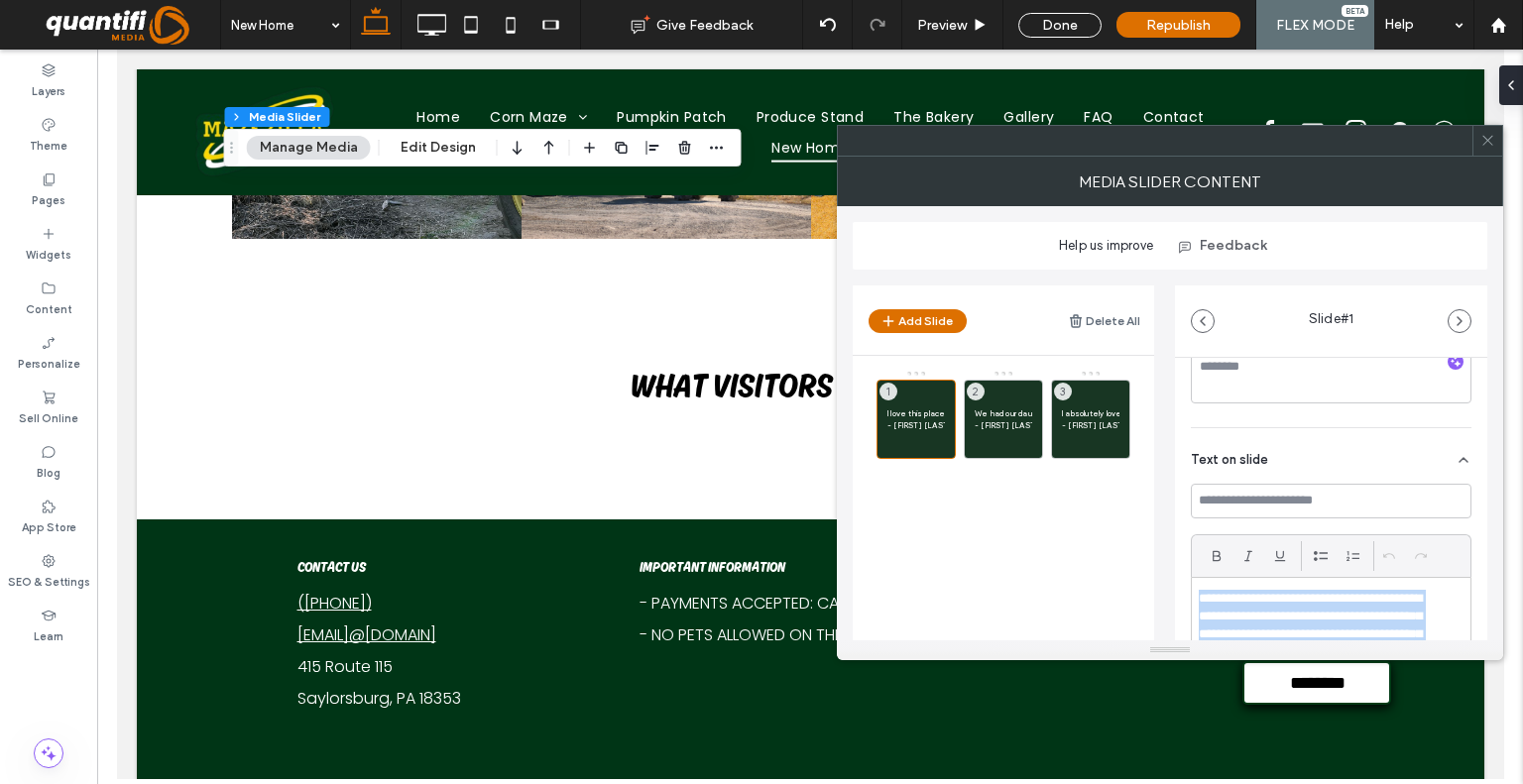 copy on "**********" 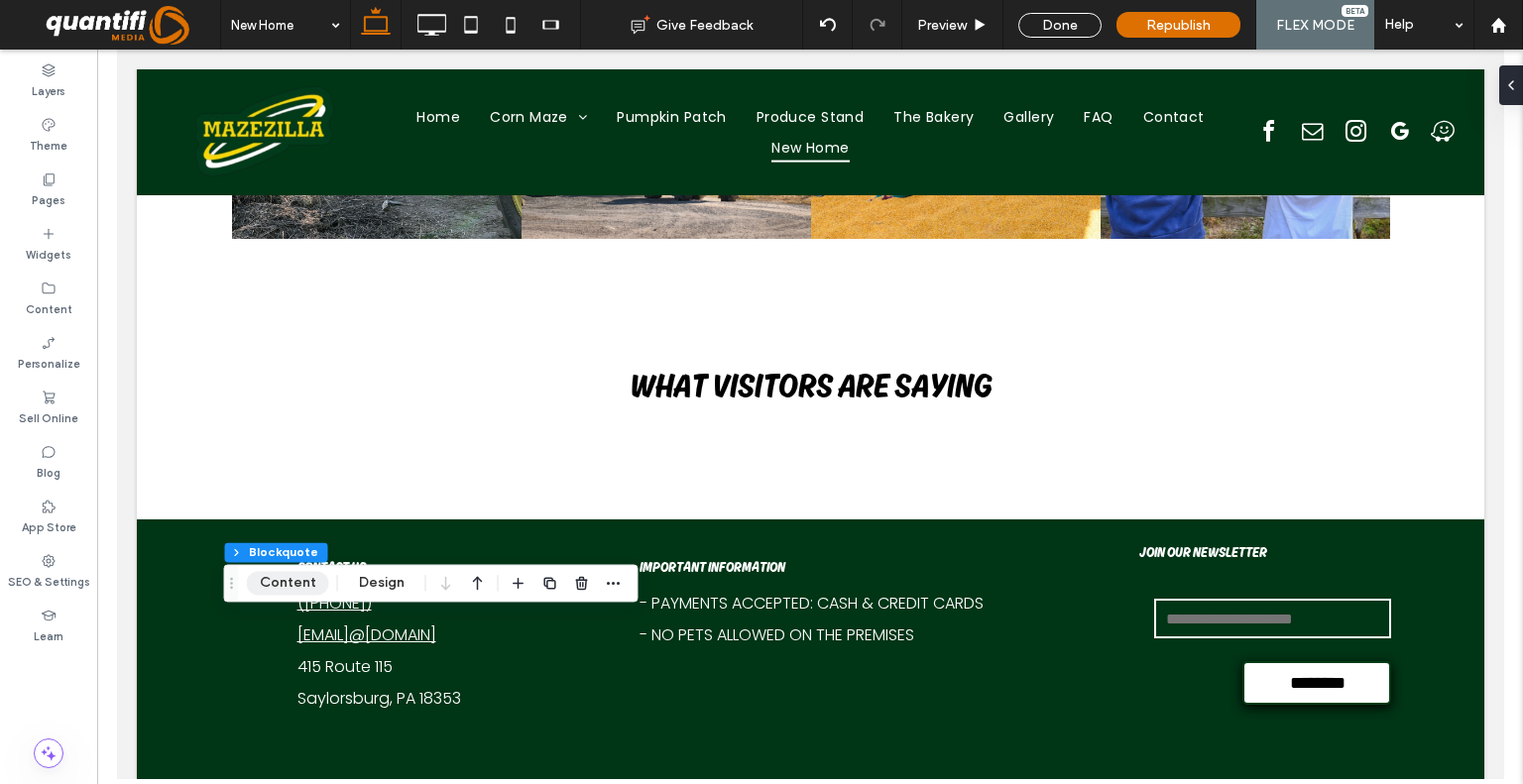 click on "Flex section Flex column Inner Column Blockquote Content Design" at bounding box center [431, 583] 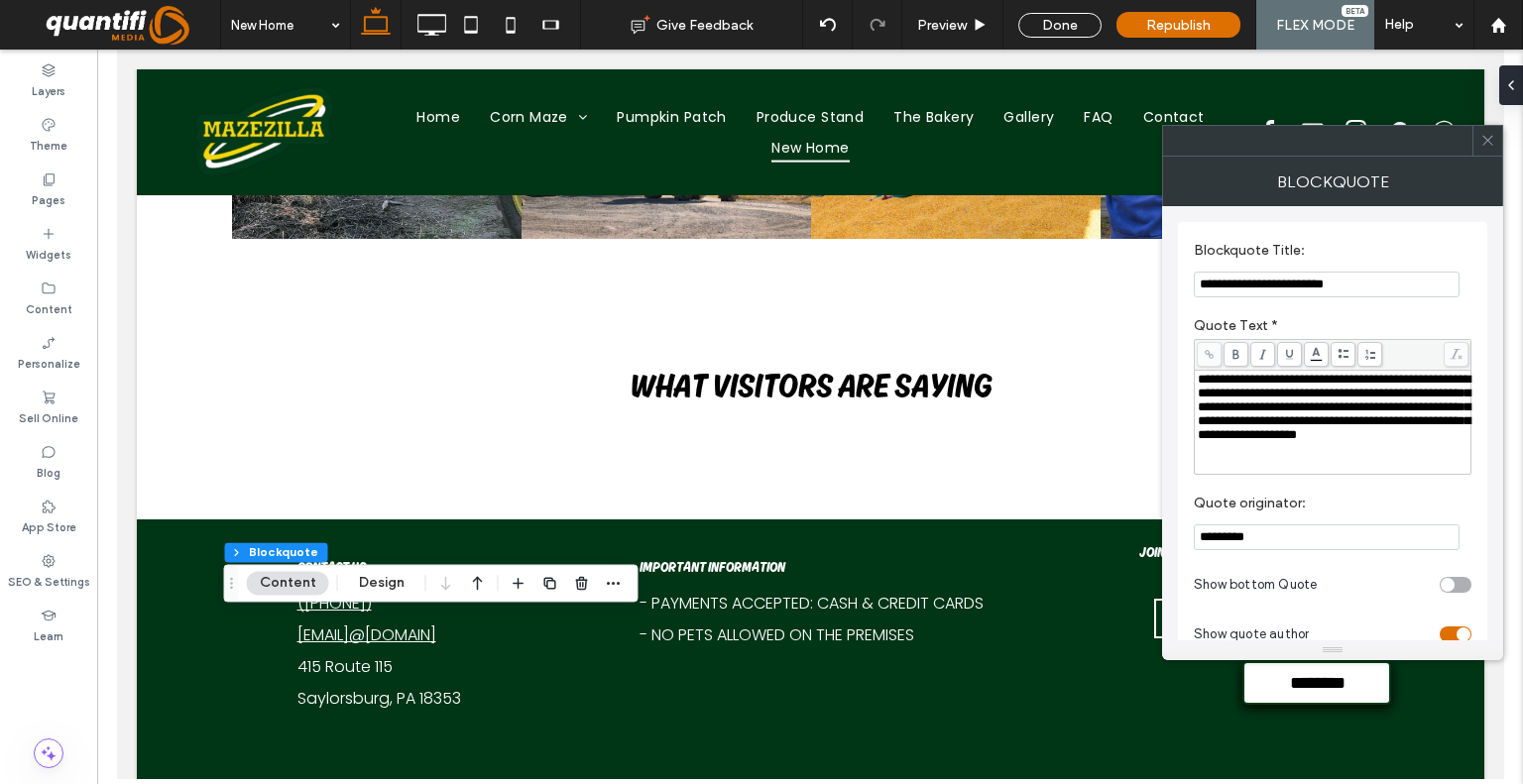 click on "**********" at bounding box center [1334, 406] 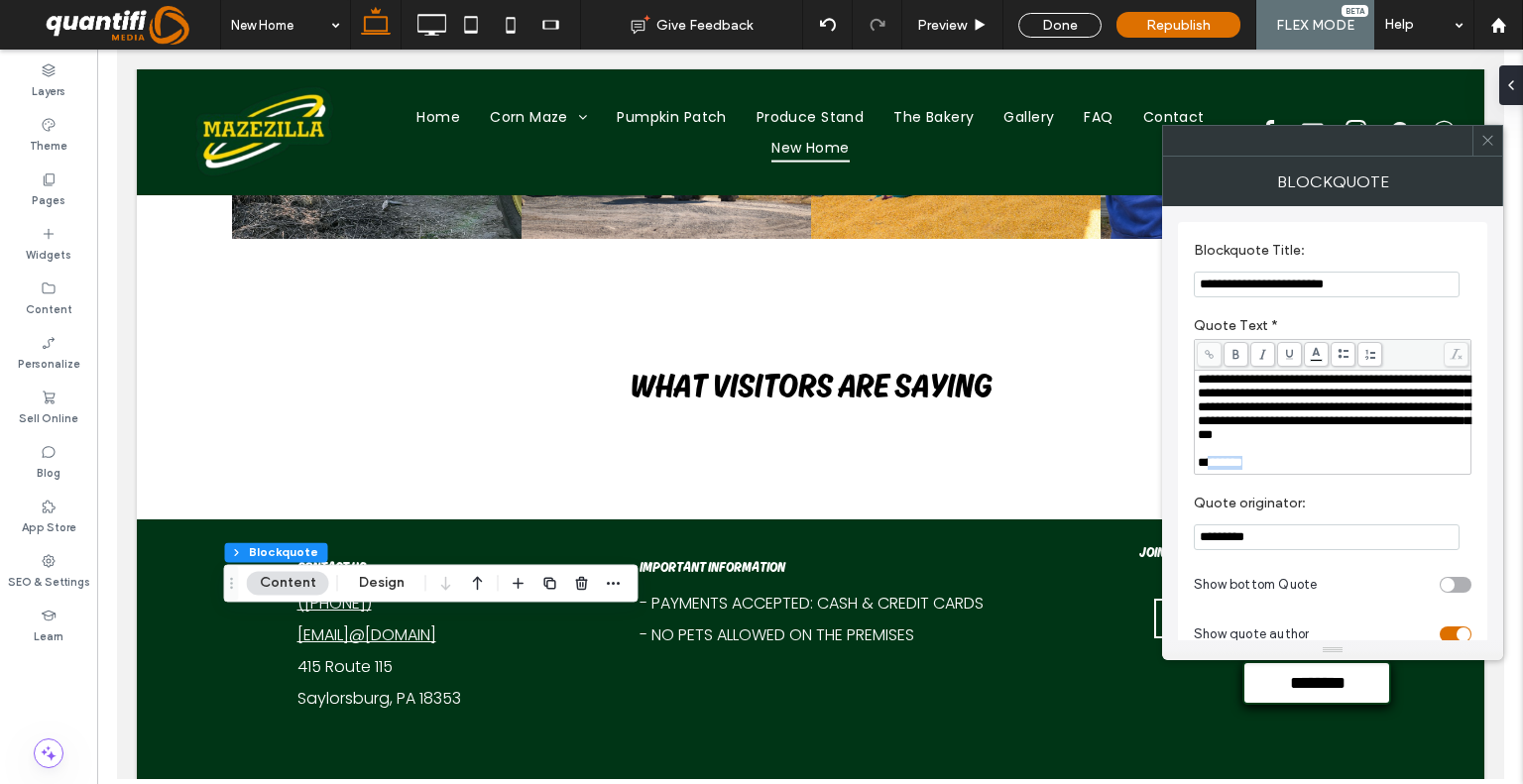 drag, startPoint x: 1257, startPoint y: 477, endPoint x: 1206, endPoint y: 481, distance: 51.156622 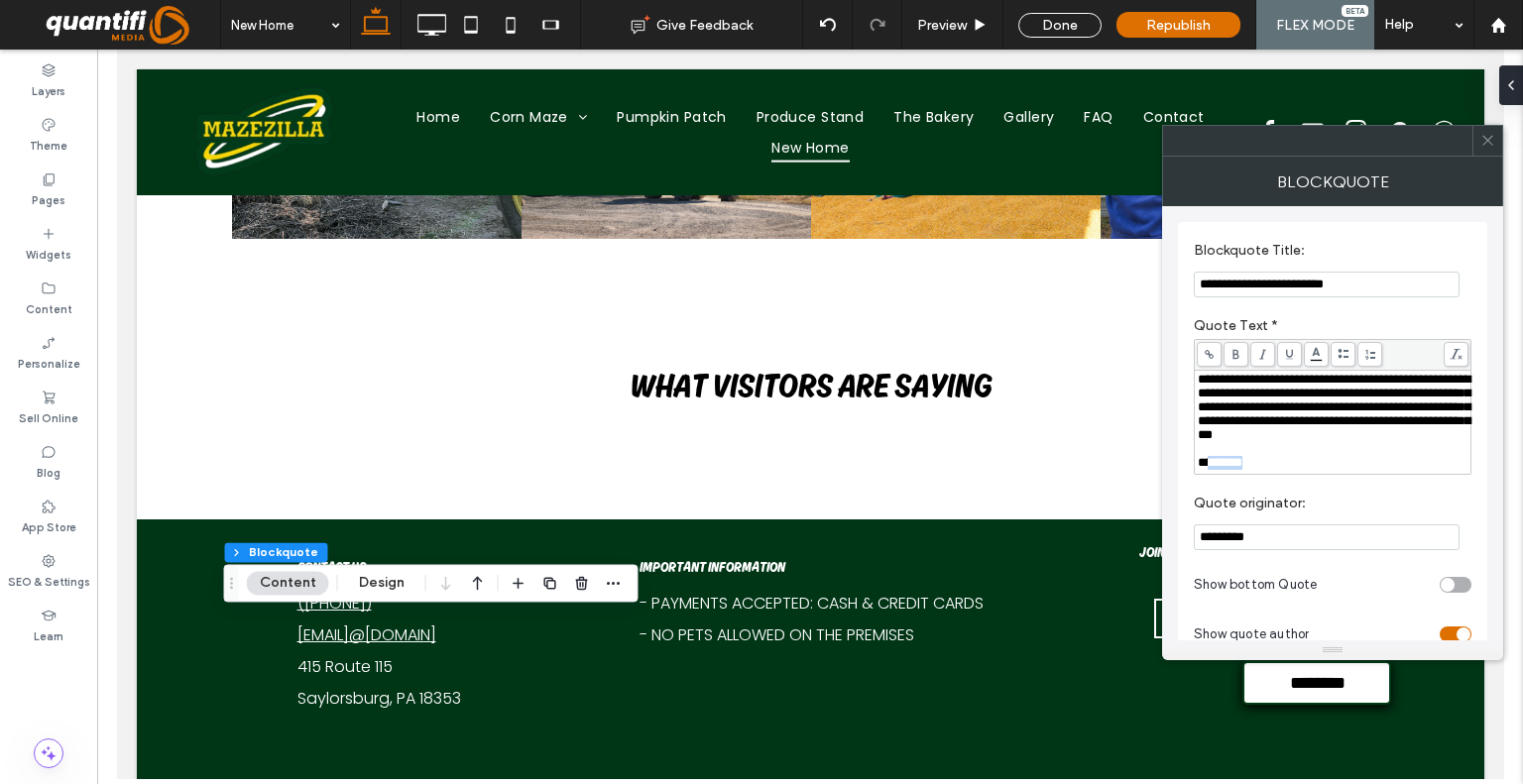copy on "*******" 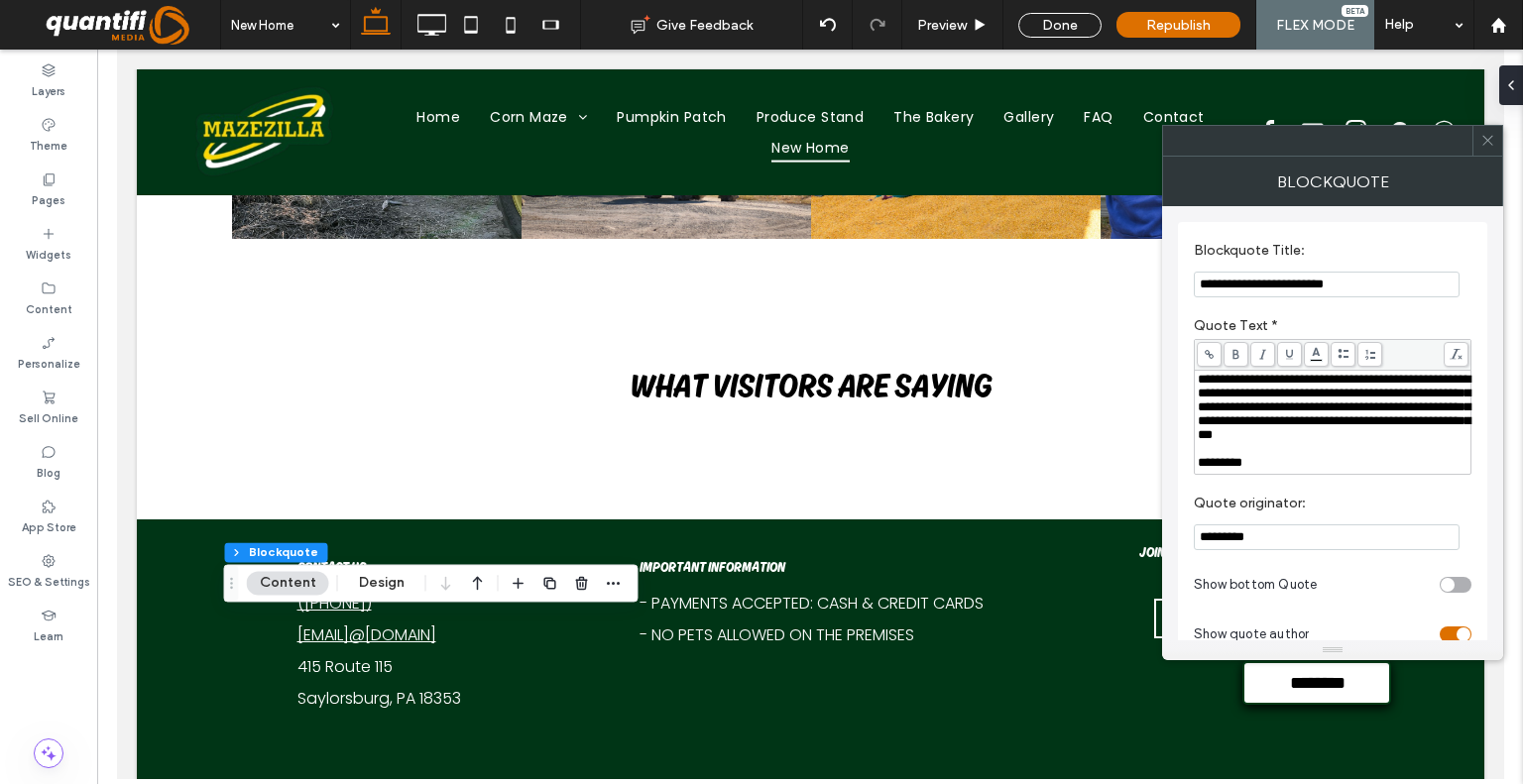 click on "*********" at bounding box center (1327, 537) 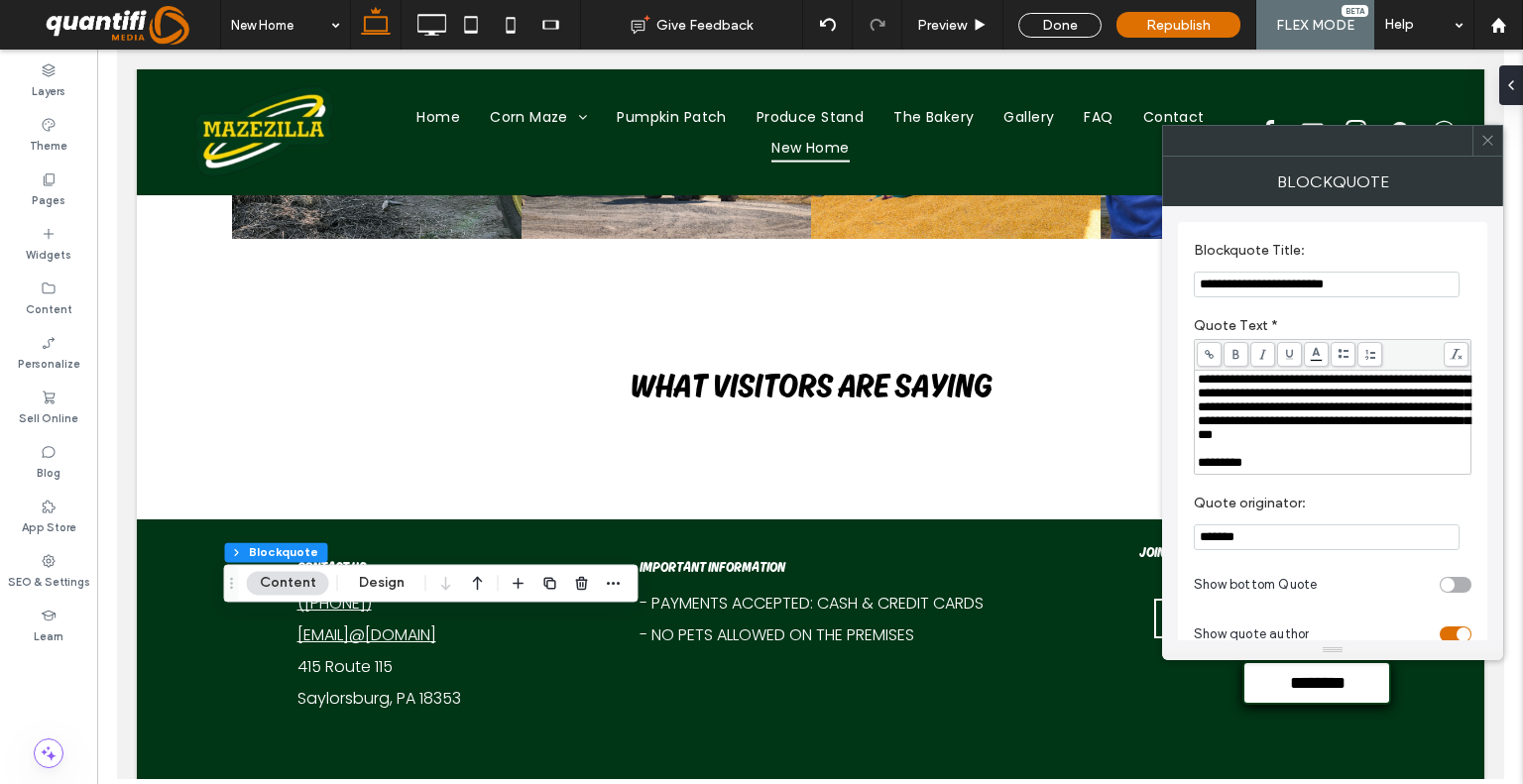 type on "*******" 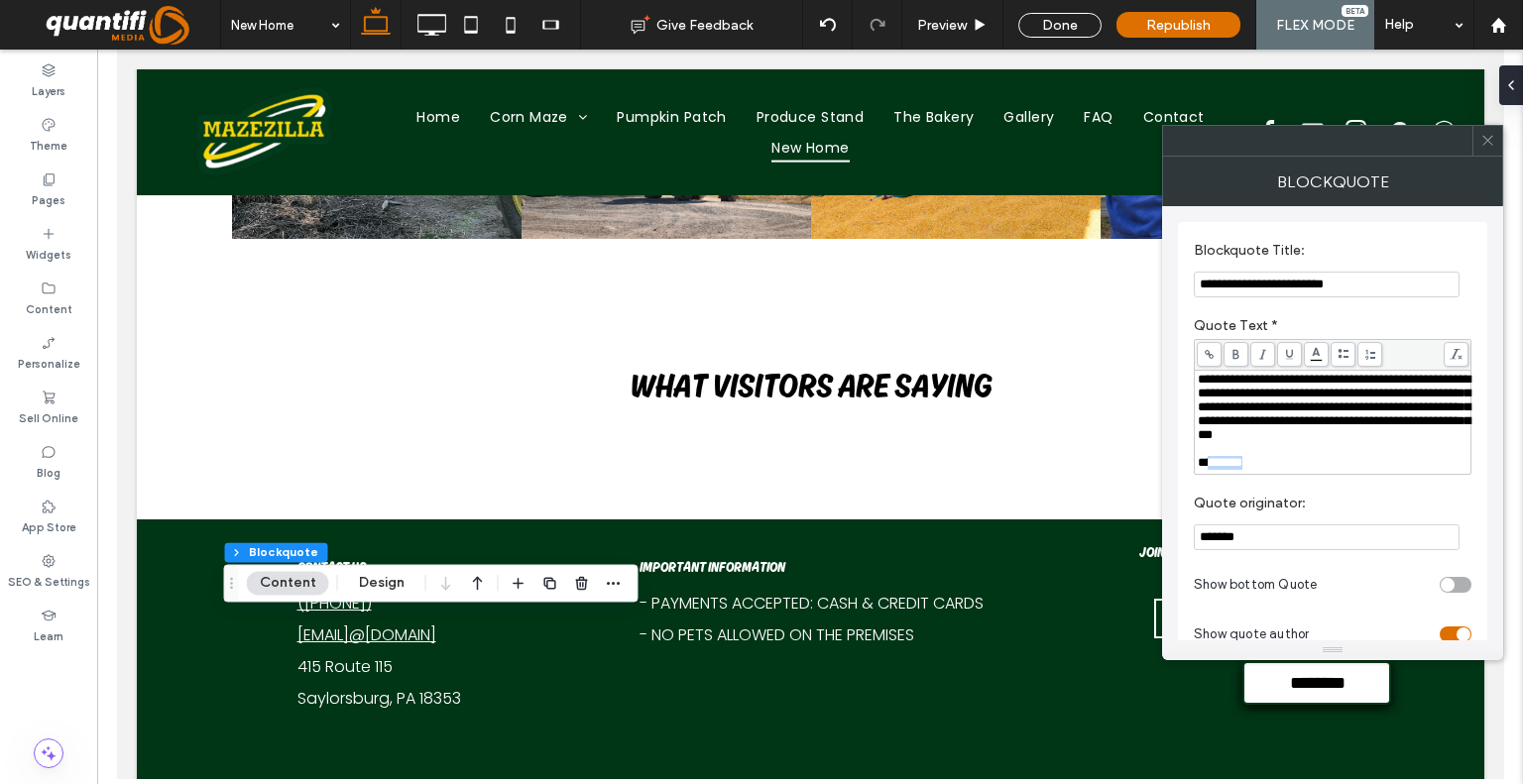 click on "*********" at bounding box center [1333, 463] 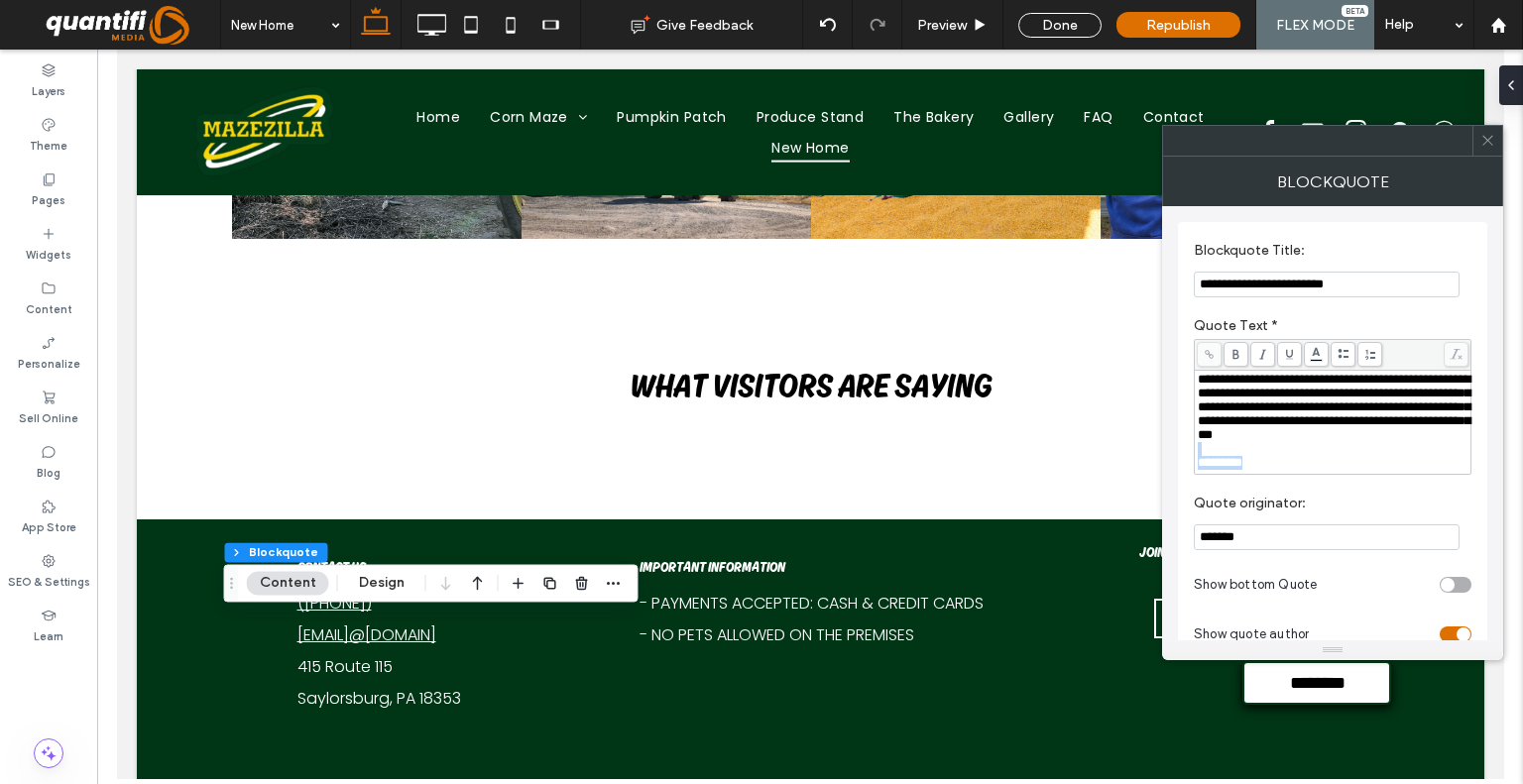 drag, startPoint x: 1282, startPoint y: 474, endPoint x: 1397, endPoint y: 451, distance: 117.277449 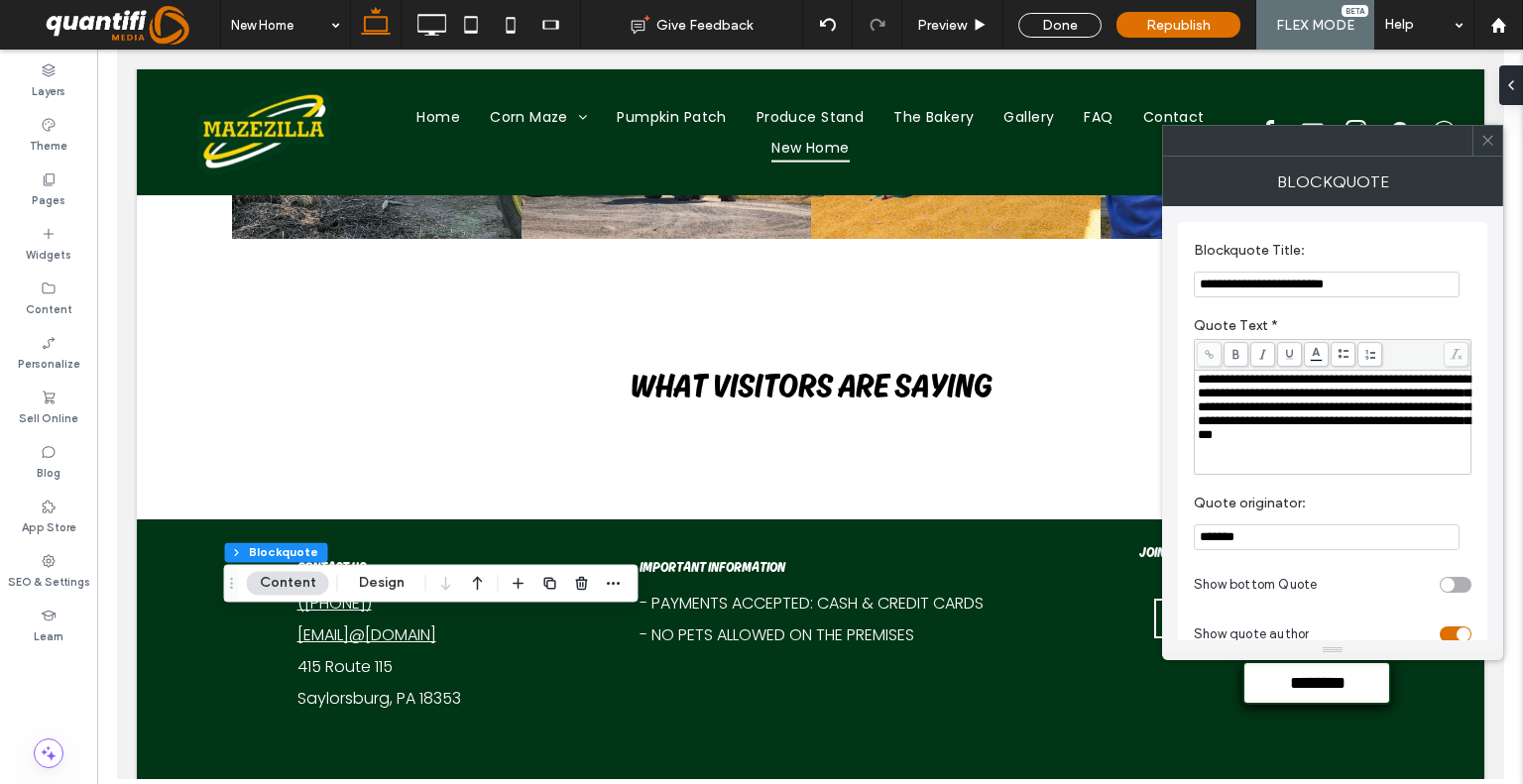click on "Quote originator: *******" at bounding box center (1333, 522) 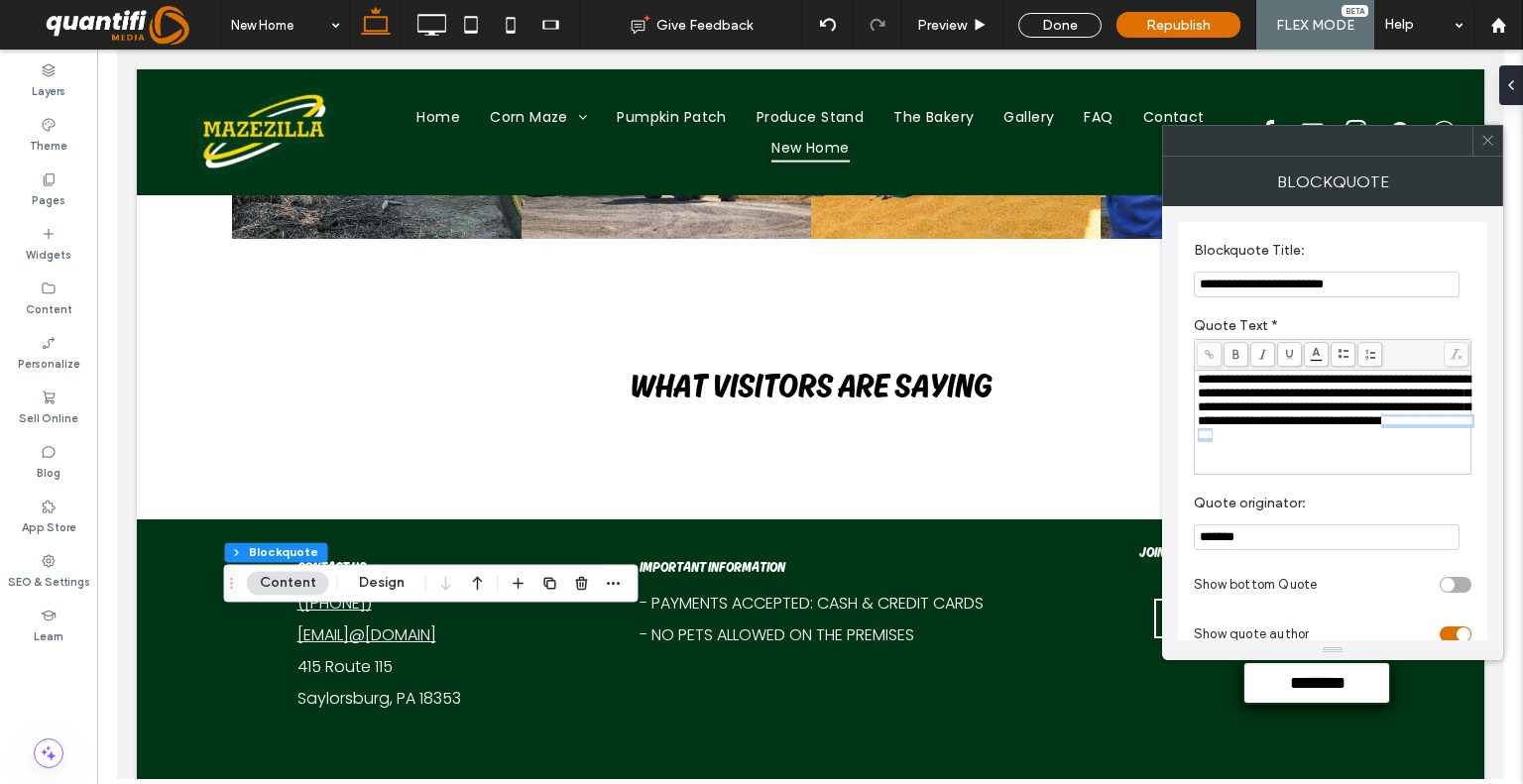 drag, startPoint x: 1236, startPoint y: 444, endPoint x: 1383, endPoint y: 447, distance: 147.0306 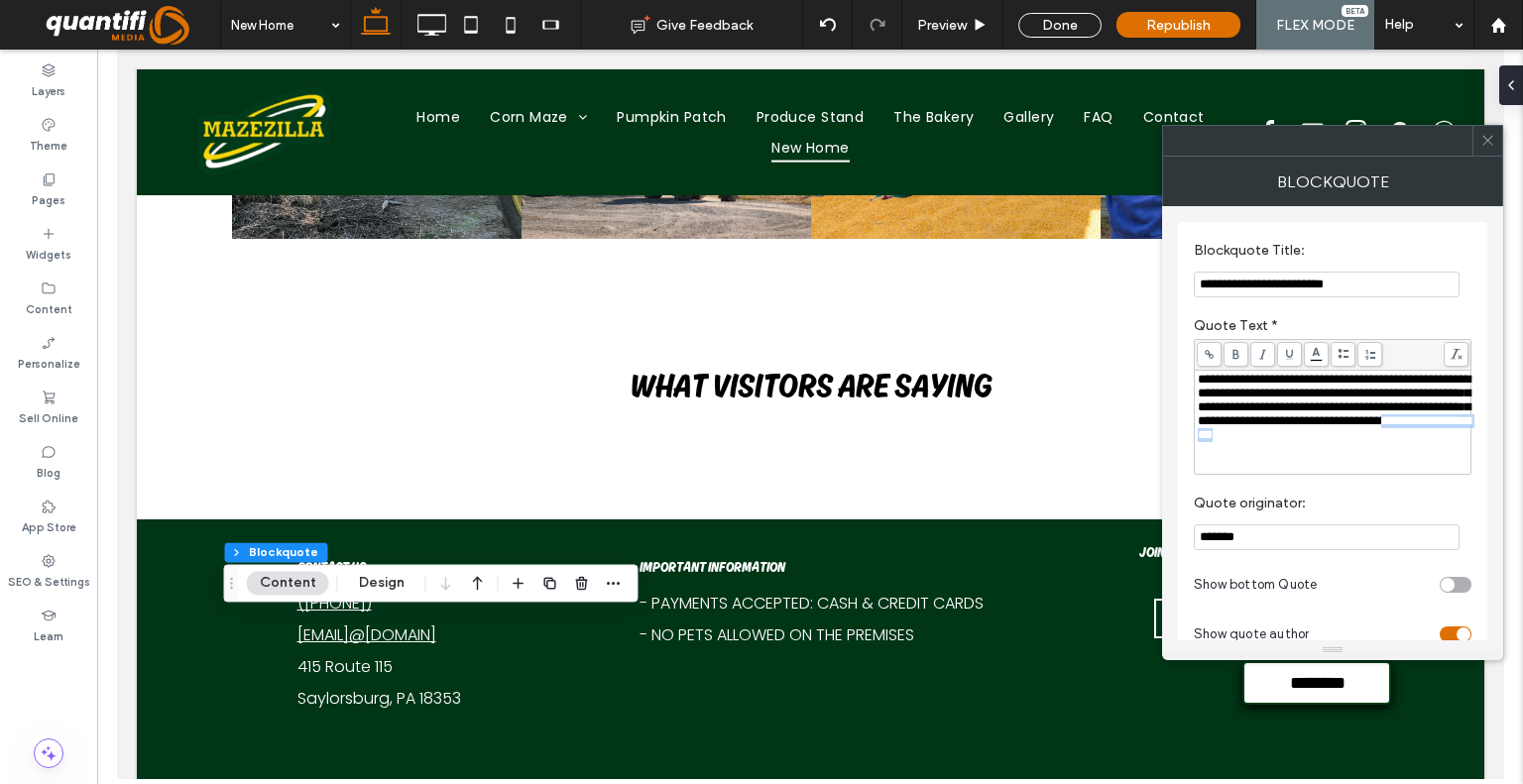 copy on "**********" 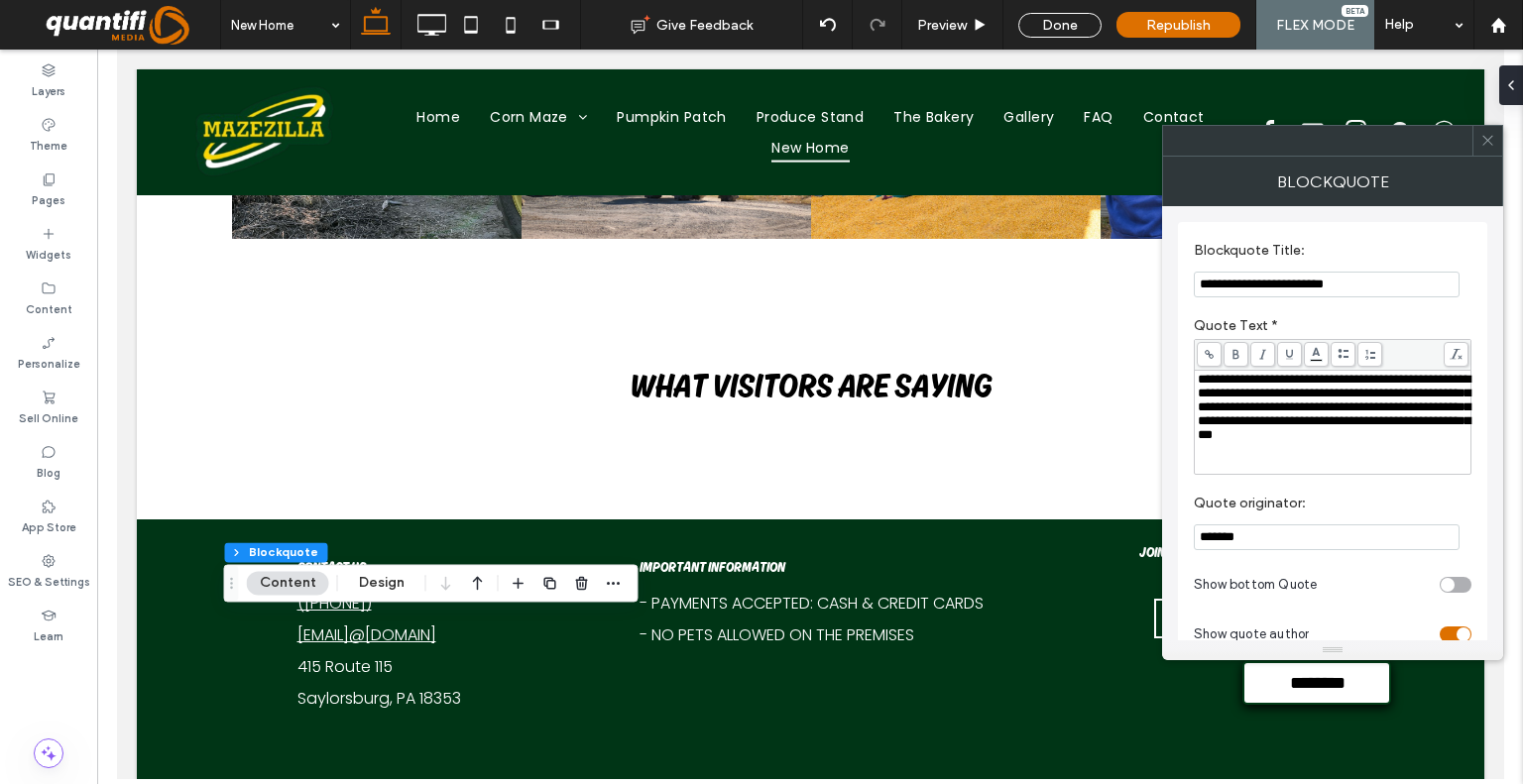 click on "**********" at bounding box center (1327, 284) 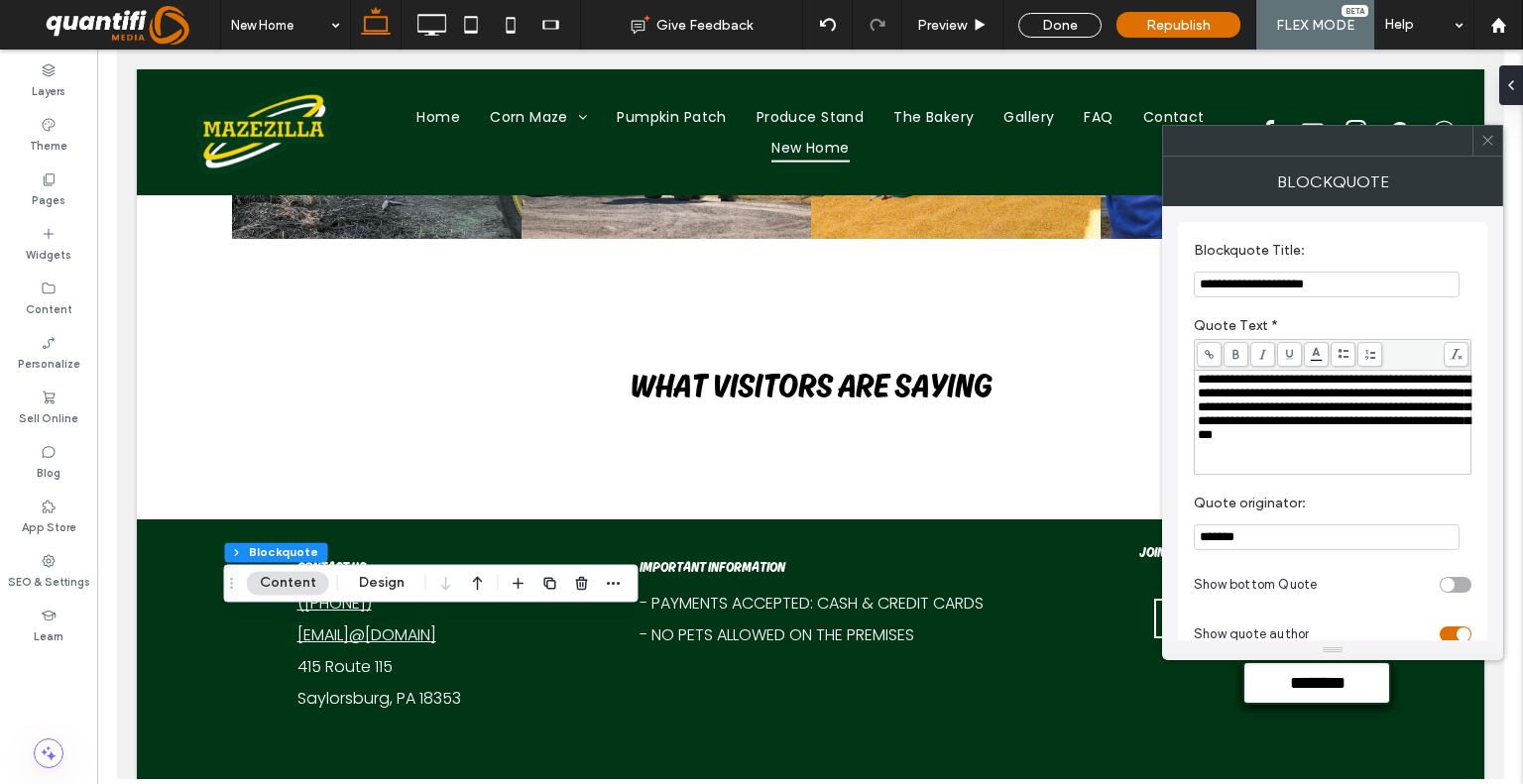 type on "**********" 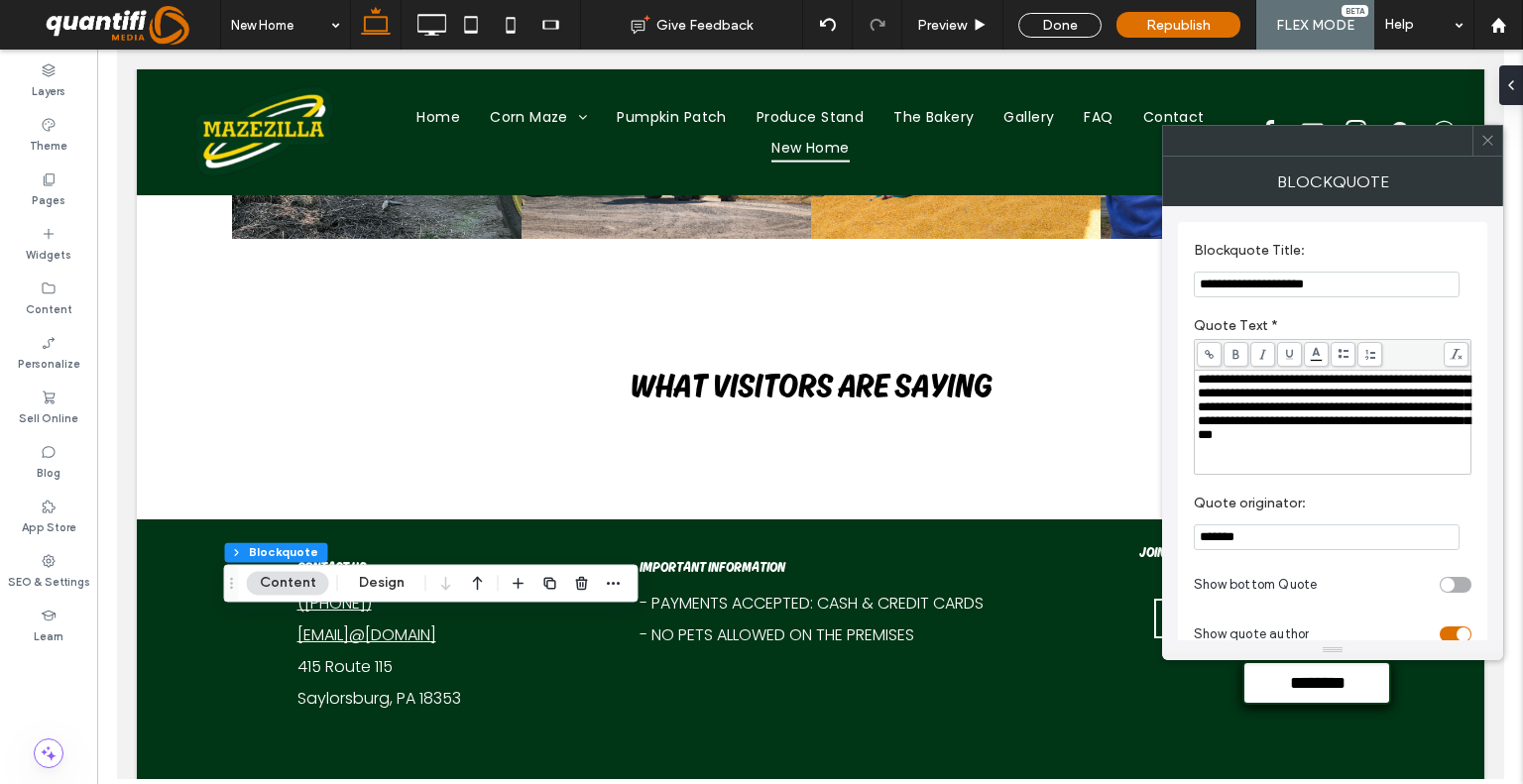 click 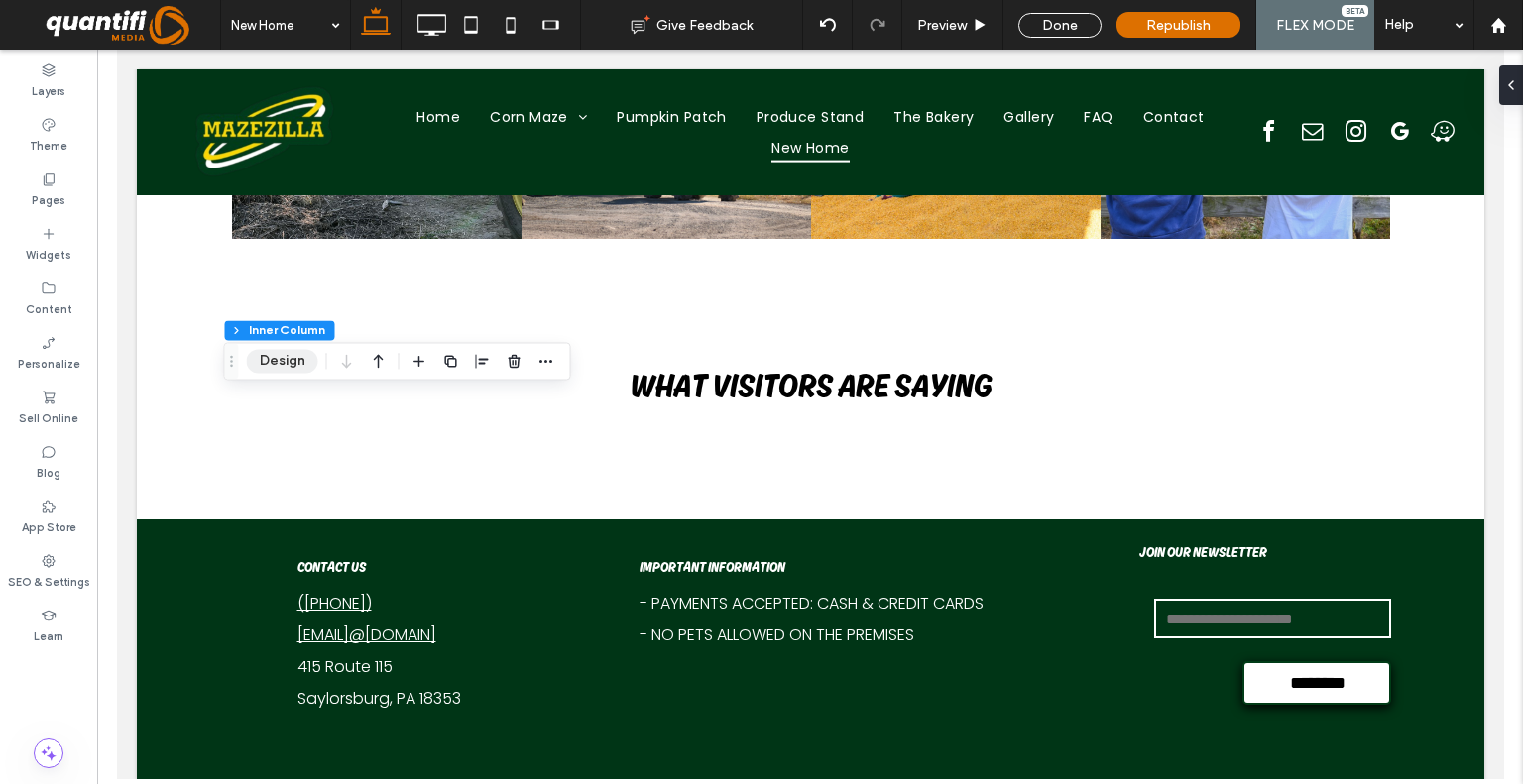 click on "Design" at bounding box center [283, 361] 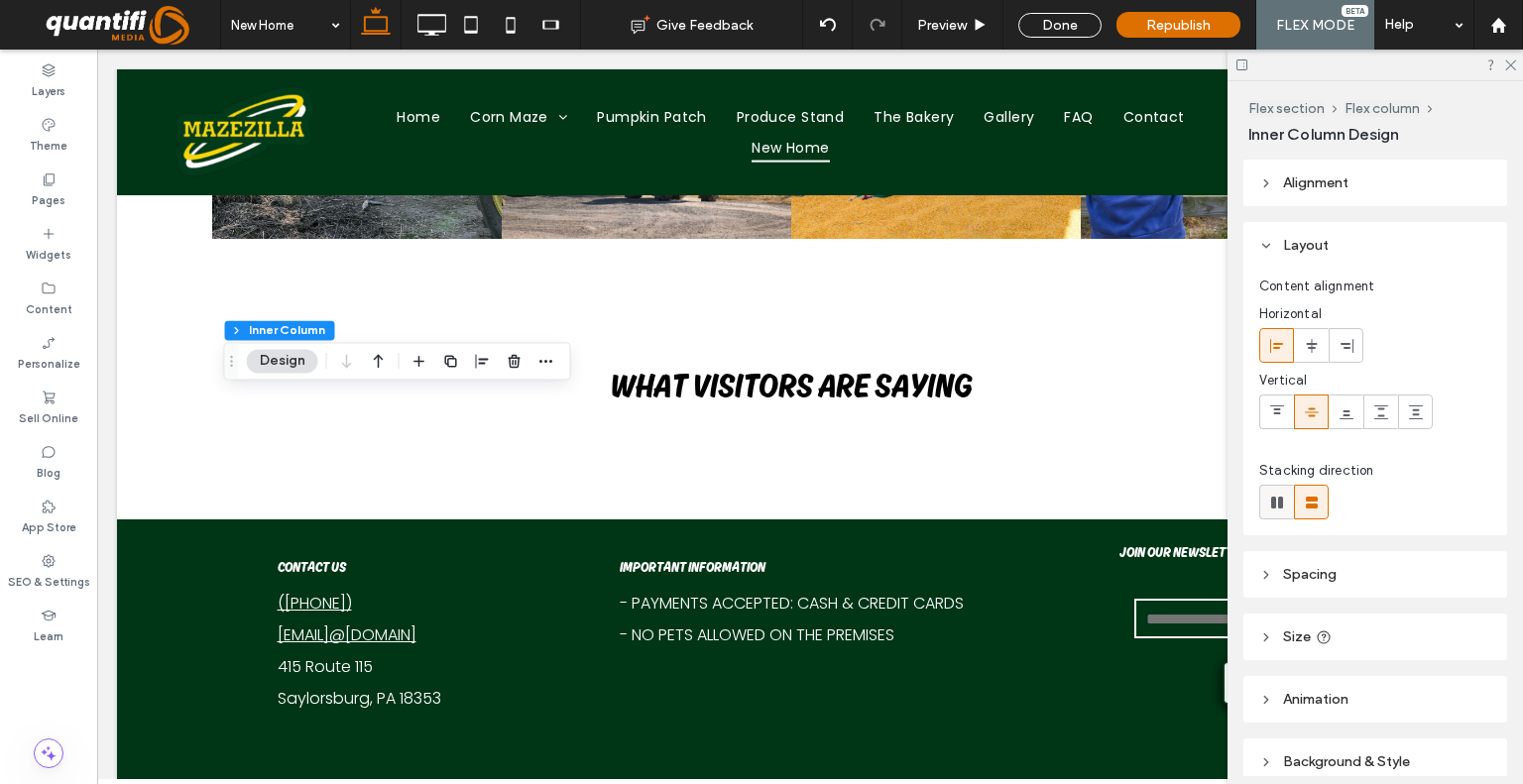 click 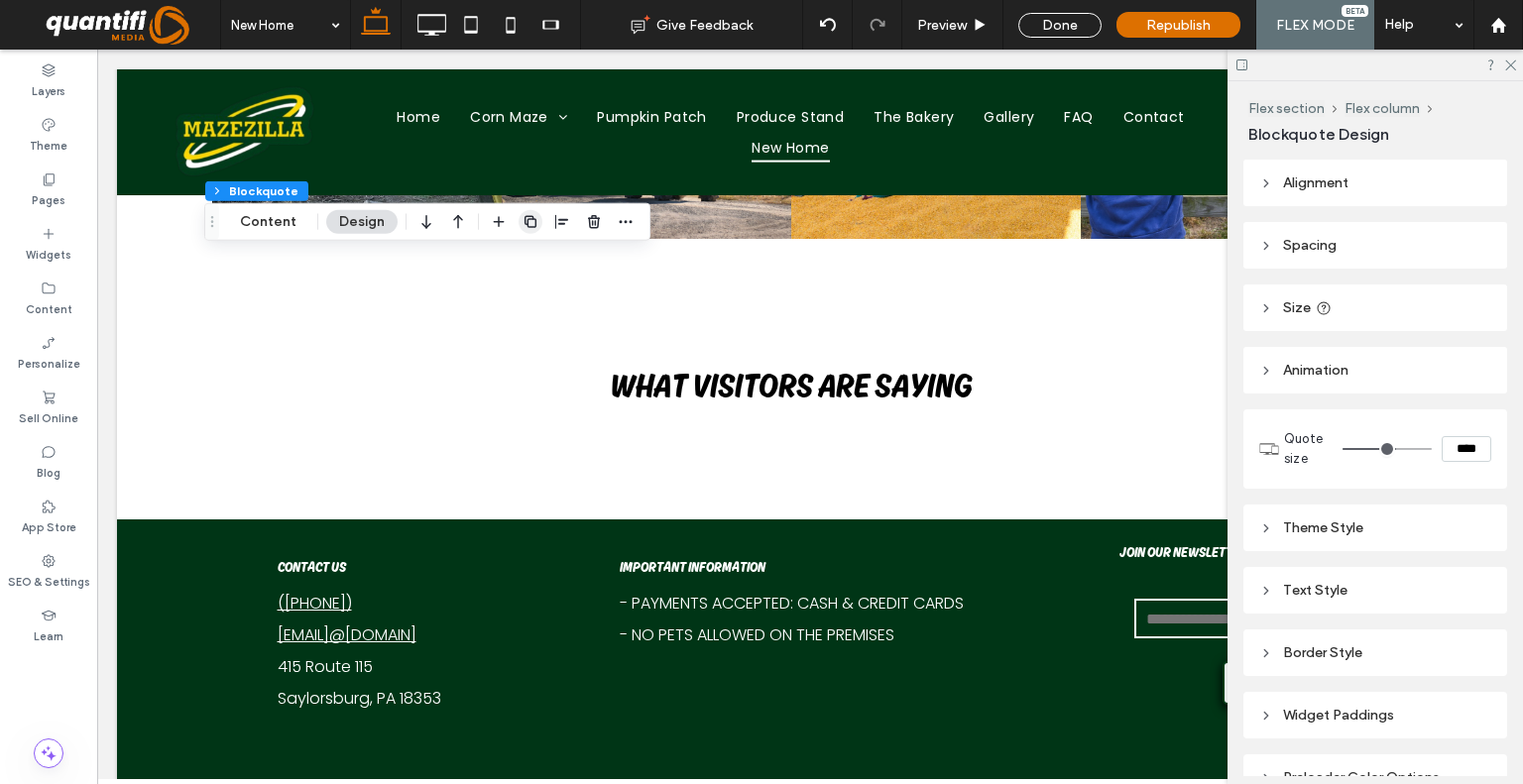 click at bounding box center [530, 222] 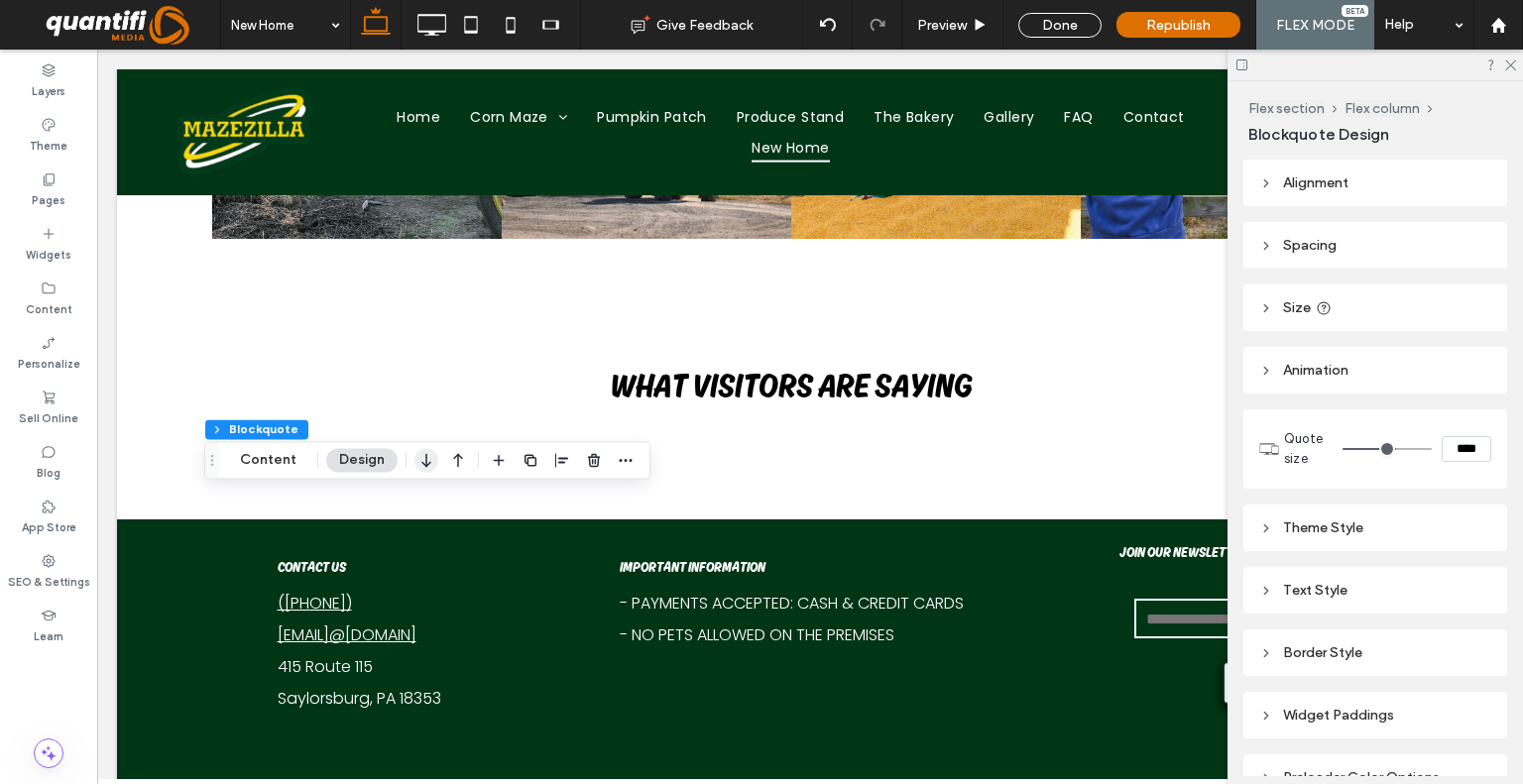 click 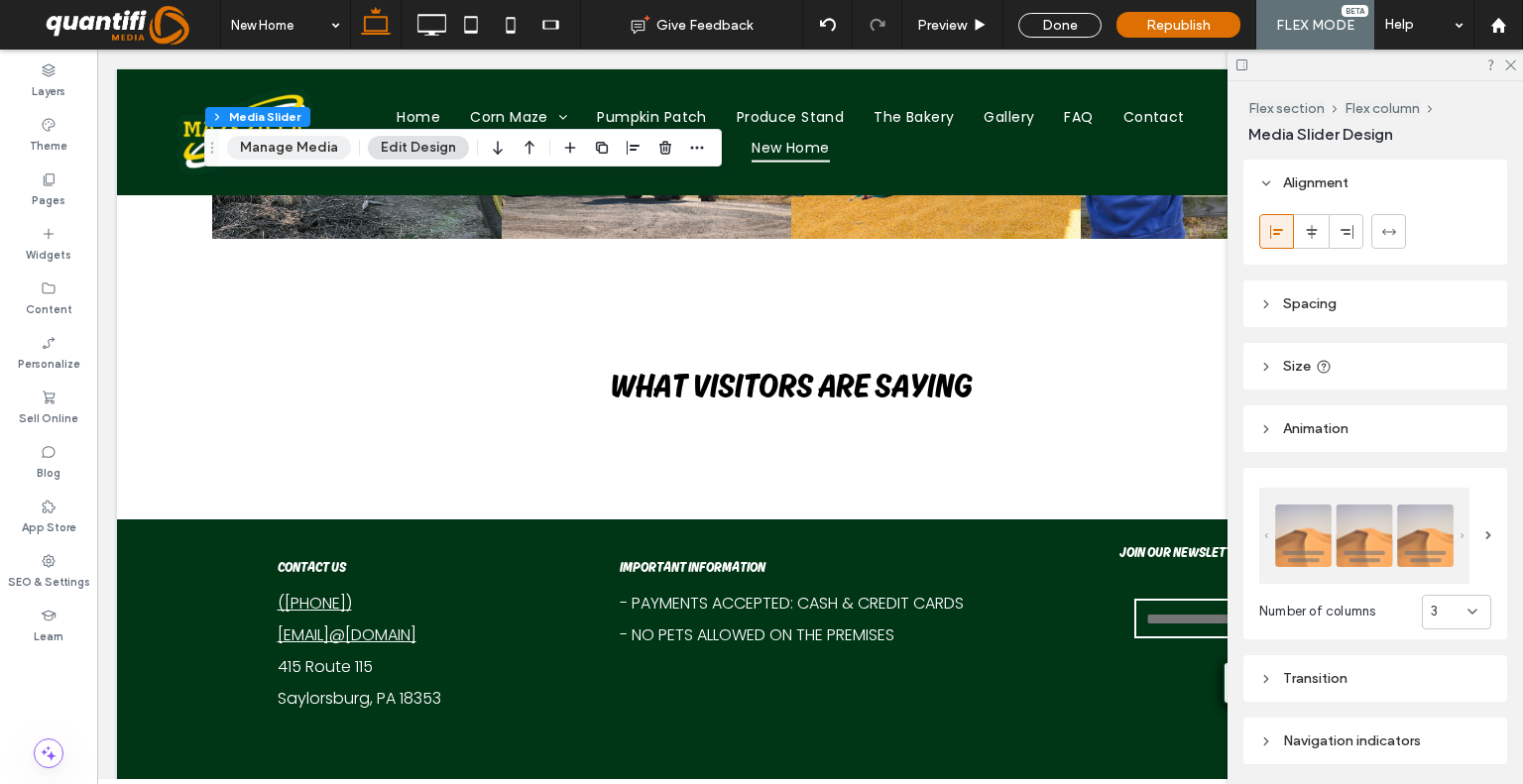 click on "Manage Media" at bounding box center (289, 148) 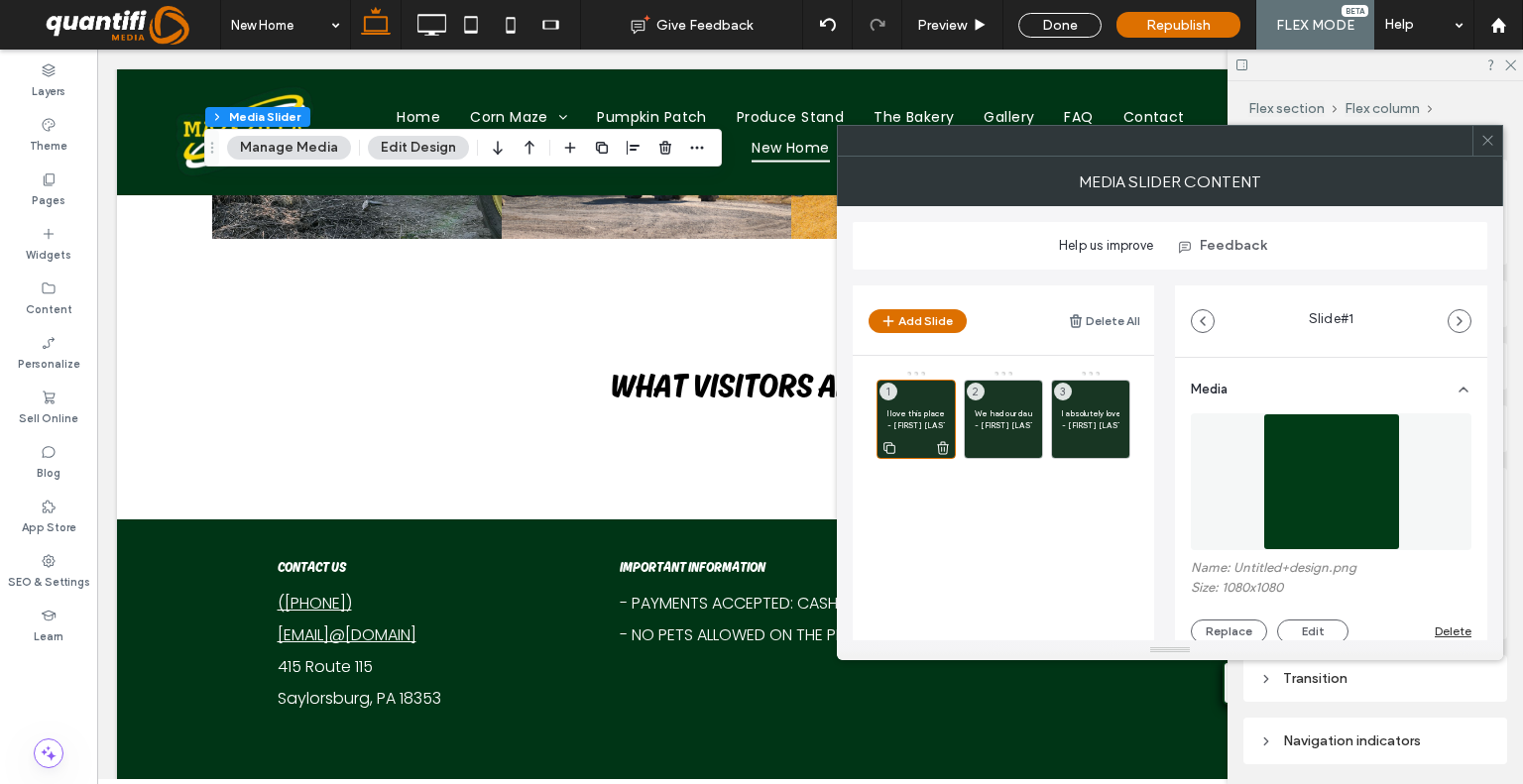 click 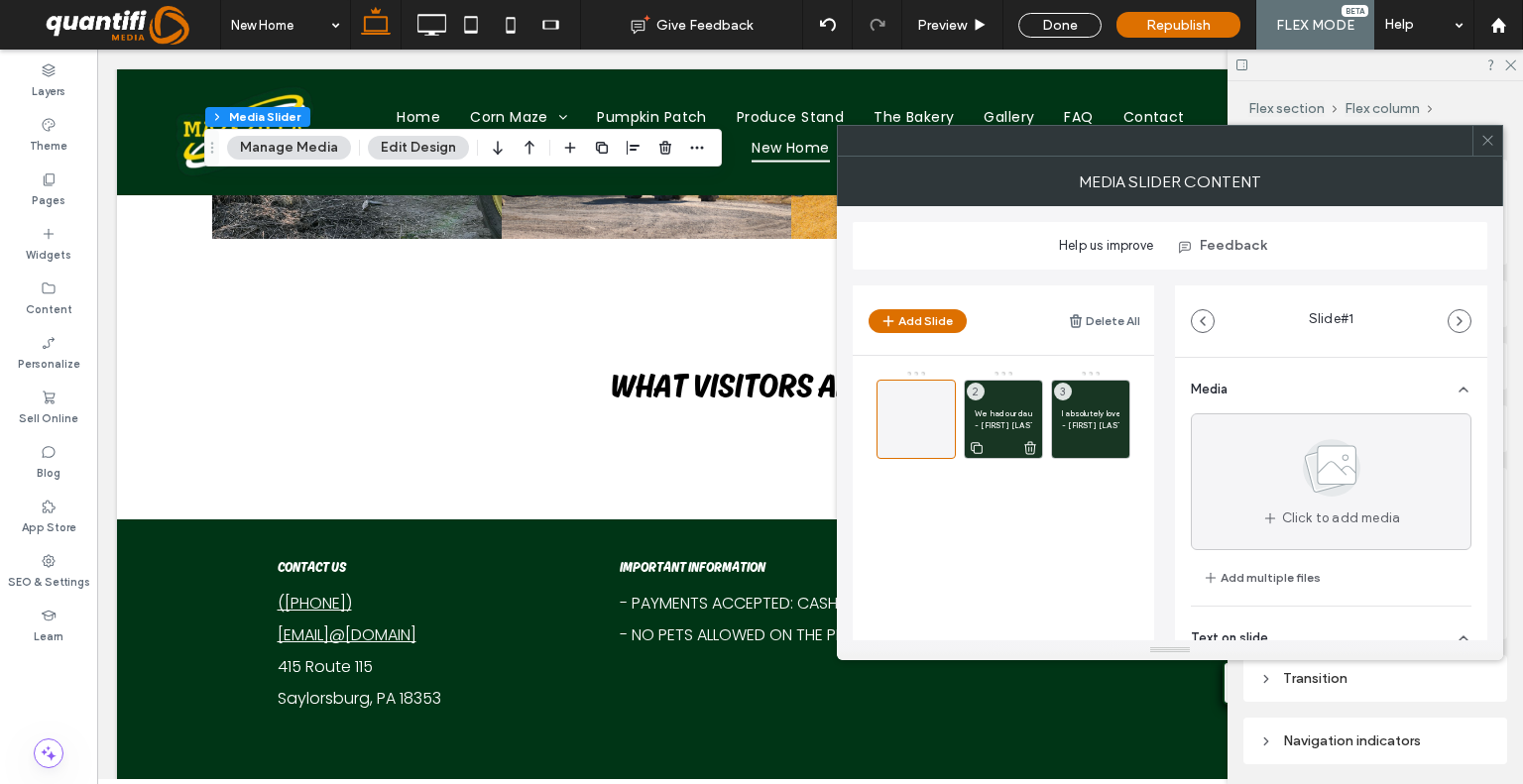 click on "We had our daughter's birthday party here recently. The staff was friendly and accommodating. They helped us load and unload all our party stuff. They also checked on us throughout the day. The kids had a blast and we will definitely be back!" at bounding box center (1003, 413) 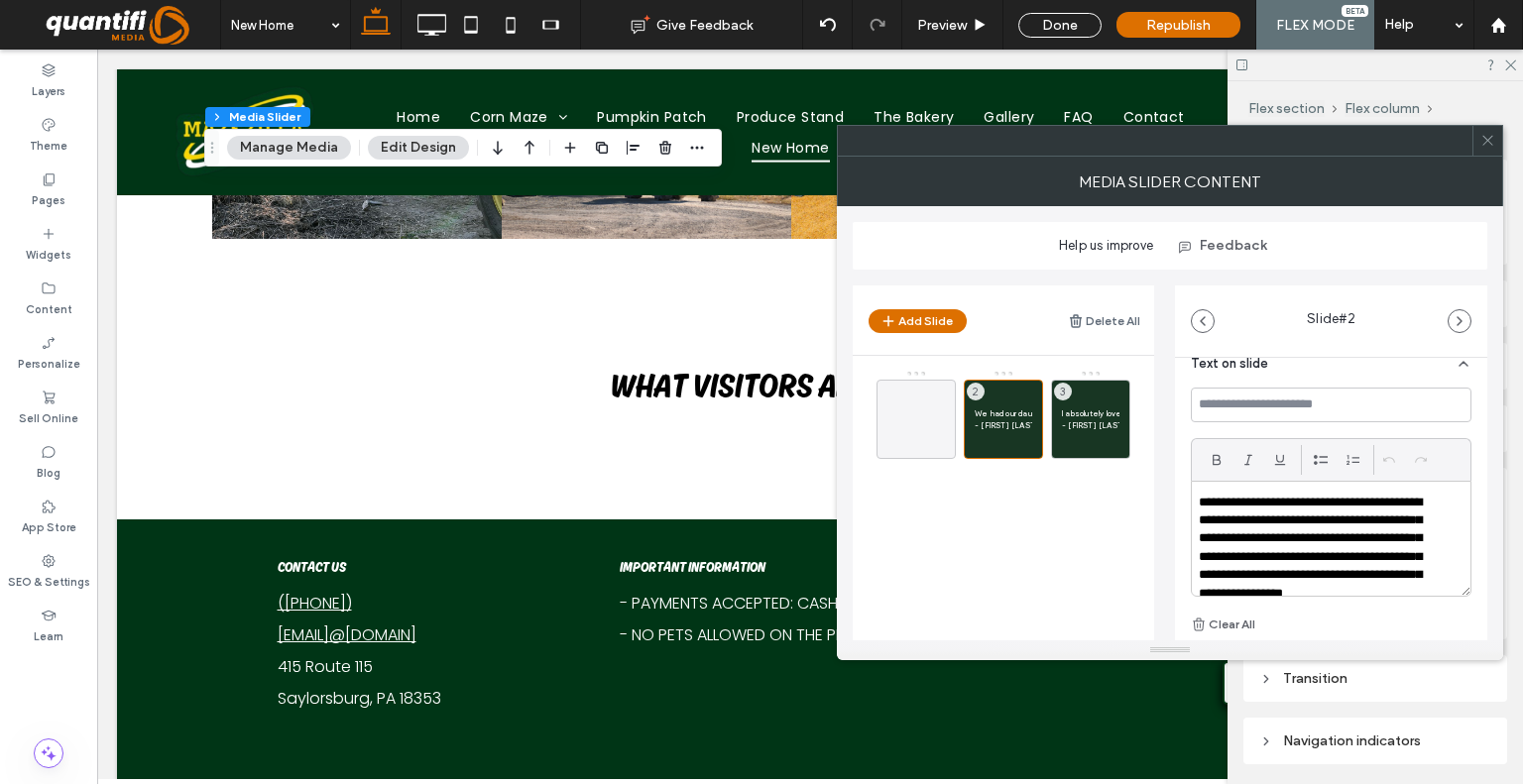 scroll, scrollTop: 496, scrollLeft: 0, axis: vertical 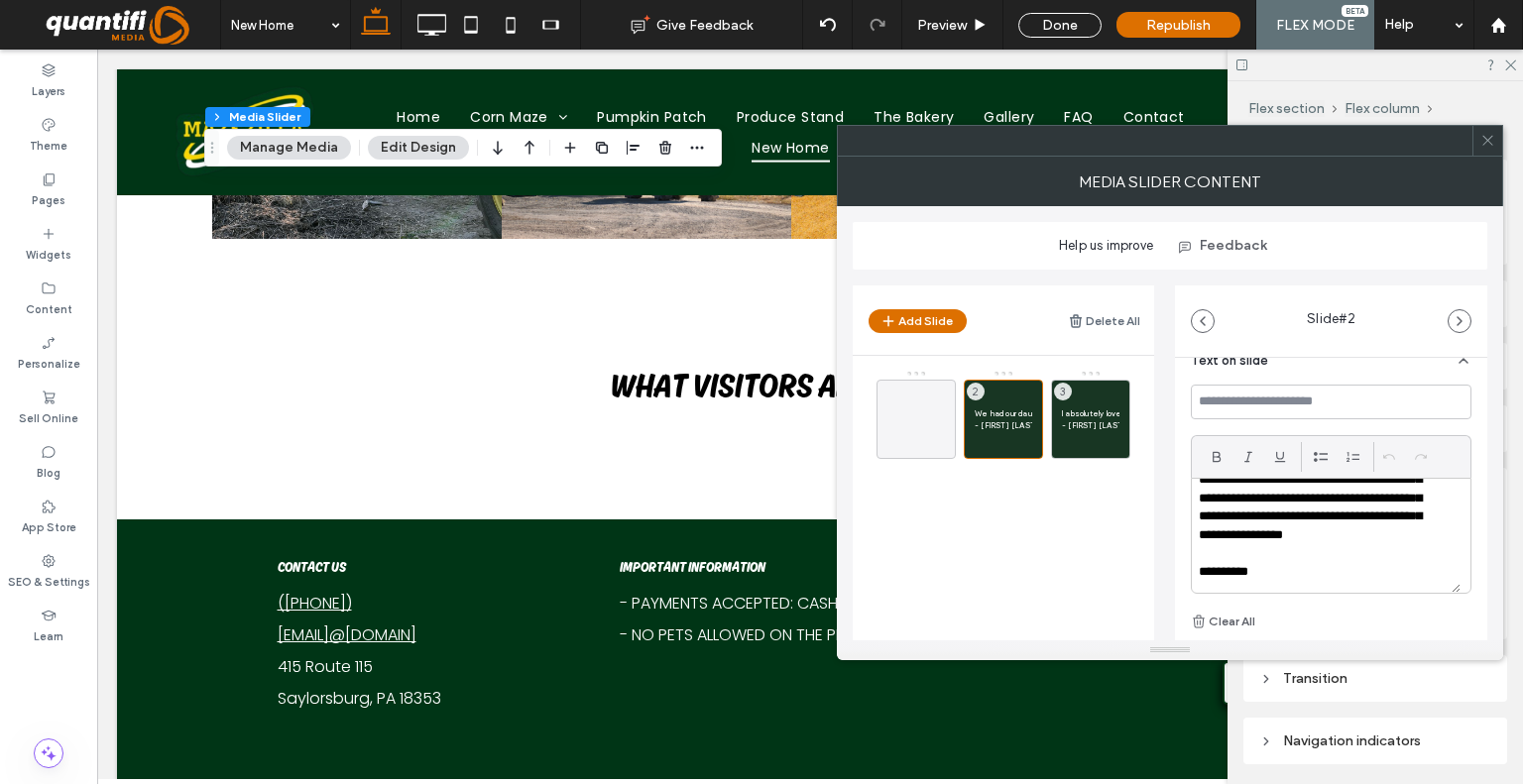 click on "**********" at bounding box center [1318, 499] 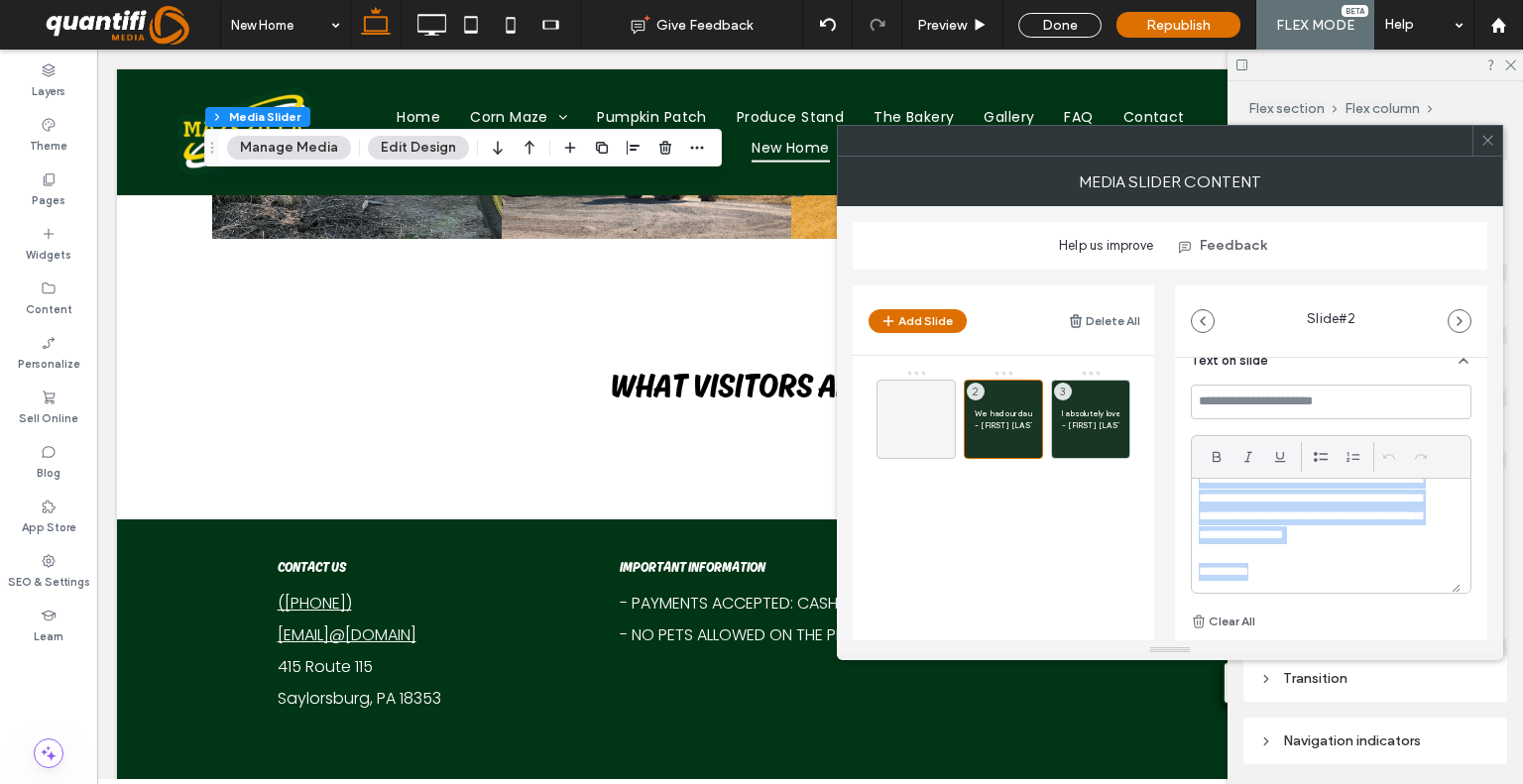 copy on "**********" 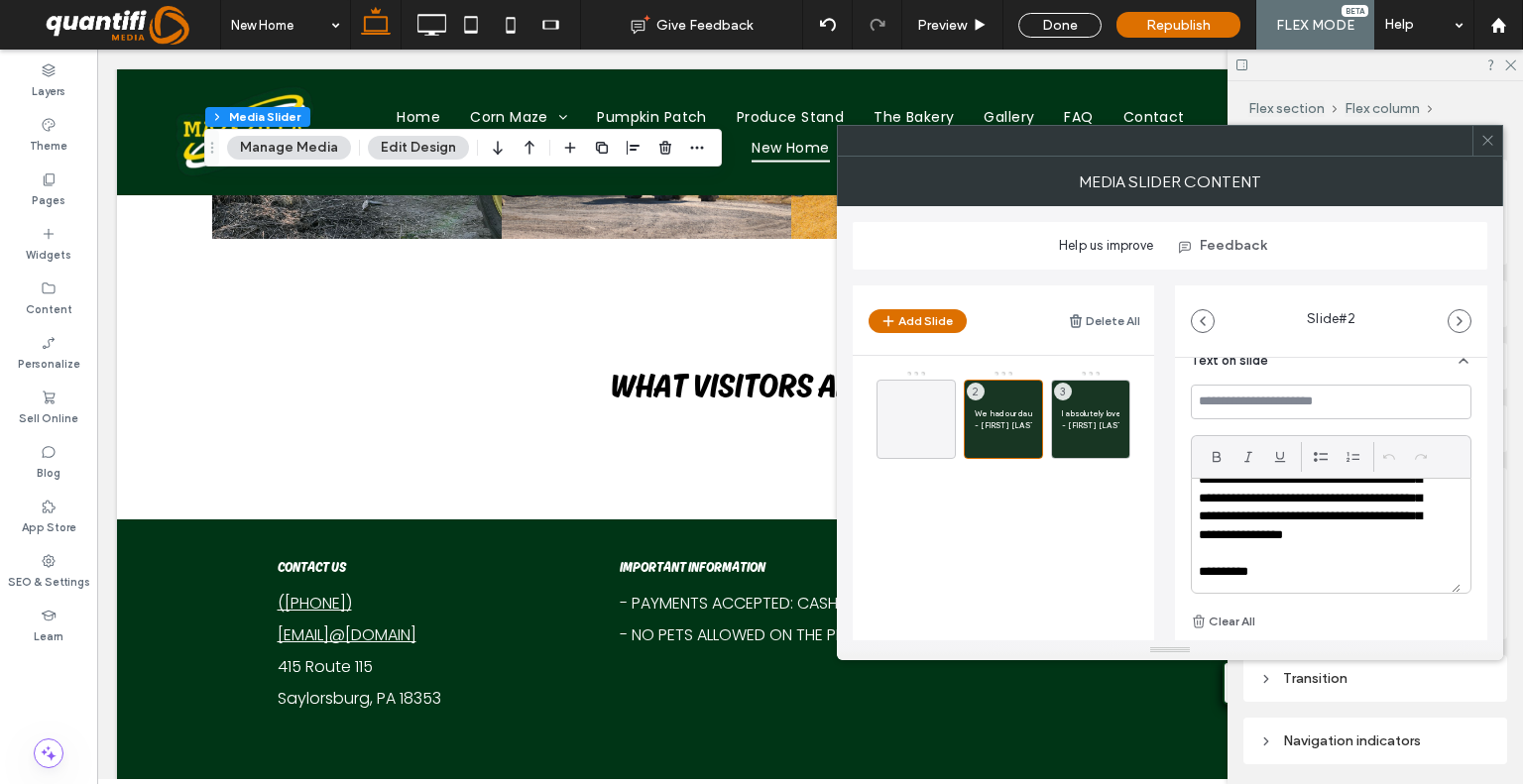 click on "**********" at bounding box center (1170, 455) 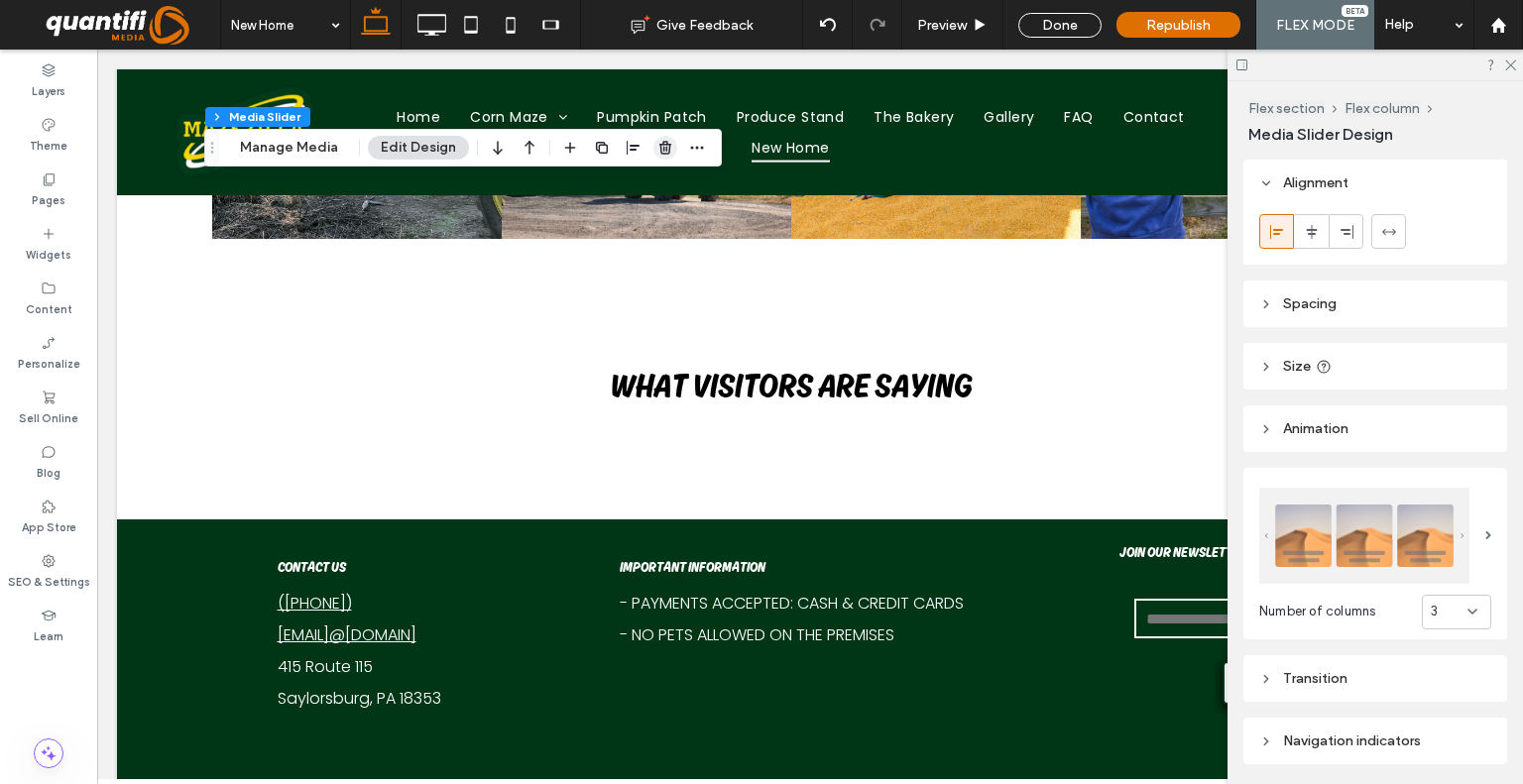 click 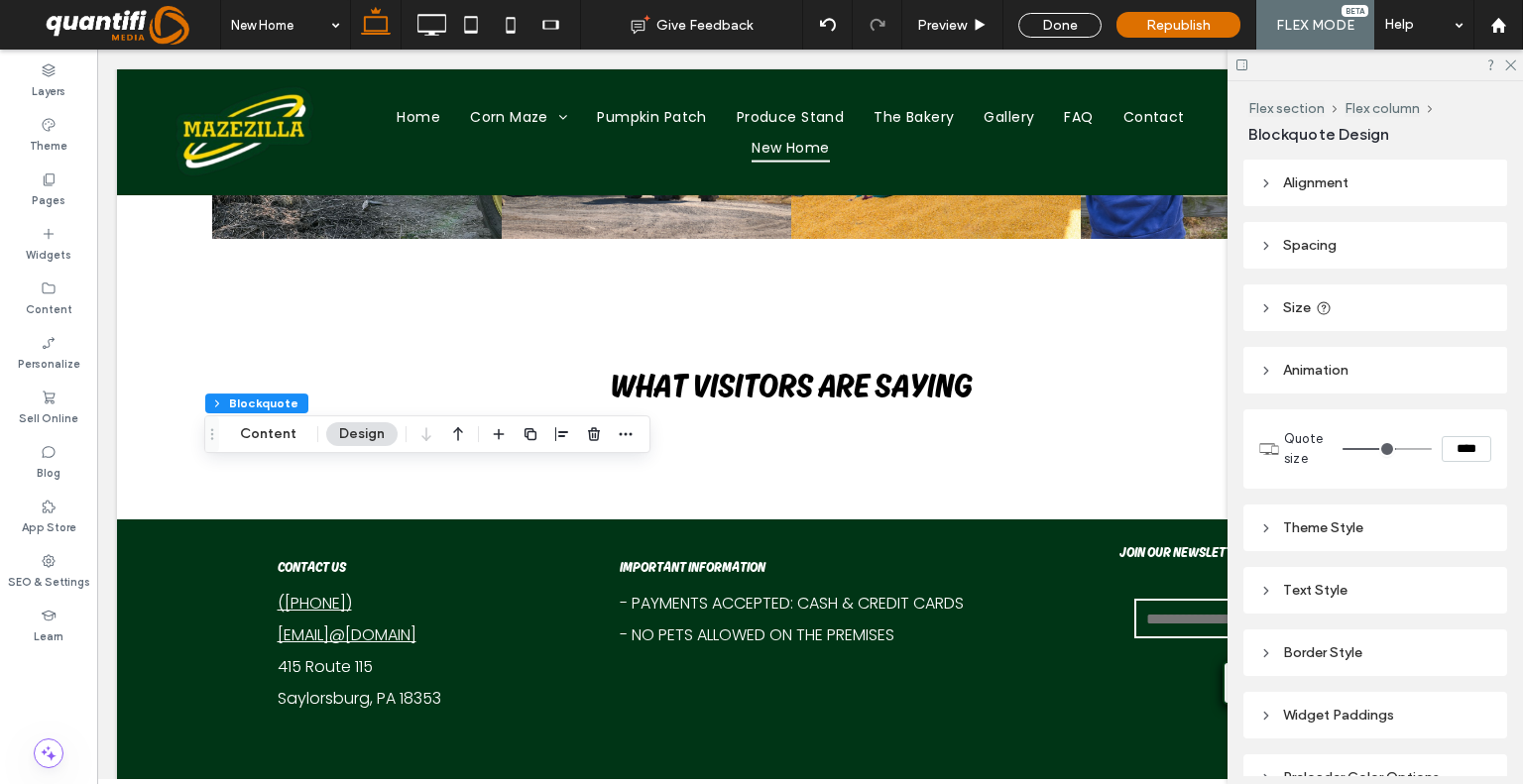 click on "Flex section Flex column Blockquote Content Design" at bounding box center (427, 434) 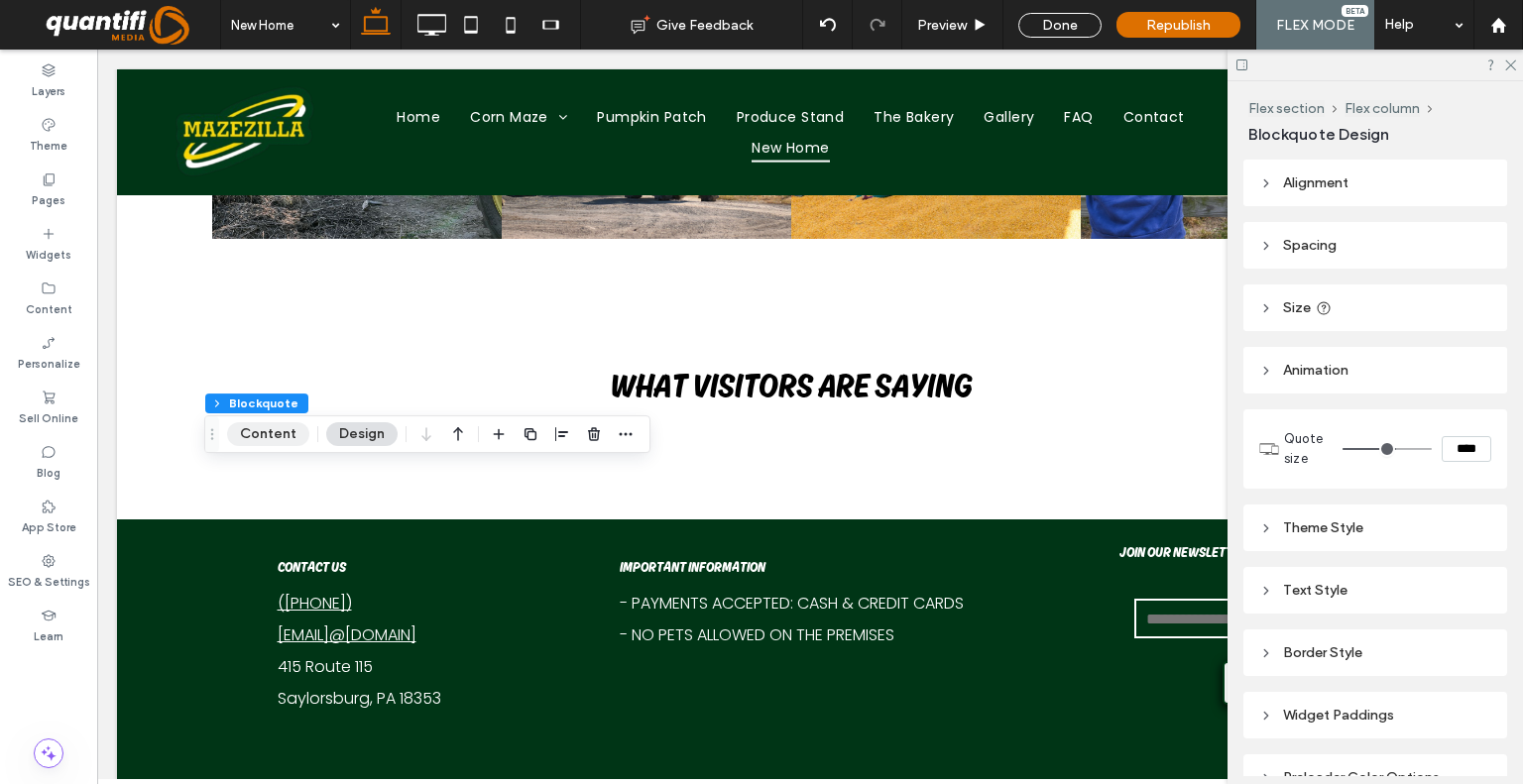 click on "Content" at bounding box center (268, 434) 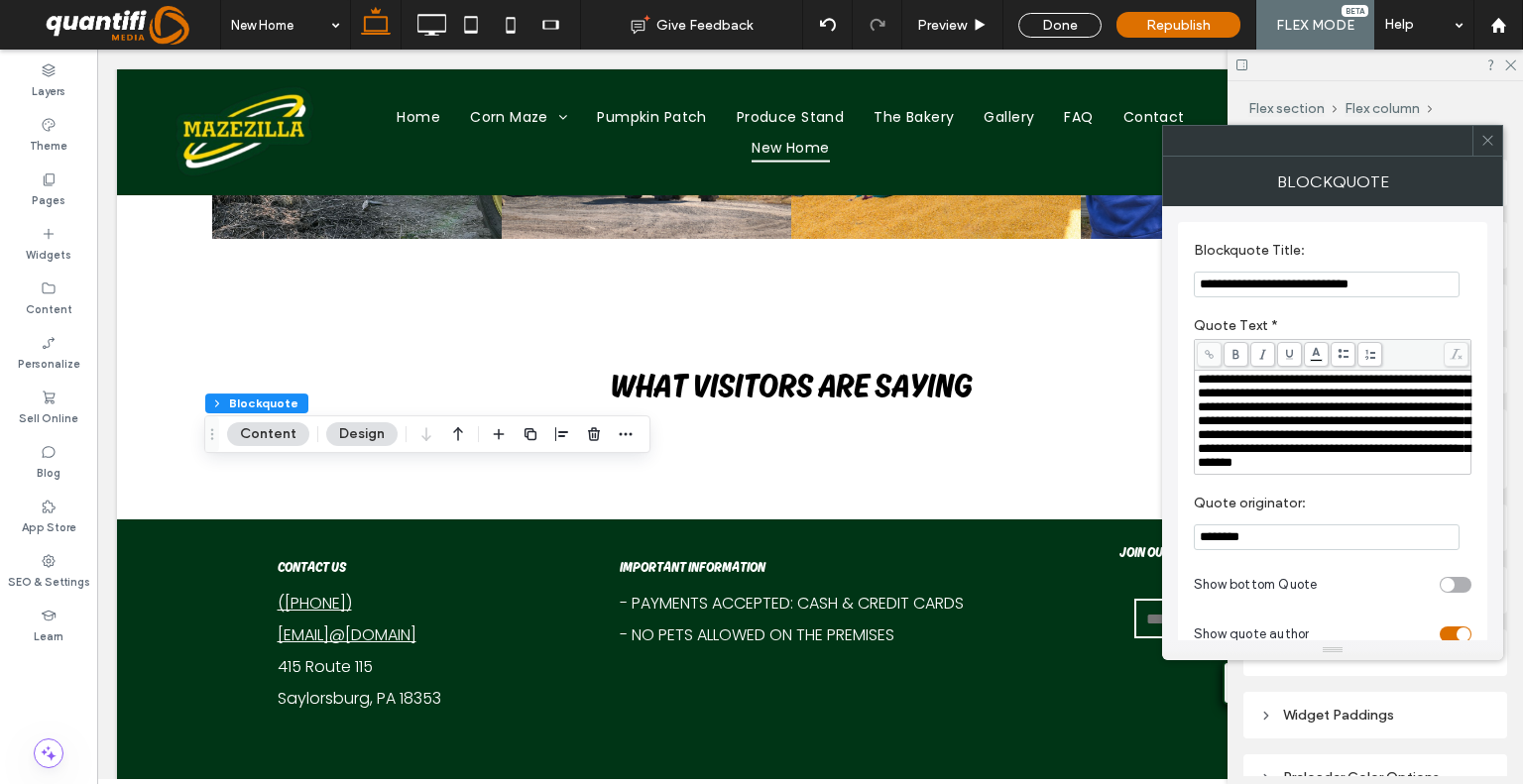 click on "**********" at bounding box center [1334, 420] 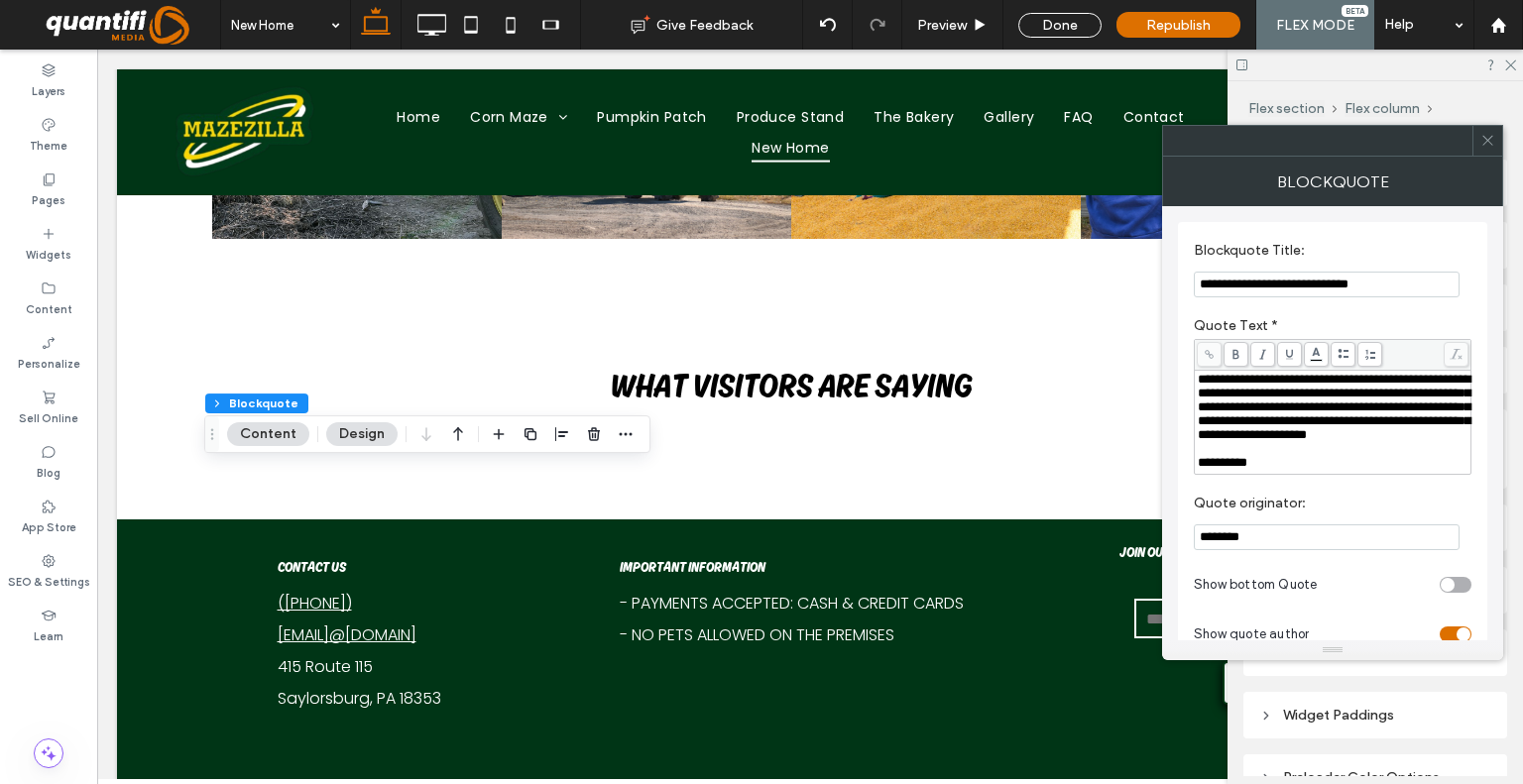click on "**********" at bounding box center (1333, 463) 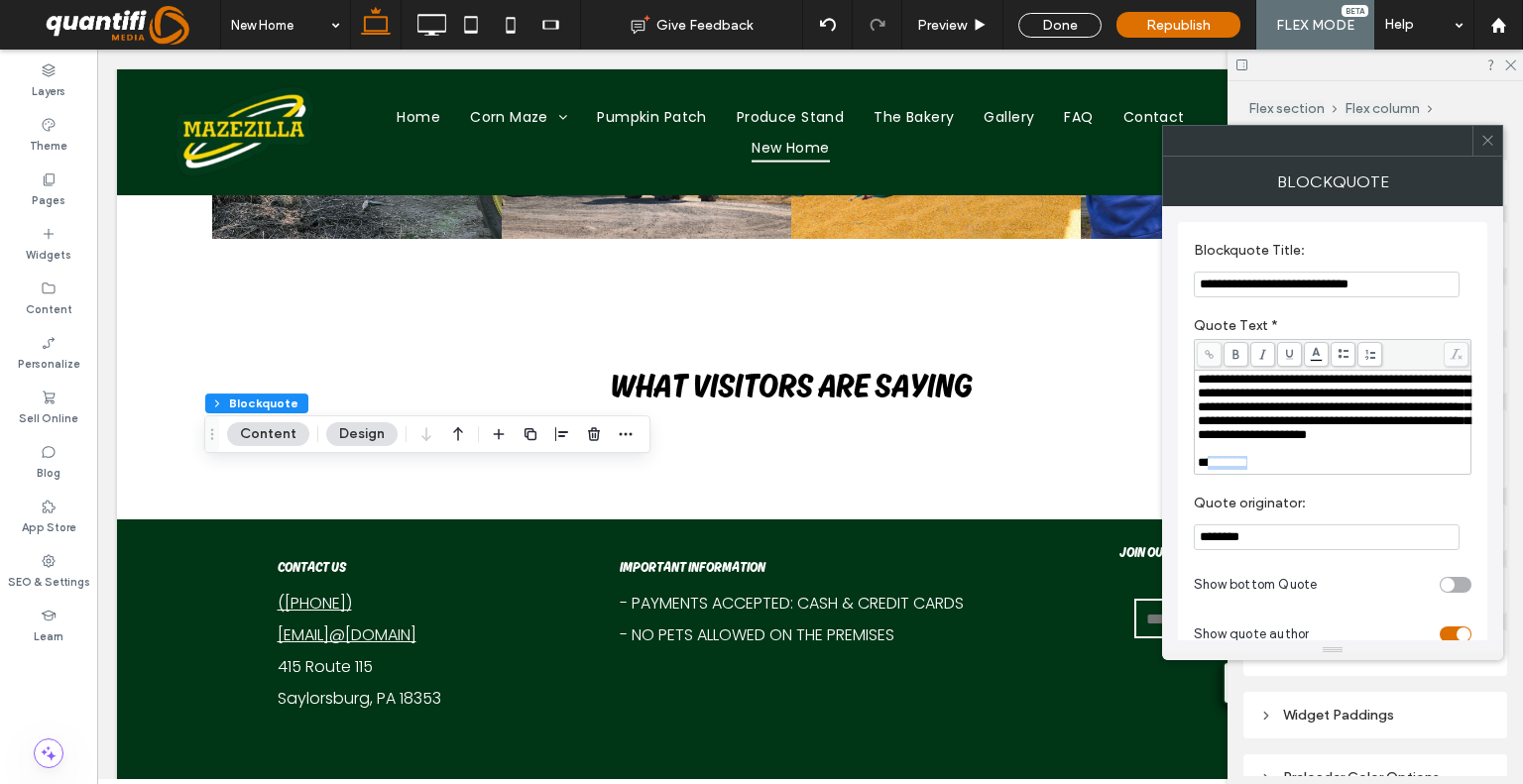 drag, startPoint x: 1256, startPoint y: 493, endPoint x: 1205, endPoint y: 502, distance: 51.78803 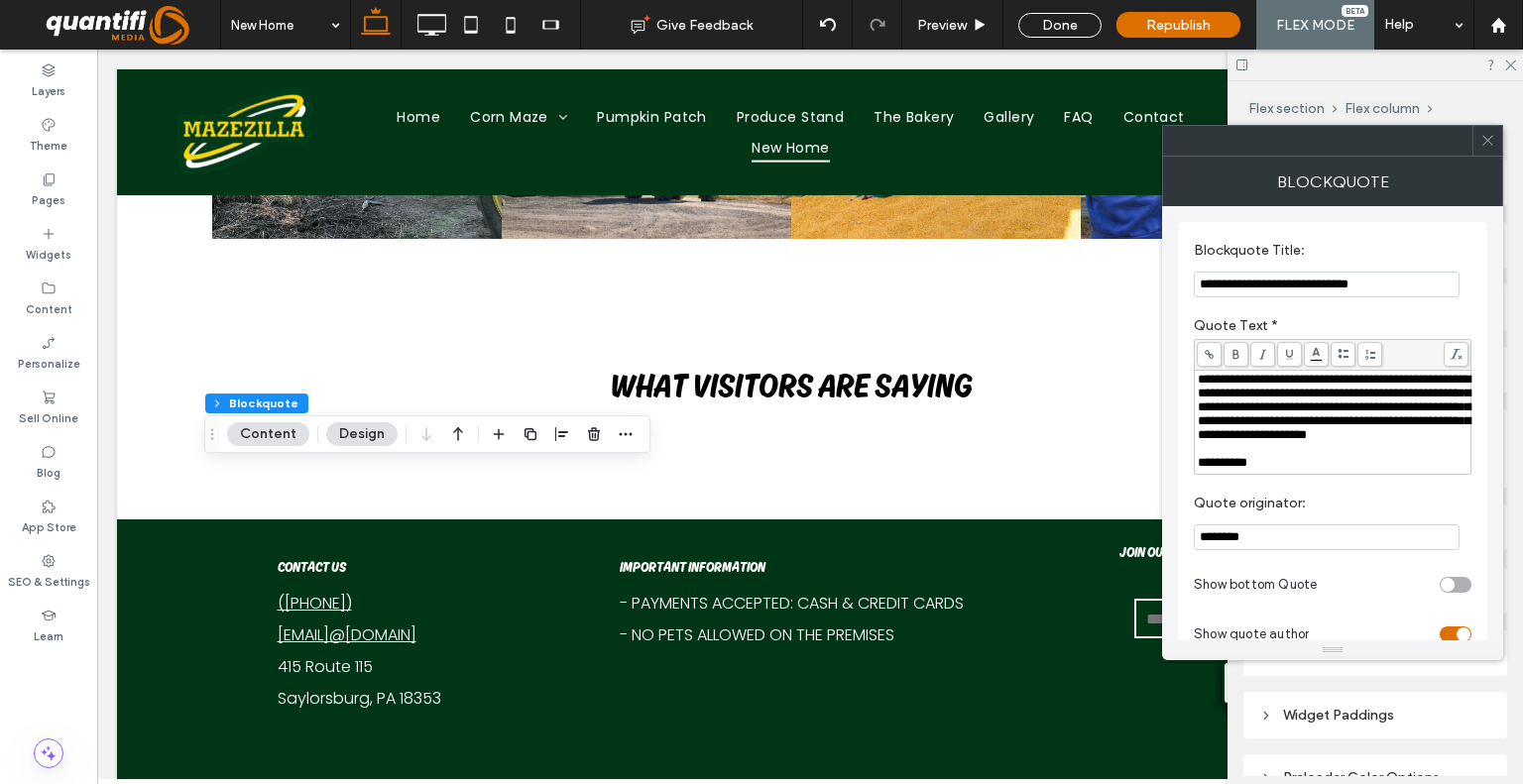 click on "********" at bounding box center (1327, 537) 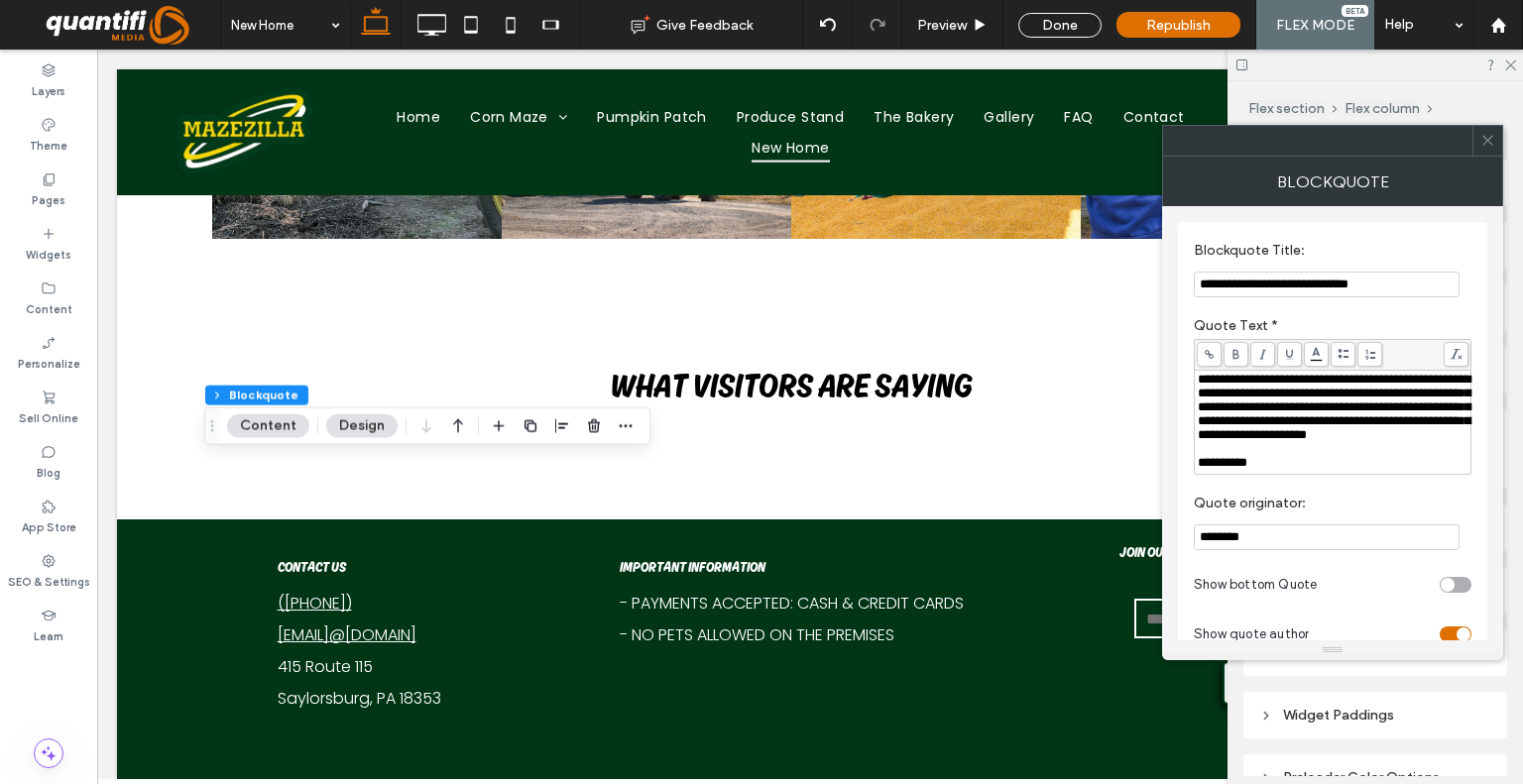 paste 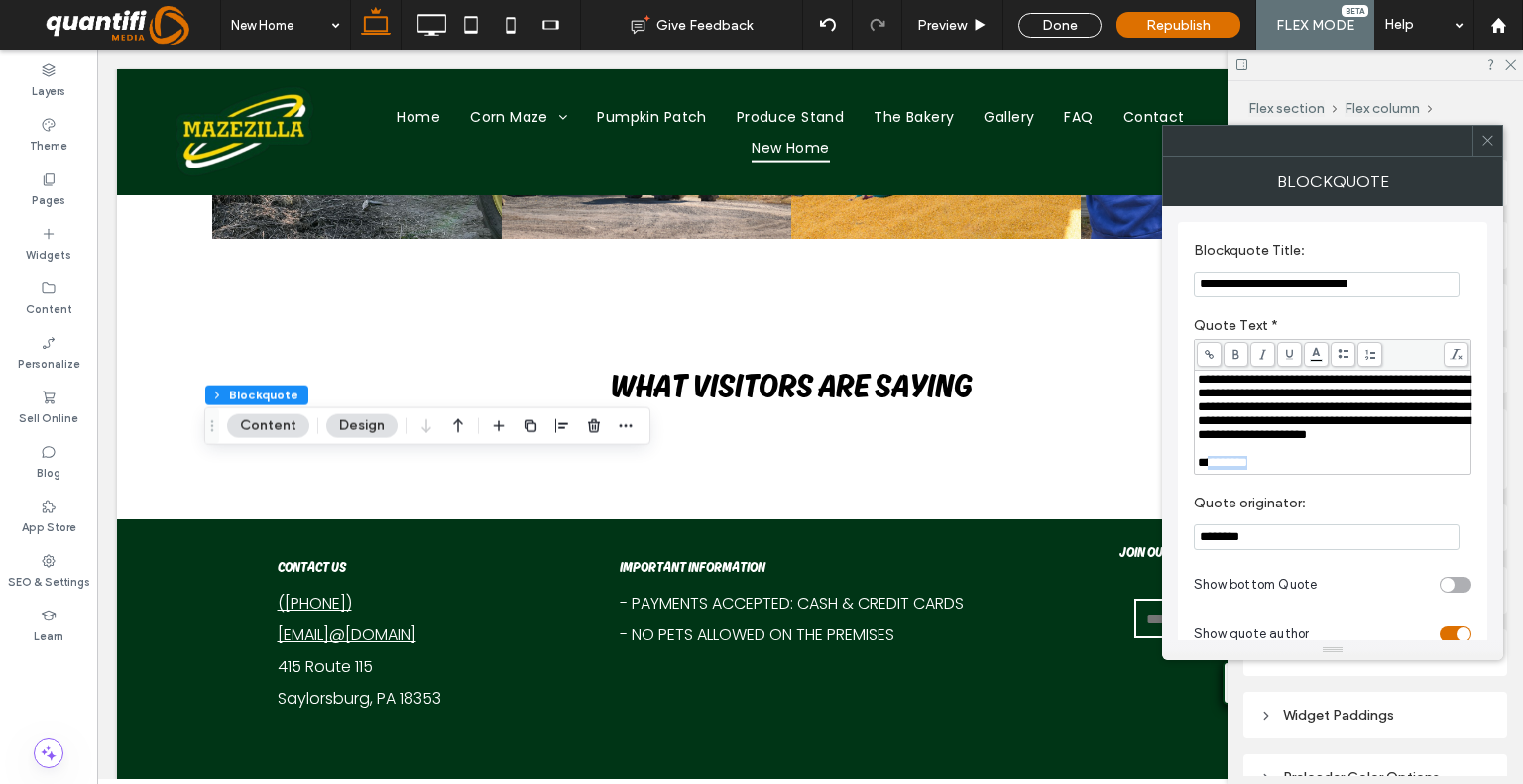 click at bounding box center [1333, 449] 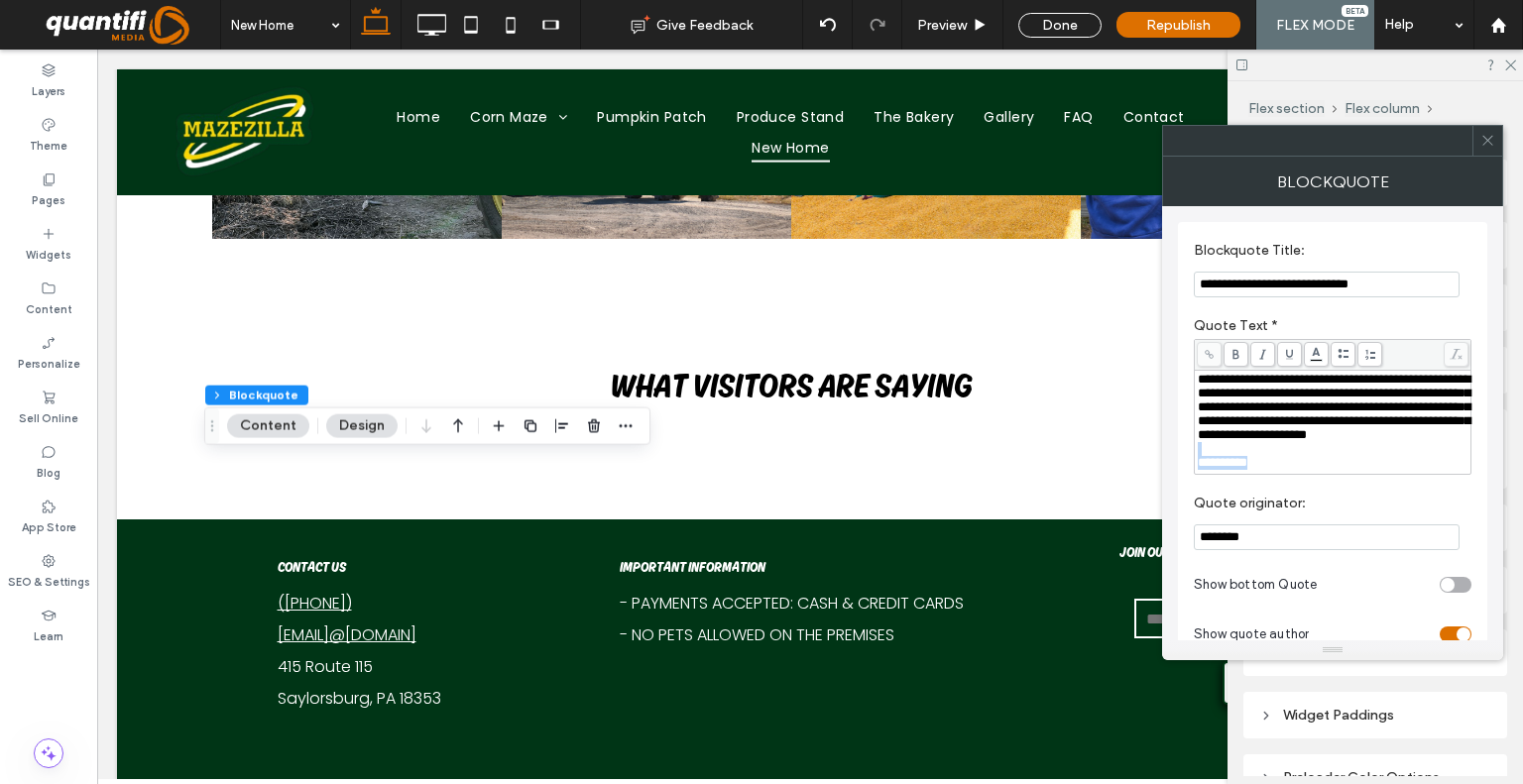 drag, startPoint x: 1301, startPoint y: 487, endPoint x: 1385, endPoint y: 464, distance: 87.0919 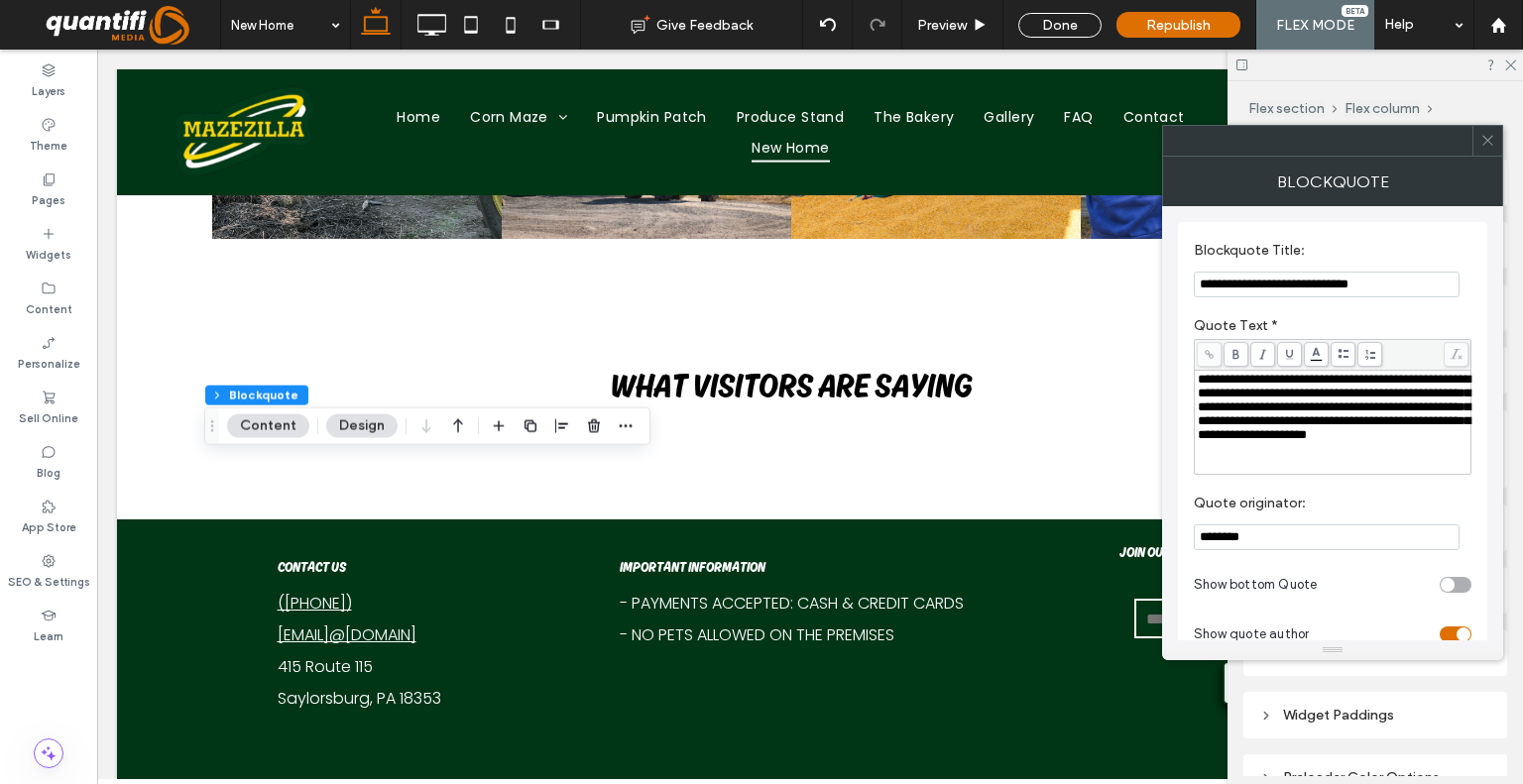 click on "Quote originator:" at bounding box center (1329, 505) 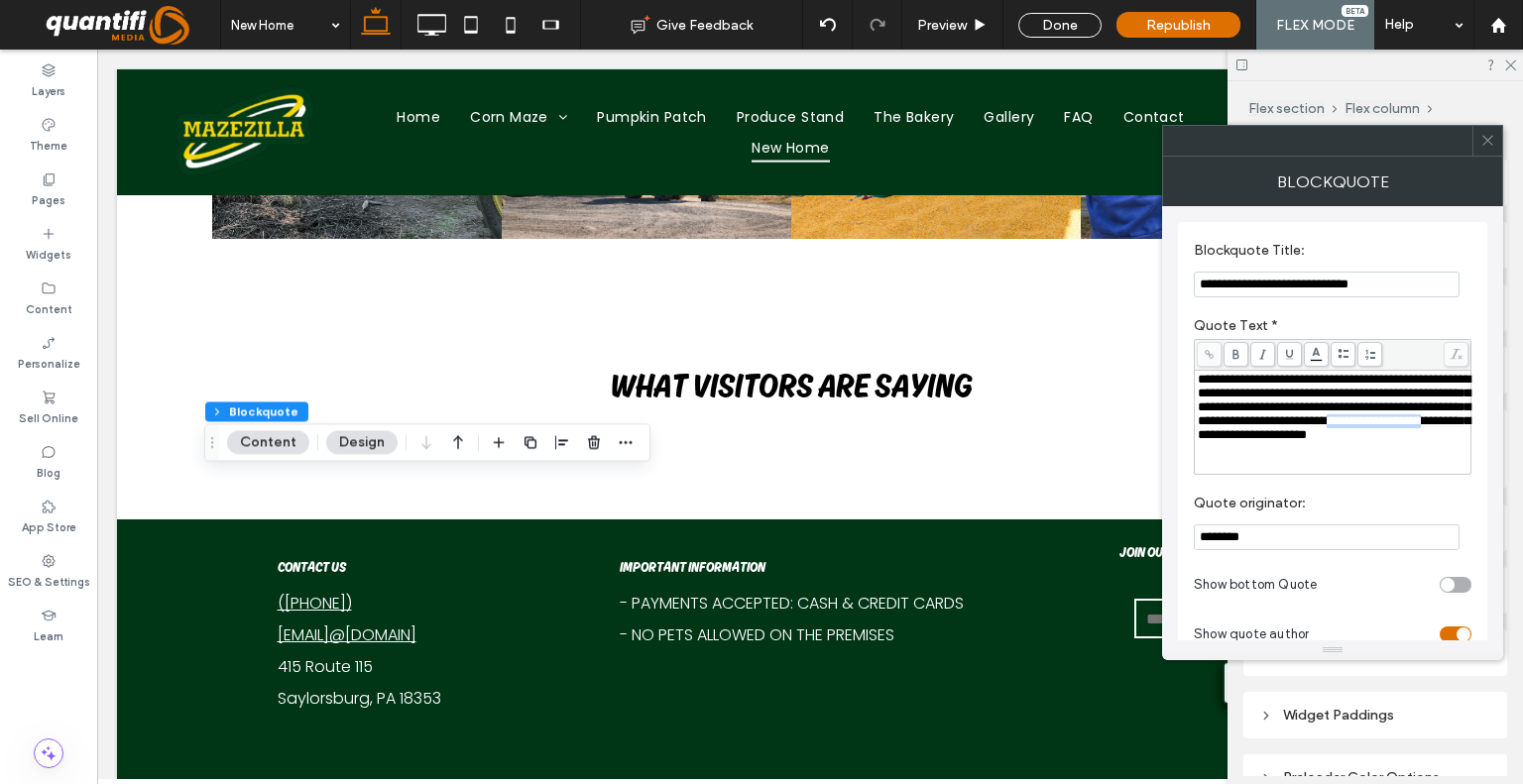 drag, startPoint x: 1354, startPoint y: 441, endPoint x: 1465, endPoint y: 448, distance: 111.2205 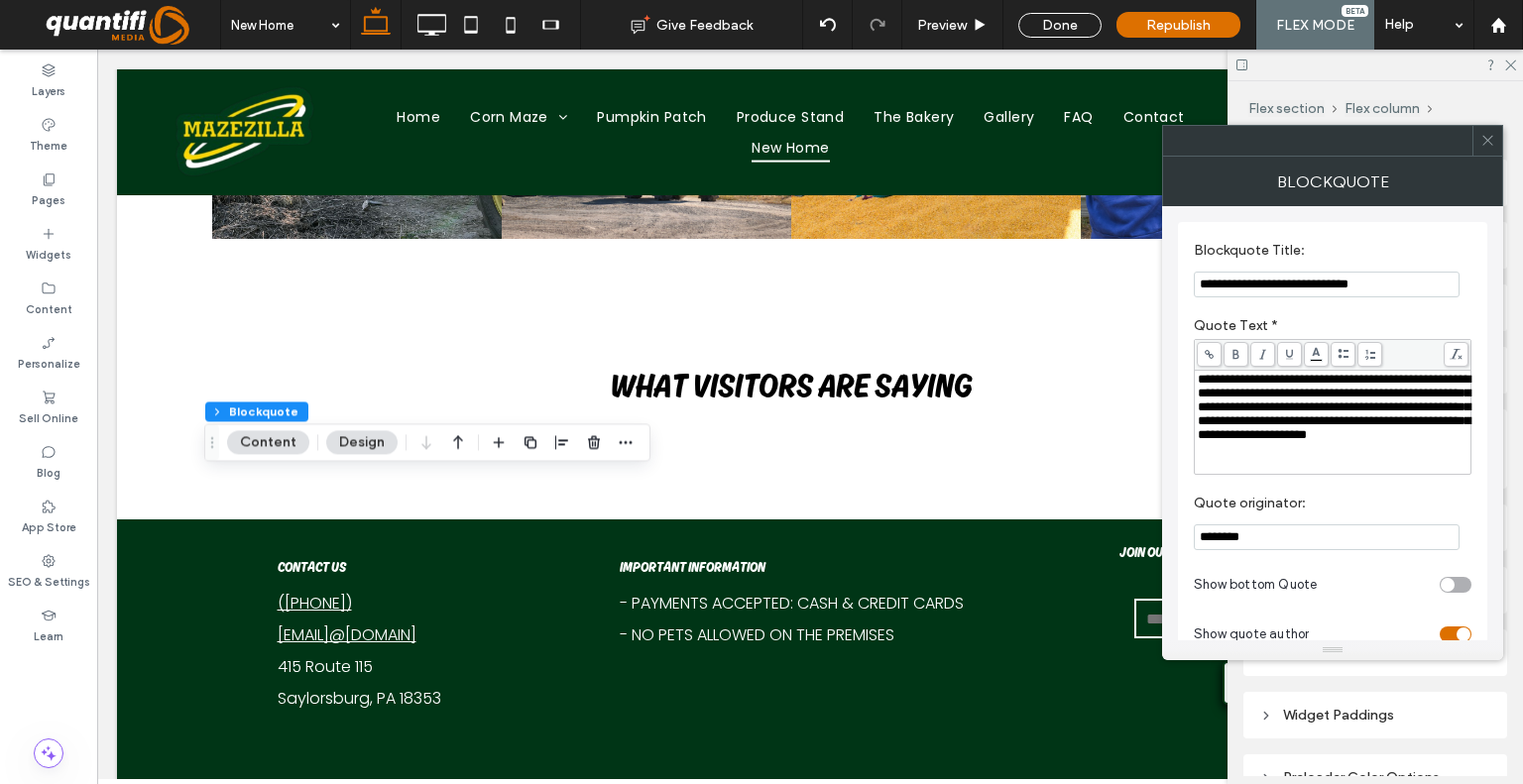 click on "**********" at bounding box center [1327, 284] 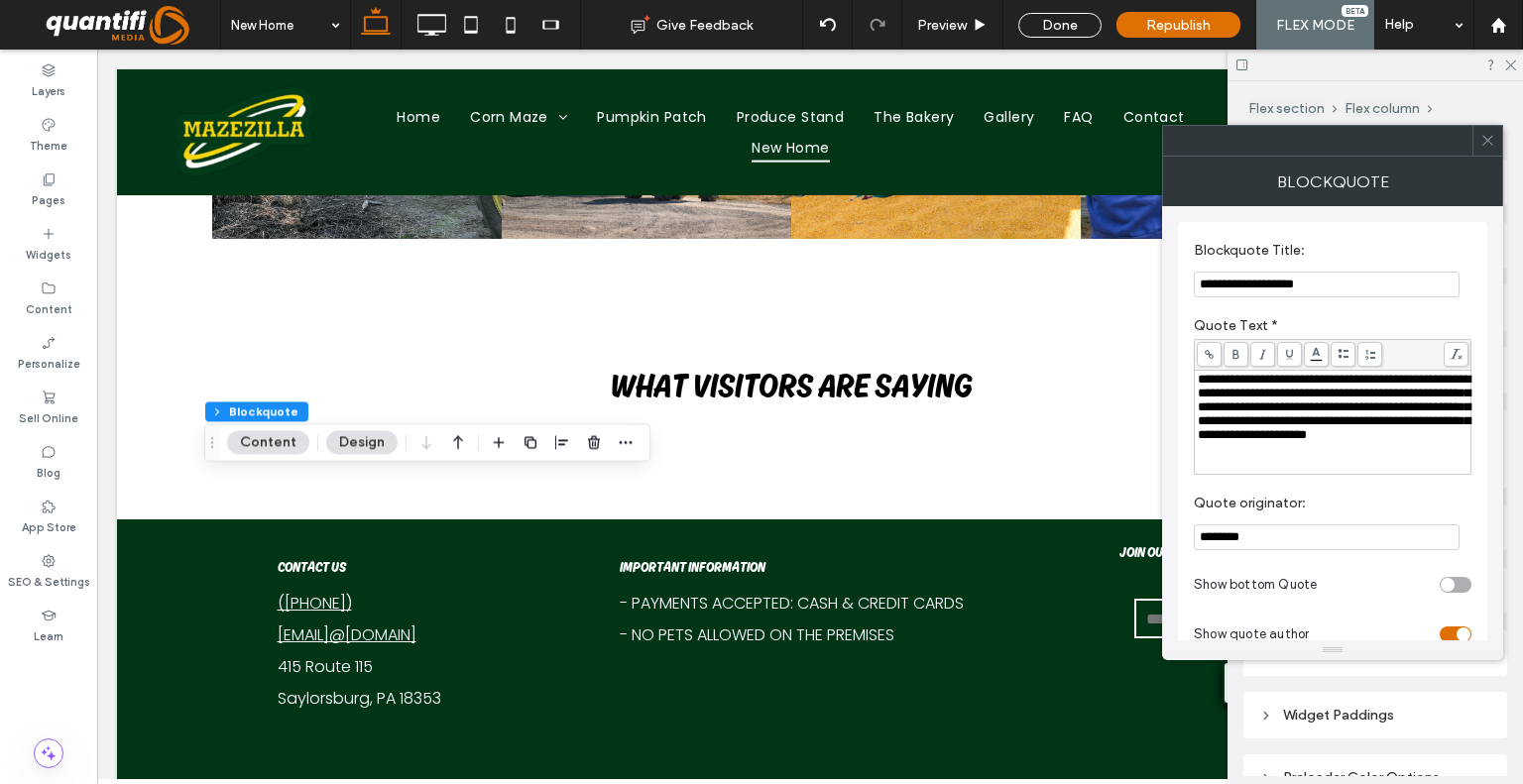 type on "**********" 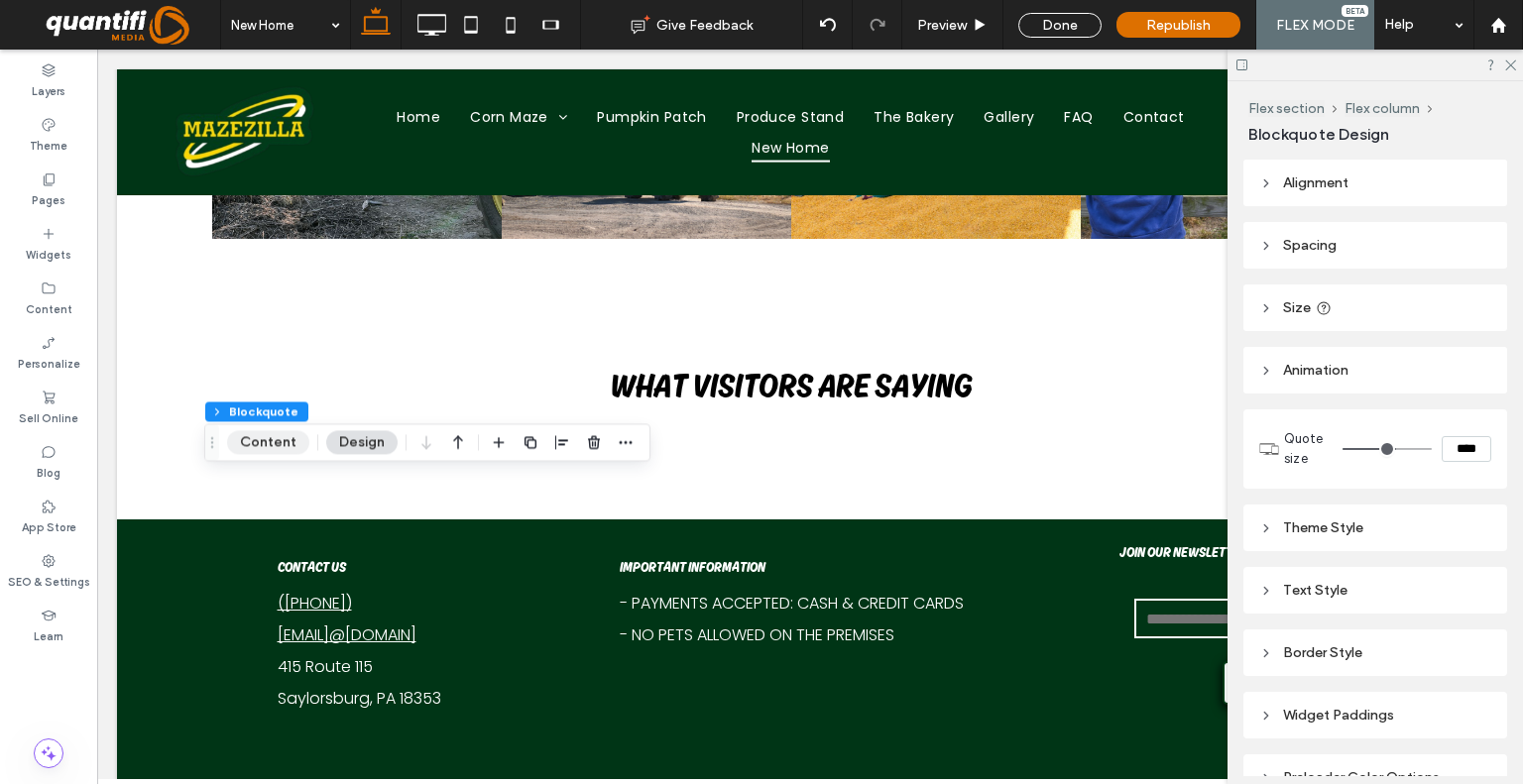 click on "Content" at bounding box center [268, 442] 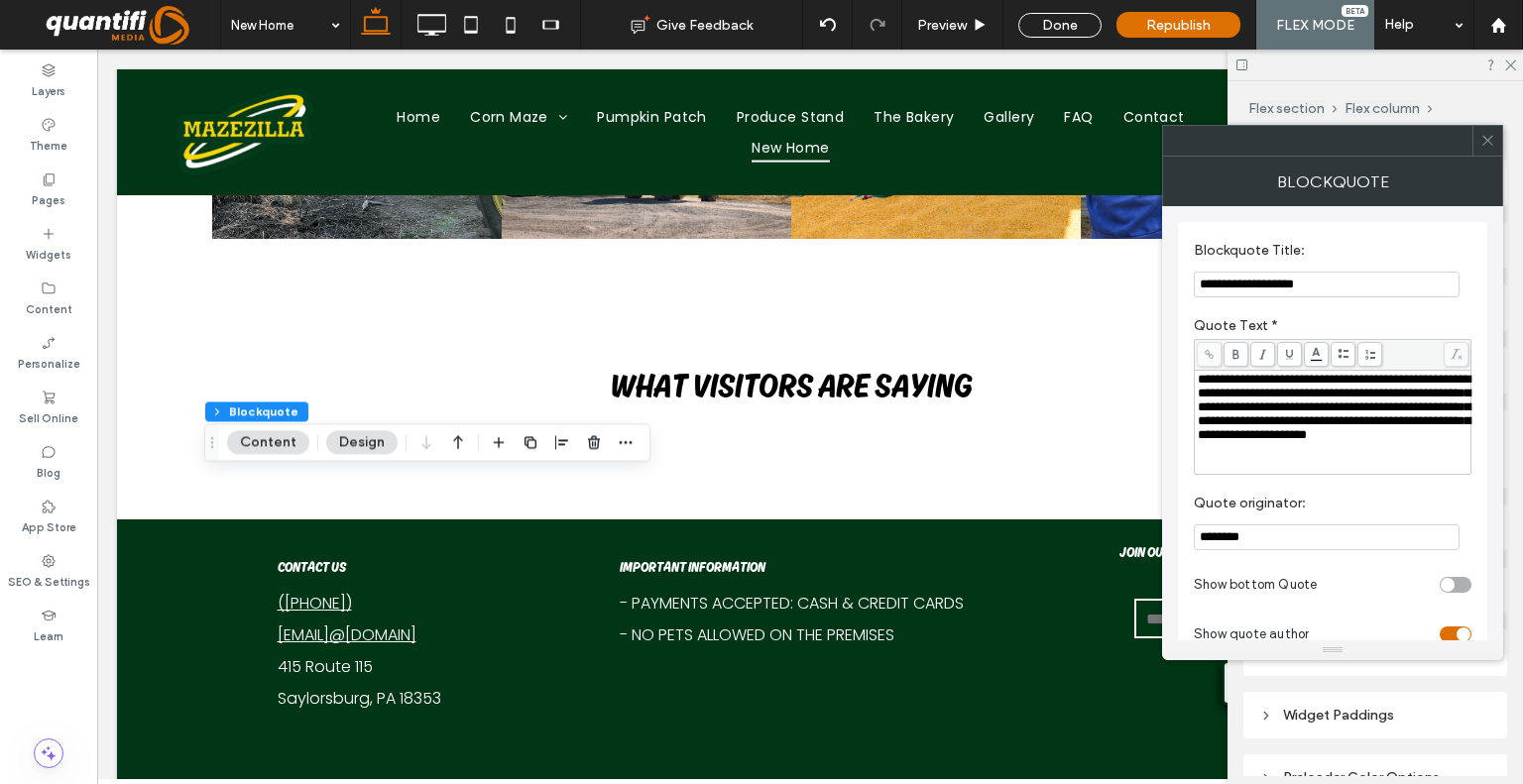 click on "**********" at bounding box center (1327, 284) 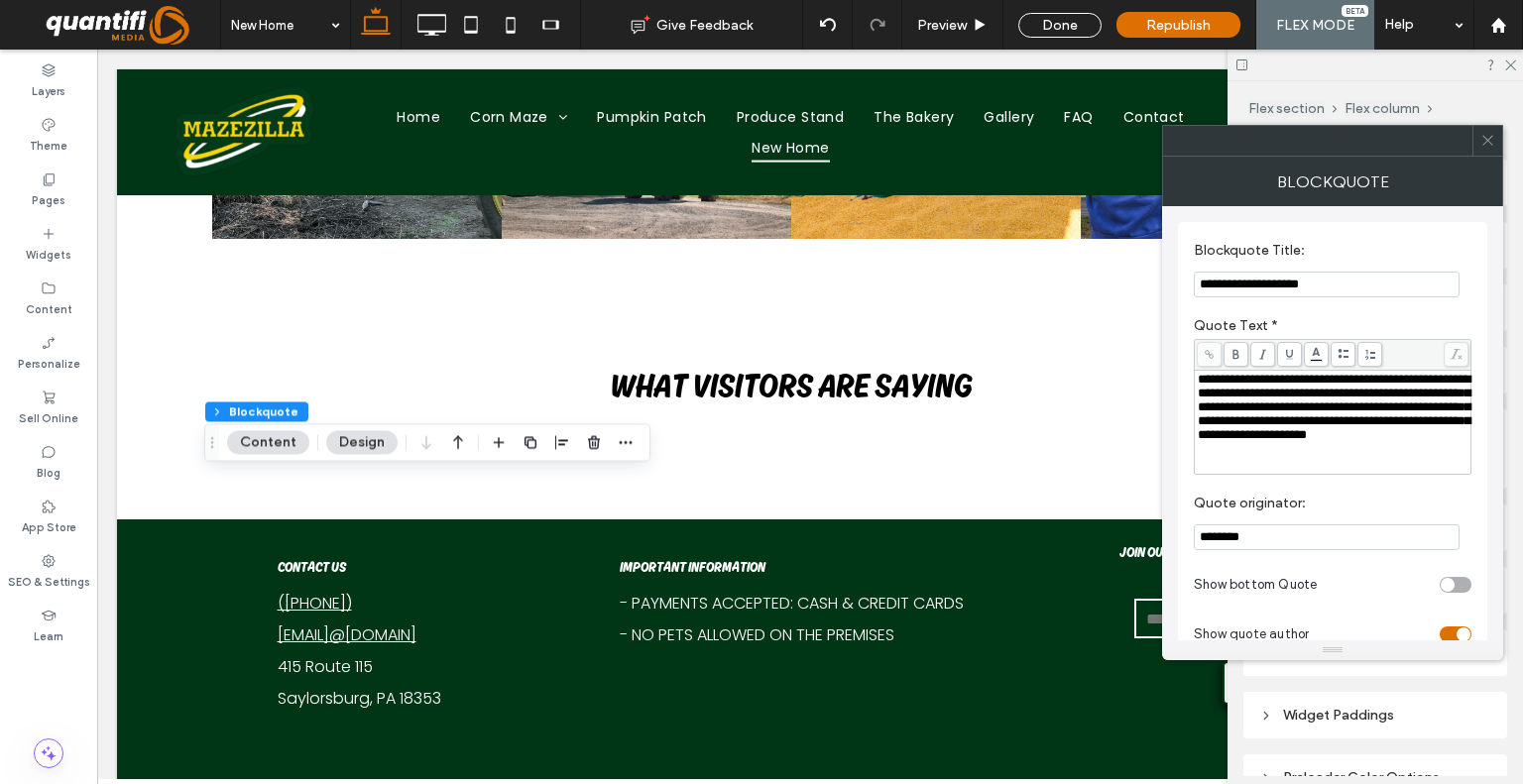 type on "**********" 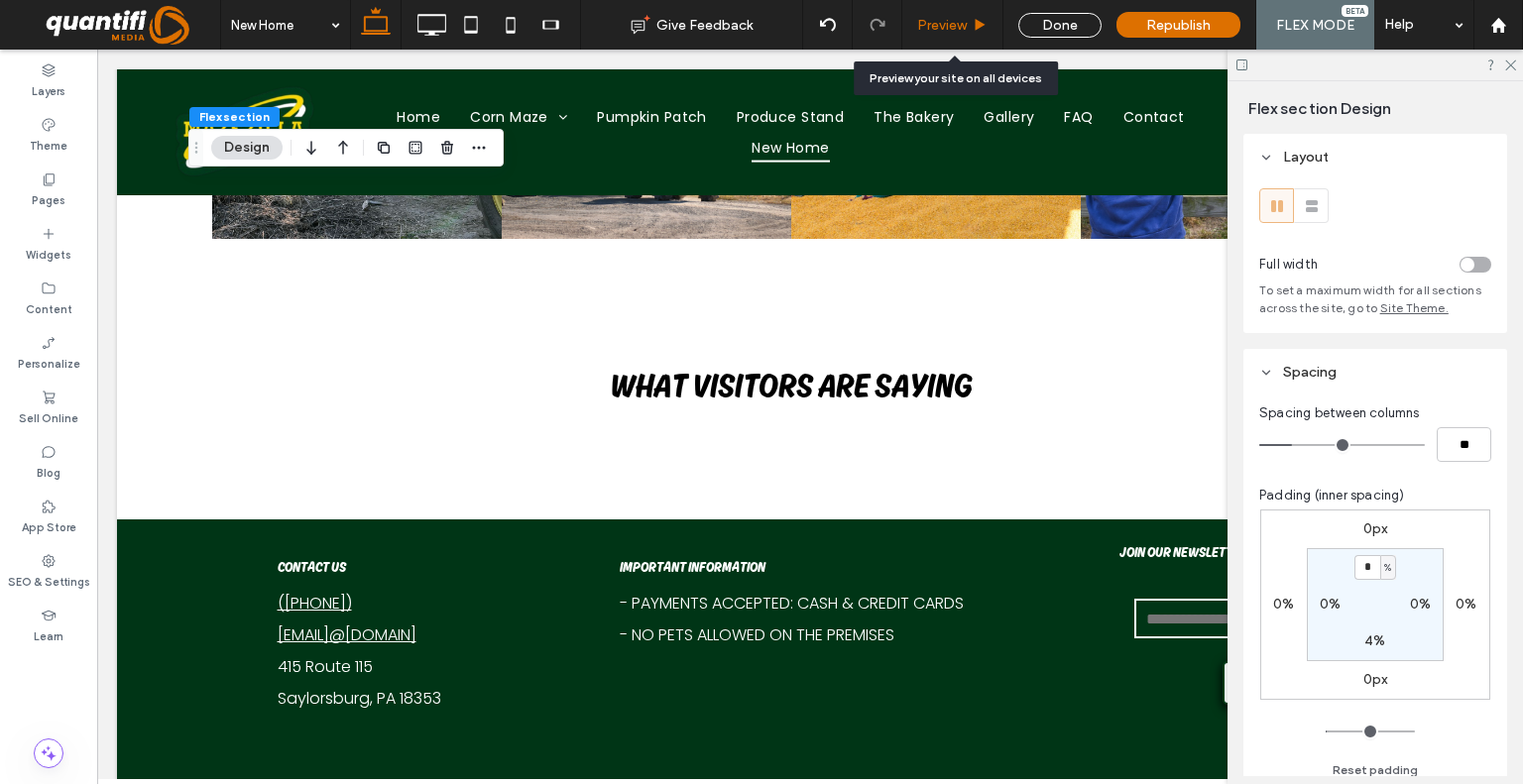 click 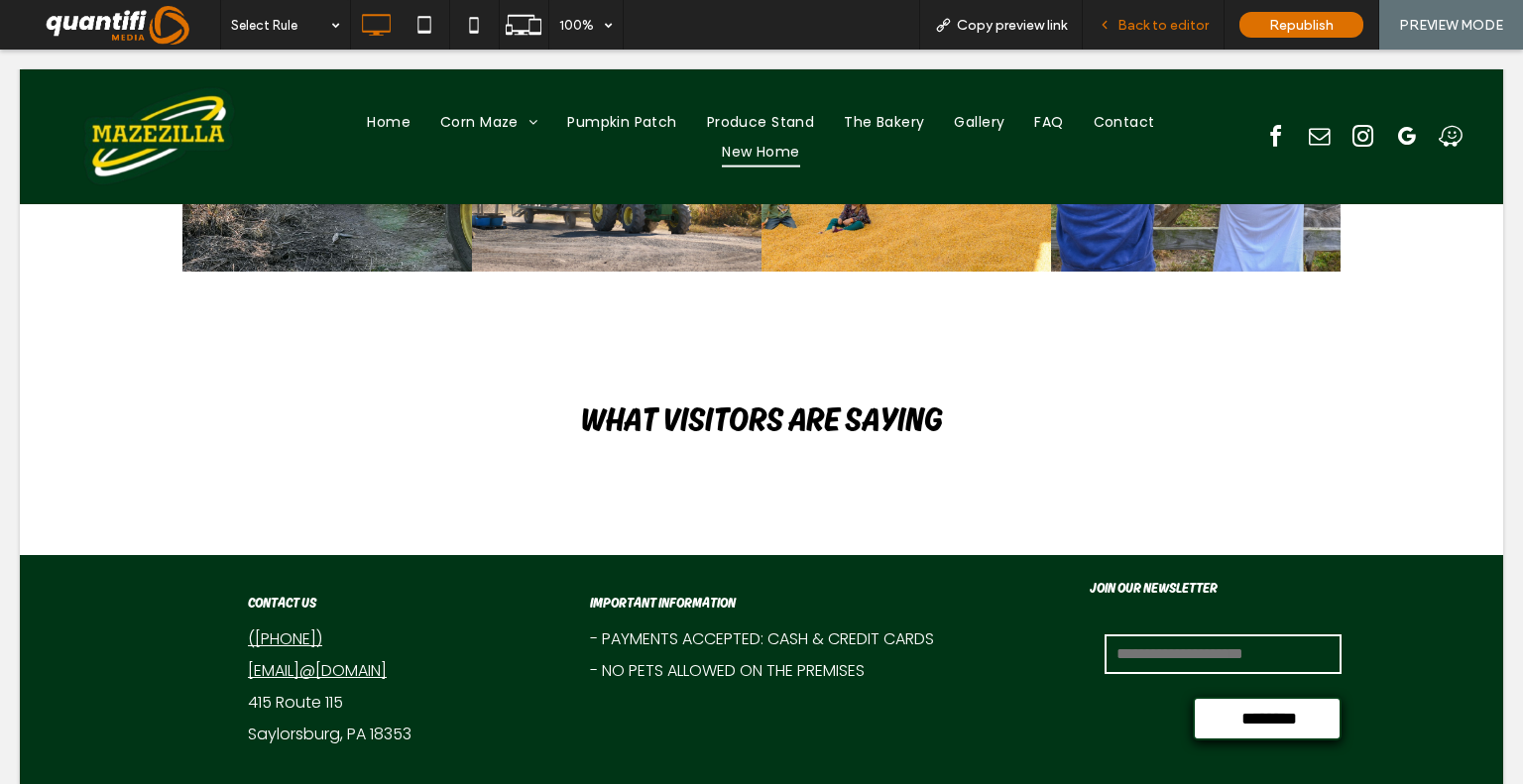 click on "Back to editor" at bounding box center (1163, 25) 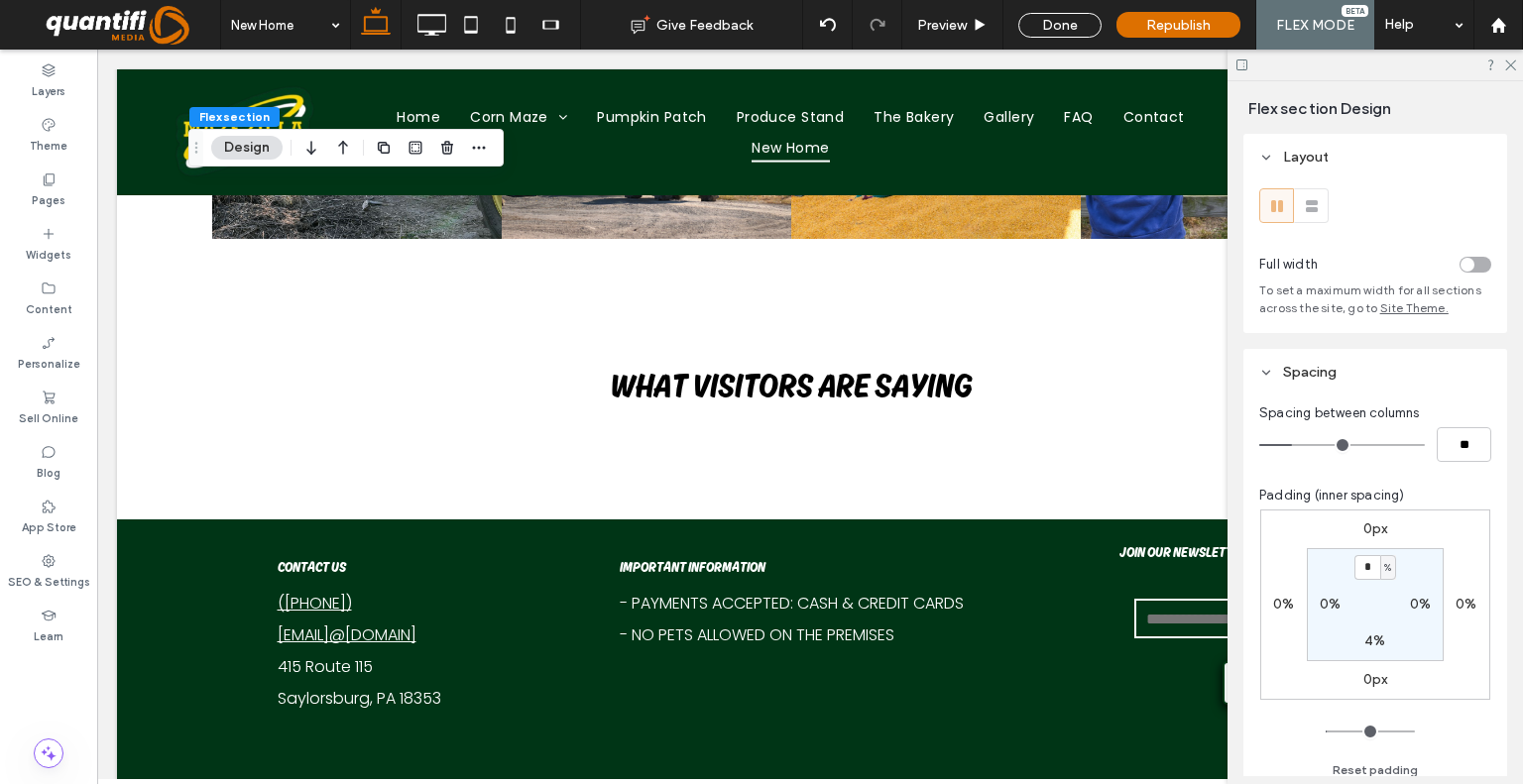 scroll, scrollTop: 99, scrollLeft: 0, axis: vertical 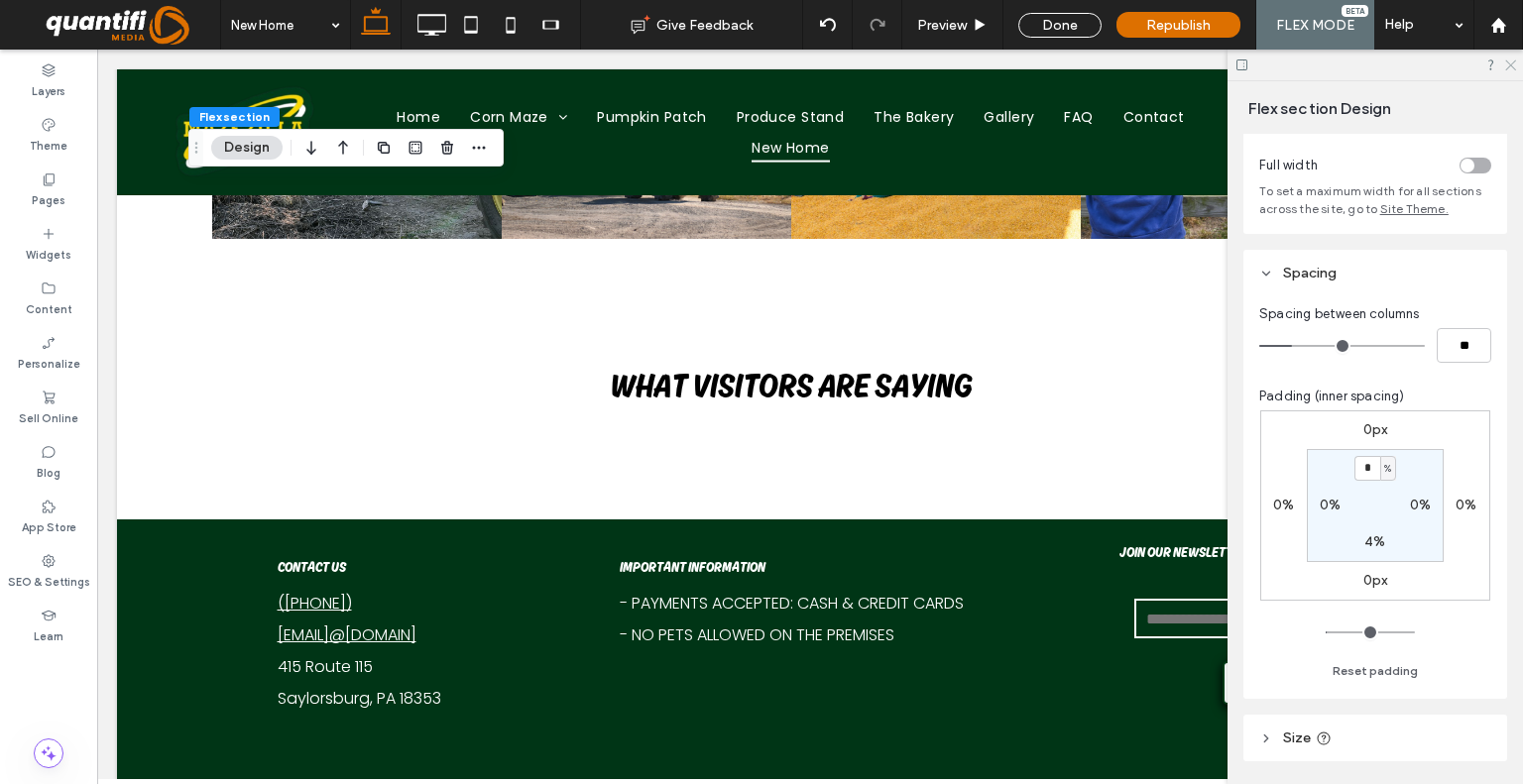 click 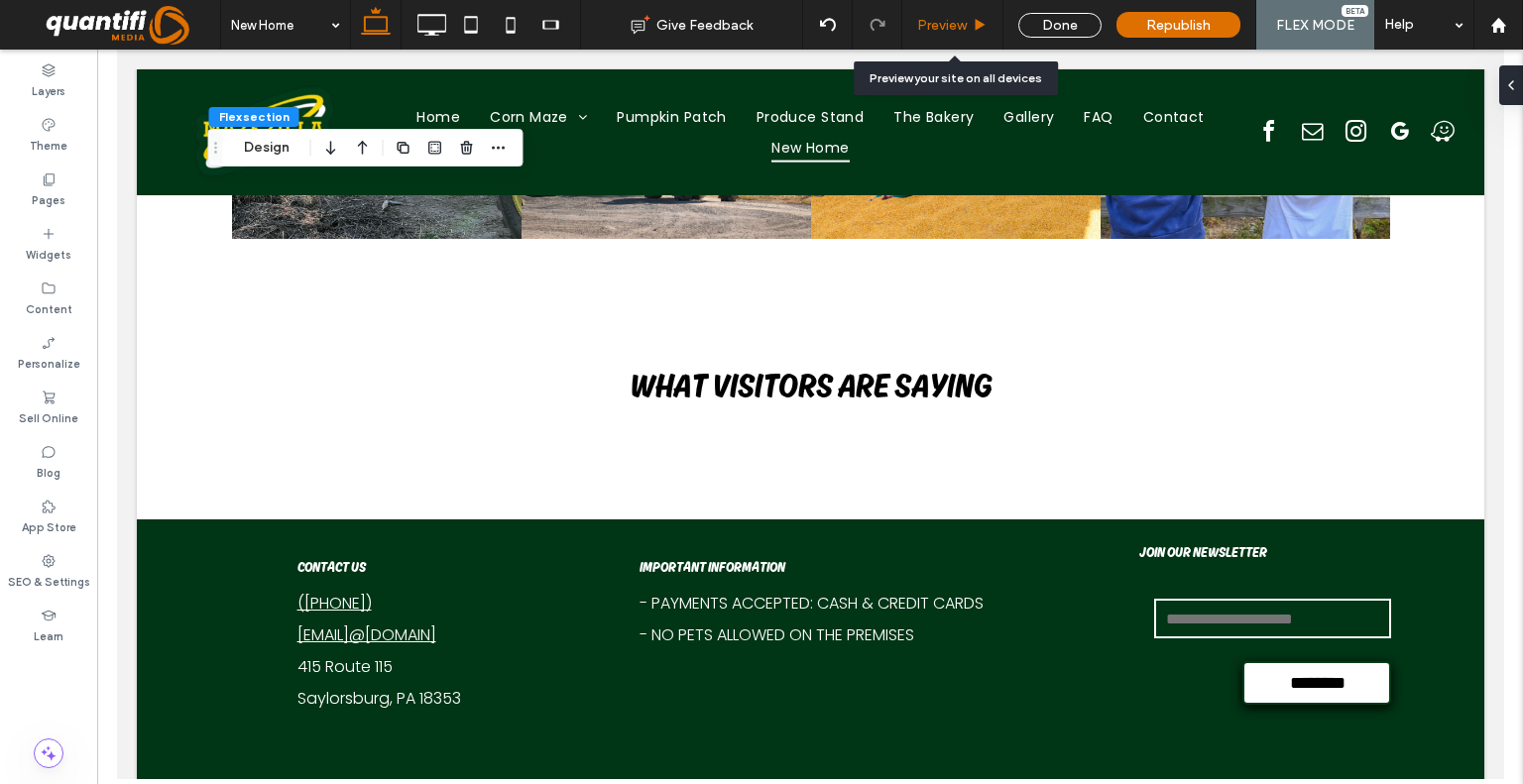 click on "Preview" at bounding box center (953, 25) 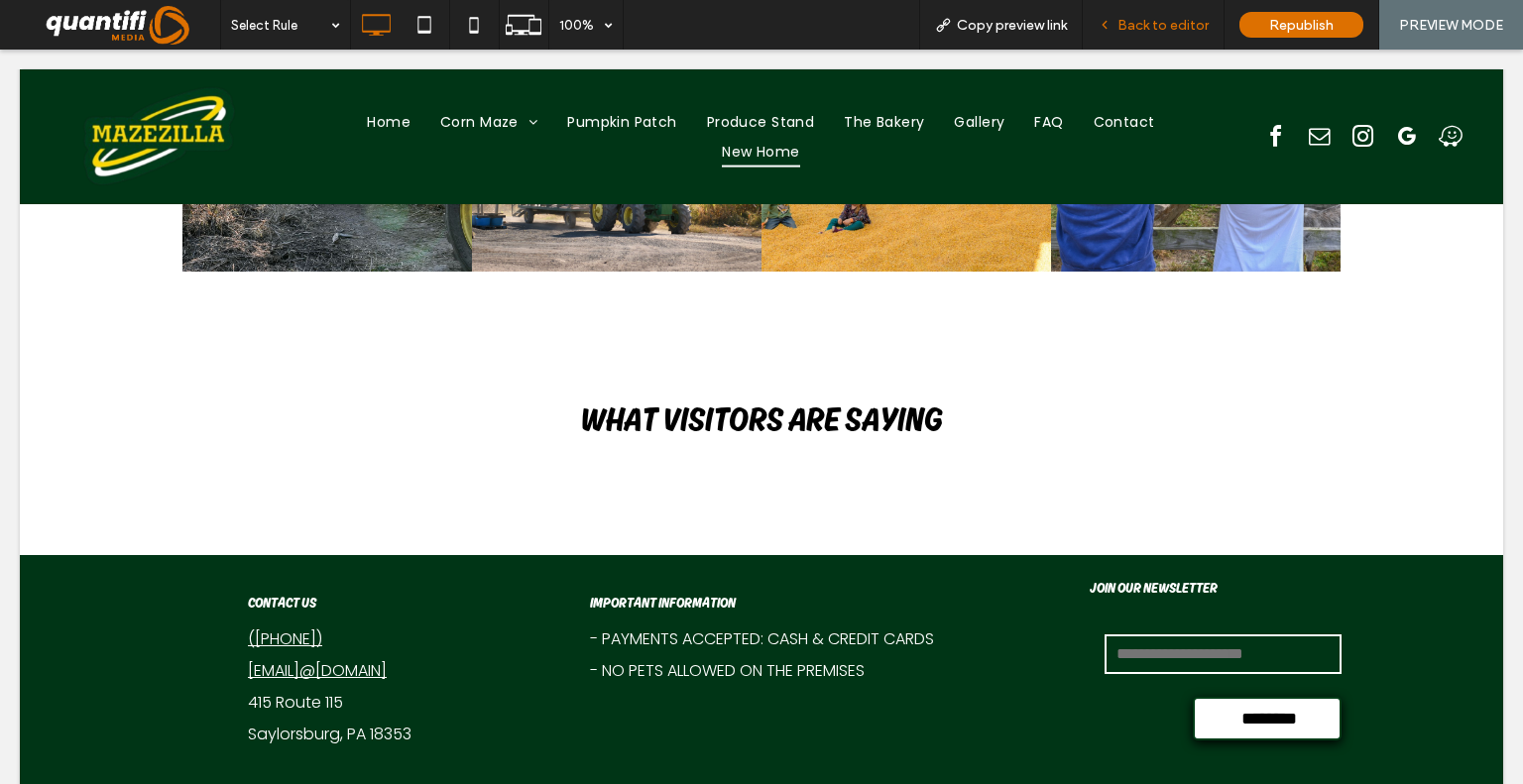 click on "Back to editor" at bounding box center (1163, 25) 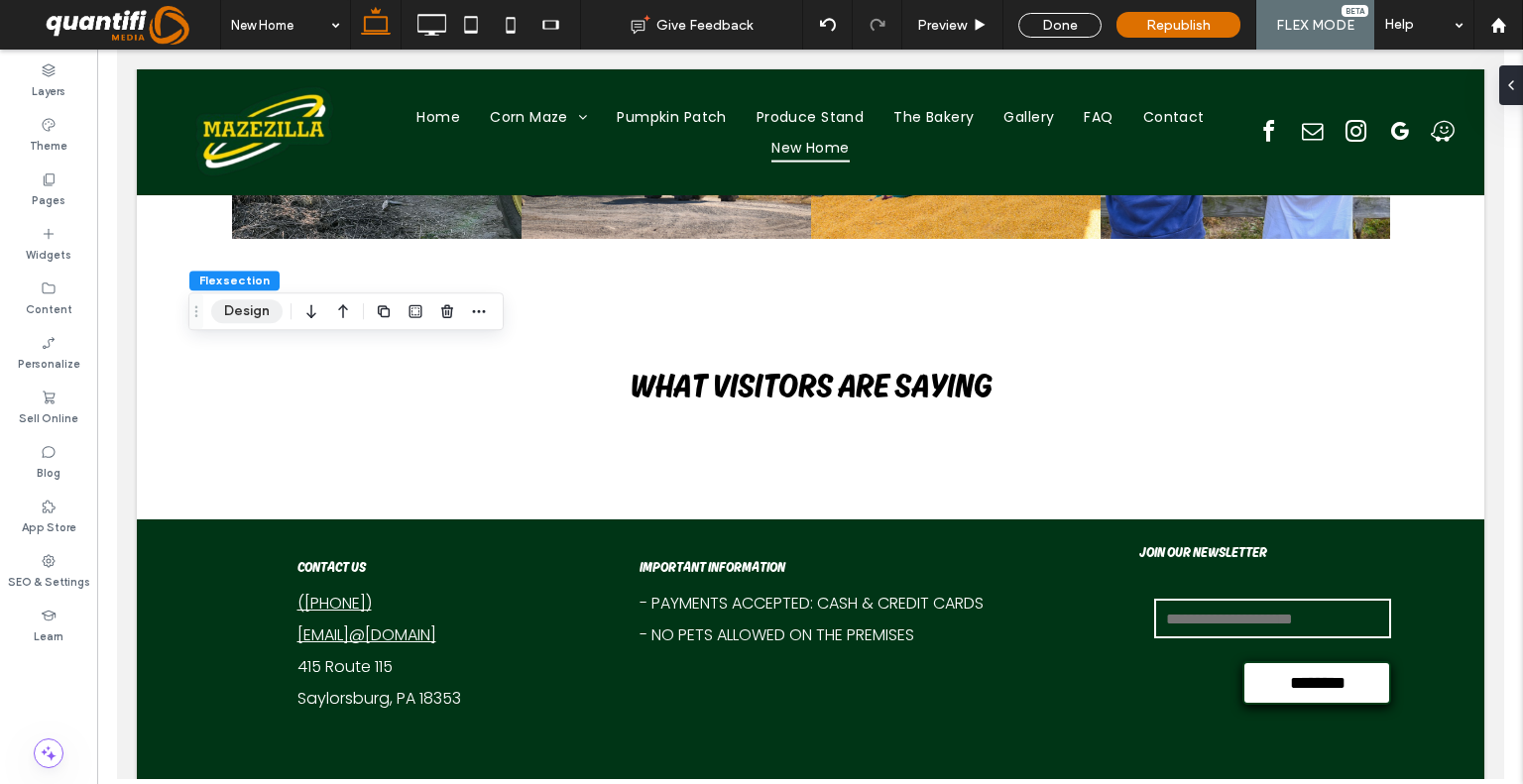 click on "Design" at bounding box center [247, 311] 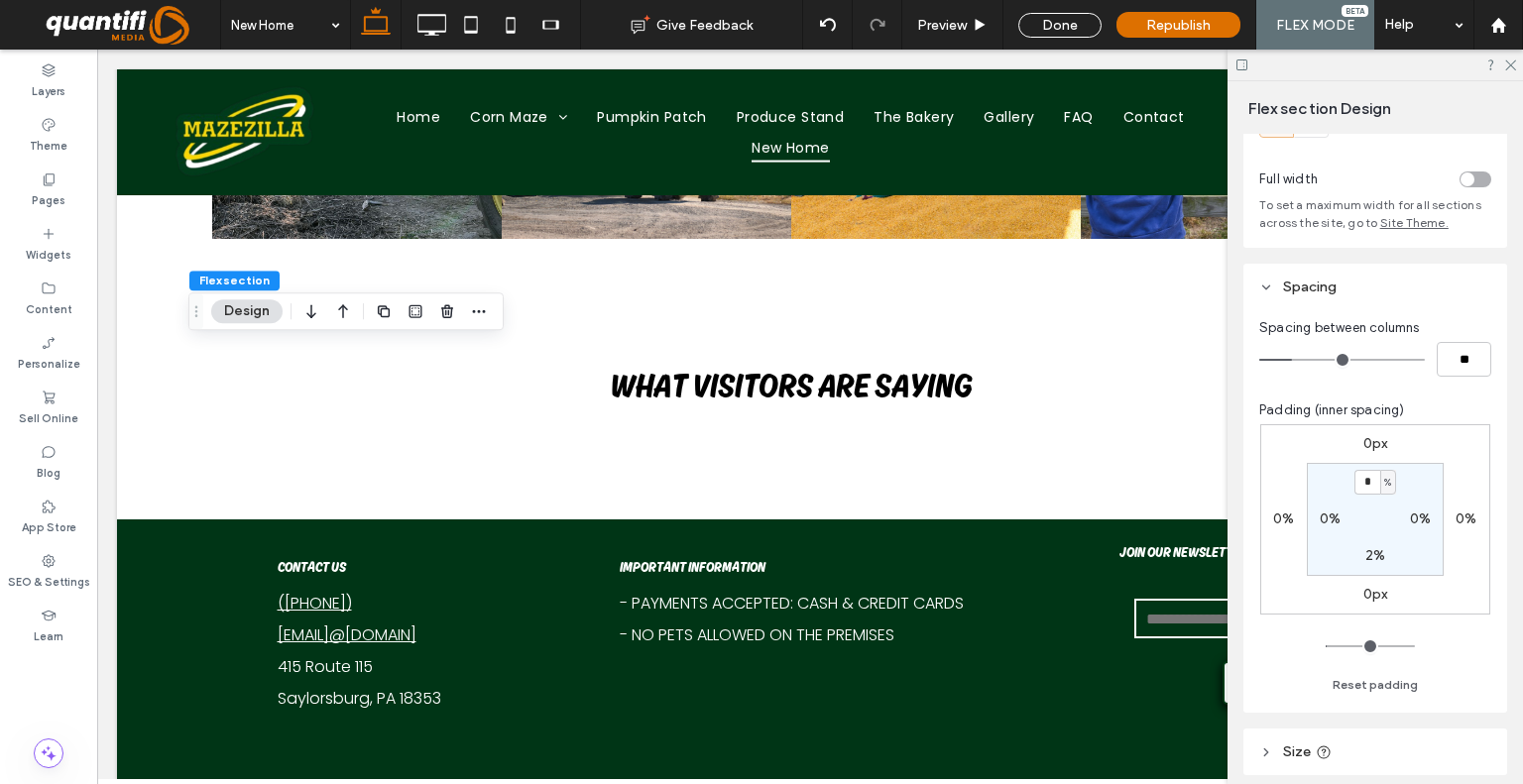 scroll, scrollTop: 289, scrollLeft: 0, axis: vertical 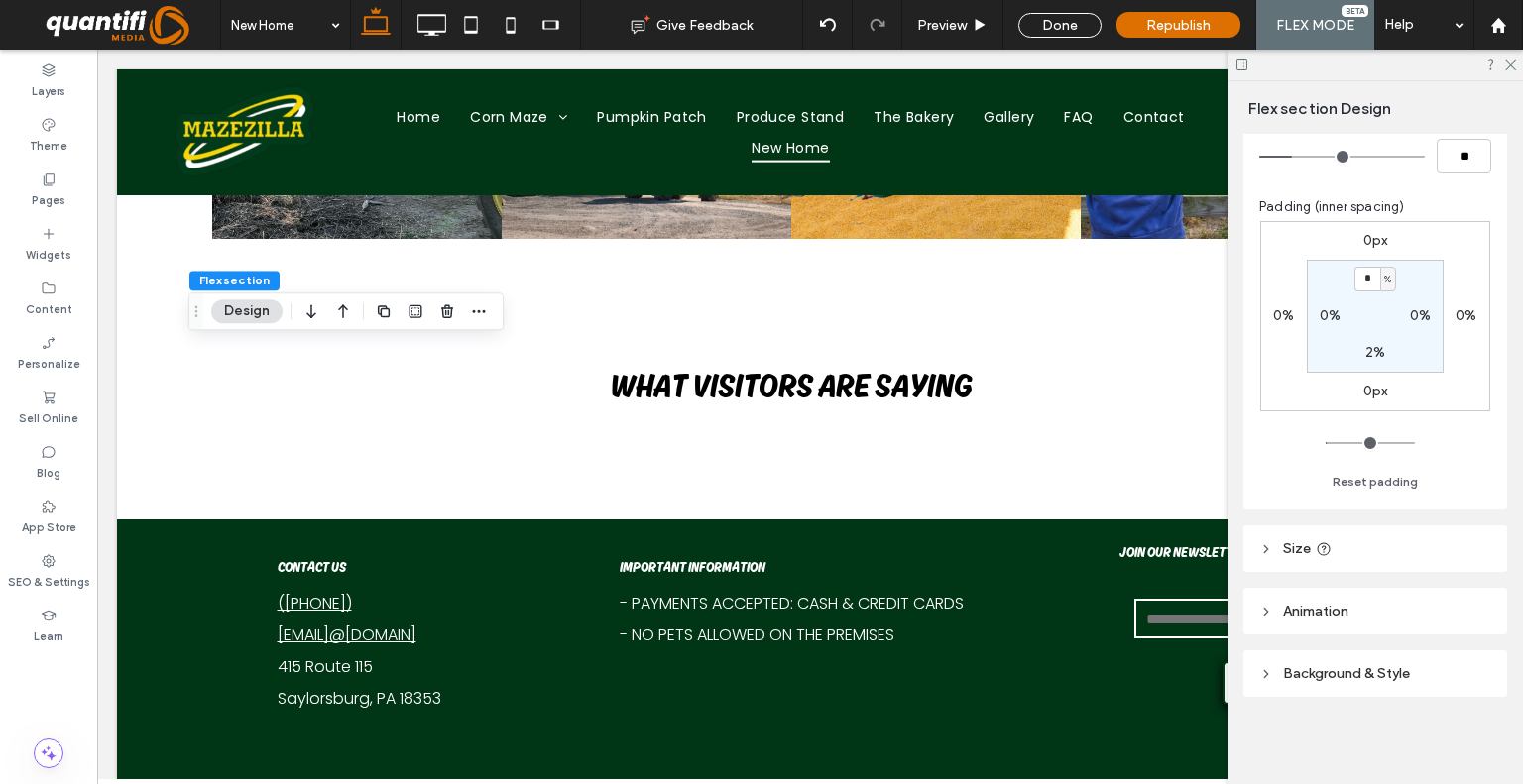 click on "Background & Style" at bounding box center [1347, 673] 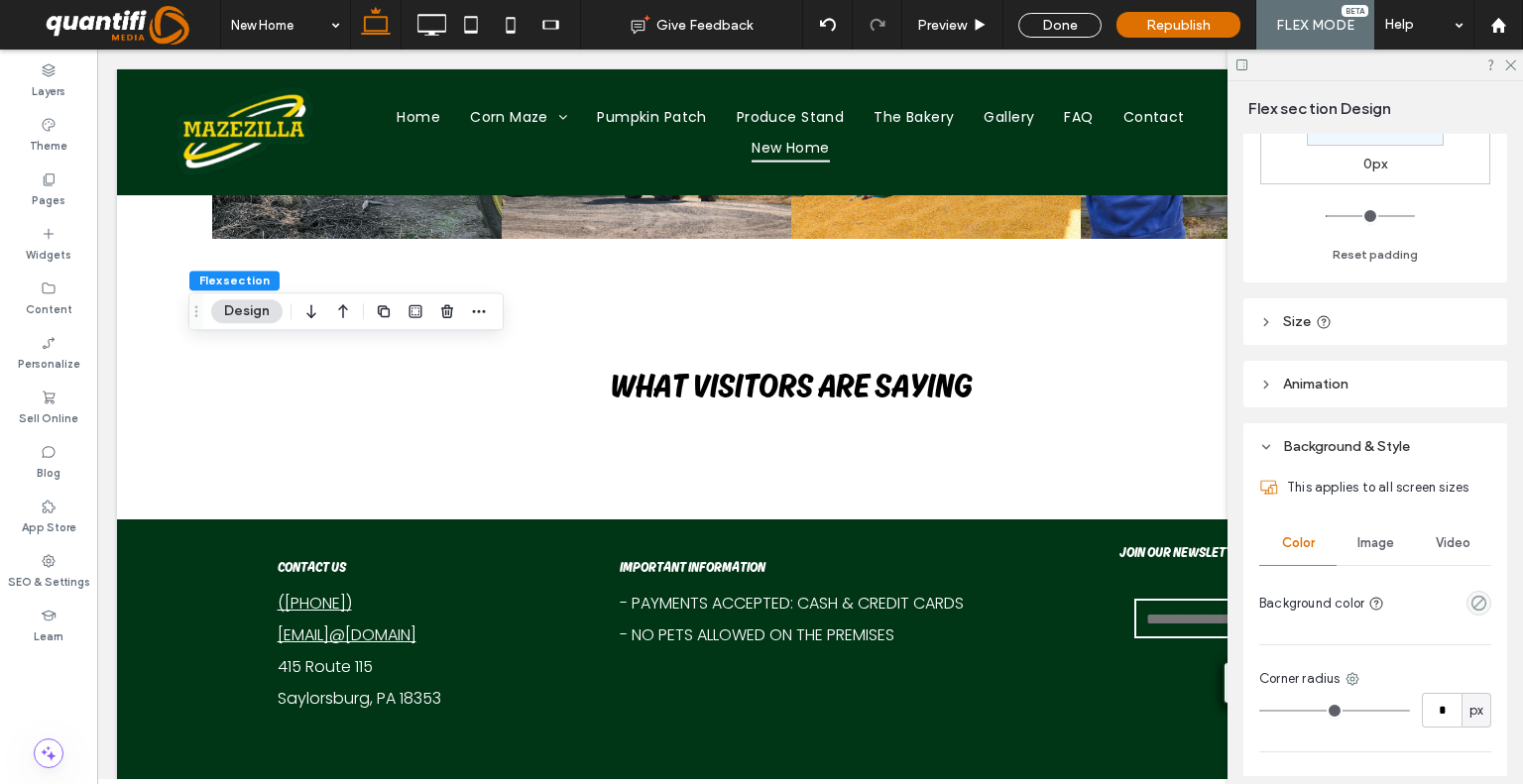 scroll, scrollTop: 587, scrollLeft: 0, axis: vertical 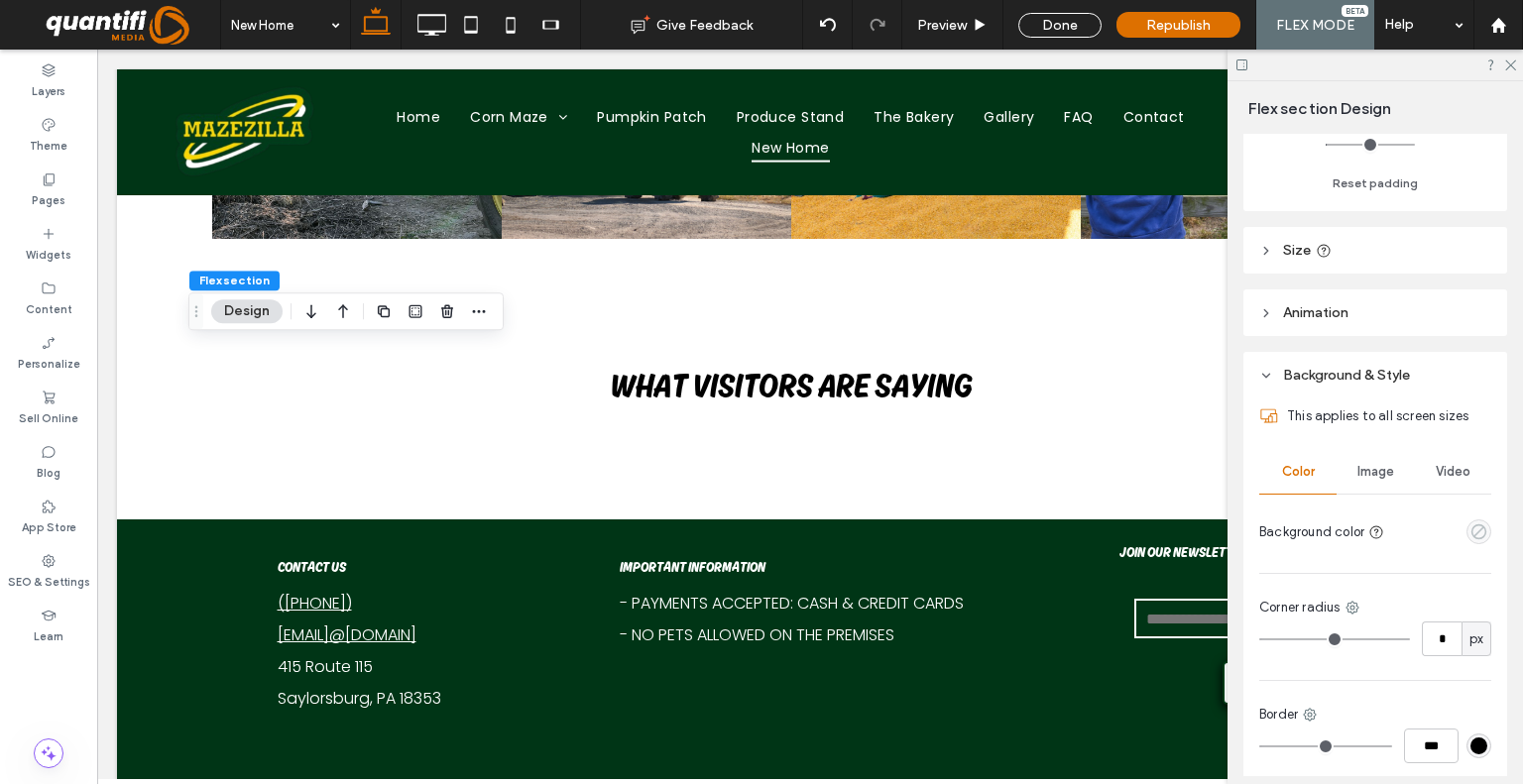 click 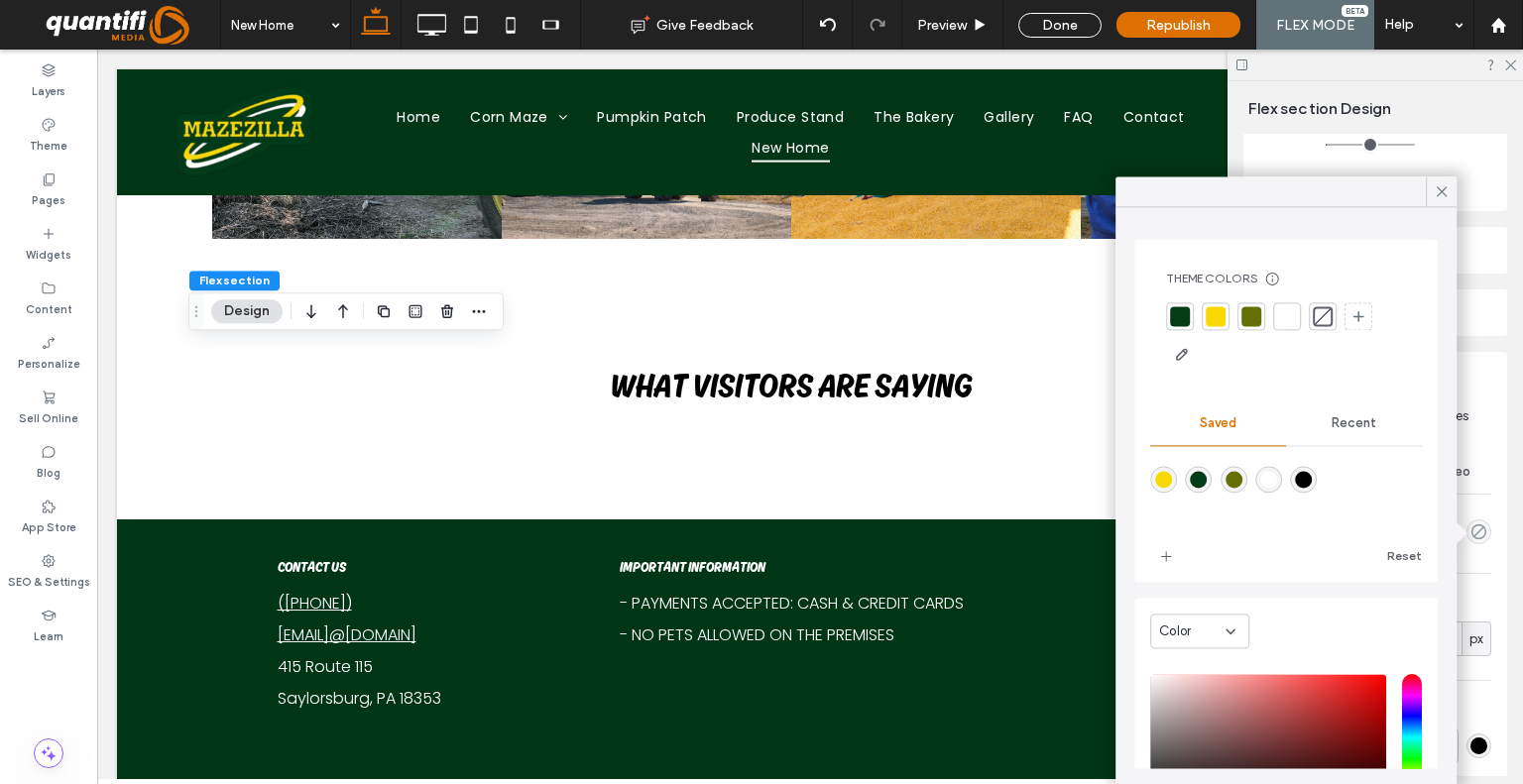 click at bounding box center [1180, 316] 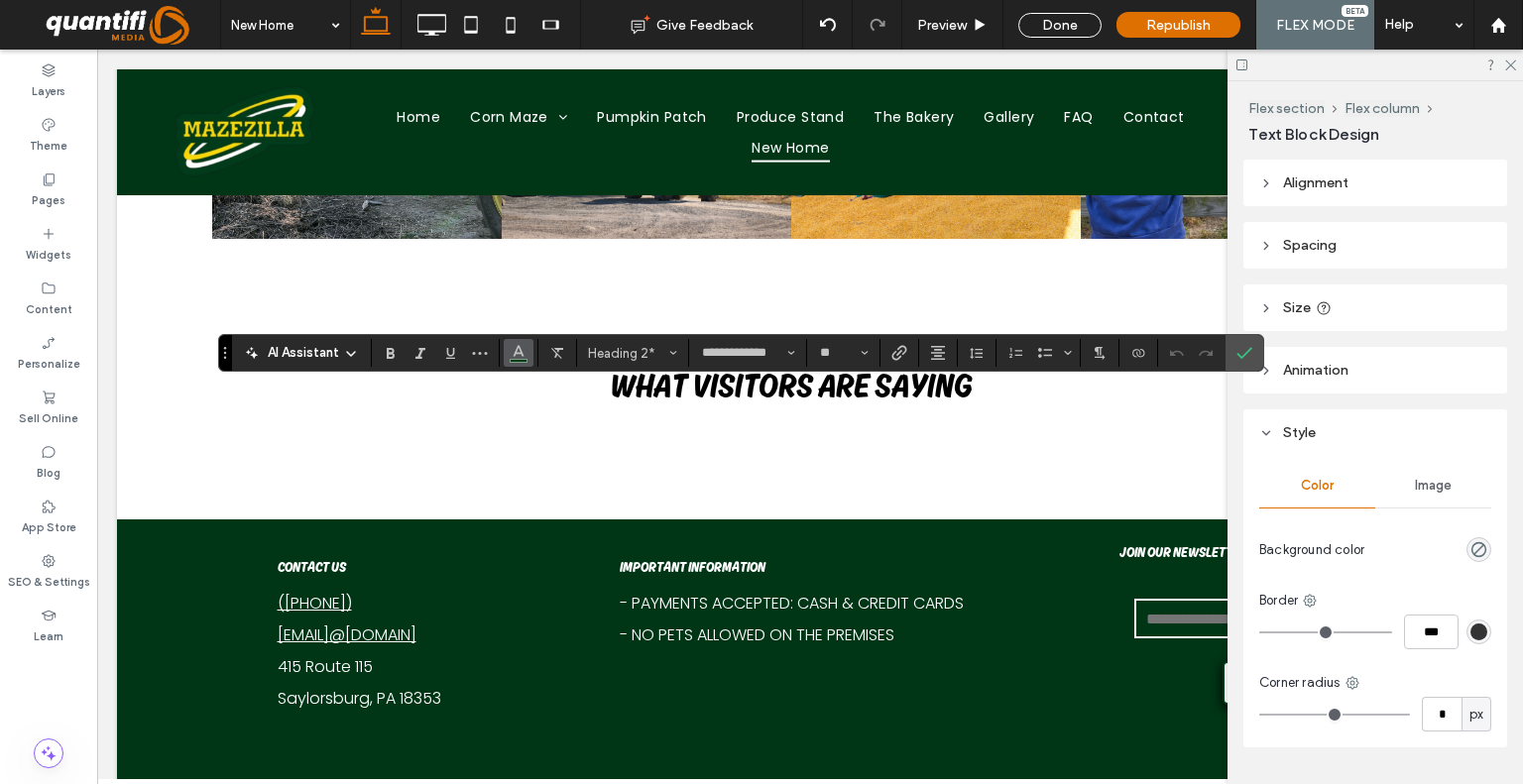 click 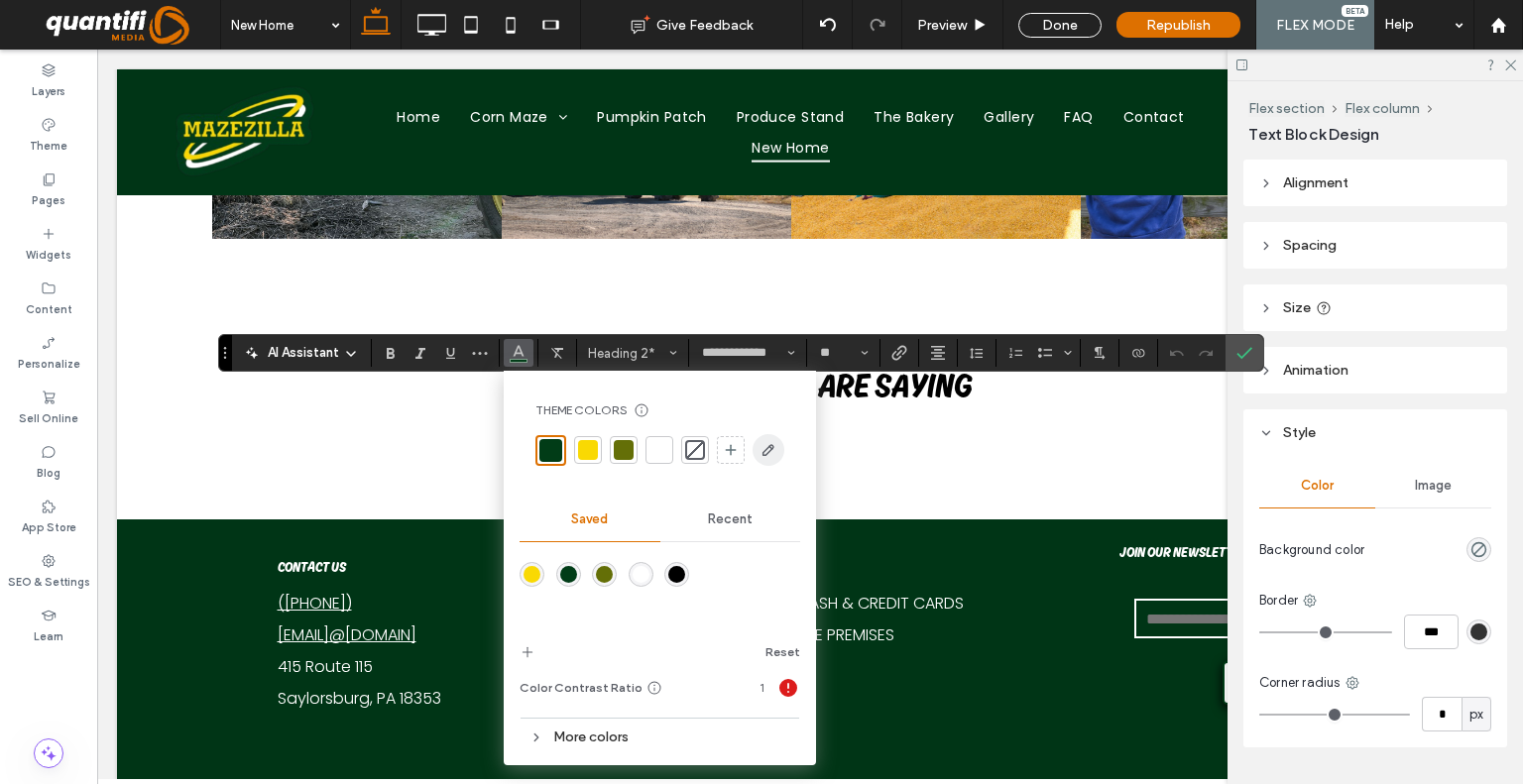 drag, startPoint x: 656, startPoint y: 447, endPoint x: 780, endPoint y: 460, distance: 124.67959 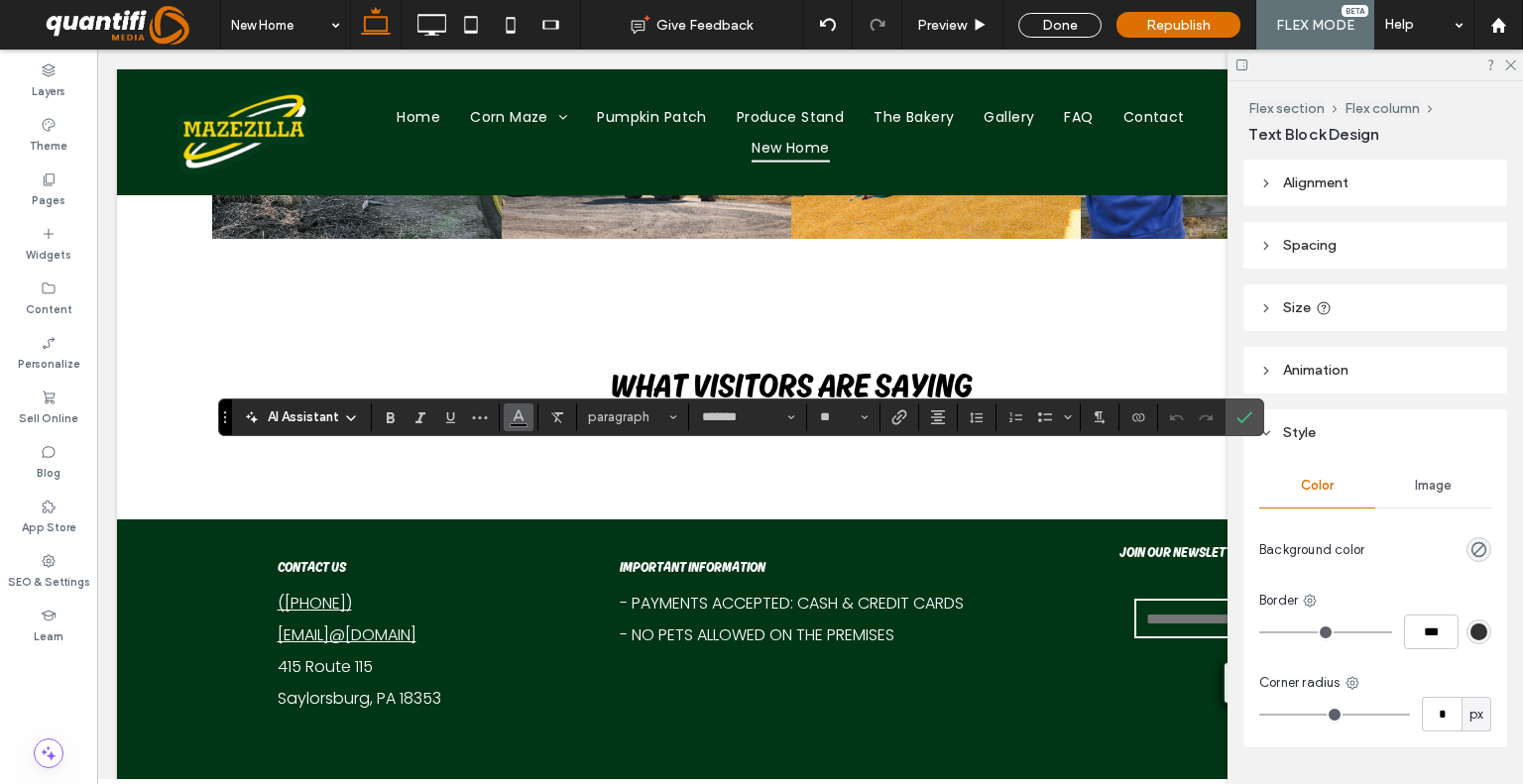 click 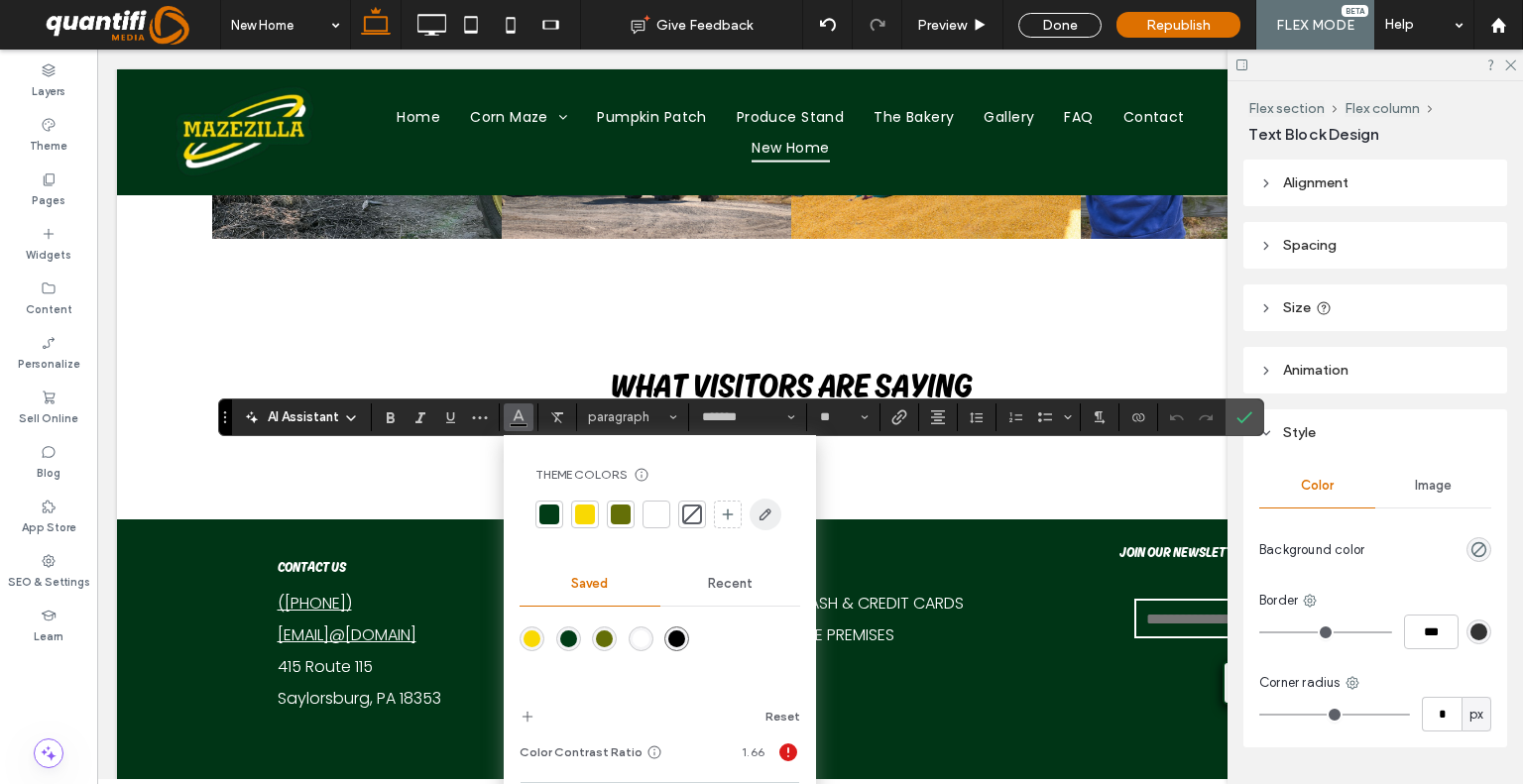 drag, startPoint x: 654, startPoint y: 510, endPoint x: 778, endPoint y: 502, distance: 124.2578 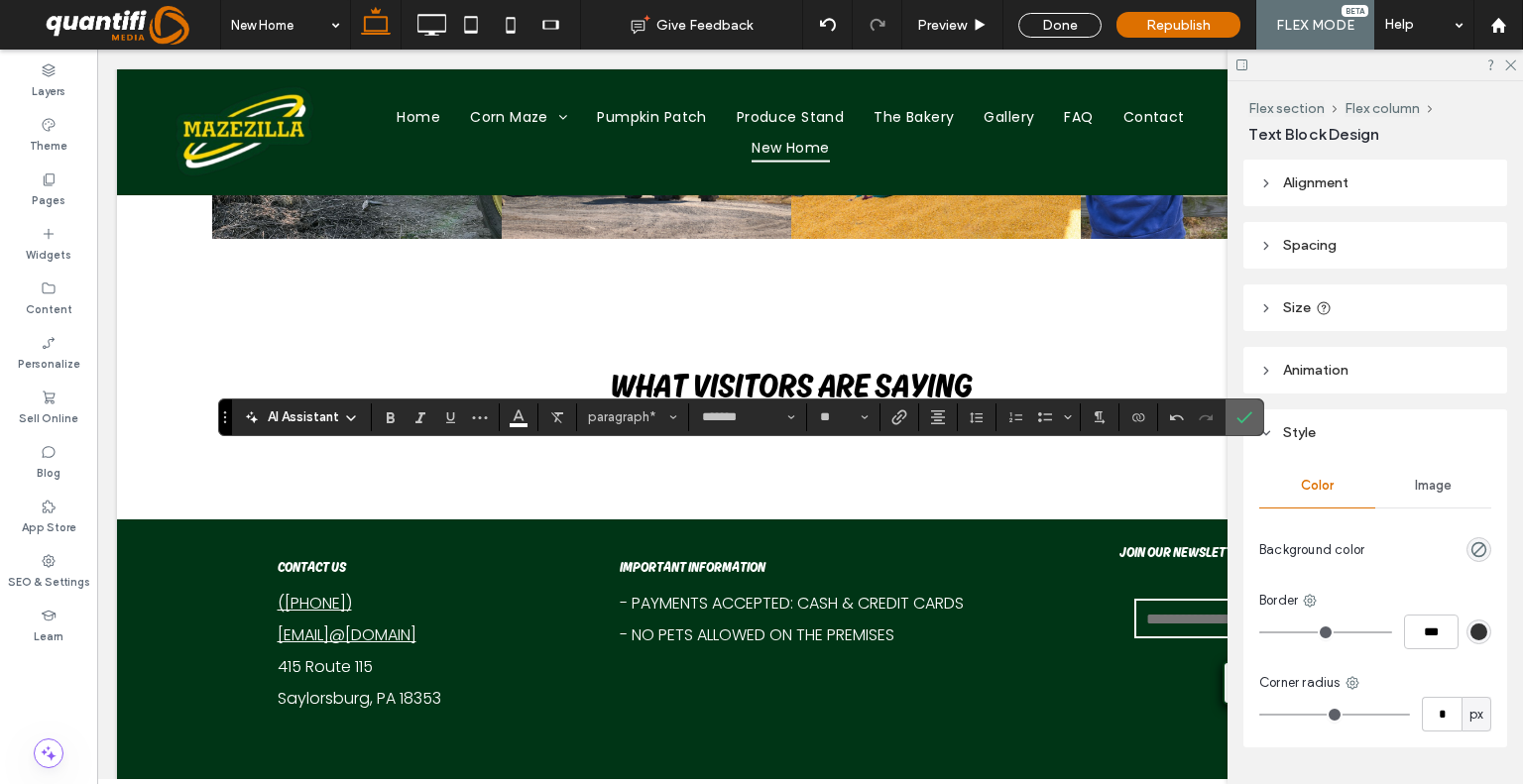 click 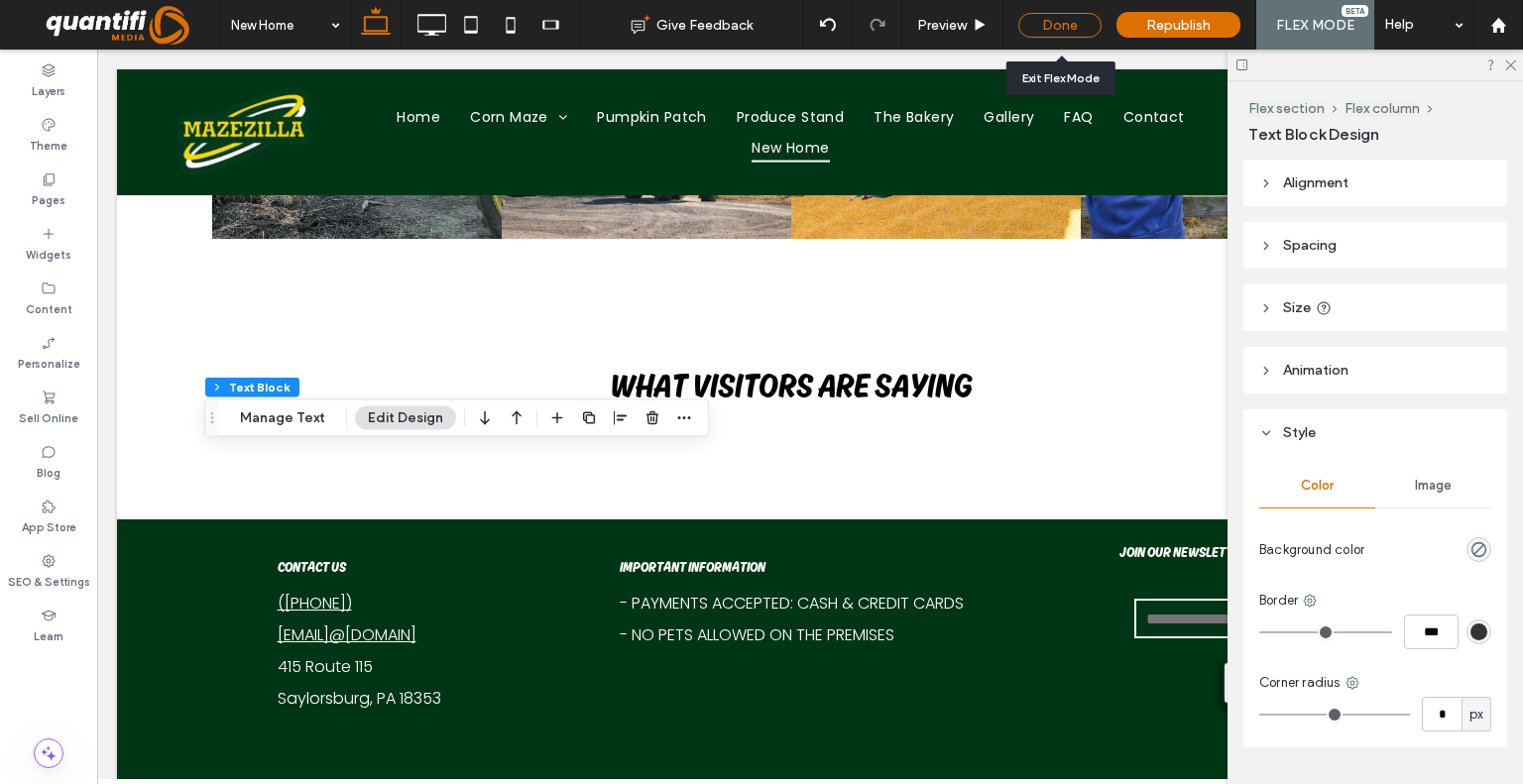 click on "Done" at bounding box center (1060, 25) 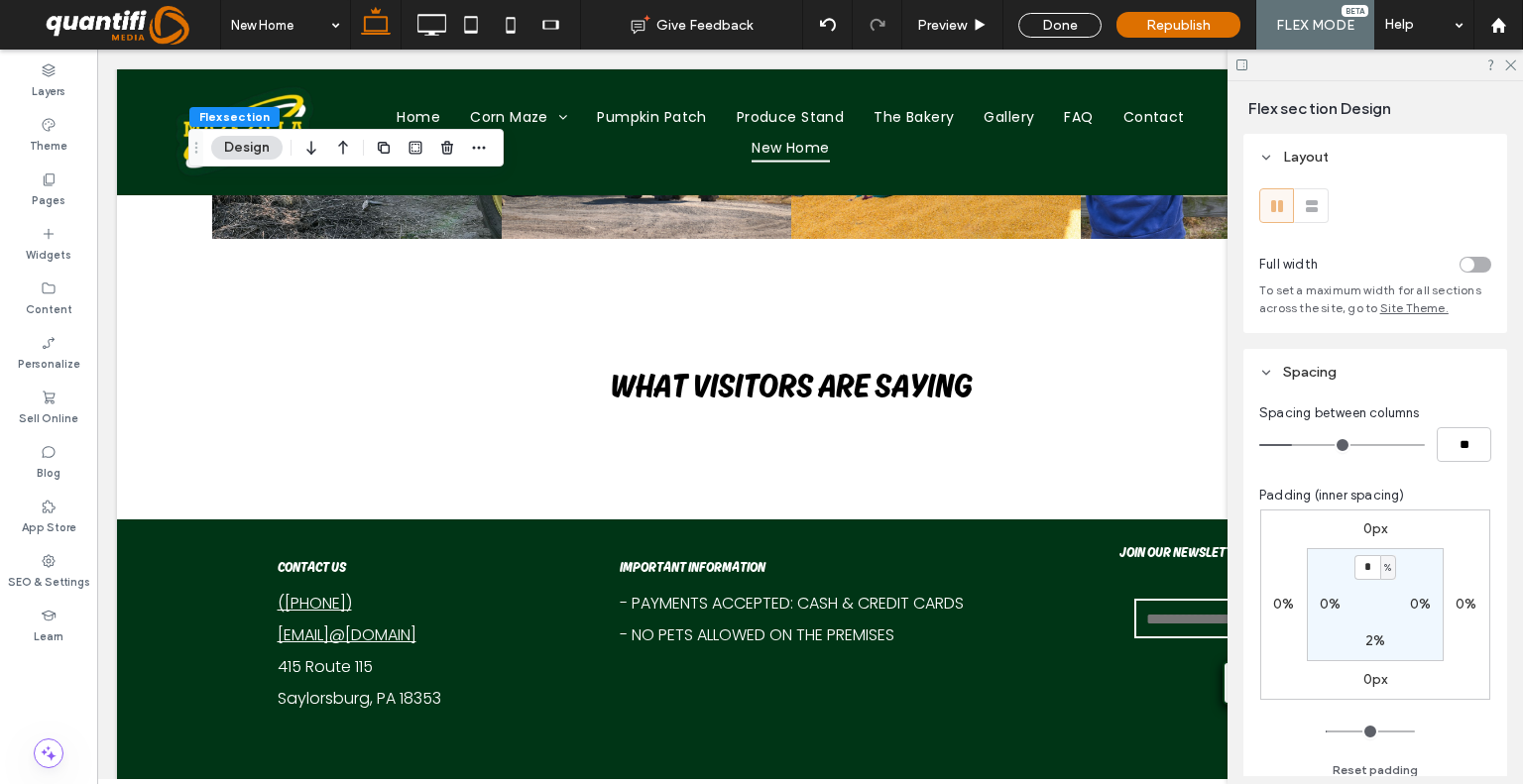 type on "*" 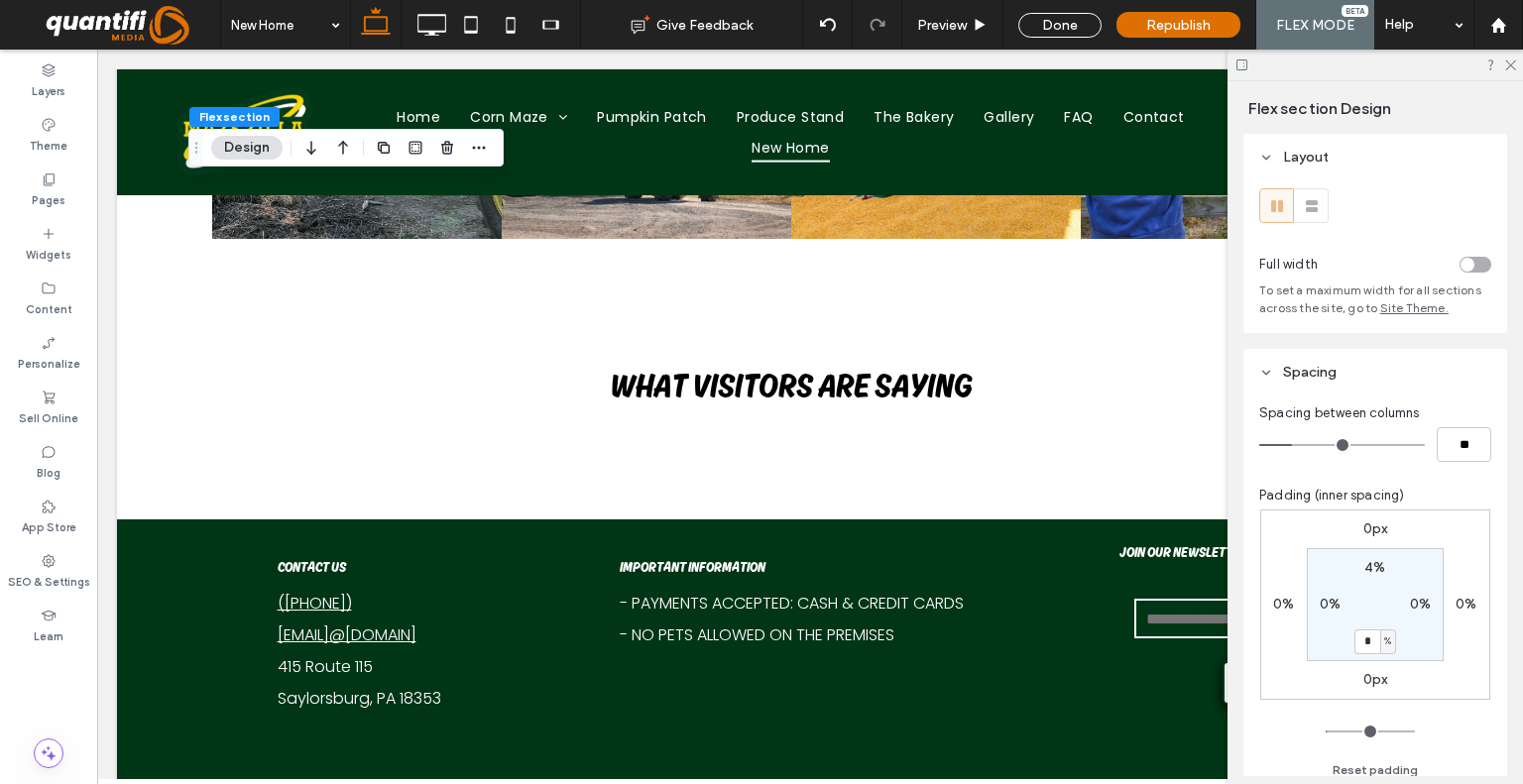 type on "*" 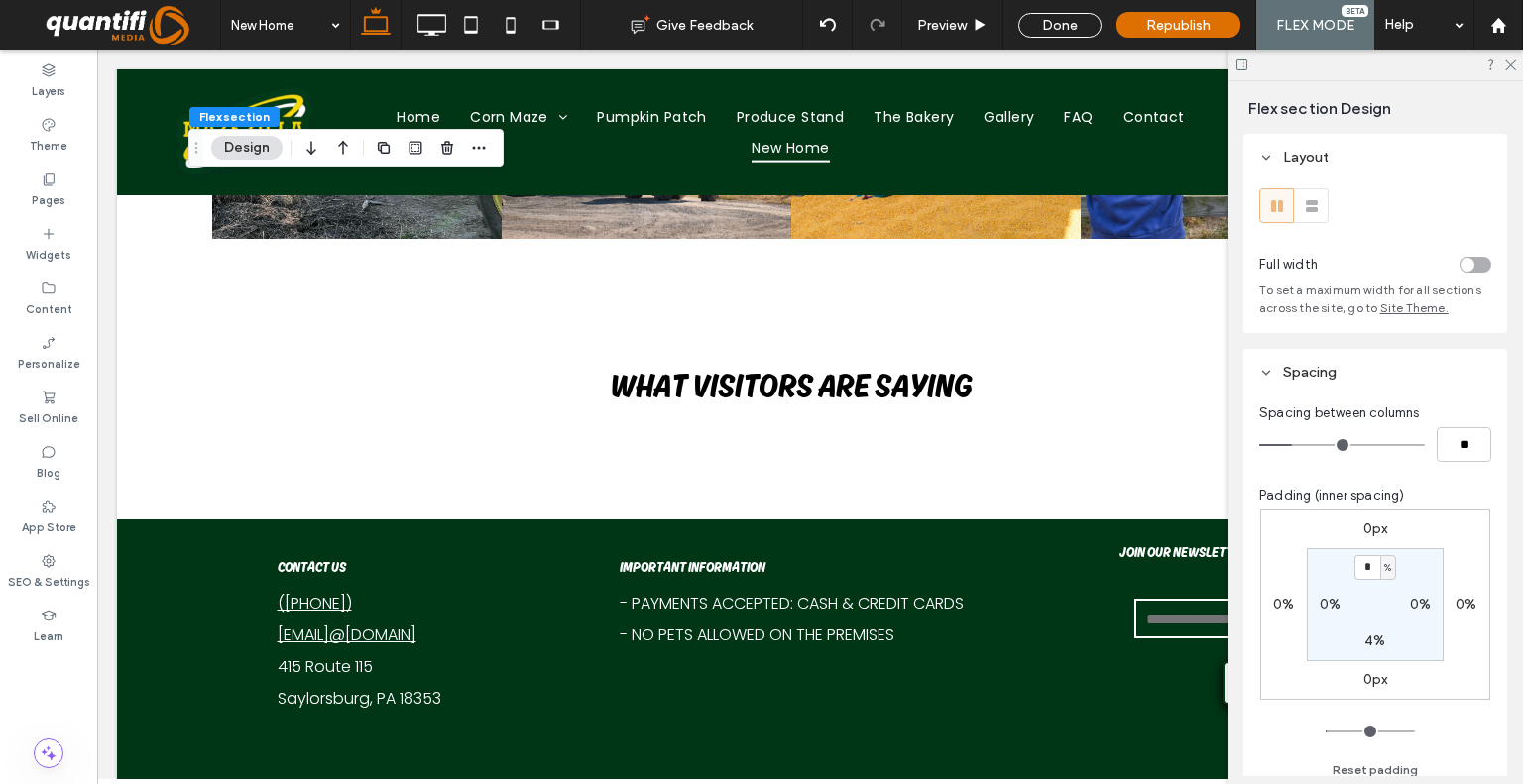 type on "*" 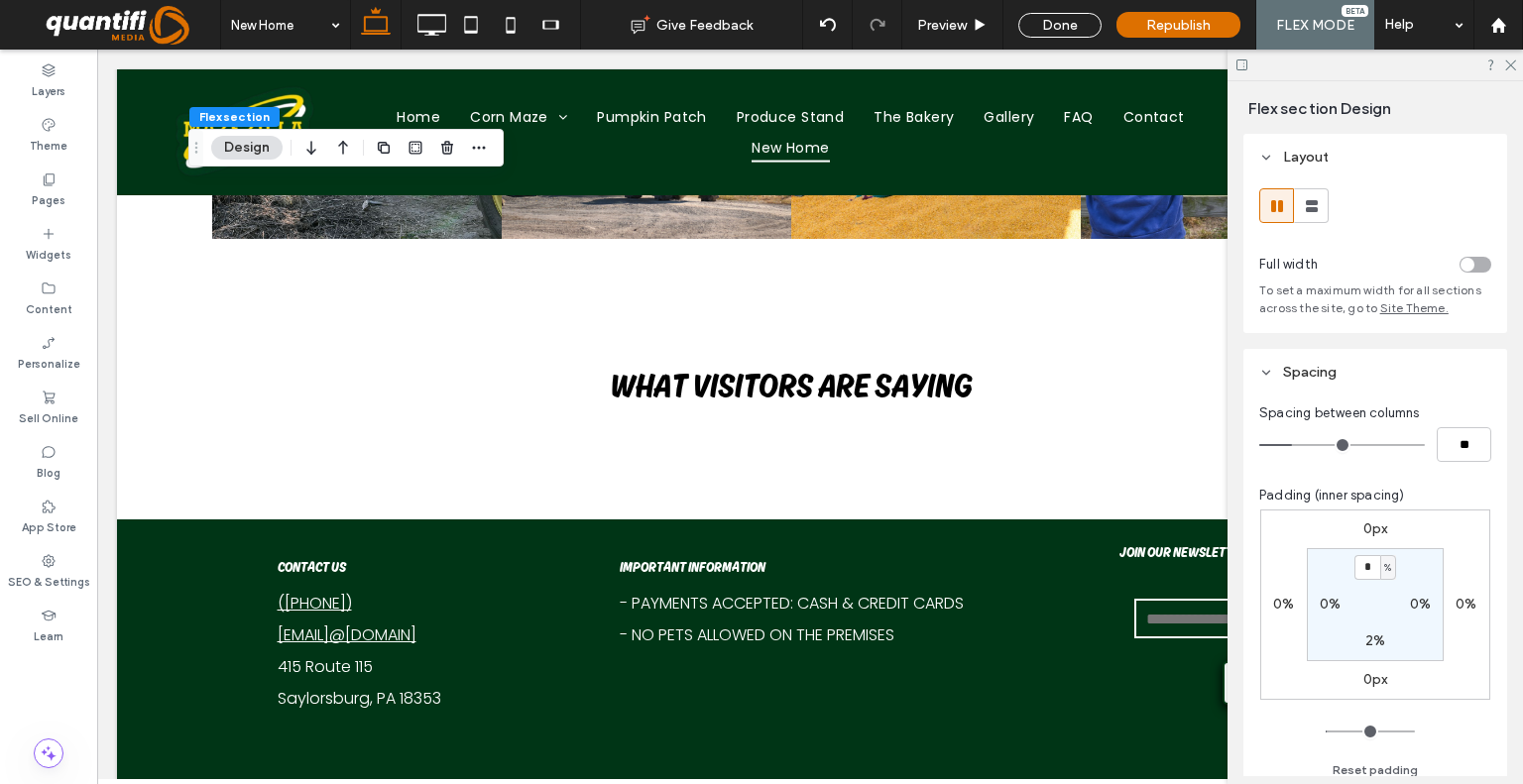 click on "2%" at bounding box center (1375, 640) 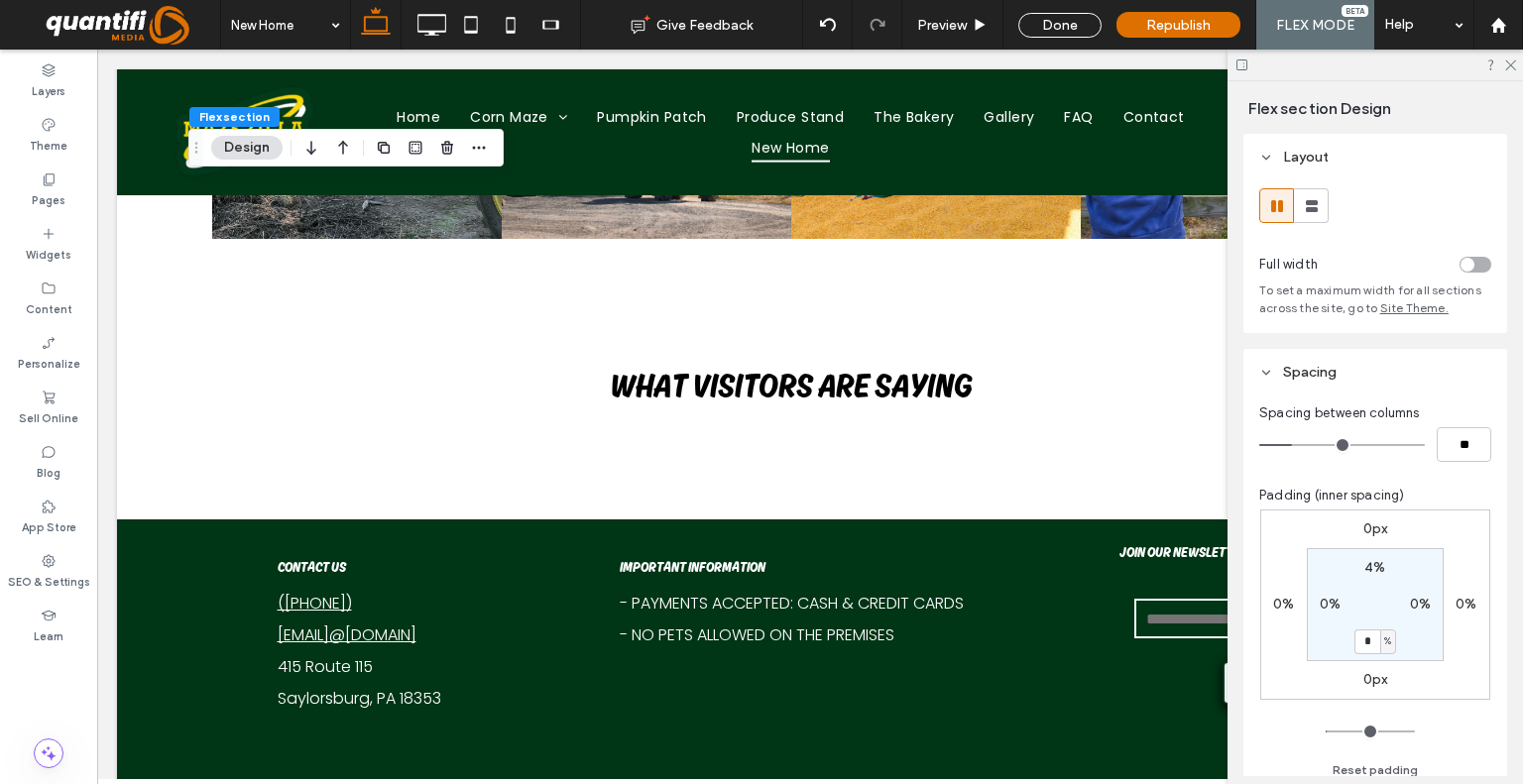 type on "*" 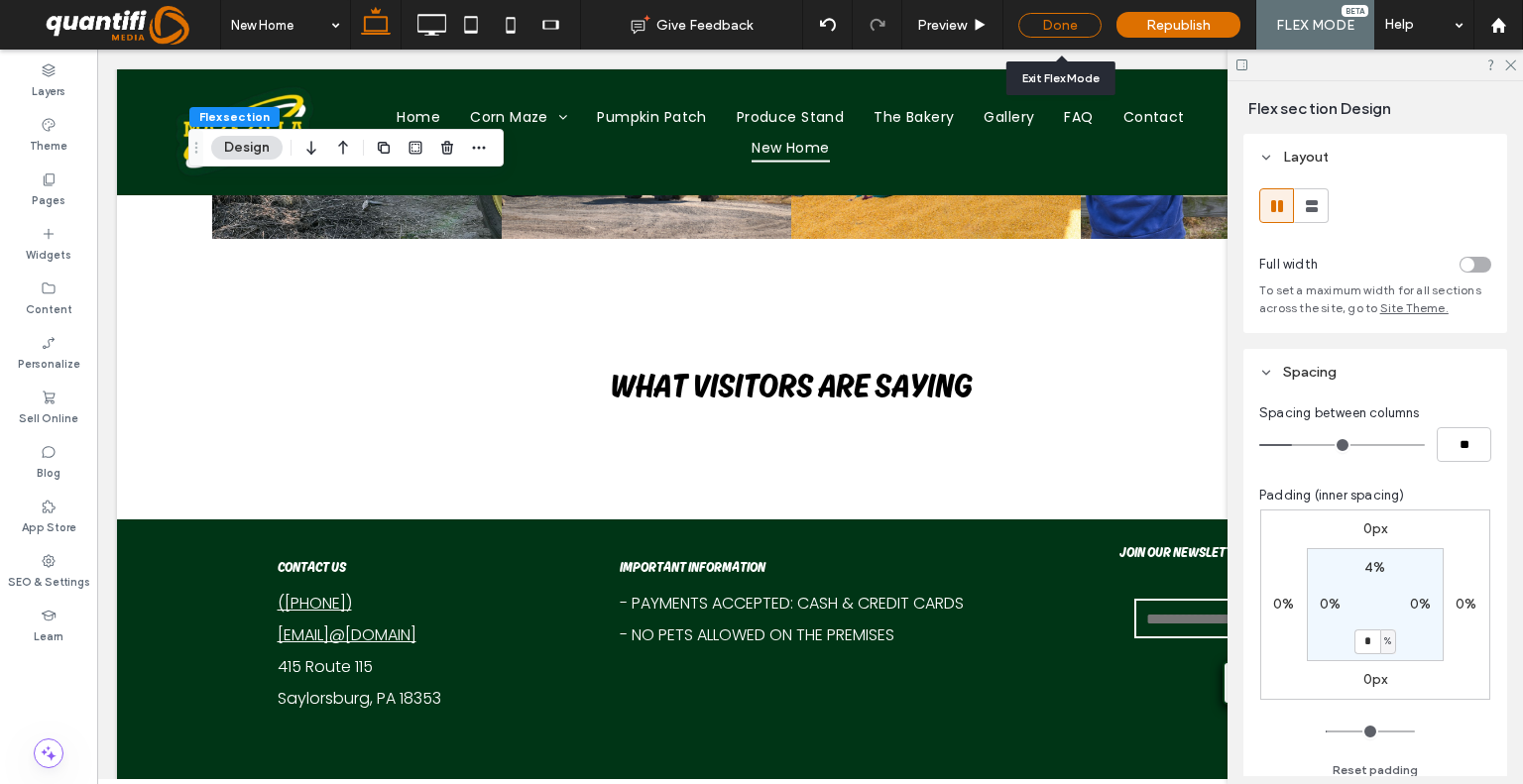 click on "Done" at bounding box center [1060, 25] 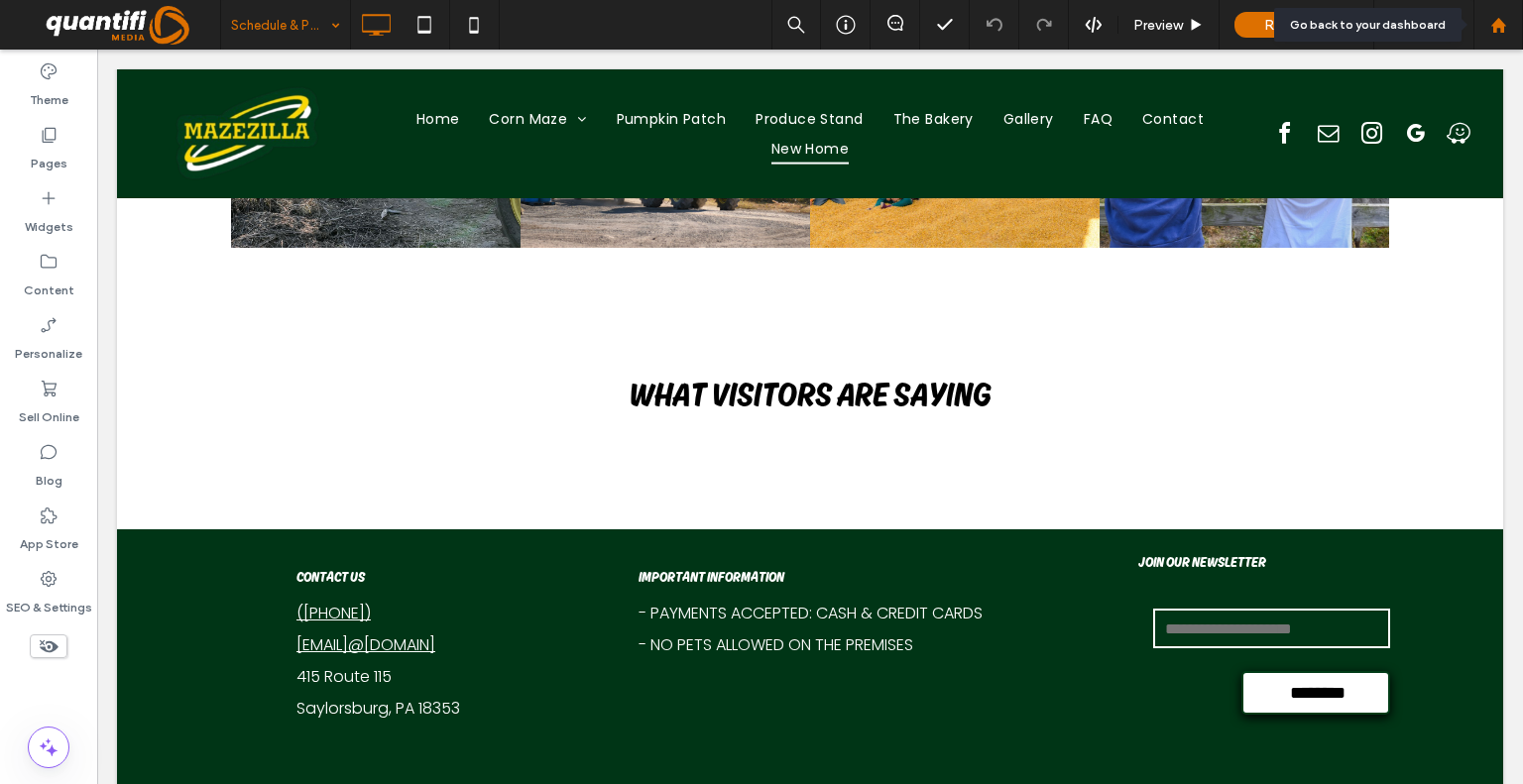 click at bounding box center [1498, 25] 